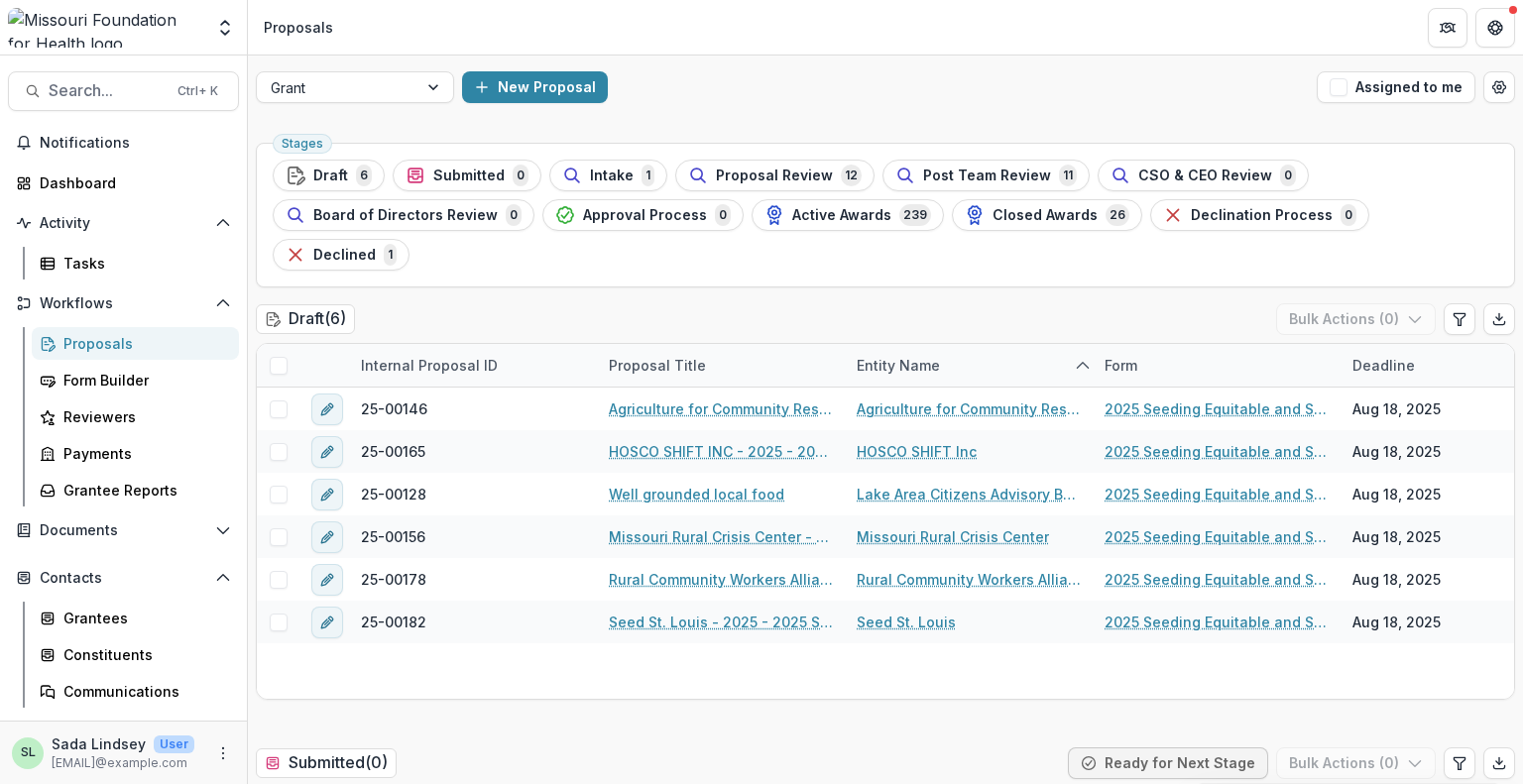 scroll, scrollTop: 0, scrollLeft: 0, axis: both 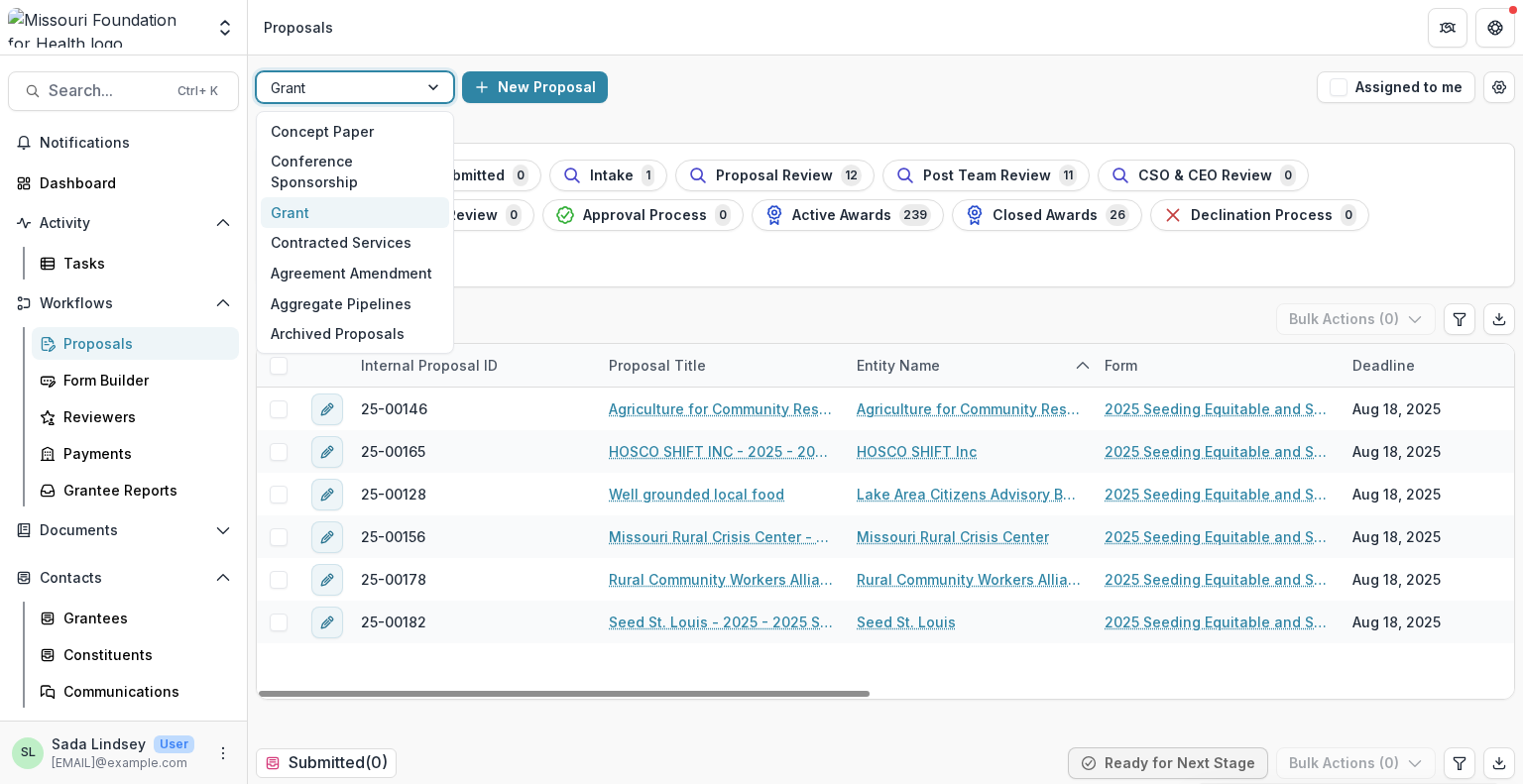 click at bounding box center [337, 87] 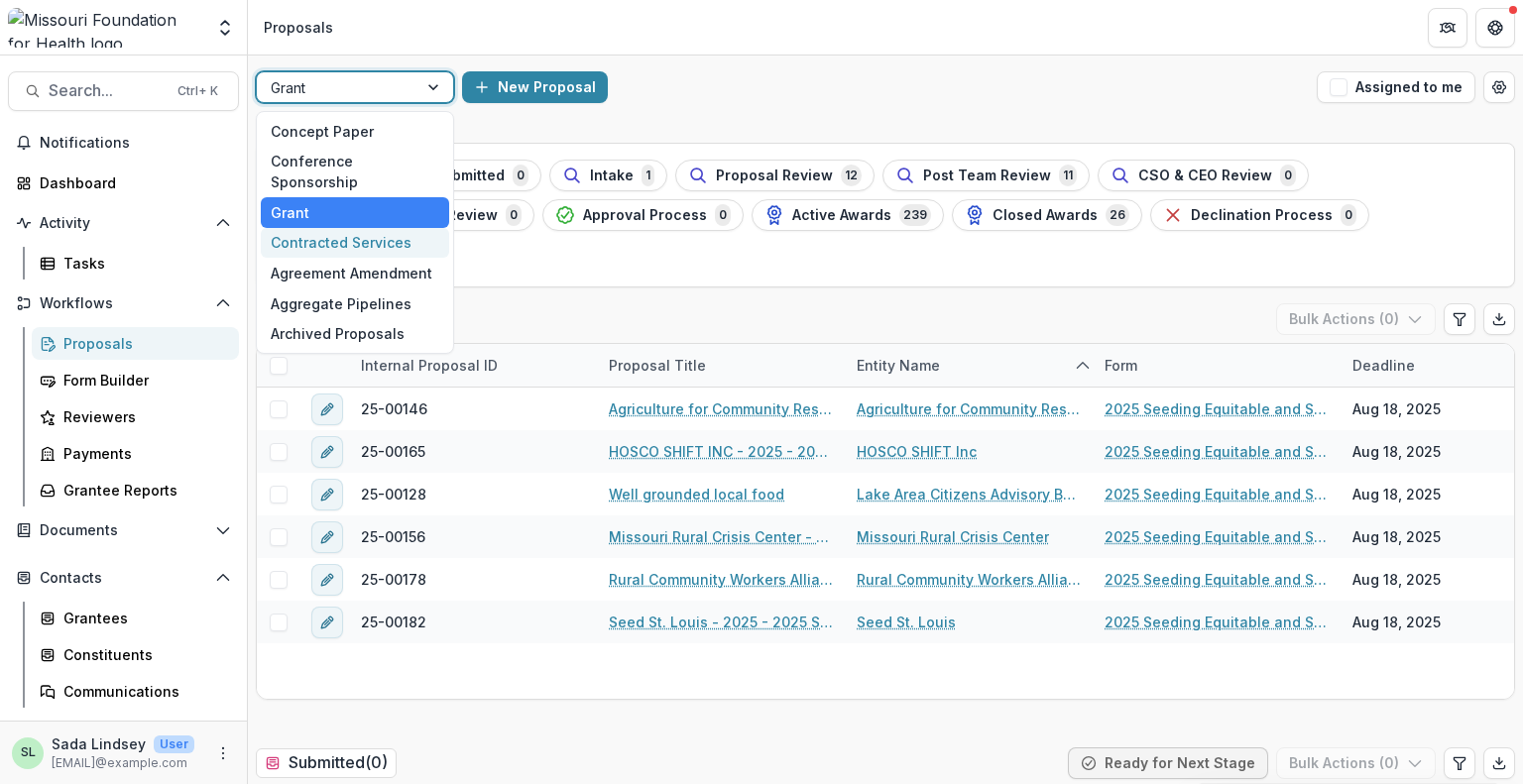 click on "Contracted Services" at bounding box center (355, 243) 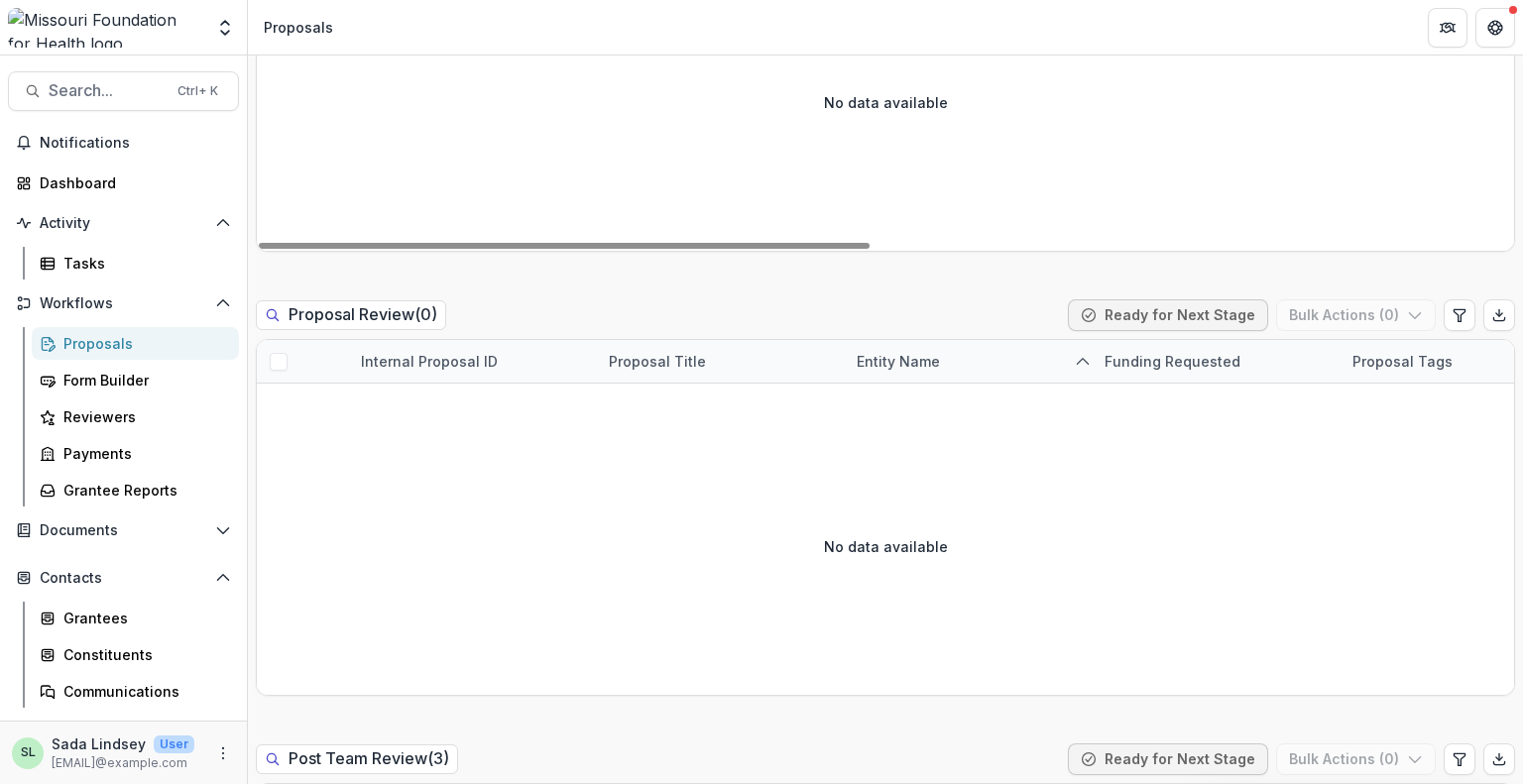 scroll, scrollTop: 1784, scrollLeft: 0, axis: vertical 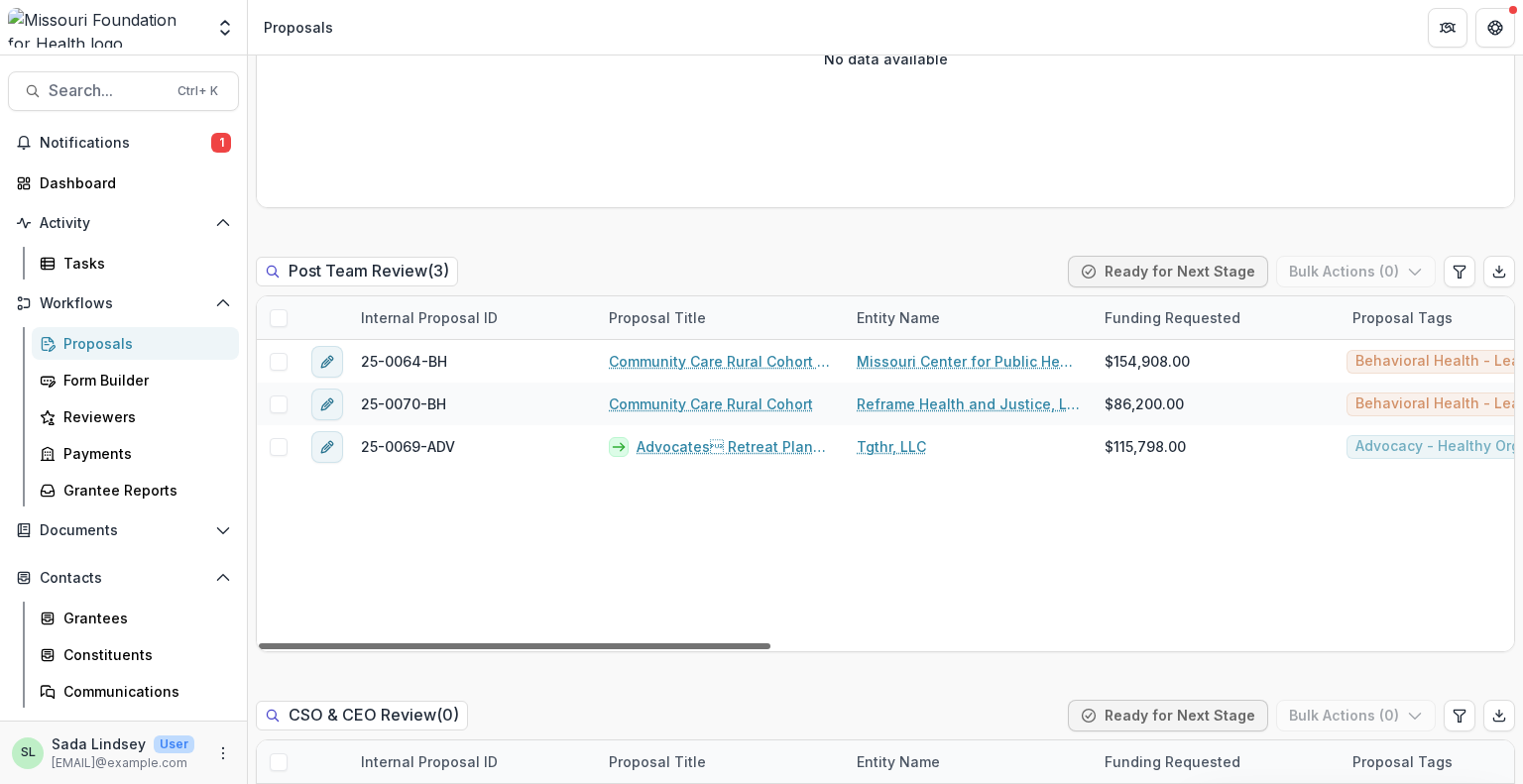 drag, startPoint x: 703, startPoint y: 642, endPoint x: 615, endPoint y: 678, distance: 95.07891 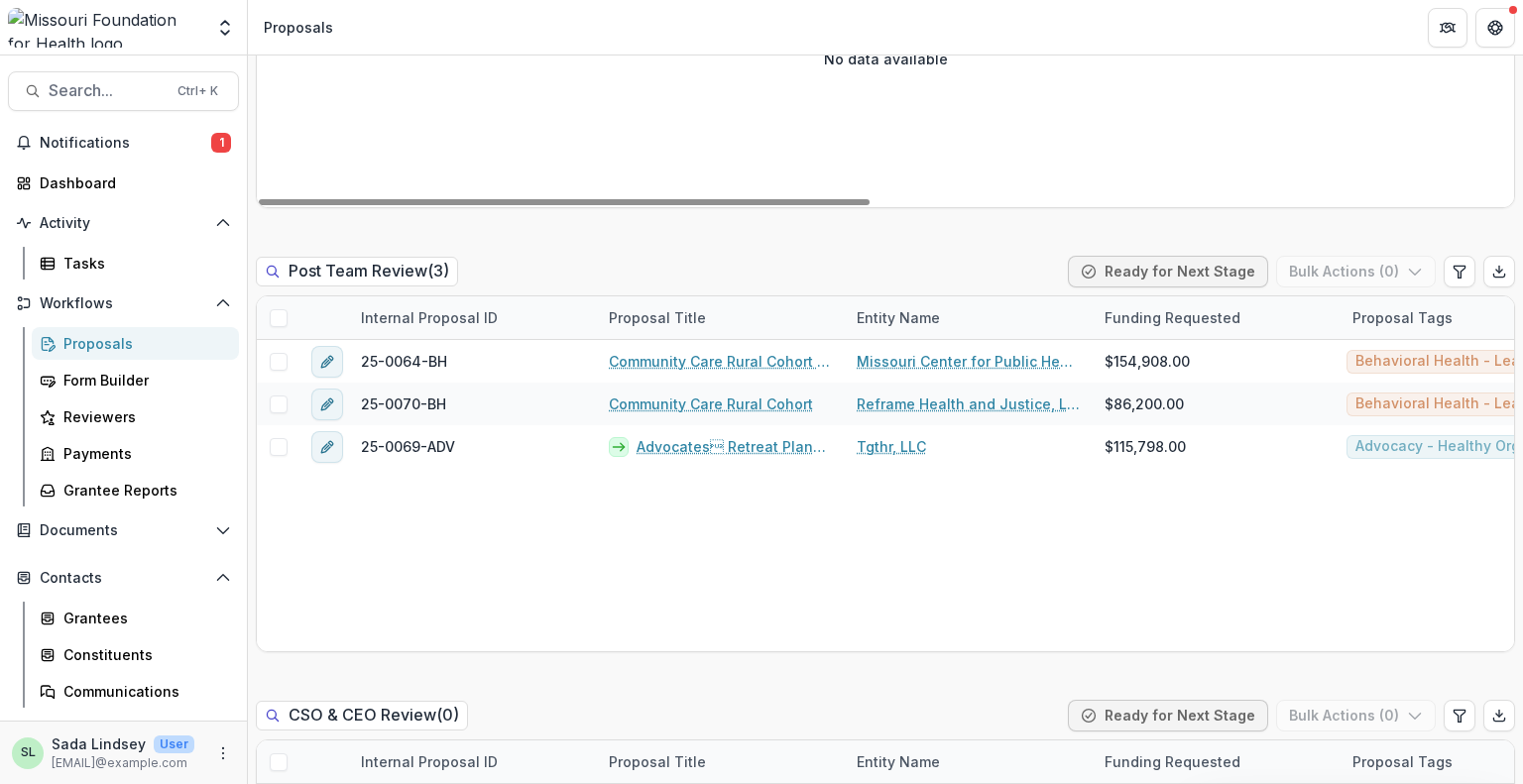 scroll, scrollTop: 1090, scrollLeft: 0, axis: vertical 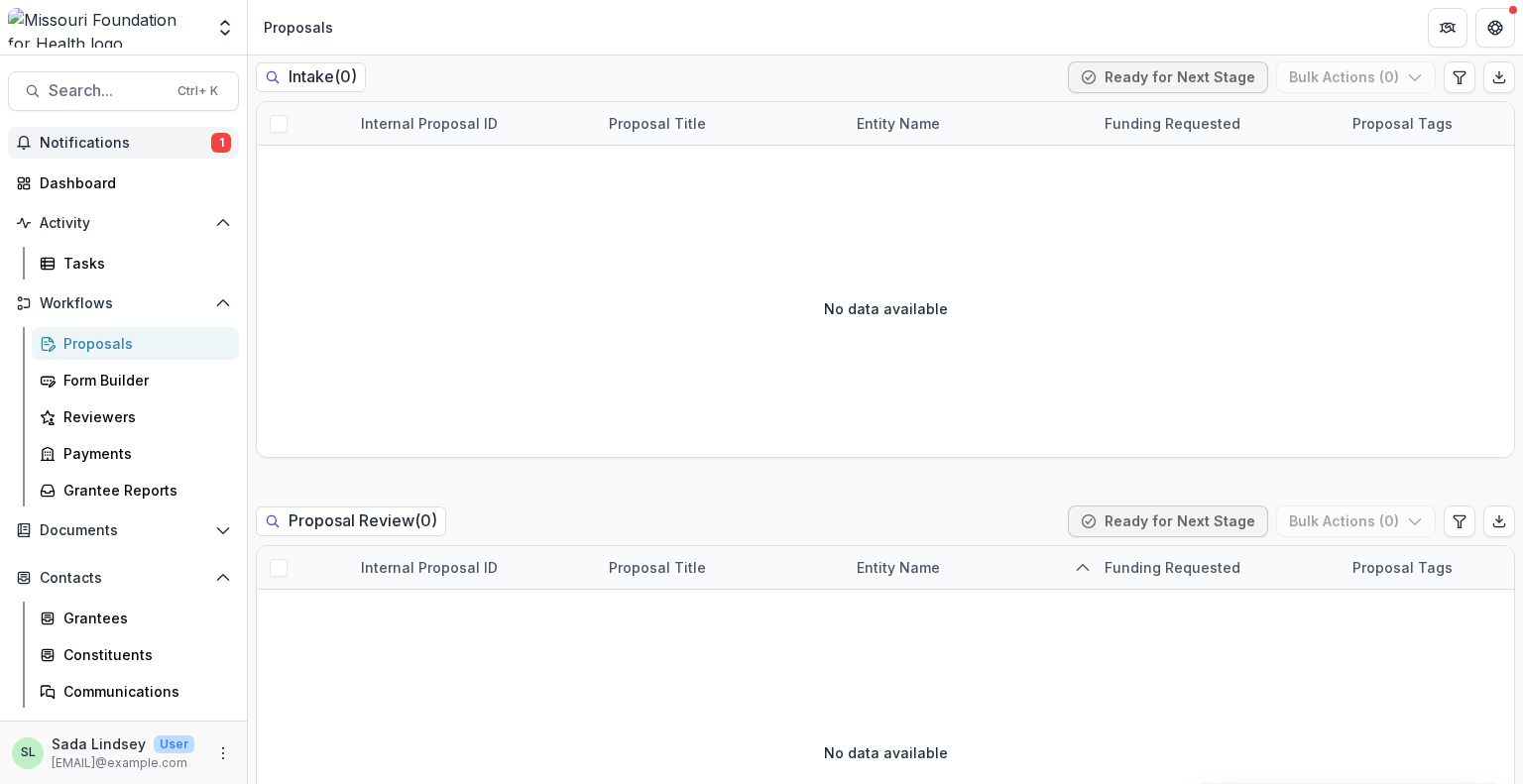 click on "Notifications" at bounding box center [125, 143] 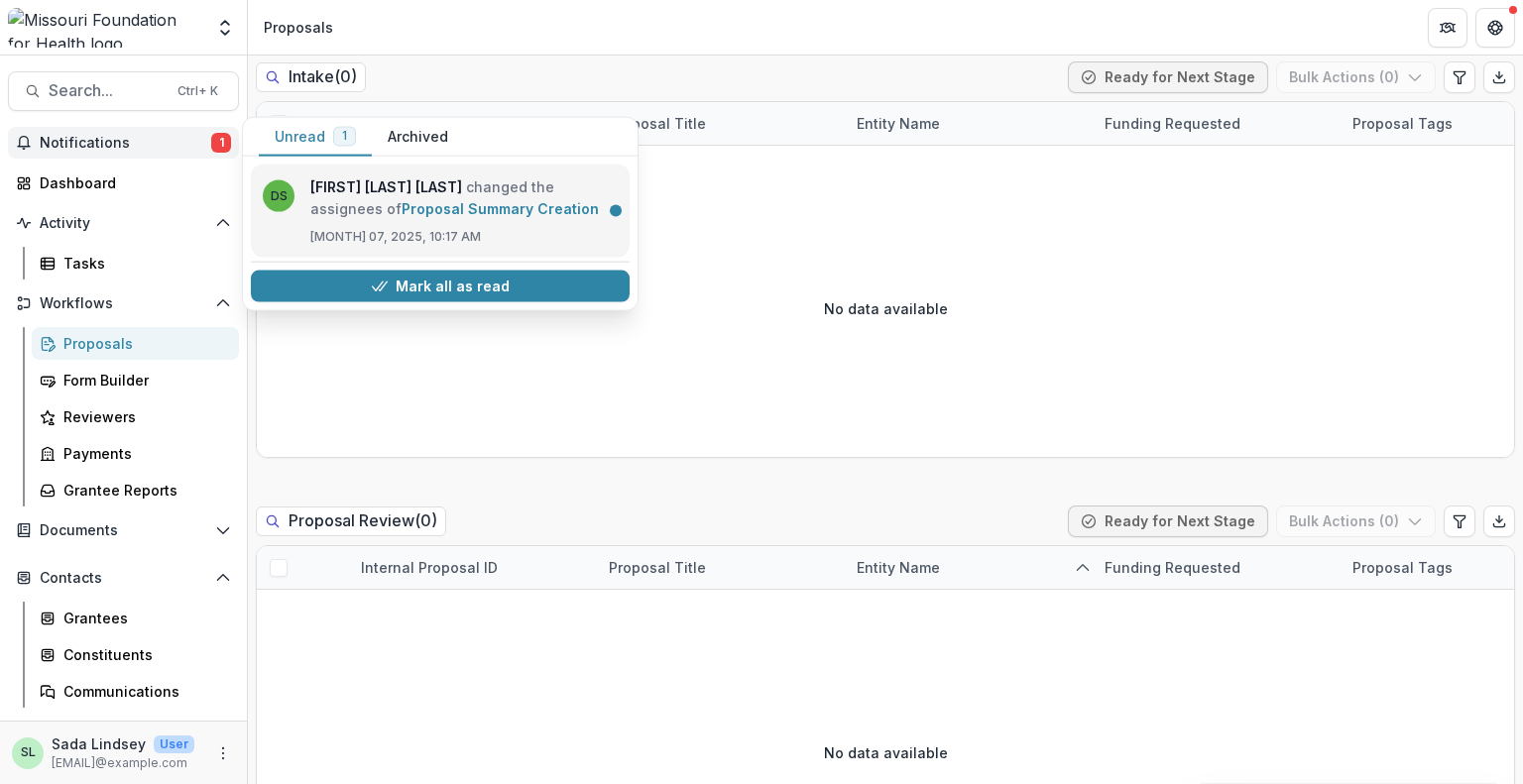 click on "Proposal Summary Creation" at bounding box center (500, 208) 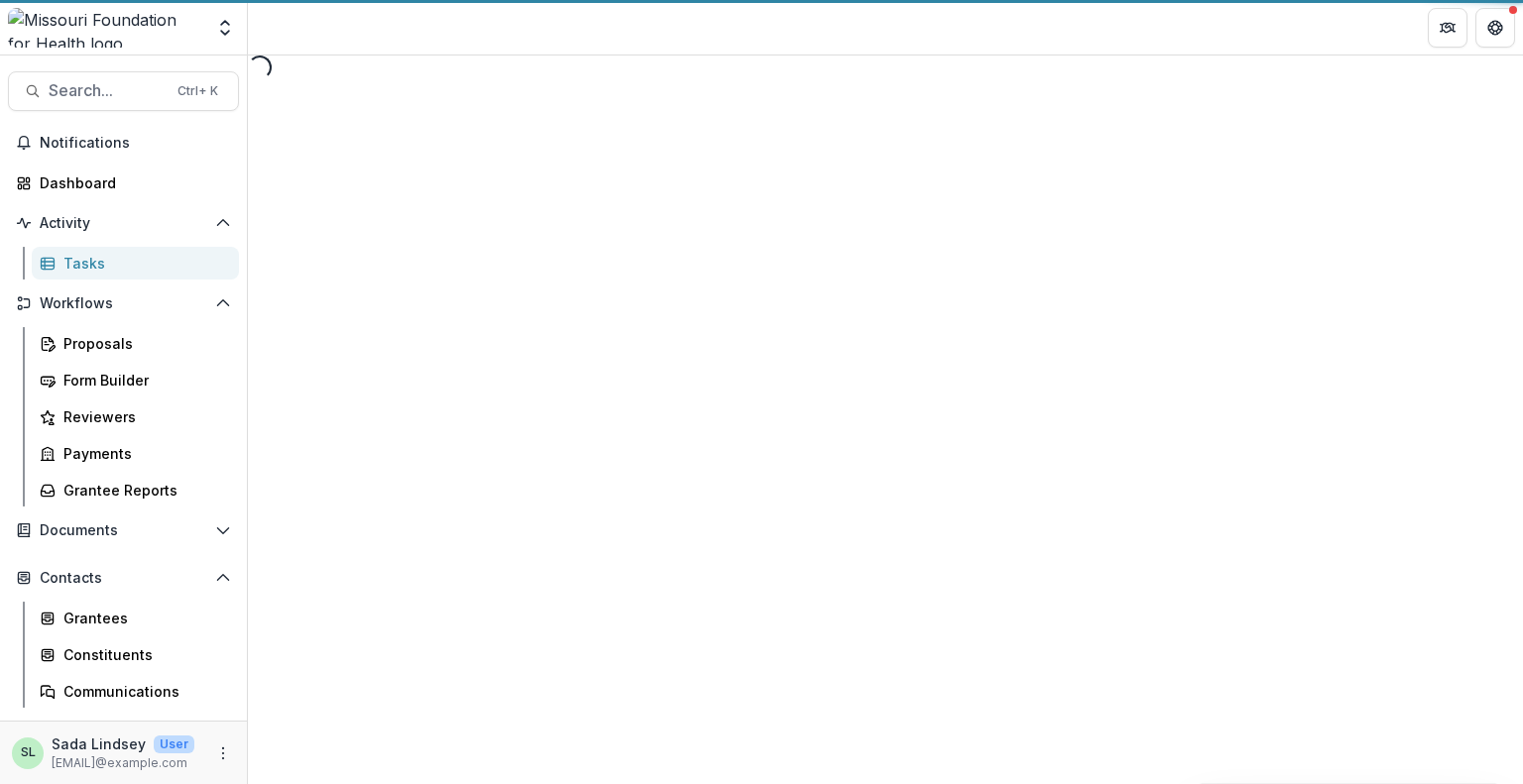 scroll, scrollTop: 0, scrollLeft: 0, axis: both 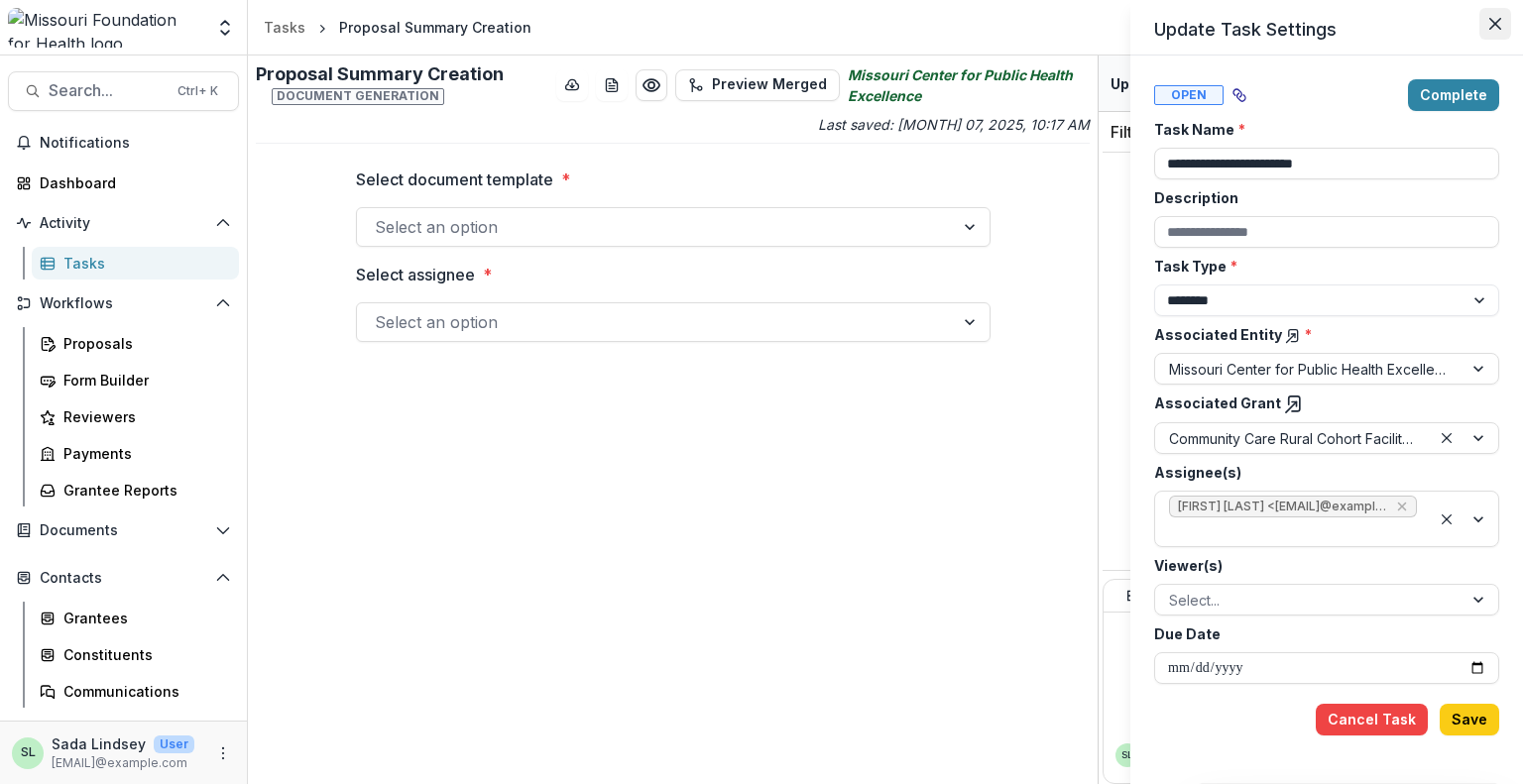 click 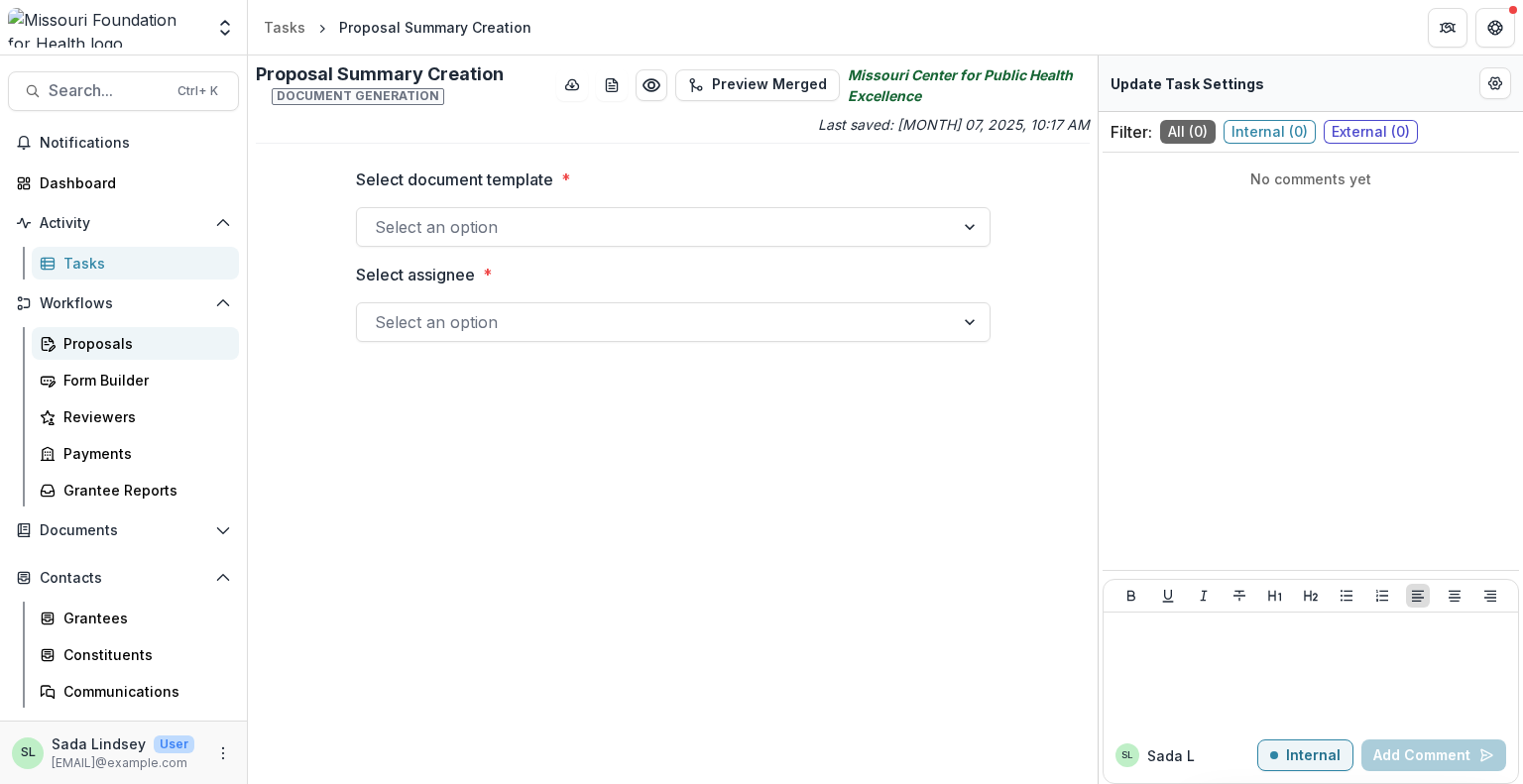 click on "Proposals" at bounding box center (143, 343) 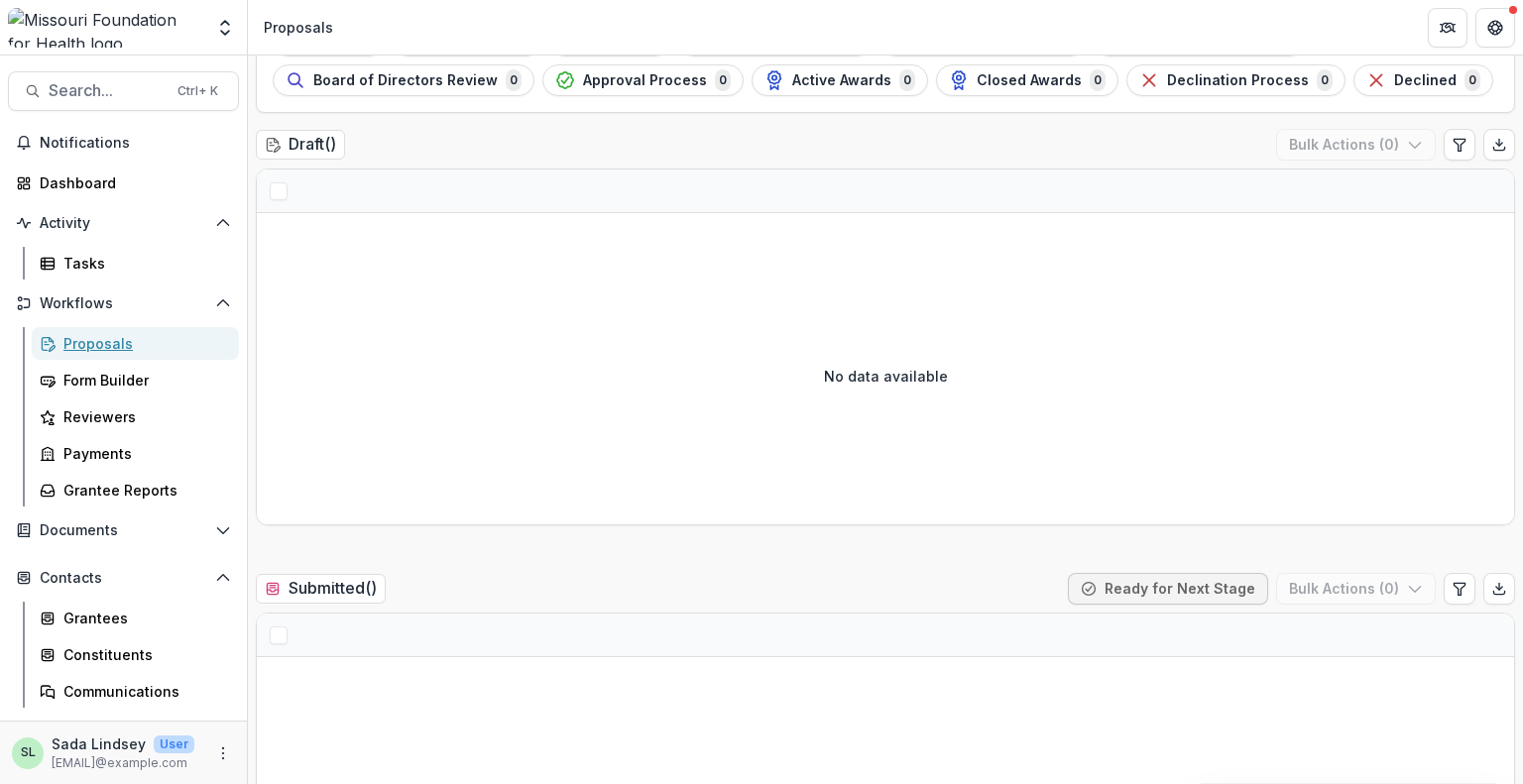 scroll, scrollTop: 0, scrollLeft: 0, axis: both 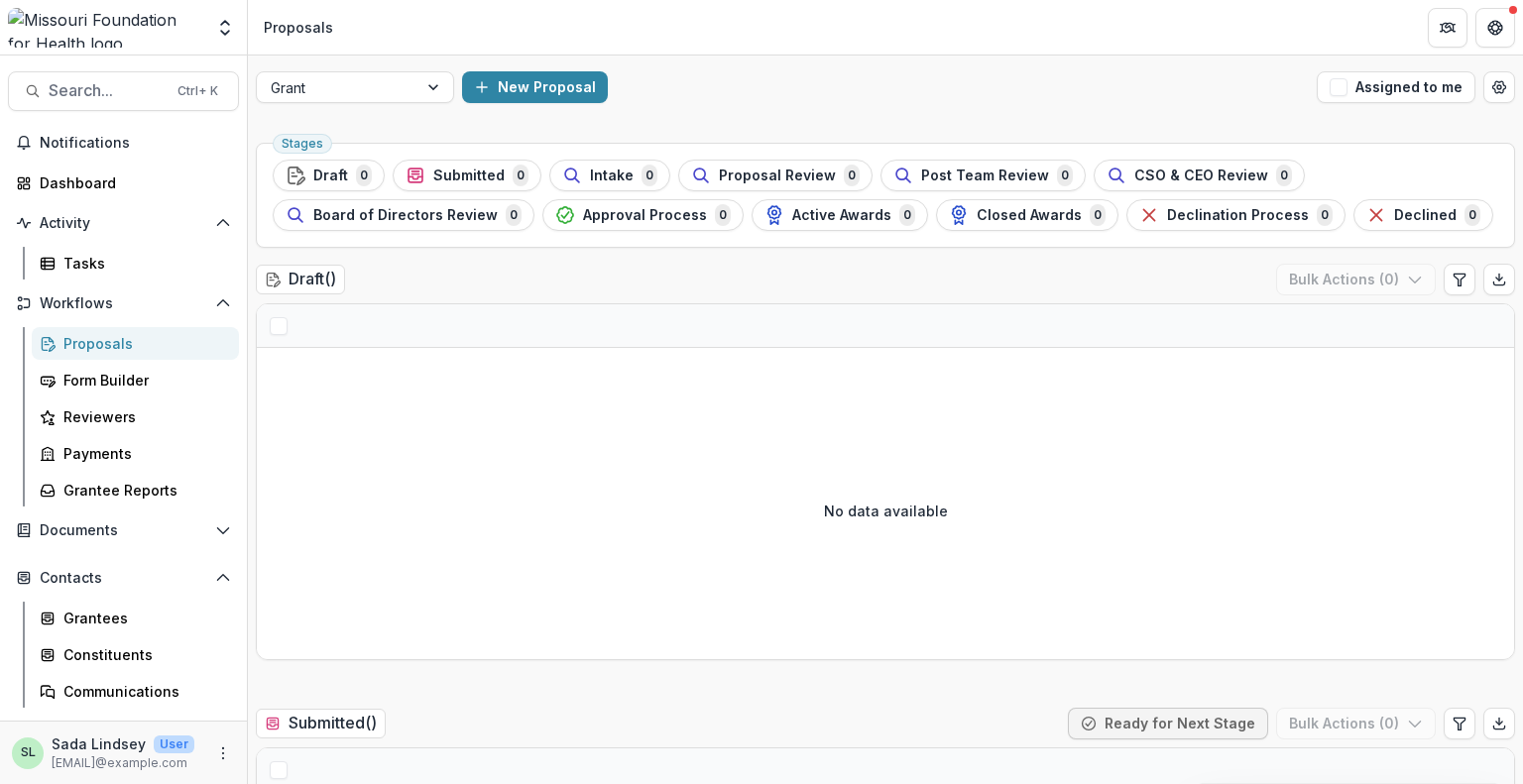 click on "Proposals" at bounding box center [143, 343] 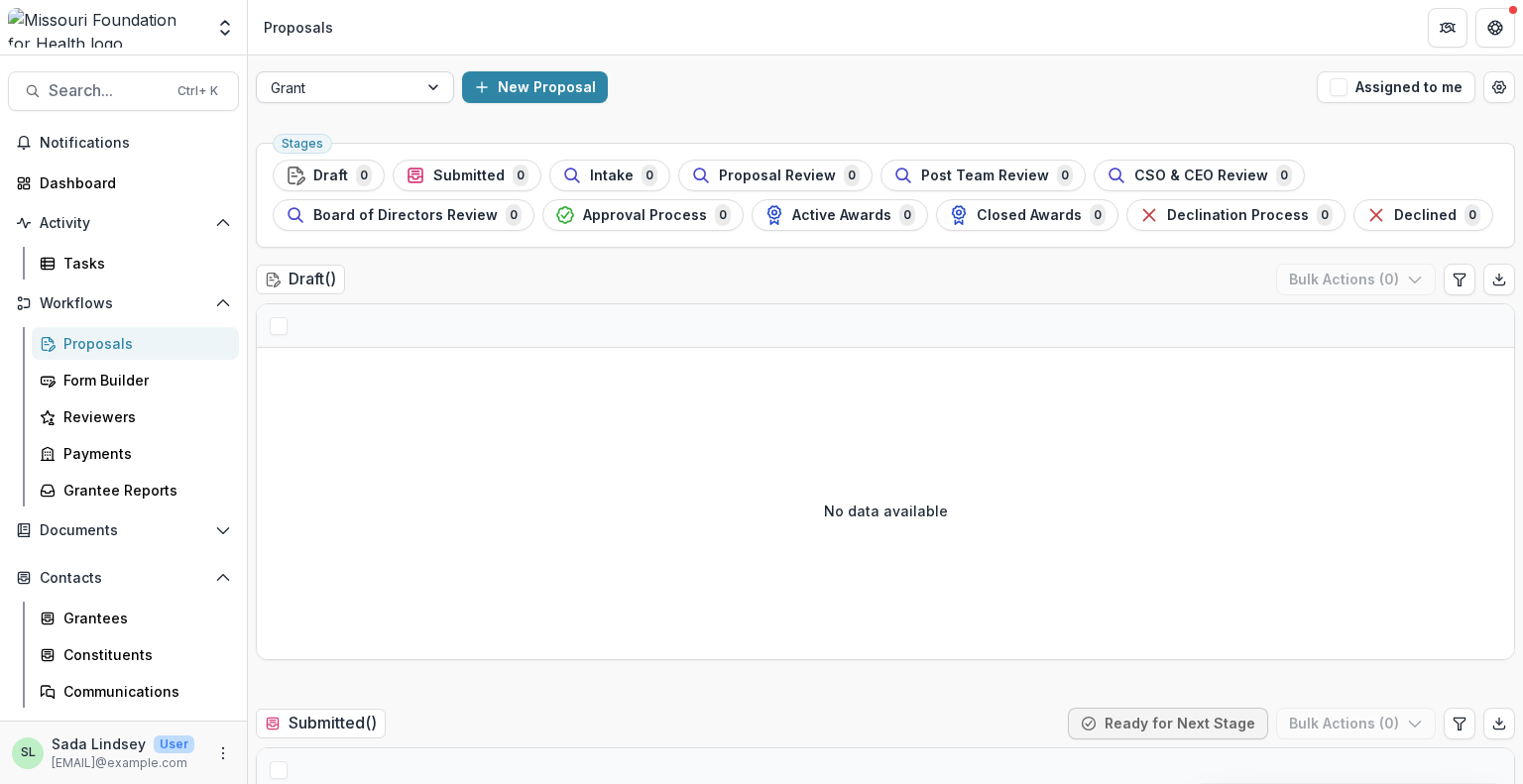click at bounding box center [337, 87] 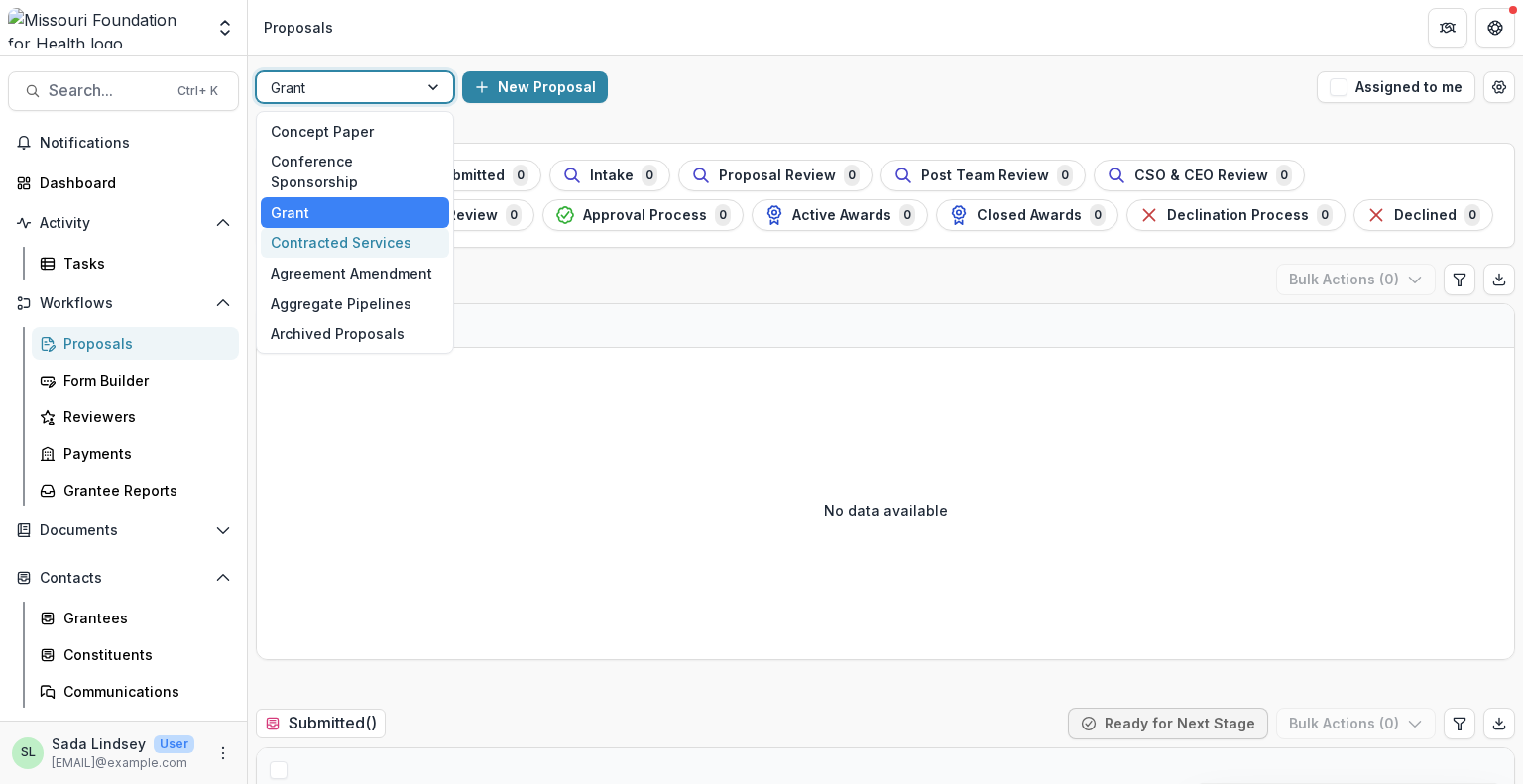click on "Contracted Services" at bounding box center (355, 243) 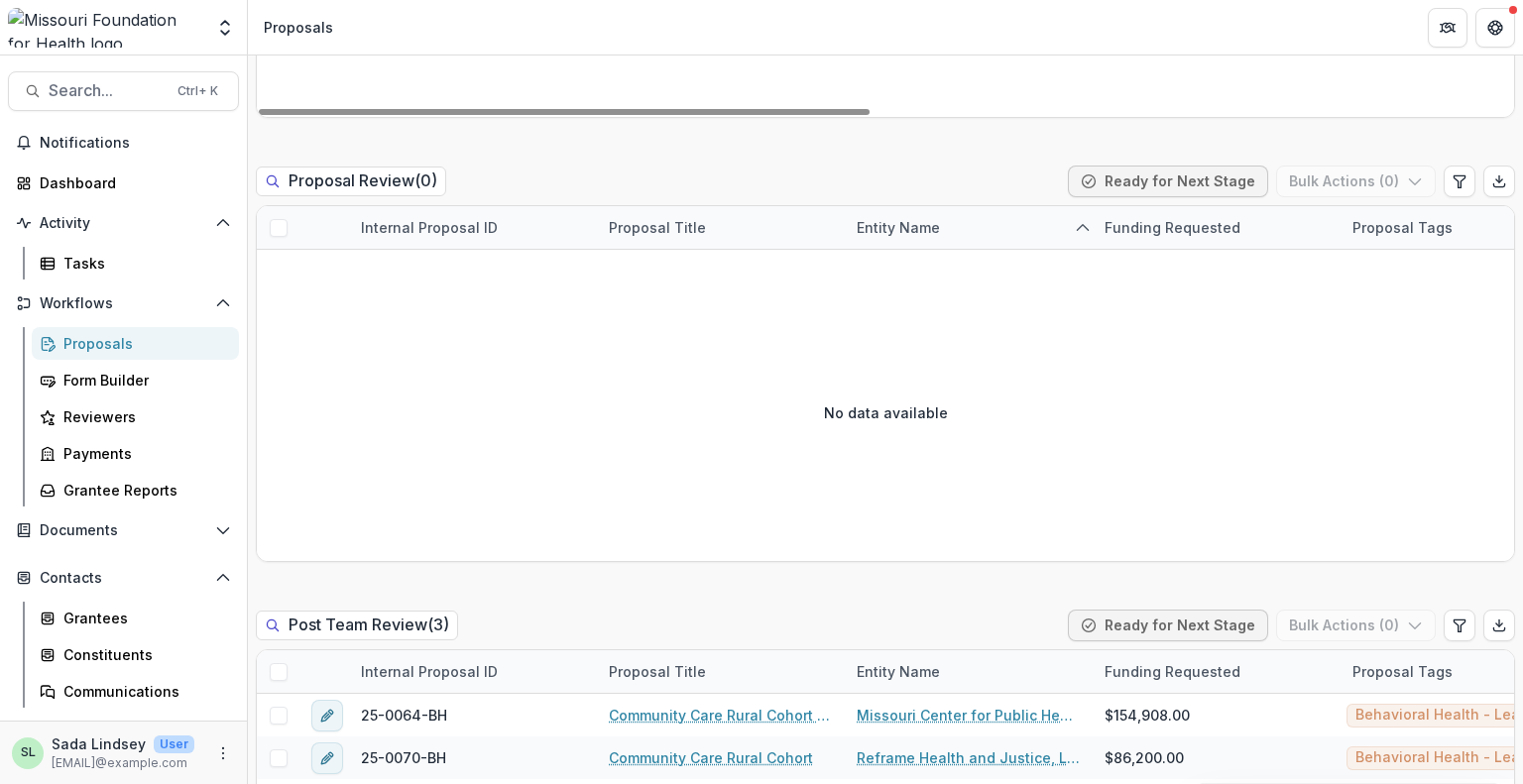scroll, scrollTop: 1883, scrollLeft: 0, axis: vertical 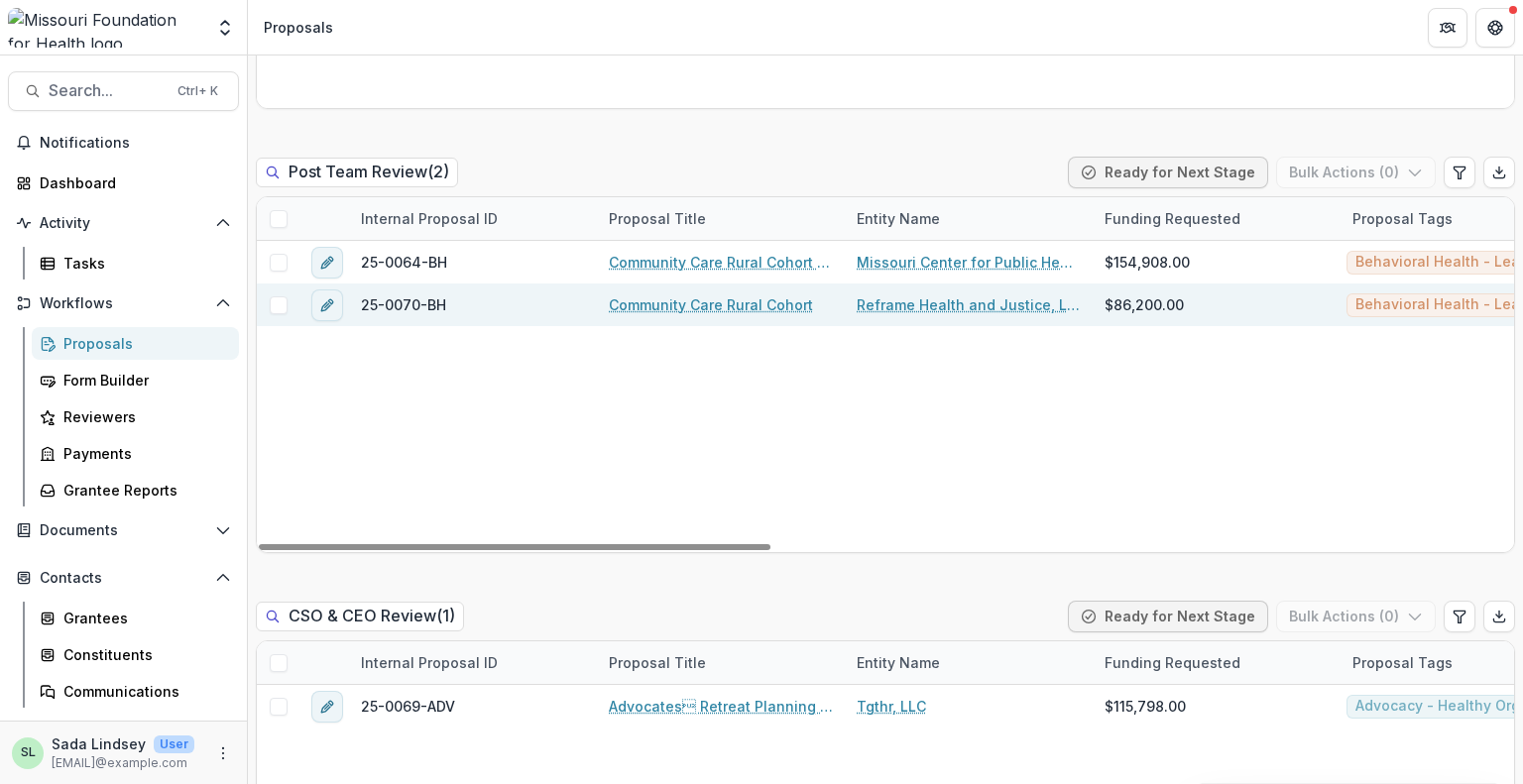click on "Community Care Rural Cohort" at bounding box center [711, 304] 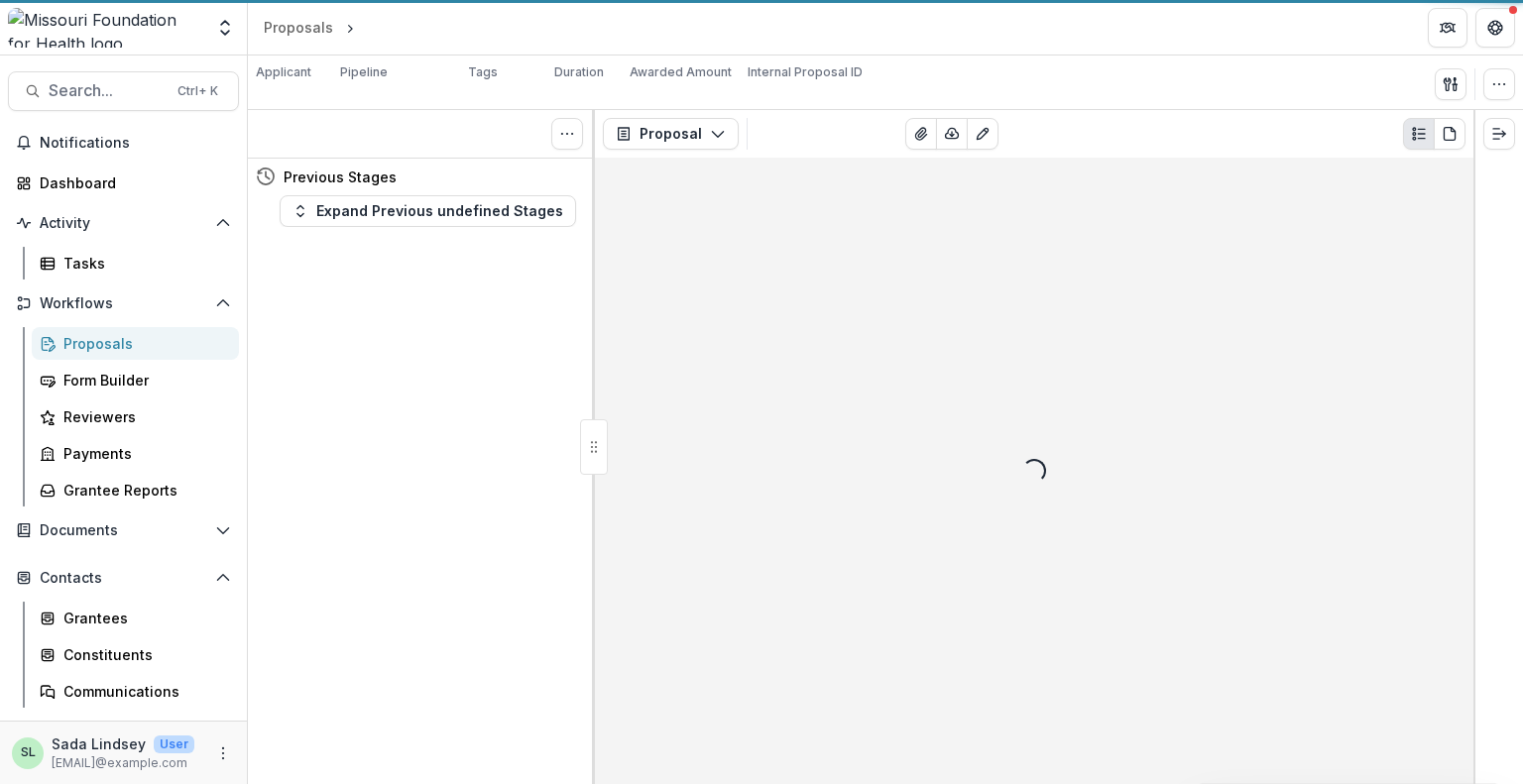 scroll, scrollTop: 0, scrollLeft: 0, axis: both 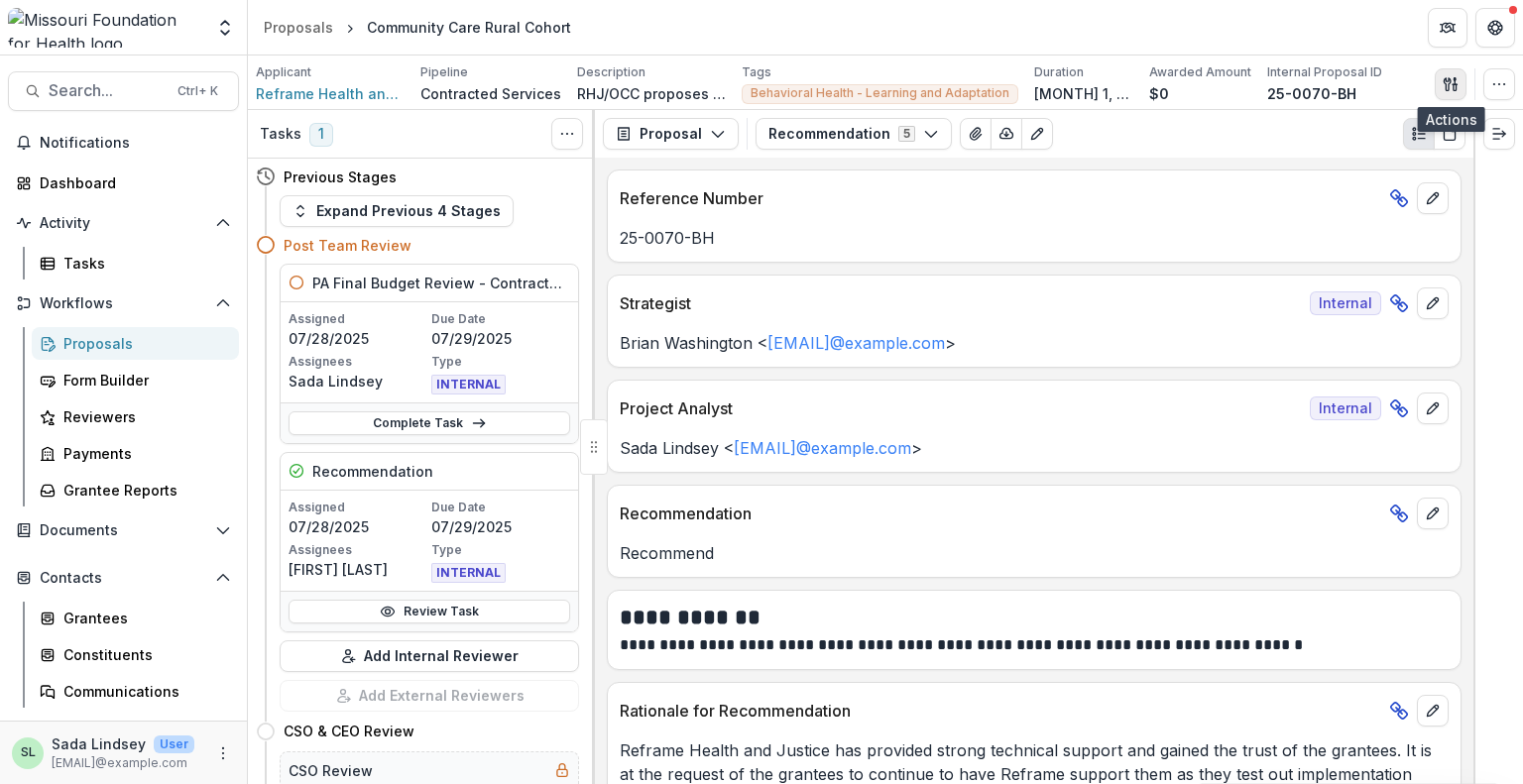 click 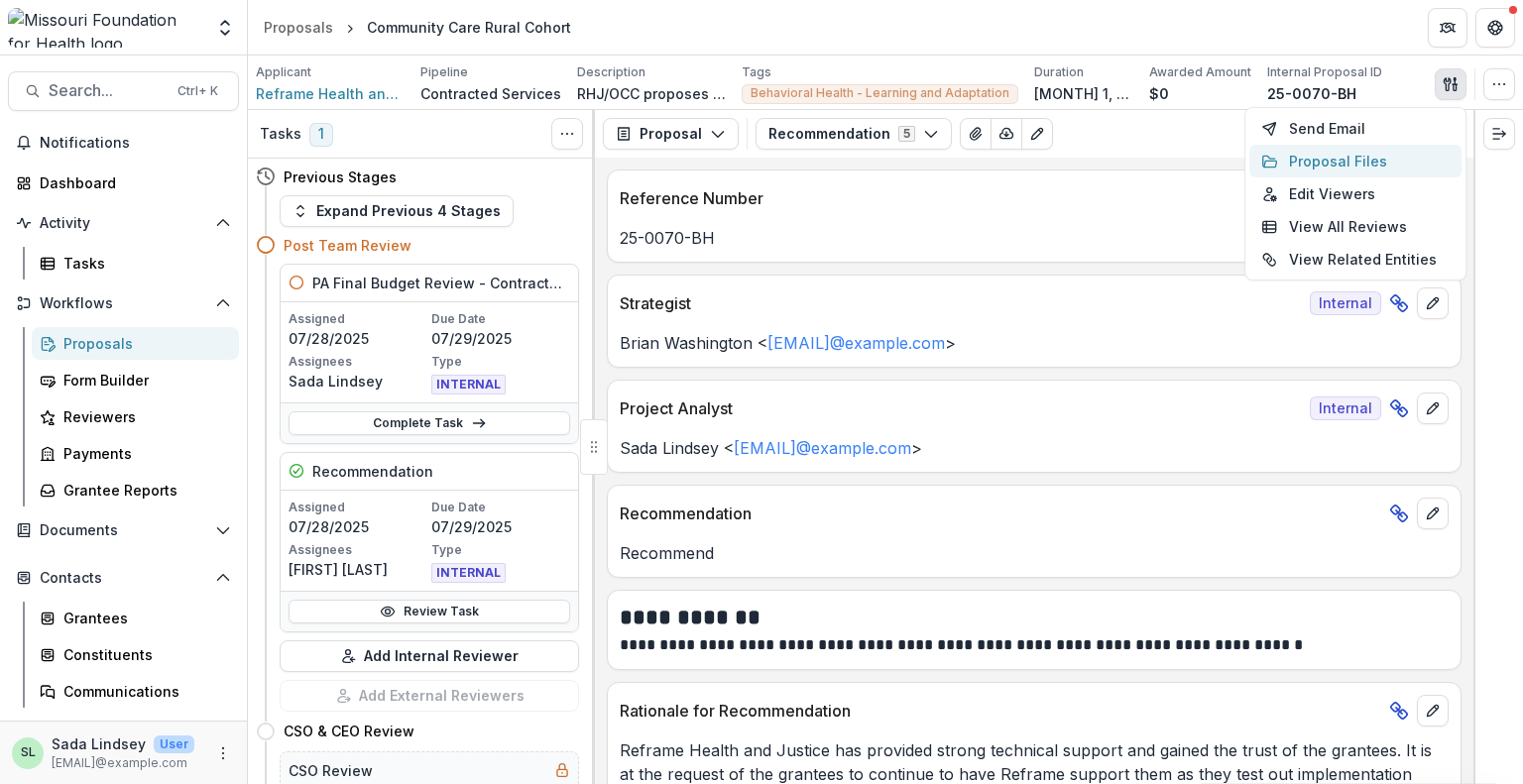 click on "Proposal Files" at bounding box center [1355, 161] 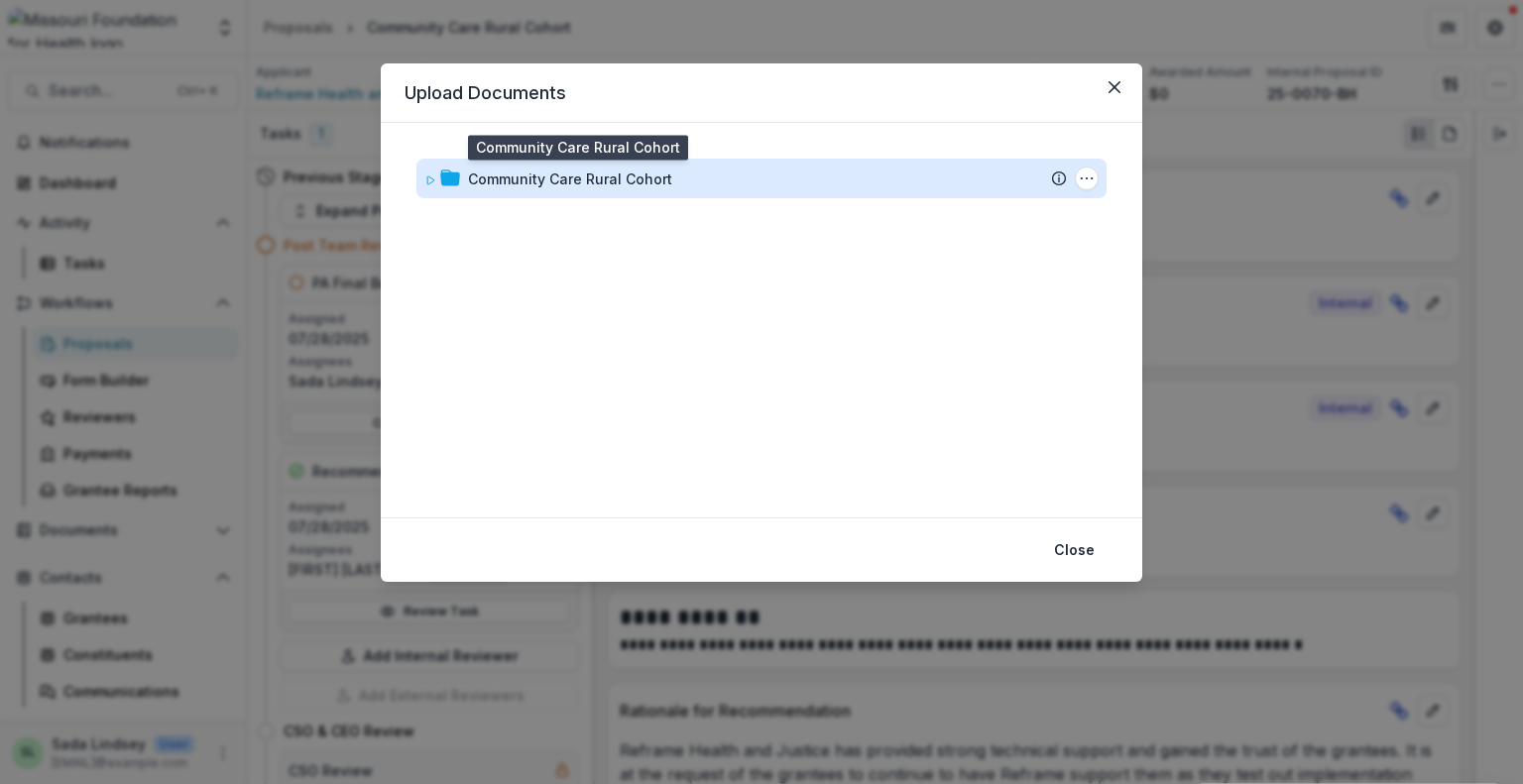 click on "Community Care Rural Cohort" at bounding box center [570, 178] 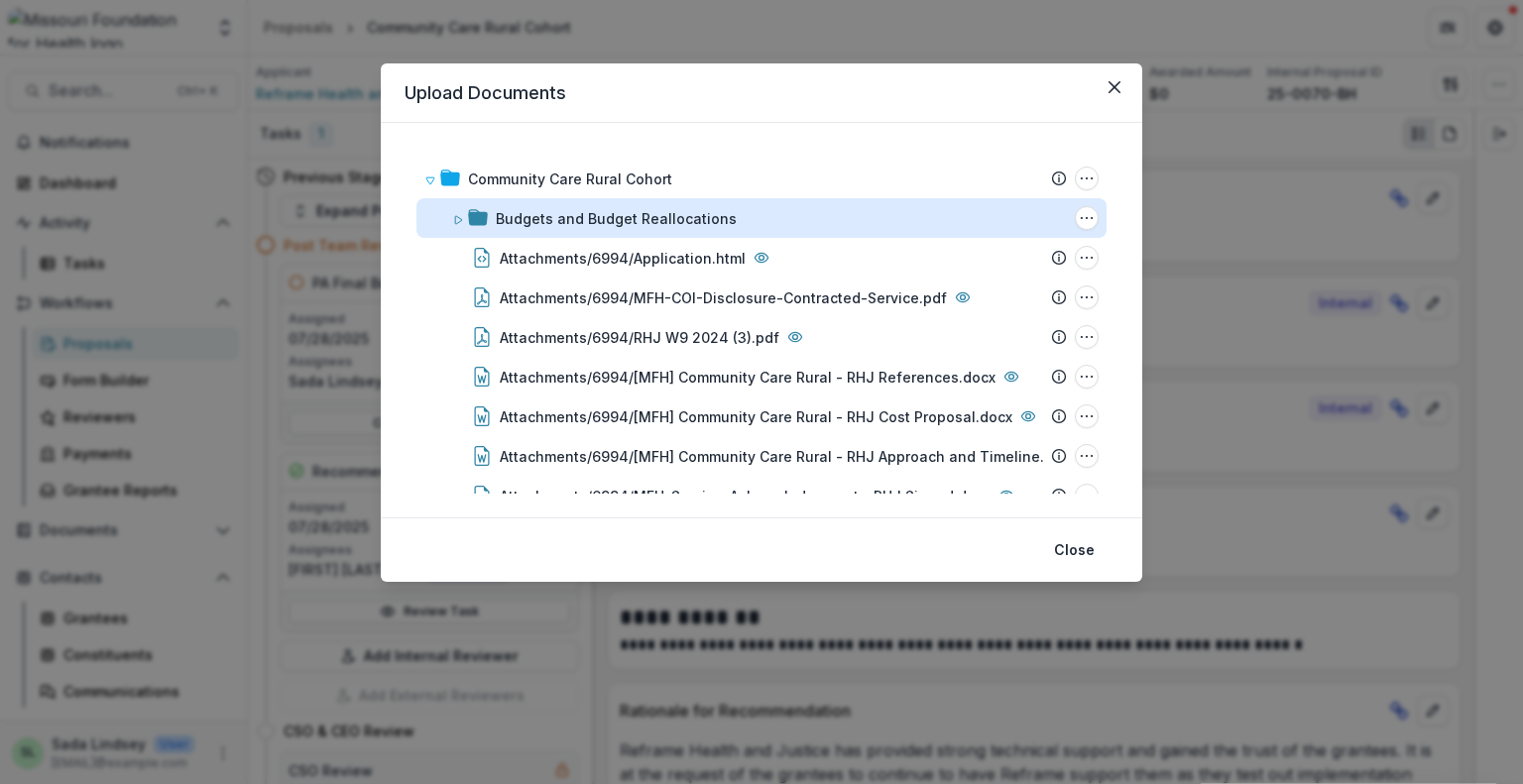 click on "Budgets and Budget Reallocations" at bounding box center (616, 218) 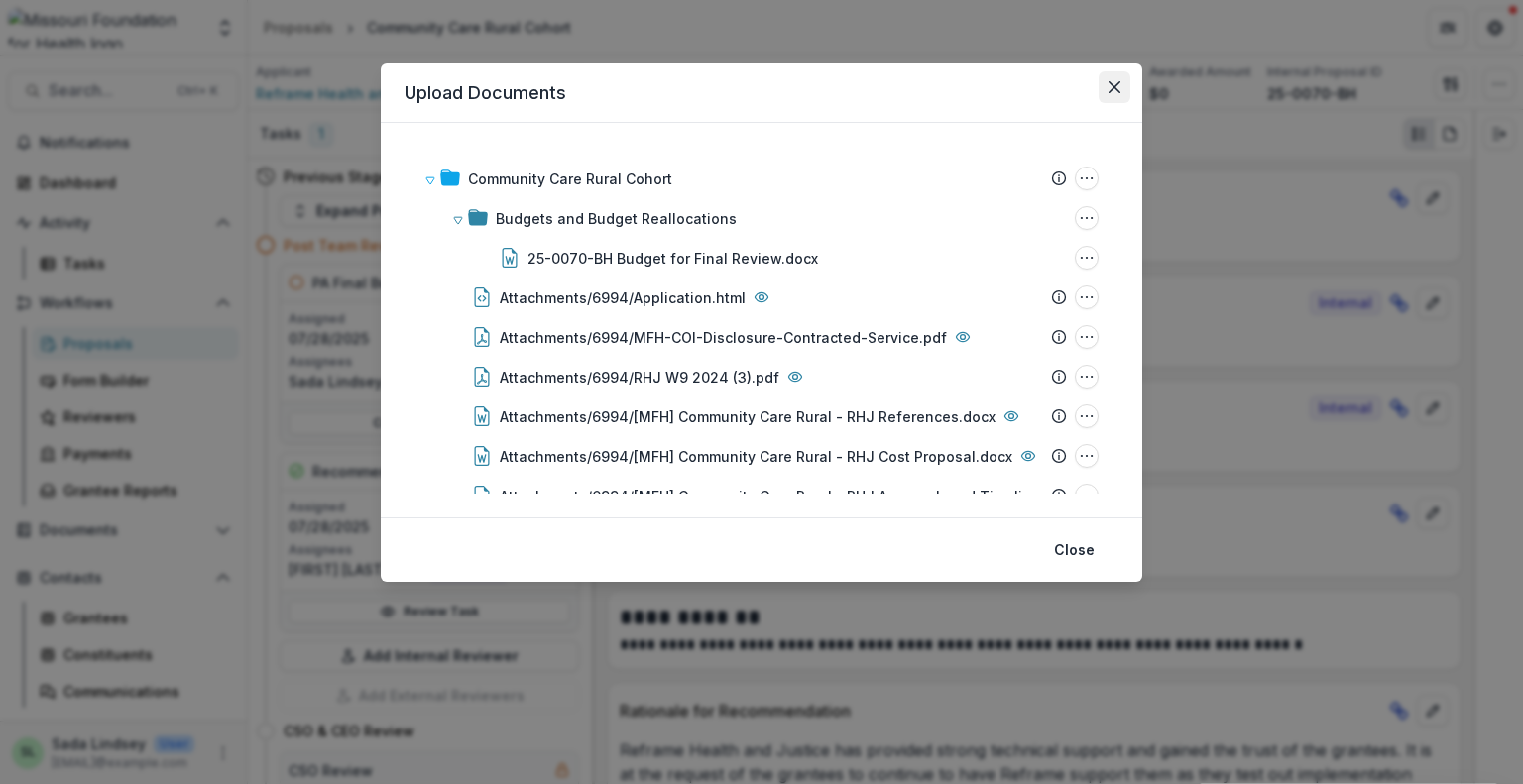 click at bounding box center [1114, 87] 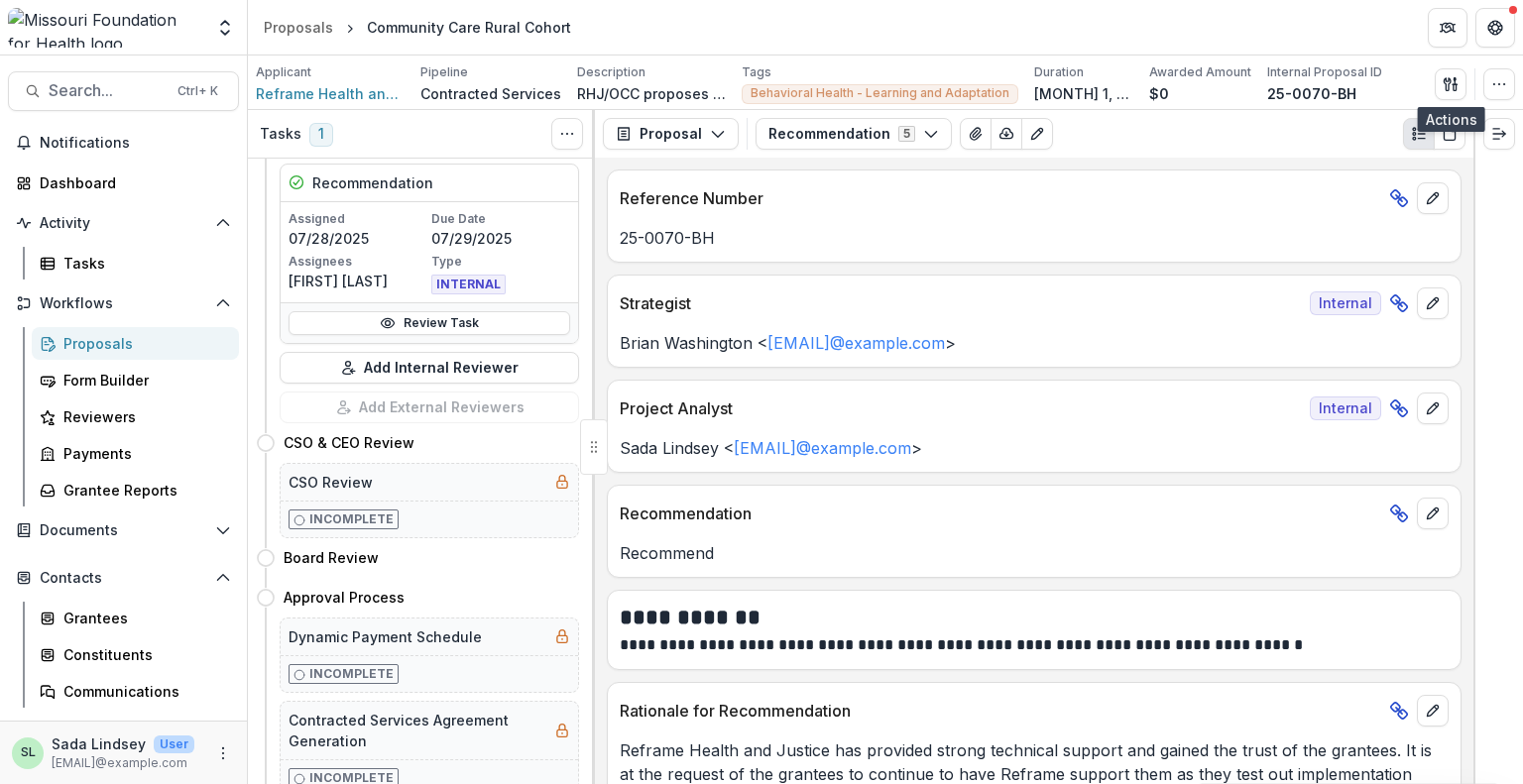scroll, scrollTop: 0, scrollLeft: 0, axis: both 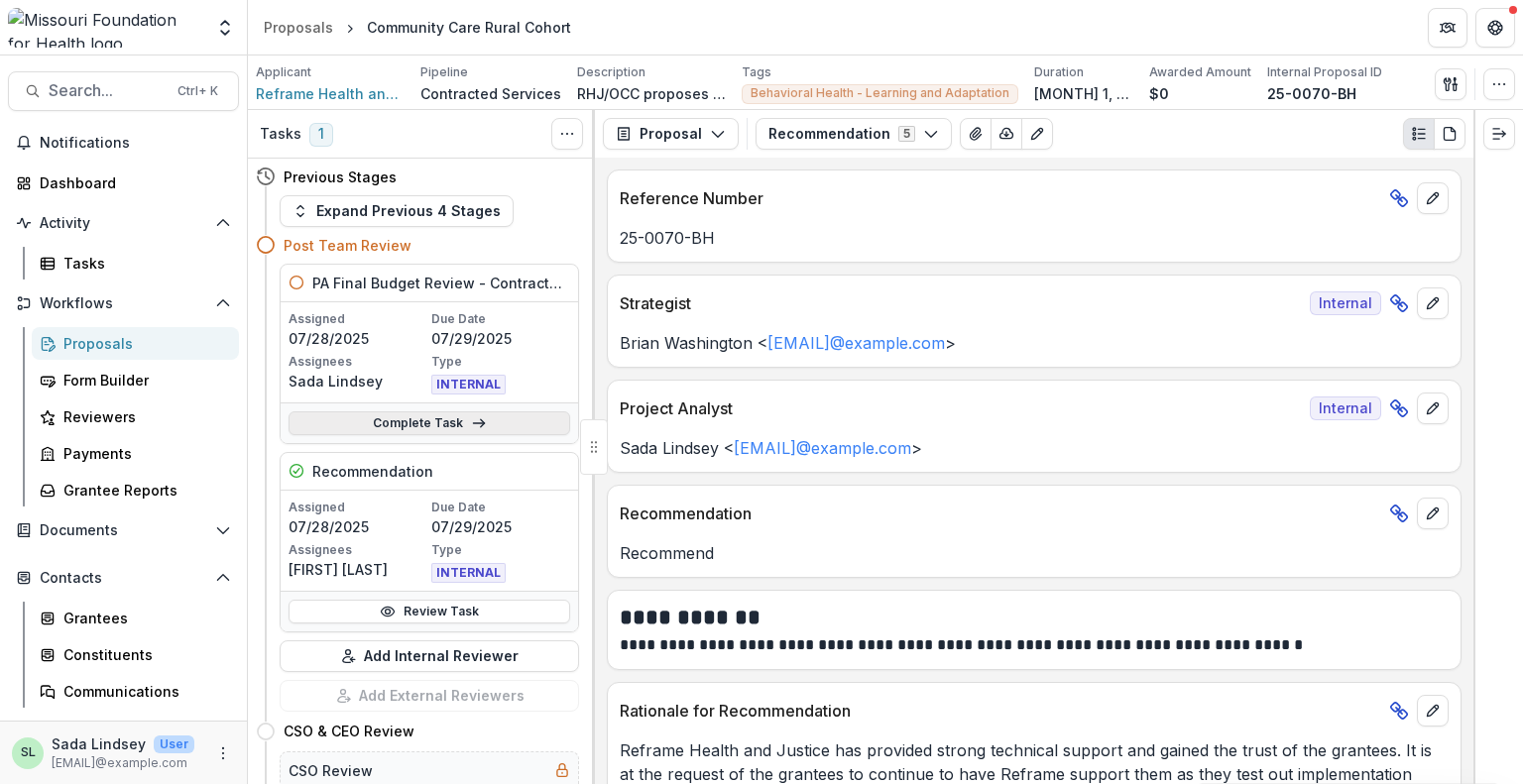 click on "Complete Task" at bounding box center (429, 423) 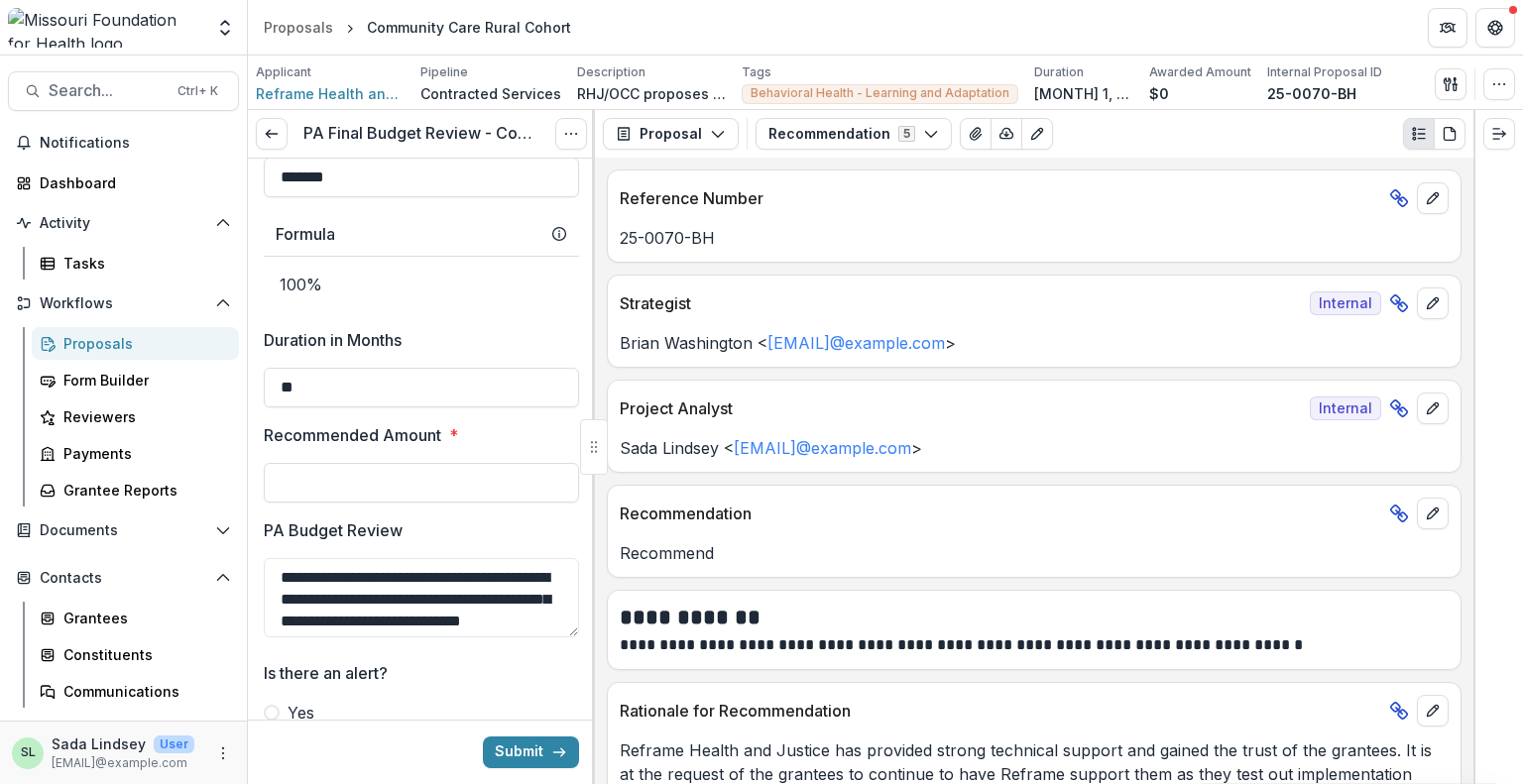 scroll, scrollTop: 1487, scrollLeft: 0, axis: vertical 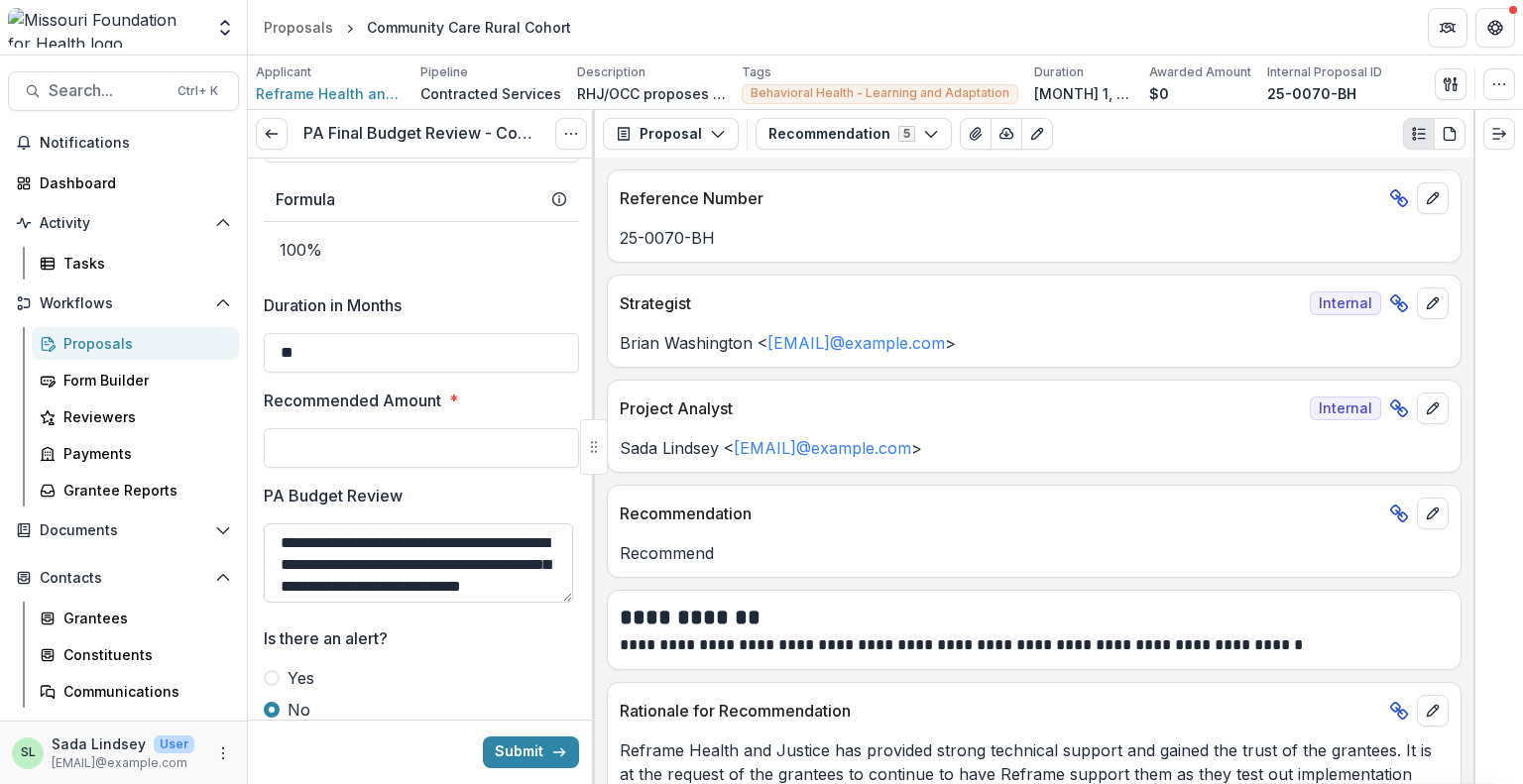 click on "**********" at bounding box center (418, 563) 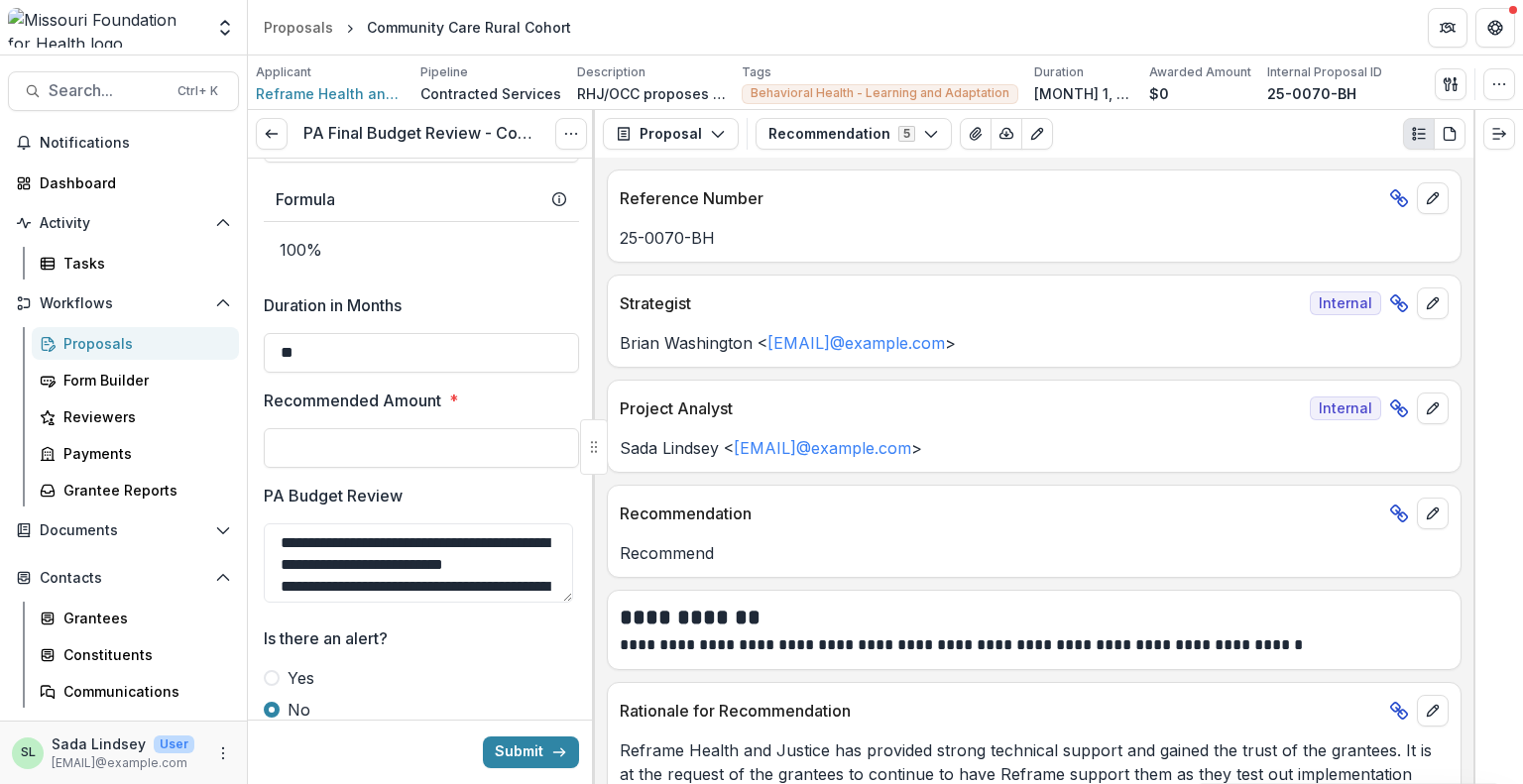 type on "**********" 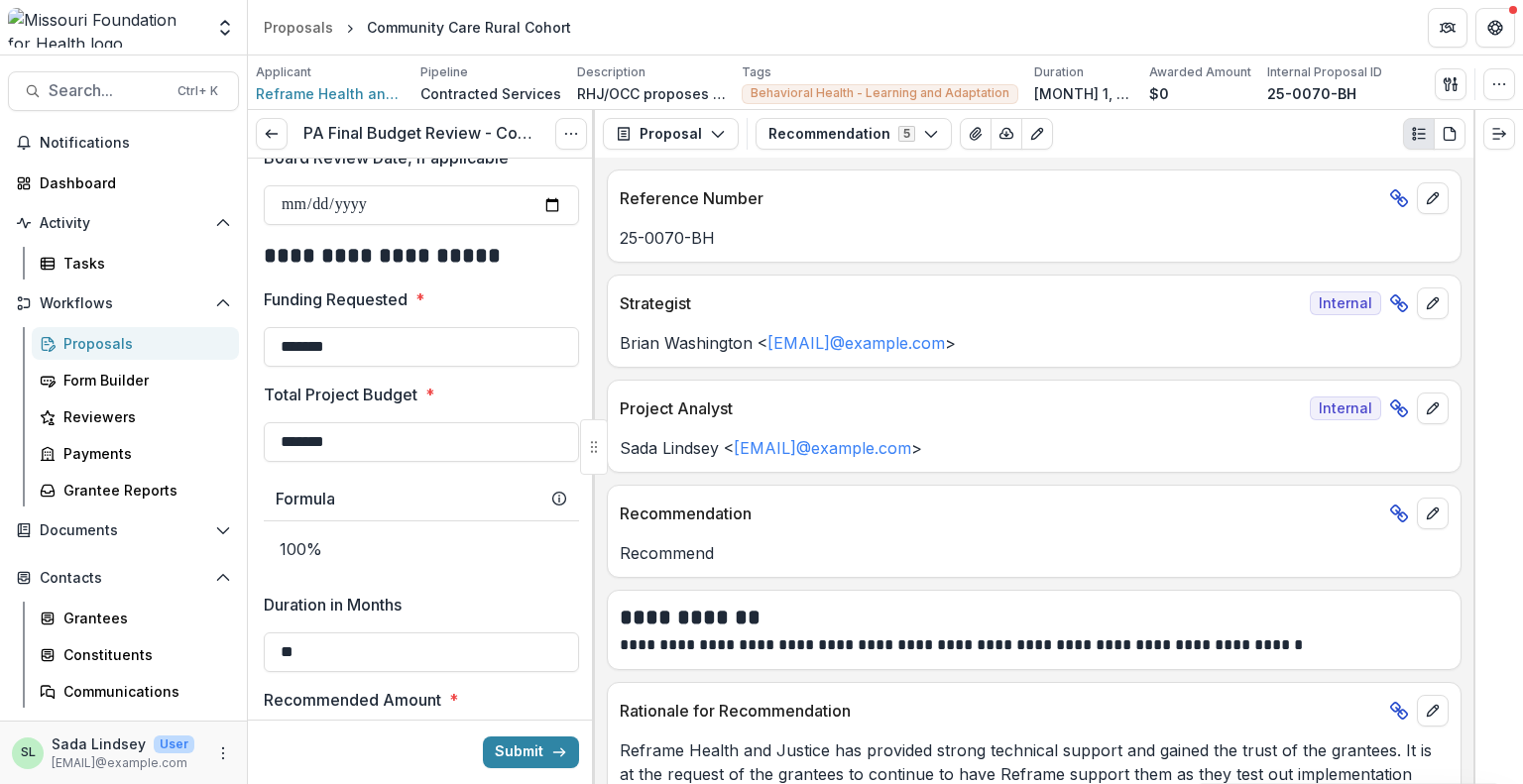 scroll, scrollTop: 1189, scrollLeft: 0, axis: vertical 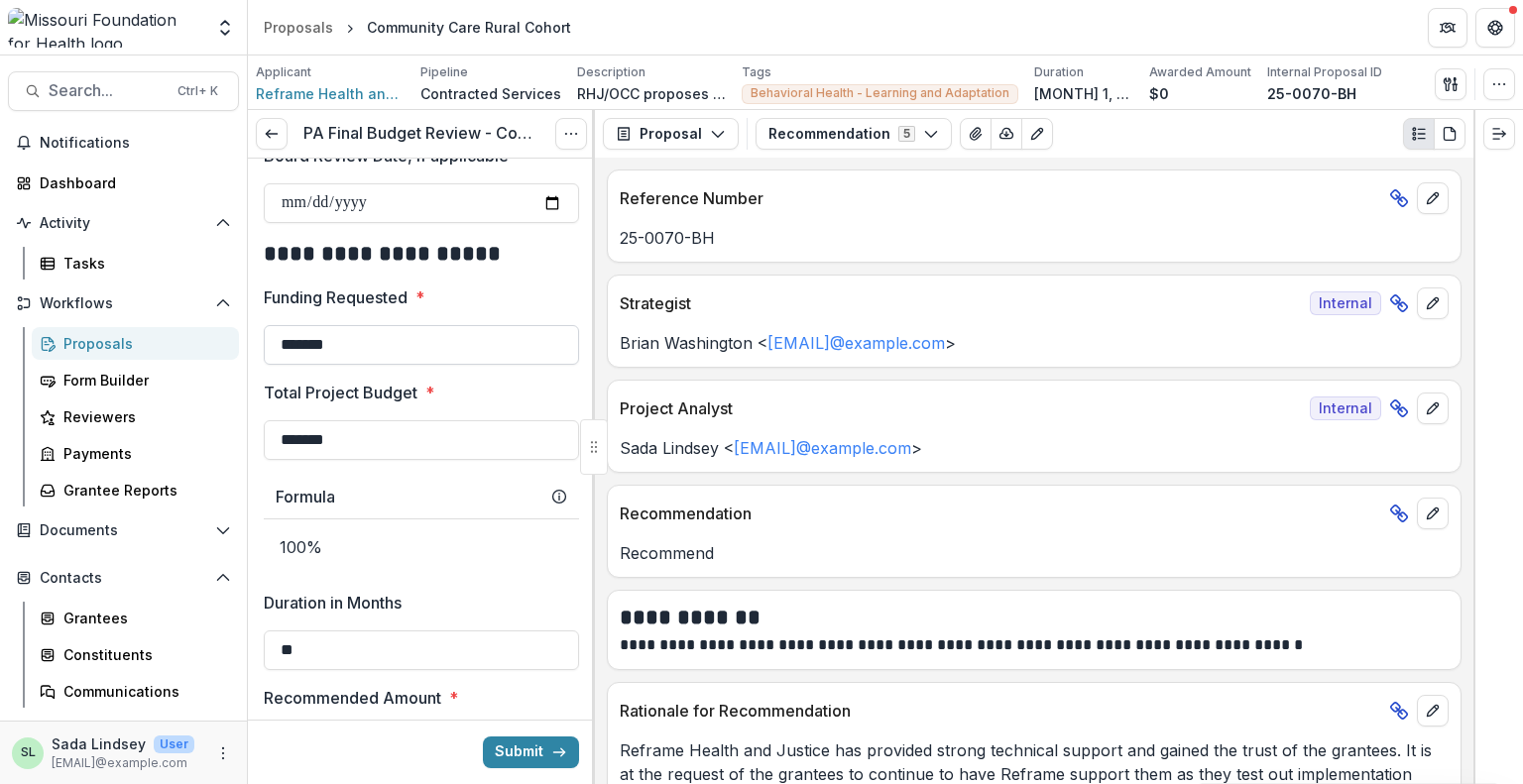 click on "*******" at bounding box center (421, 345) 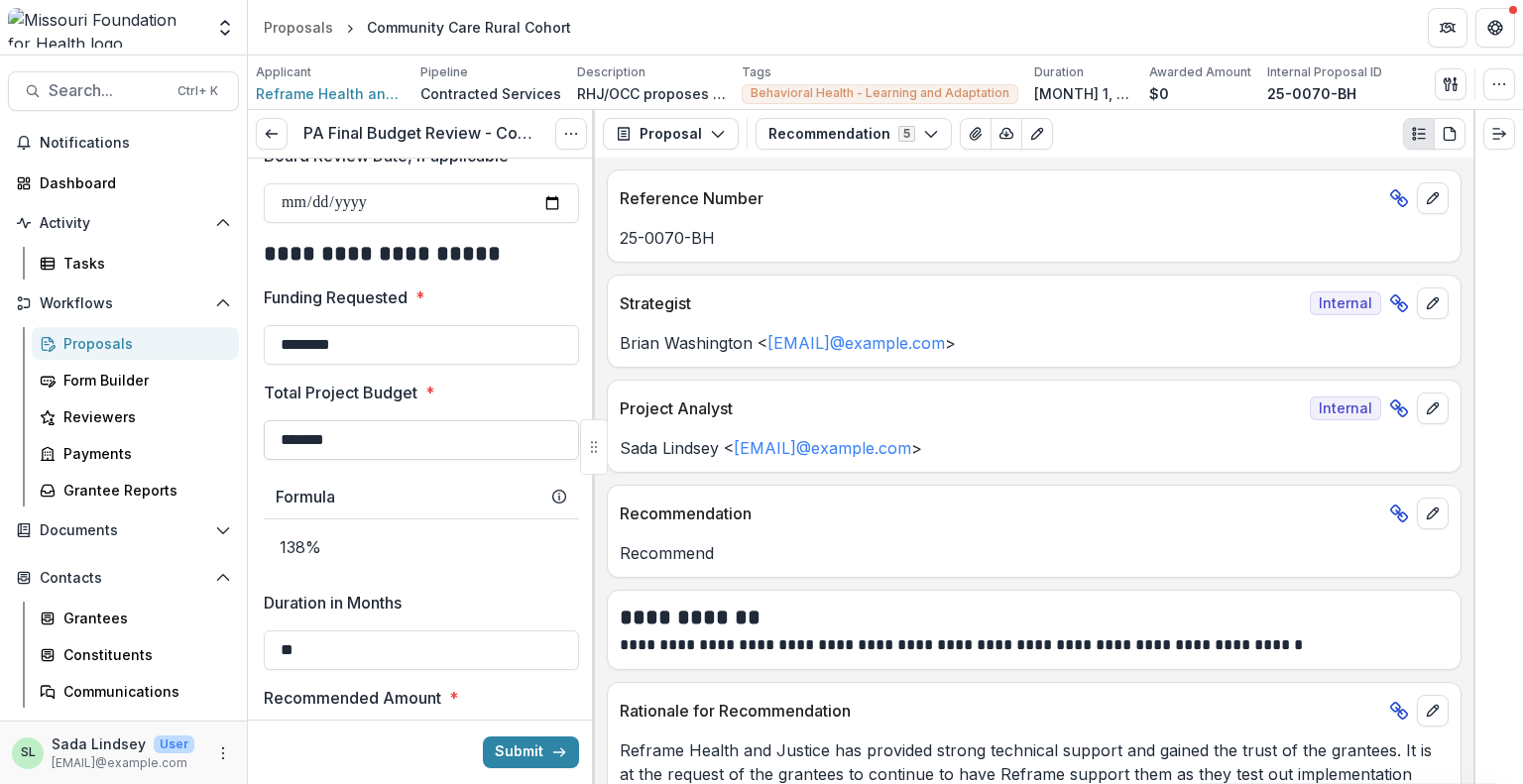 type on "********" 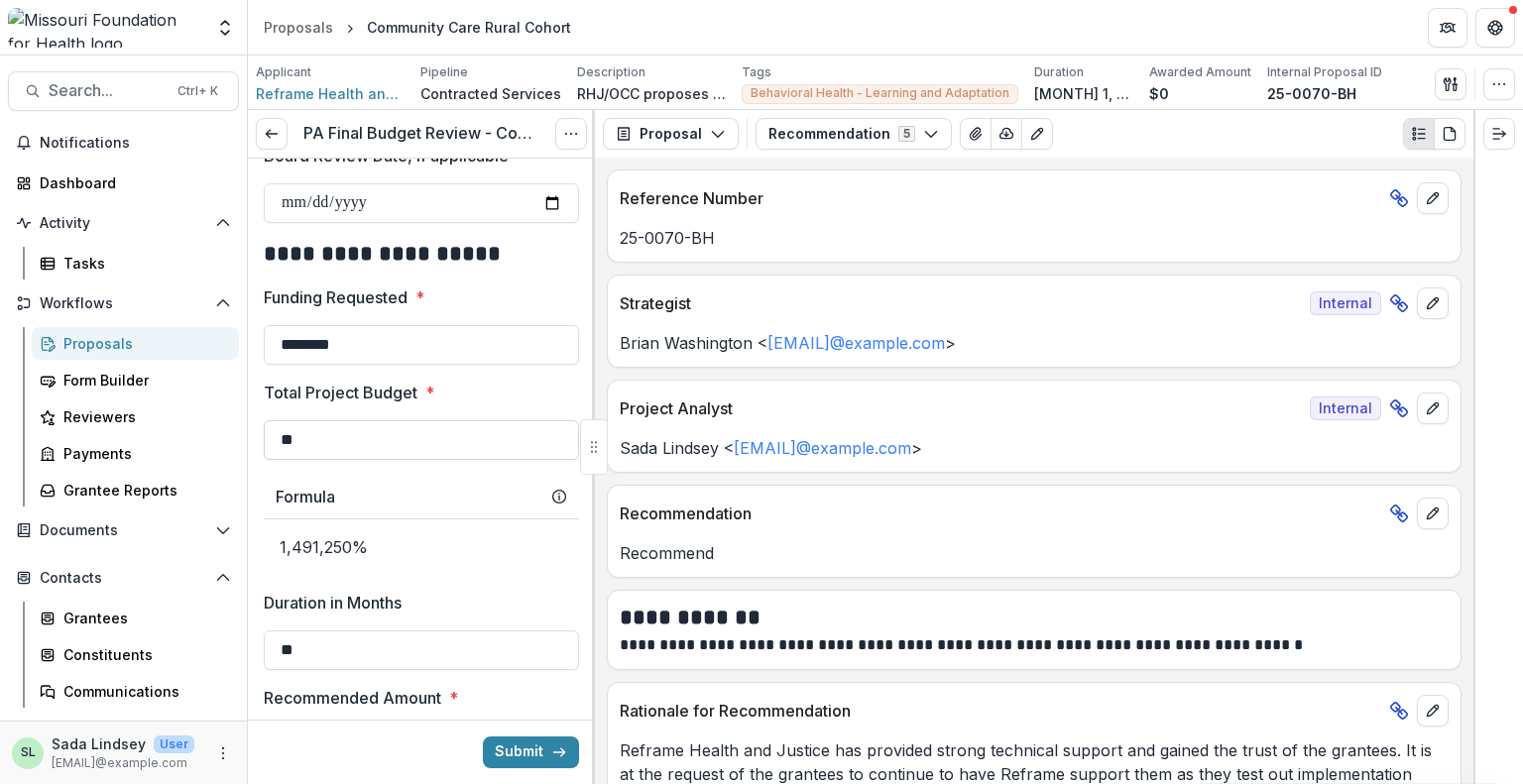 type on "*" 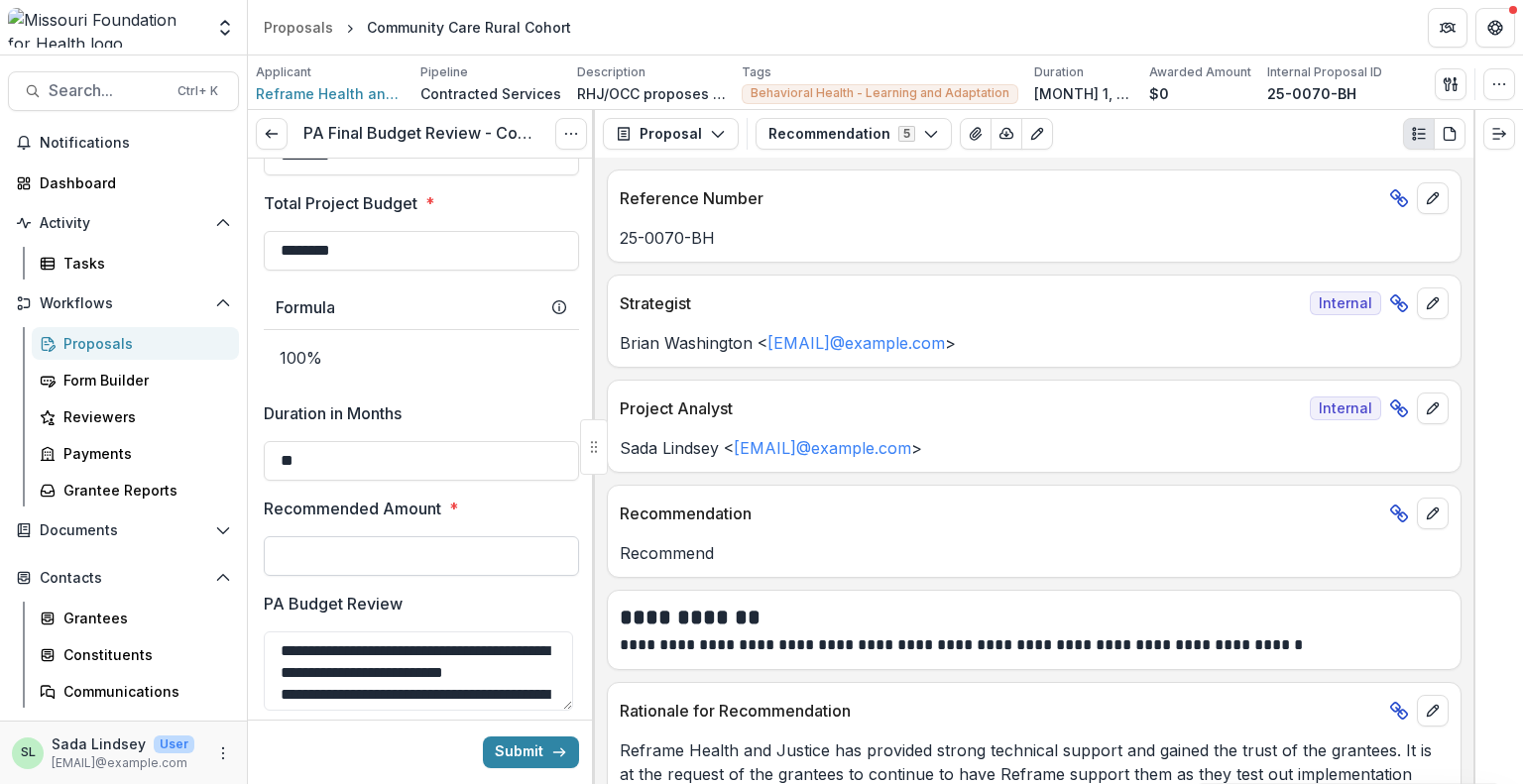 scroll, scrollTop: 1388, scrollLeft: 0, axis: vertical 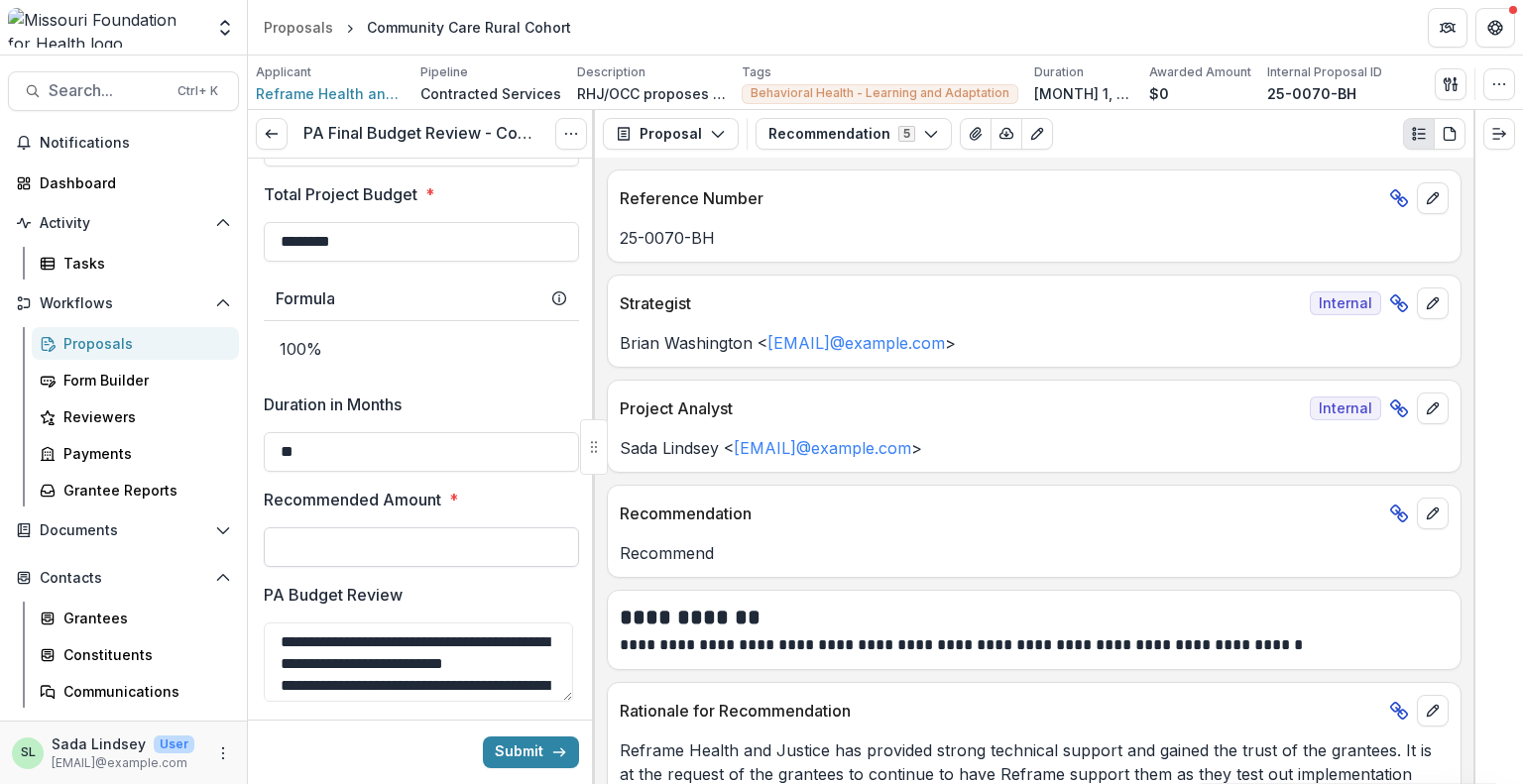 type on "********" 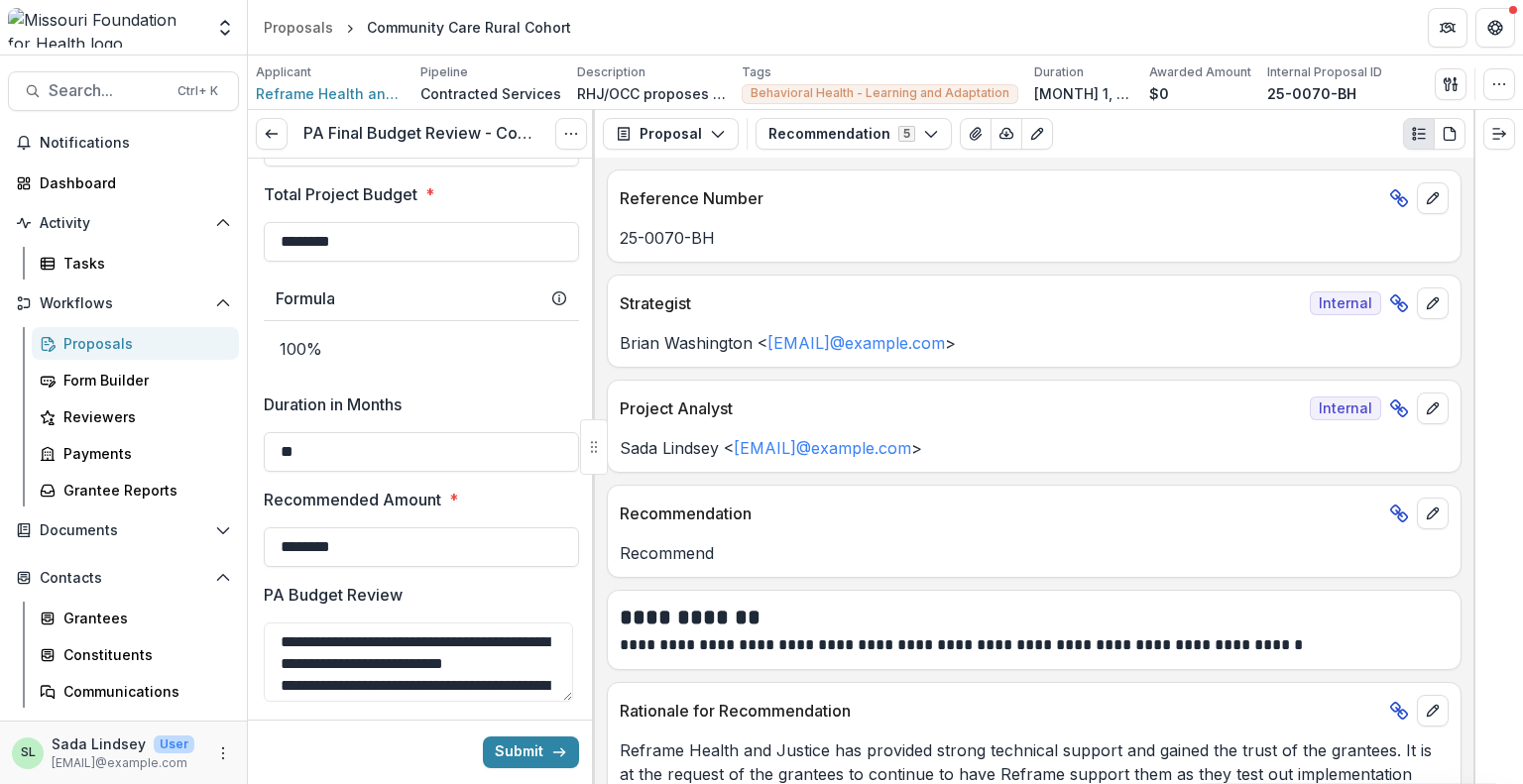 type on "********" 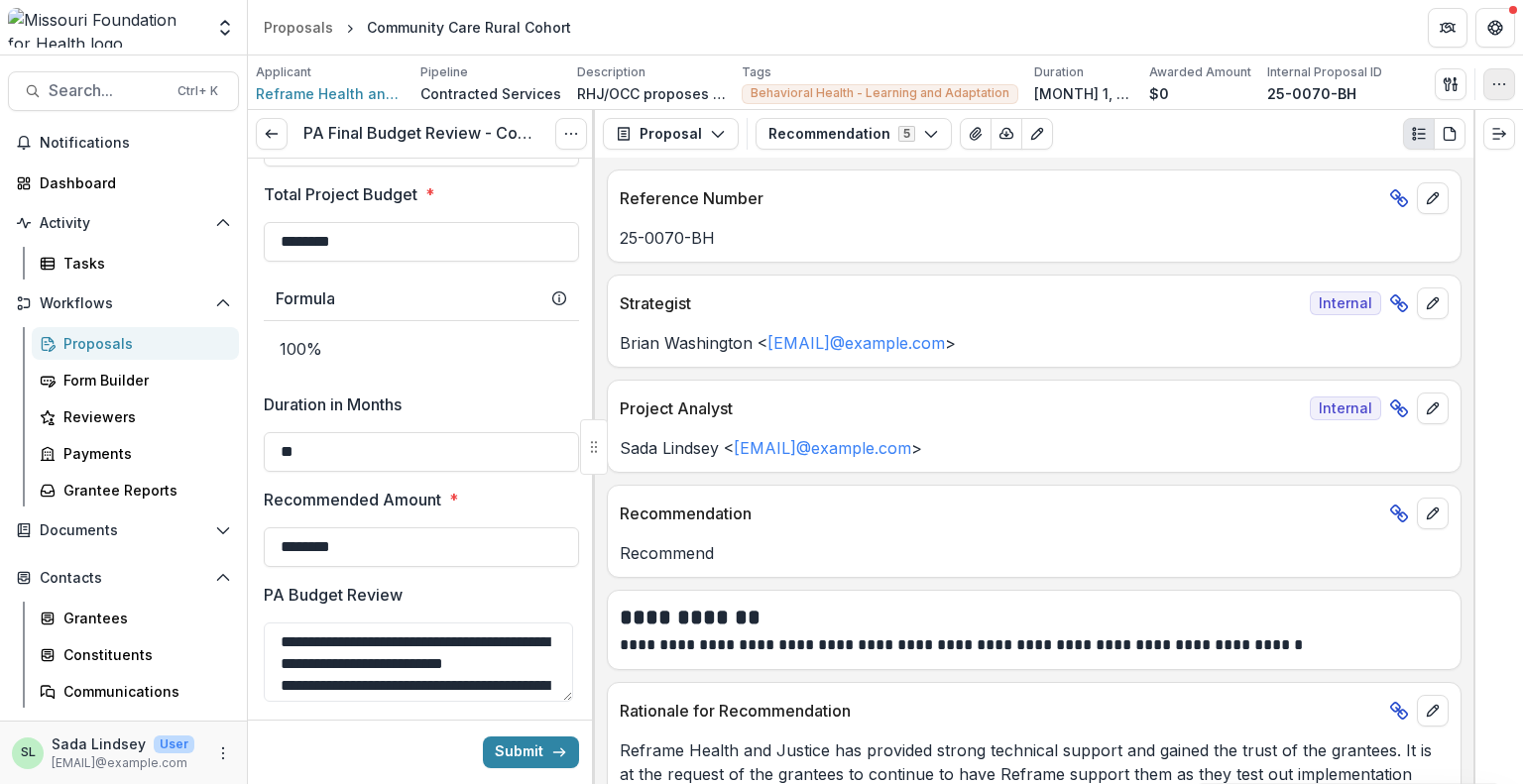 click 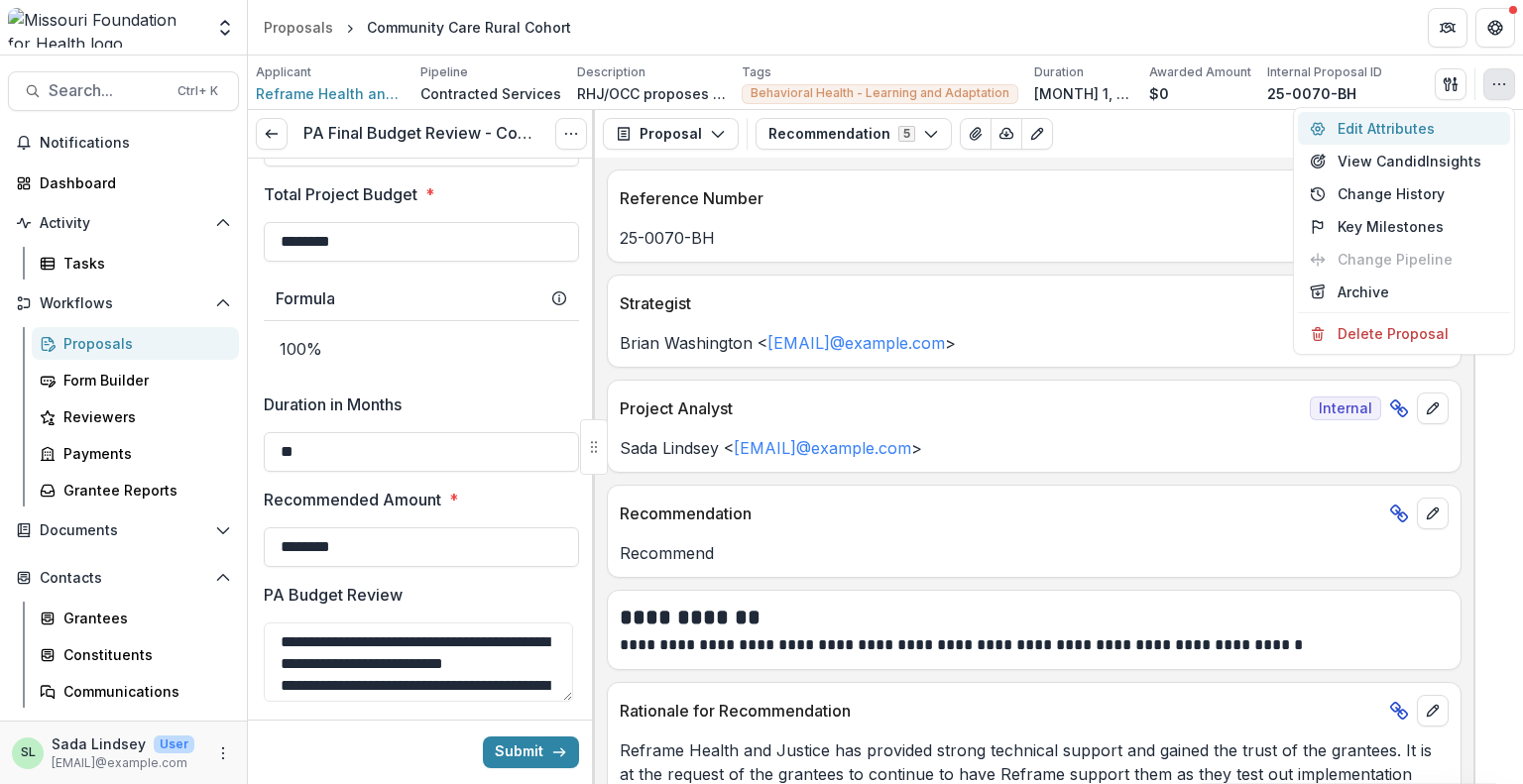 click on "Edit Attributes" at bounding box center [1404, 128] 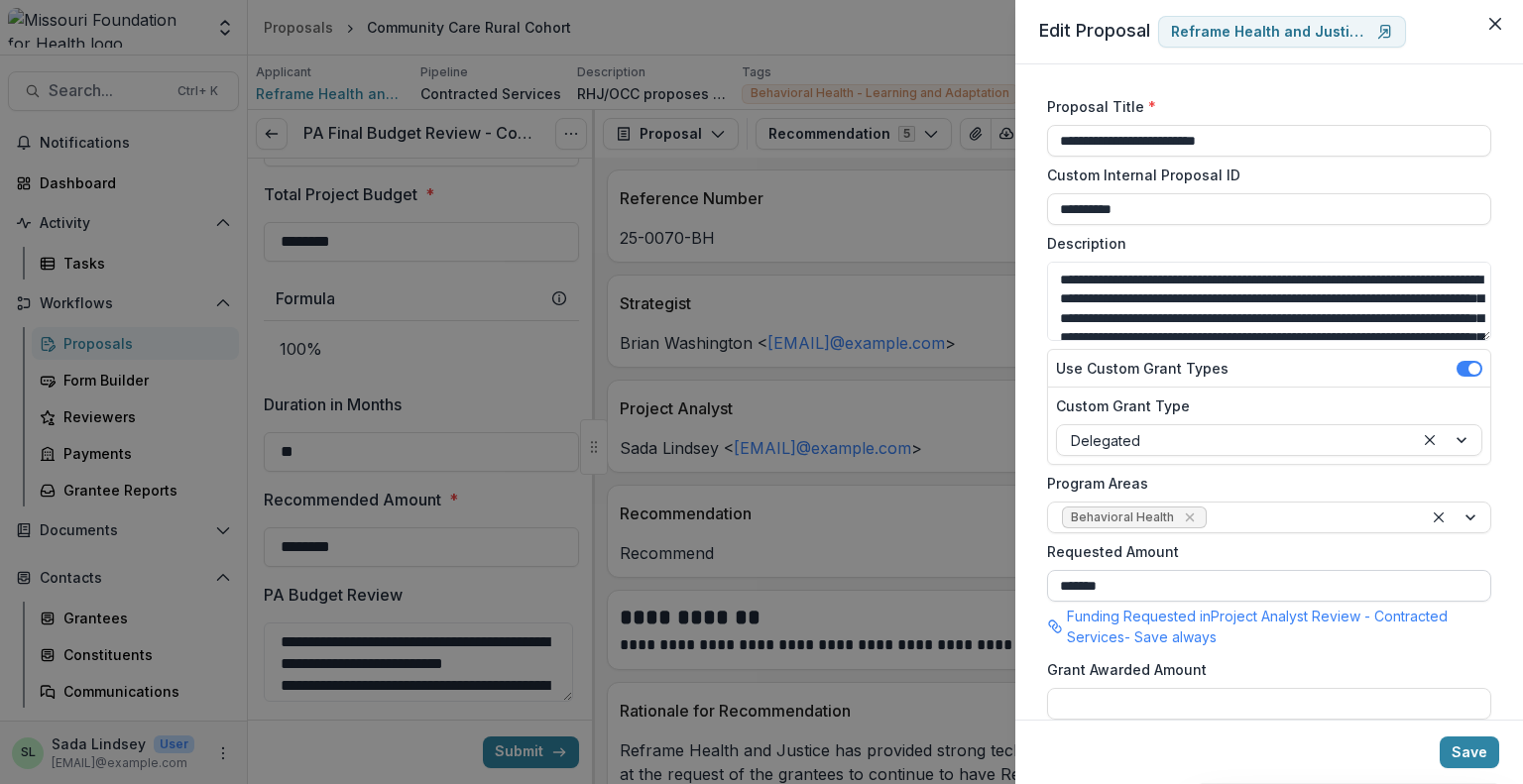 click on "*******" at bounding box center [1269, 586] 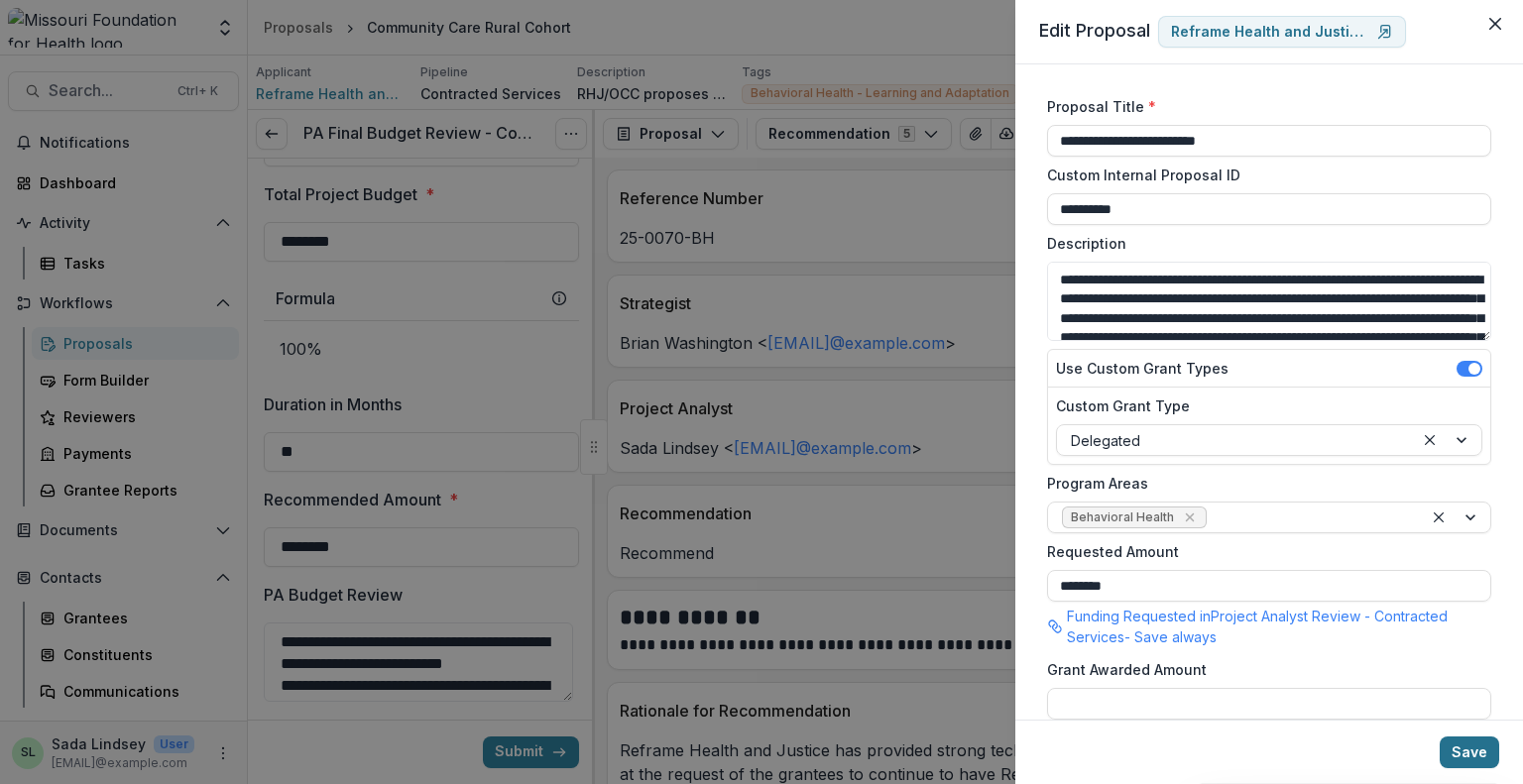 type on "********" 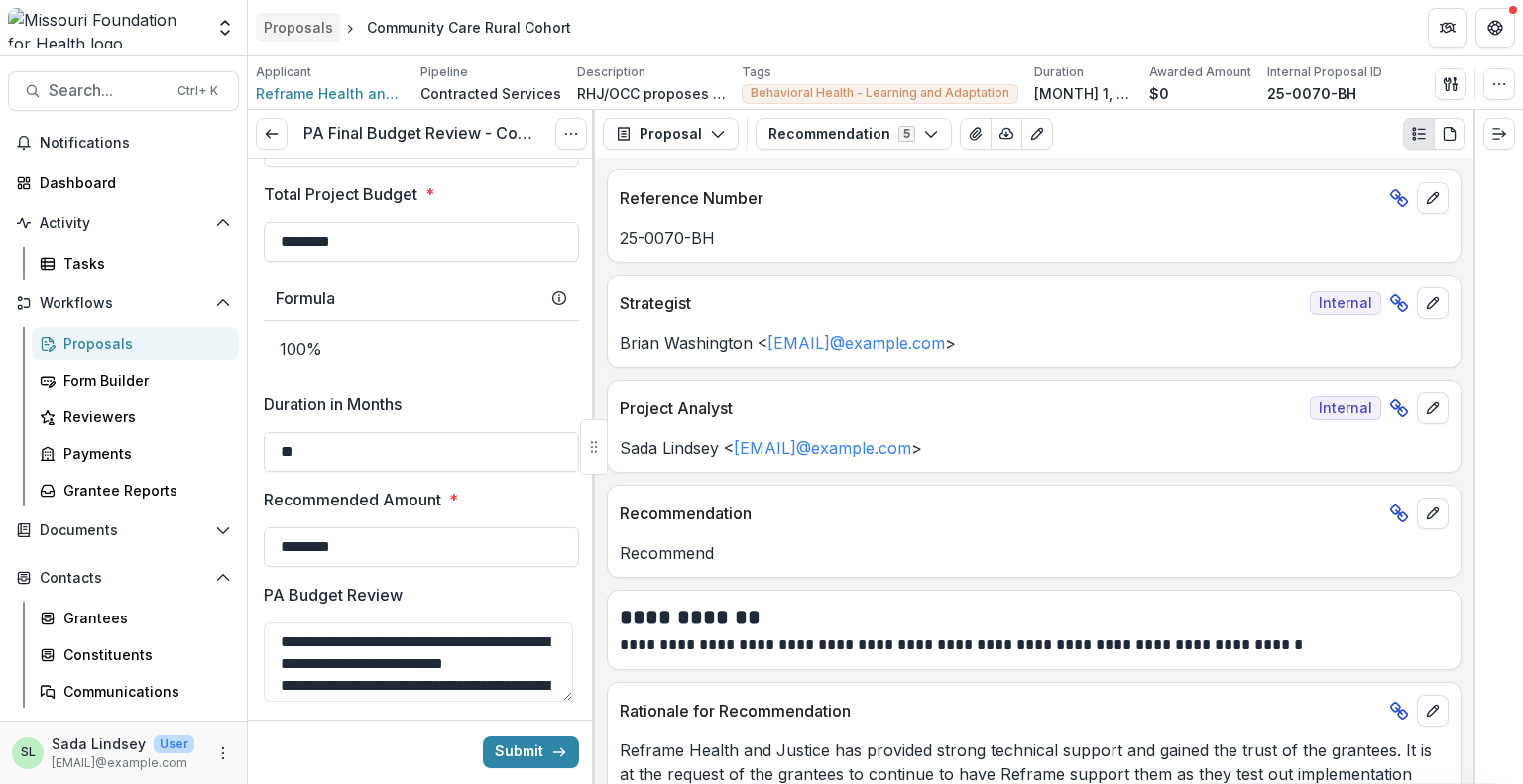 click on "Proposals" at bounding box center (298, 27) 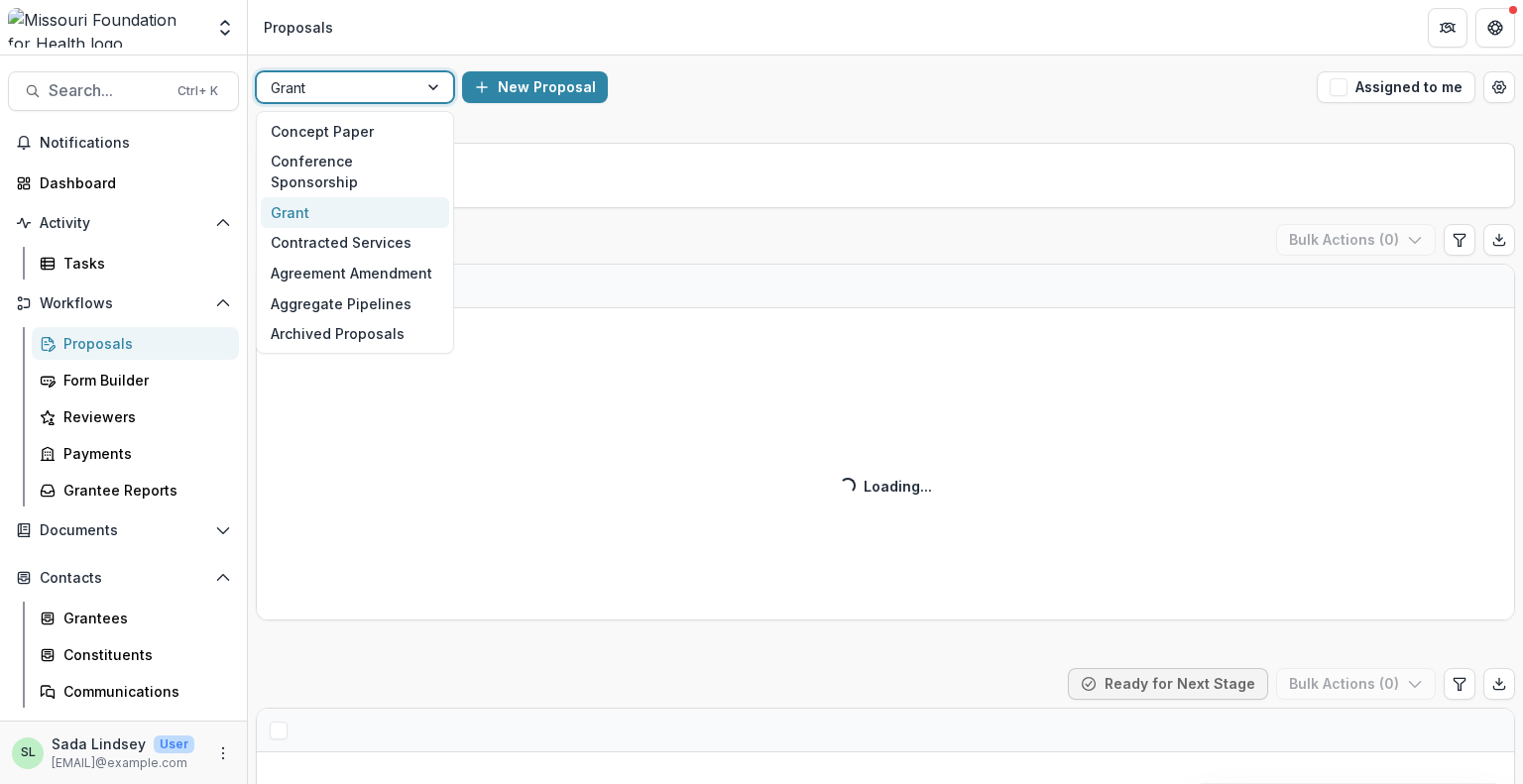 click at bounding box center [435, 87] 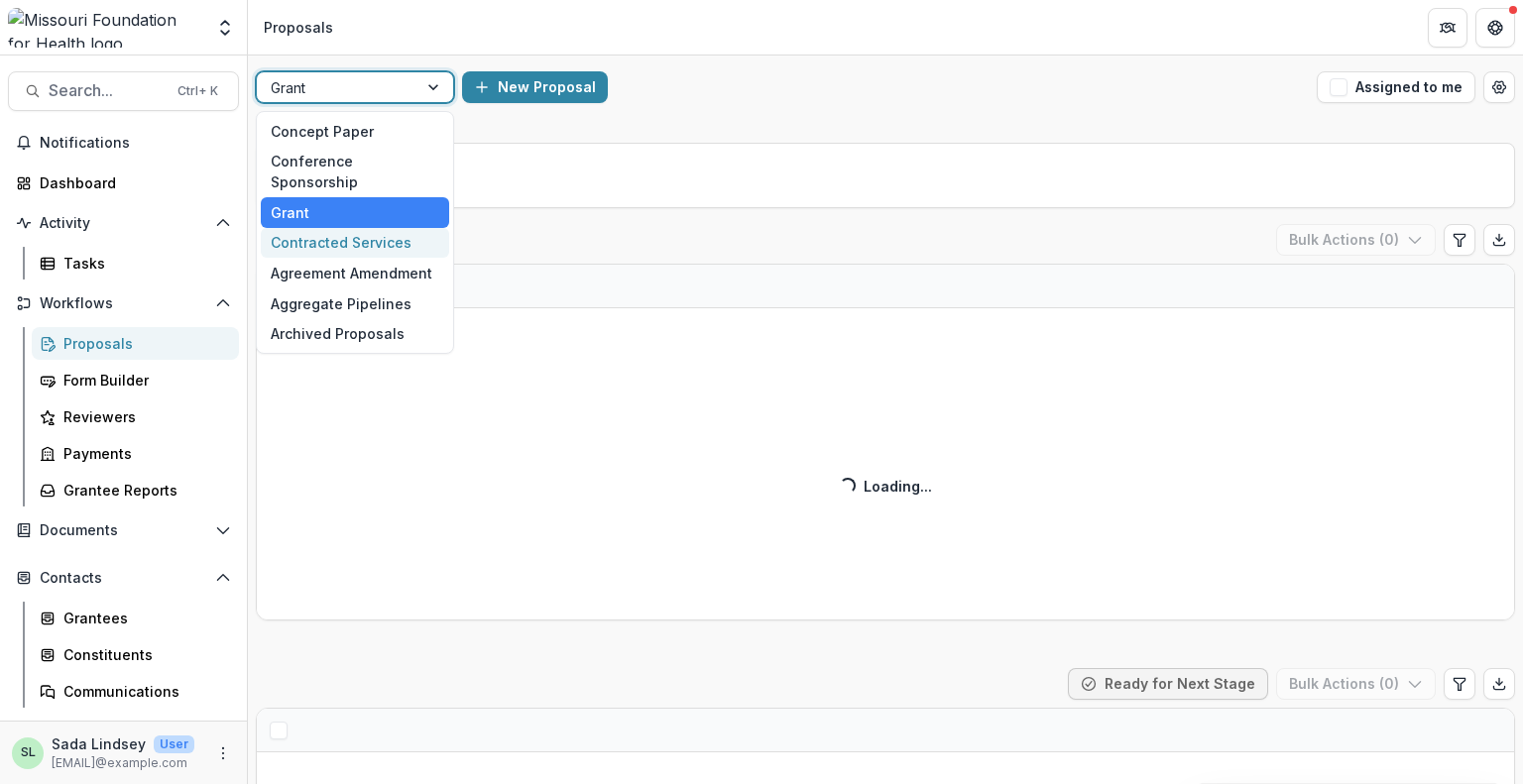 click on "Contracted Services" at bounding box center (355, 243) 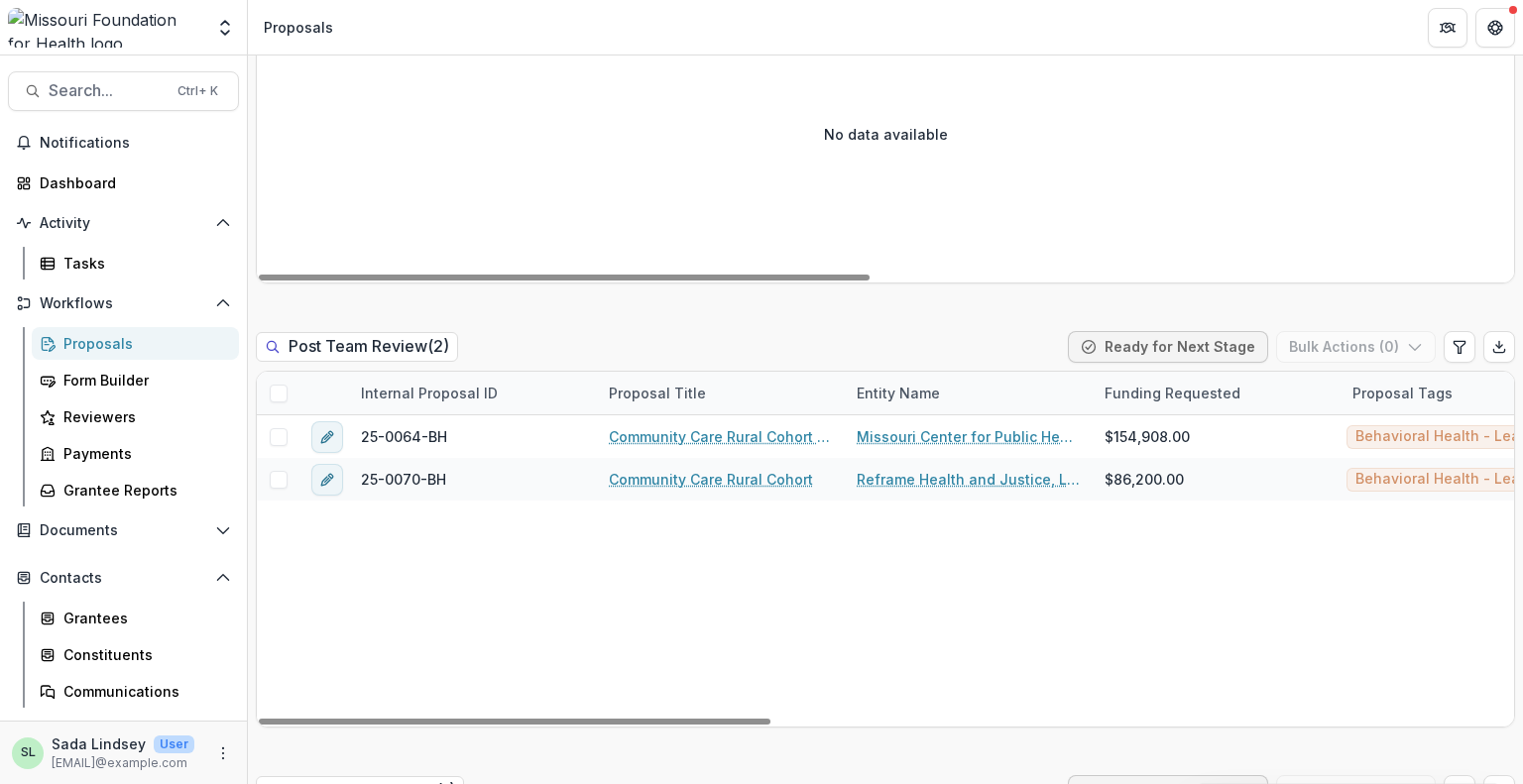 scroll, scrollTop: 1883, scrollLeft: 0, axis: vertical 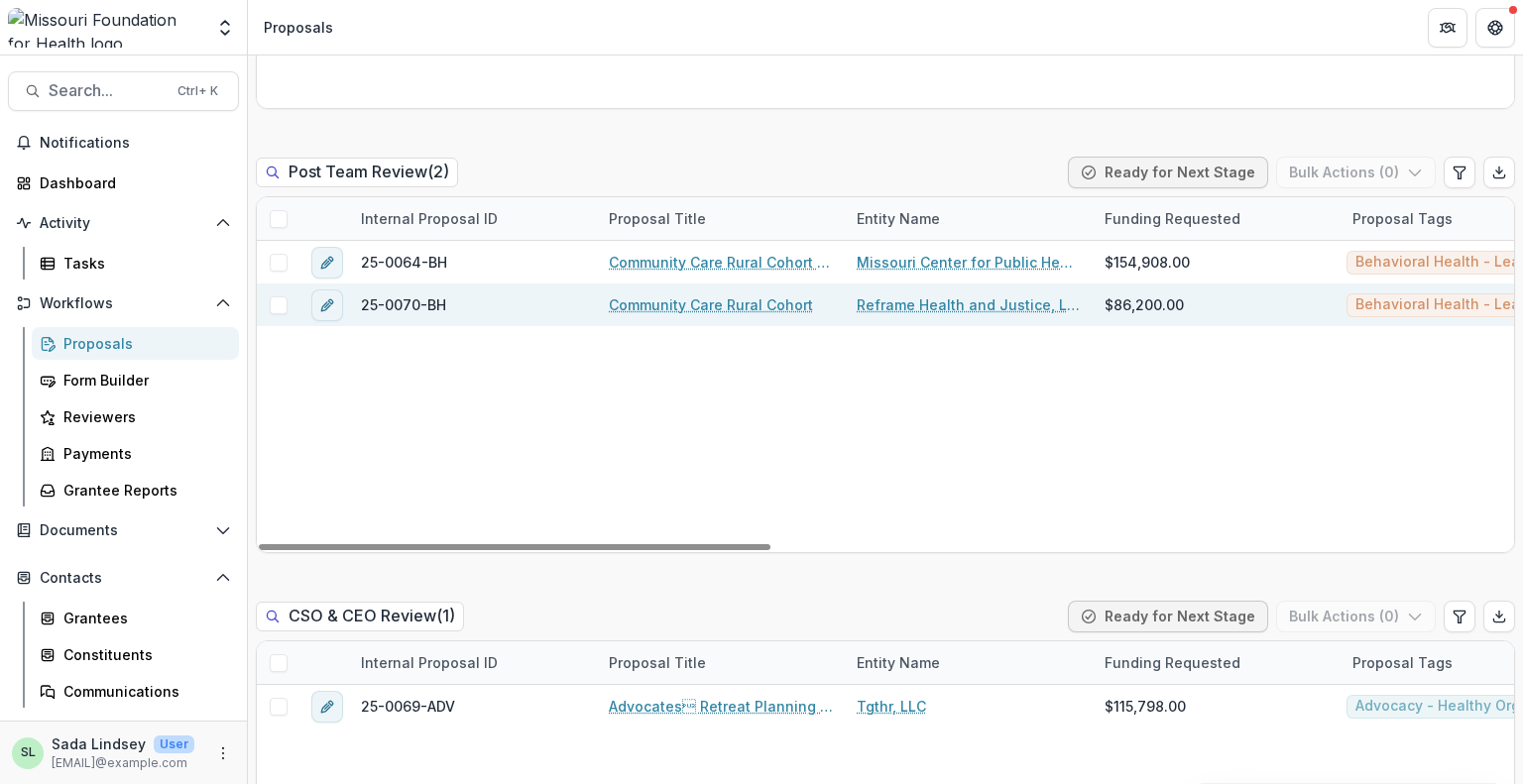 click on "Community Care Rural Cohort" at bounding box center (711, 304) 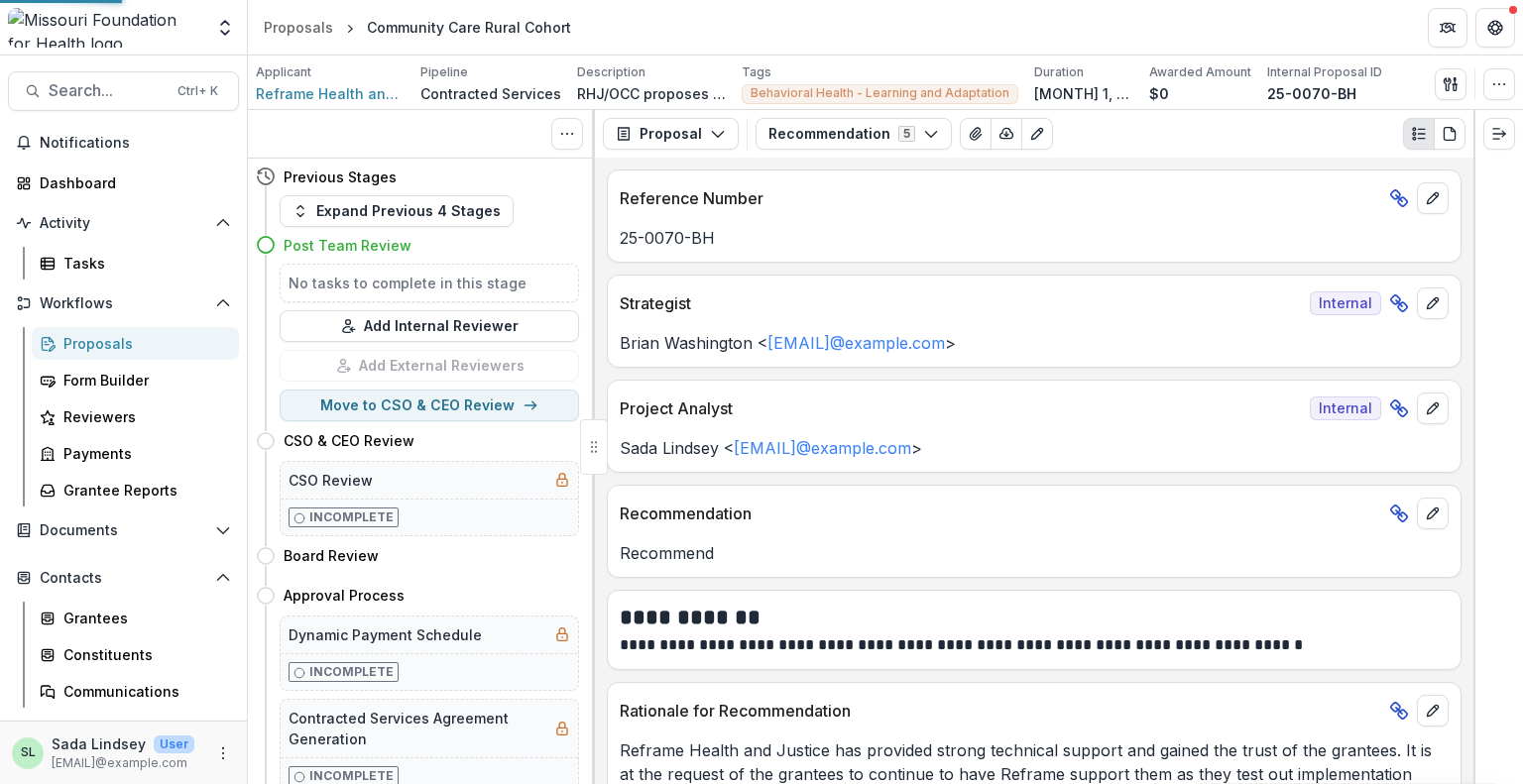 scroll, scrollTop: 0, scrollLeft: 0, axis: both 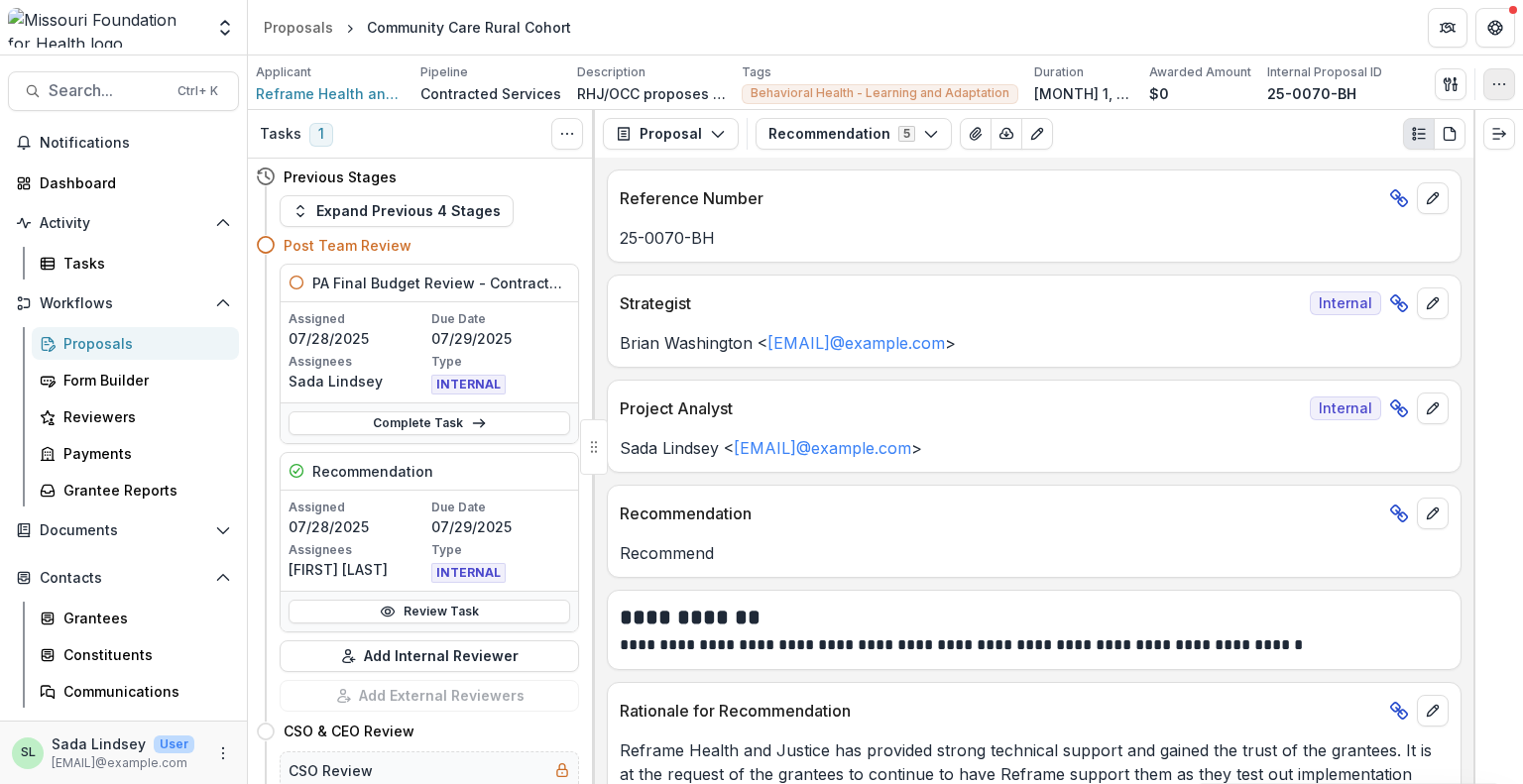 click at bounding box center (1499, 84) 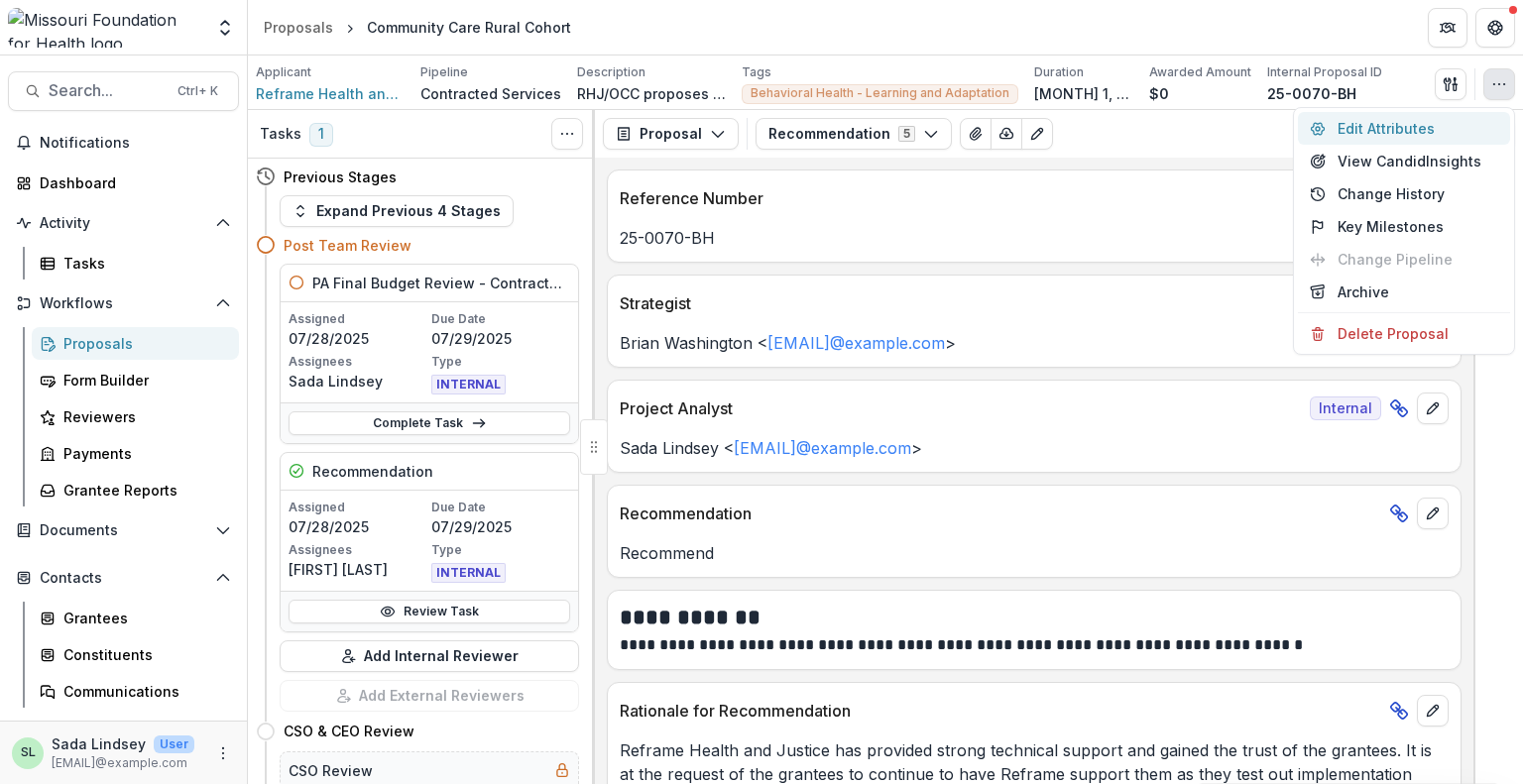 click on "Edit Attributes" at bounding box center [1404, 128] 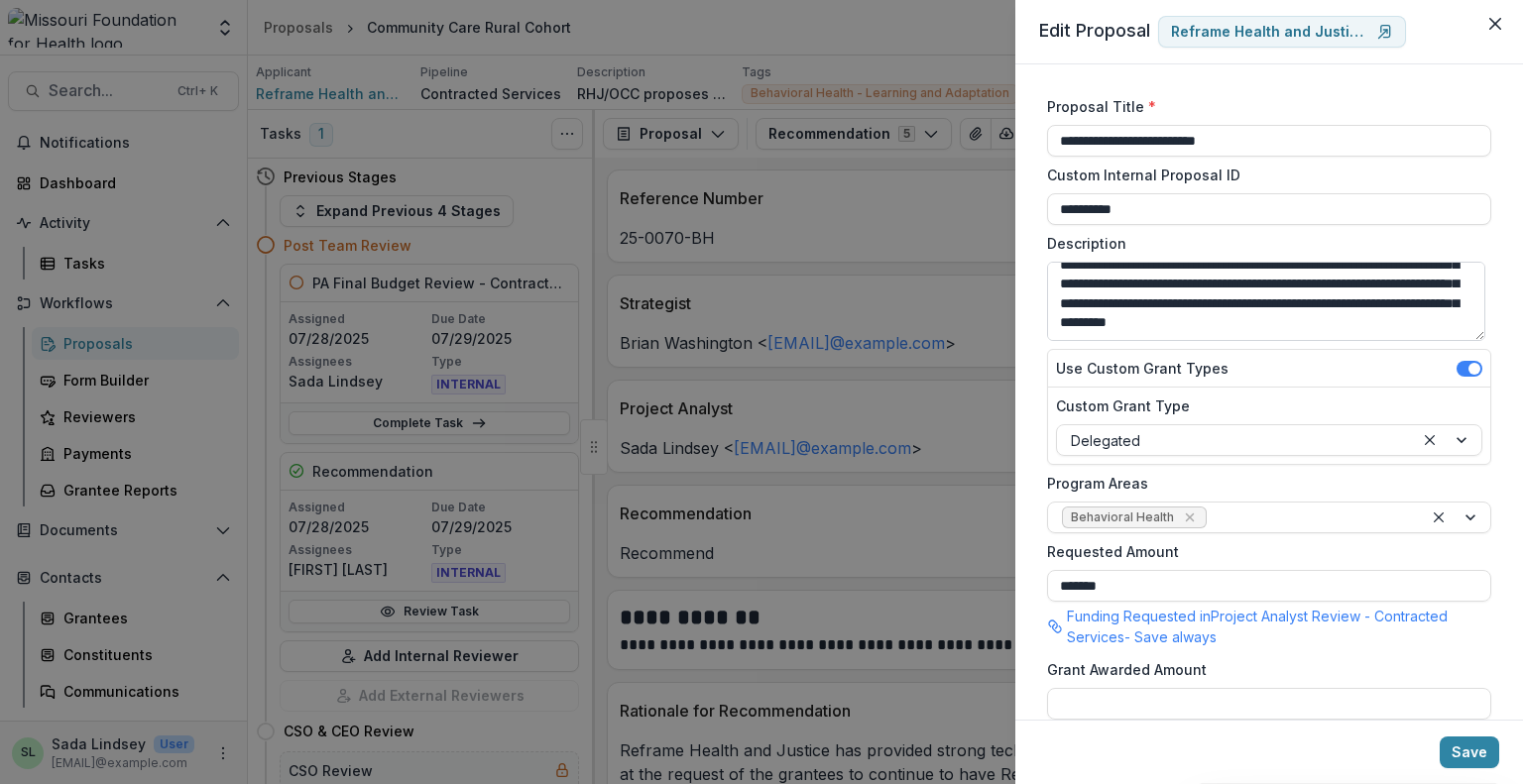 scroll, scrollTop: 147, scrollLeft: 0, axis: vertical 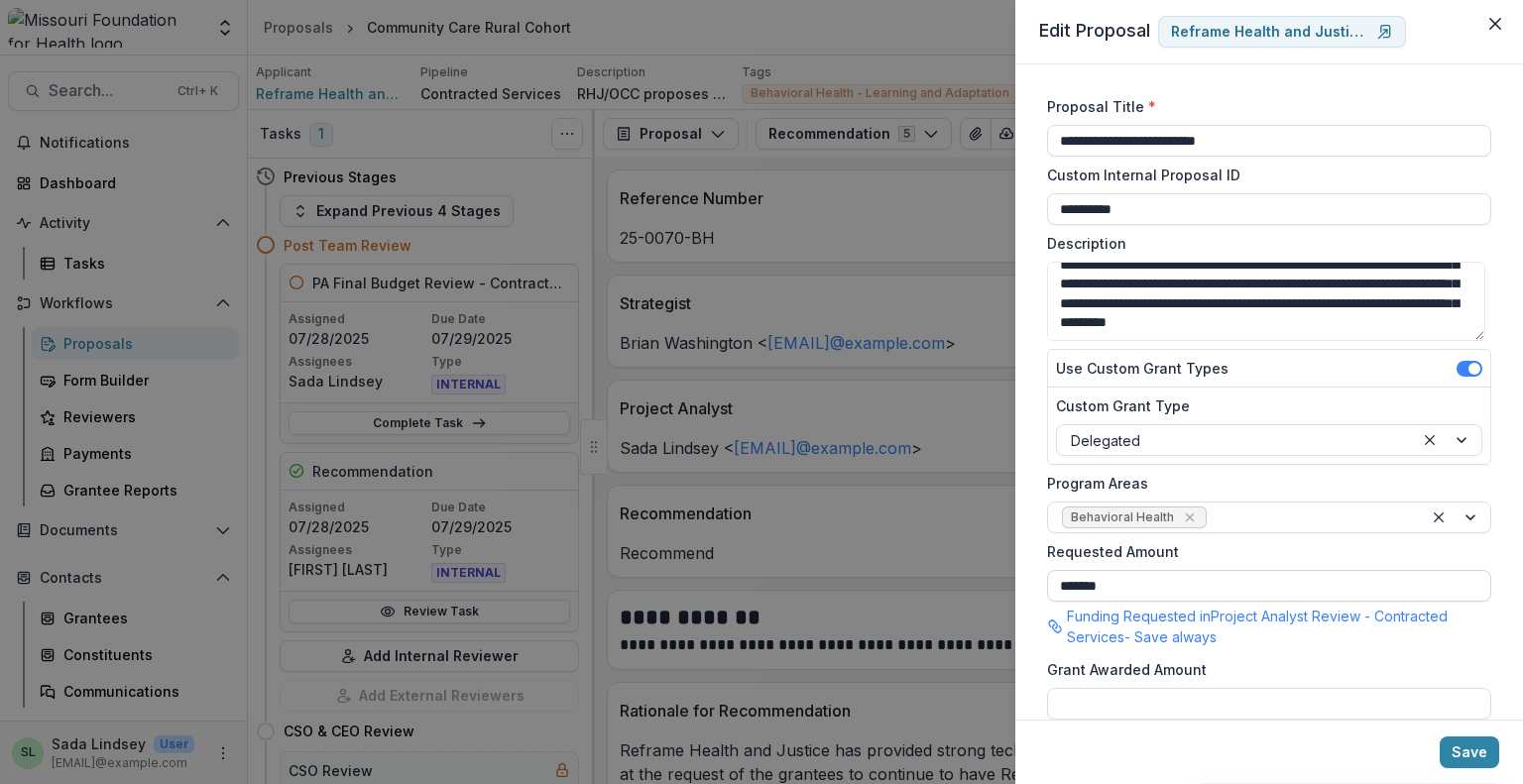 click on "*******" at bounding box center [1269, 586] 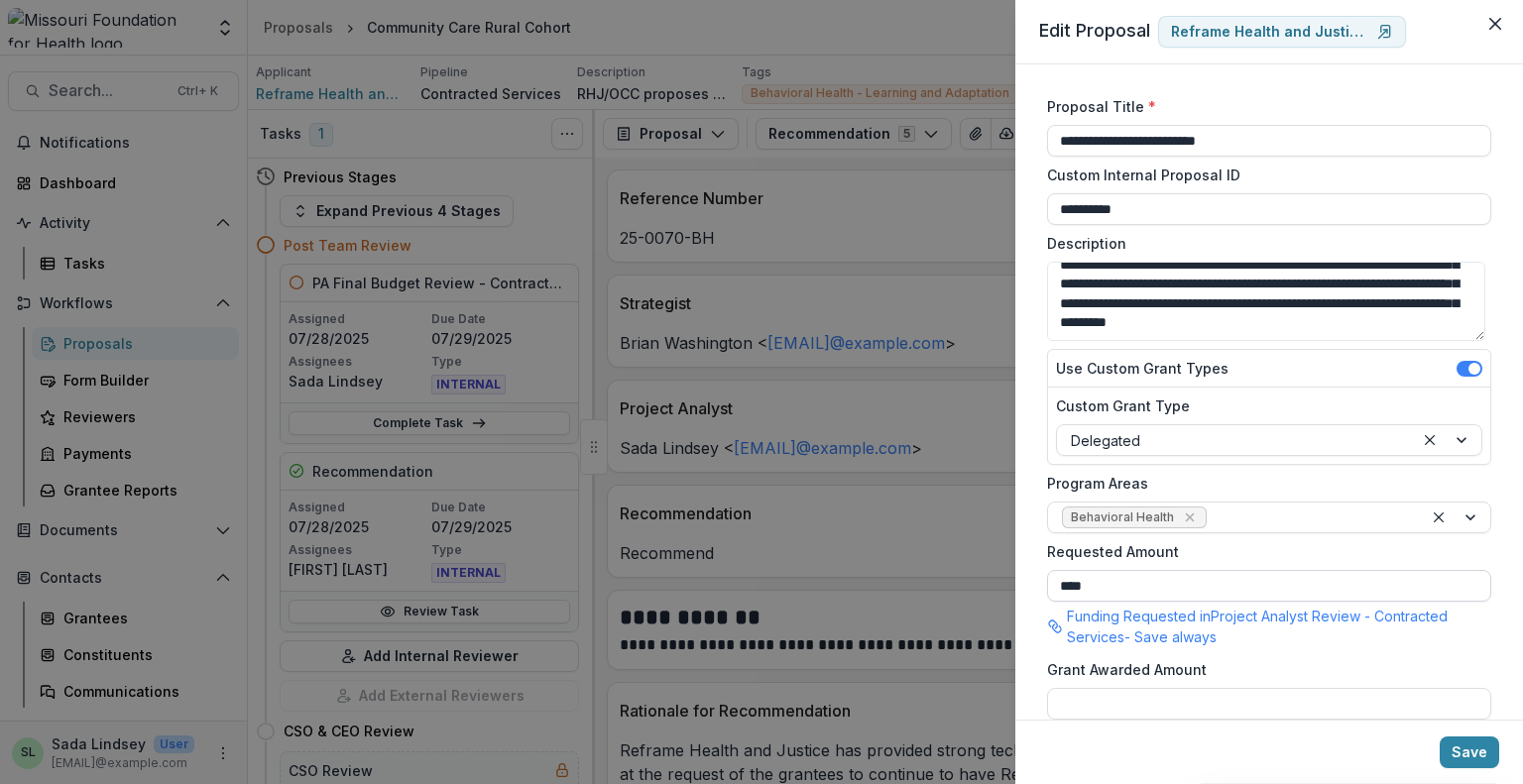 type on "********" 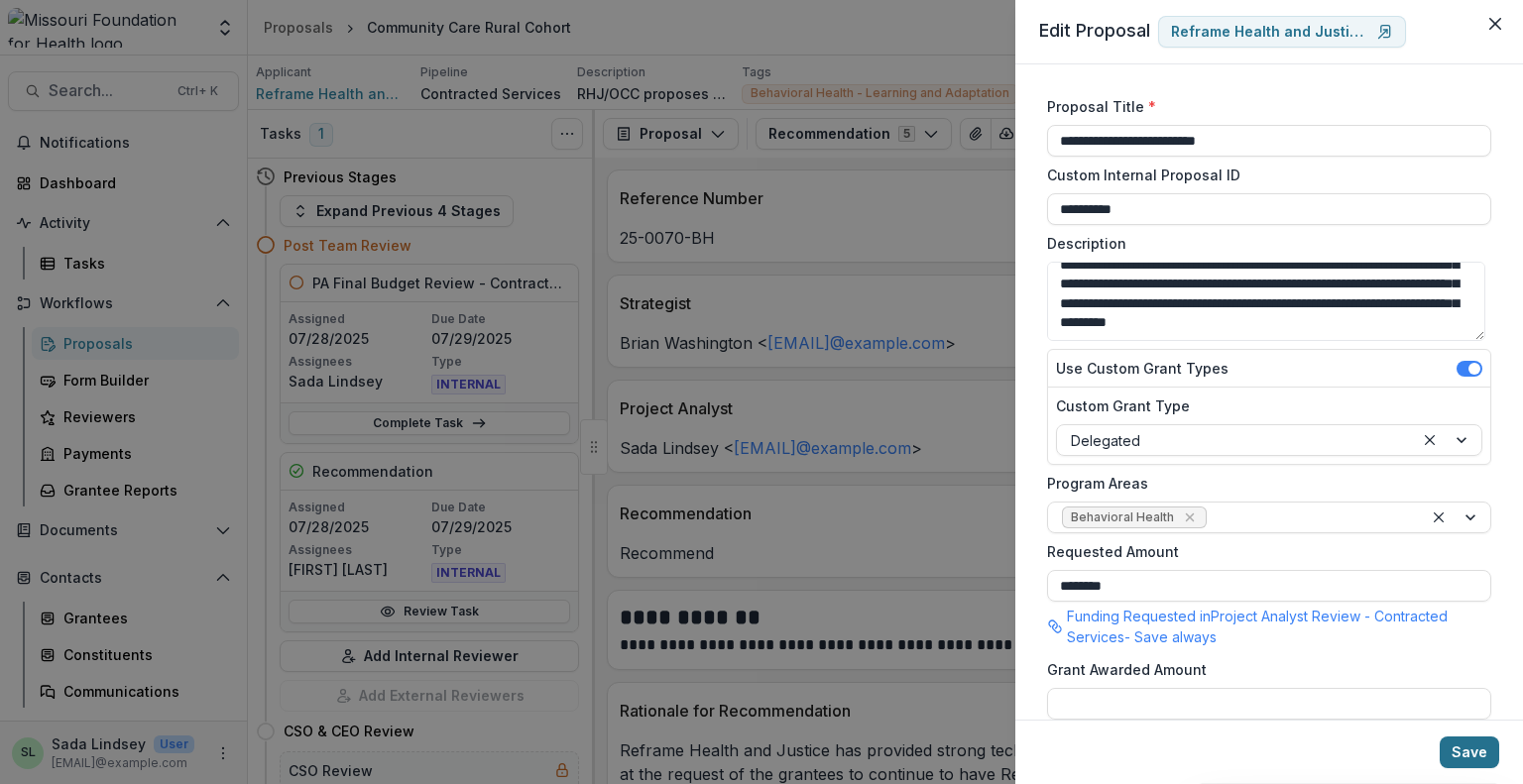 click on "Save" at bounding box center [1469, 752] 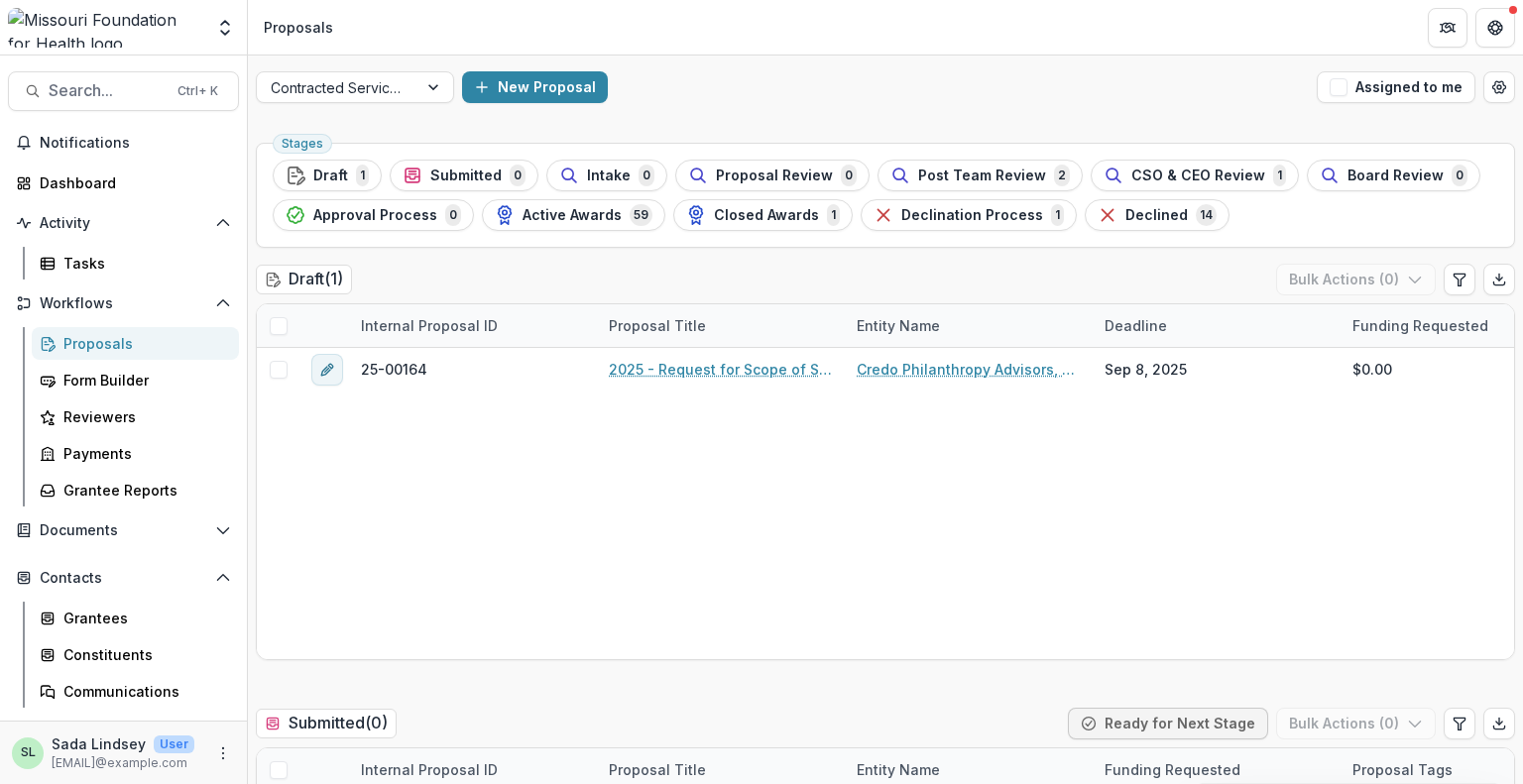 click on "Proposals" at bounding box center [298, 27] 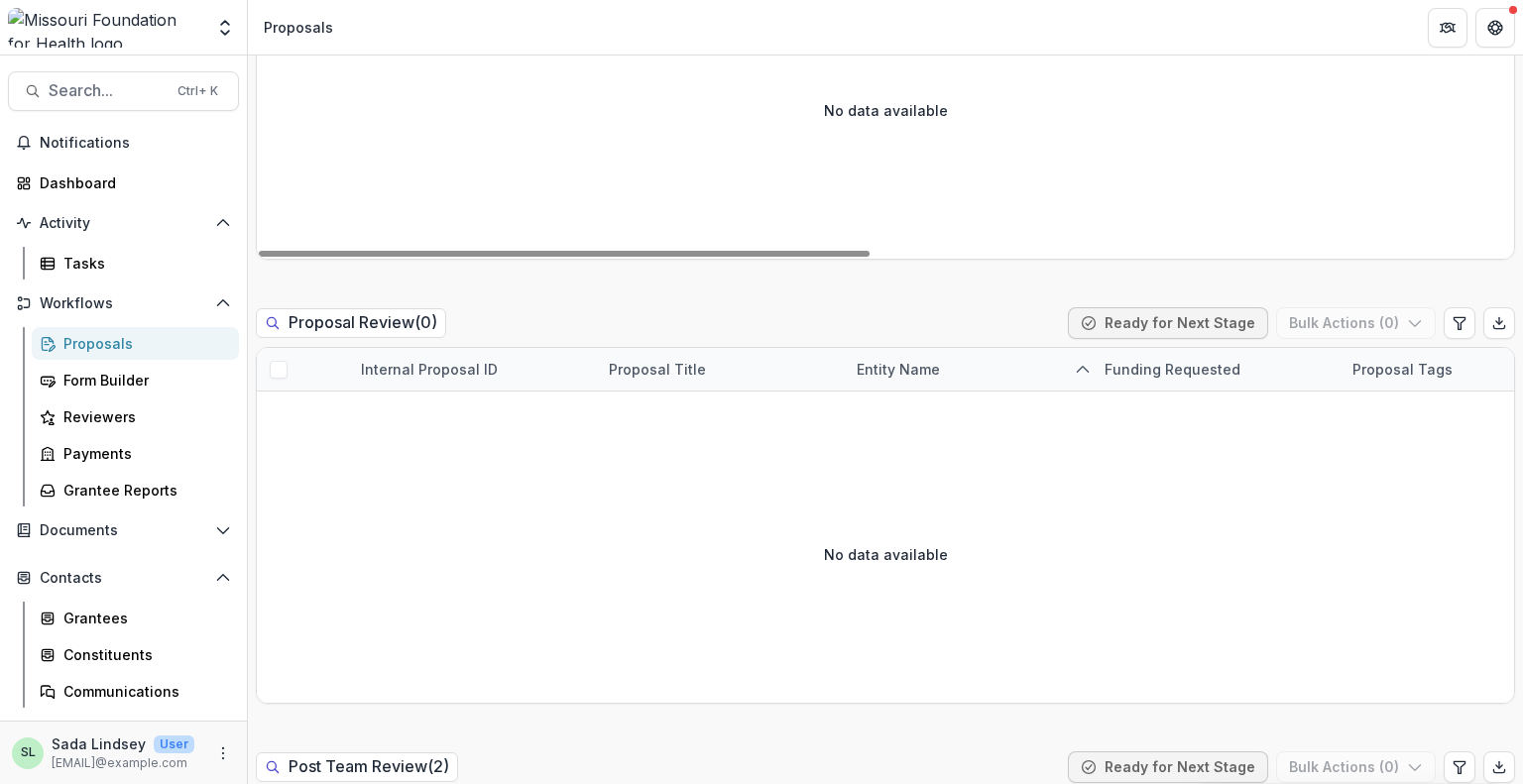 scroll, scrollTop: 1586, scrollLeft: 0, axis: vertical 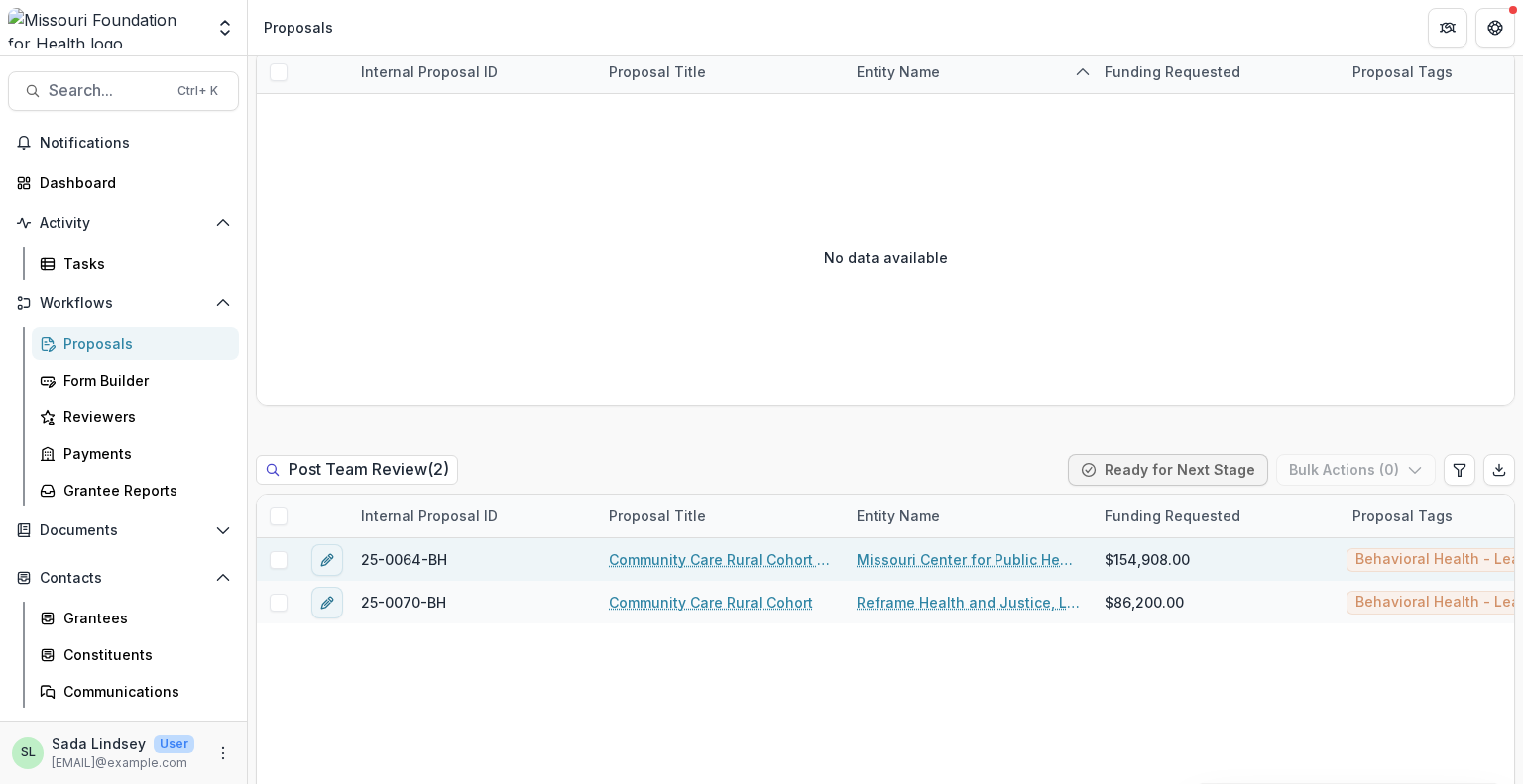 click on "Community Care Rural Cohort Facilitation" at bounding box center [721, 559] 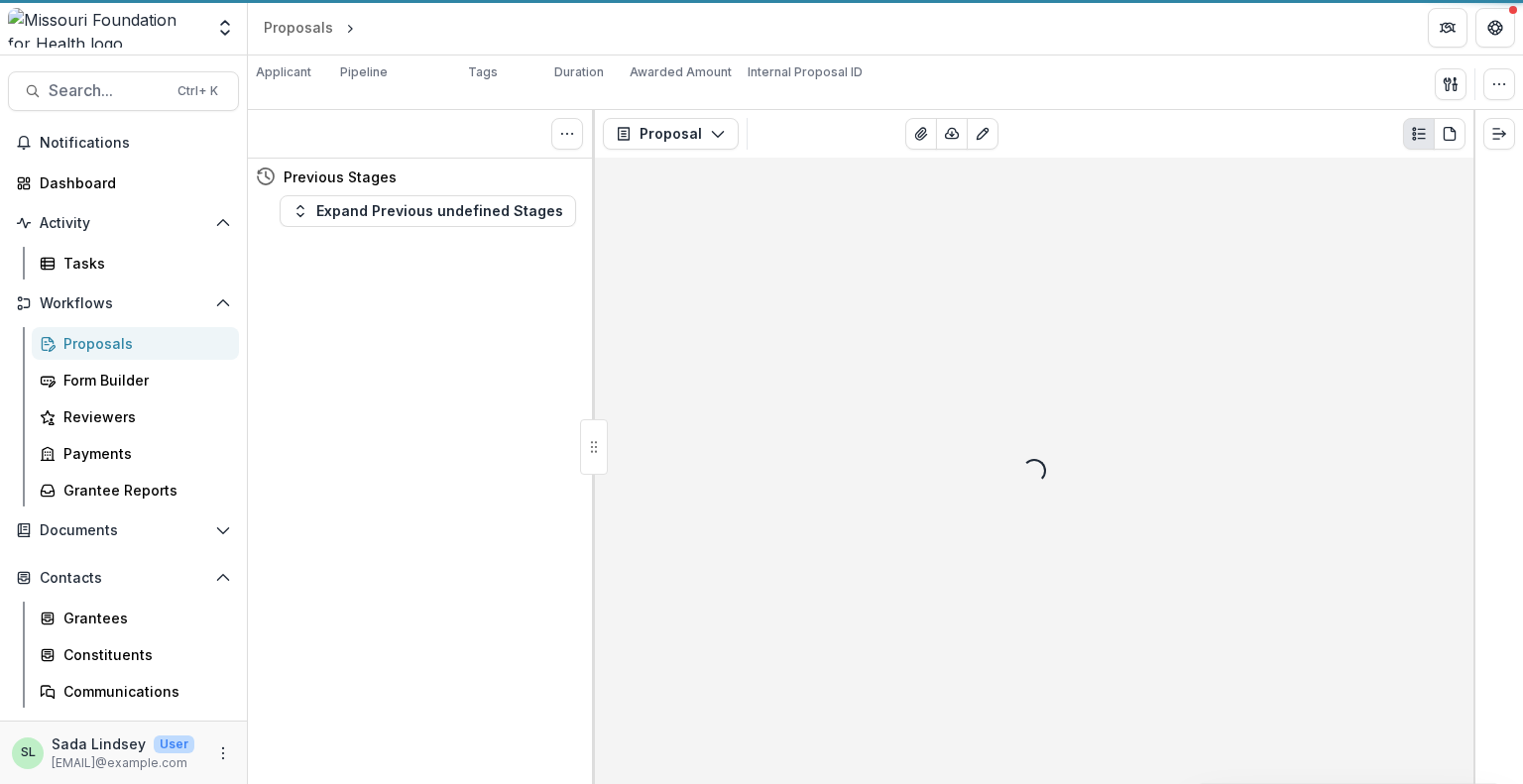 scroll, scrollTop: 0, scrollLeft: 0, axis: both 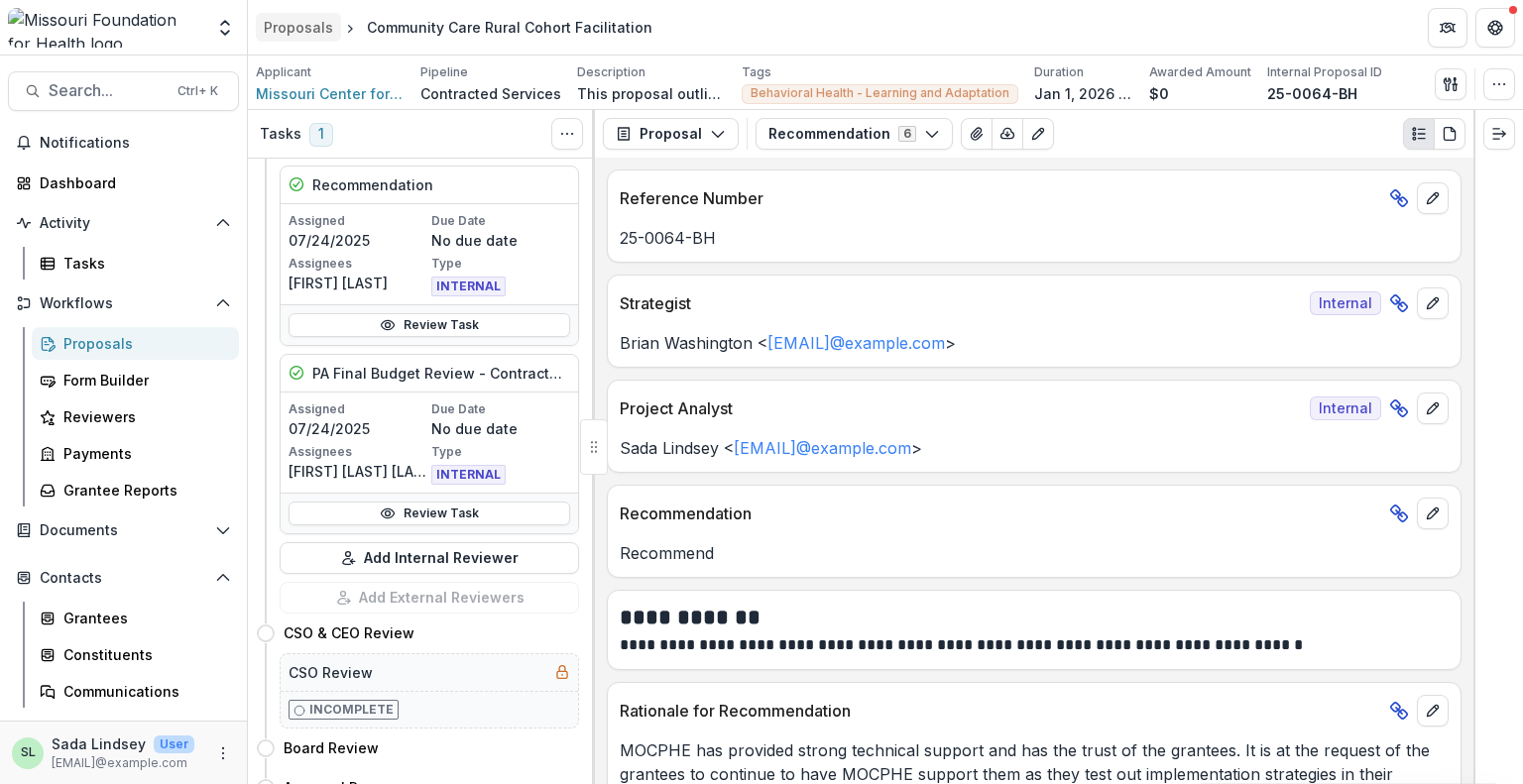 click on "Proposals" at bounding box center (298, 27) 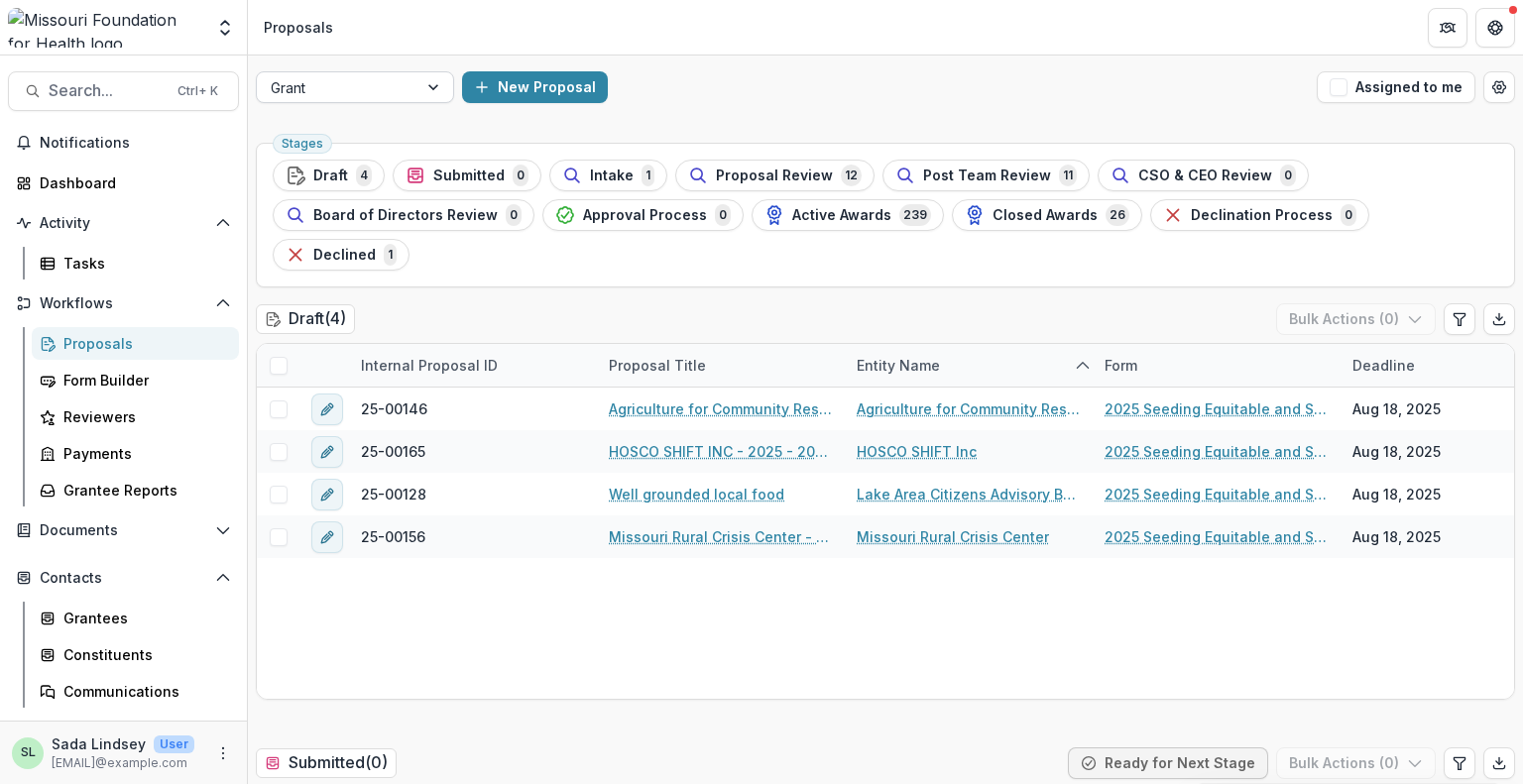 click on "Grant" at bounding box center (337, 87) 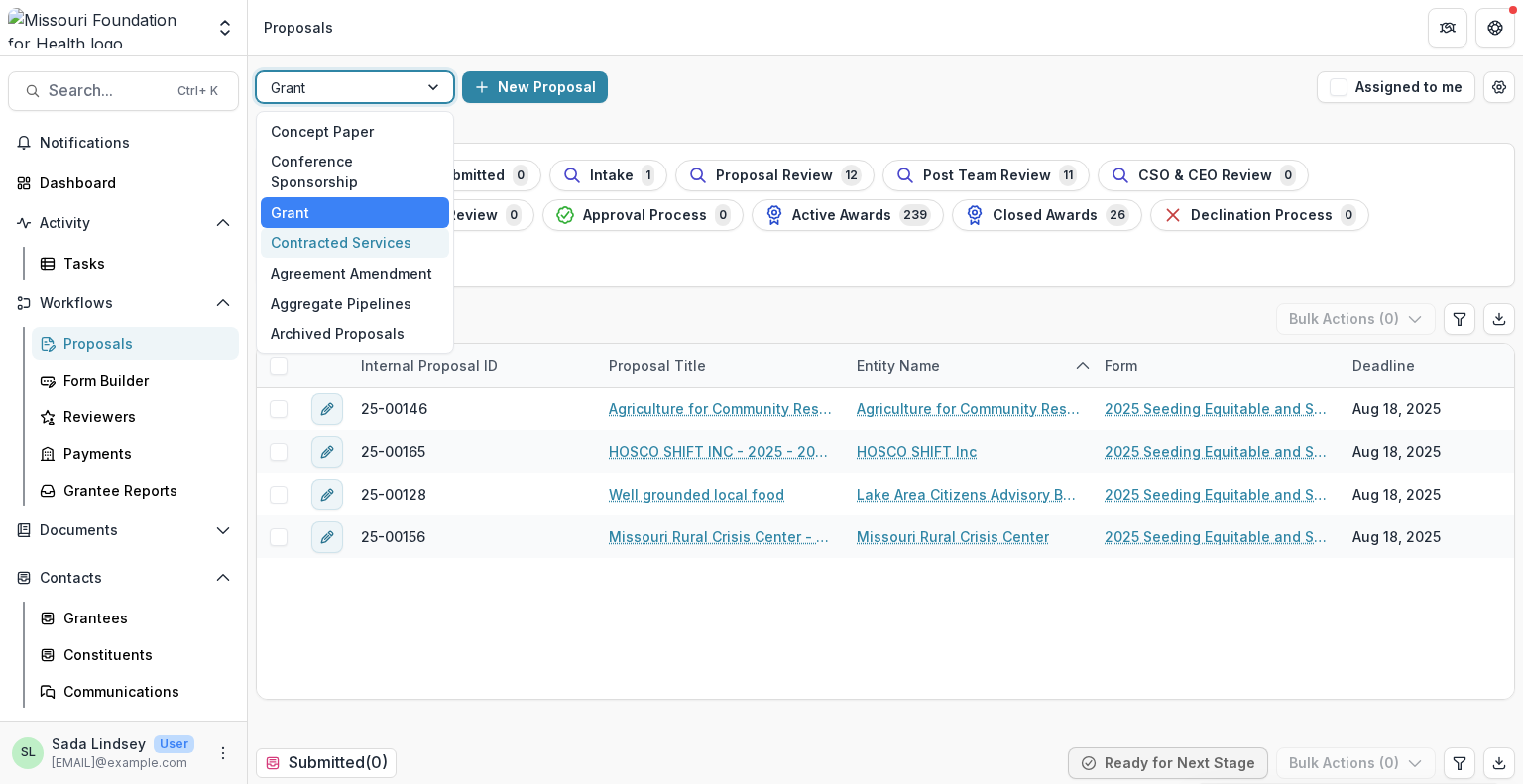 click on "Contracted Services" at bounding box center [355, 243] 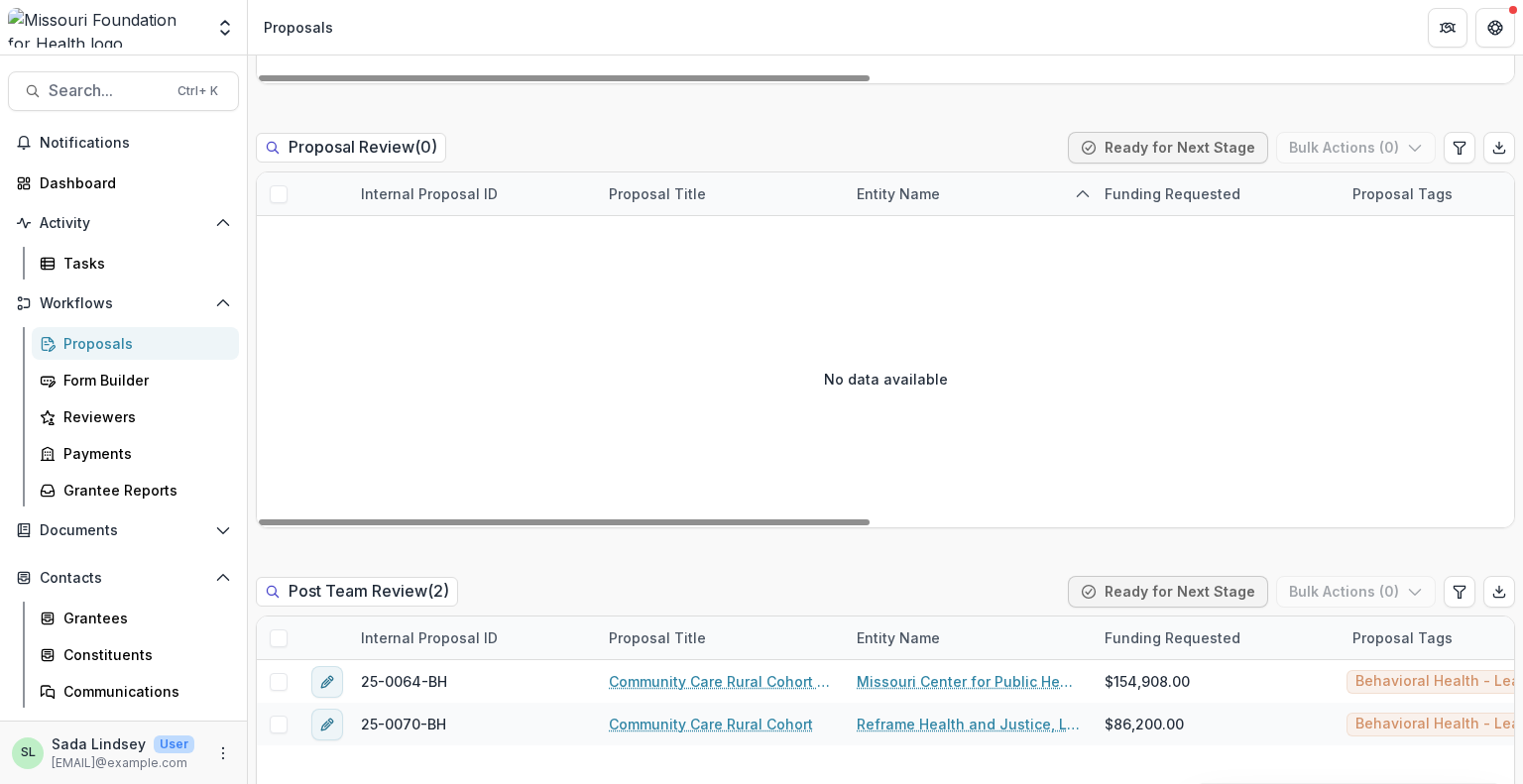 scroll, scrollTop: 1487, scrollLeft: 0, axis: vertical 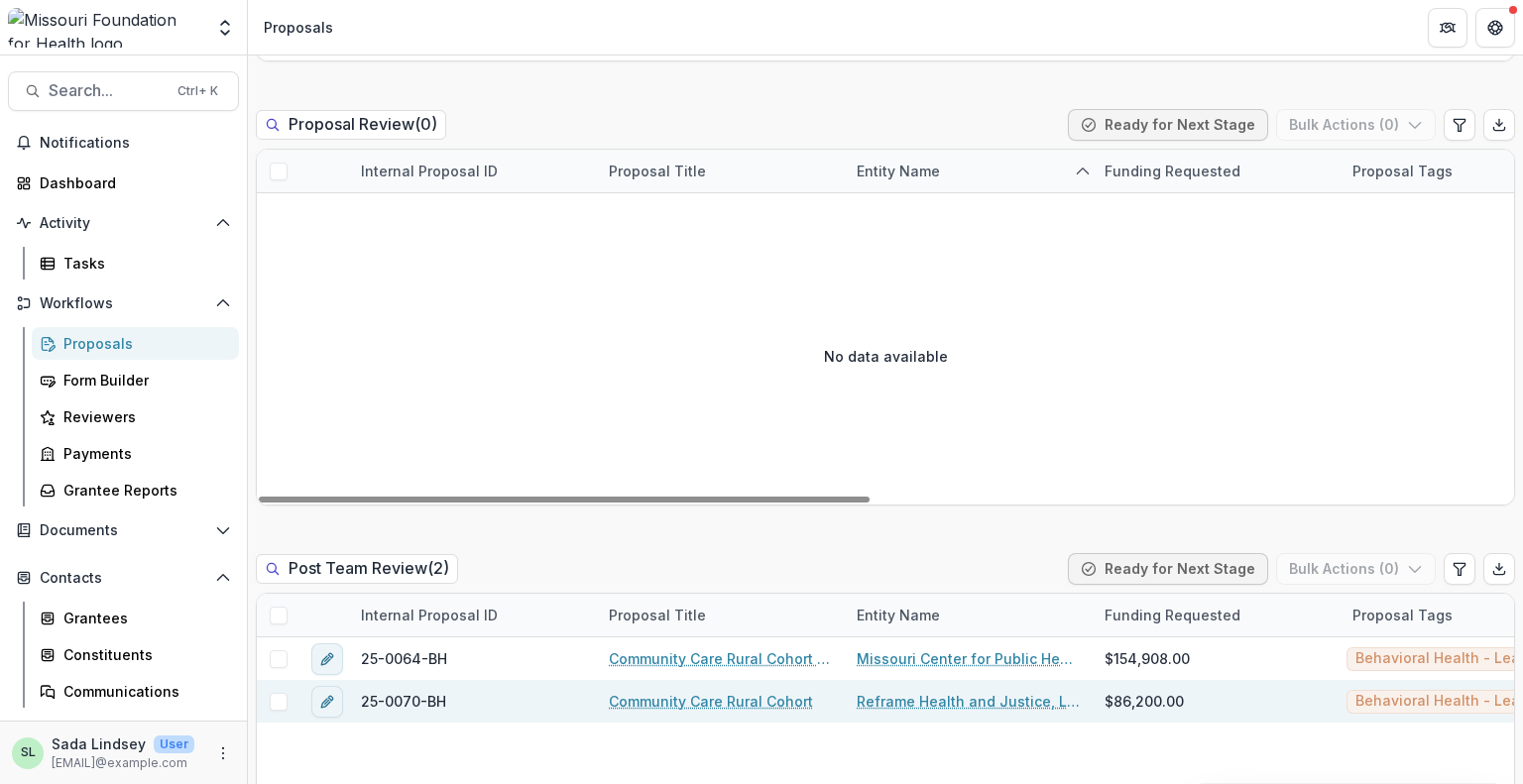 click on "Community Care Rural Cohort" at bounding box center (711, 701) 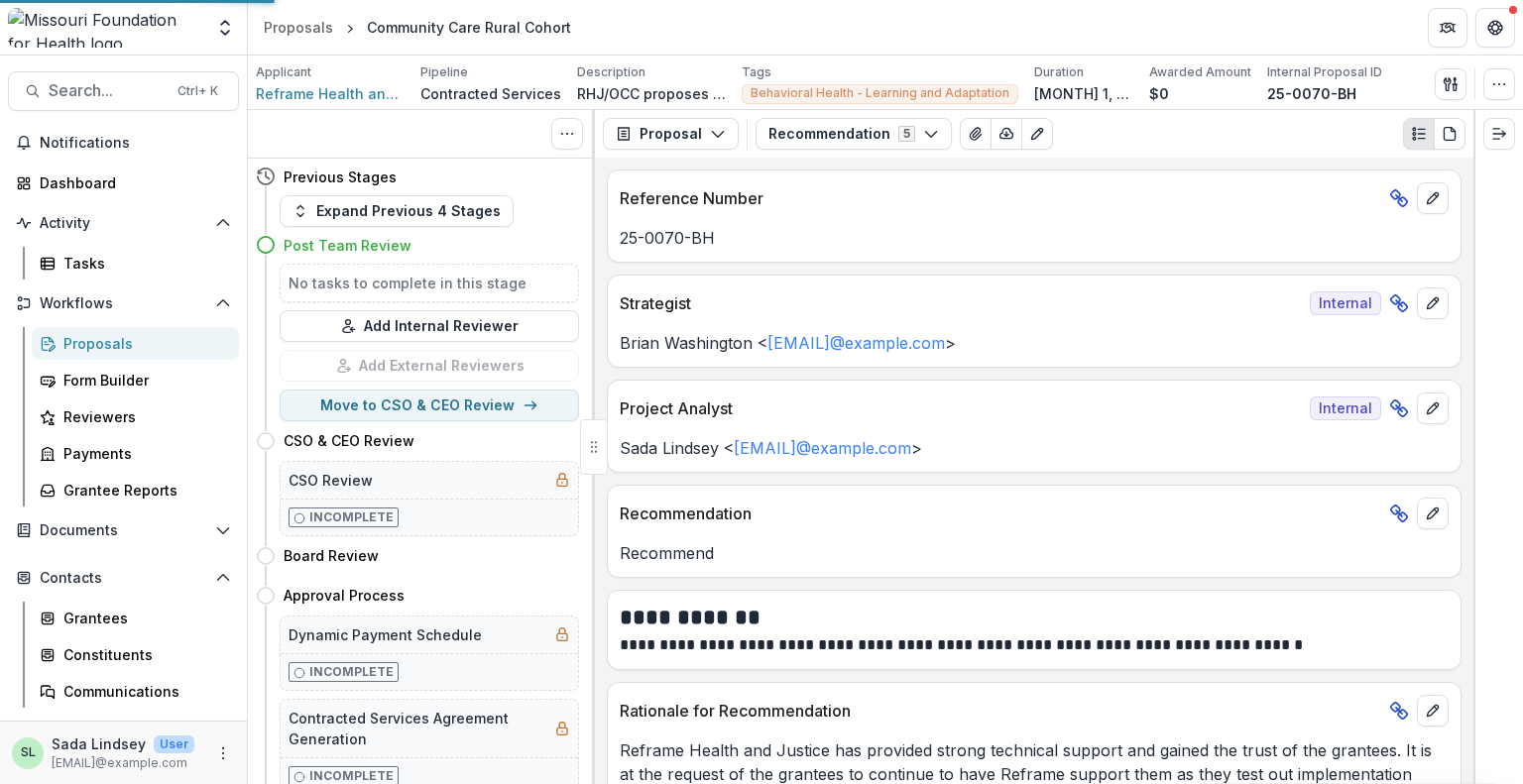 scroll, scrollTop: 0, scrollLeft: 0, axis: both 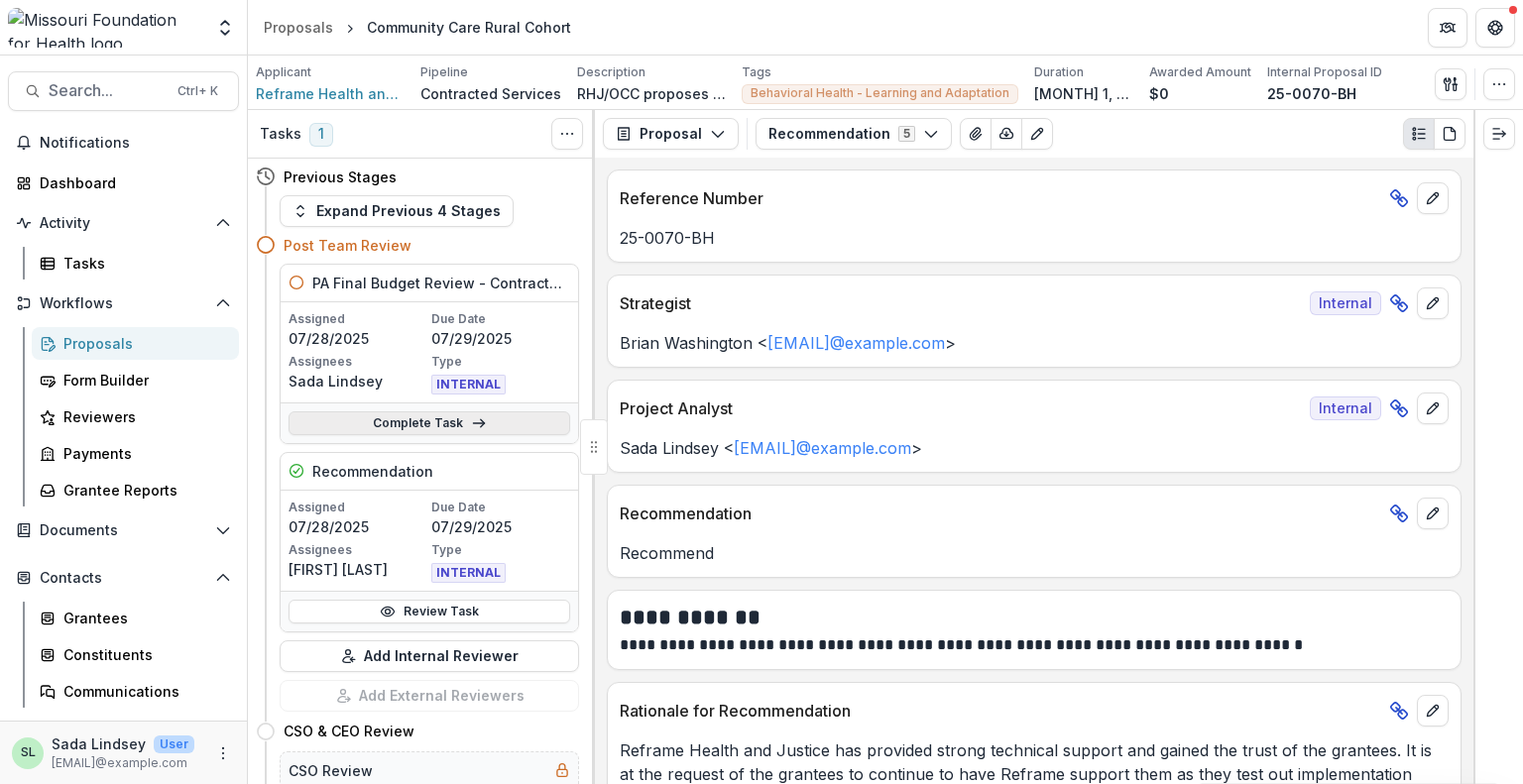 click on "Complete Task" at bounding box center (429, 423) 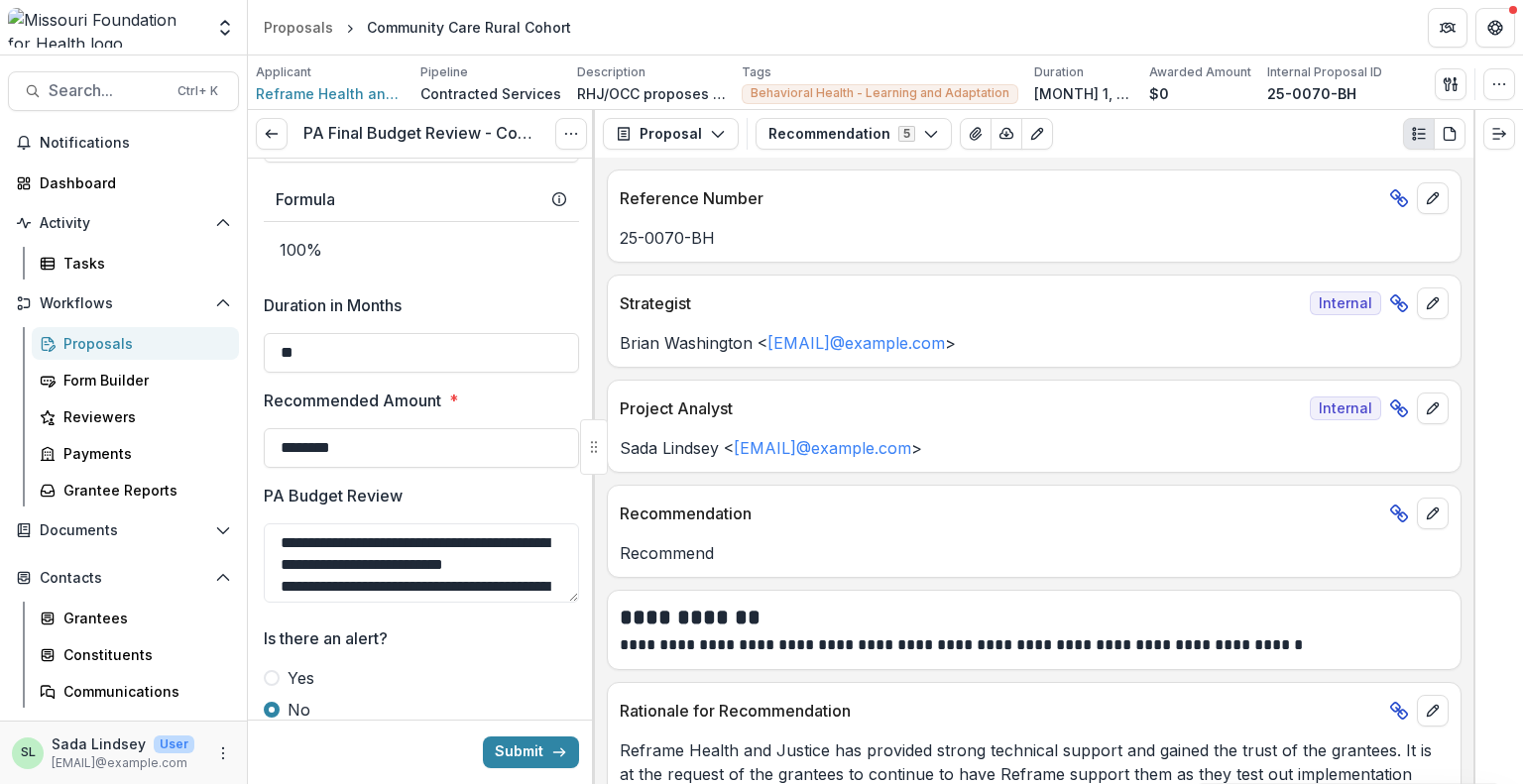 scroll, scrollTop: 1550, scrollLeft: 0, axis: vertical 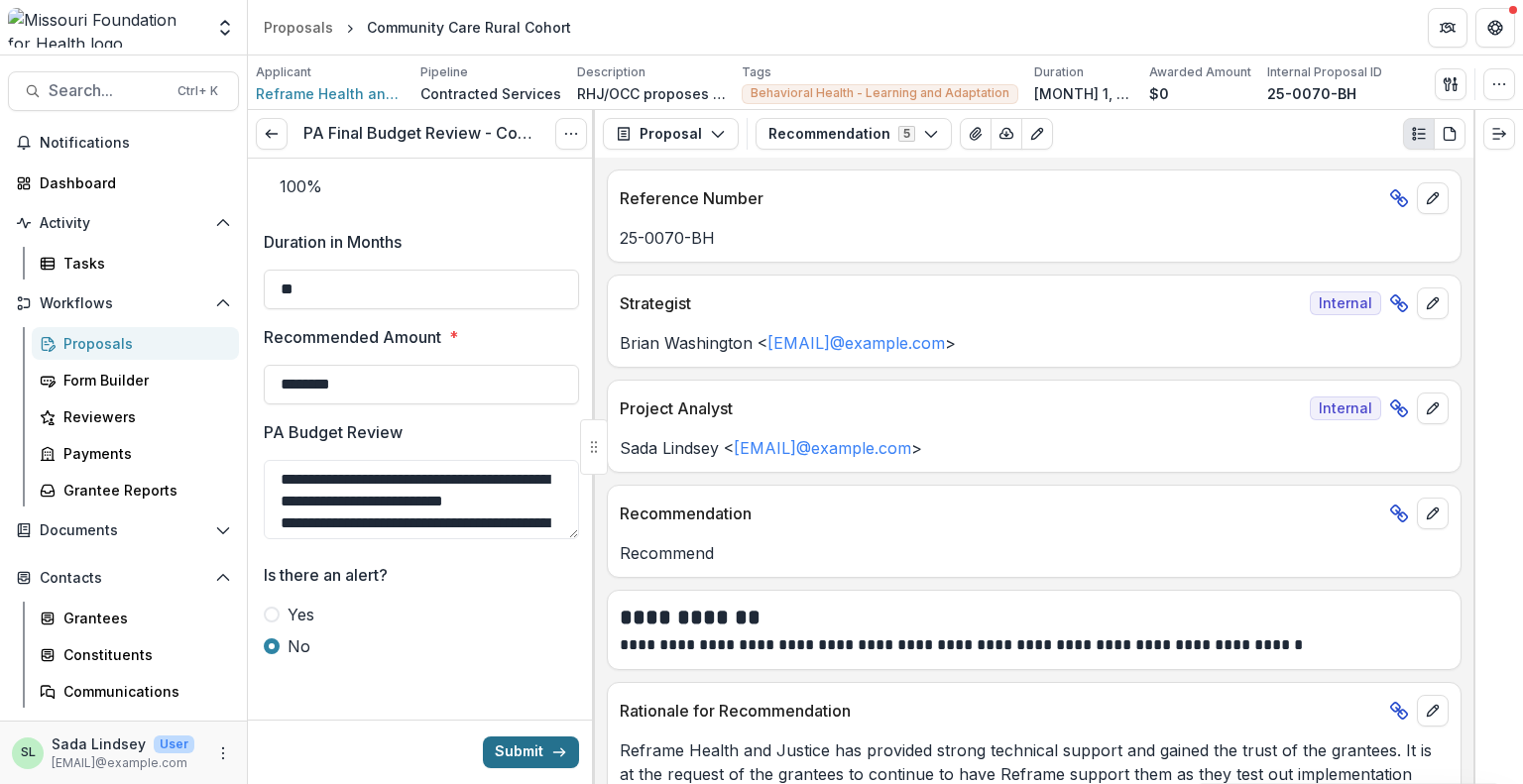 click on "Submit" at bounding box center [530, 752] 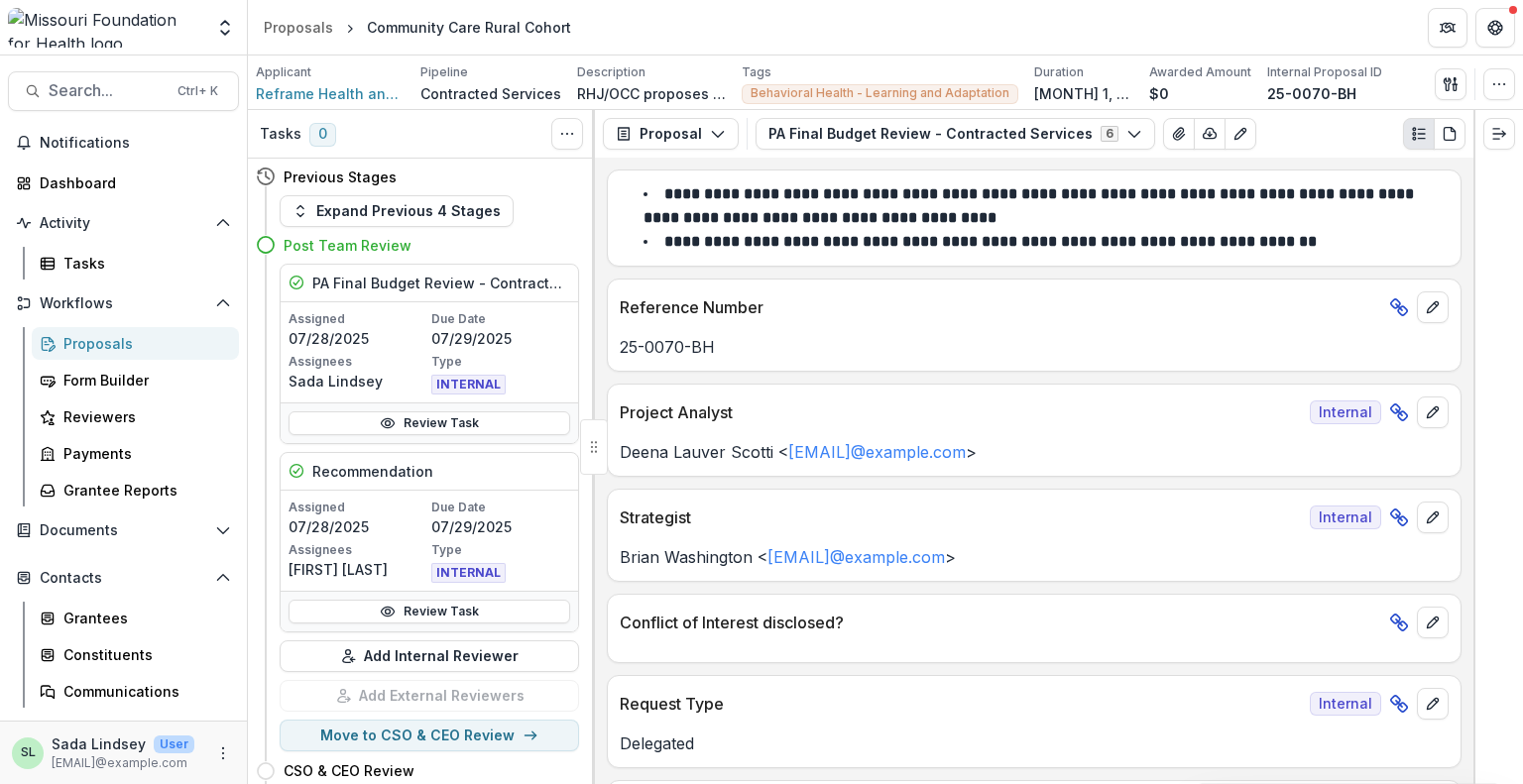 click on "Proposals" at bounding box center [143, 343] 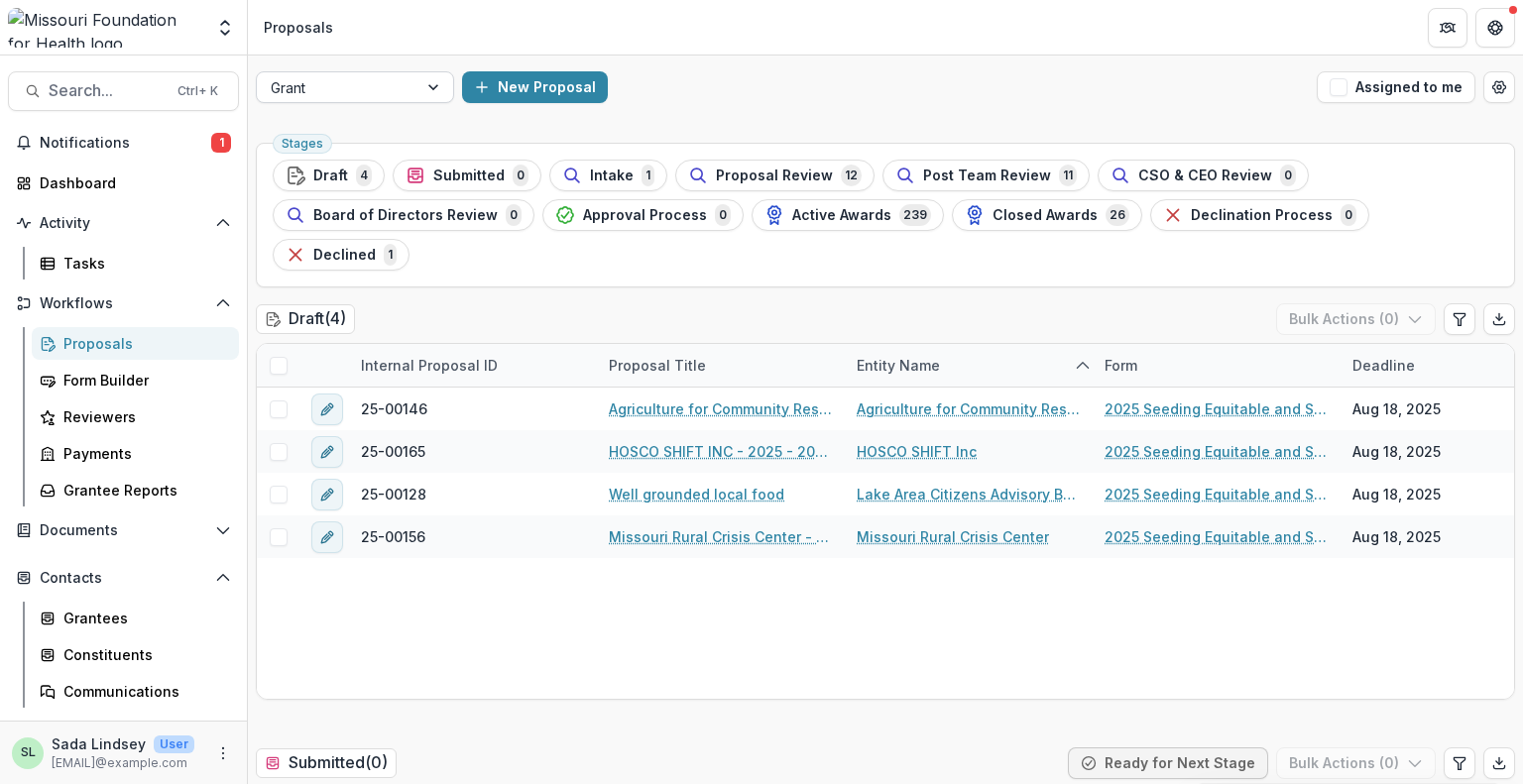 click at bounding box center (435, 87) 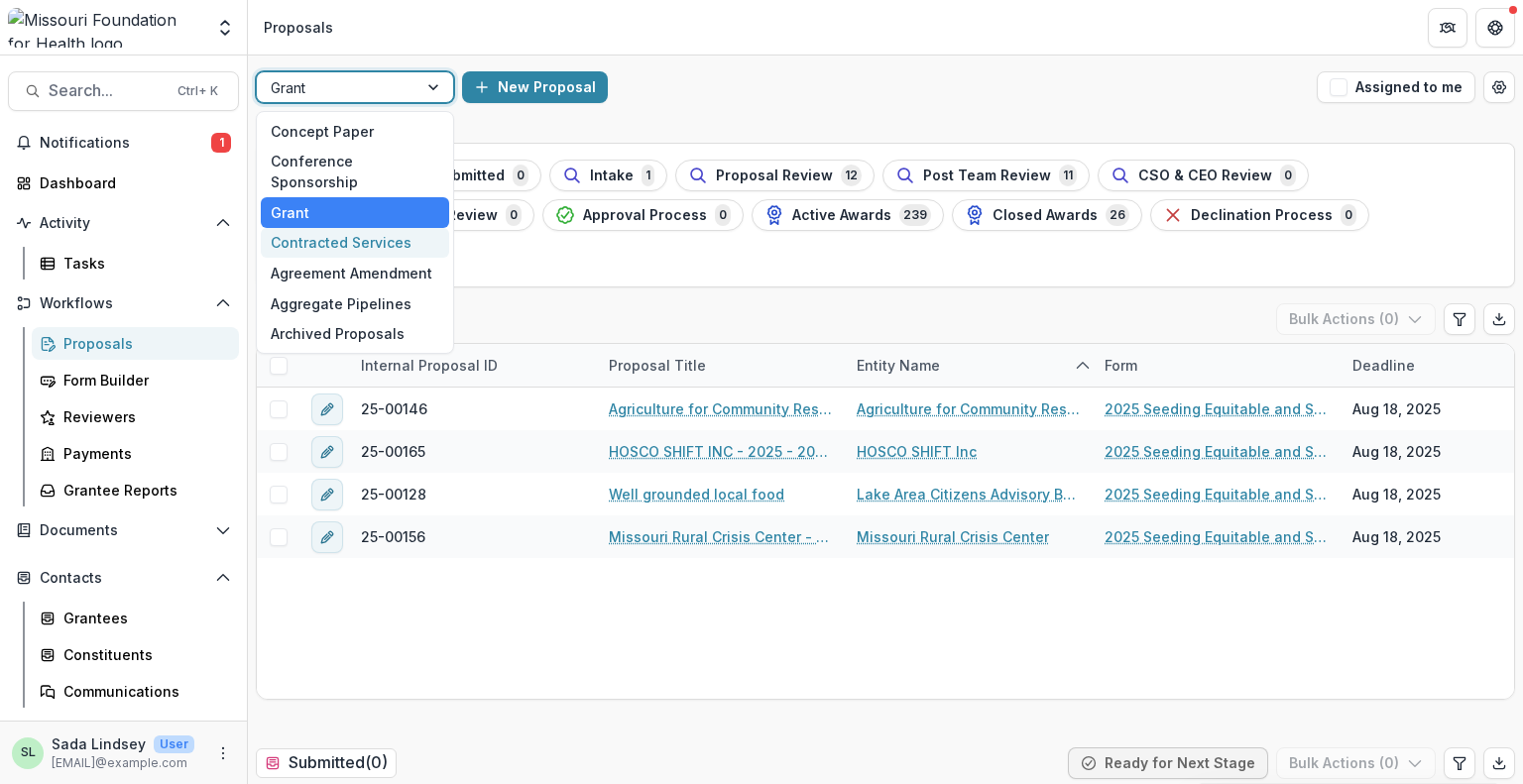 click on "Contracted Services" at bounding box center (355, 243) 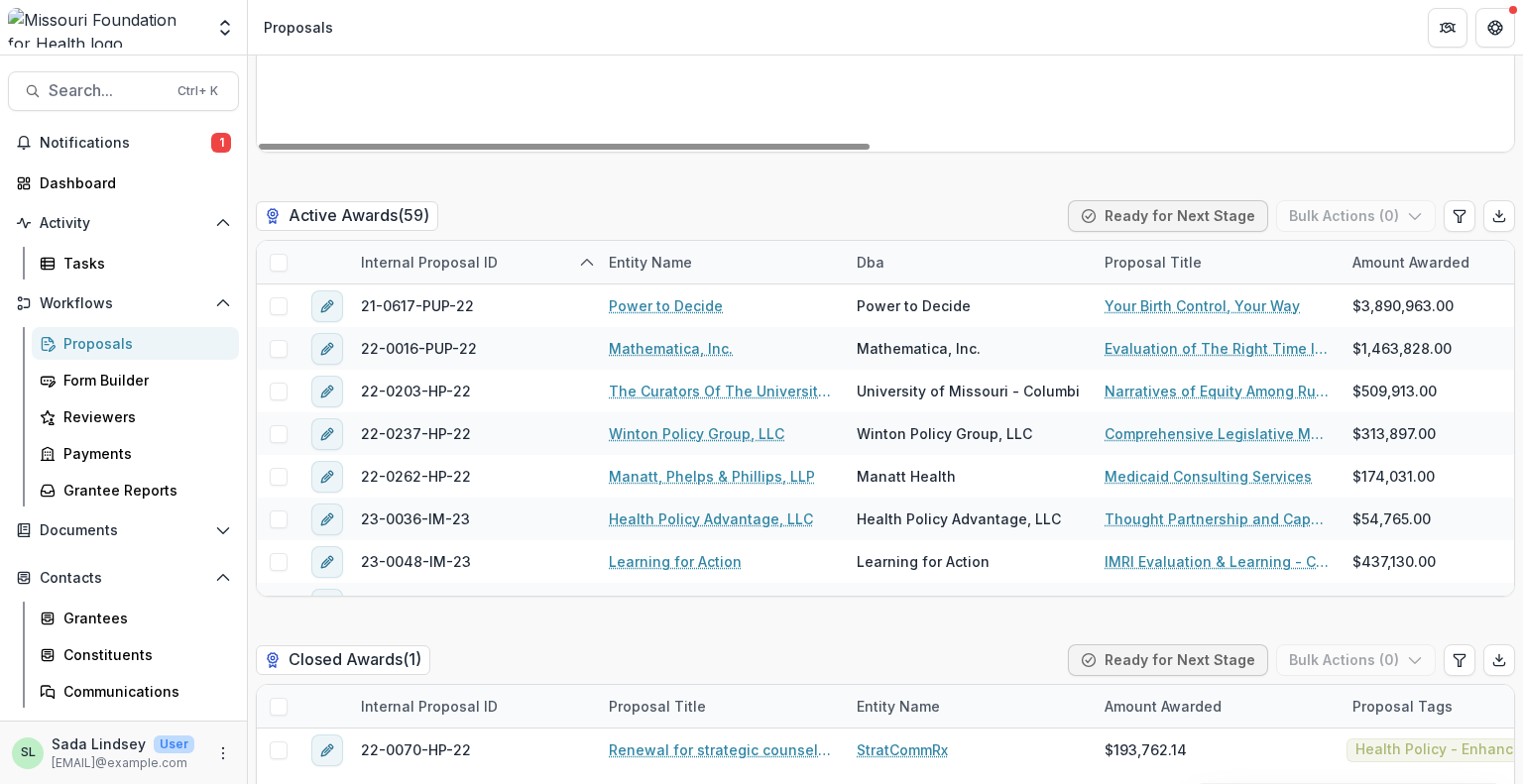 scroll, scrollTop: 3667, scrollLeft: 0, axis: vertical 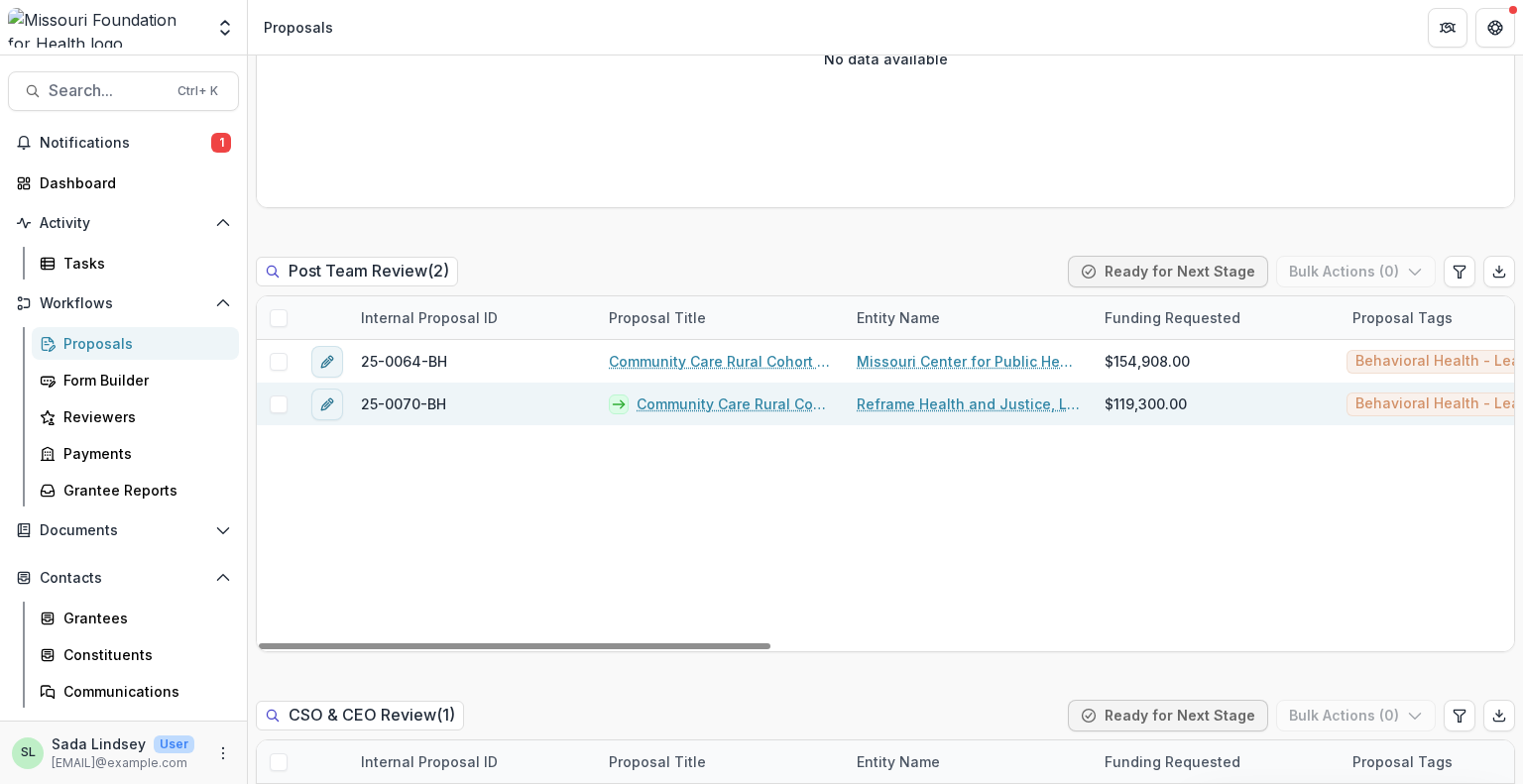 click on "Community Care Rural Cohort" at bounding box center [735, 403] 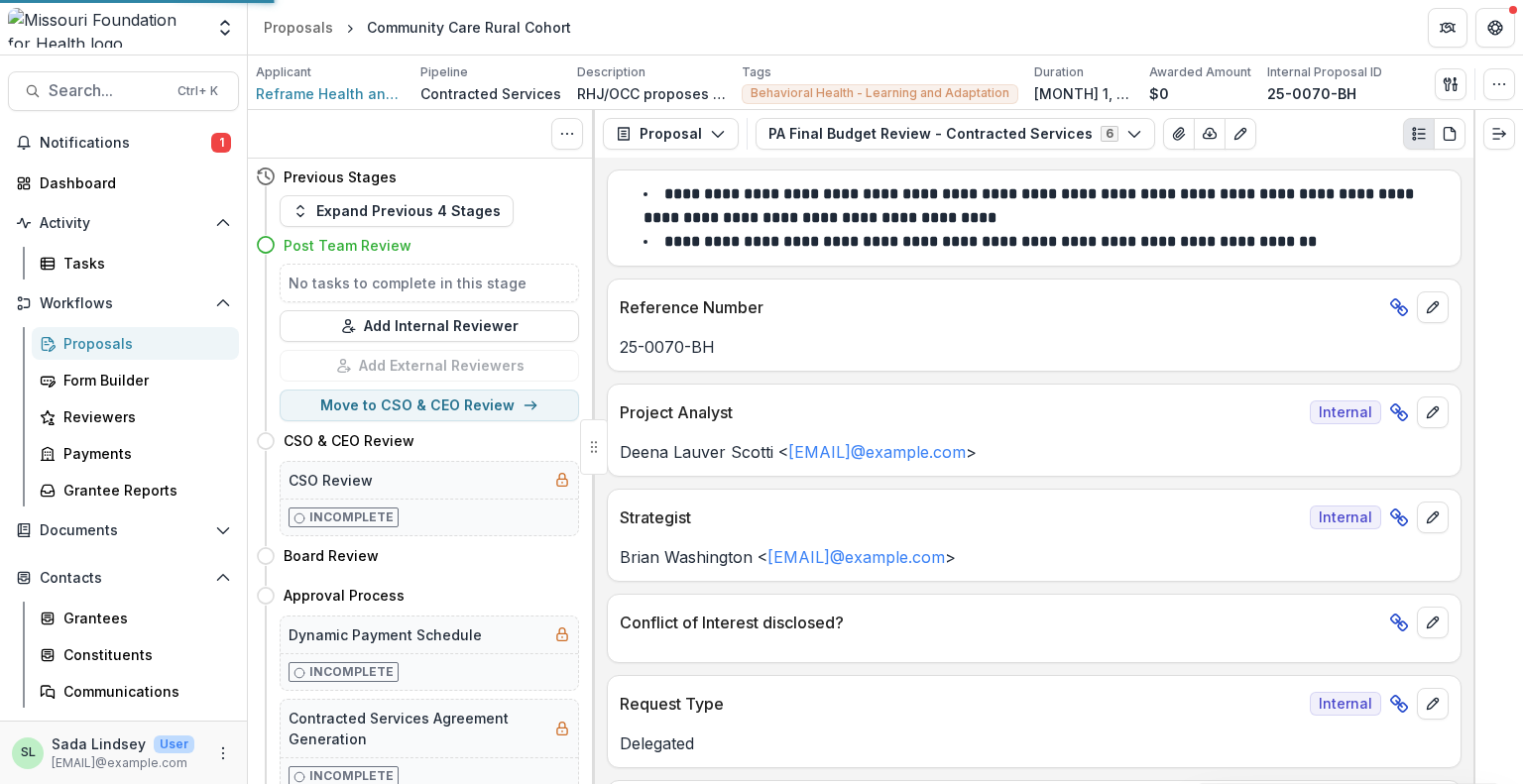 scroll, scrollTop: 0, scrollLeft: 0, axis: both 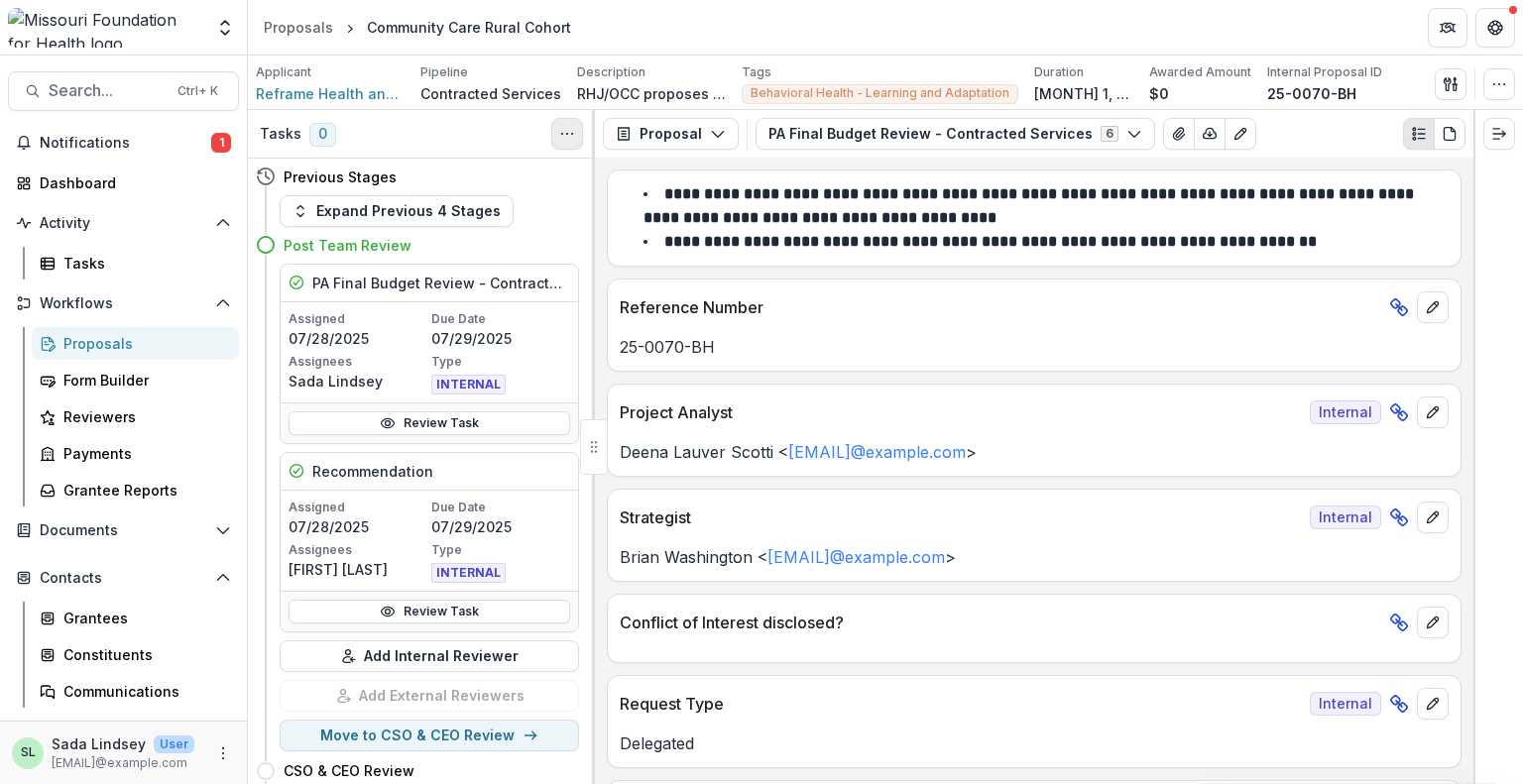 click 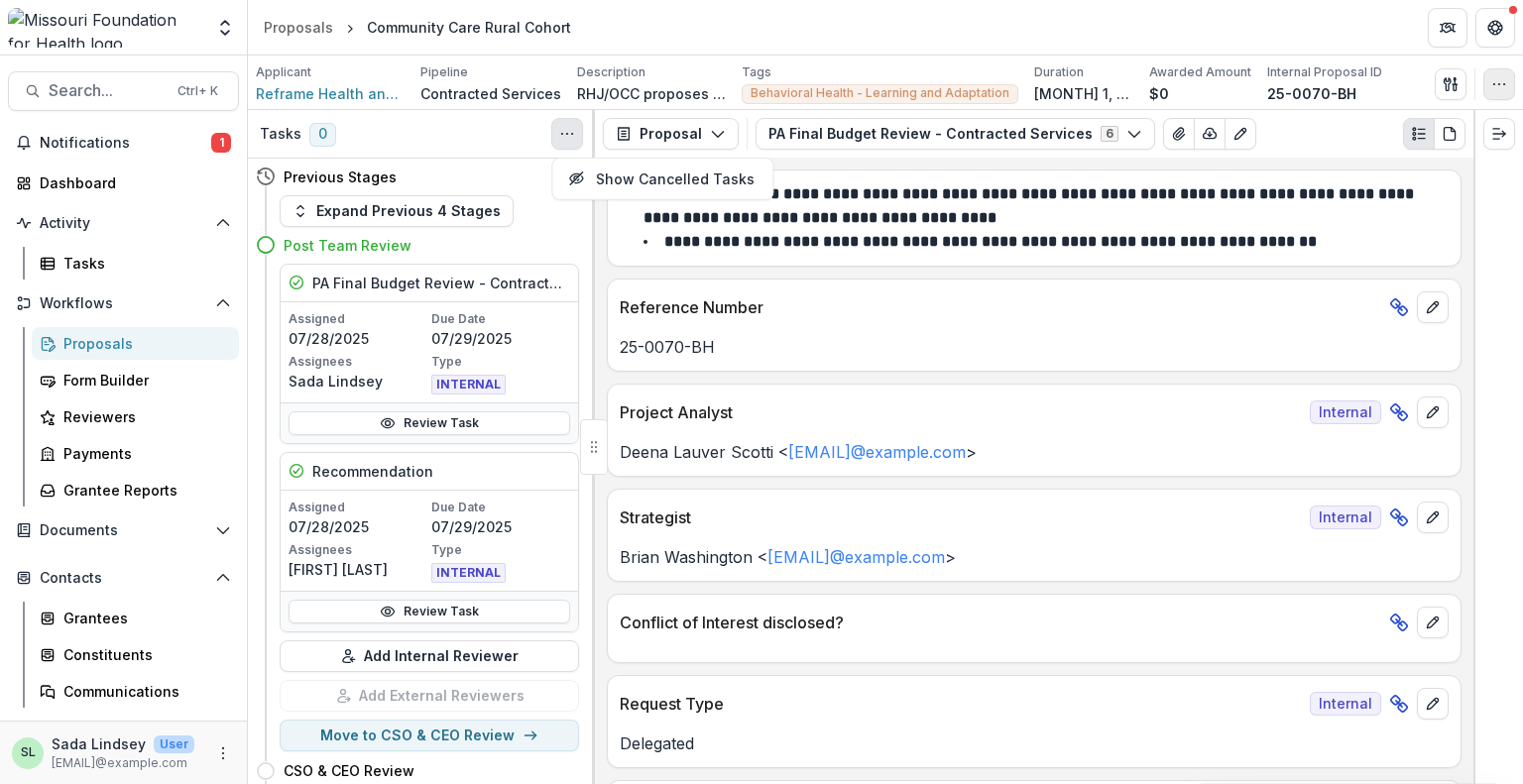click at bounding box center (1499, 84) 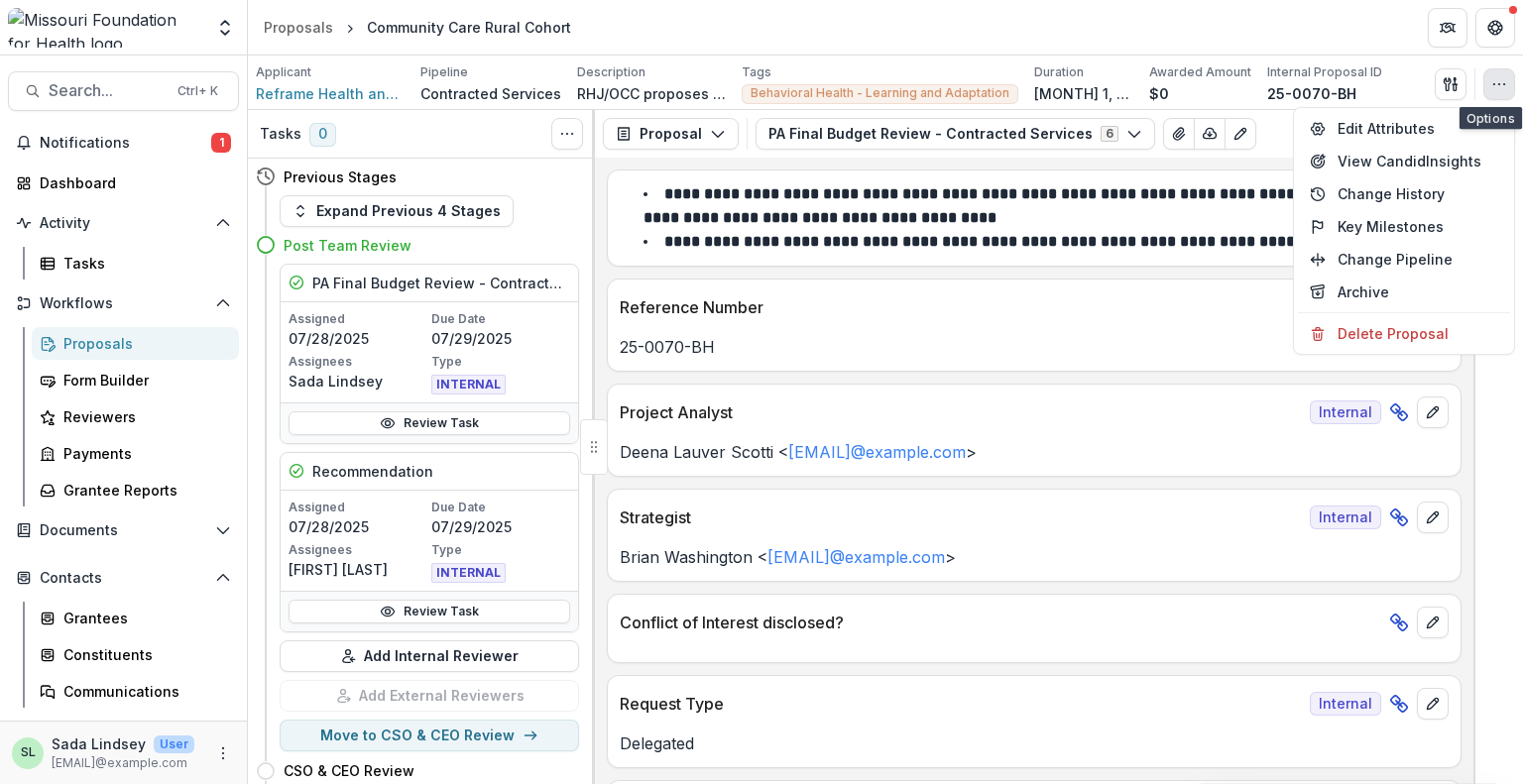 click at bounding box center [1499, 84] 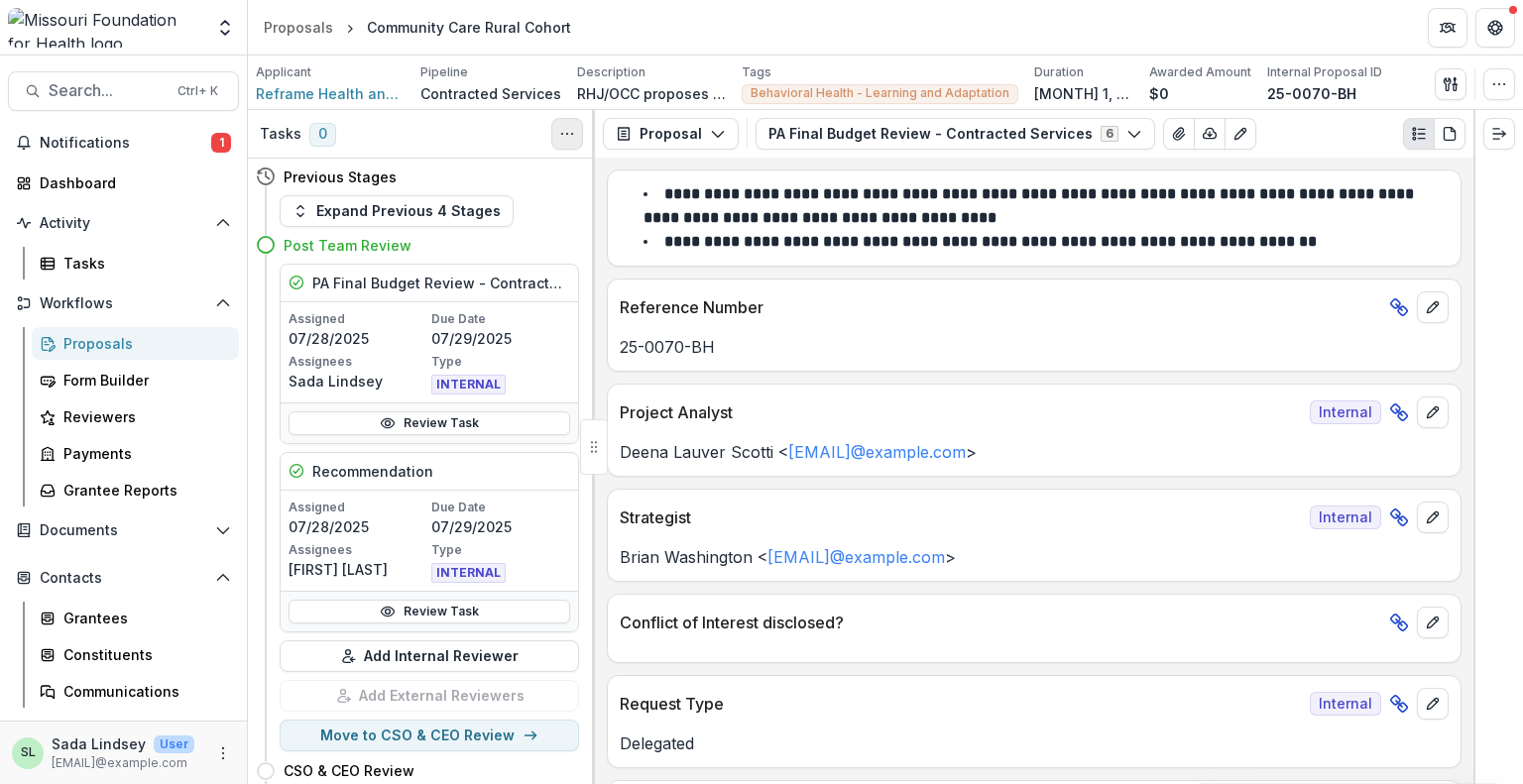 click 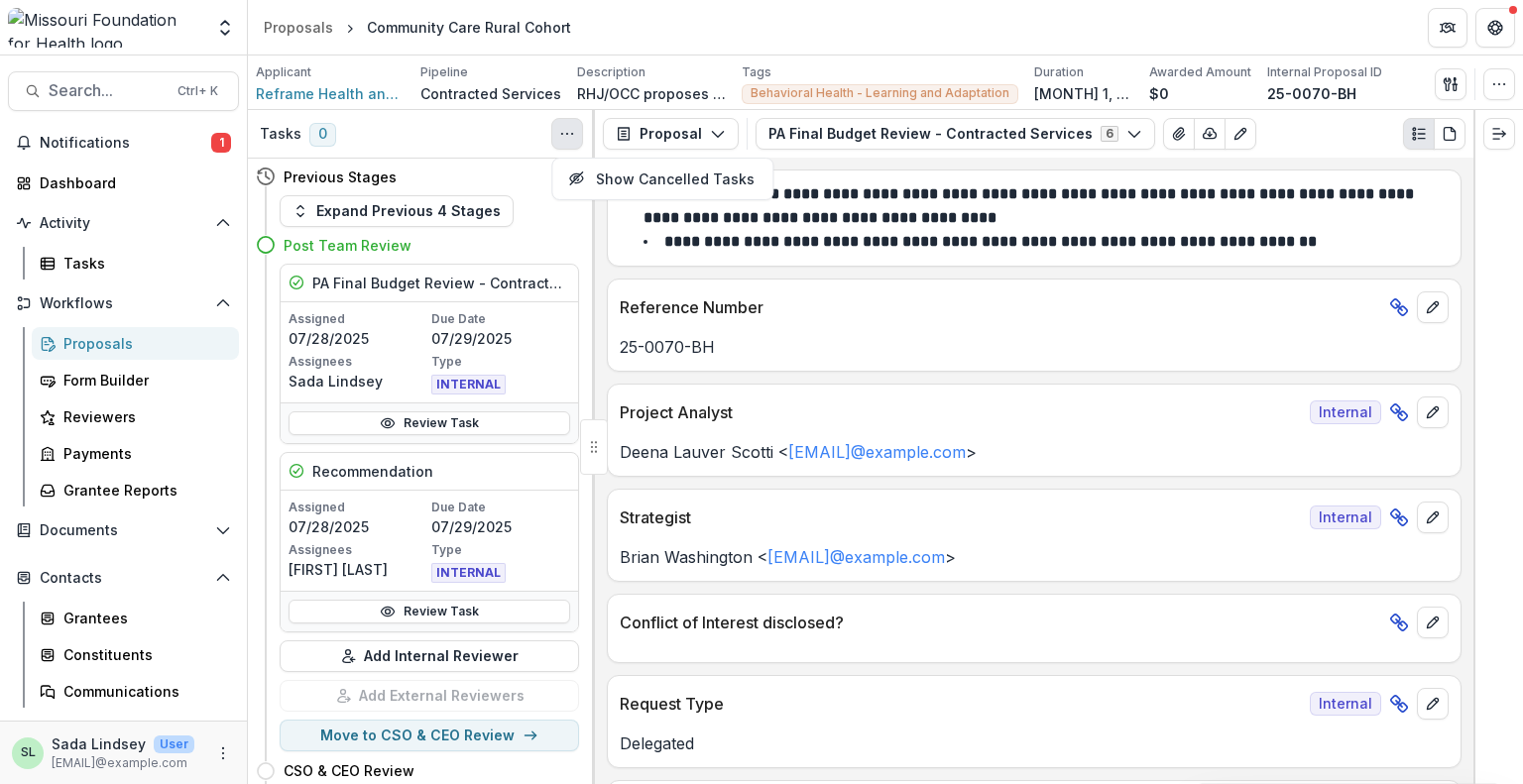 click 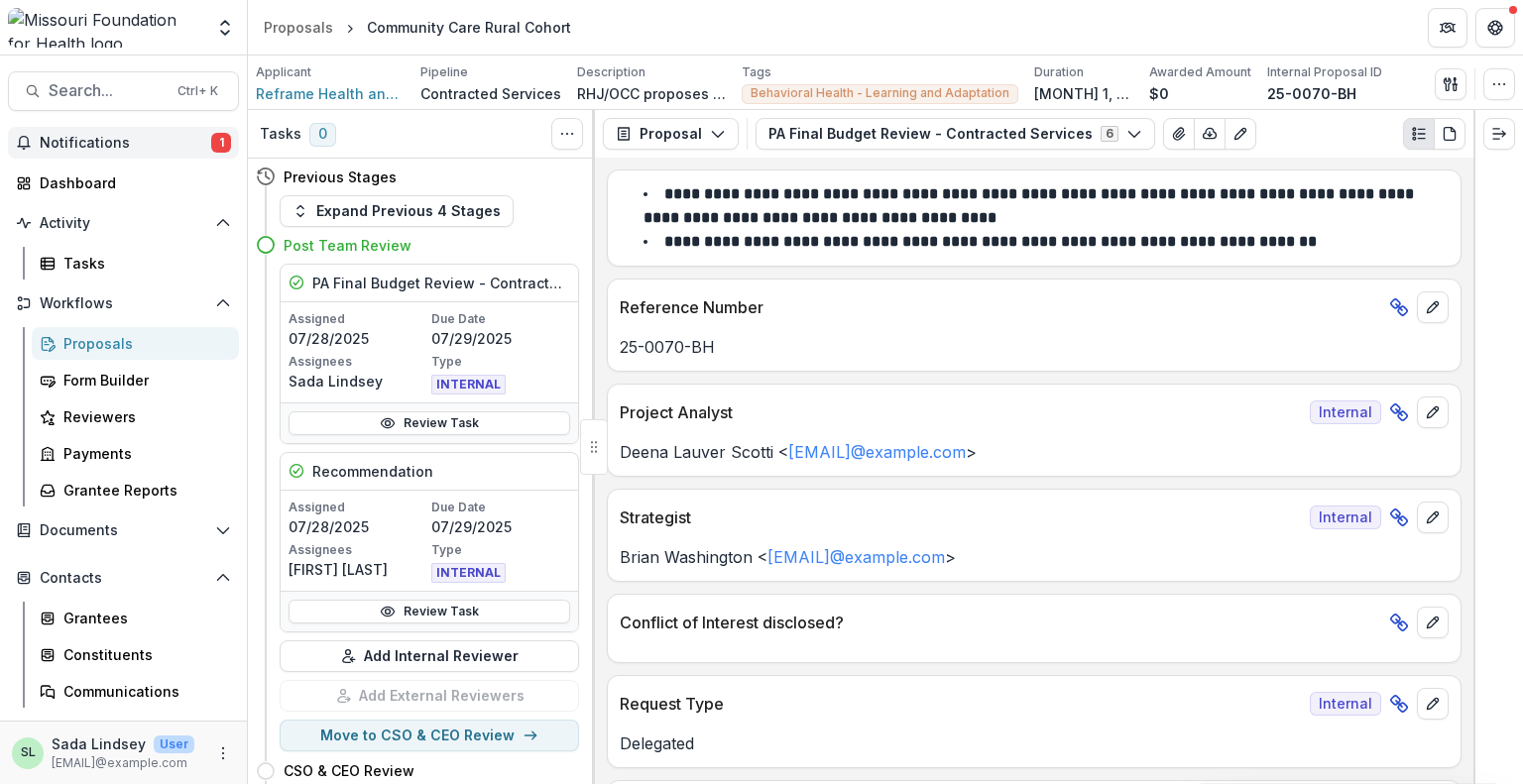 click on "Notifications" at bounding box center (125, 143) 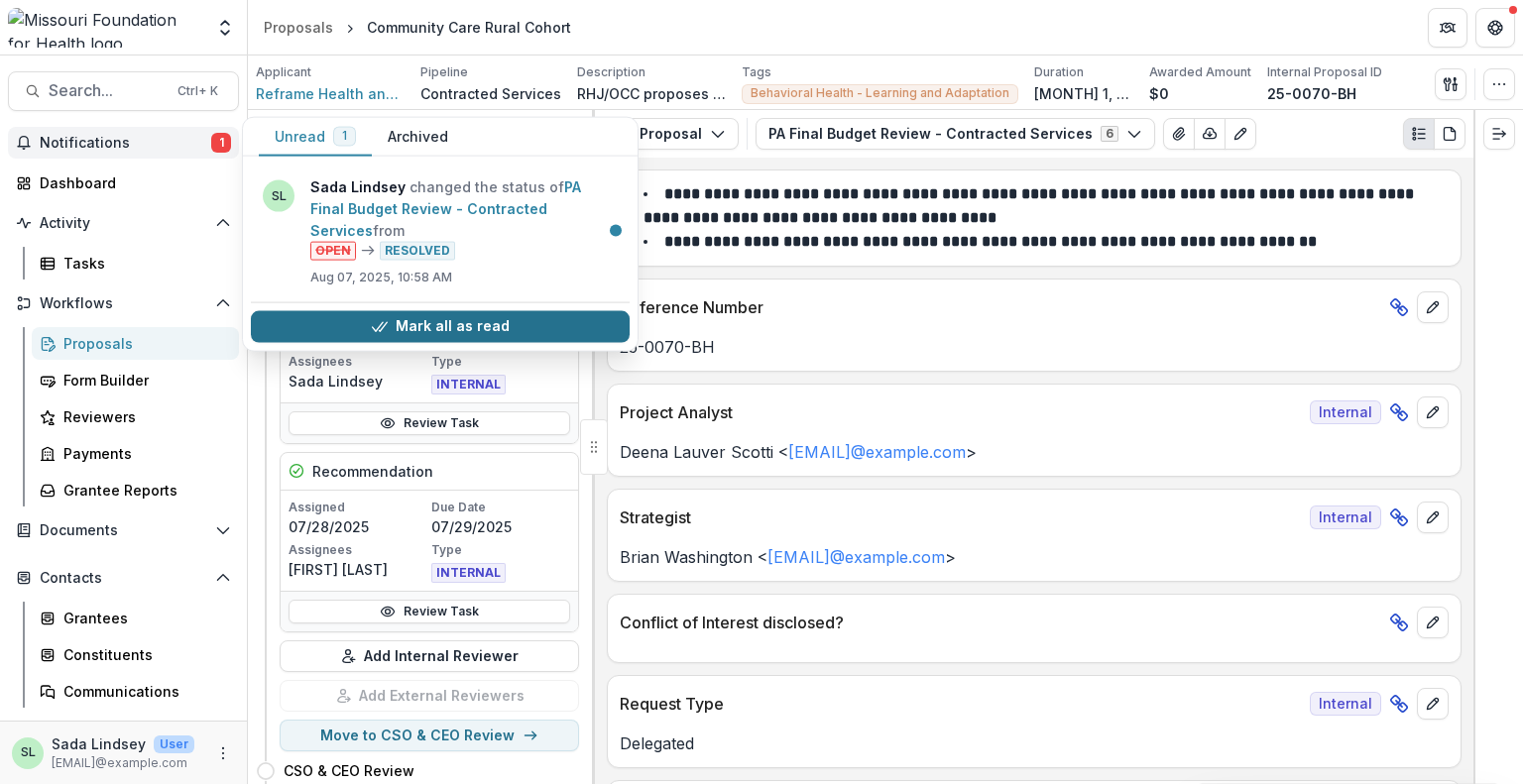 click on "Mark all as read" at bounding box center (440, 326) 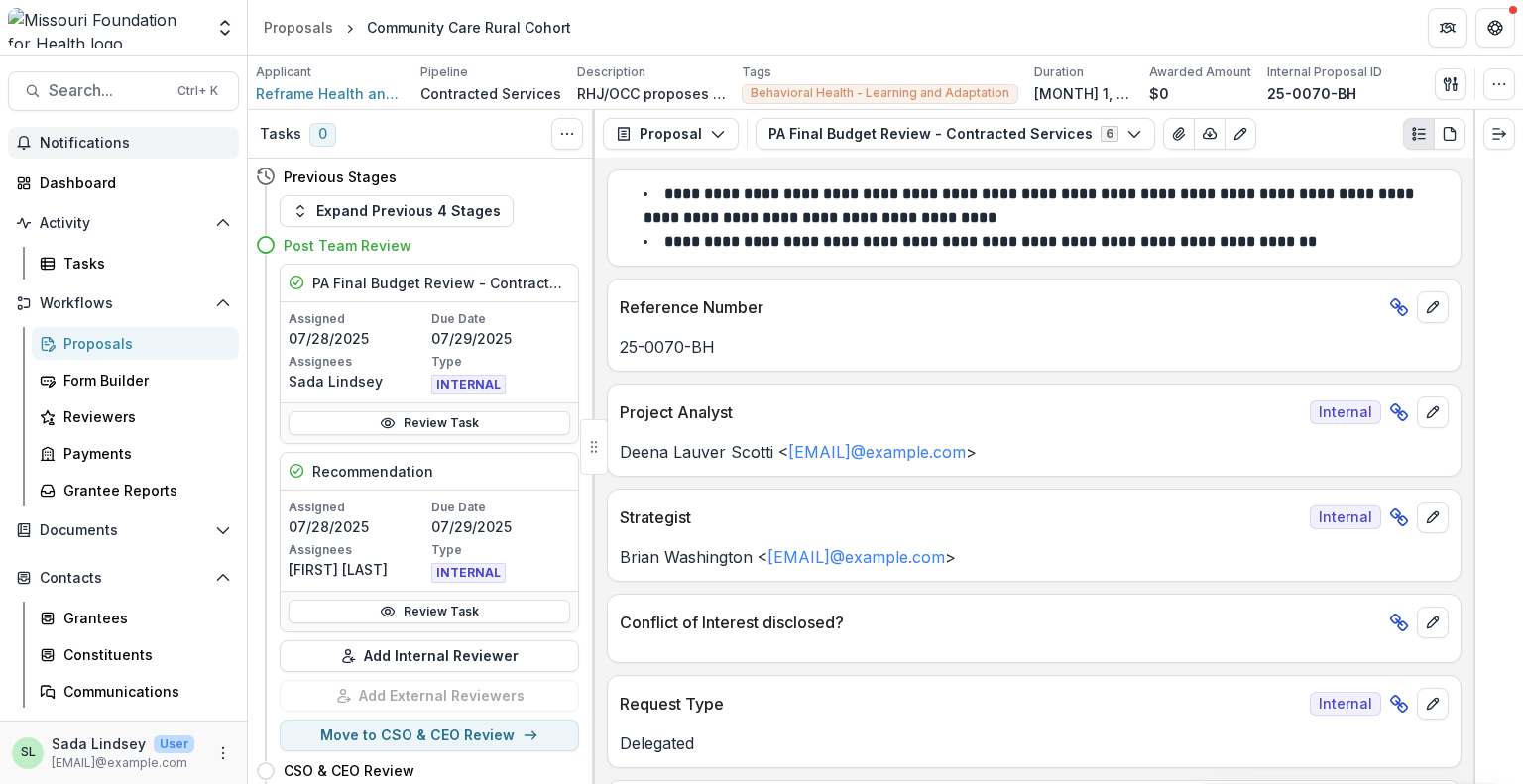 drag, startPoint x: 82, startPoint y: 336, endPoint x: 159, endPoint y: 322, distance: 78.26238 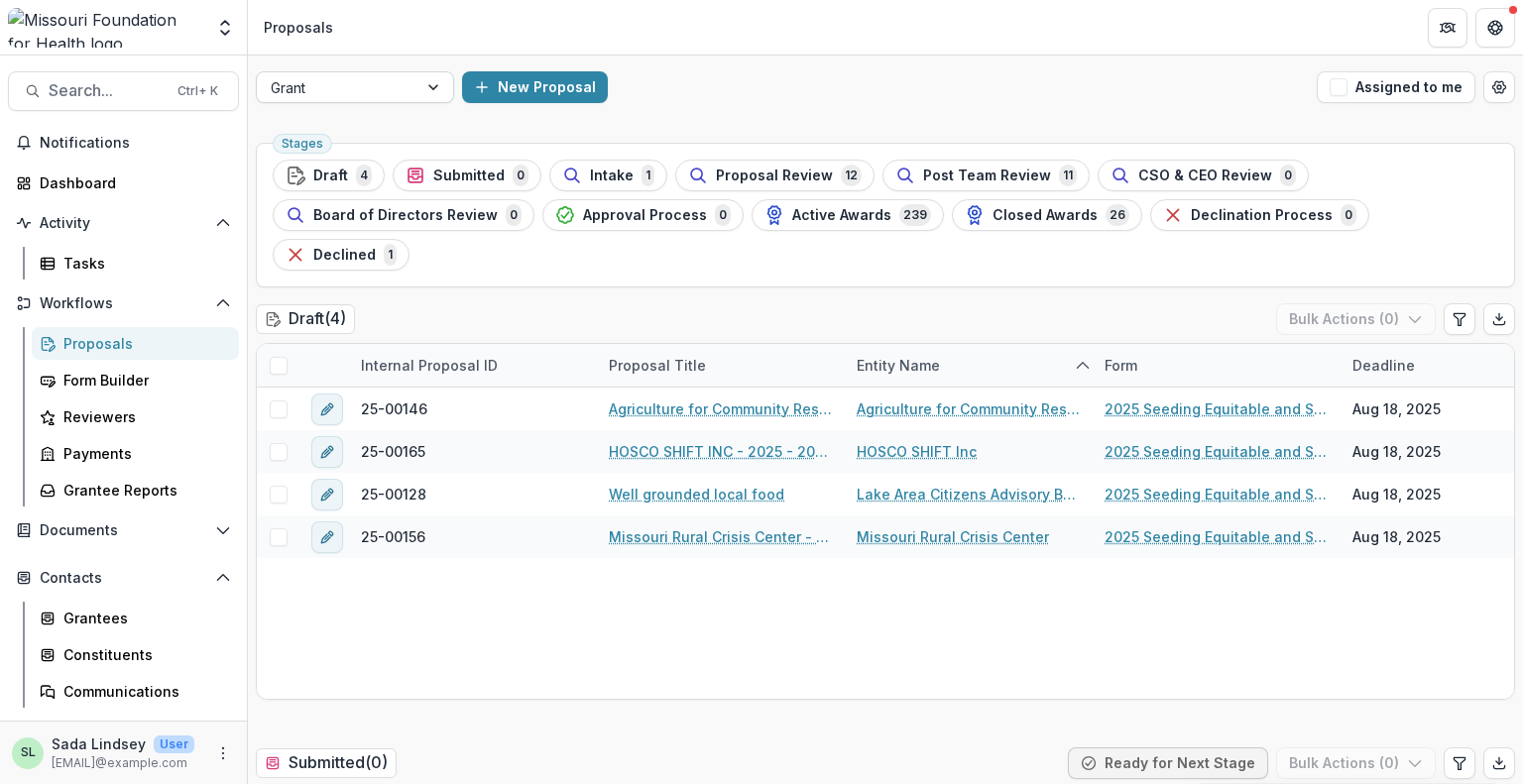 click at bounding box center [337, 87] 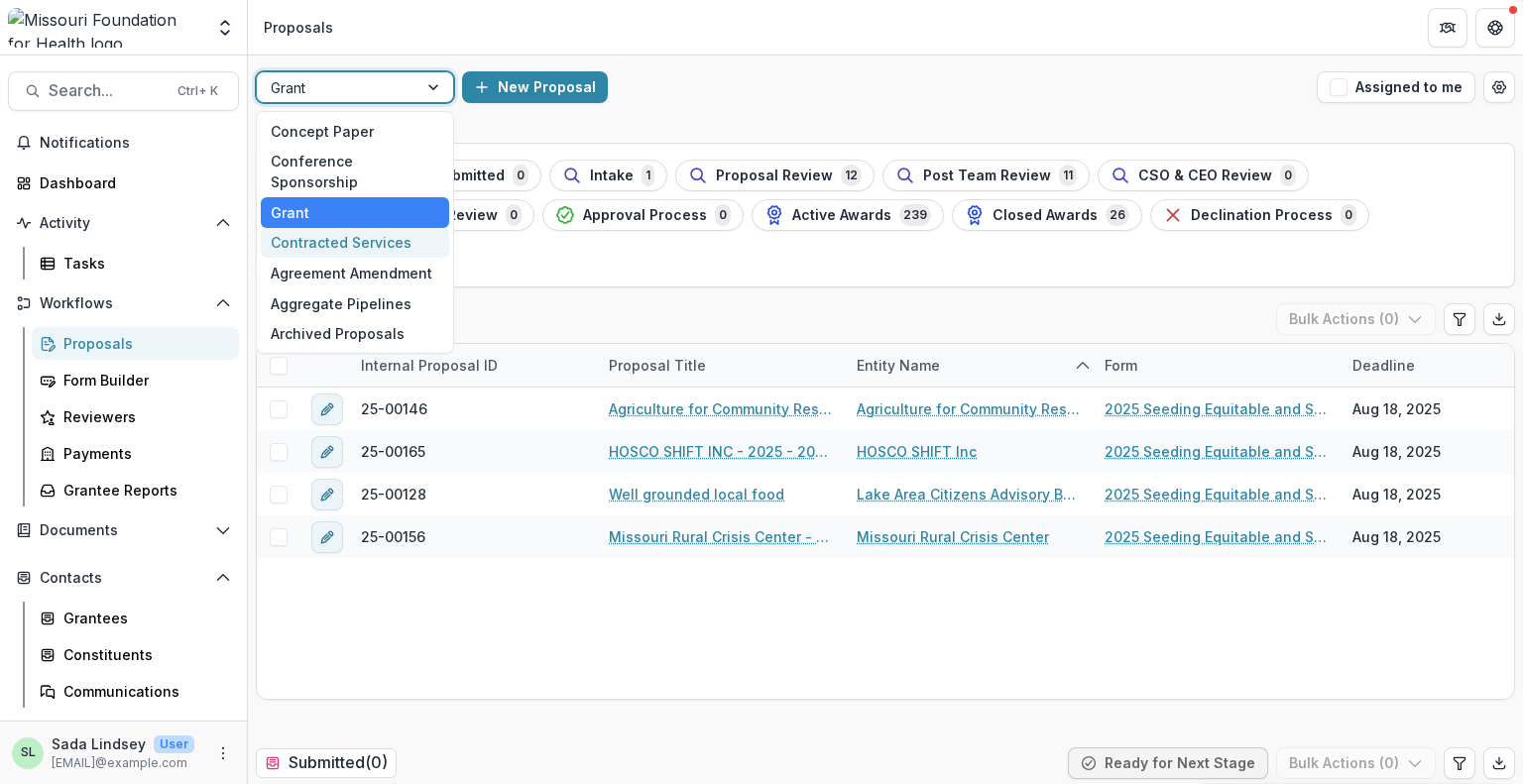 click on "Contracted Services" at bounding box center (355, 243) 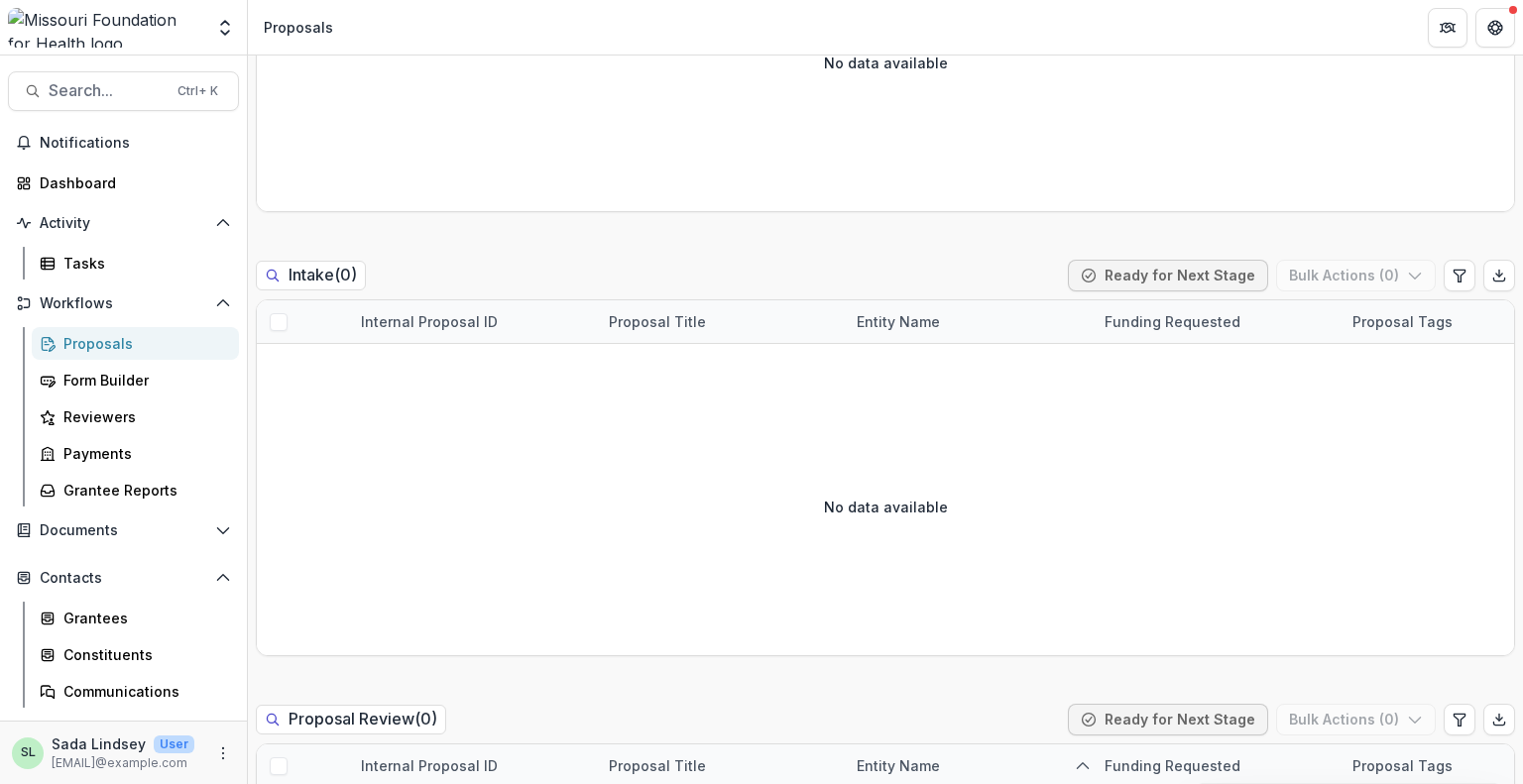 scroll, scrollTop: 1685, scrollLeft: 0, axis: vertical 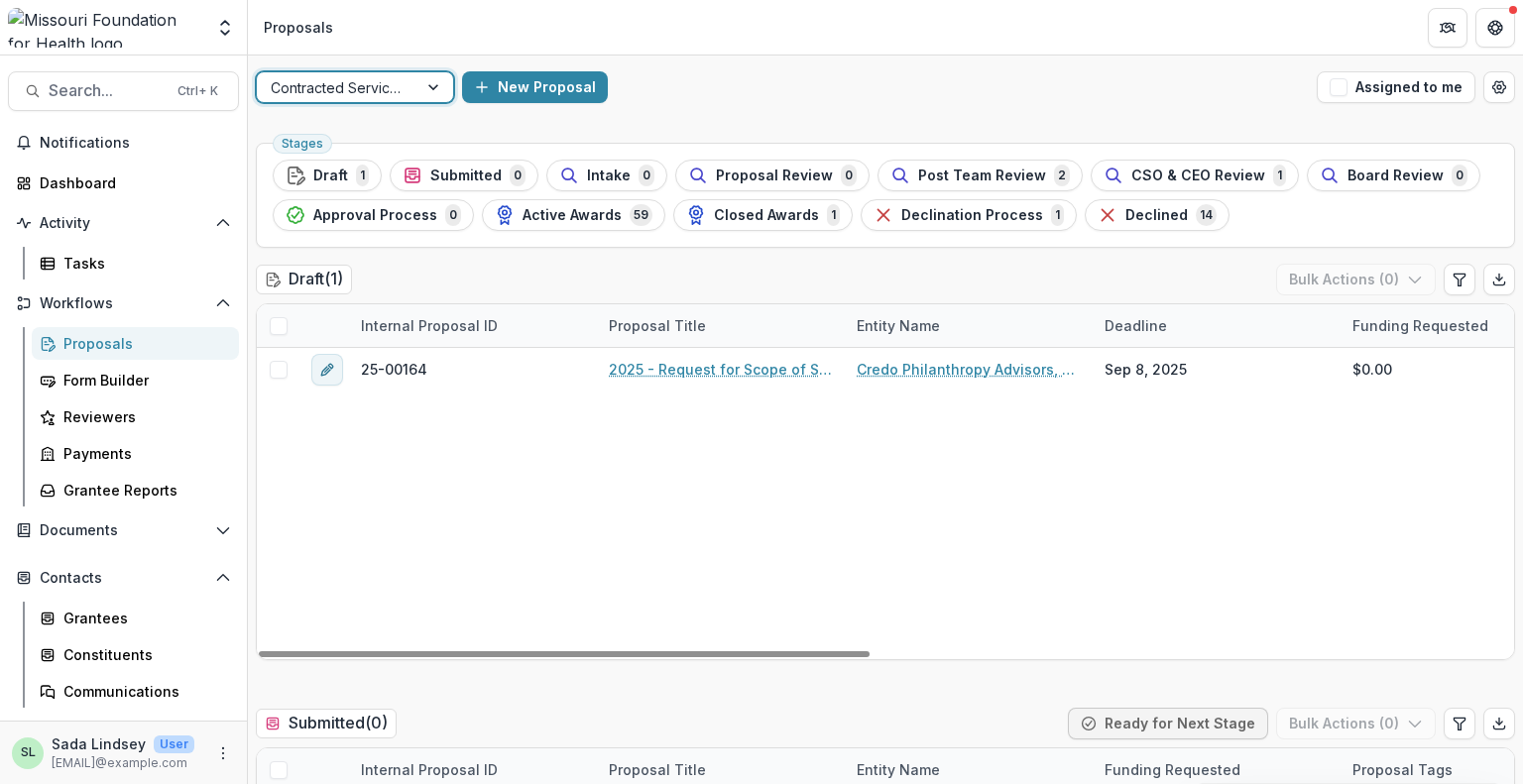 click at bounding box center [337, 87] 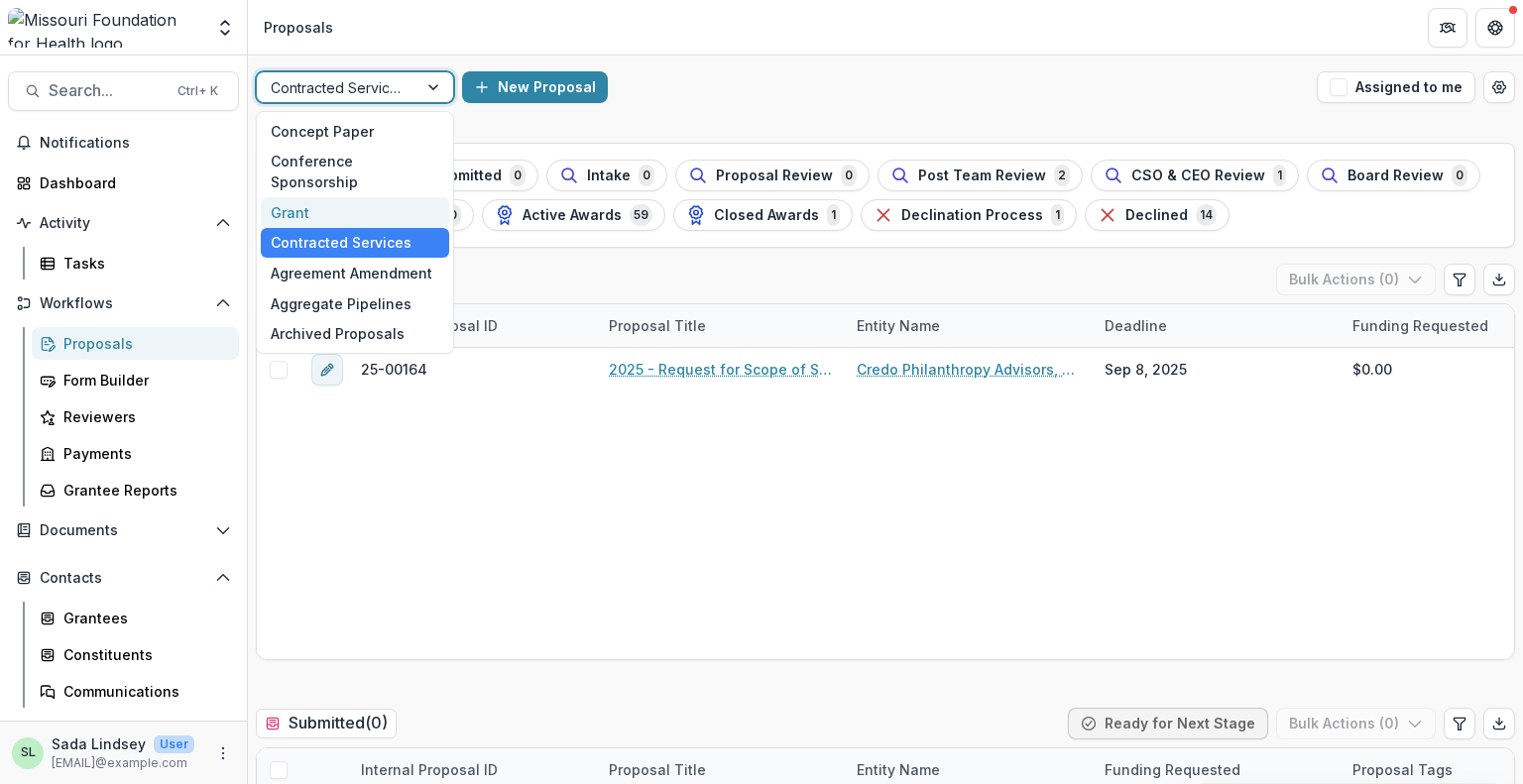 click on "Grant" at bounding box center (355, 212) 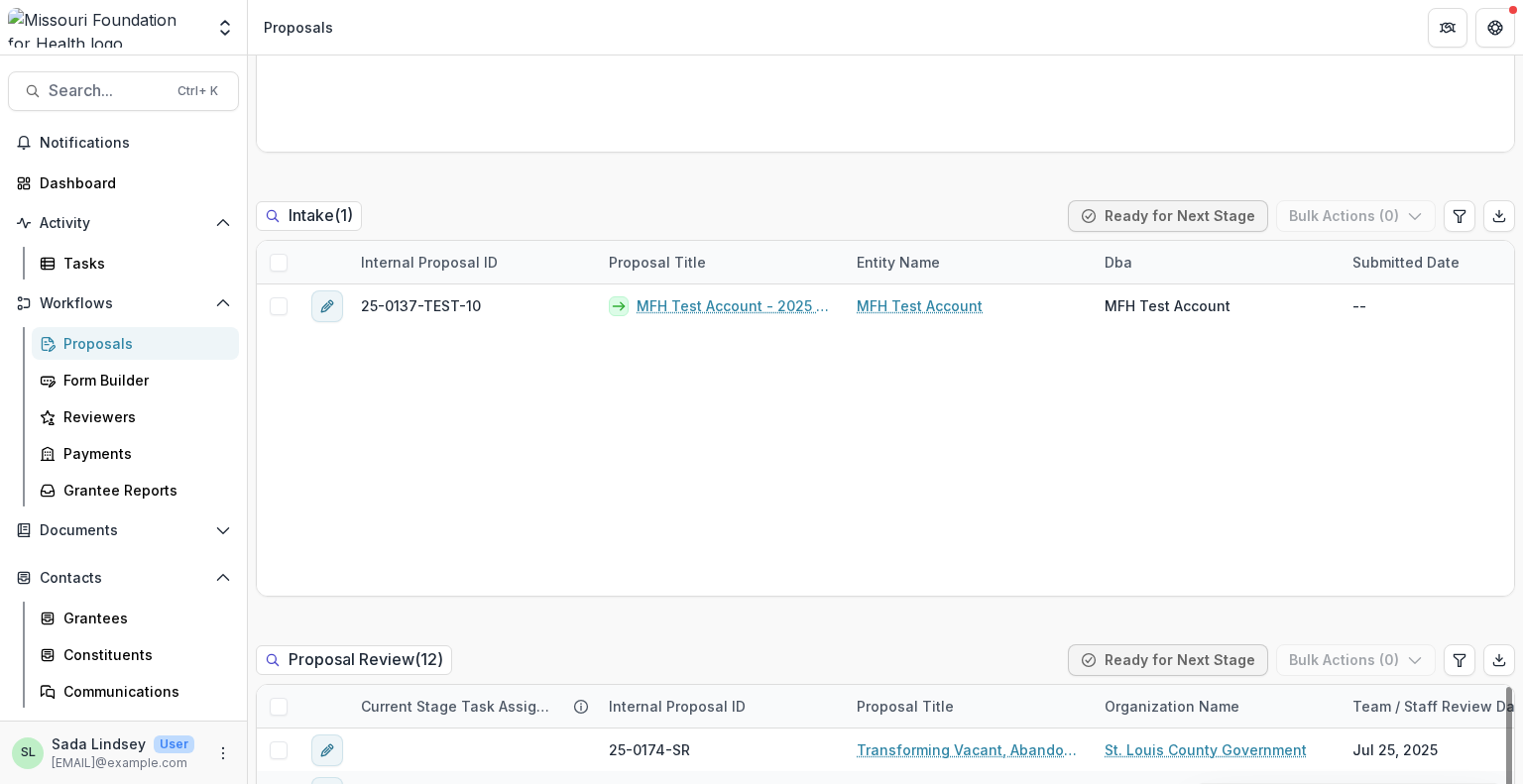 scroll, scrollTop: 1586, scrollLeft: 0, axis: vertical 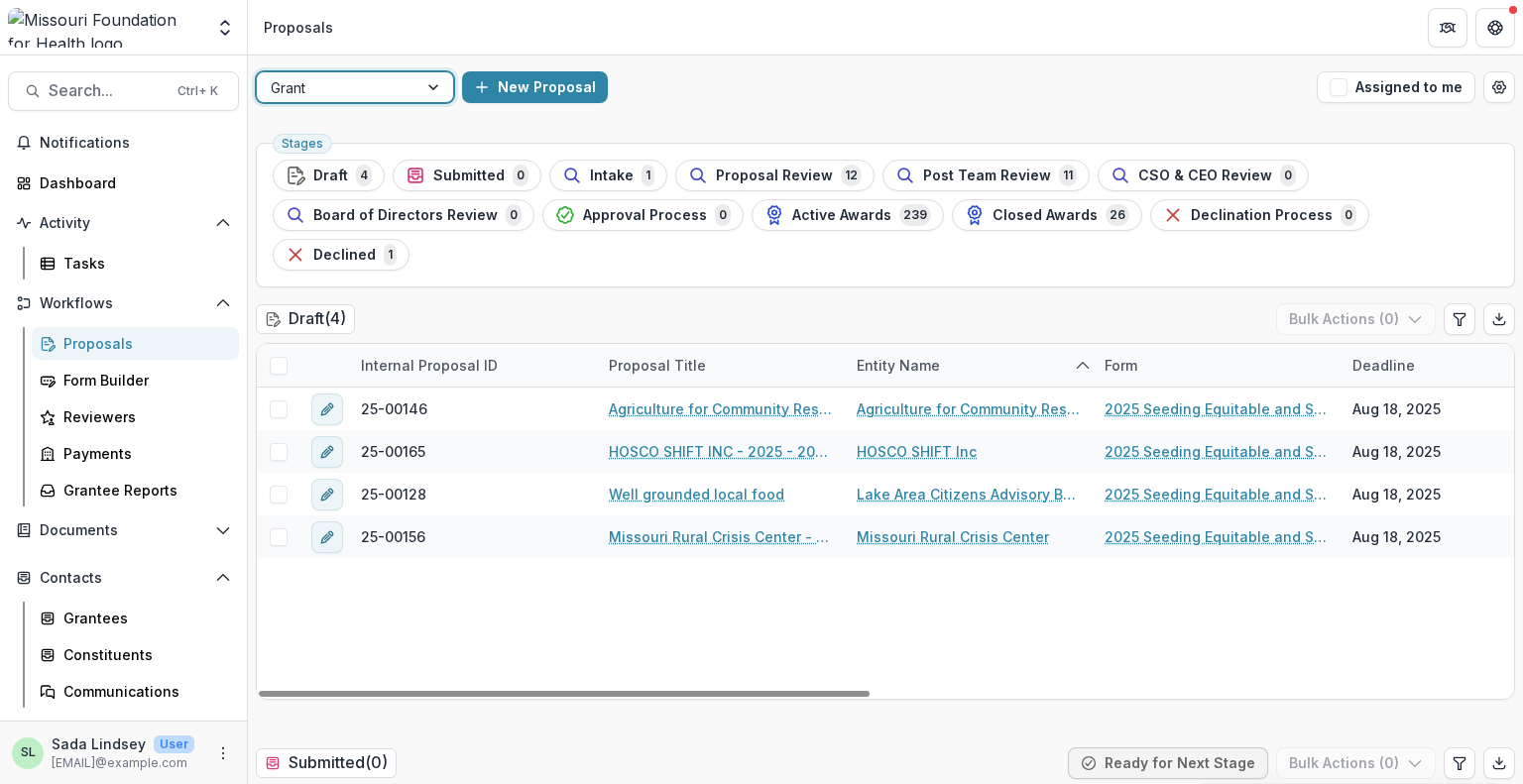 click at bounding box center [337, 87] 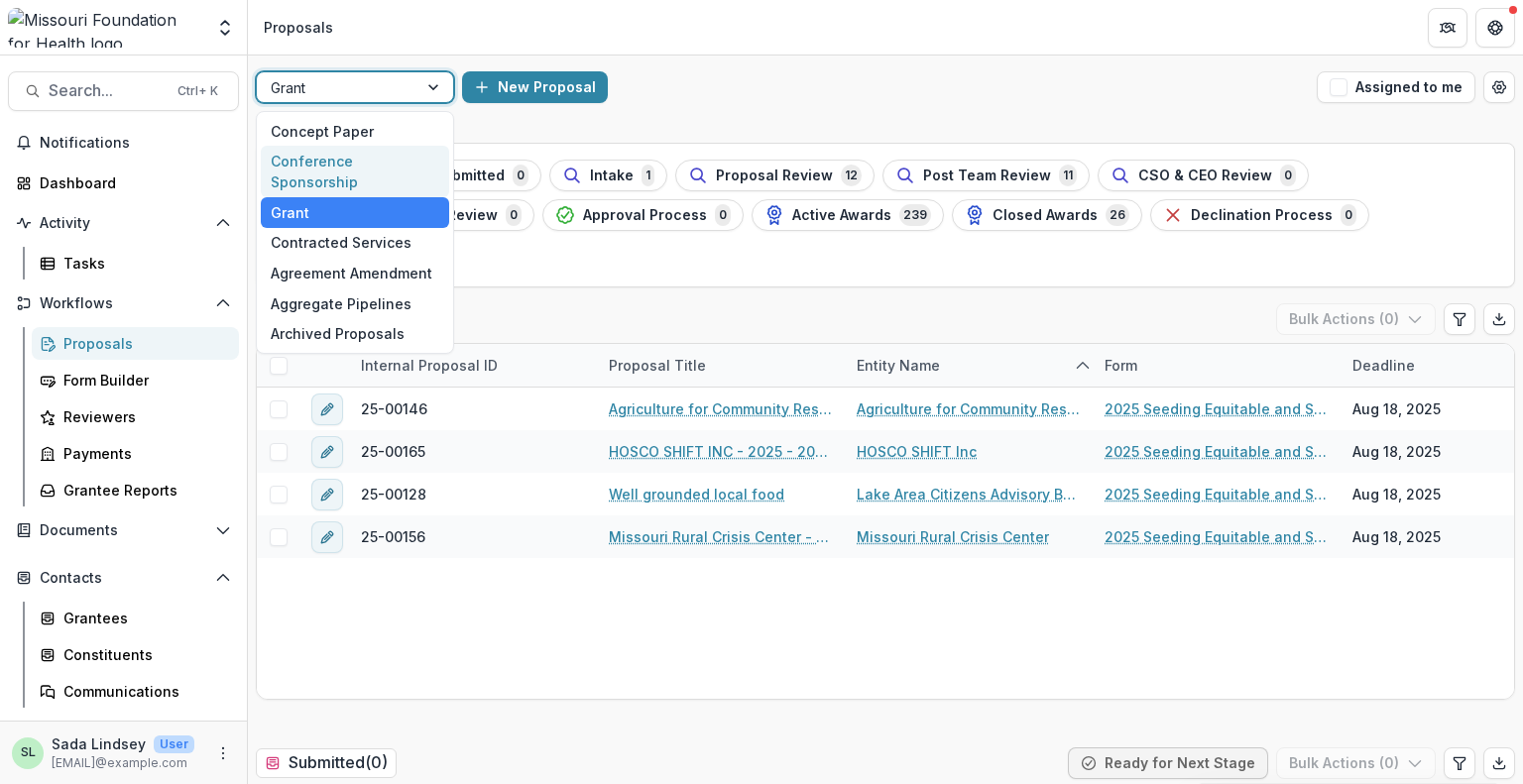 click on "Conference Sponsorship" at bounding box center (355, 171) 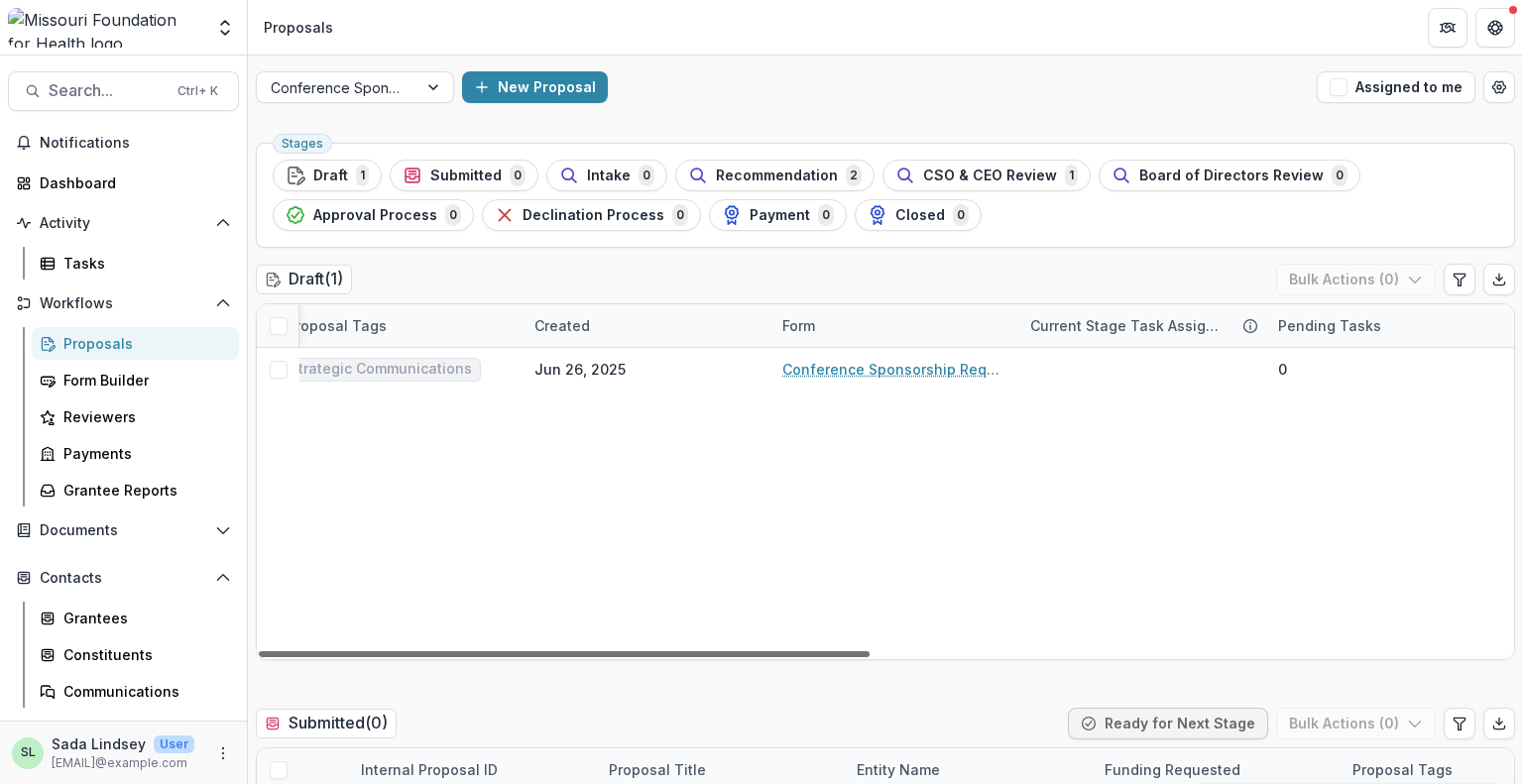 scroll, scrollTop: 0, scrollLeft: 0, axis: both 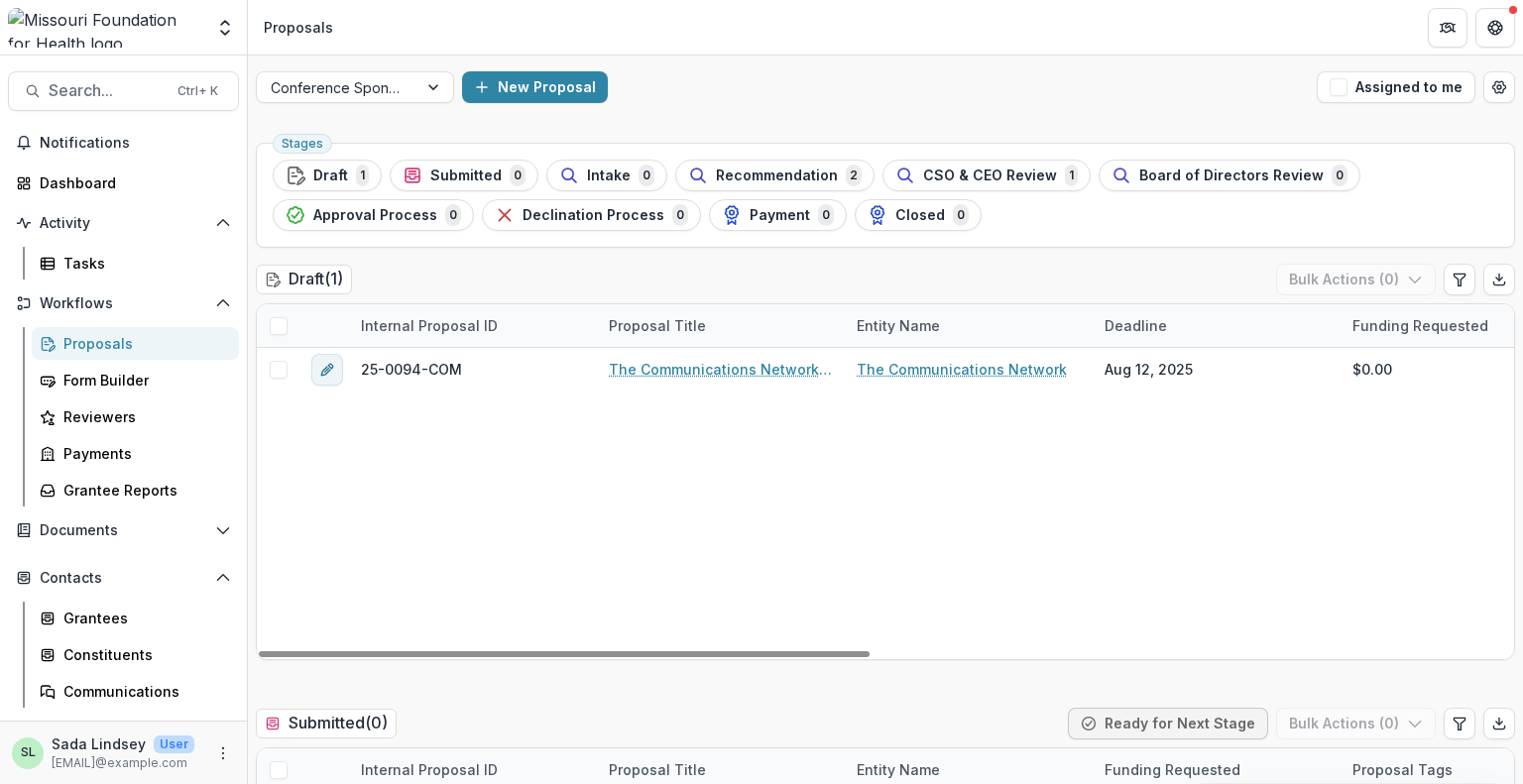 drag, startPoint x: 745, startPoint y: 654, endPoint x: 416, endPoint y: 404, distance: 413.2082 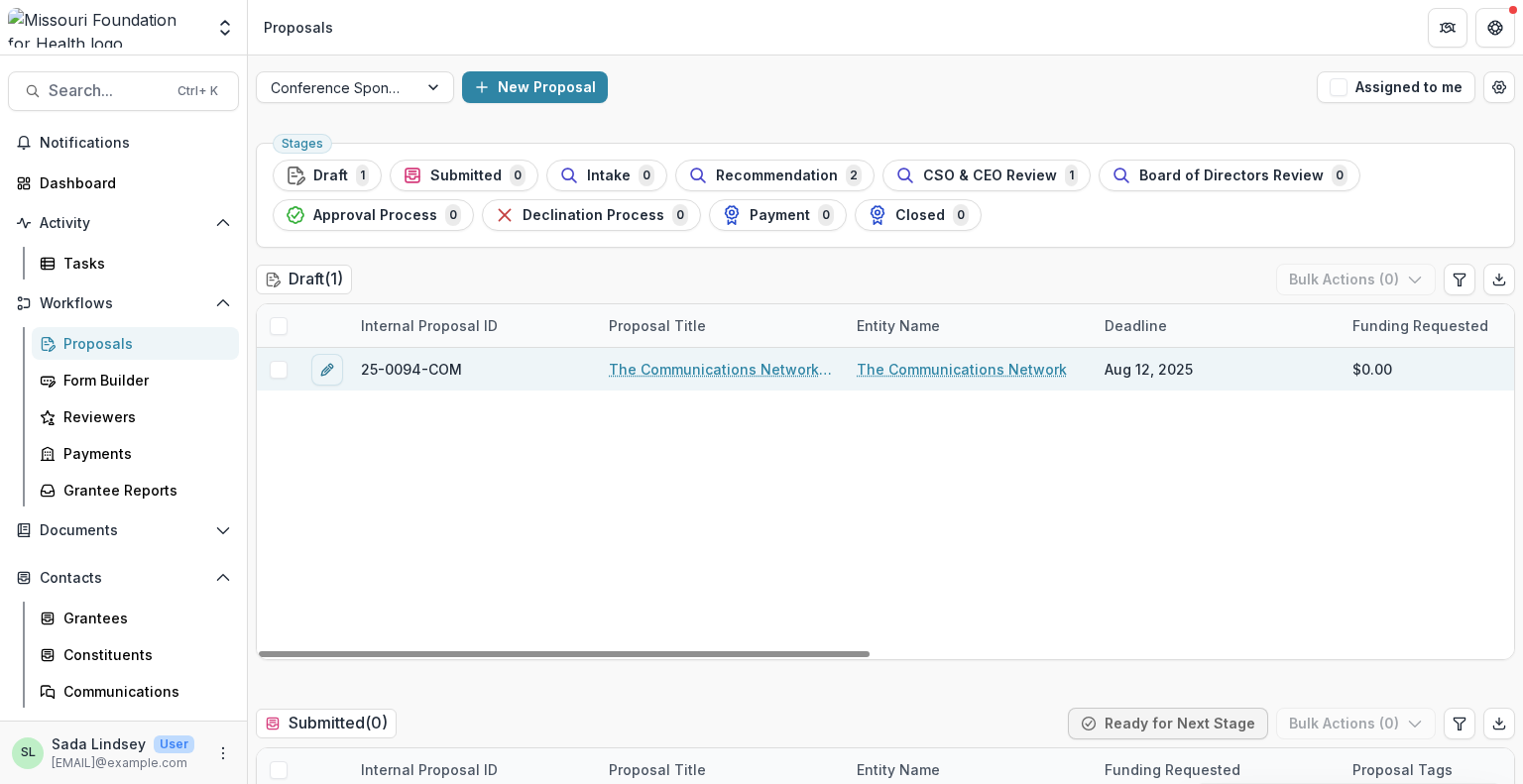 click on "The Communications Network - 2025 - Conference Sponsorship Request" at bounding box center [721, 369] 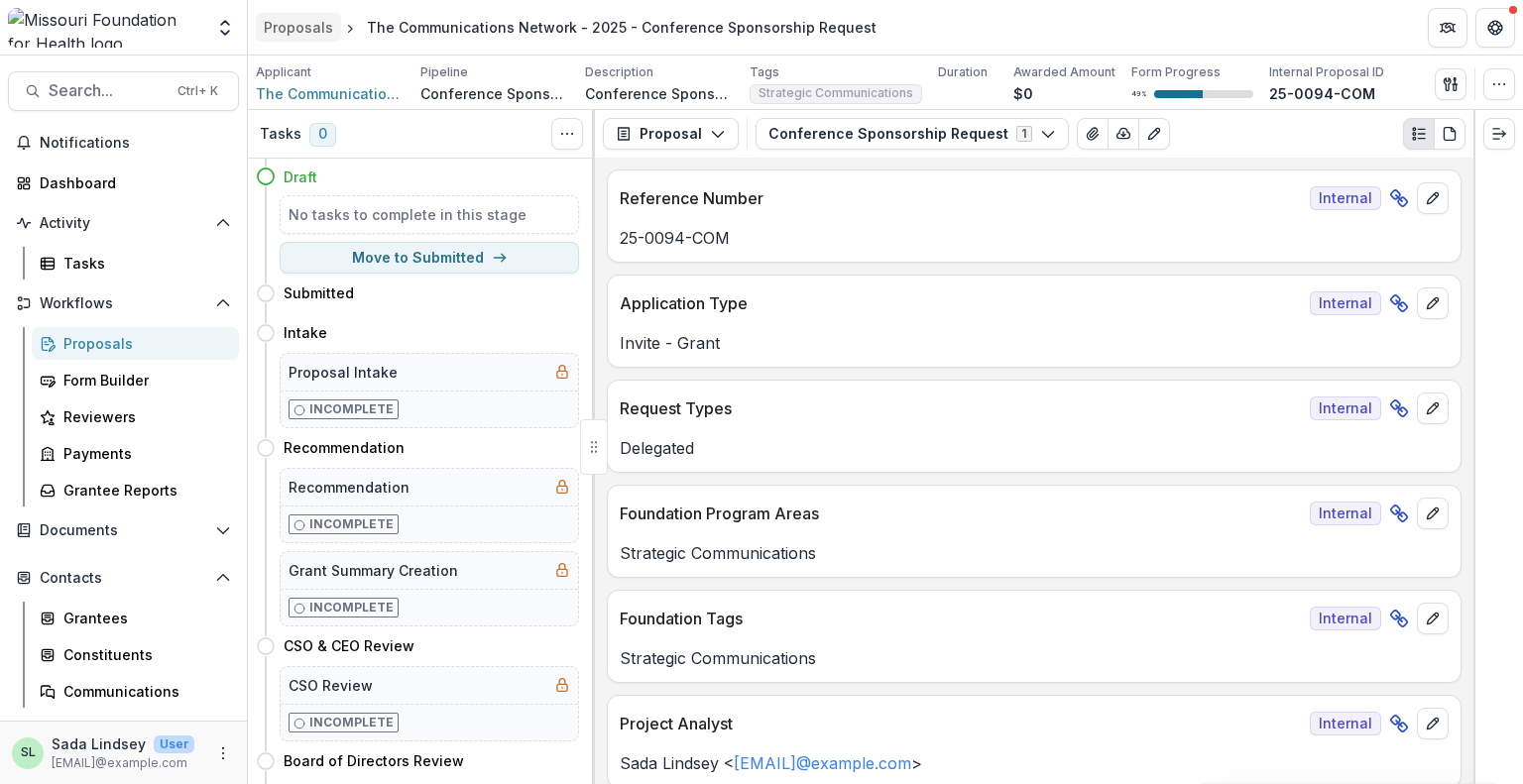 click on "Proposals" at bounding box center (298, 27) 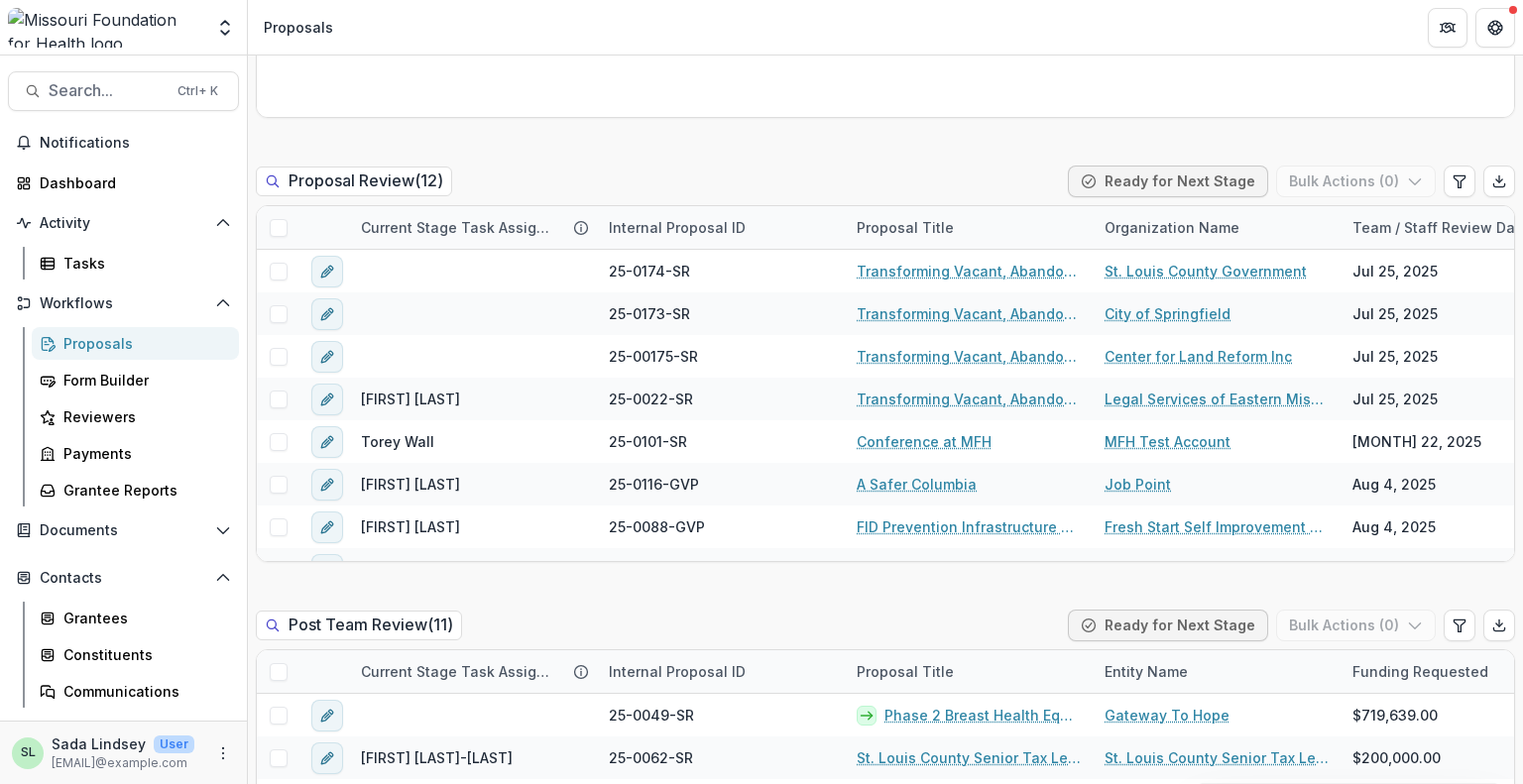 scroll, scrollTop: 1487, scrollLeft: 0, axis: vertical 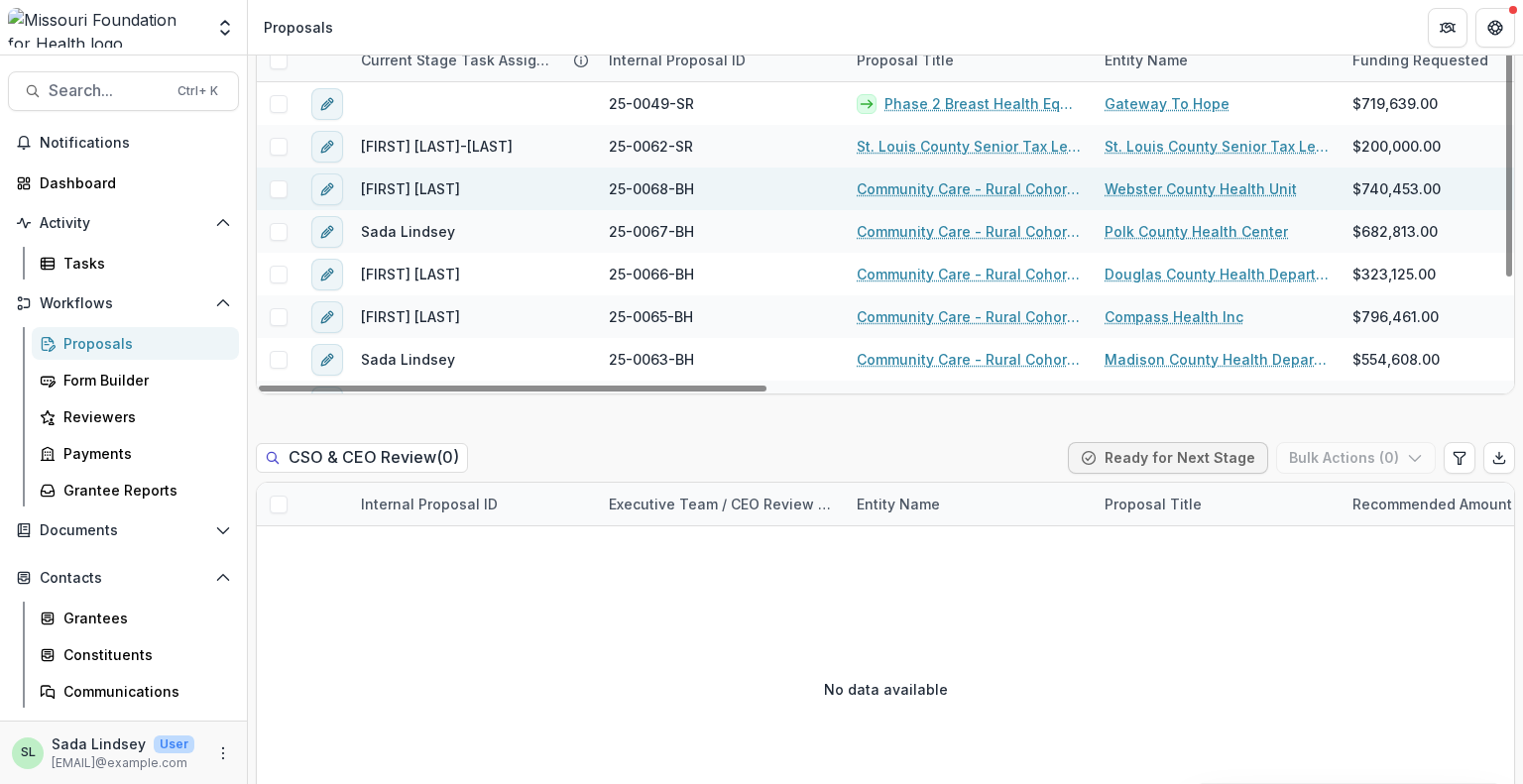 click on "Community Care - Rural Cohort Implementation Grant" at bounding box center (969, 188) 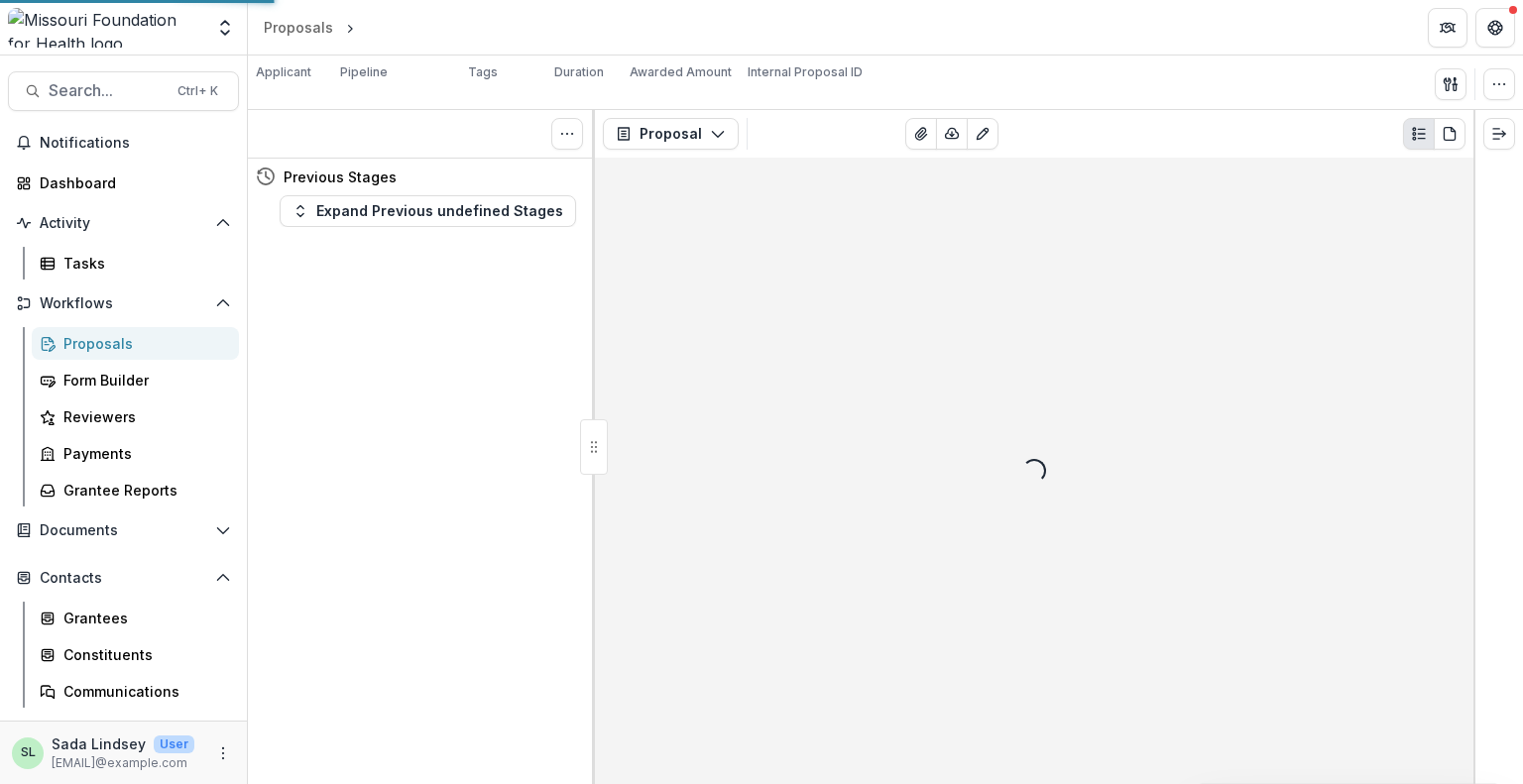 scroll, scrollTop: 0, scrollLeft: 0, axis: both 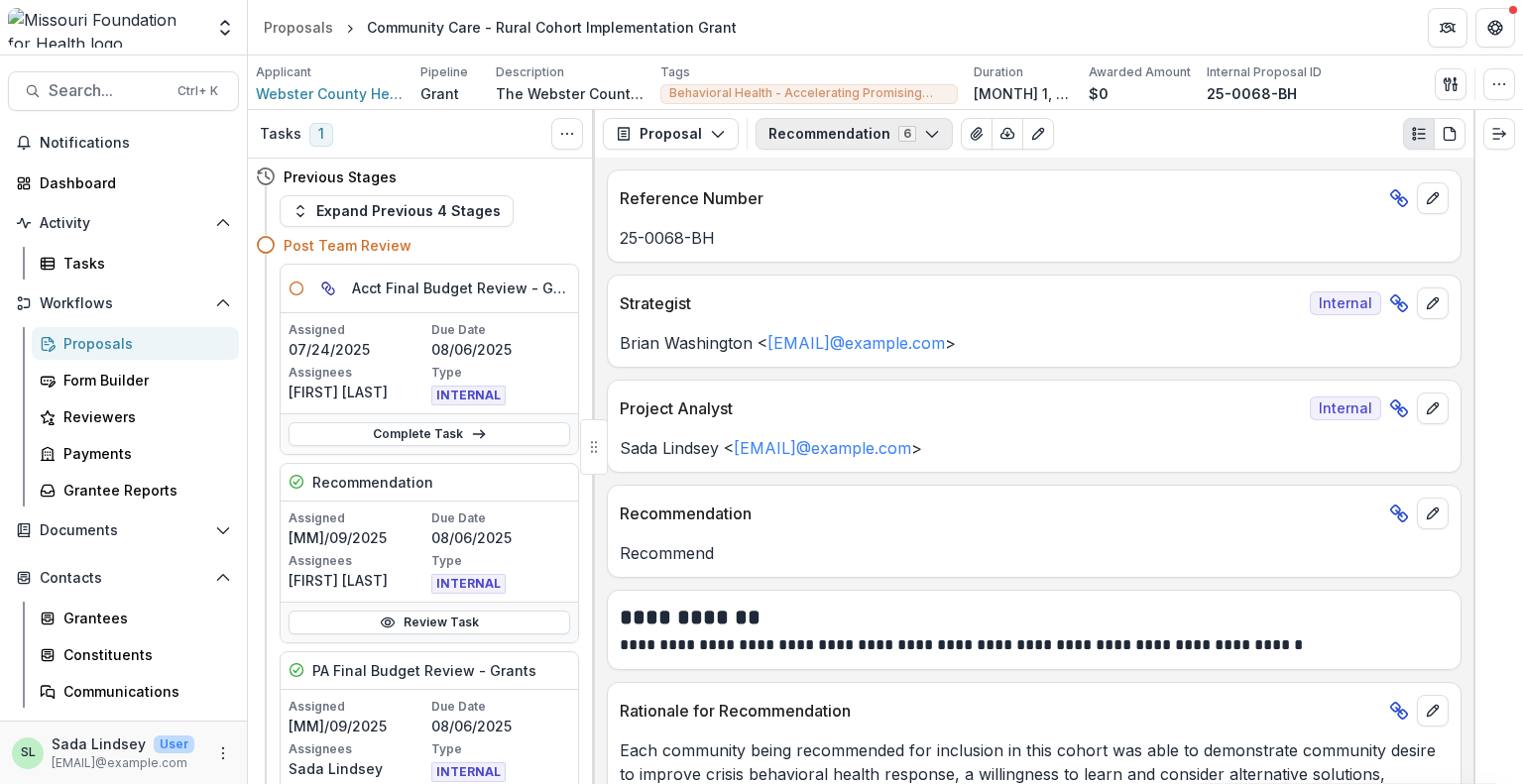 click on "Recommendation 6" at bounding box center (854, 134) 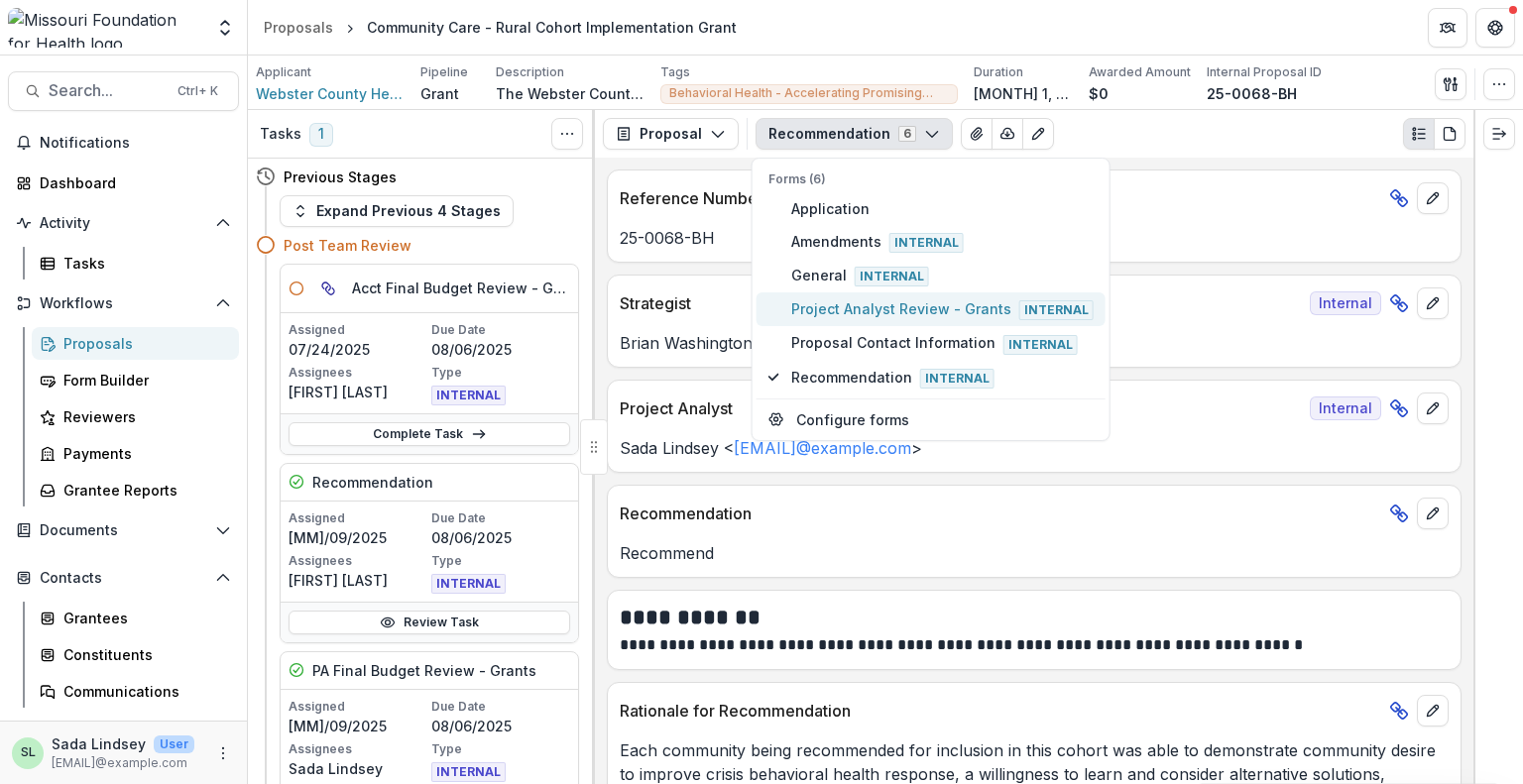 click on "Project Analyst Review - Grants Internal" at bounding box center [942, 309] 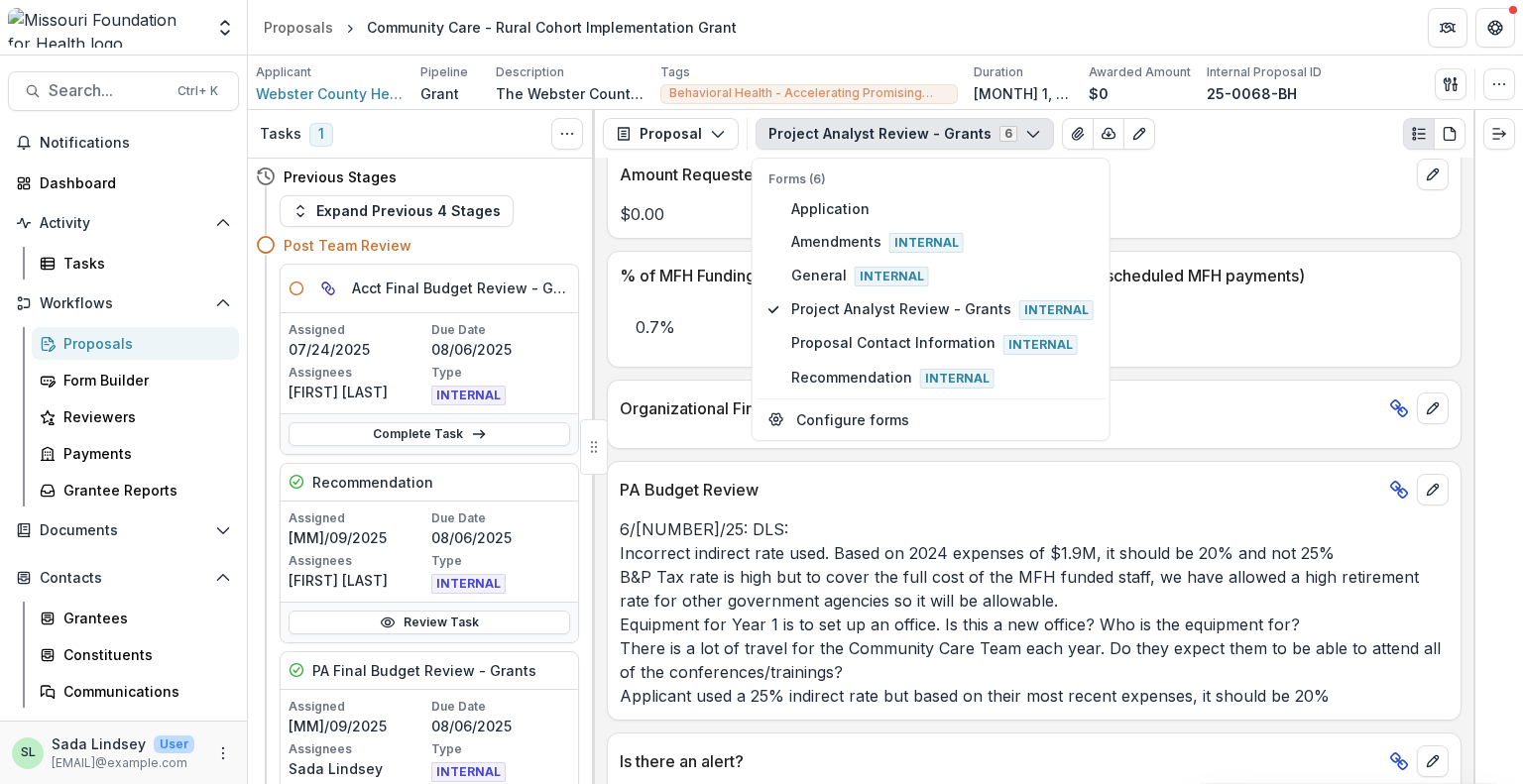 scroll, scrollTop: 3298, scrollLeft: 0, axis: vertical 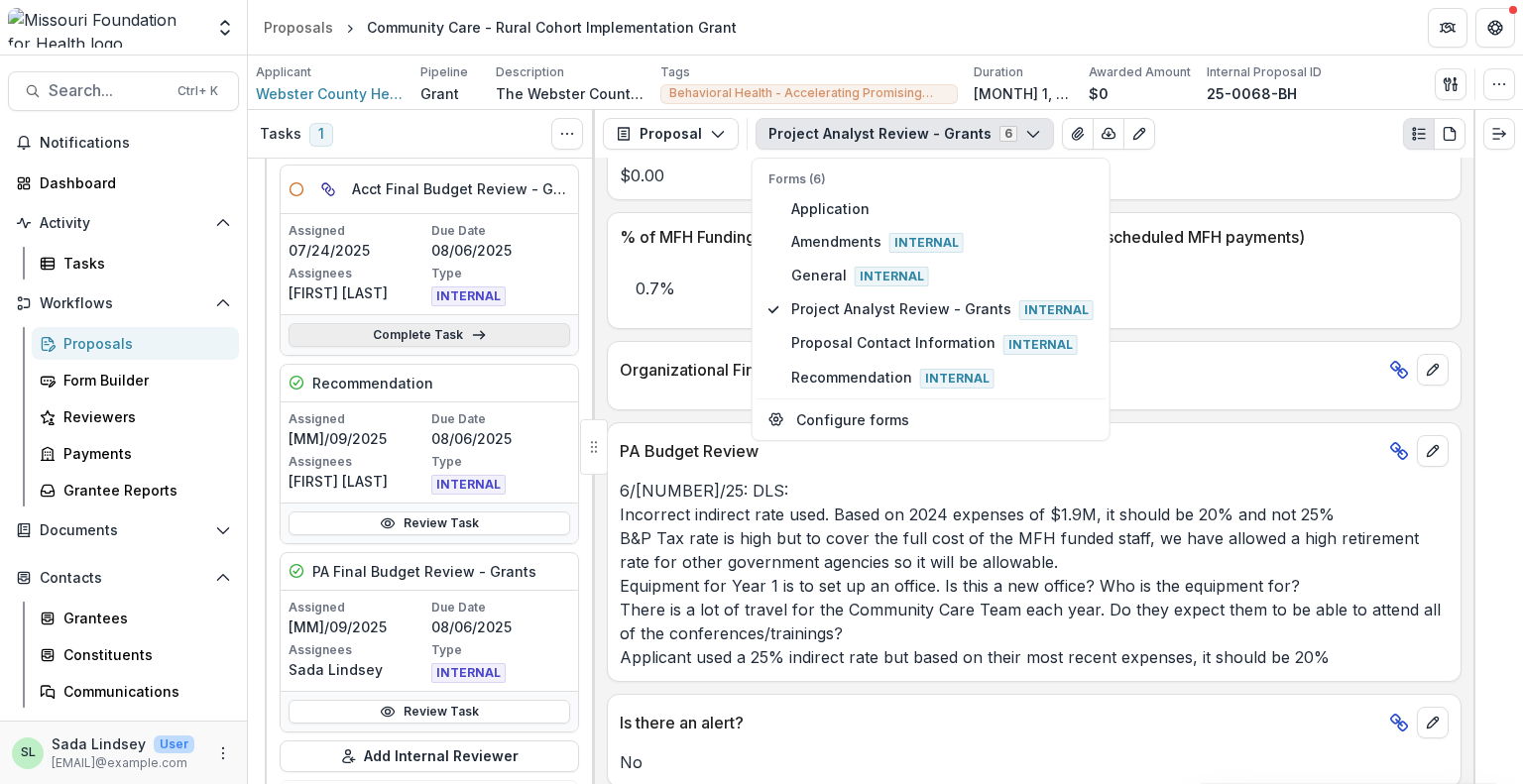 click on "Complete Task" at bounding box center [429, 335] 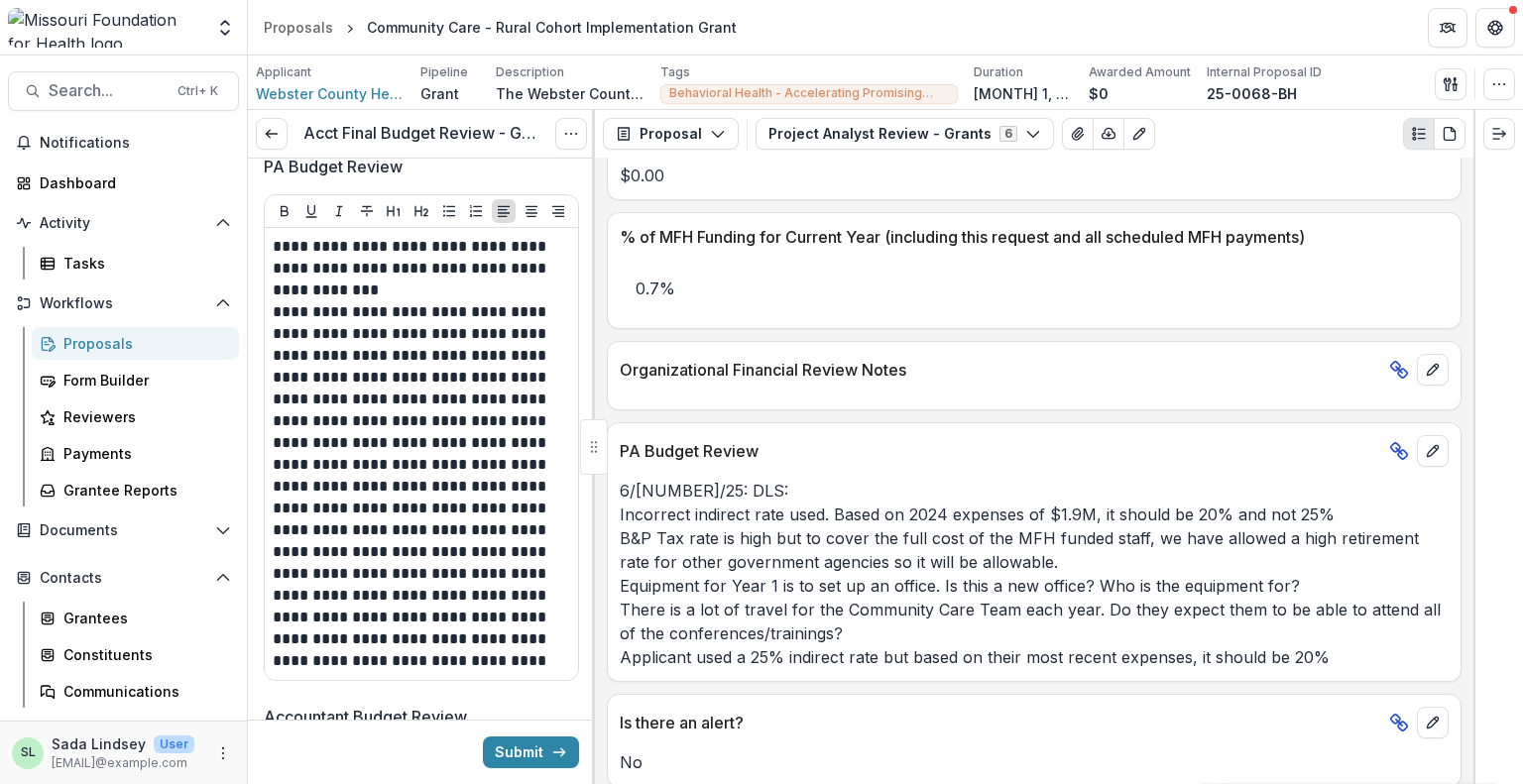scroll, scrollTop: 1189, scrollLeft: 0, axis: vertical 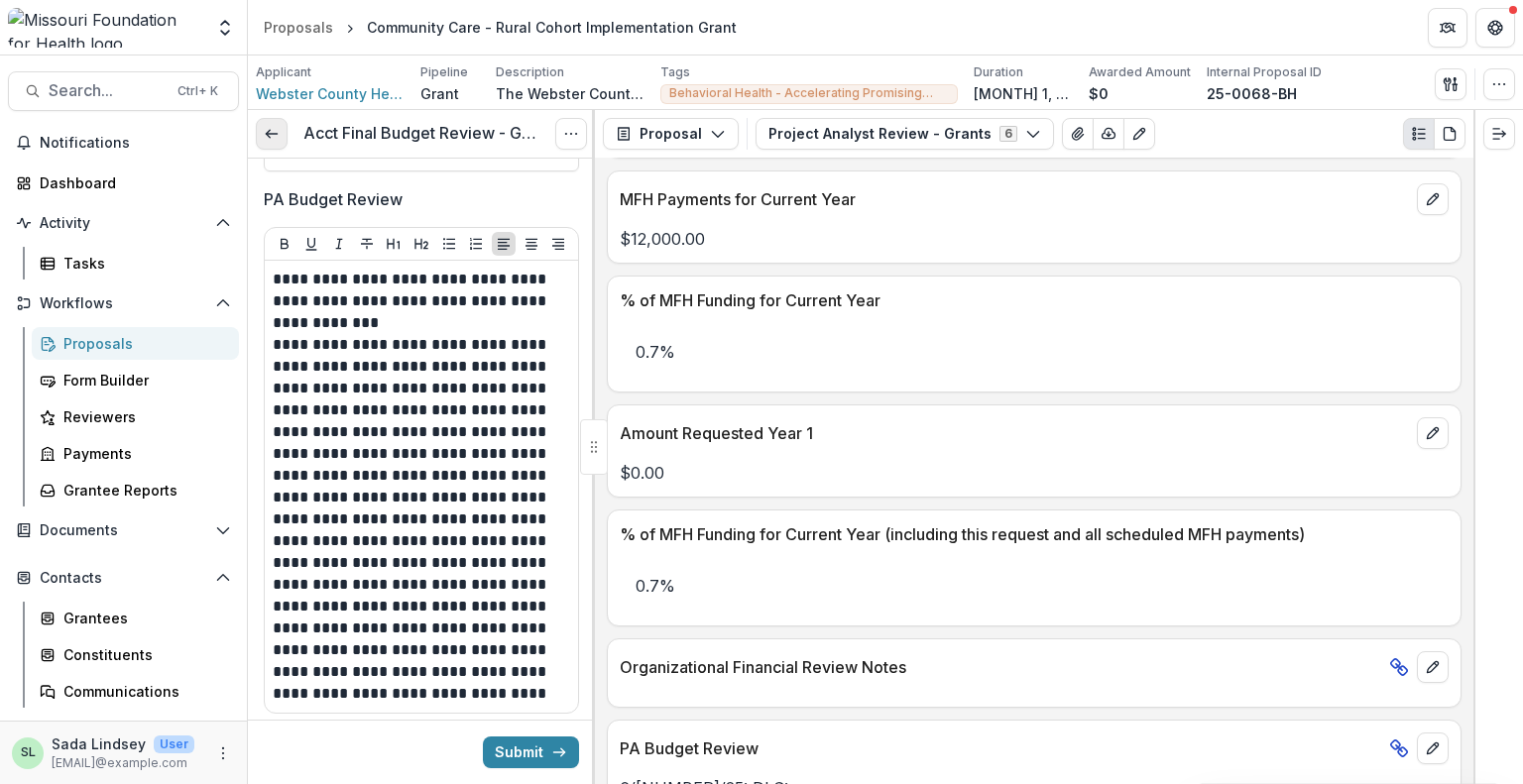 click 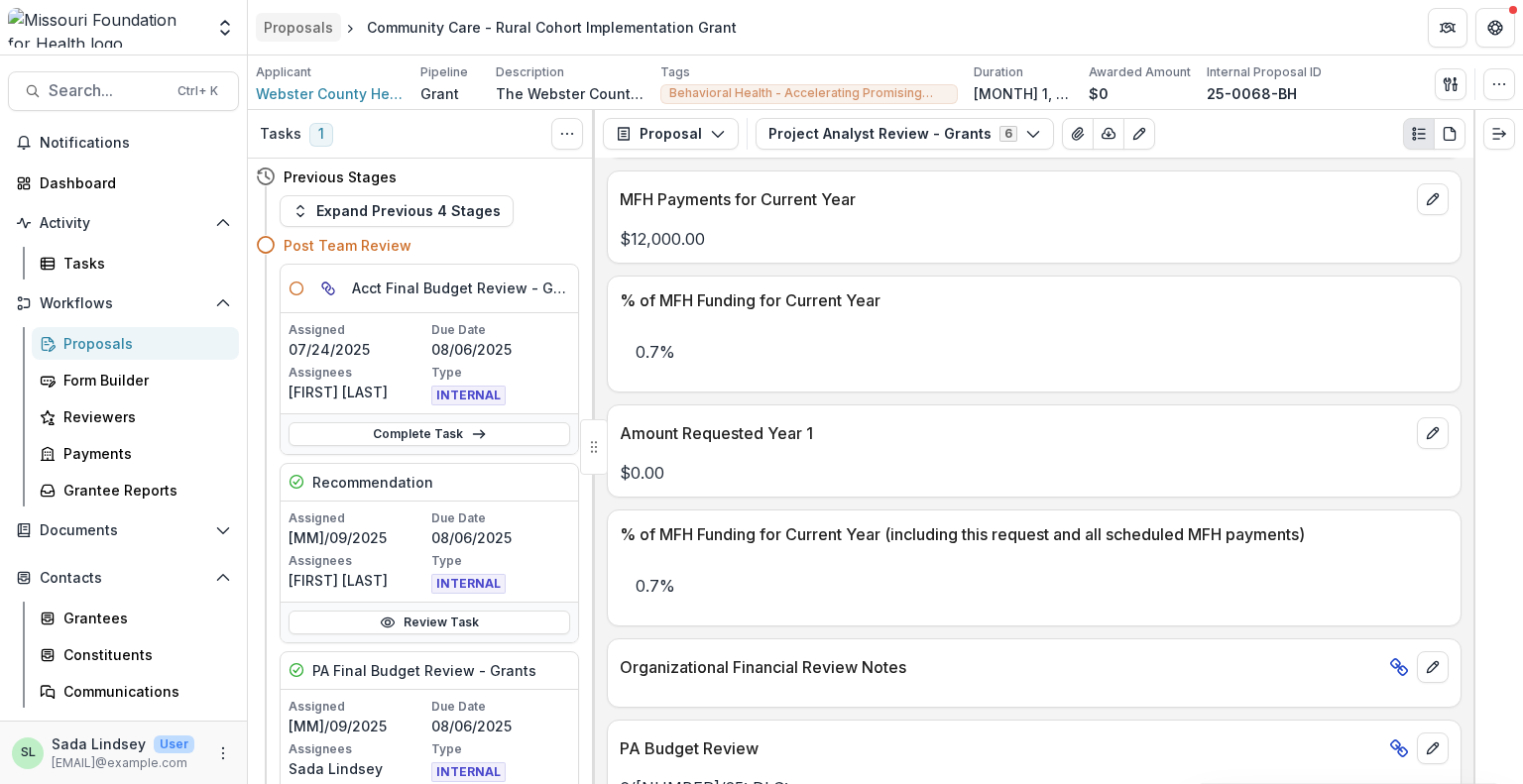 click on "Proposals" at bounding box center [298, 27] 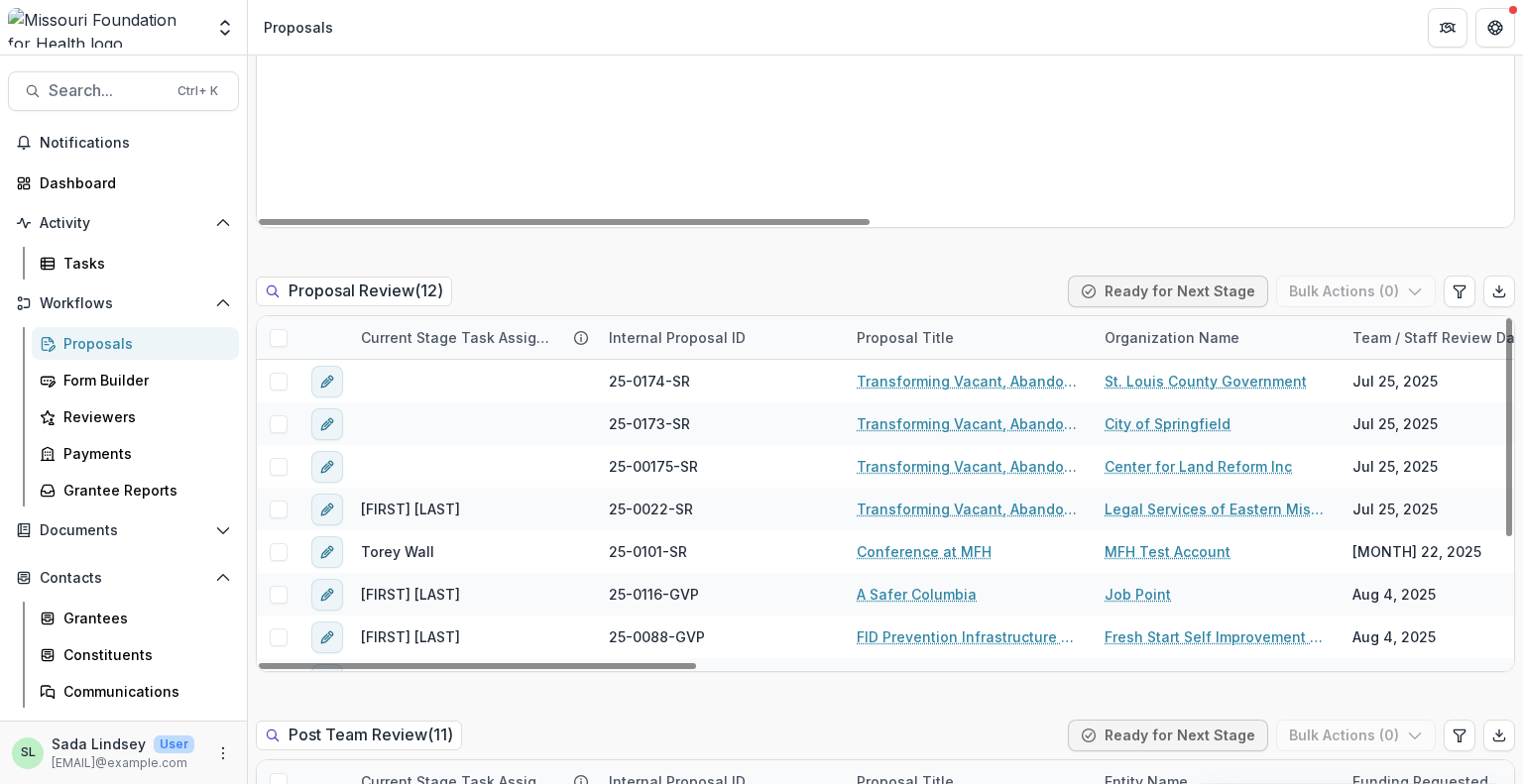 scroll, scrollTop: 1586, scrollLeft: 0, axis: vertical 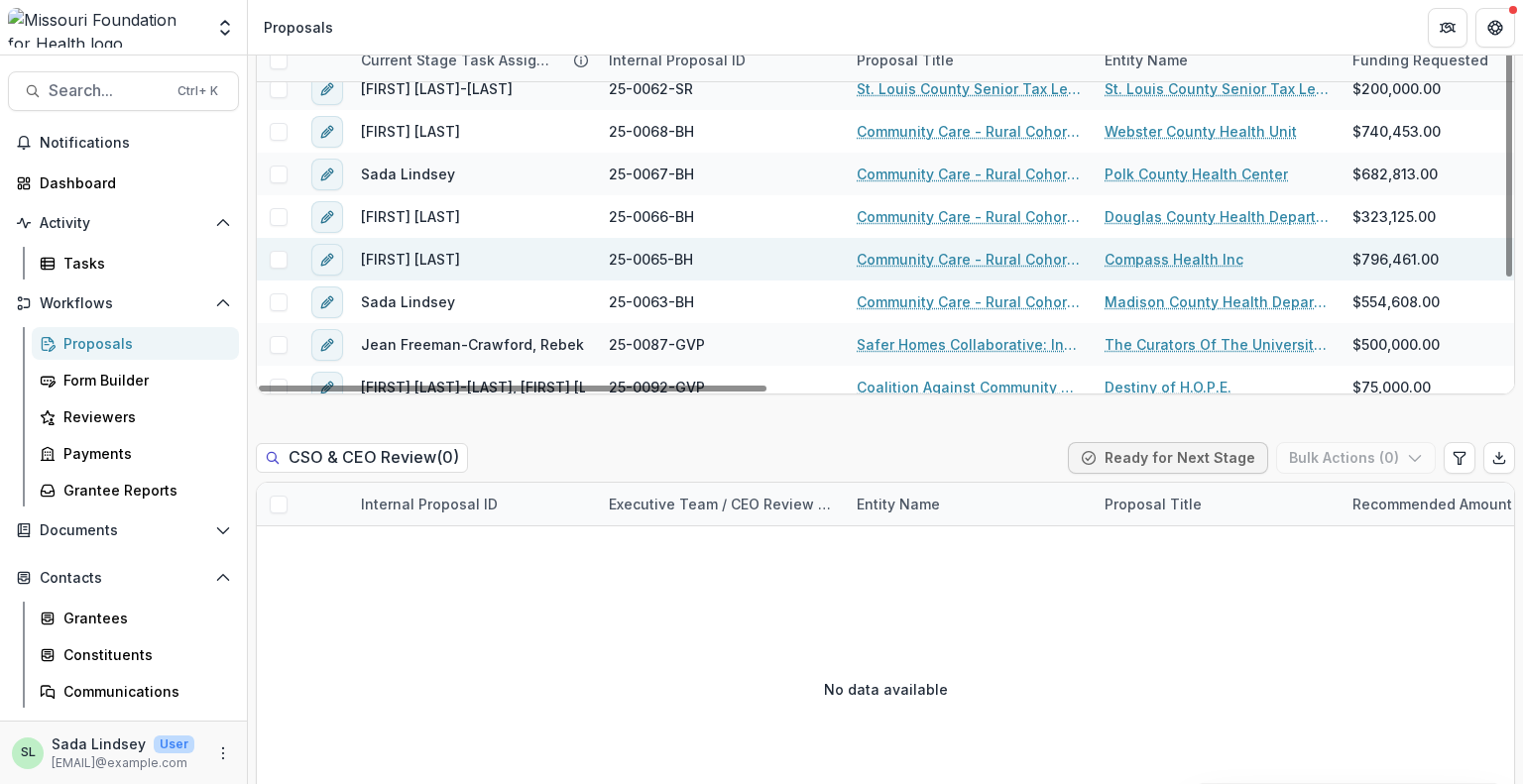 click on "Community Care - Rural Cohort Implementation Grant" at bounding box center [969, 259] 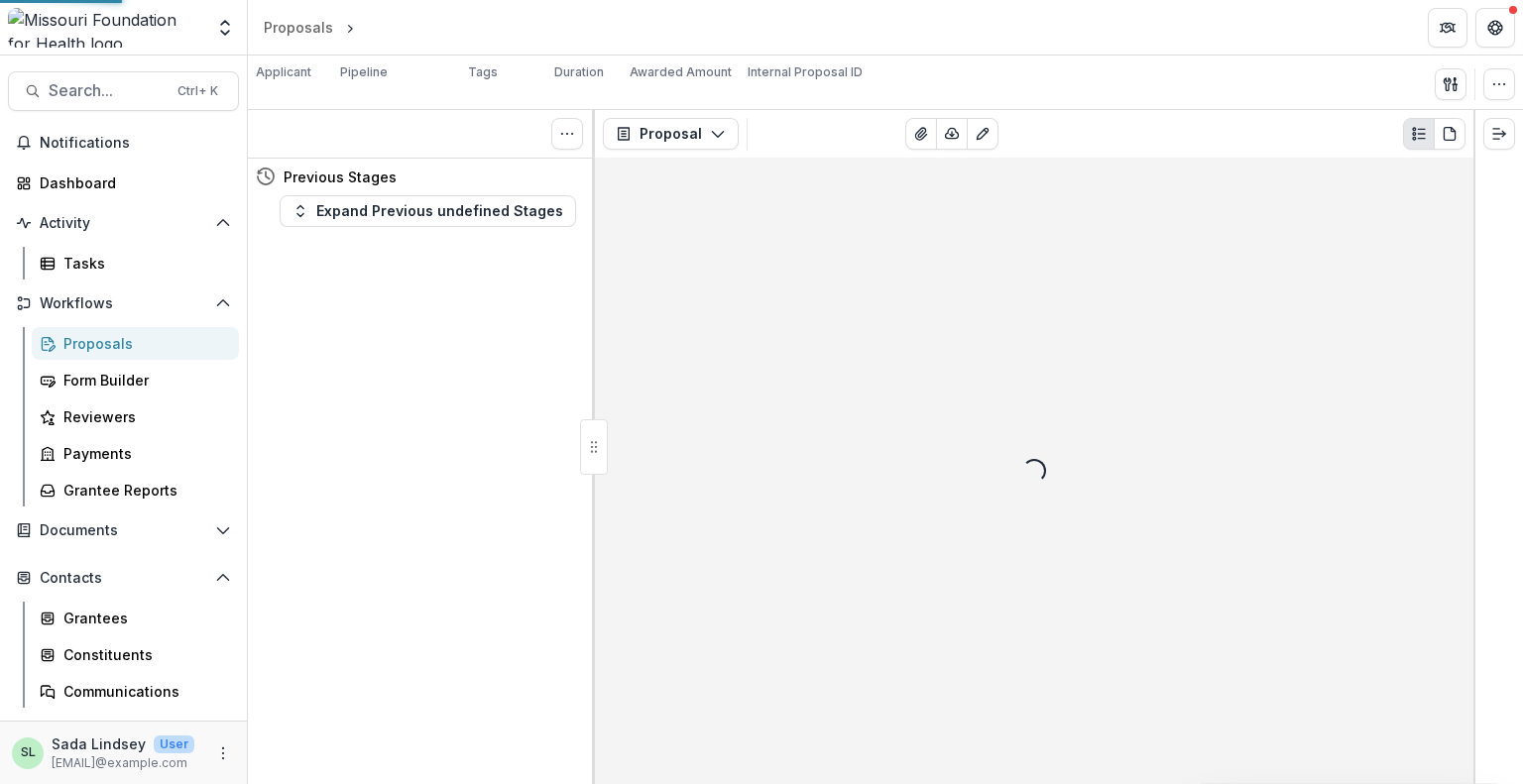 scroll, scrollTop: 0, scrollLeft: 0, axis: both 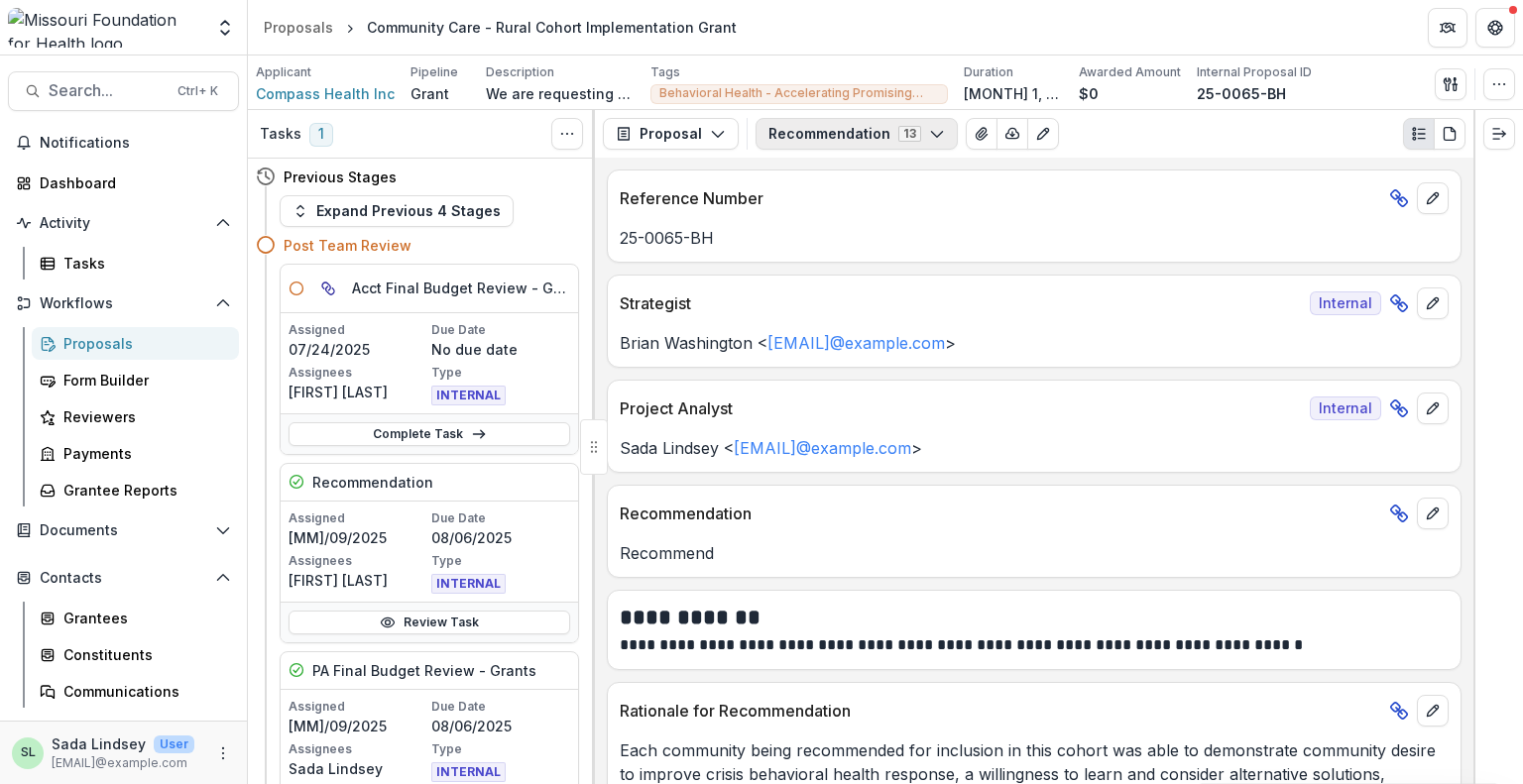 click on "Recommendation 13" at bounding box center (857, 134) 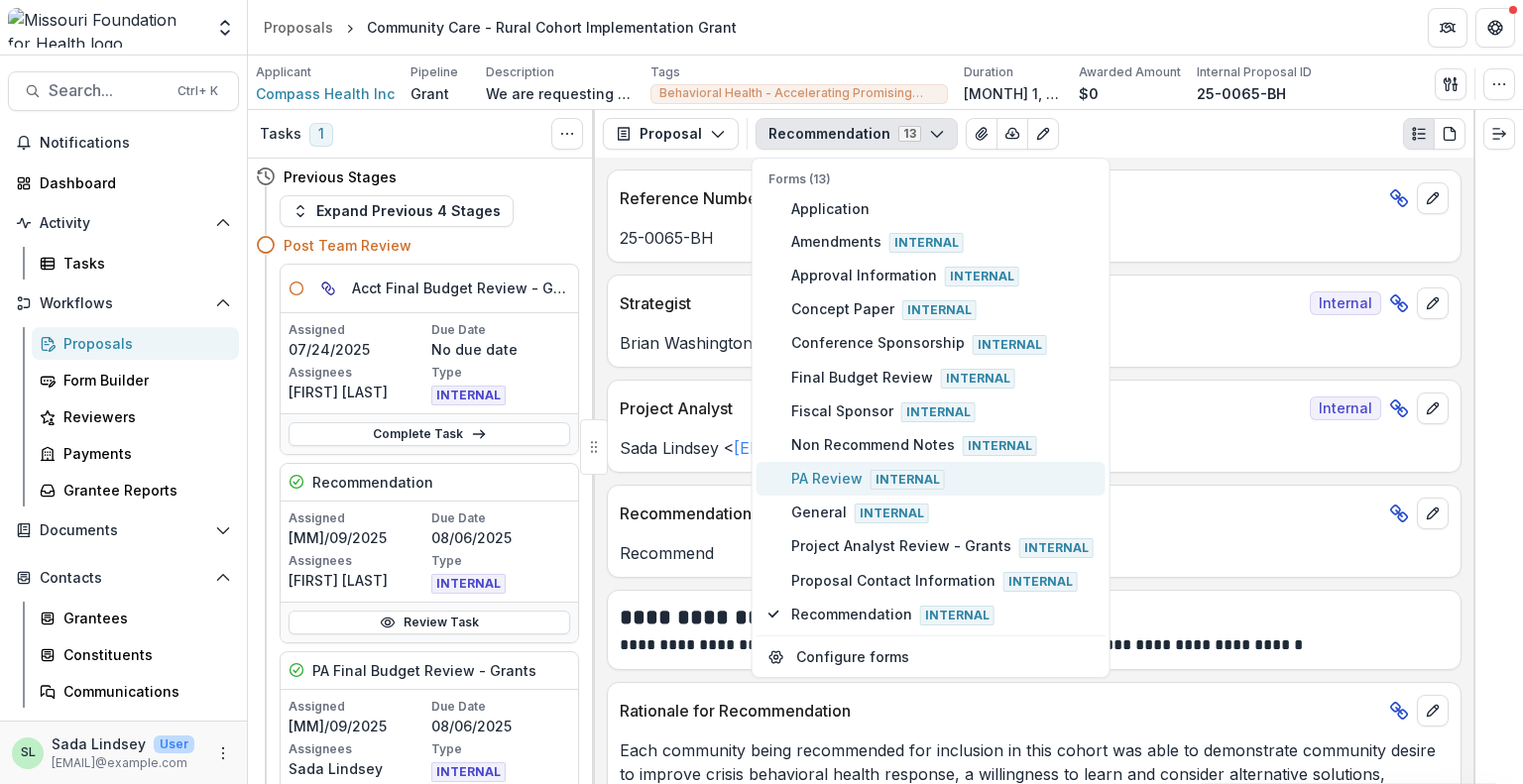 click on "PA Review Internal" at bounding box center (942, 479) 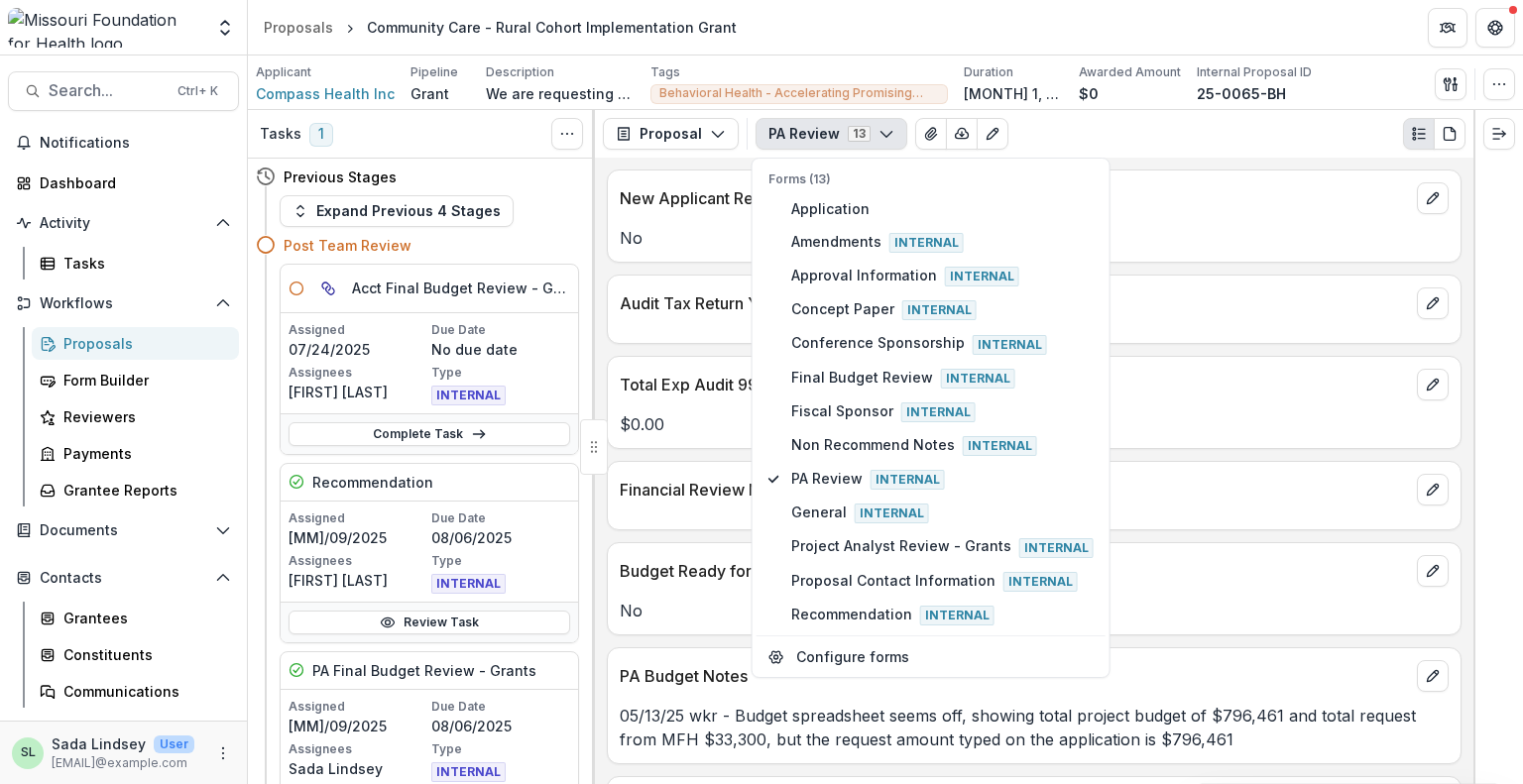 click on "Audit Tax Return Year Date" at bounding box center (1014, 303) 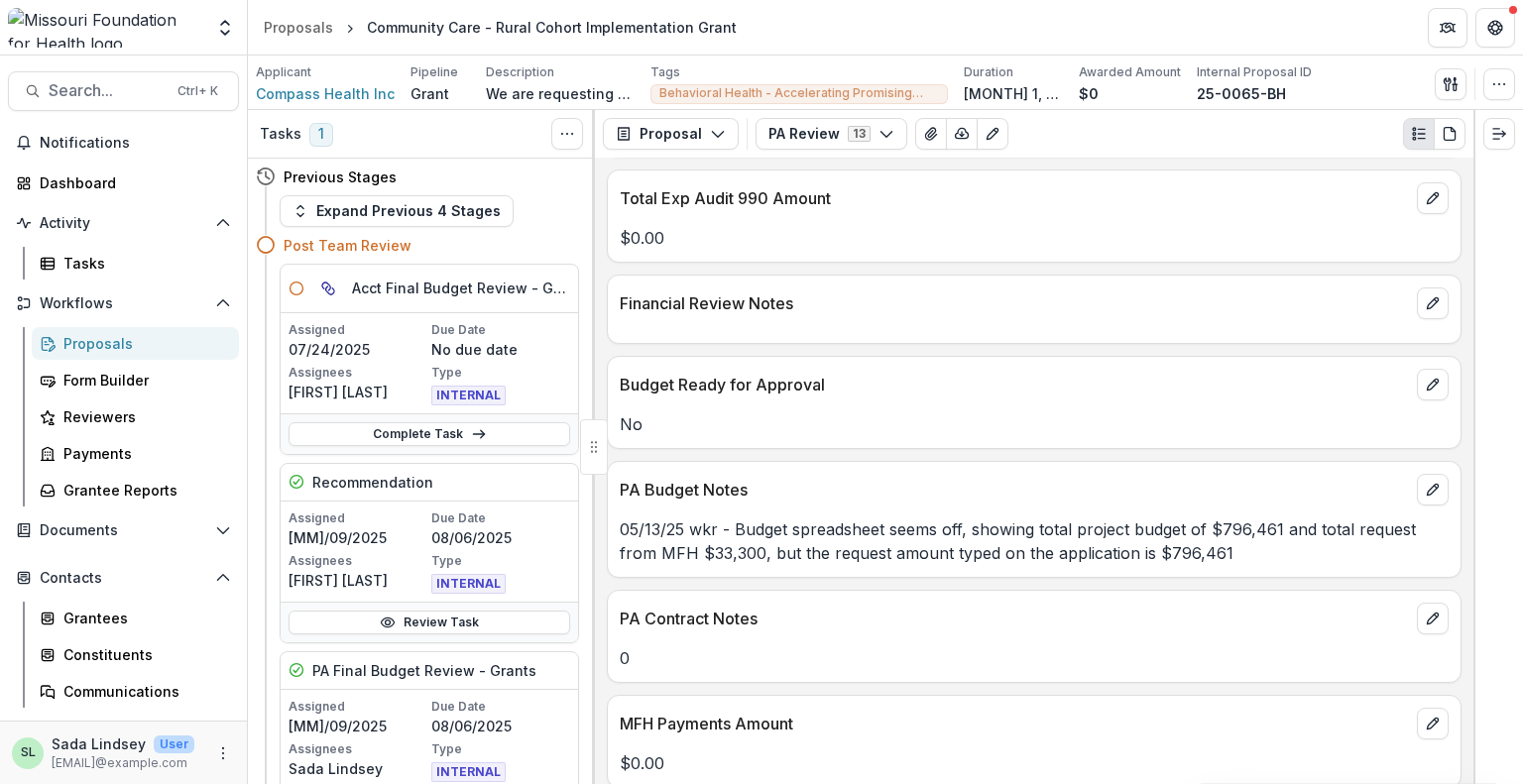scroll, scrollTop: 198, scrollLeft: 0, axis: vertical 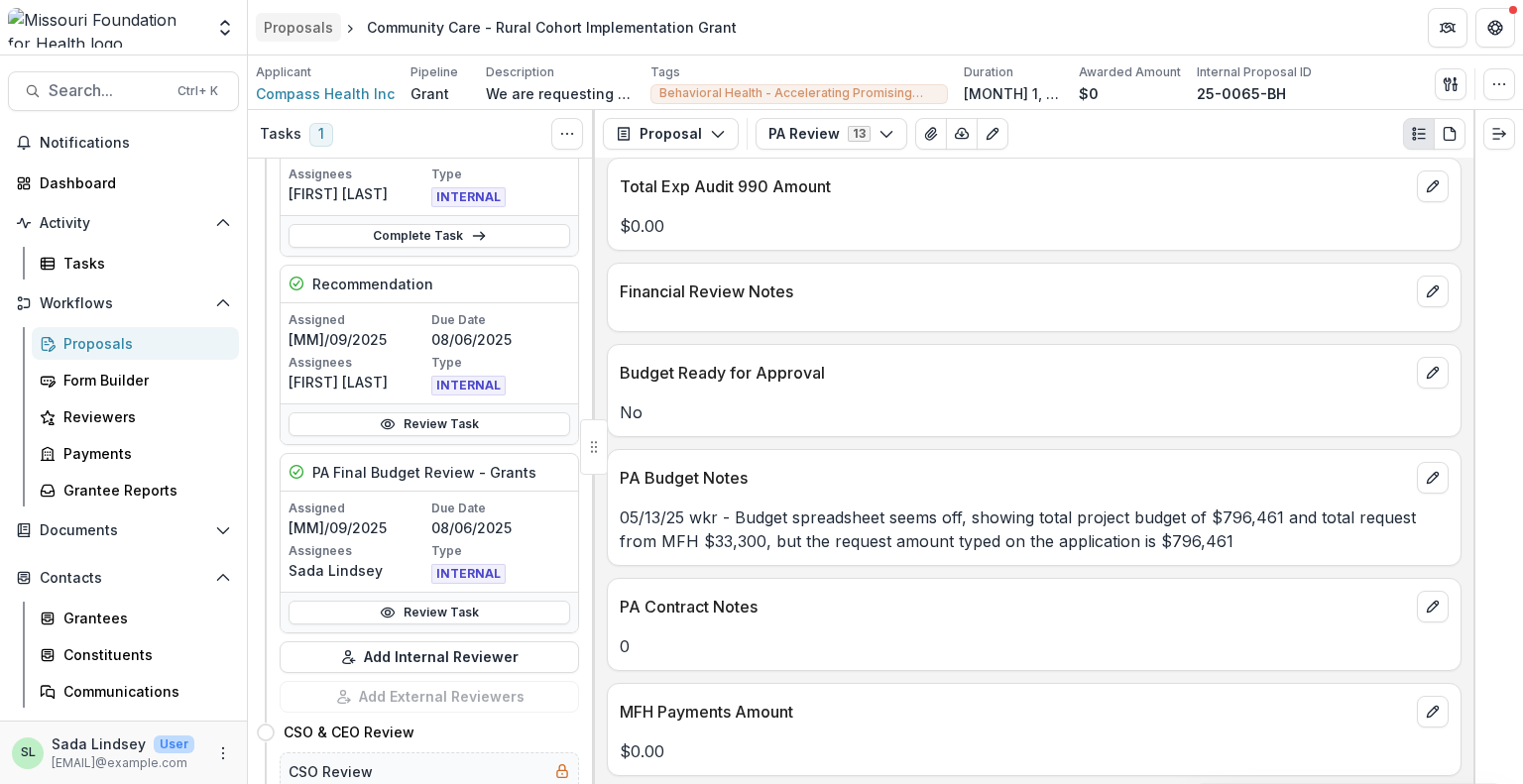 click on "Proposals" at bounding box center [298, 27] 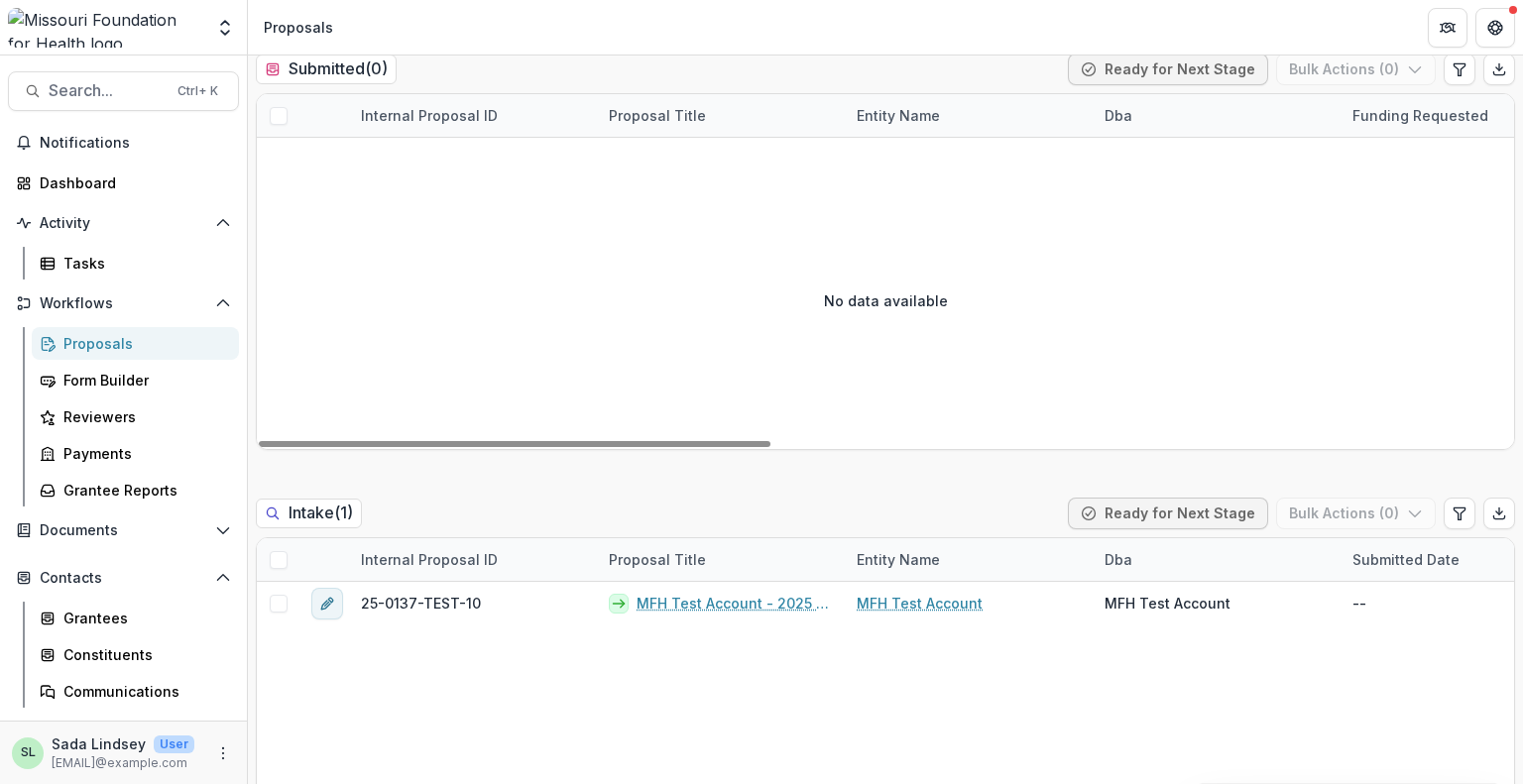 scroll, scrollTop: 1288, scrollLeft: 0, axis: vertical 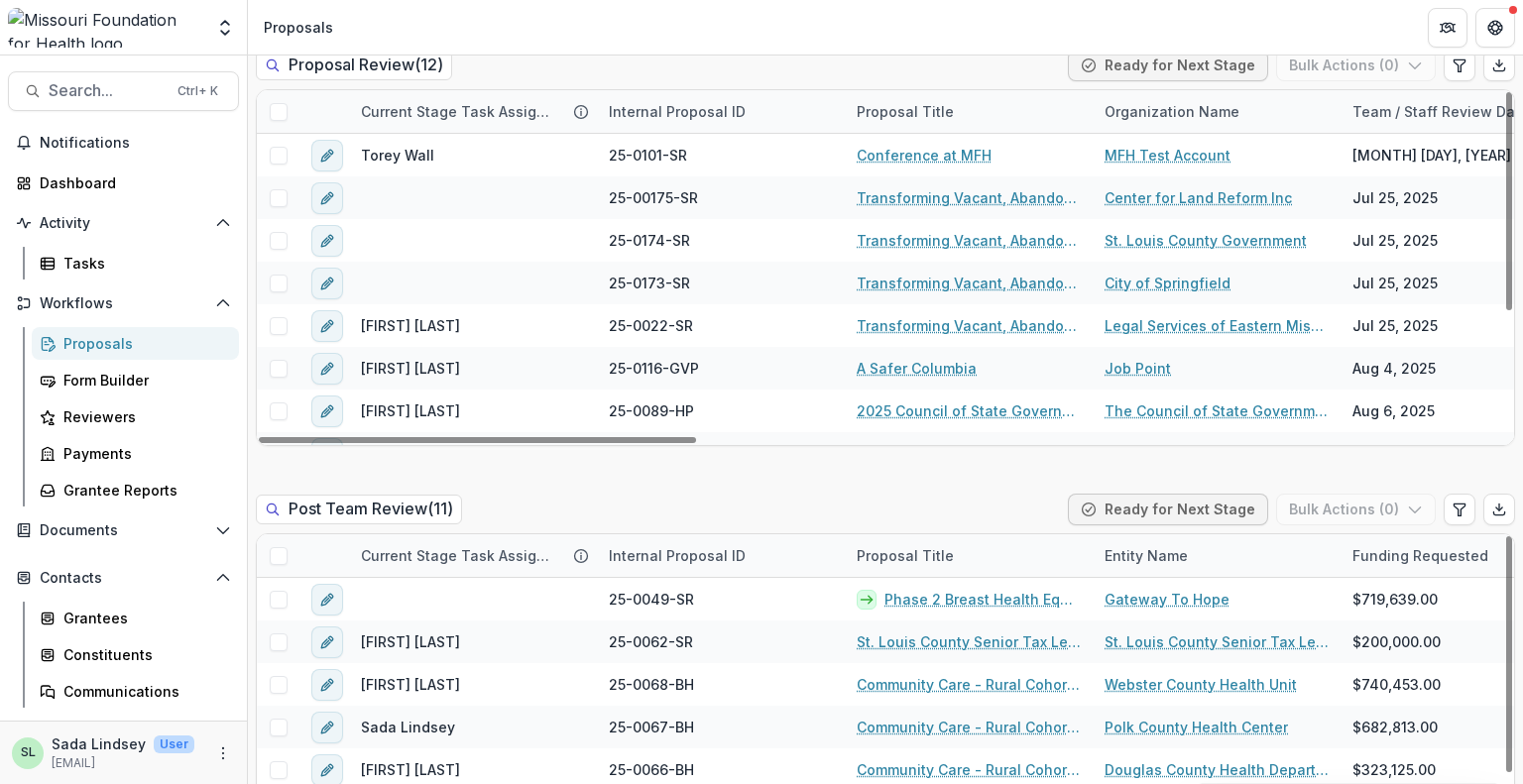 click on "Proposals" at bounding box center [143, 343] 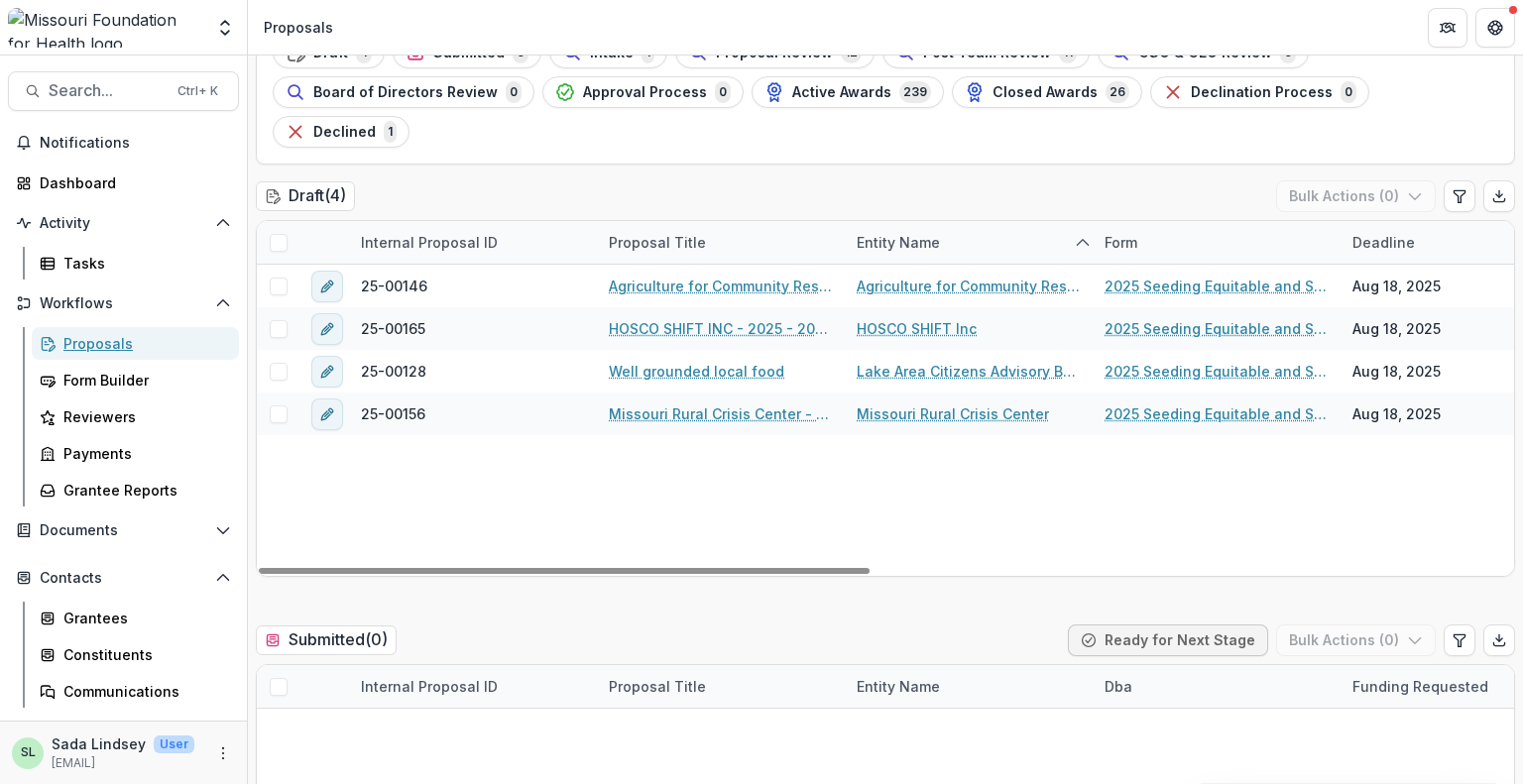 scroll, scrollTop: 0, scrollLeft: 0, axis: both 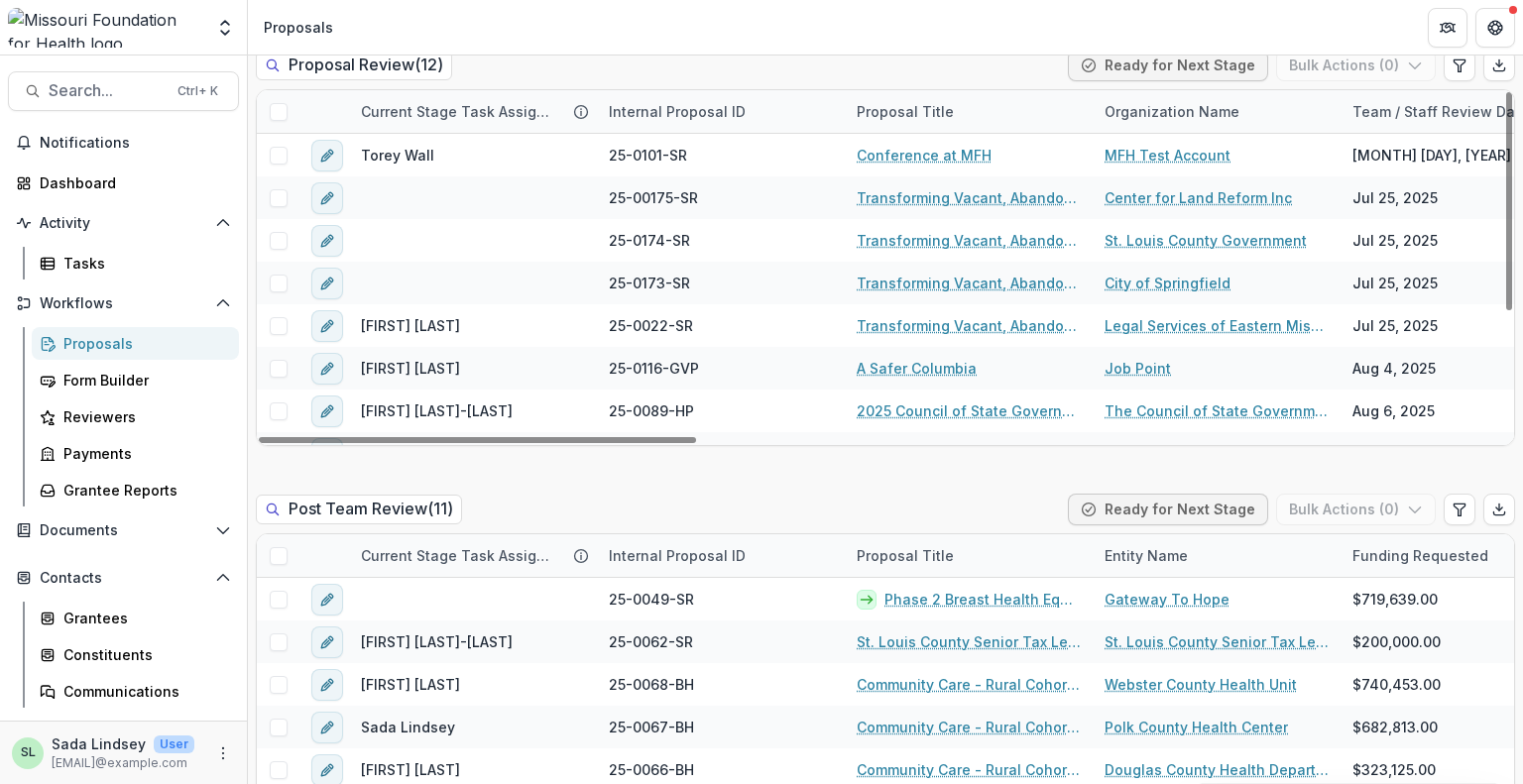 click on "Draft  ( 4 ) Bulk Actions ( 0 ) Internal Proposal ID Proposal Title Entity Name Form Deadline Funding Requested Proposal Tags Created Project Analyst Strategist [NUMBER] Agriculture for Community Restoration Economic Justice & Sustainability - [YEAR] - [YEAR] Seeding Equitable and Sustainable Local Food Systems  Agriculture for Community Restoration Economic Justice & Sustainability [YEAR] Seeding Equitable and Sustainable Food Systems  [MONTH] [DAY], [YEAR] $0.00 Food Justice - Equitable and Resilient Food Systems [MONTH] [DAY], [YEAR] [FIRST] [LAST] [FIRST] [LAST] [NUMBER] HOSCO SHIFT INC - [YEAR] - [YEAR] Seeding Equitable and Sustainable Food Systems  HOSCO SHIFT Inc [YEAR] Seeding Equitable and Sustainable Food Systems  [MONTH] [DAY], [YEAR] $[NUMBER] Food Justice - Equitable and Resilient Food Systems [MONTH] [DAY], [YEAR] [FIRST] [LAST] [FIRST] [LAST] [NUMBER] Well grounded local food Lake Area Citizens Advisory Board Inc. [YEAR] Seeding Equitable and Sustainable Food Systems  [MONTH] [DAY], [YEAR] $[NUMBER] [MONTH] [DAY], [YEAR] $[NUMBER]" at bounding box center (885, 1358) 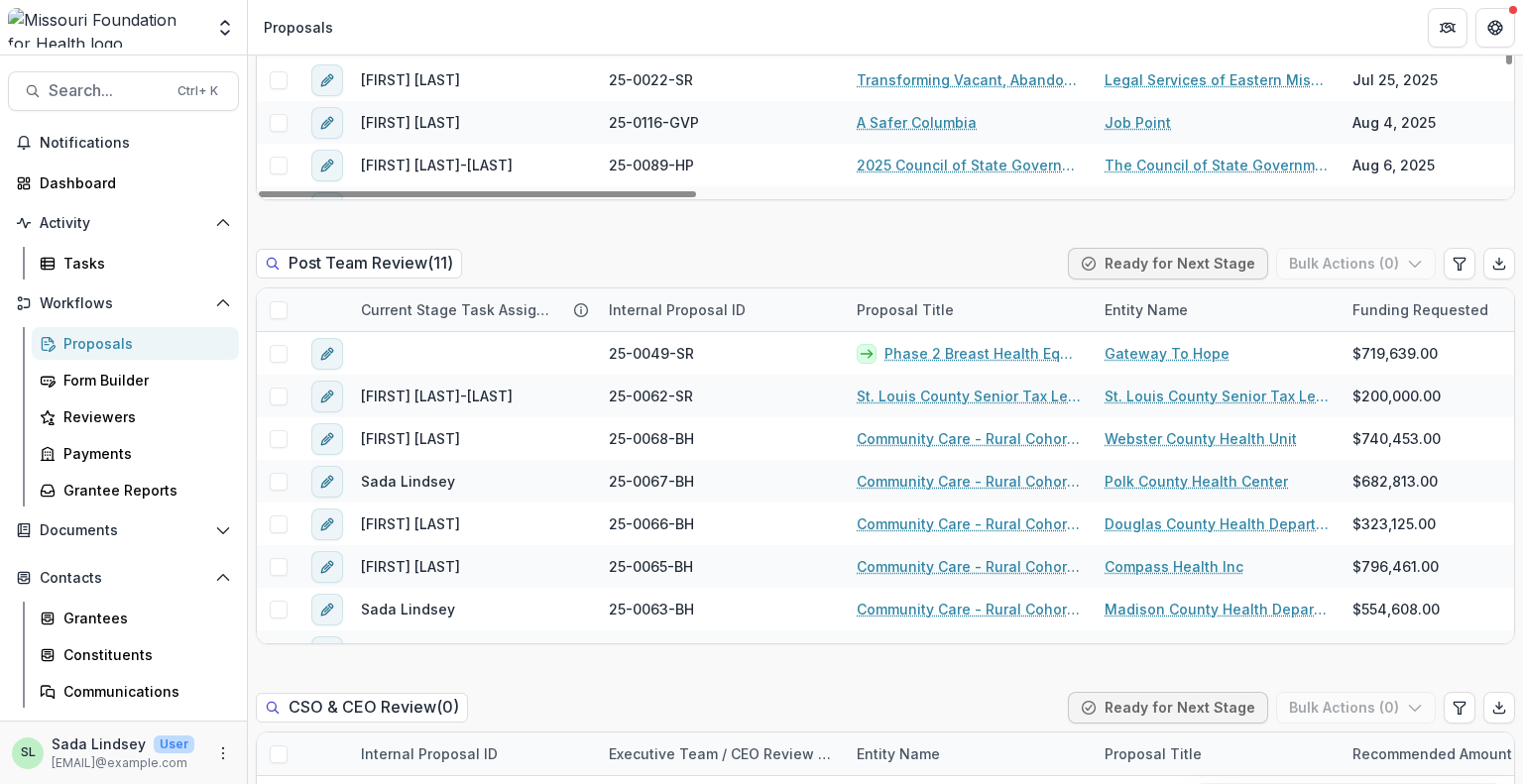 scroll, scrollTop: 1883, scrollLeft: 0, axis: vertical 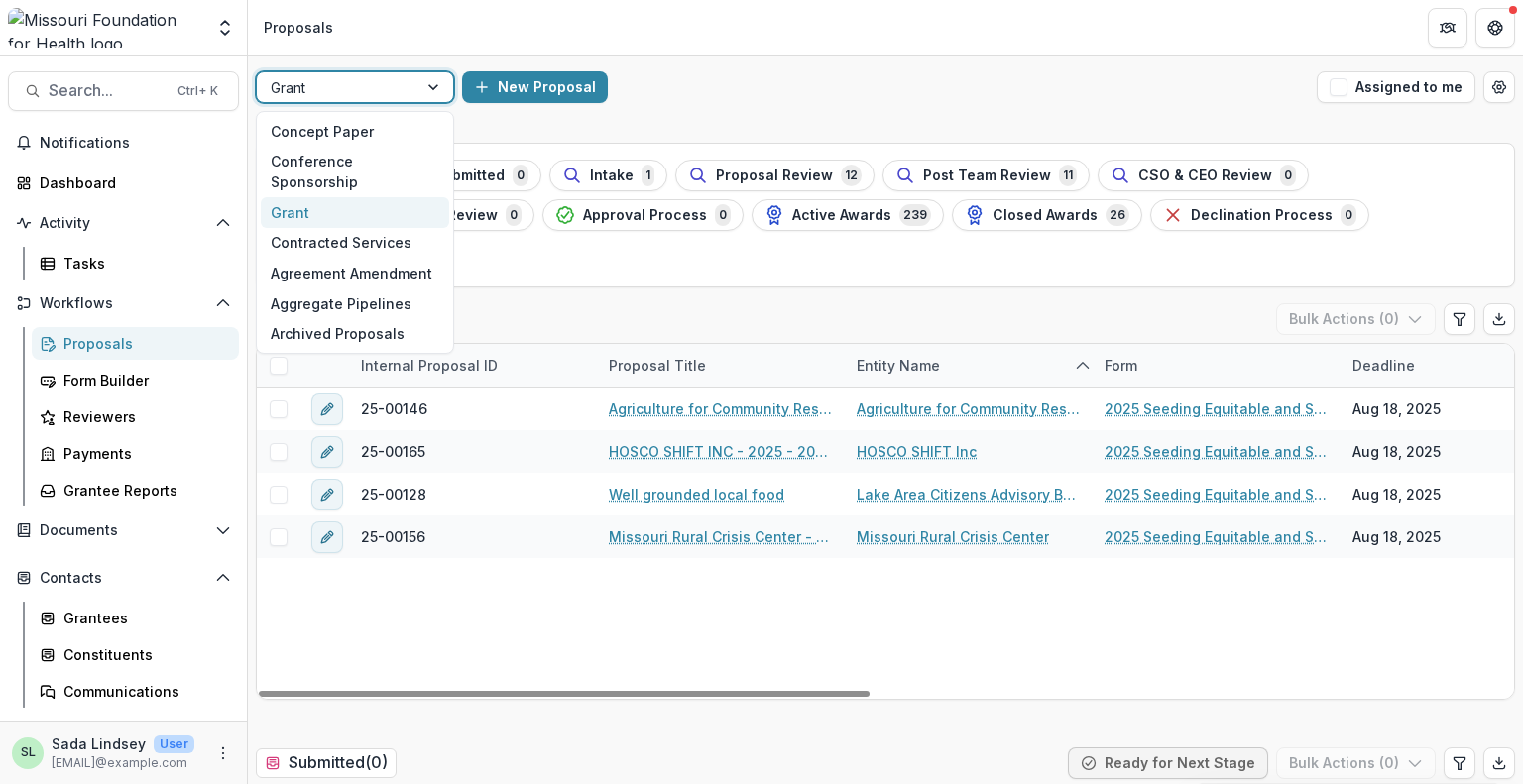 click on "Grant" at bounding box center [337, 87] 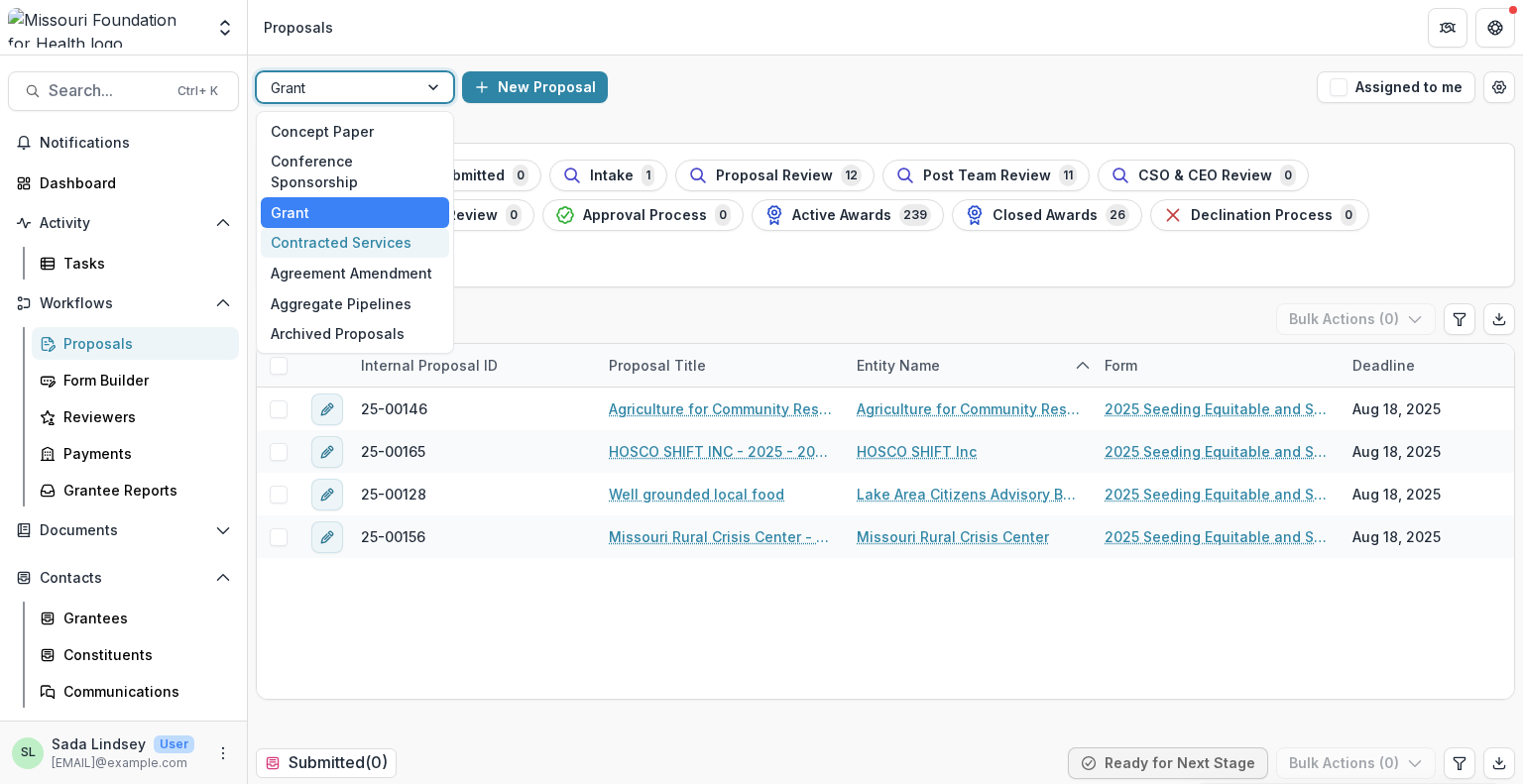 click on "Contracted Services" at bounding box center [355, 243] 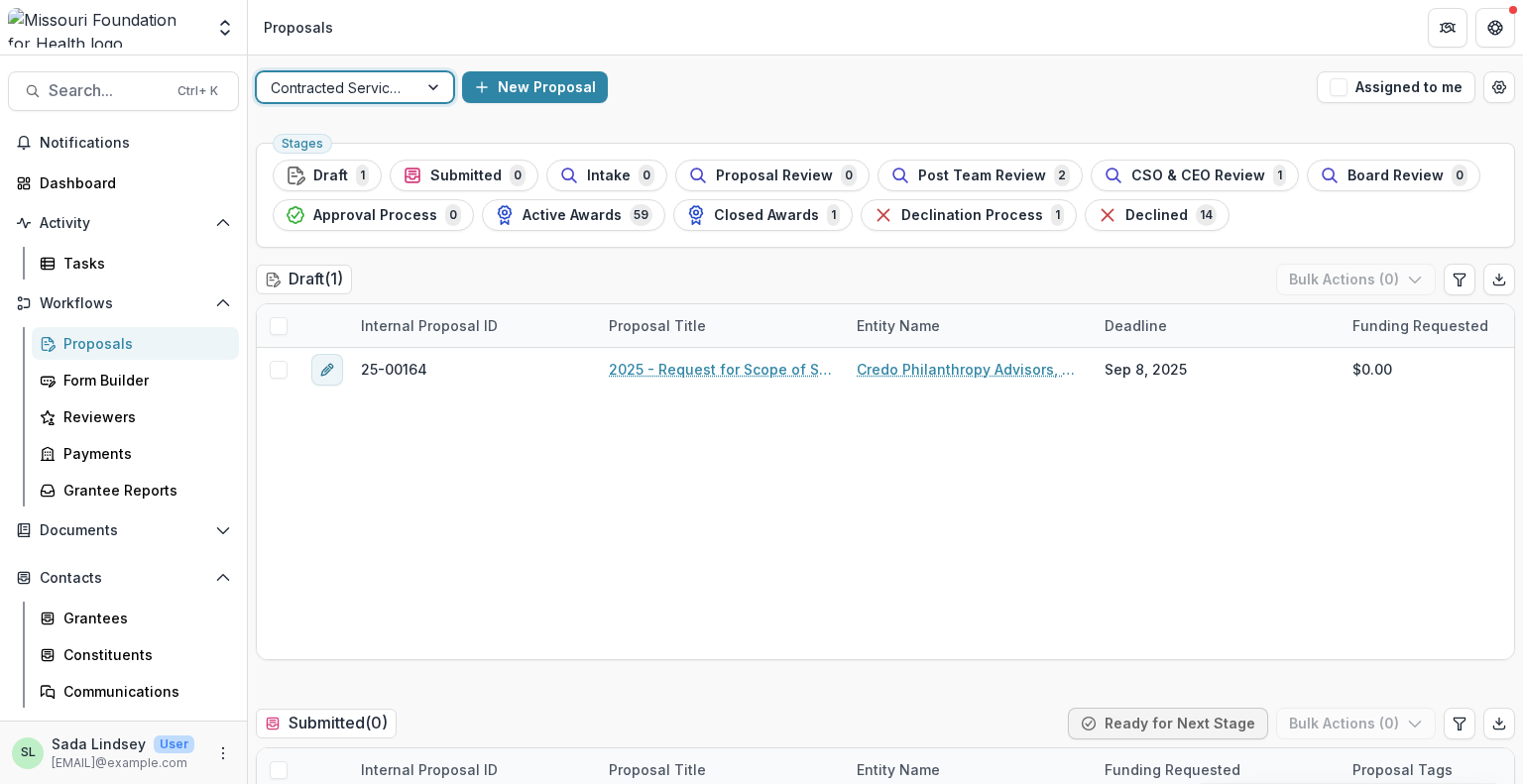 click at bounding box center (337, 87) 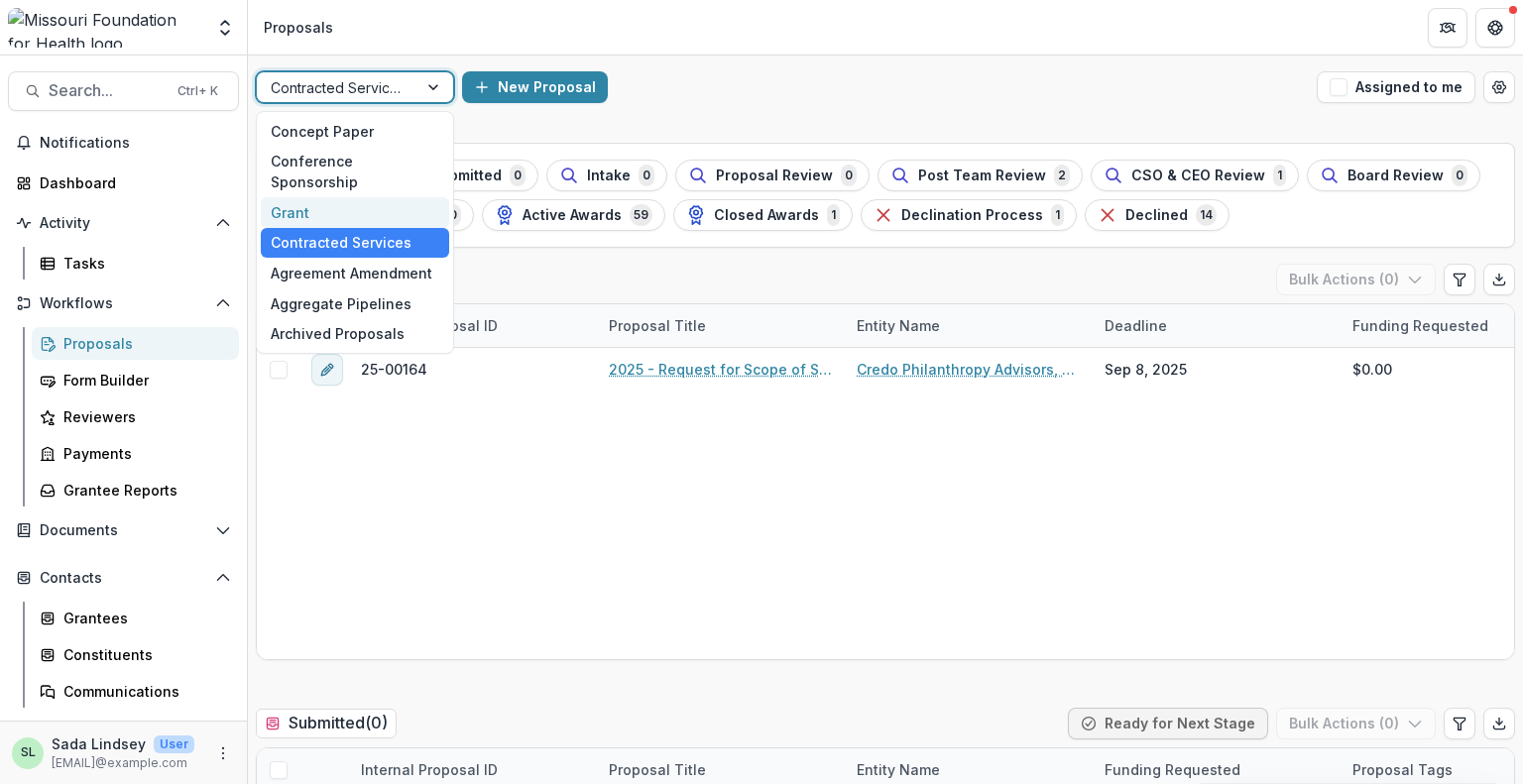 click on "Grant" at bounding box center [355, 212] 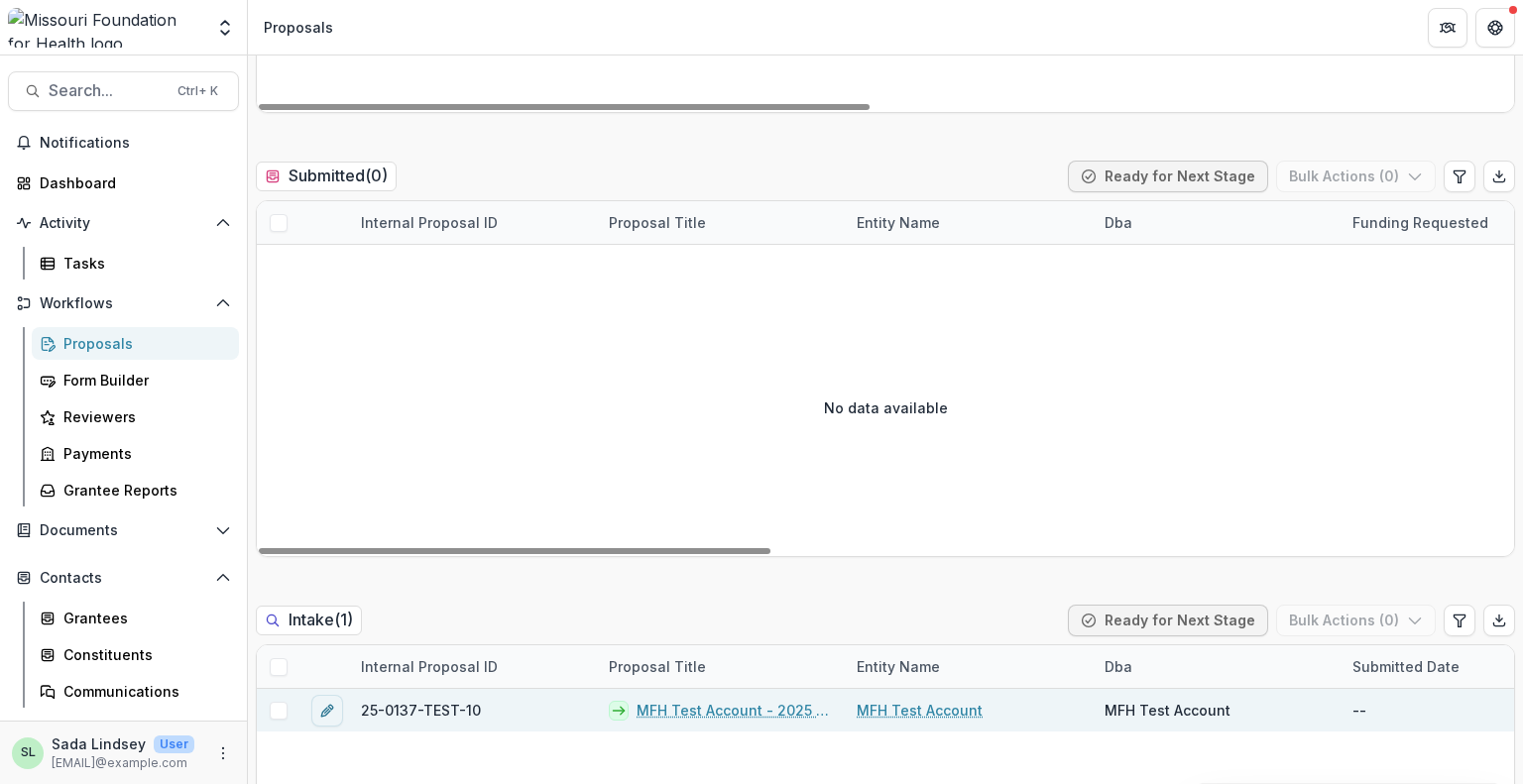 scroll, scrollTop: 793, scrollLeft: 0, axis: vertical 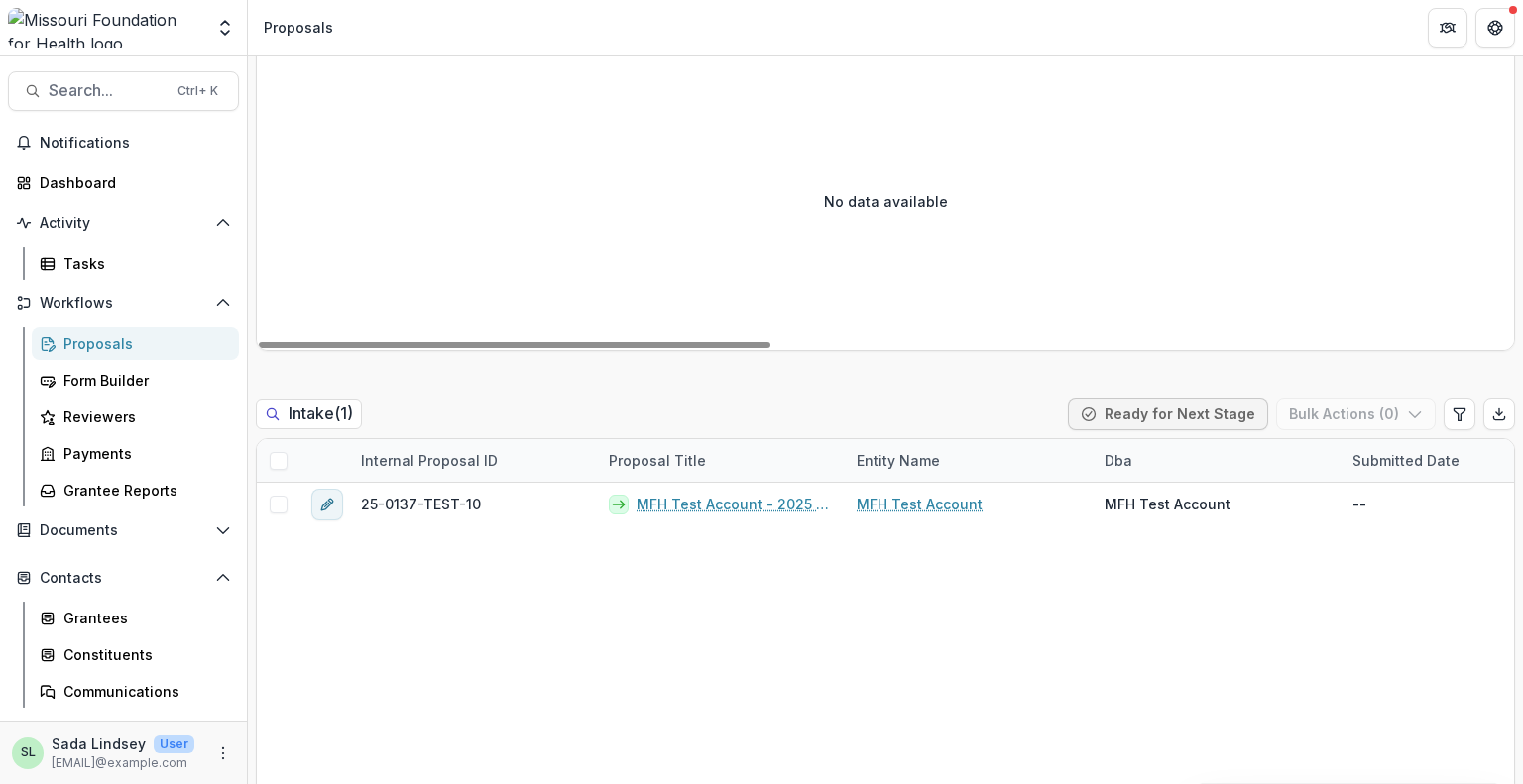 click on "No data available" at bounding box center [885, 201] 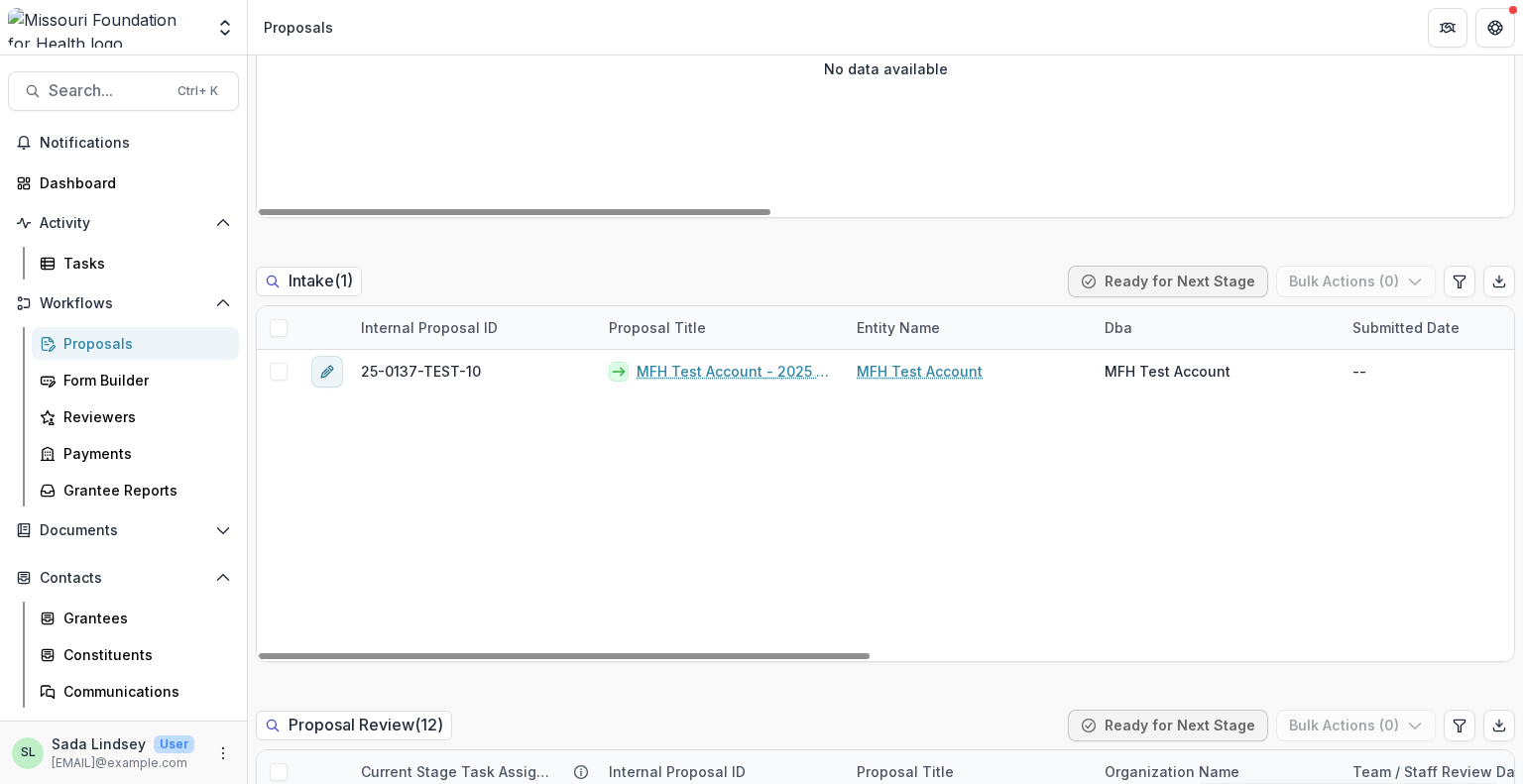 scroll, scrollTop: 1388, scrollLeft: 0, axis: vertical 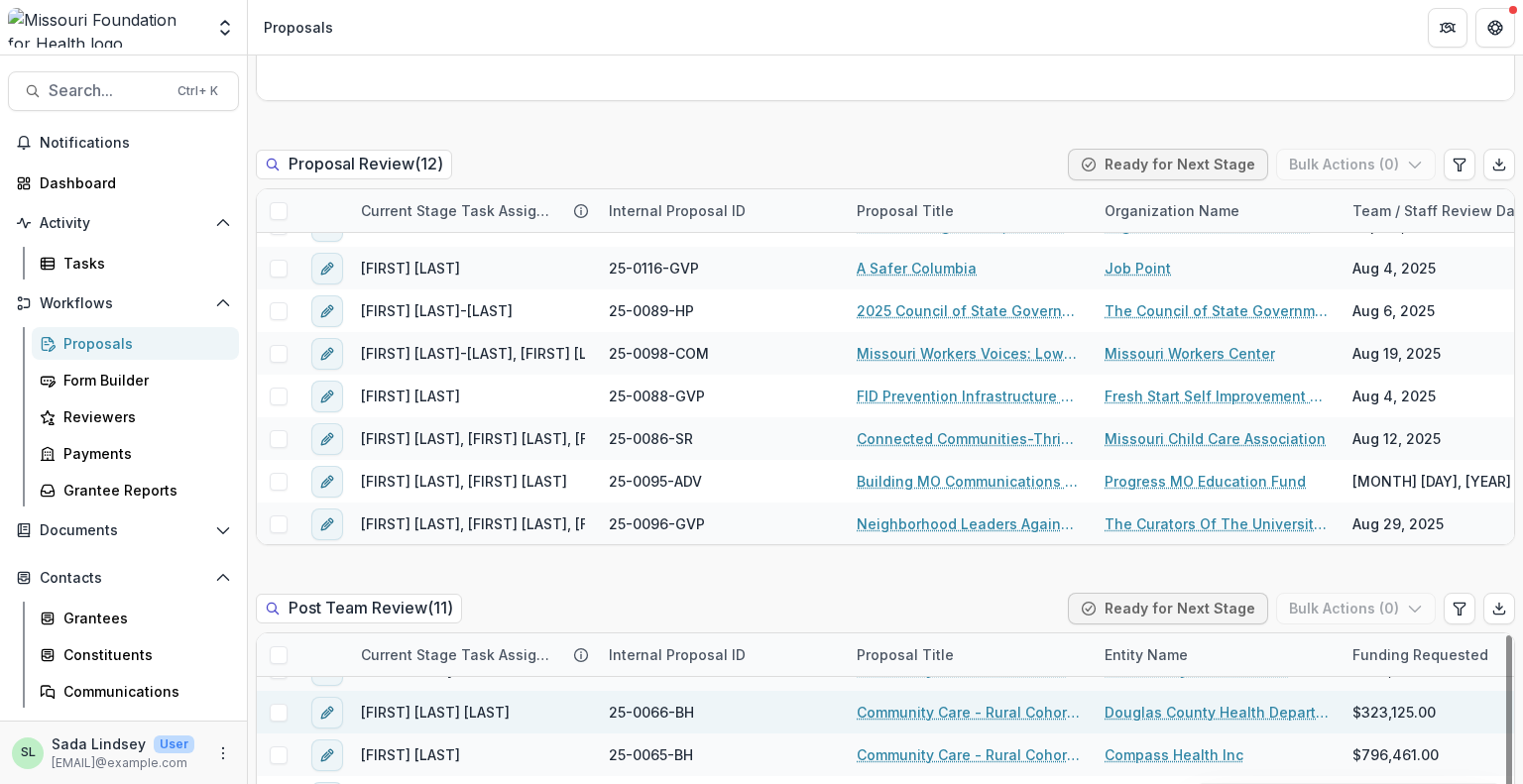 click on "Community Care - Rural Cohort Implementation Grant" at bounding box center (969, 712) 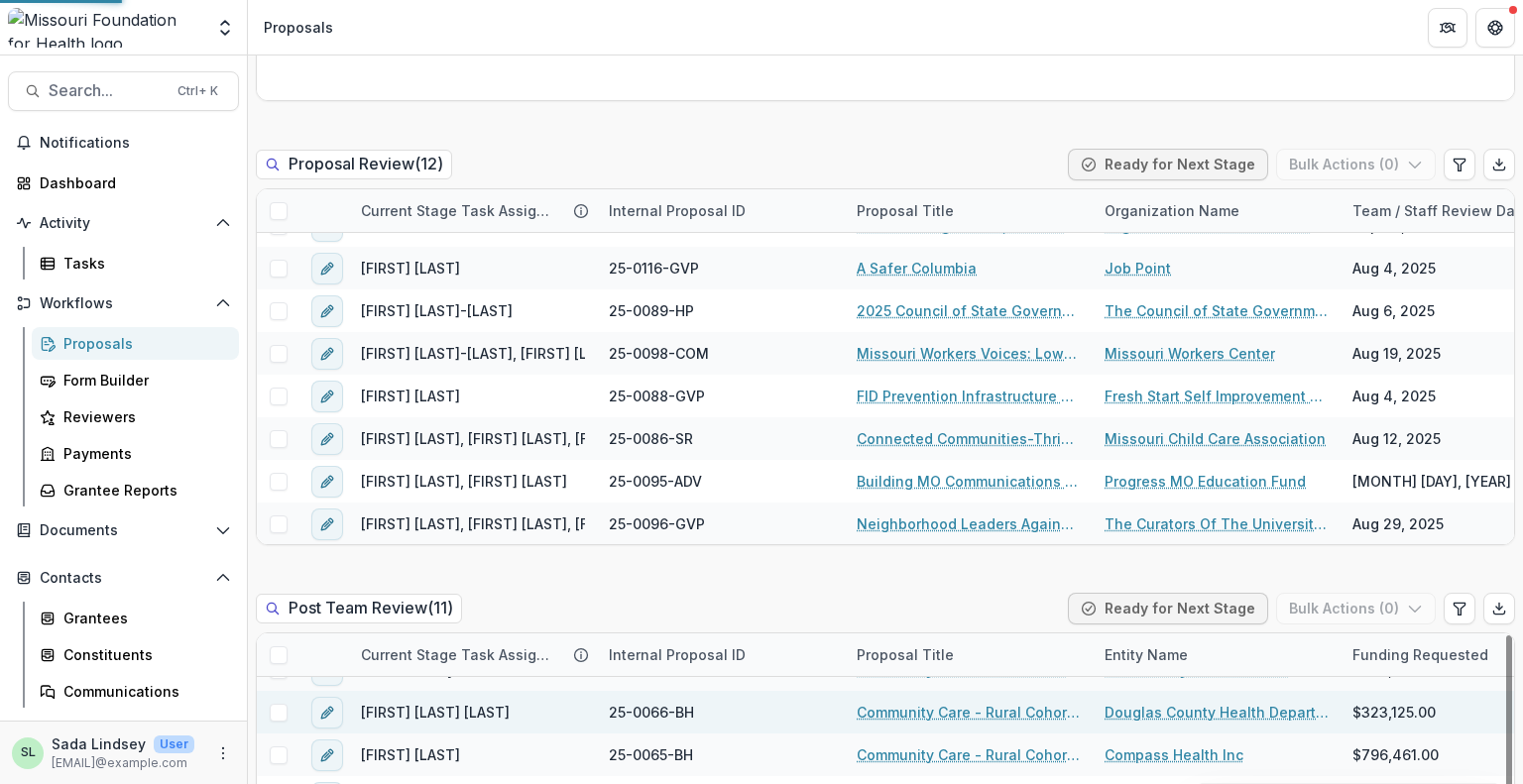 scroll, scrollTop: 0, scrollLeft: 0, axis: both 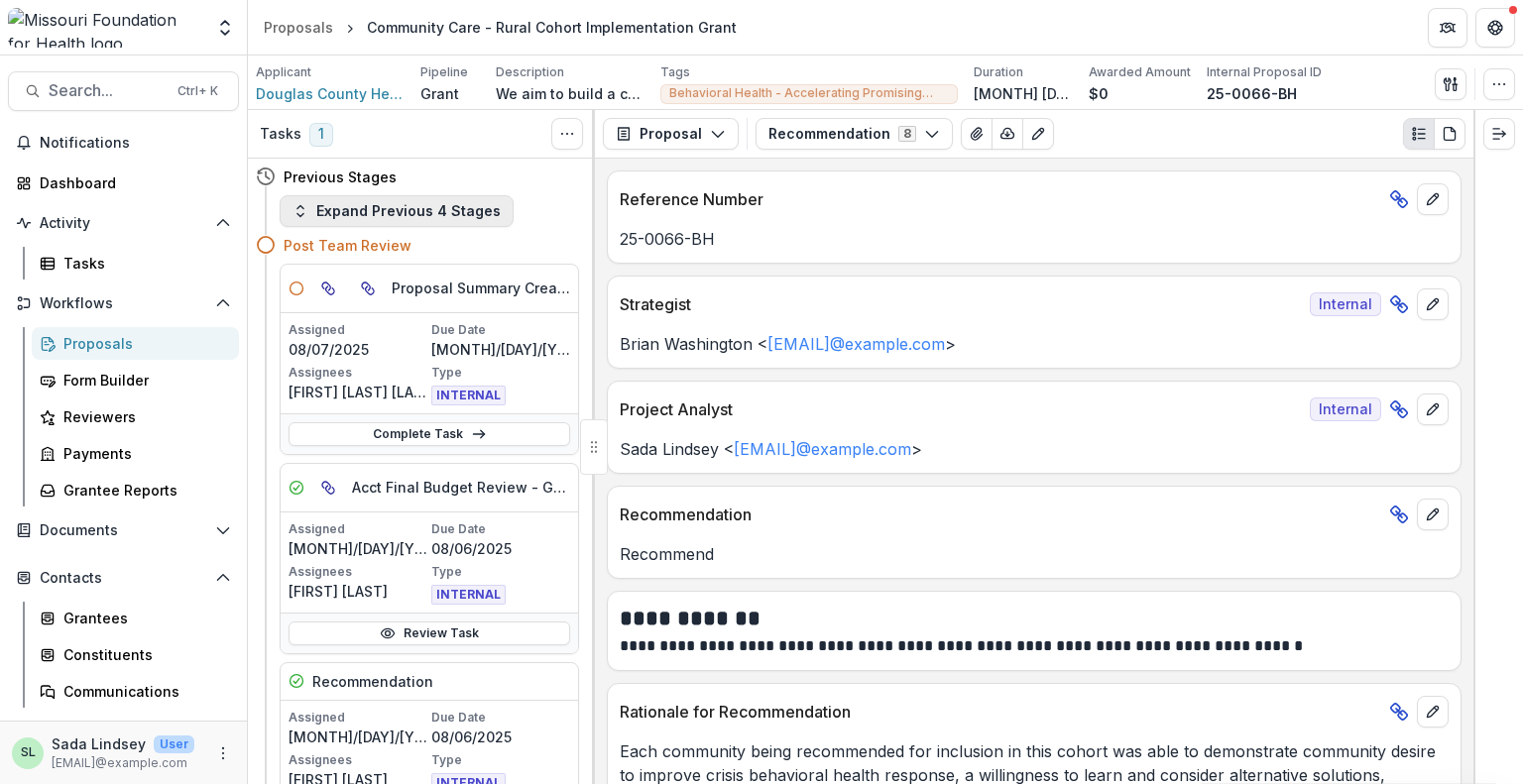click on "Expand Previous 4 Stages" at bounding box center (397, 211) 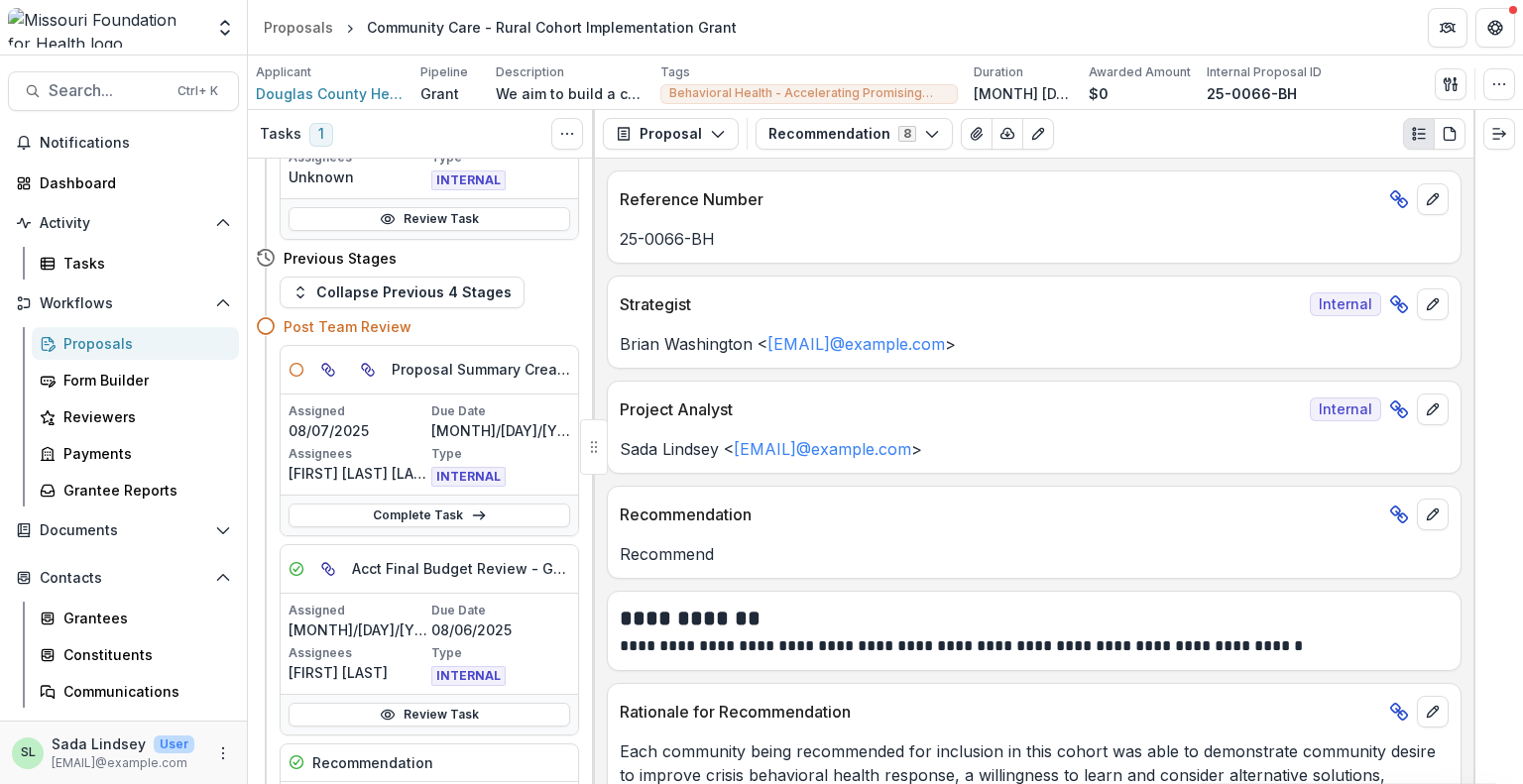 scroll, scrollTop: 1586, scrollLeft: 0, axis: vertical 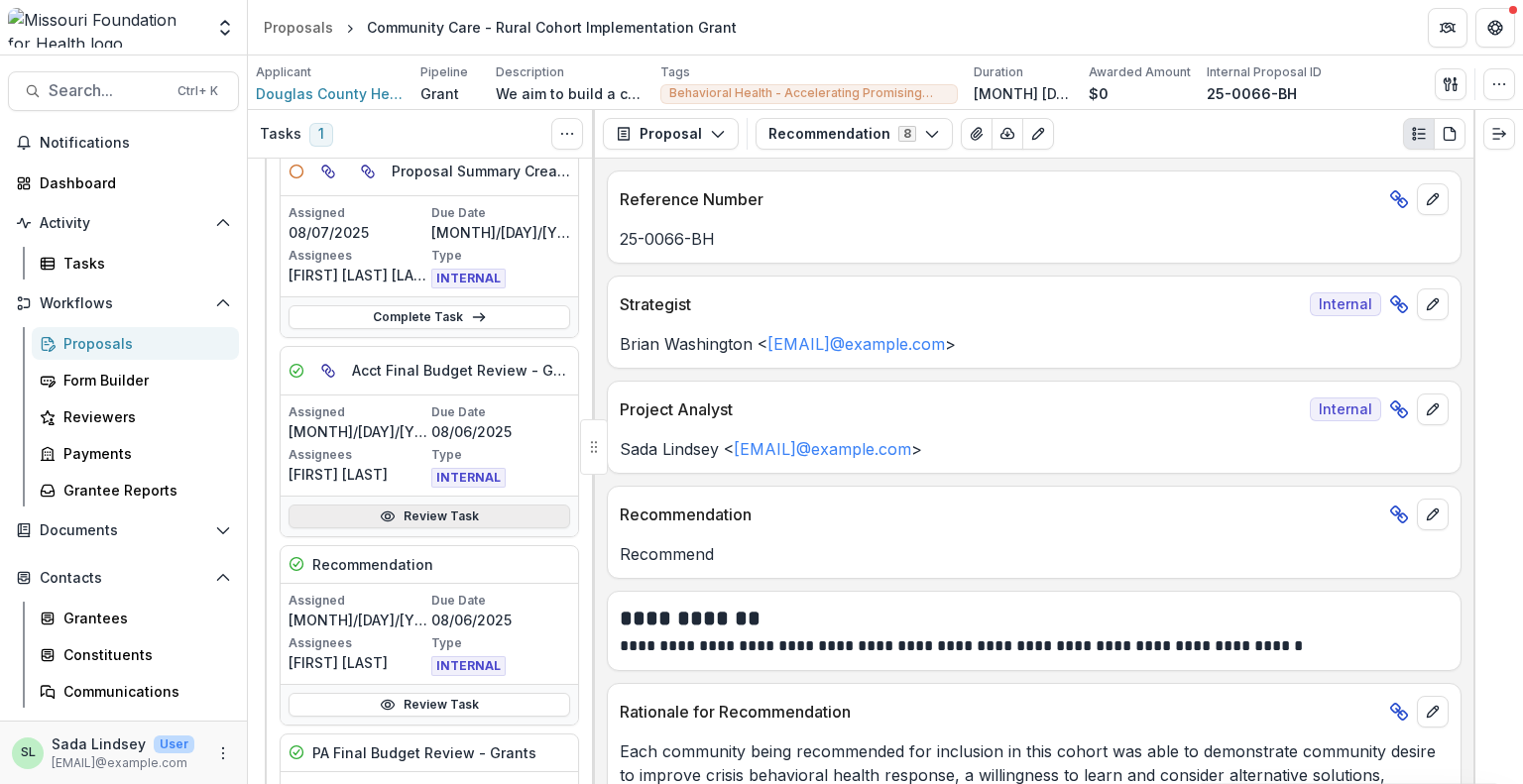 click on "Review Task" at bounding box center (429, 516) 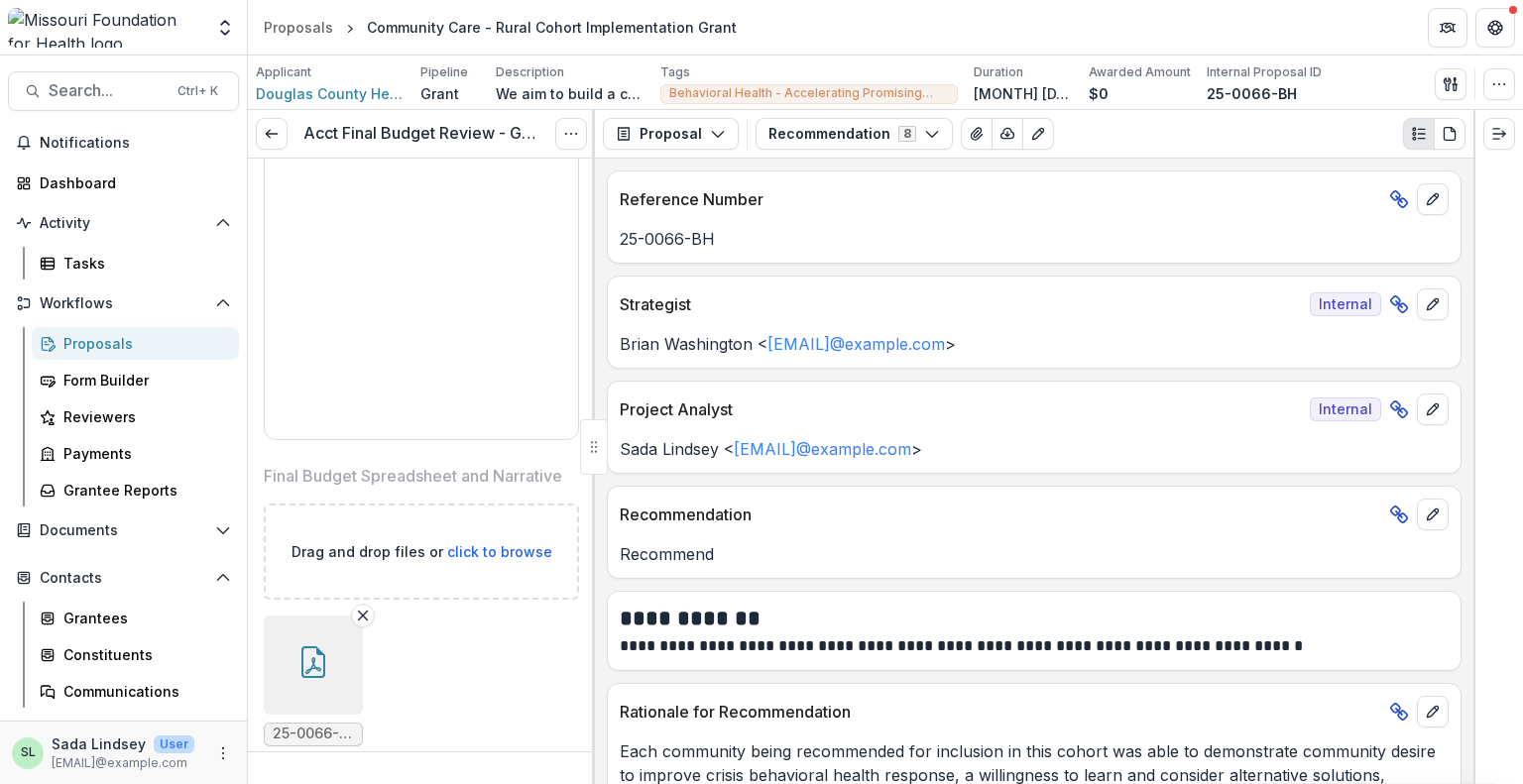 scroll, scrollTop: 2081, scrollLeft: 0, axis: vertical 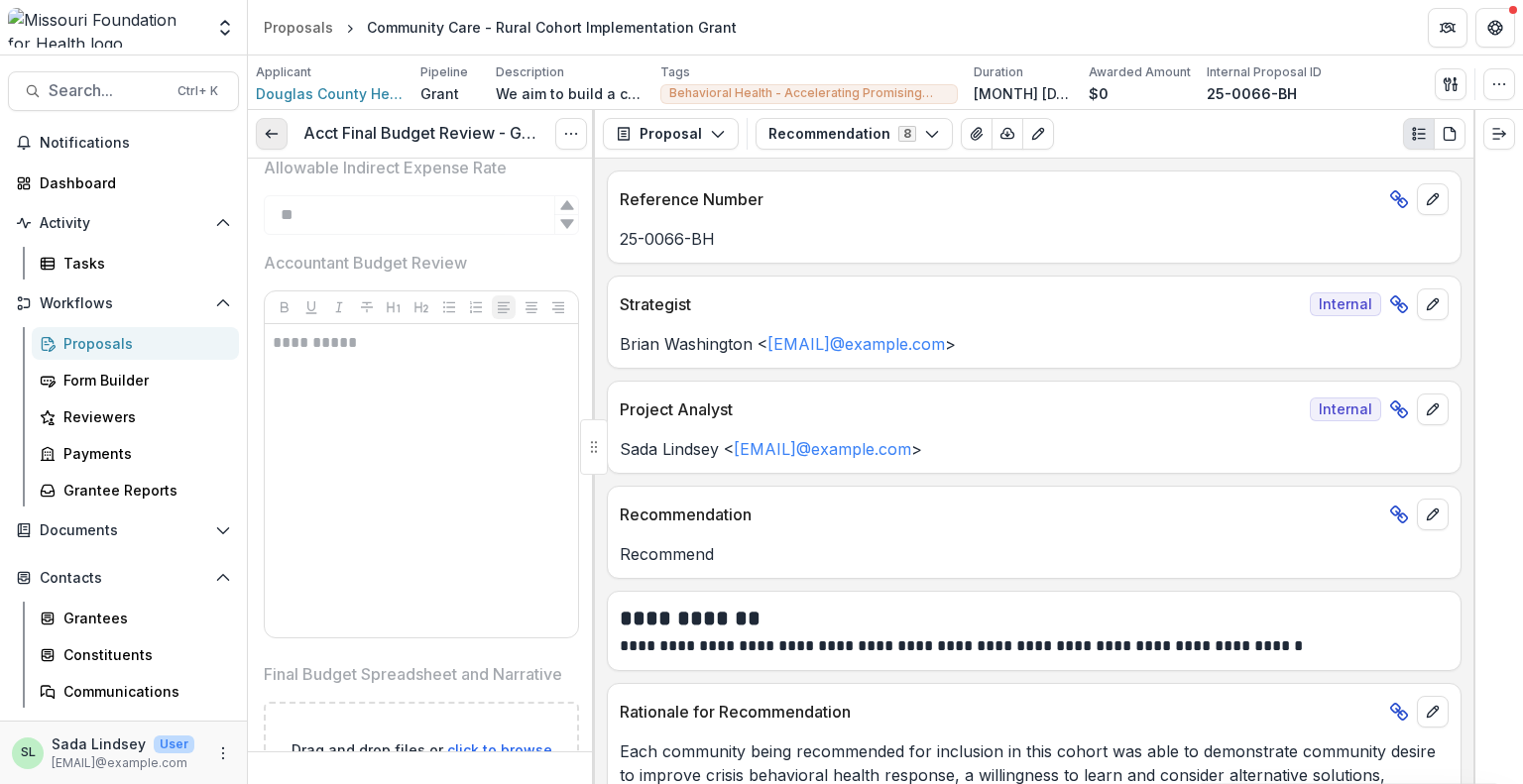 click at bounding box center (272, 134) 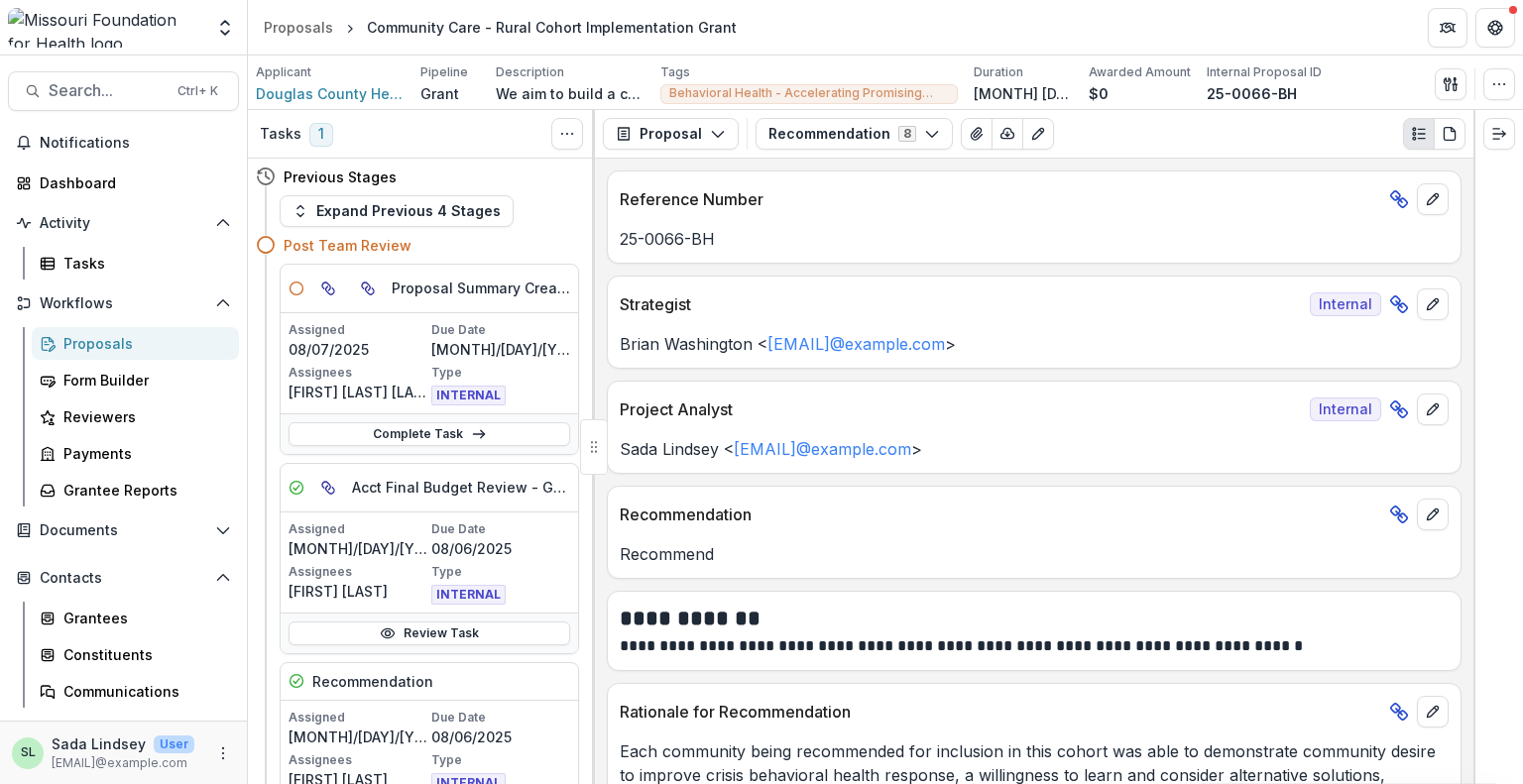 click on "Parent task Acct Final Budget Review - Grants Rebekah Lerch 2025-08-06T00:00 Proposal Summary Creation" at bounding box center [429, 288] 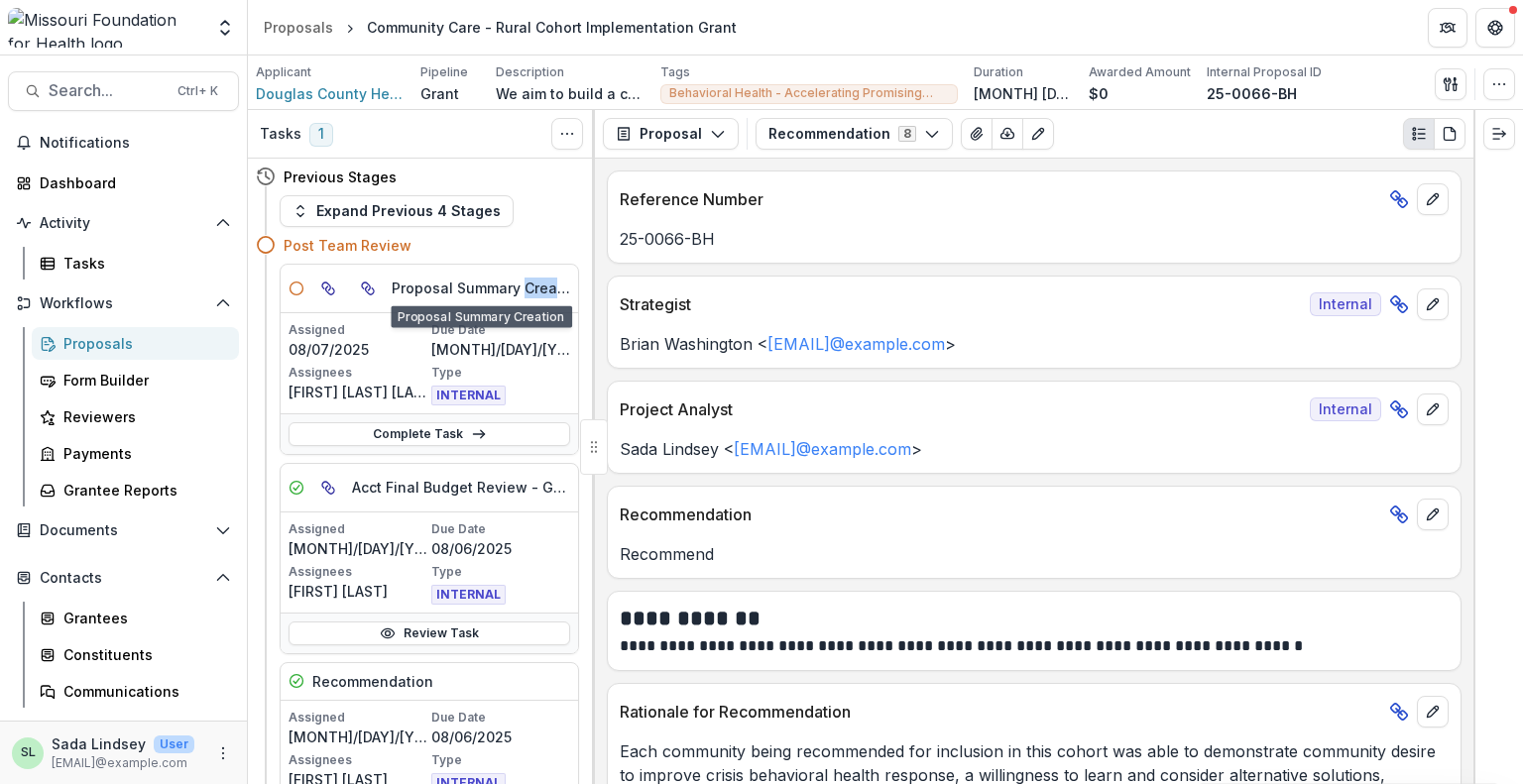 click on "Parent task Acct Final Budget Review - Grants Rebekah Lerch 2025-08-06T00:00 Proposal Summary Creation" at bounding box center [429, 288] 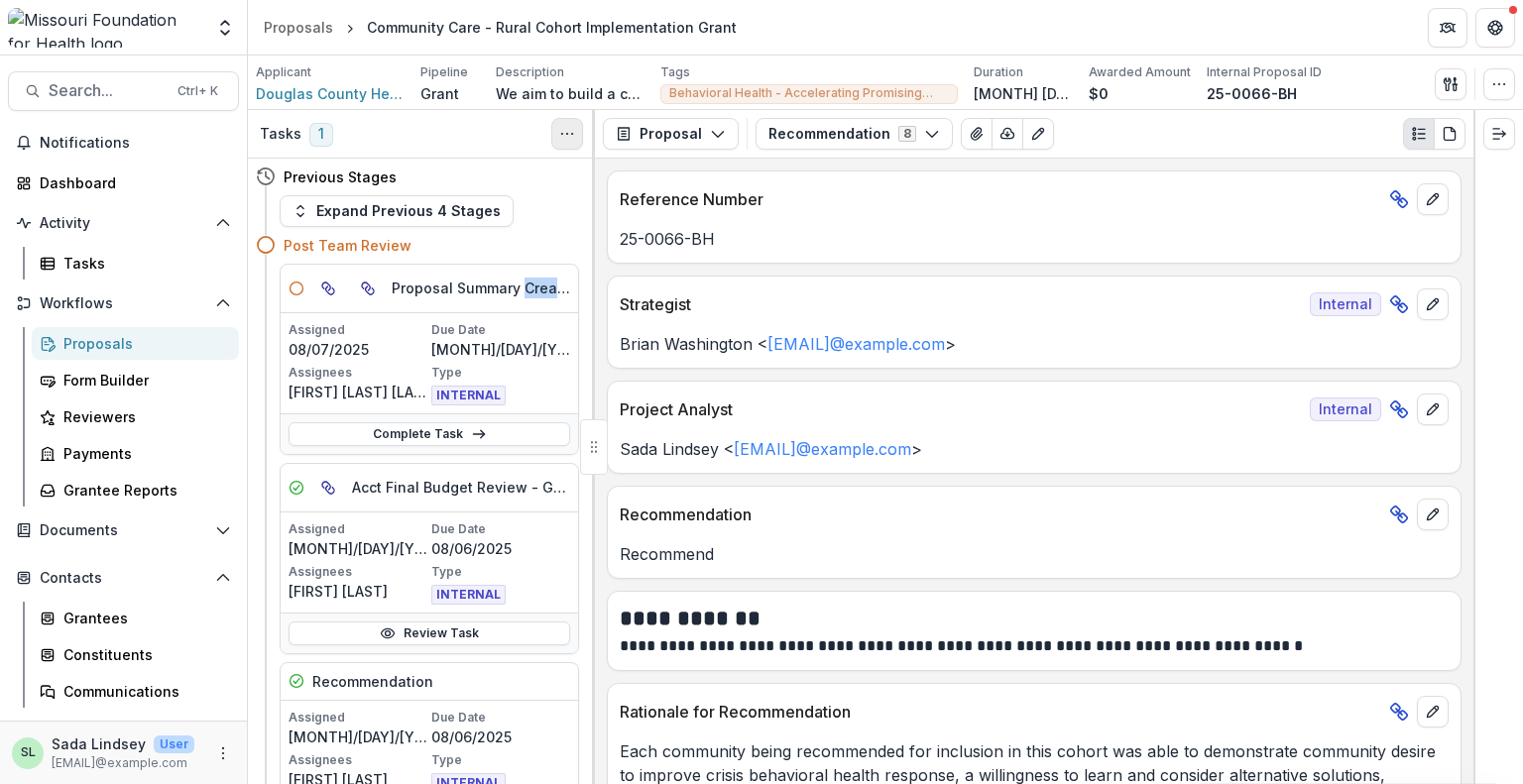 click 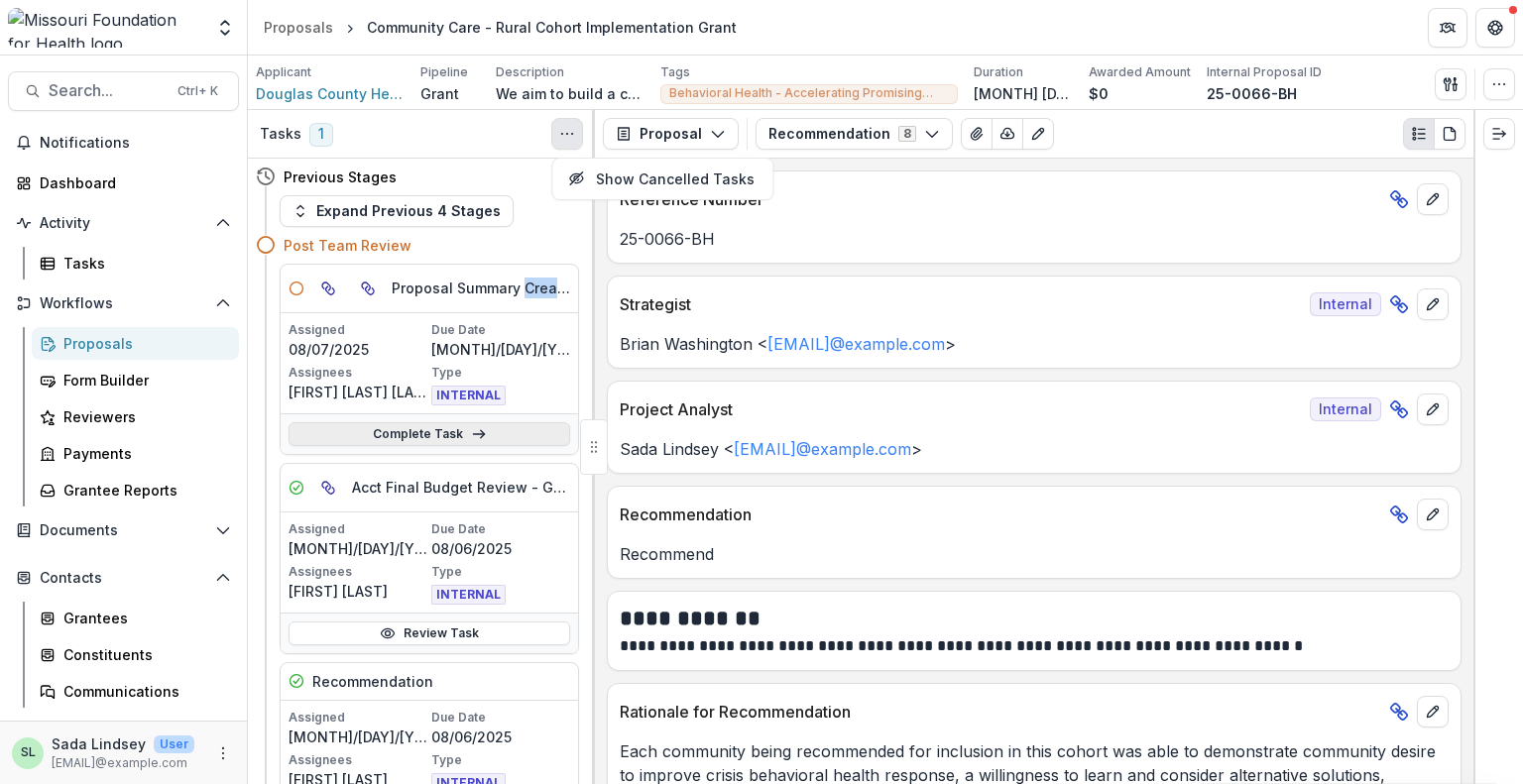 click on "Complete Task" at bounding box center [429, 434] 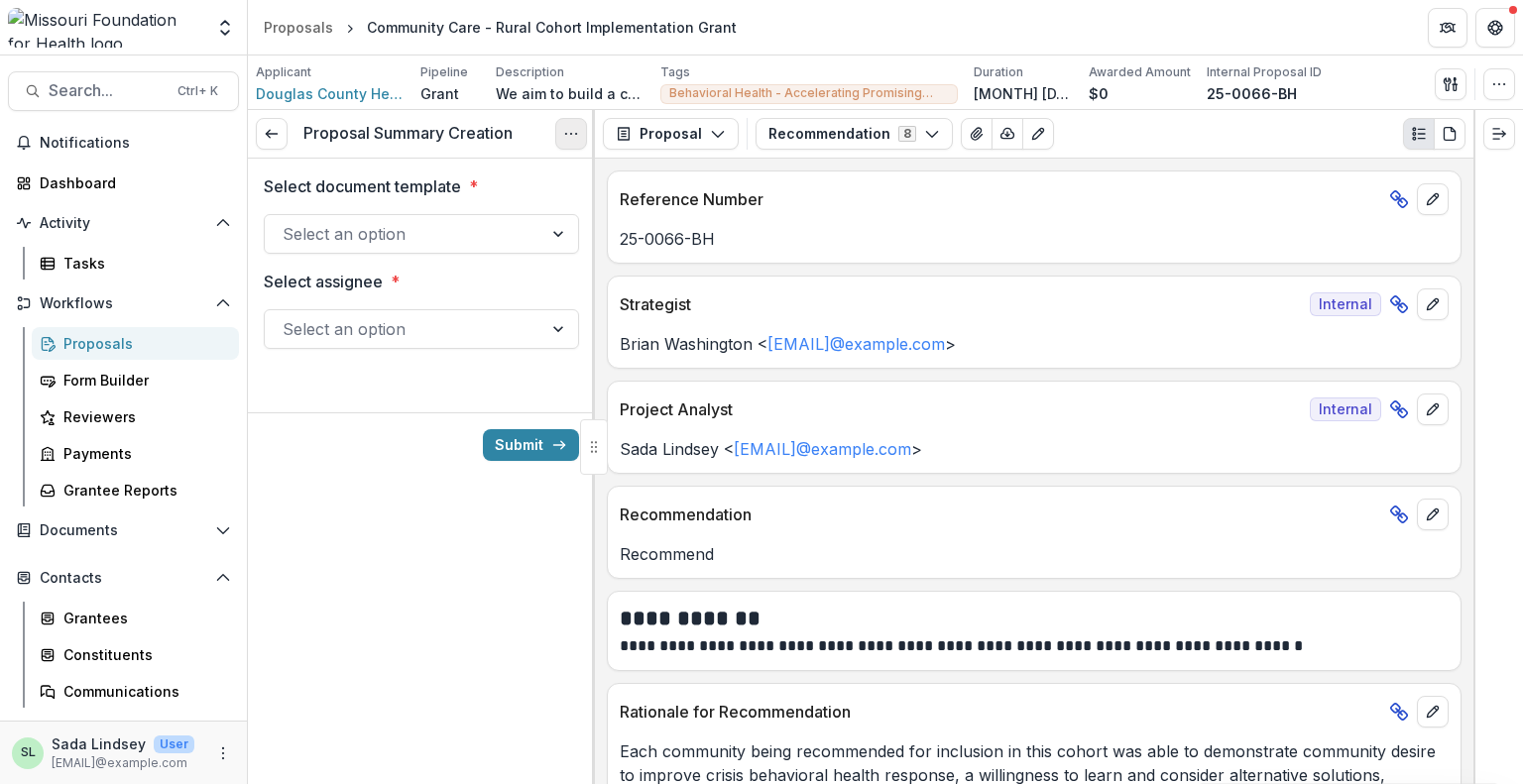 click 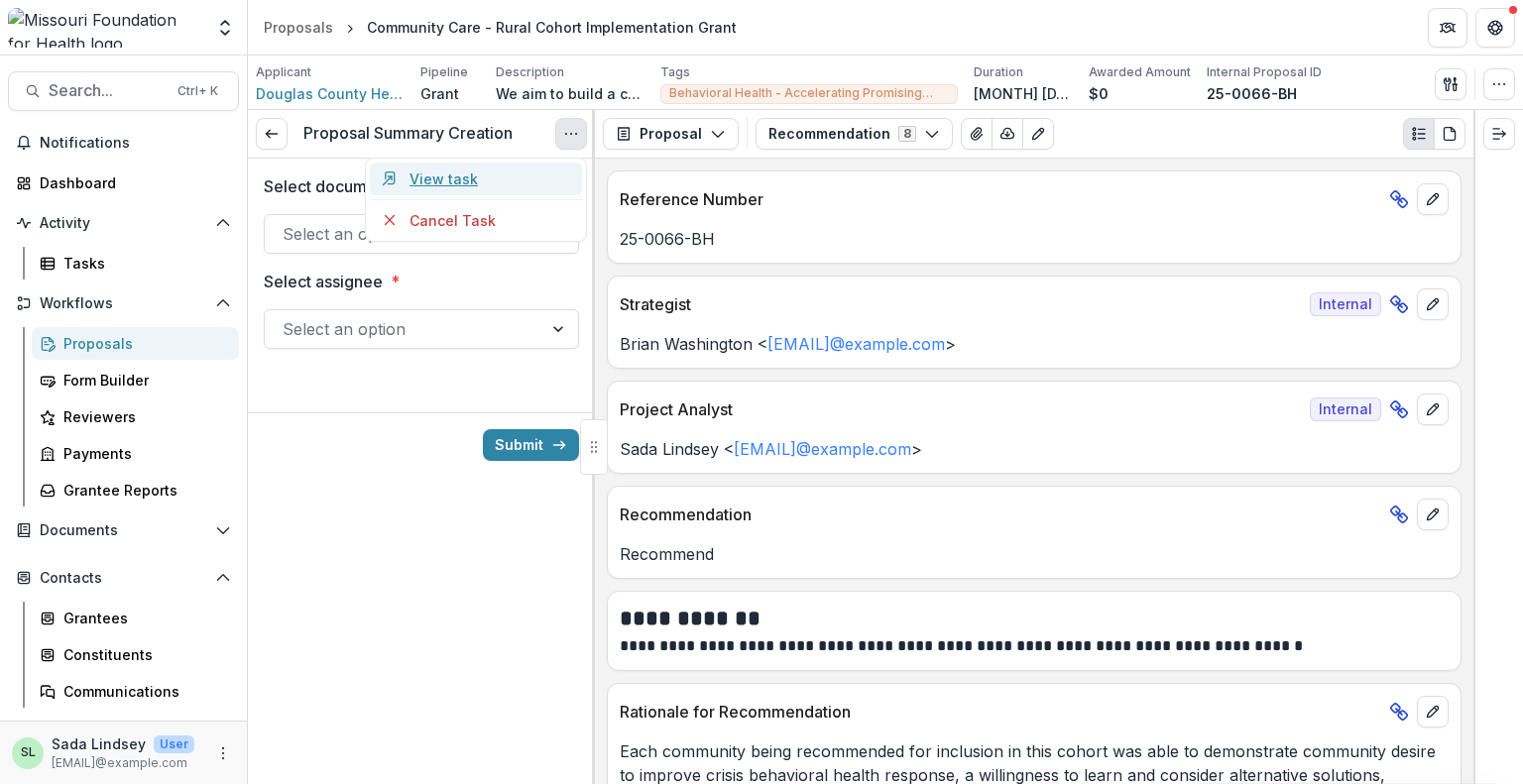 click on "View task" at bounding box center [476, 178] 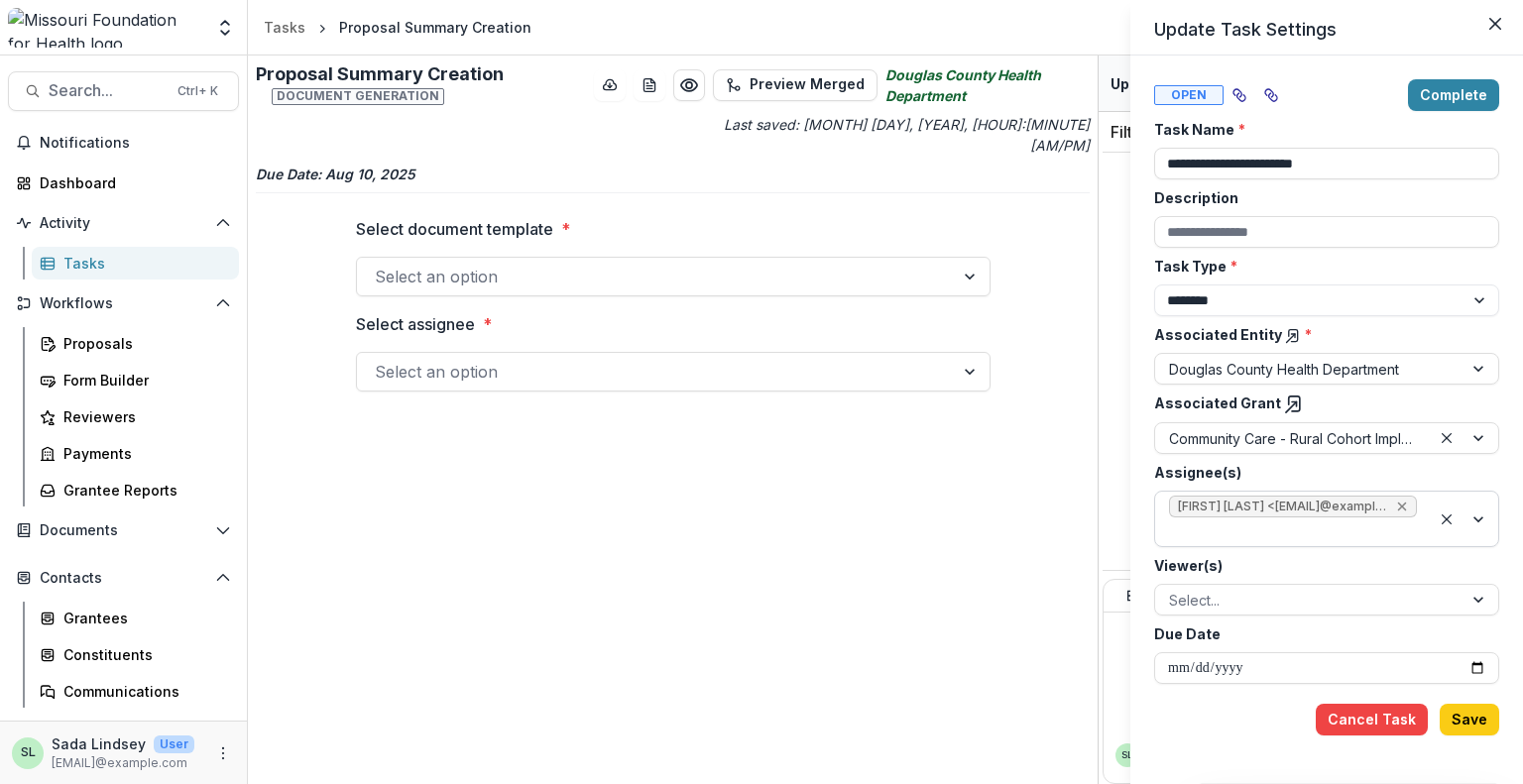 click 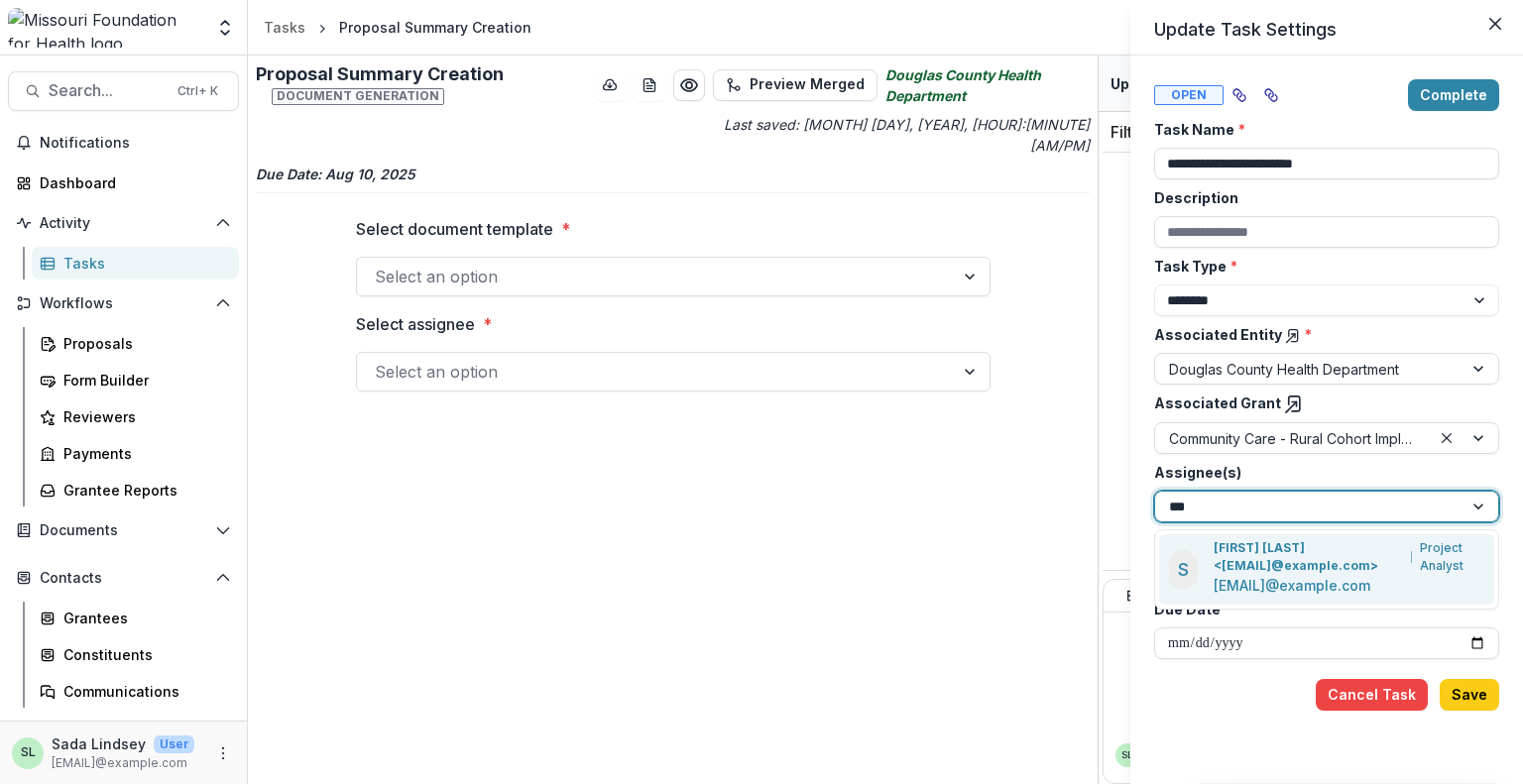 type on "****" 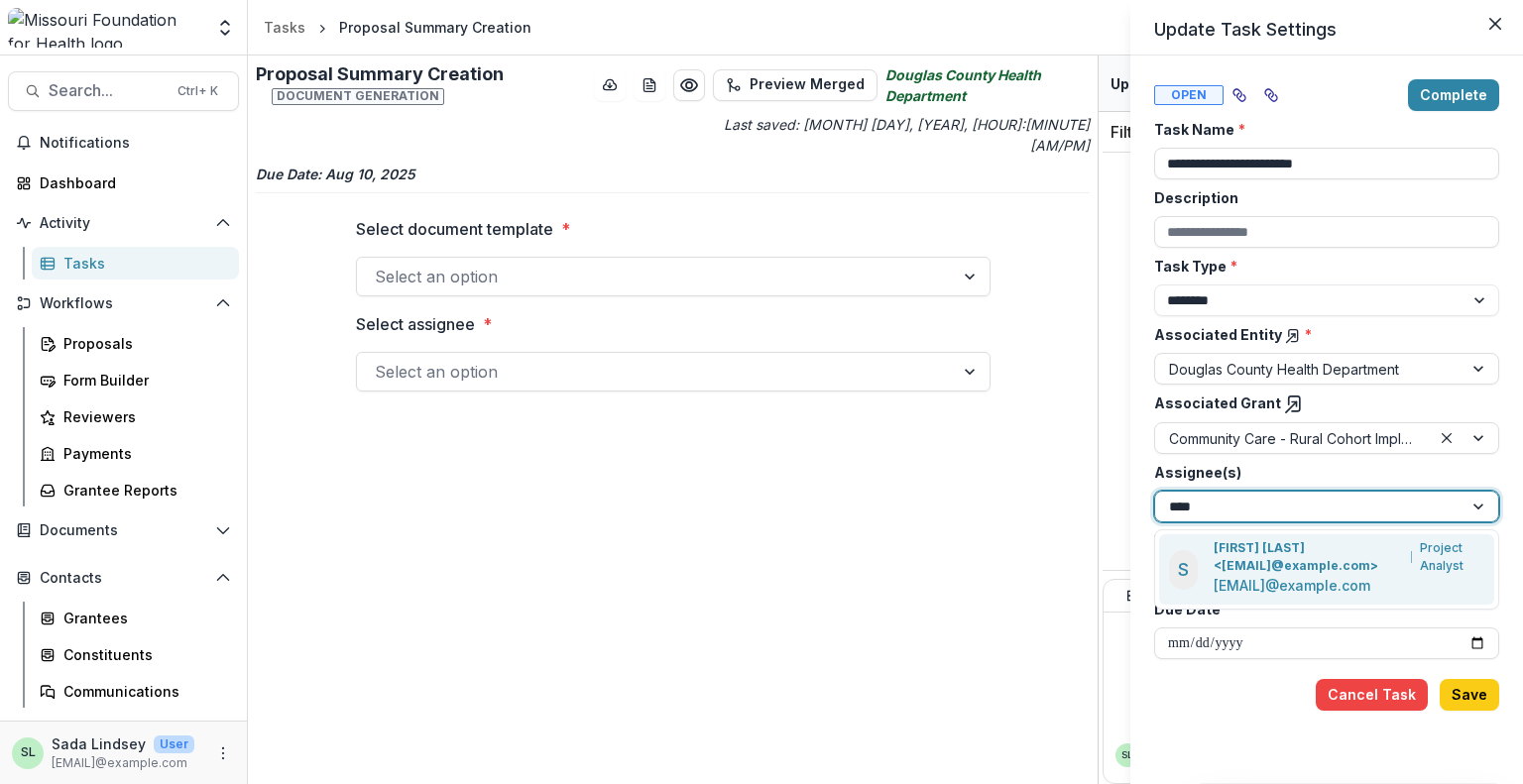 click on "[EMAIL]" at bounding box center (1292, 585) 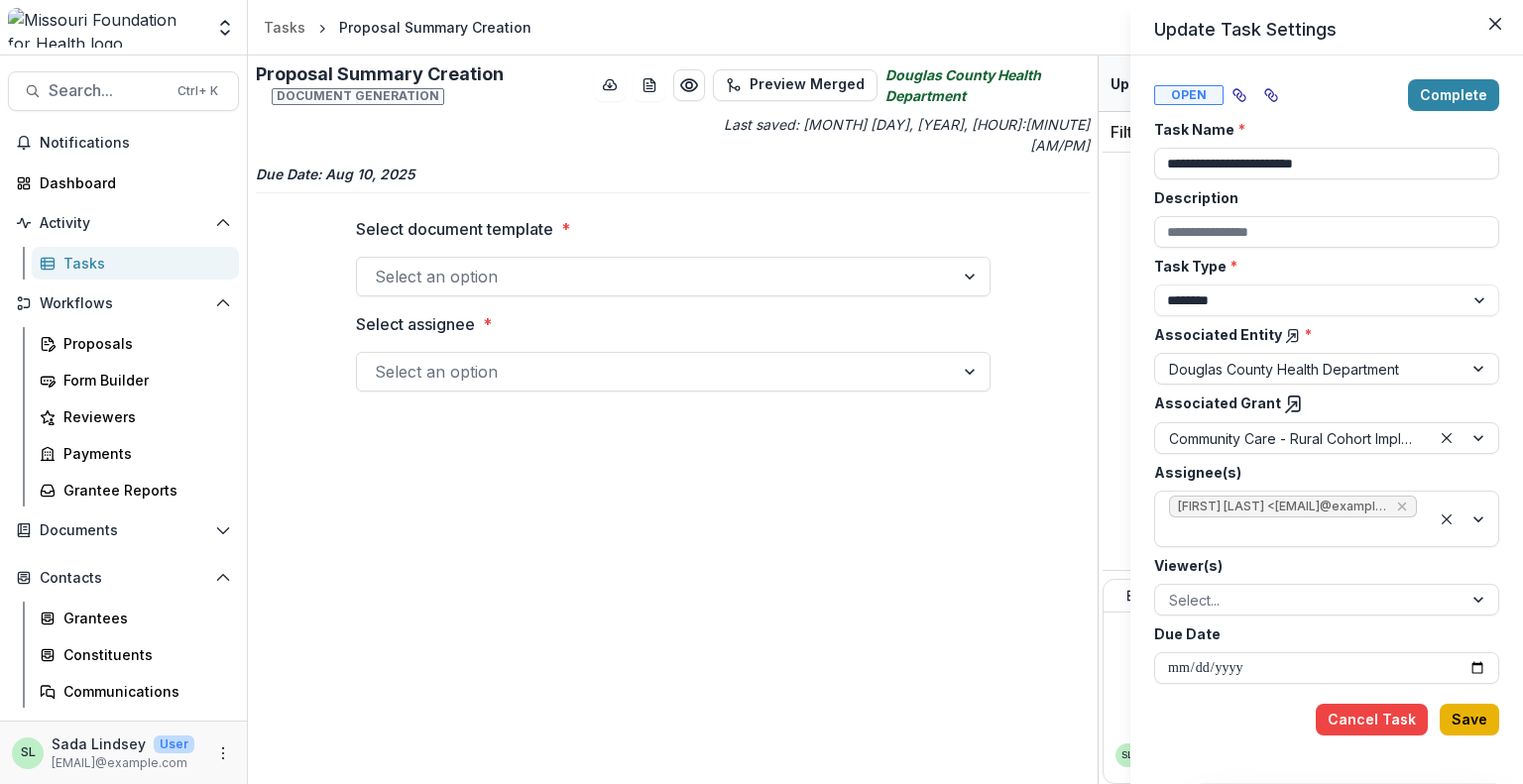 click on "Save" at bounding box center (1469, 720) 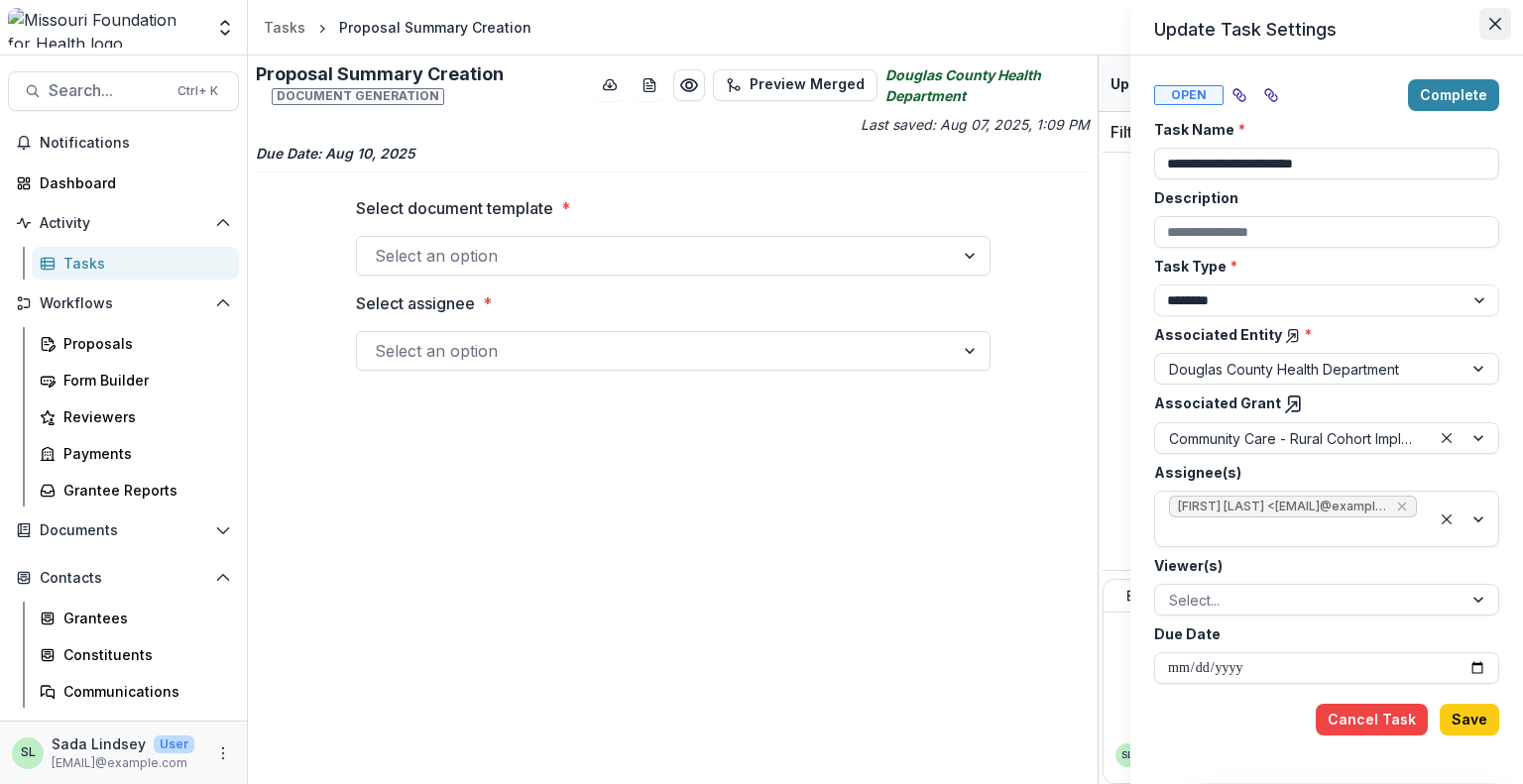click 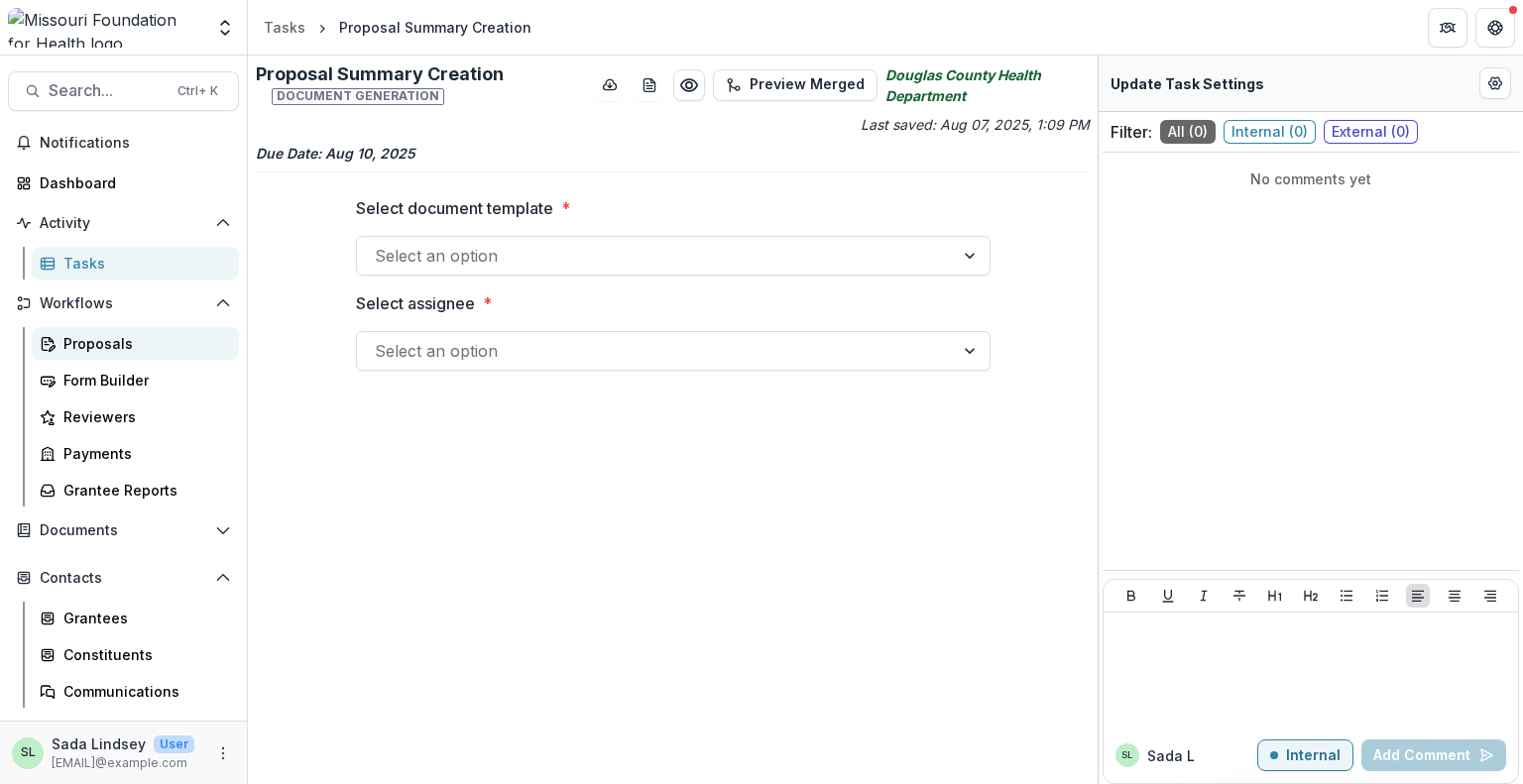 click on "Proposals" at bounding box center [143, 343] 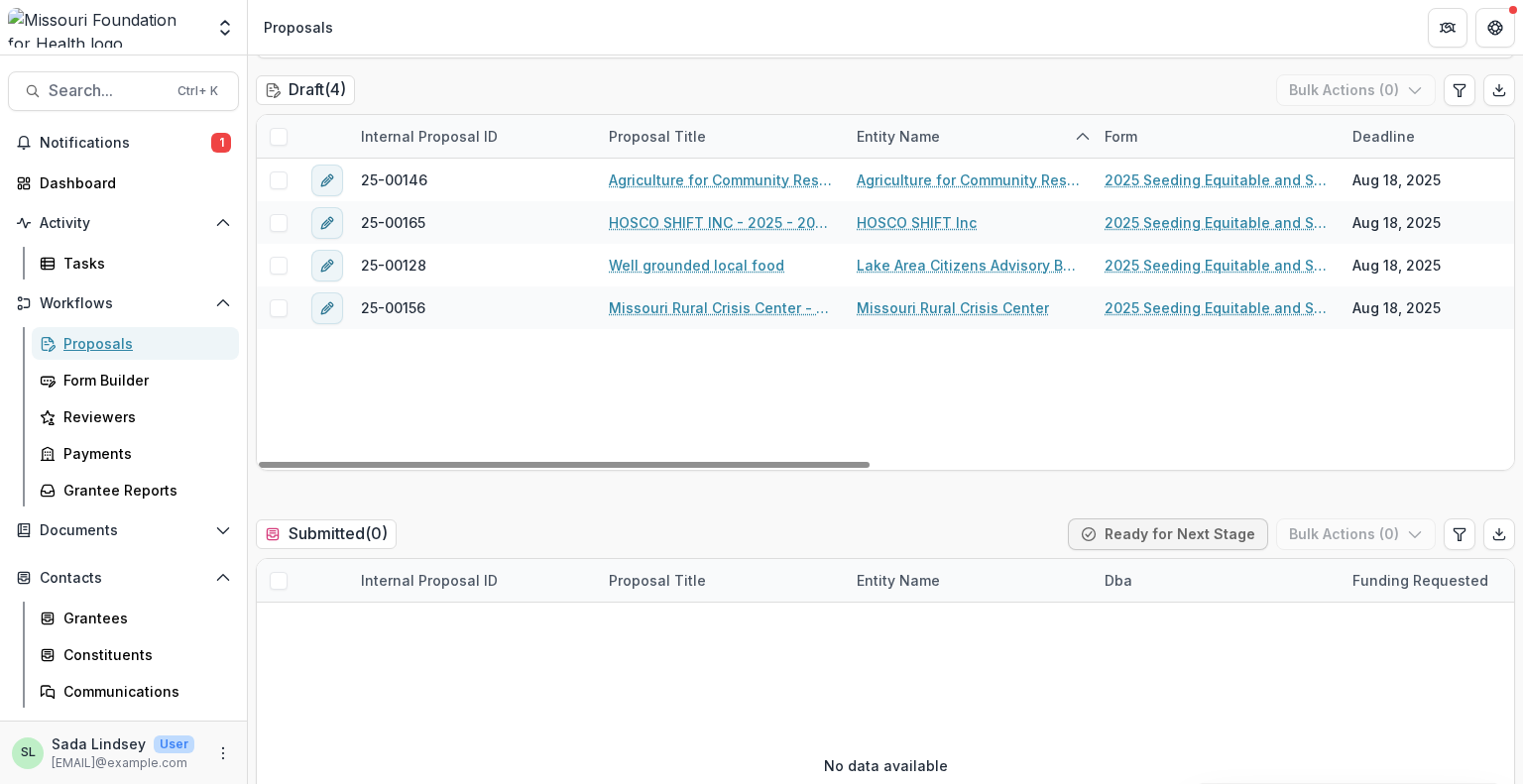 scroll, scrollTop: 297, scrollLeft: 0, axis: vertical 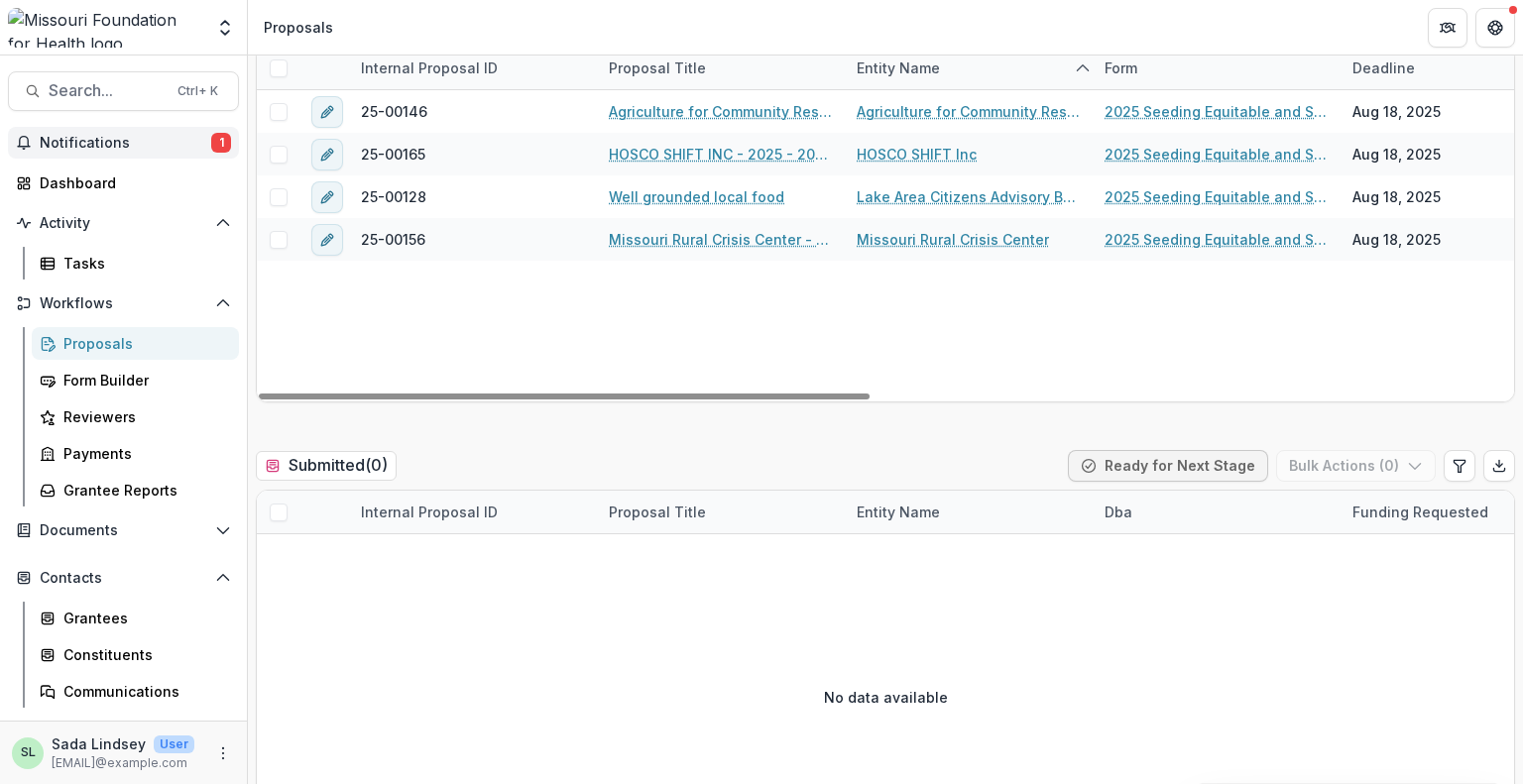 click on "Notifications" at bounding box center [125, 143] 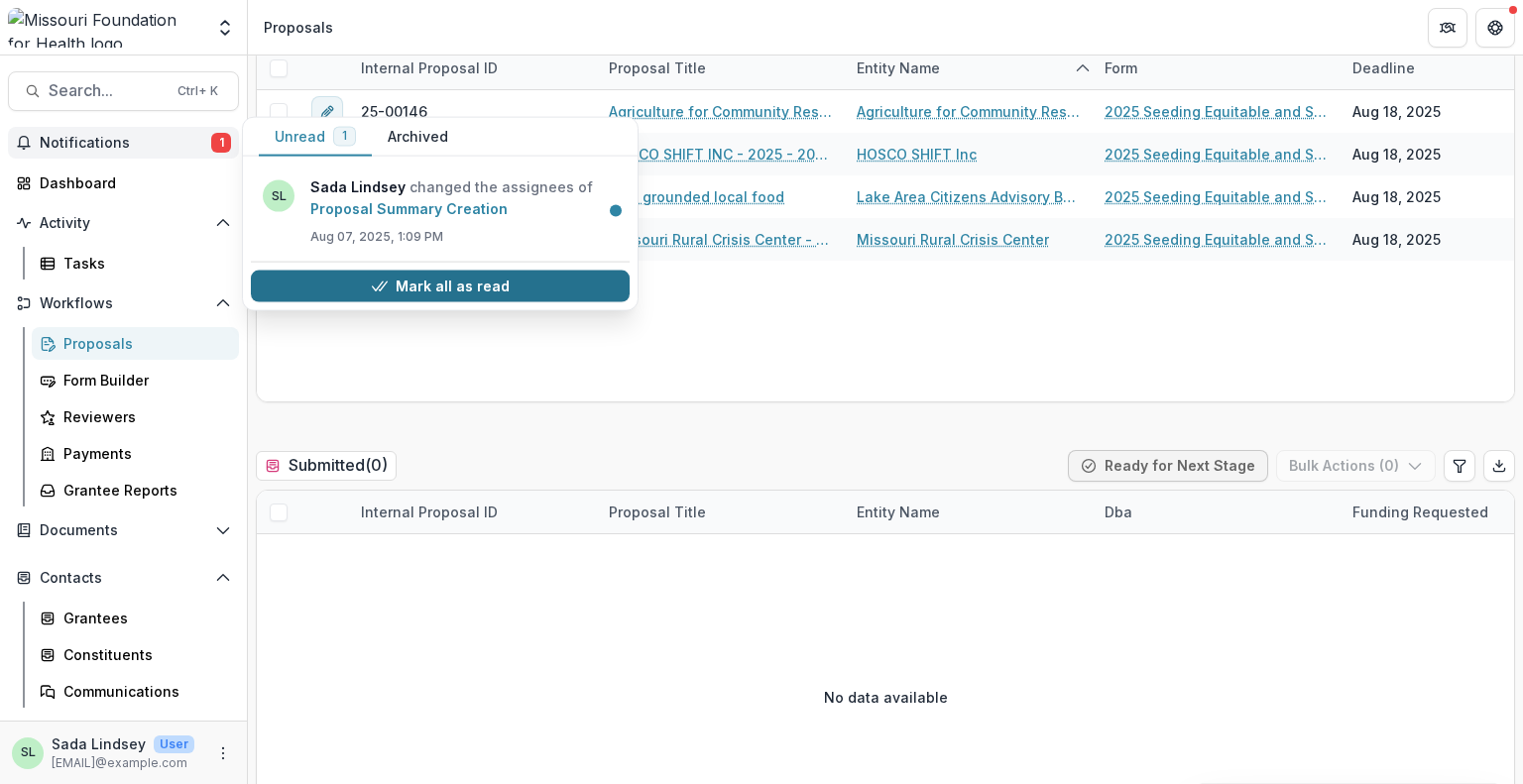 click on "Mark all as read" at bounding box center (440, 286) 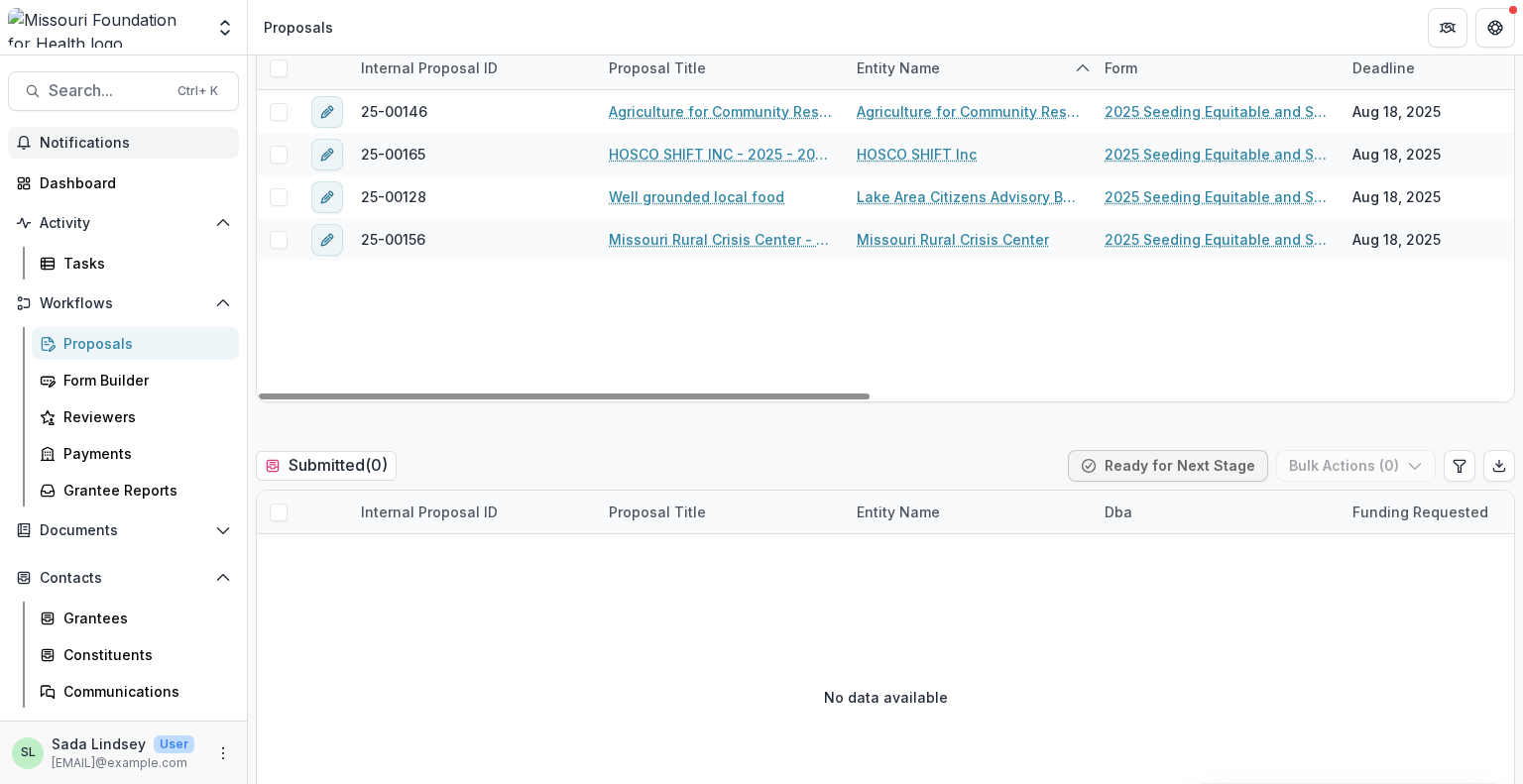 click on "25-00146 Agriculture for Community Restoration Economic Justice & Sustainability - 2025 - 2025 Seeding Equitable and Sustainable Local Food Systems  Agriculture for Community Restoration Economic Justice & Sustainability 2025 Seeding Equitable and Sustainable Food Systems  Aug 18, 2025 $0.00 Food Justice - Equitable and Resilient Food Systems Jul 28, 2025 Jean Freeman-Crawford Katie Kaufmann 25-00165 HOSCO SHIFT INC - 2025 - 2025 Seeding Equitable and Sustainable Food Systems  HOSCO SHIFT Inc 2025 Seeding Equitable and Sustainable Food Systems  Aug 18, 2025 $1,834,367.00 Food Justice - Equitable and Resilient Food Systems Aug 4, 2025 Jean Freeman-Crawford Katie Kaufmann 25-00128 Well grounded local food Lake Area Citizens Advisory Board Inc. 2025 Seeding Equitable and Sustainable Food Systems  Aug 18, 2025 $593,062.00 Food Justice - Equitable and Resilient Food Systems Jul 15, 2025 Jean Freeman-Crawford Katie Kaufmann 25-00156 Missouri Rural Crisis Center 2025 Seeding Equitable and Sustainable Food Systems" at bounding box center [1542, 246] 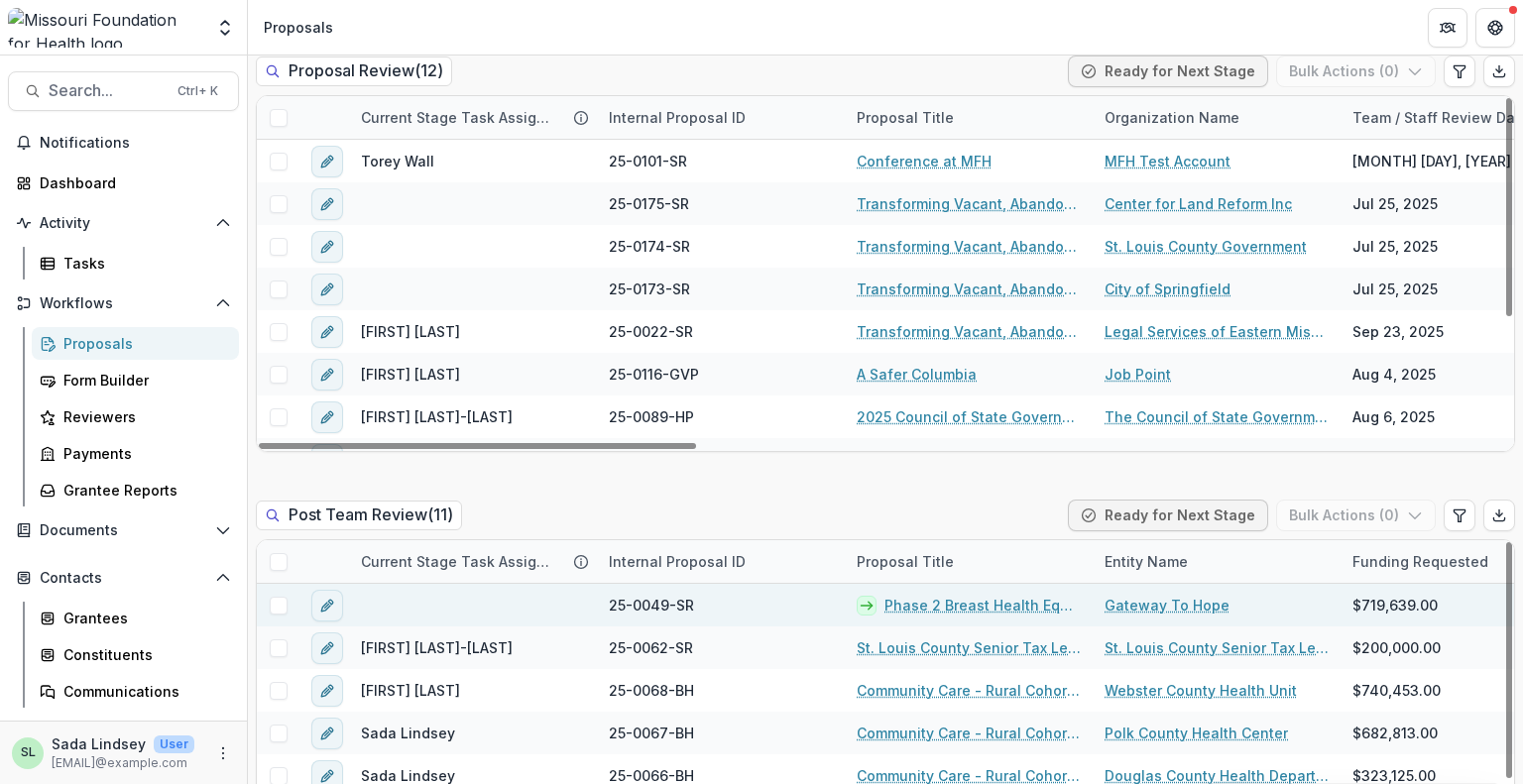 scroll, scrollTop: 1586, scrollLeft: 0, axis: vertical 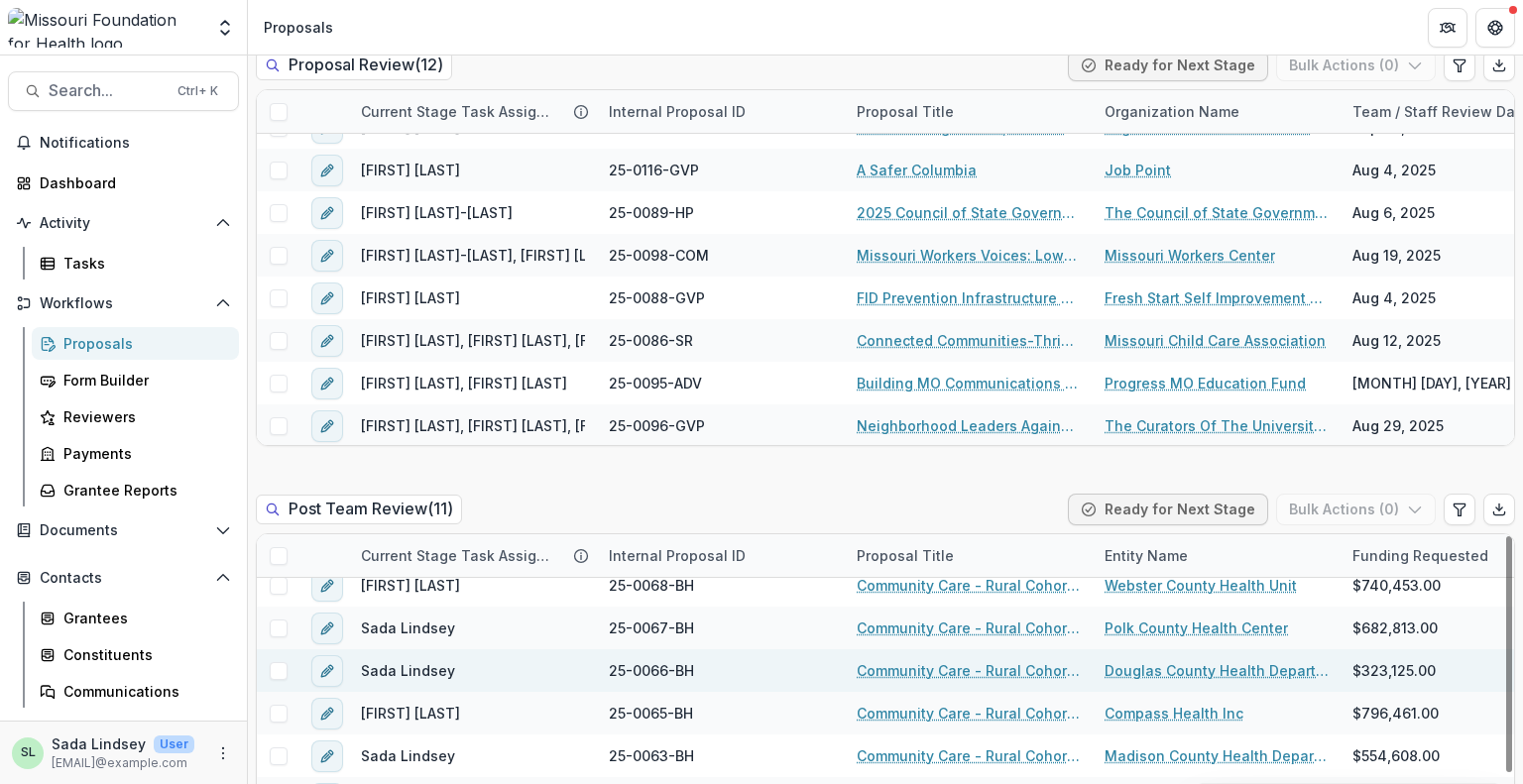 click on "Community Care - Rural Cohort Implementation Grant" at bounding box center [969, 670] 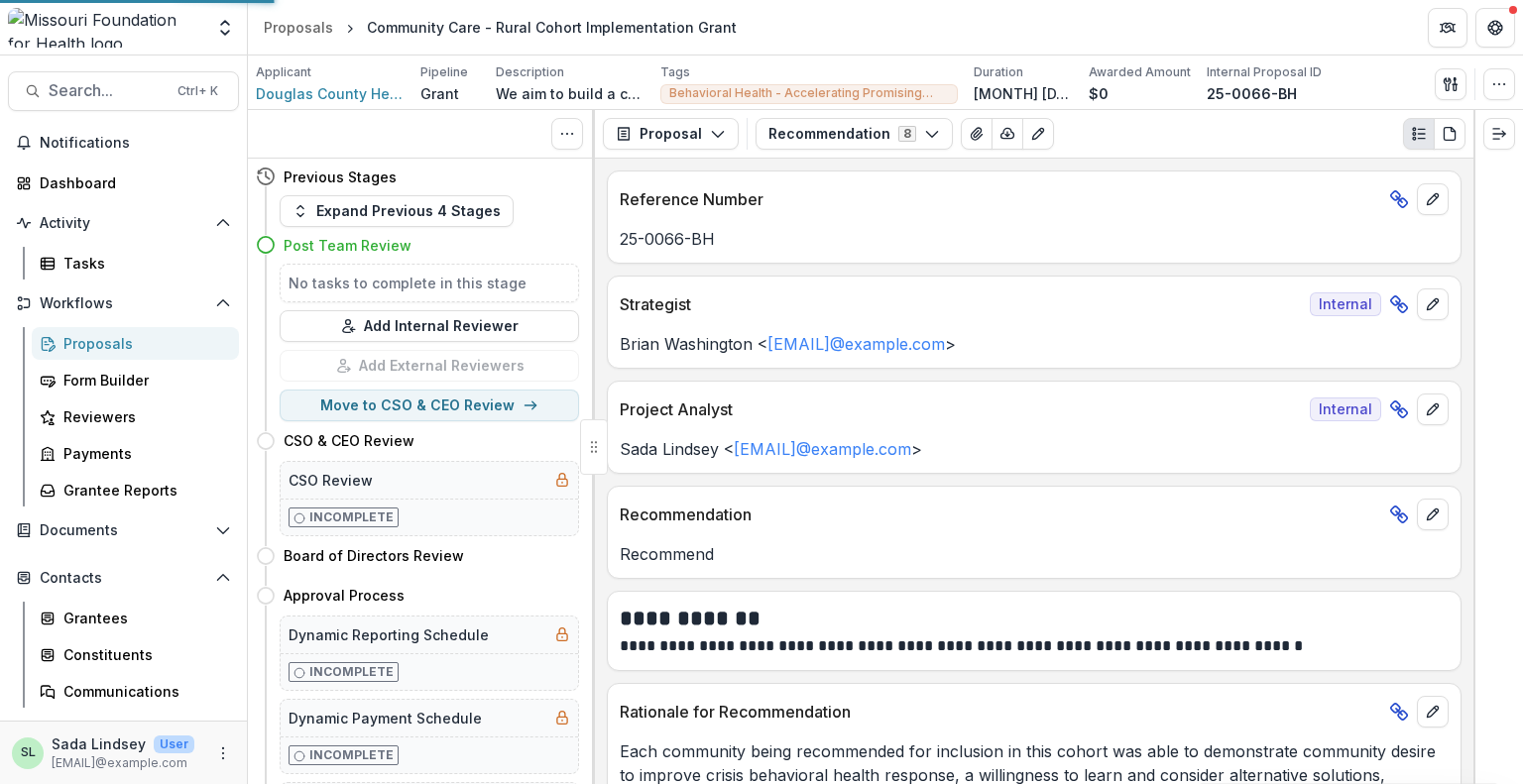 scroll, scrollTop: 0, scrollLeft: 0, axis: both 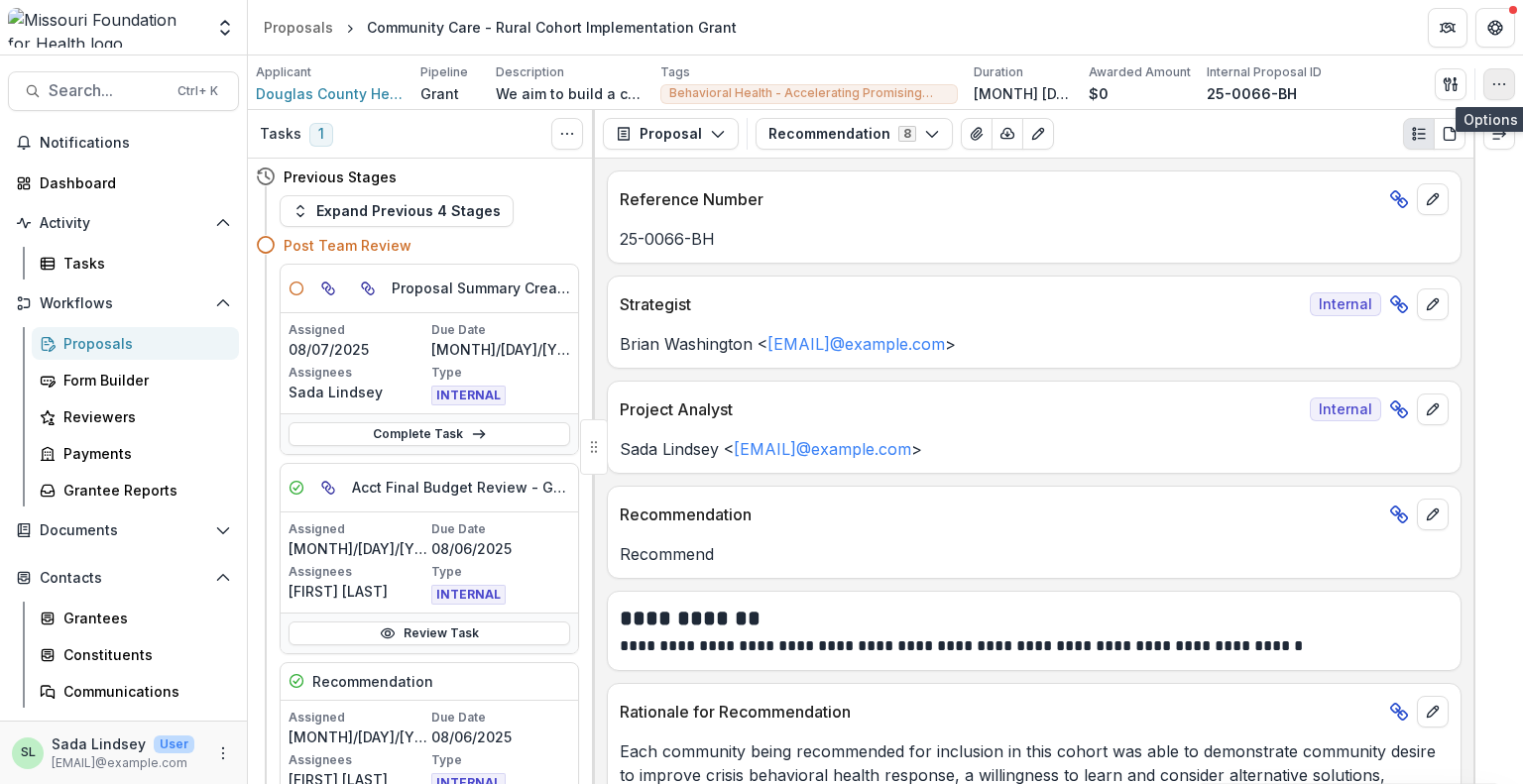 click 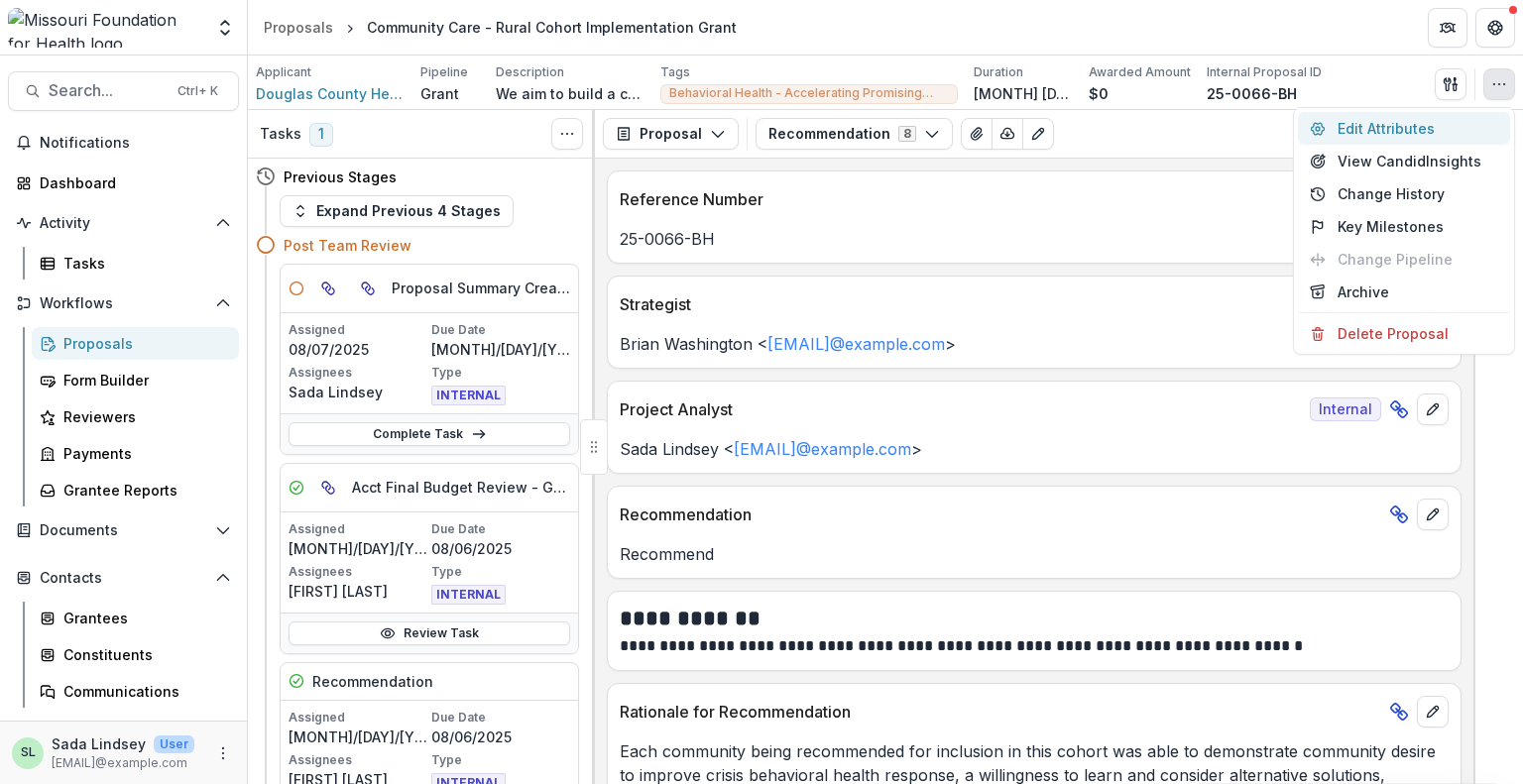 click on "Edit Attributes" at bounding box center [1404, 128] 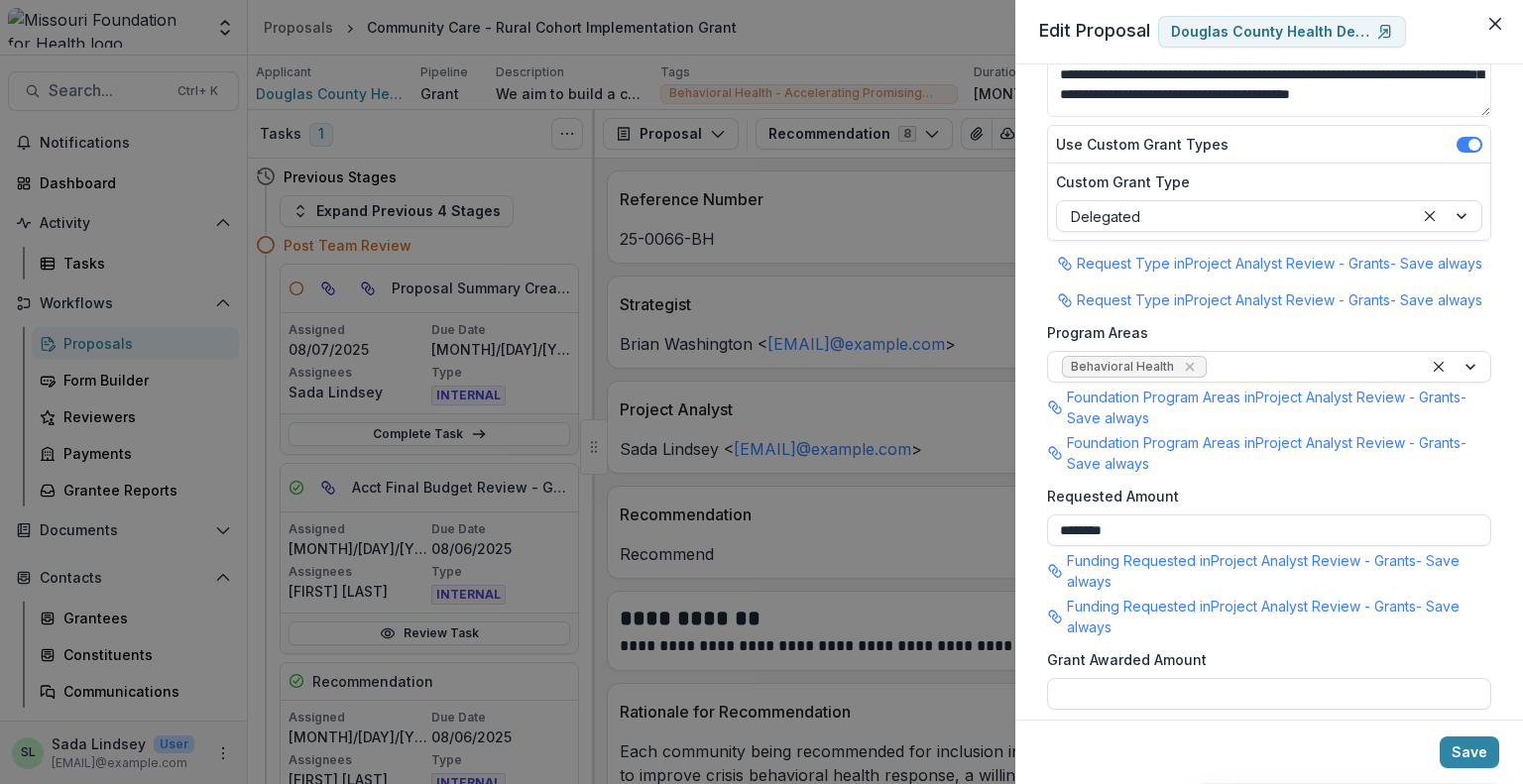 scroll, scrollTop: 297, scrollLeft: 0, axis: vertical 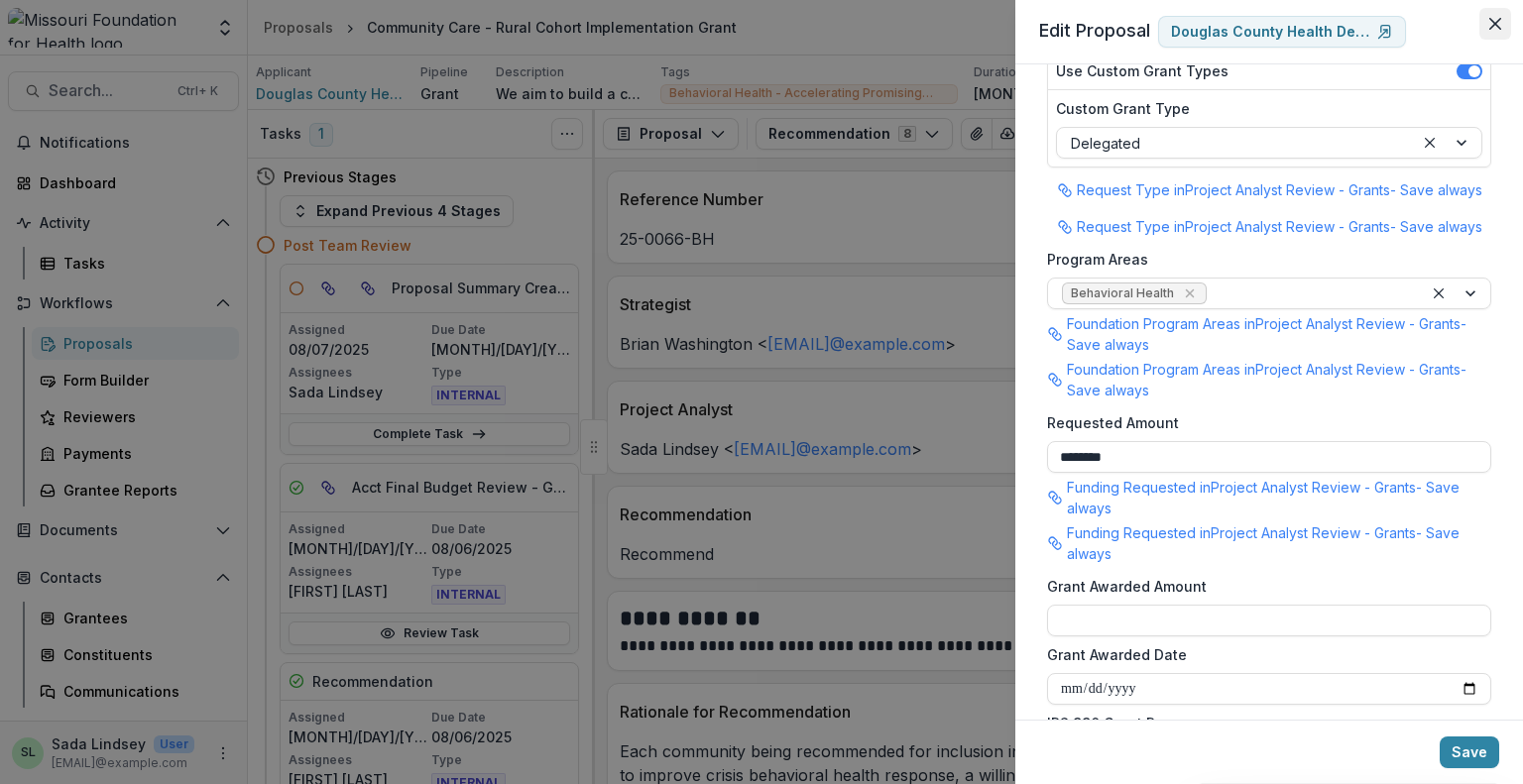 click at bounding box center [1495, 24] 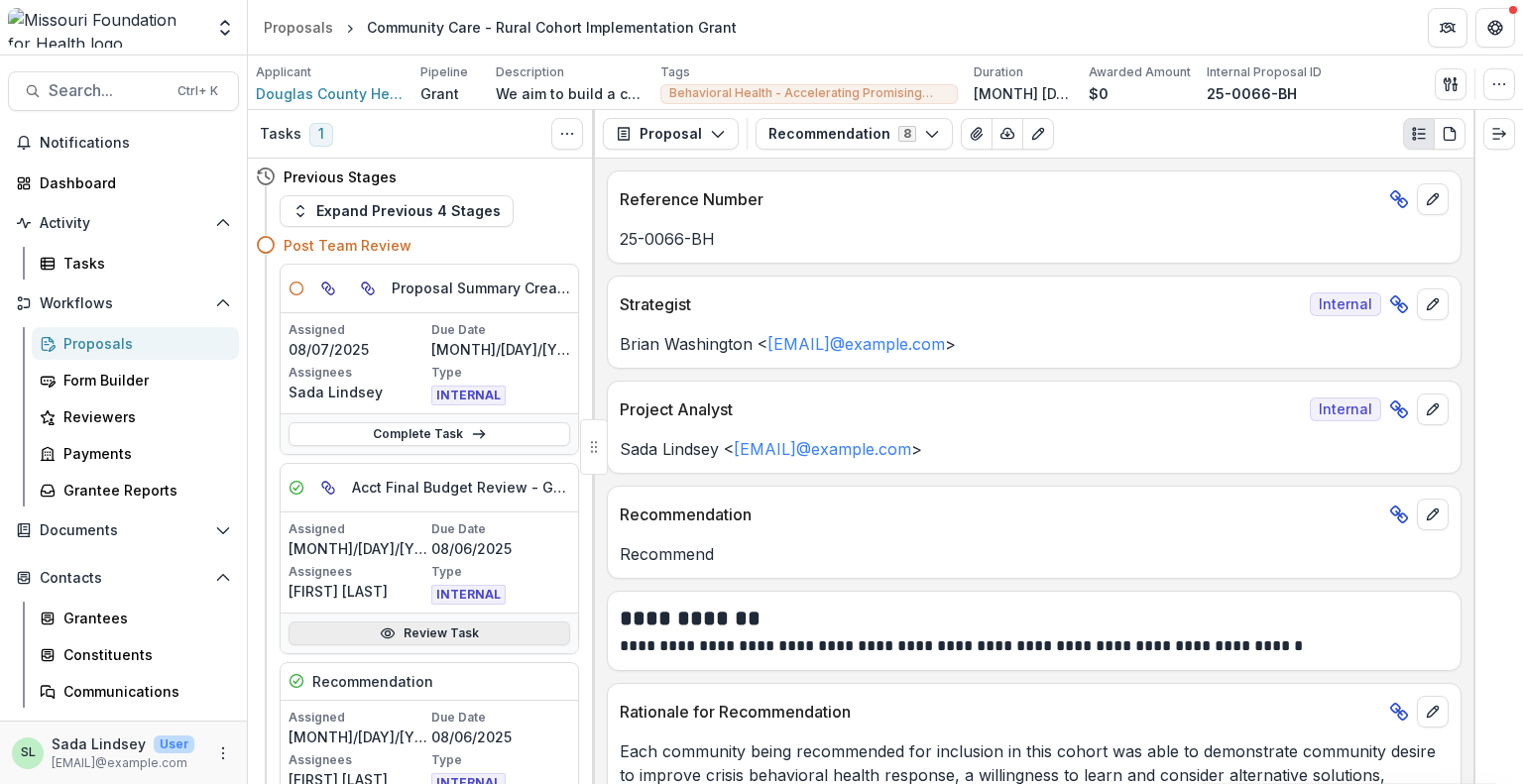 click on "Review Task" at bounding box center (429, 633) 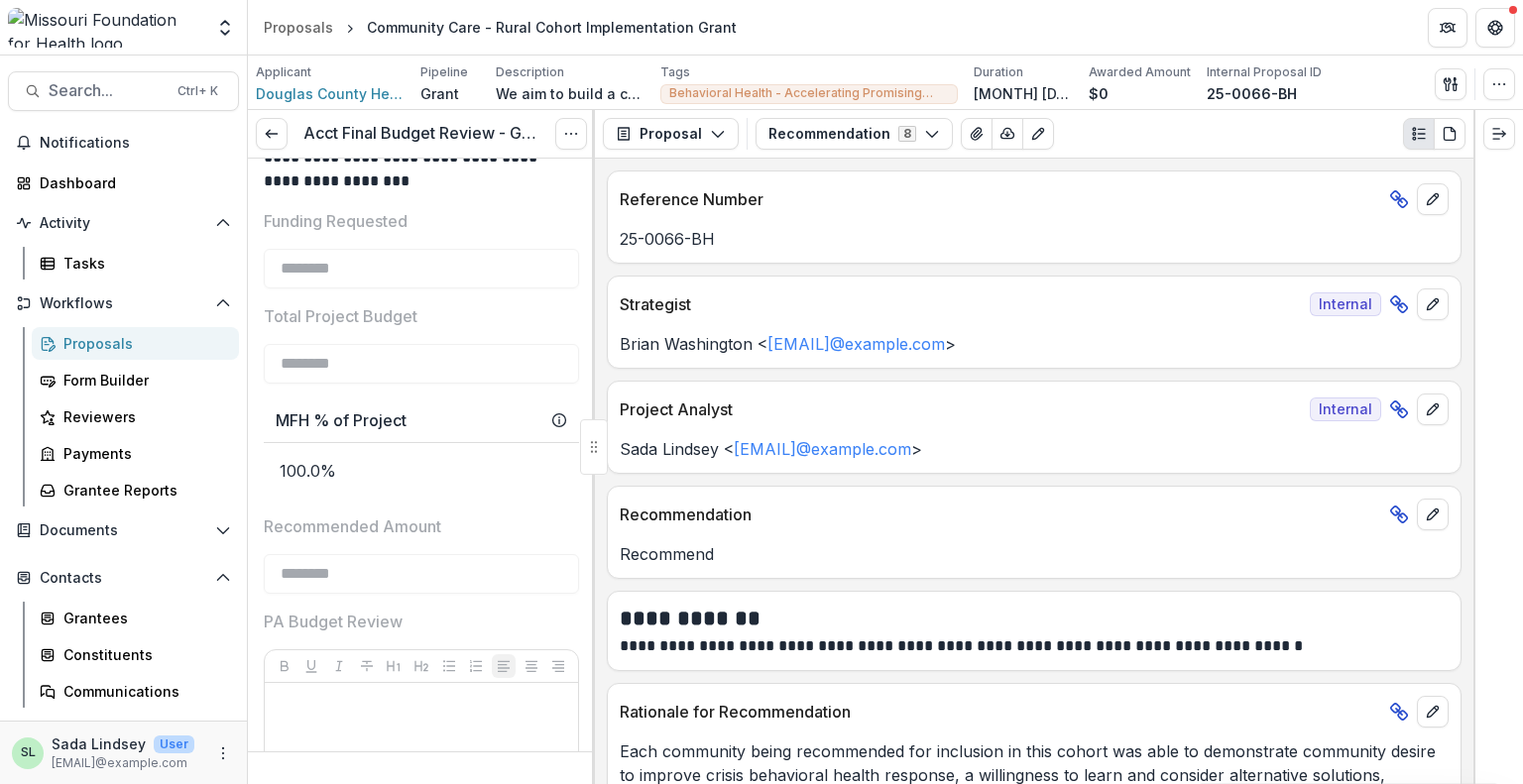 scroll, scrollTop: 1217, scrollLeft: 0, axis: vertical 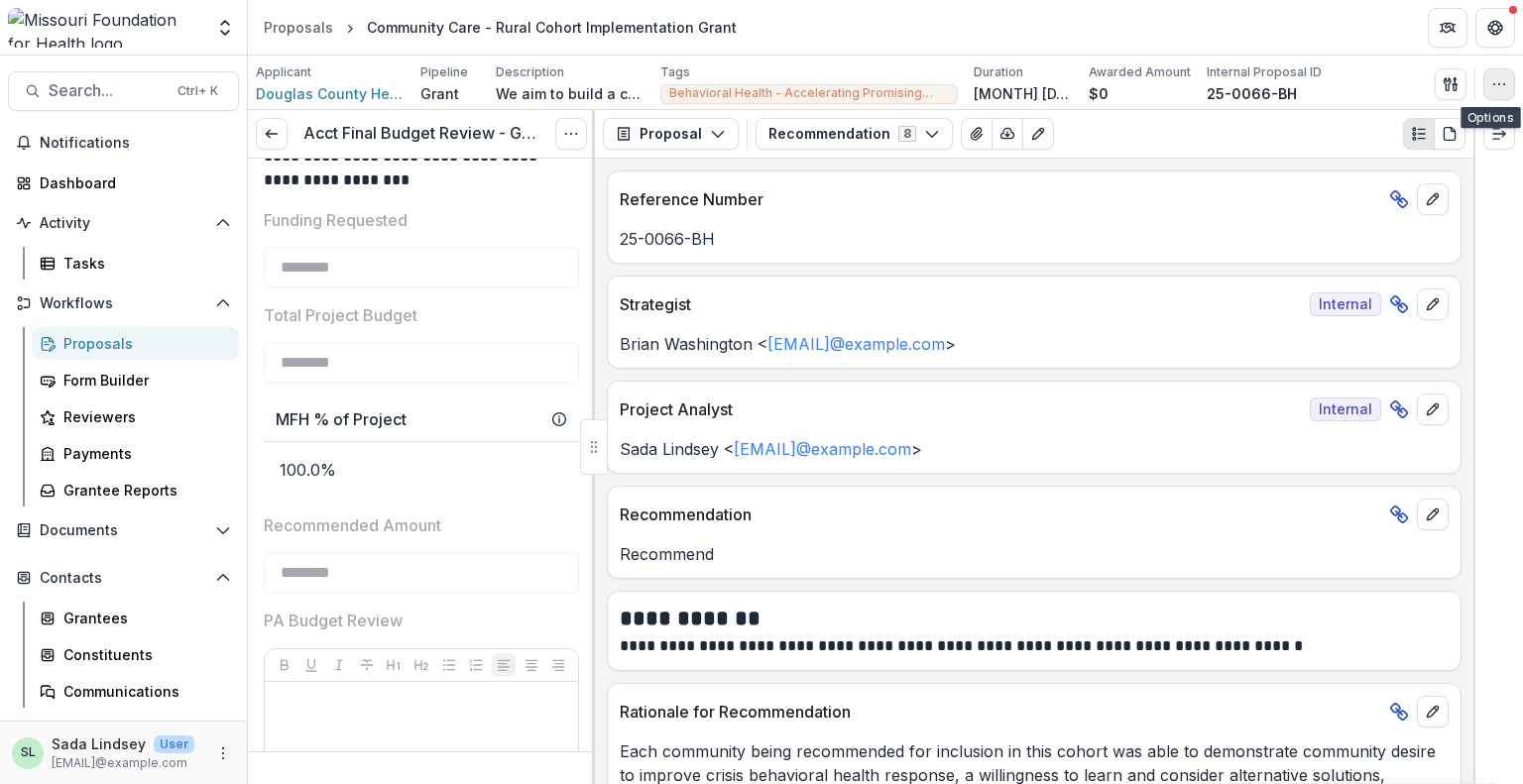 click 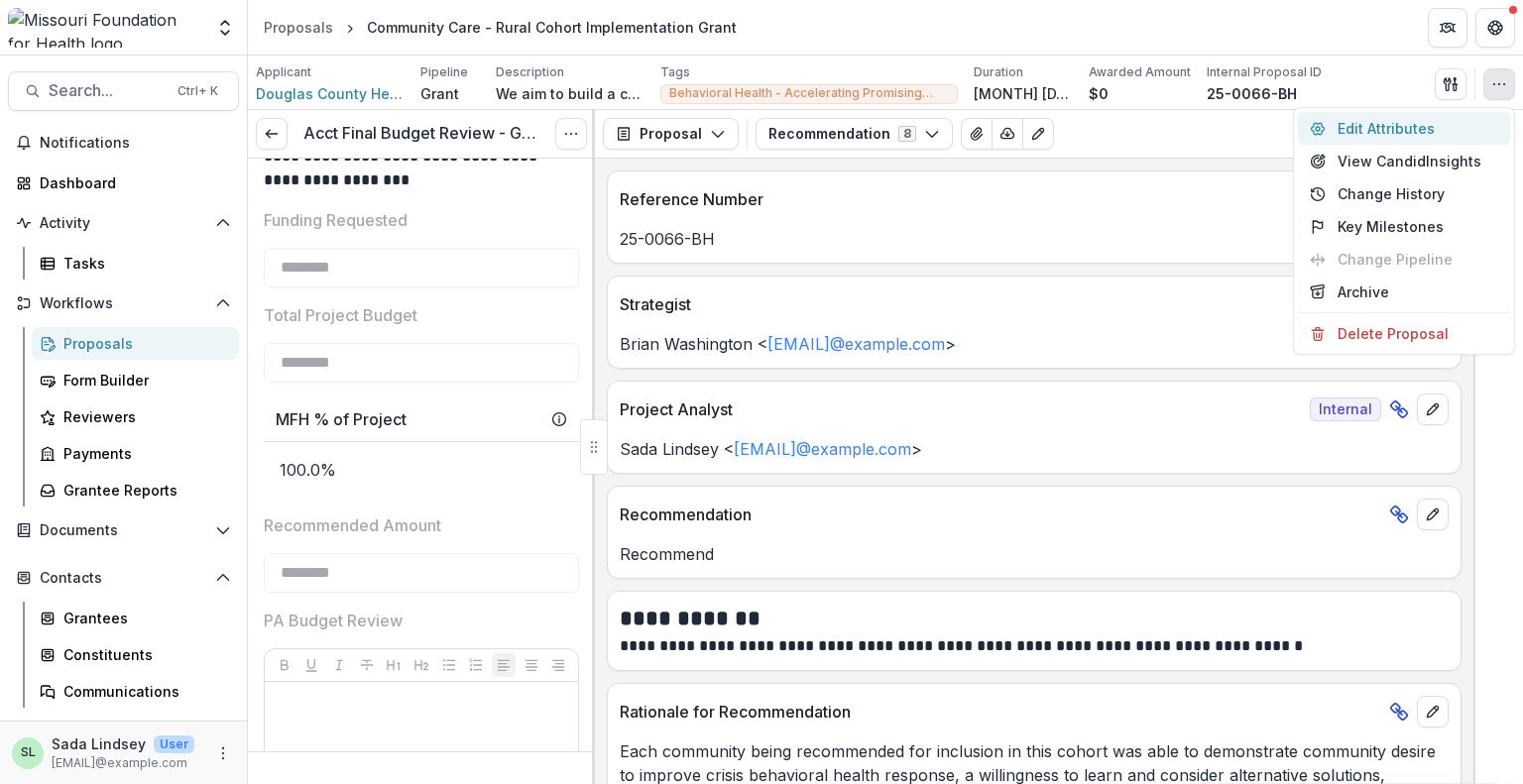 click on "Edit Attributes" at bounding box center (1404, 128) 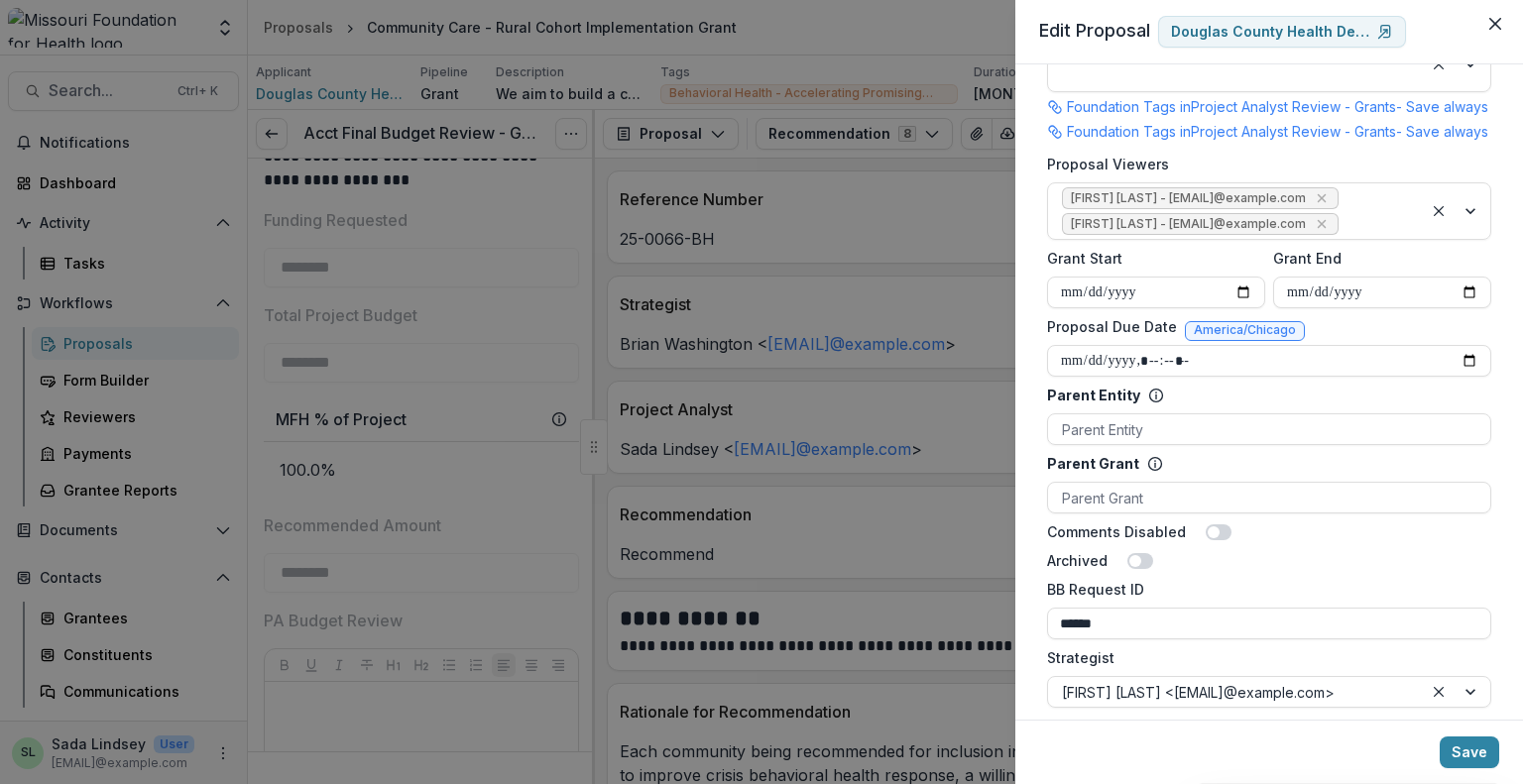 click on "**********" at bounding box center [1269, 134] 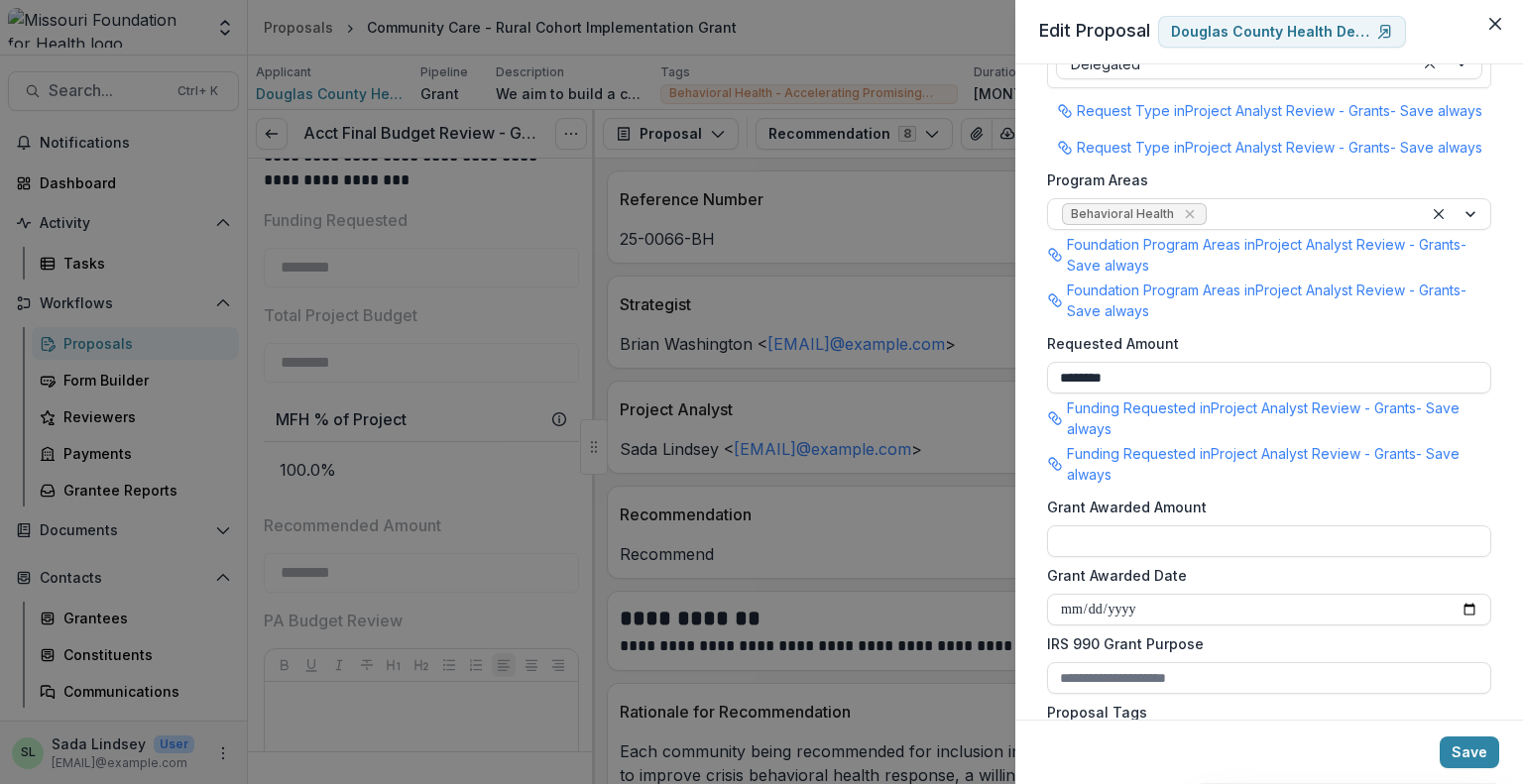 scroll, scrollTop: 318, scrollLeft: 0, axis: vertical 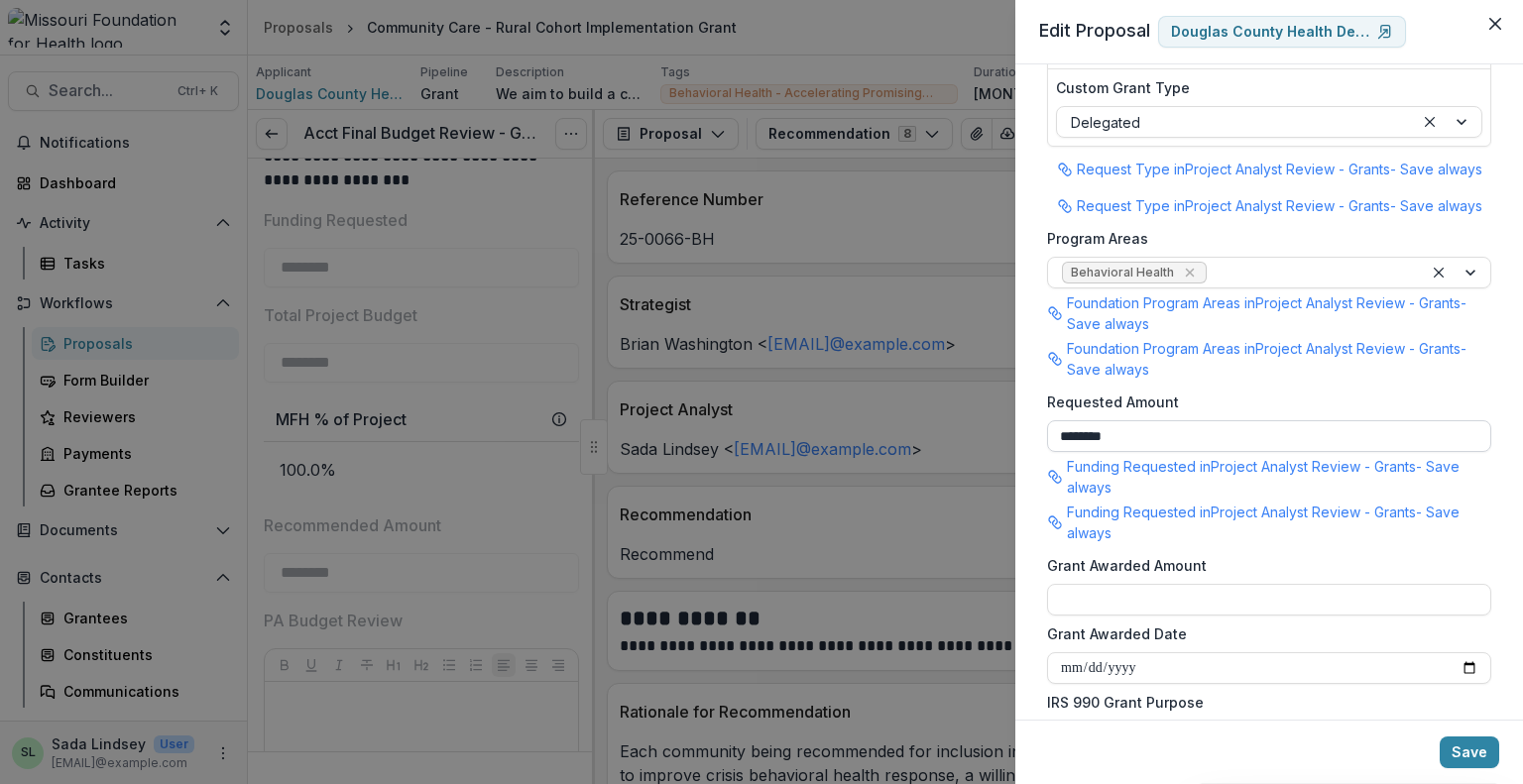 click on "********" at bounding box center [1269, 436] 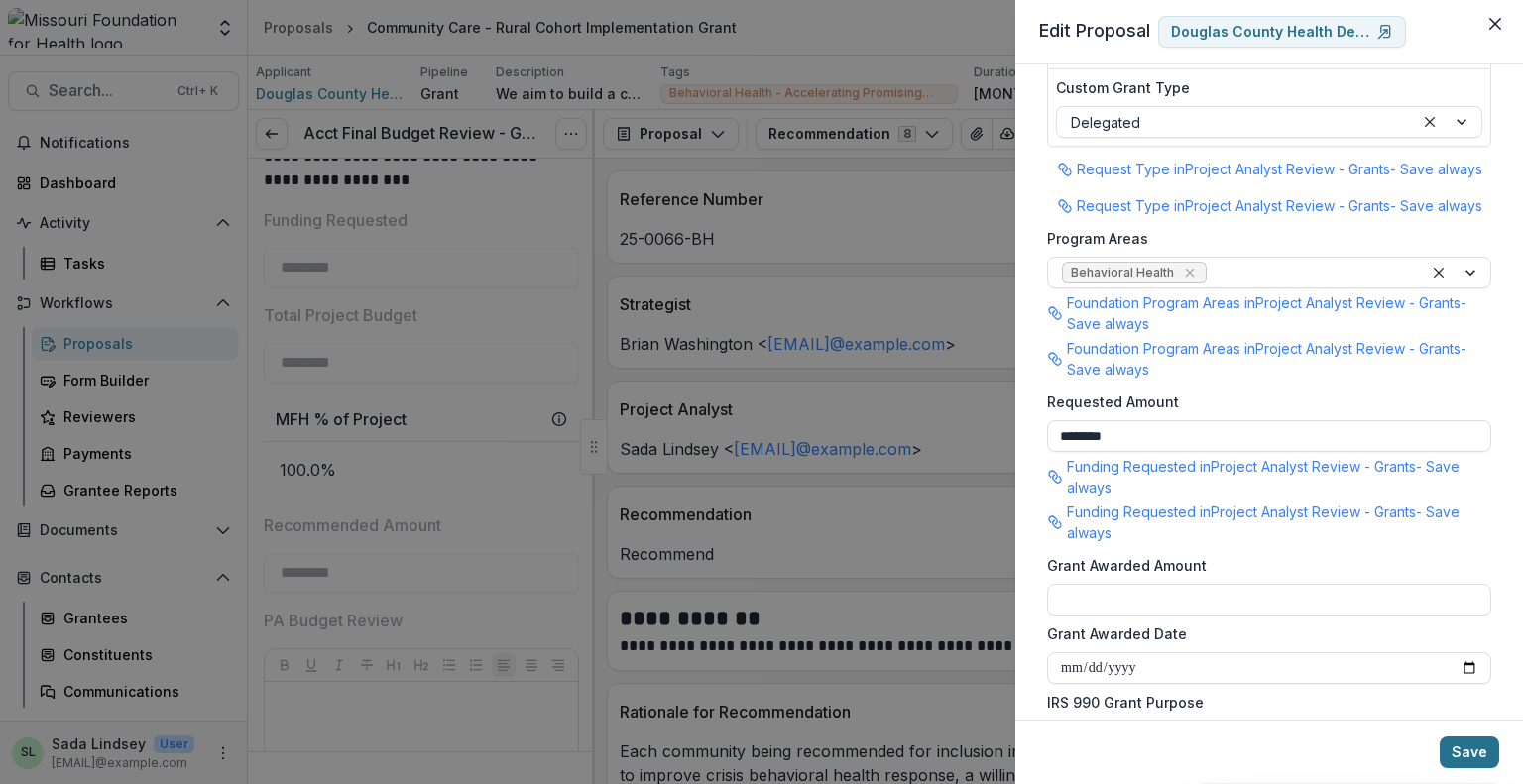 type on "********" 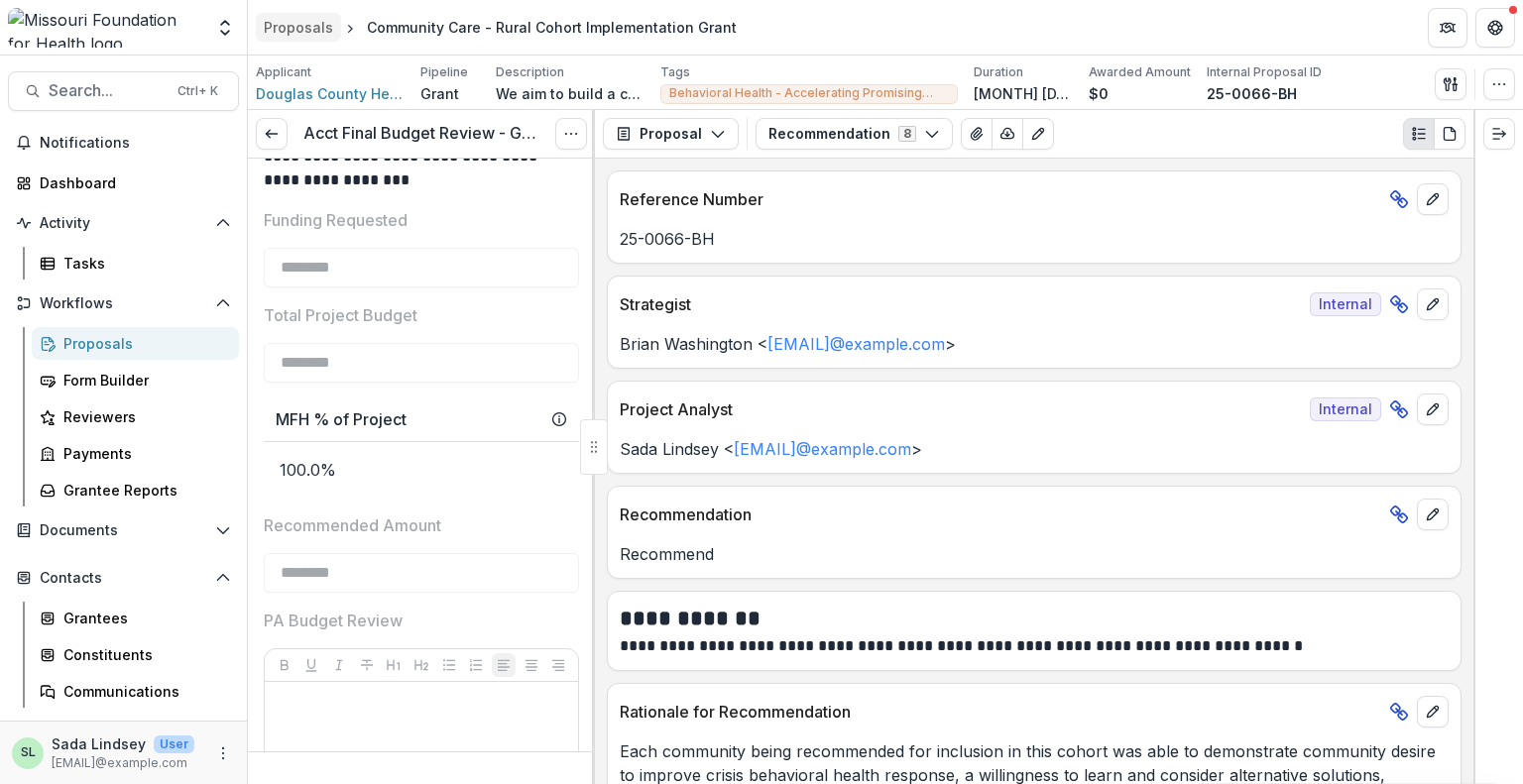 click on "Proposals" at bounding box center (298, 27) 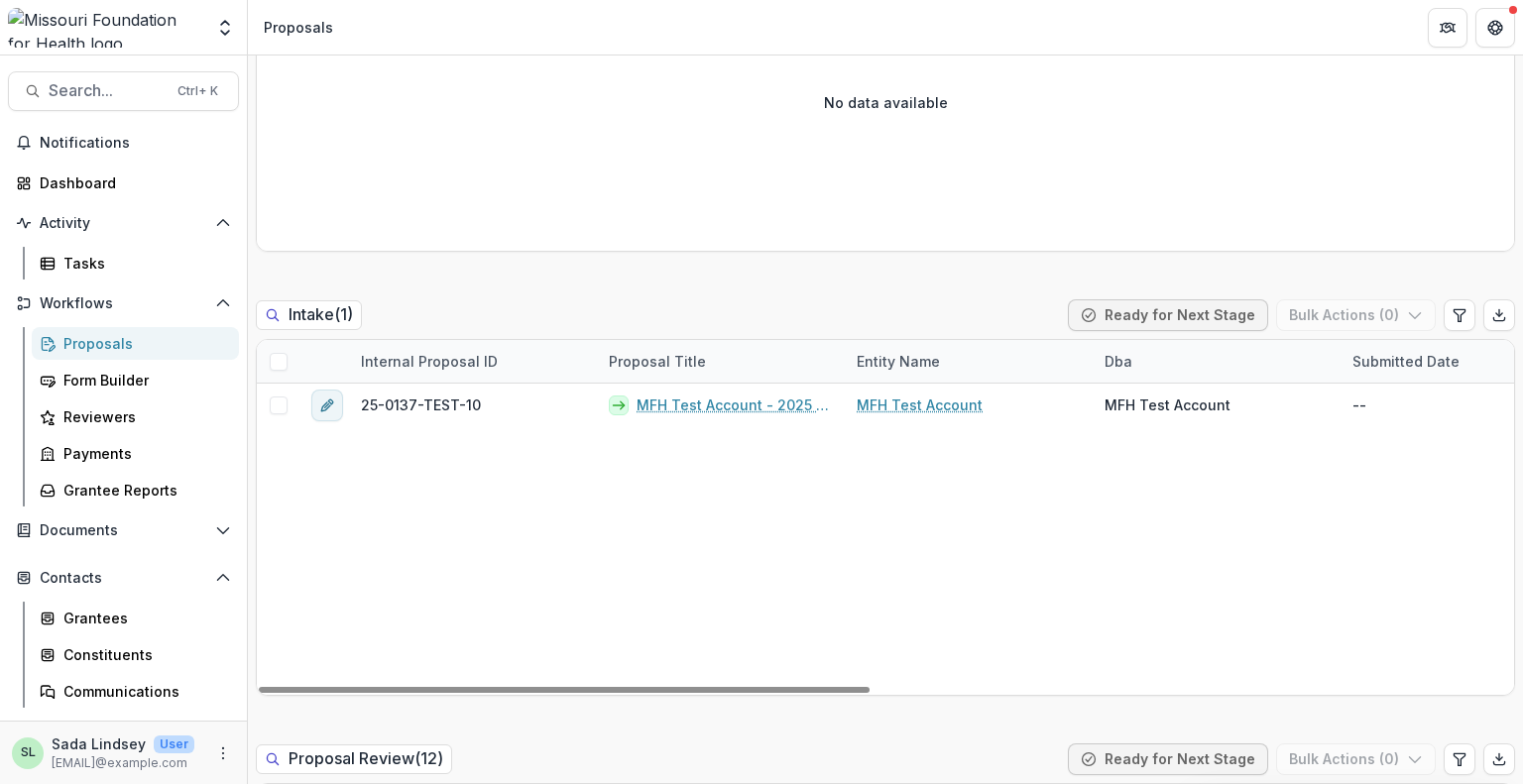 scroll, scrollTop: 1784, scrollLeft: 0, axis: vertical 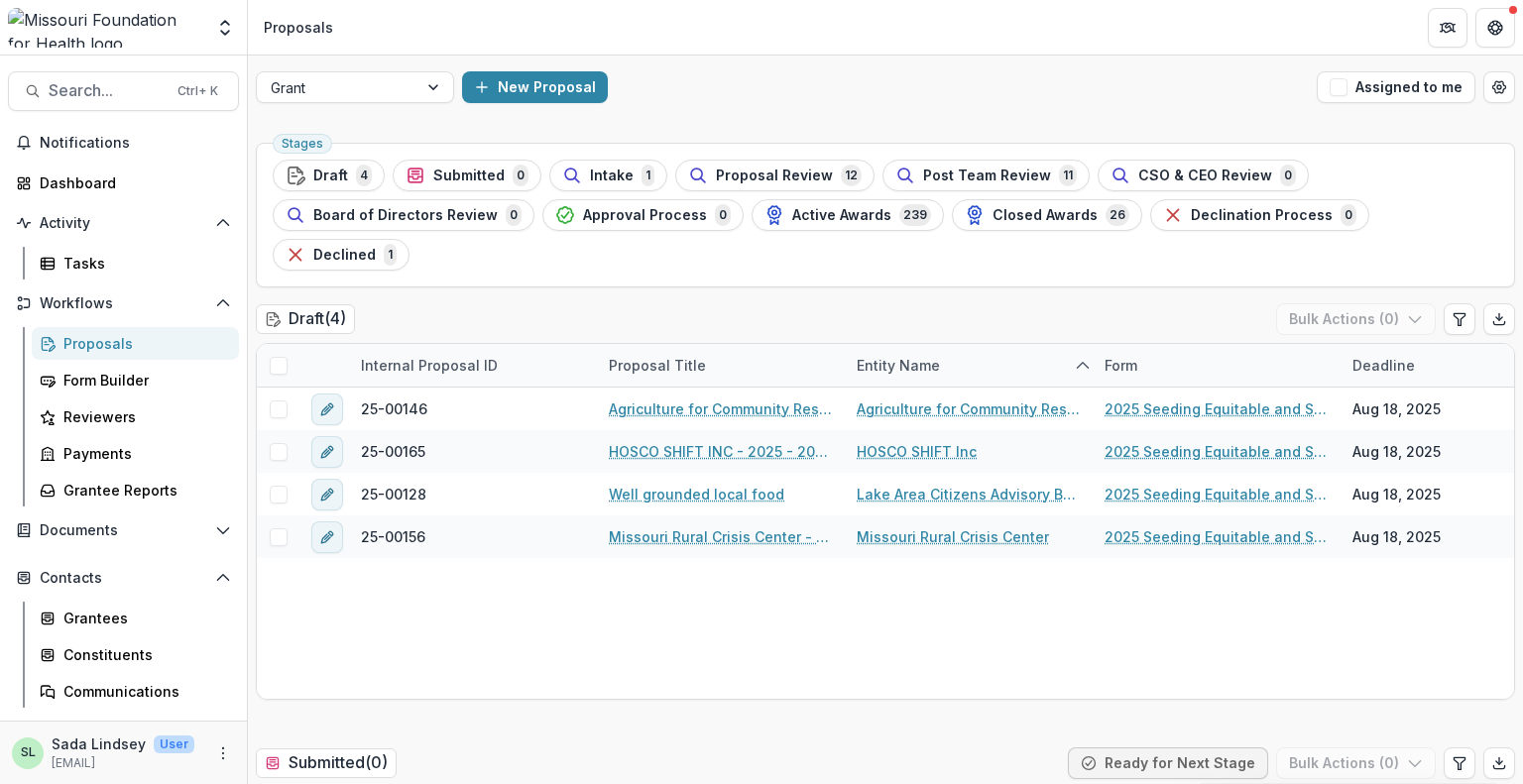 click on "Proposals" at bounding box center [885, 27] 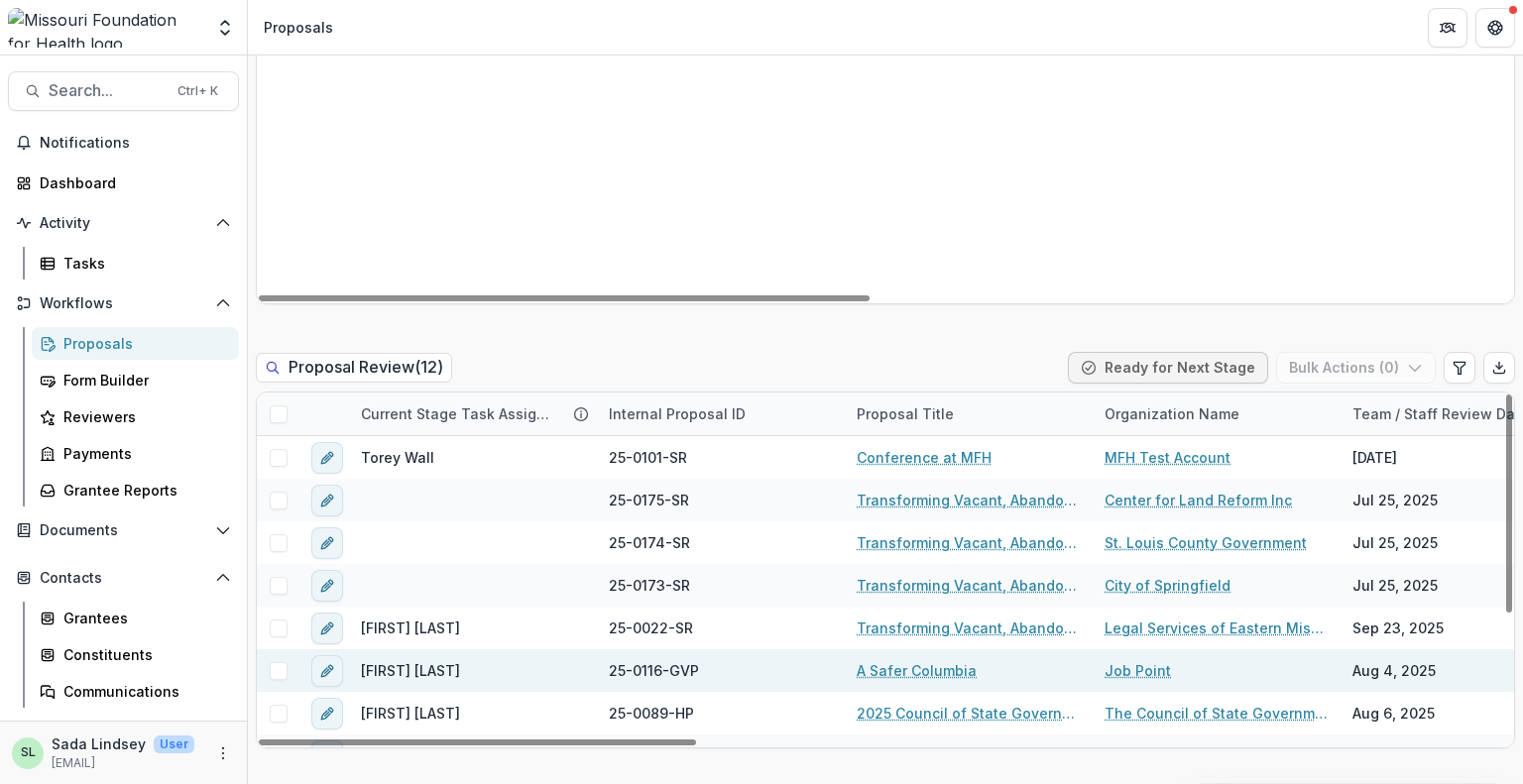 scroll, scrollTop: 1685, scrollLeft: 0, axis: vertical 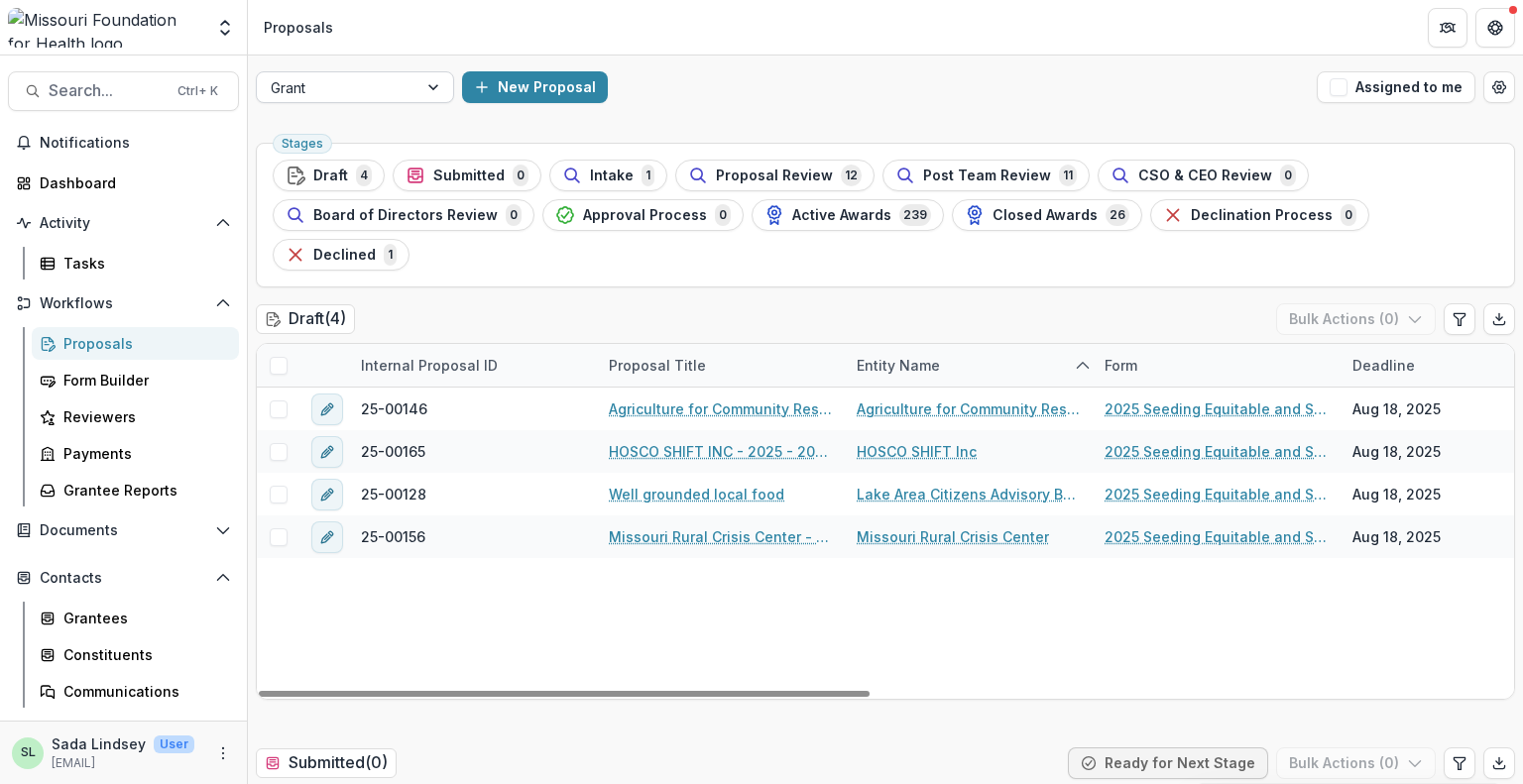click at bounding box center [337, 87] 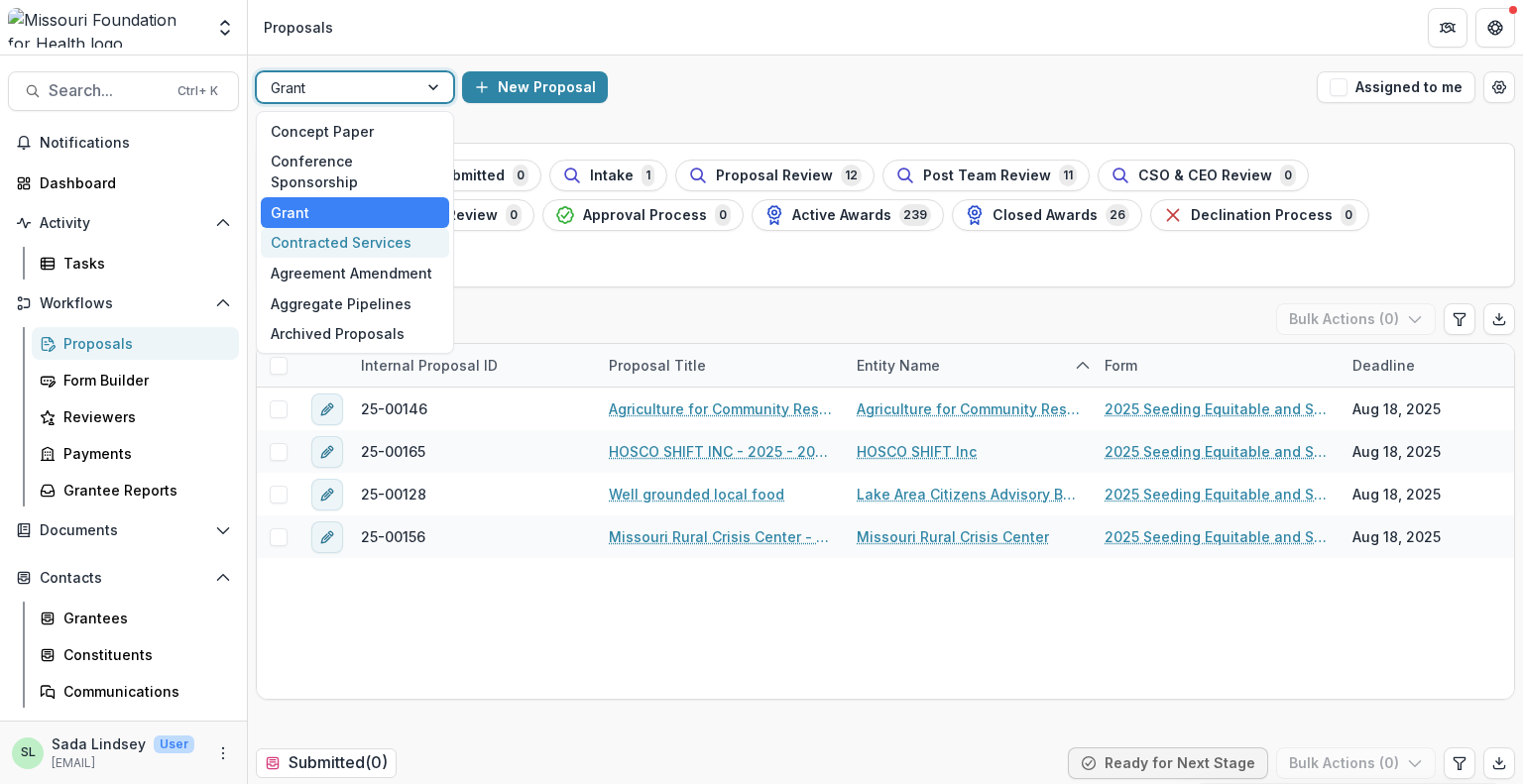 click on "Contracted Services" at bounding box center (355, 243) 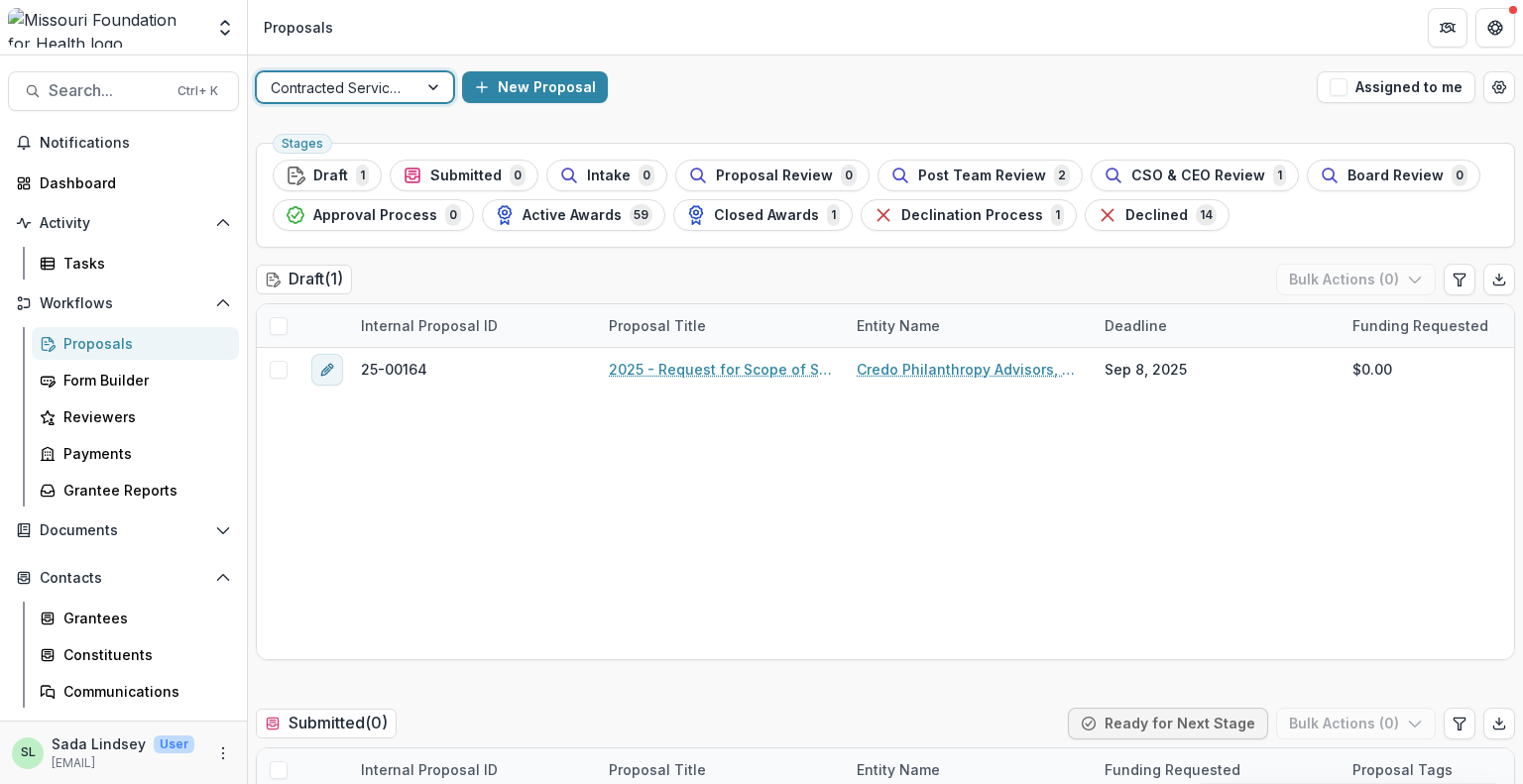 scroll, scrollTop: 1784, scrollLeft: 0, axis: vertical 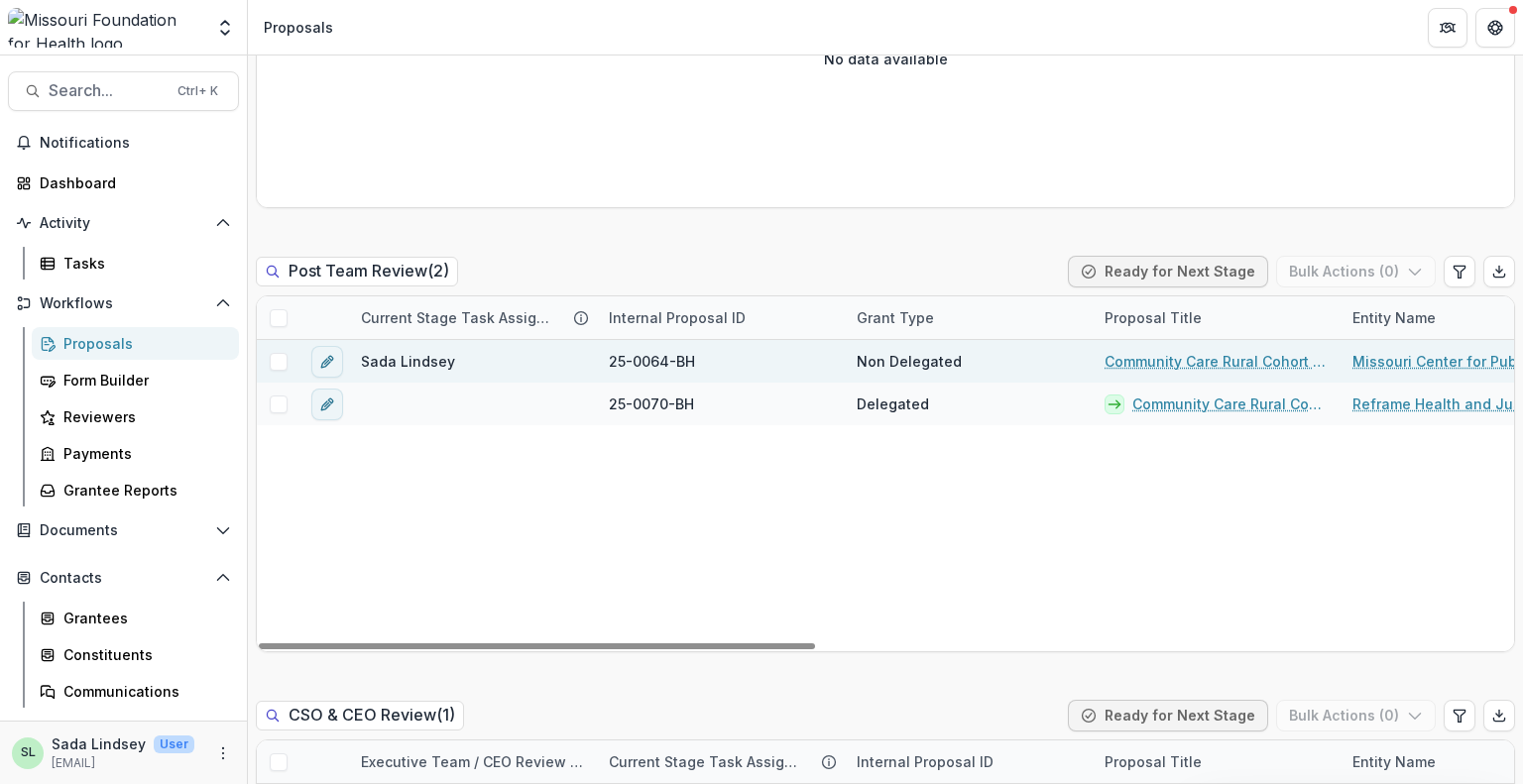 click on "Community Care Rural Cohort Facilitation" at bounding box center [1217, 361] 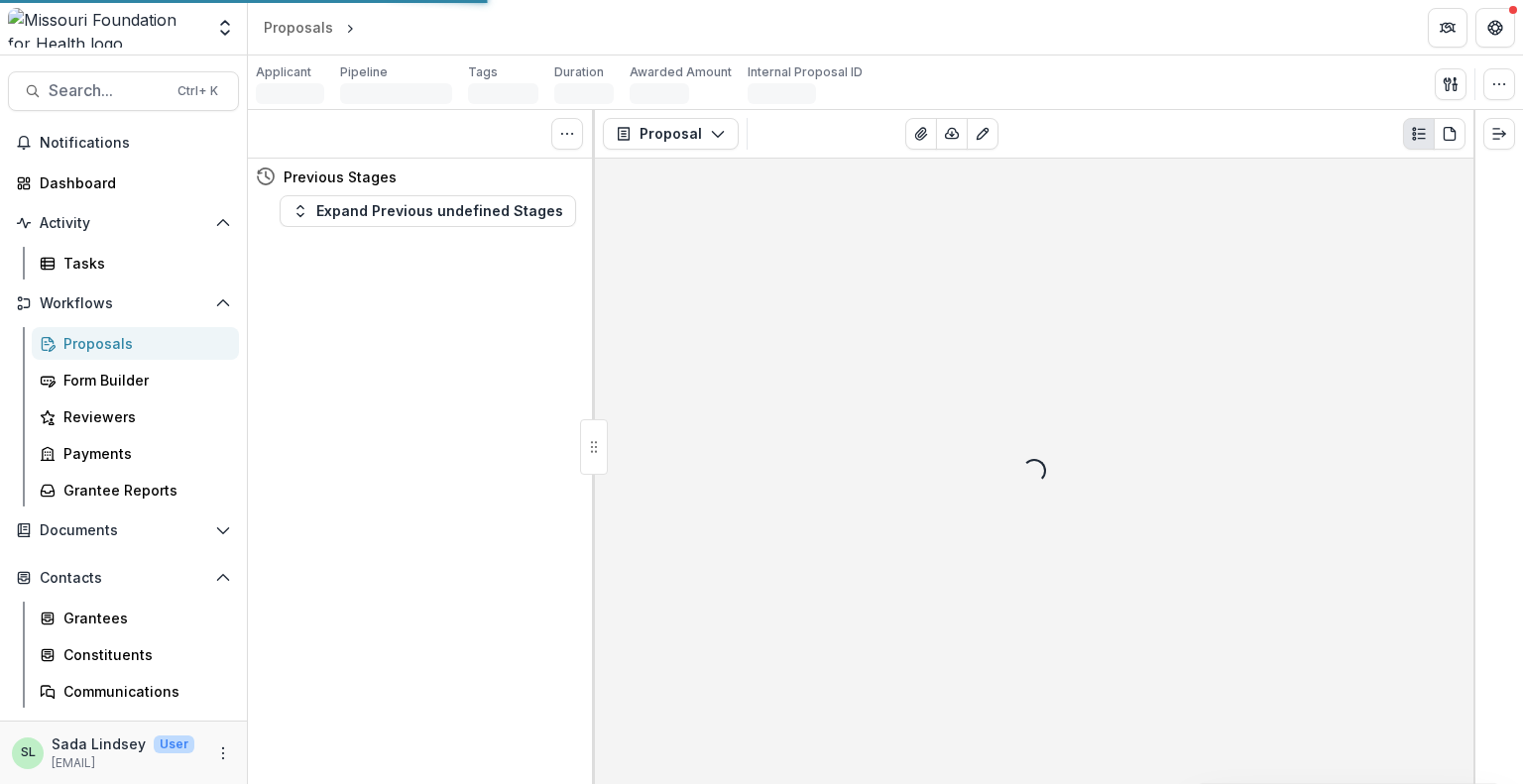 scroll, scrollTop: 0, scrollLeft: 0, axis: both 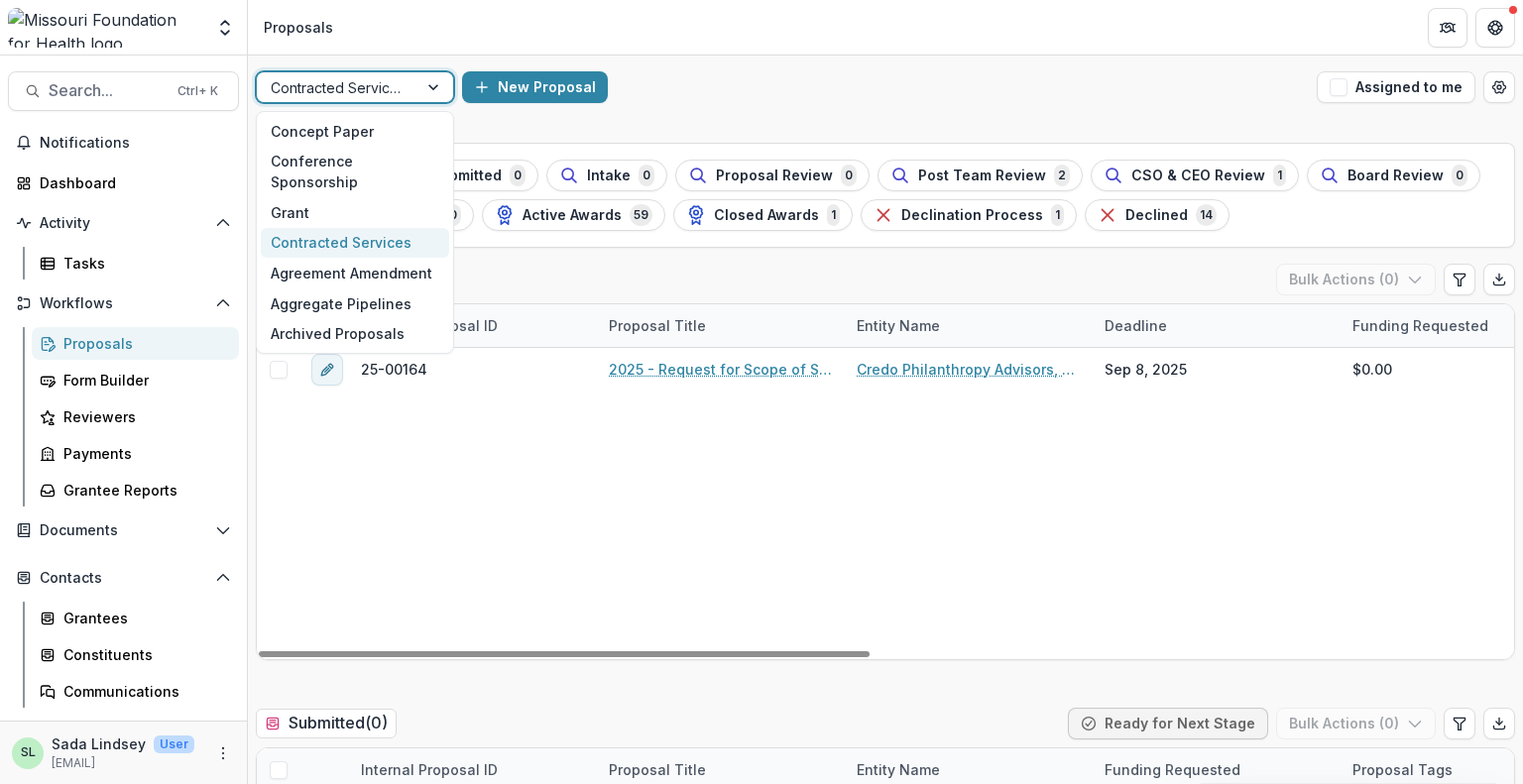 click at bounding box center (337, 87) 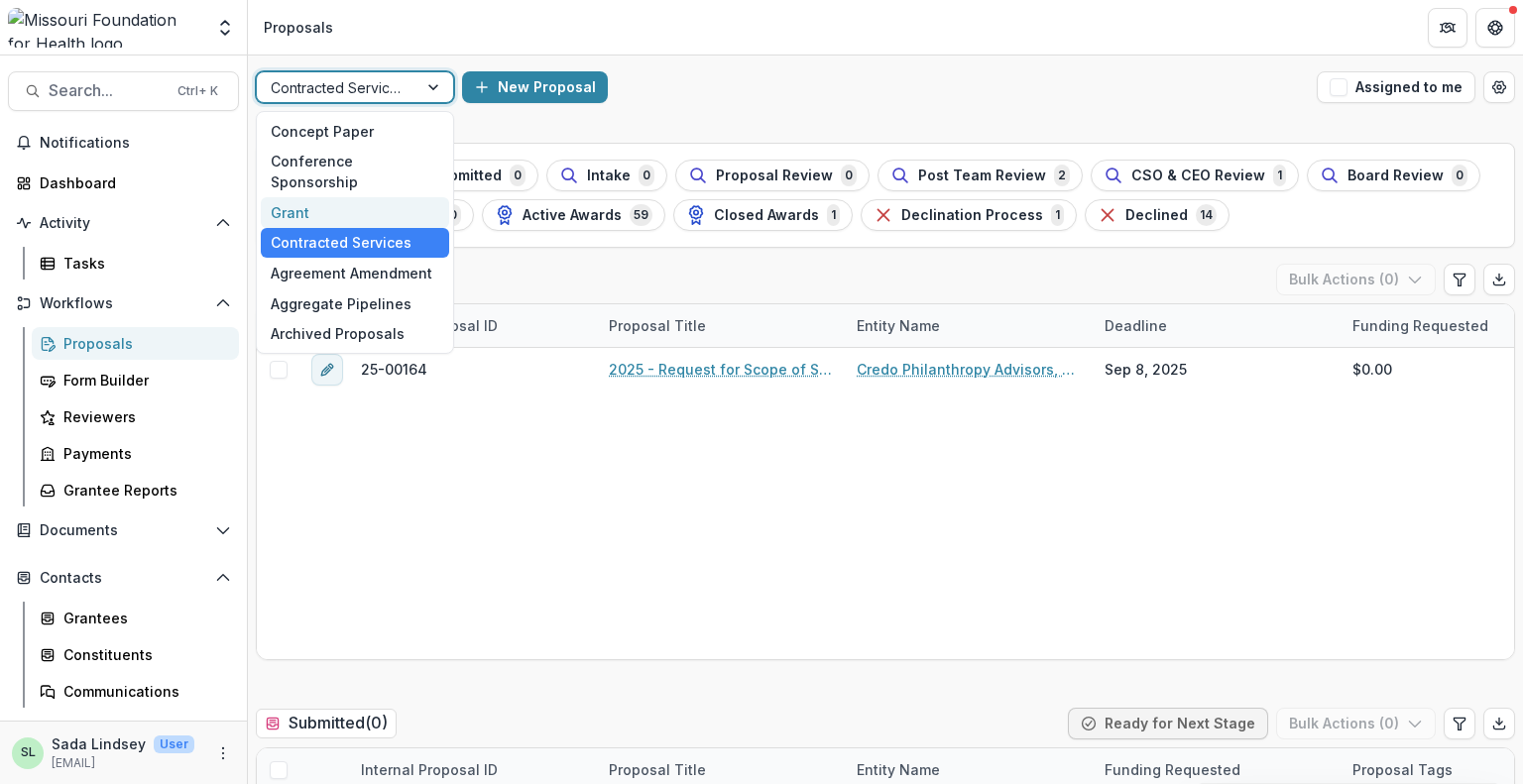 click on "Grant" at bounding box center [355, 212] 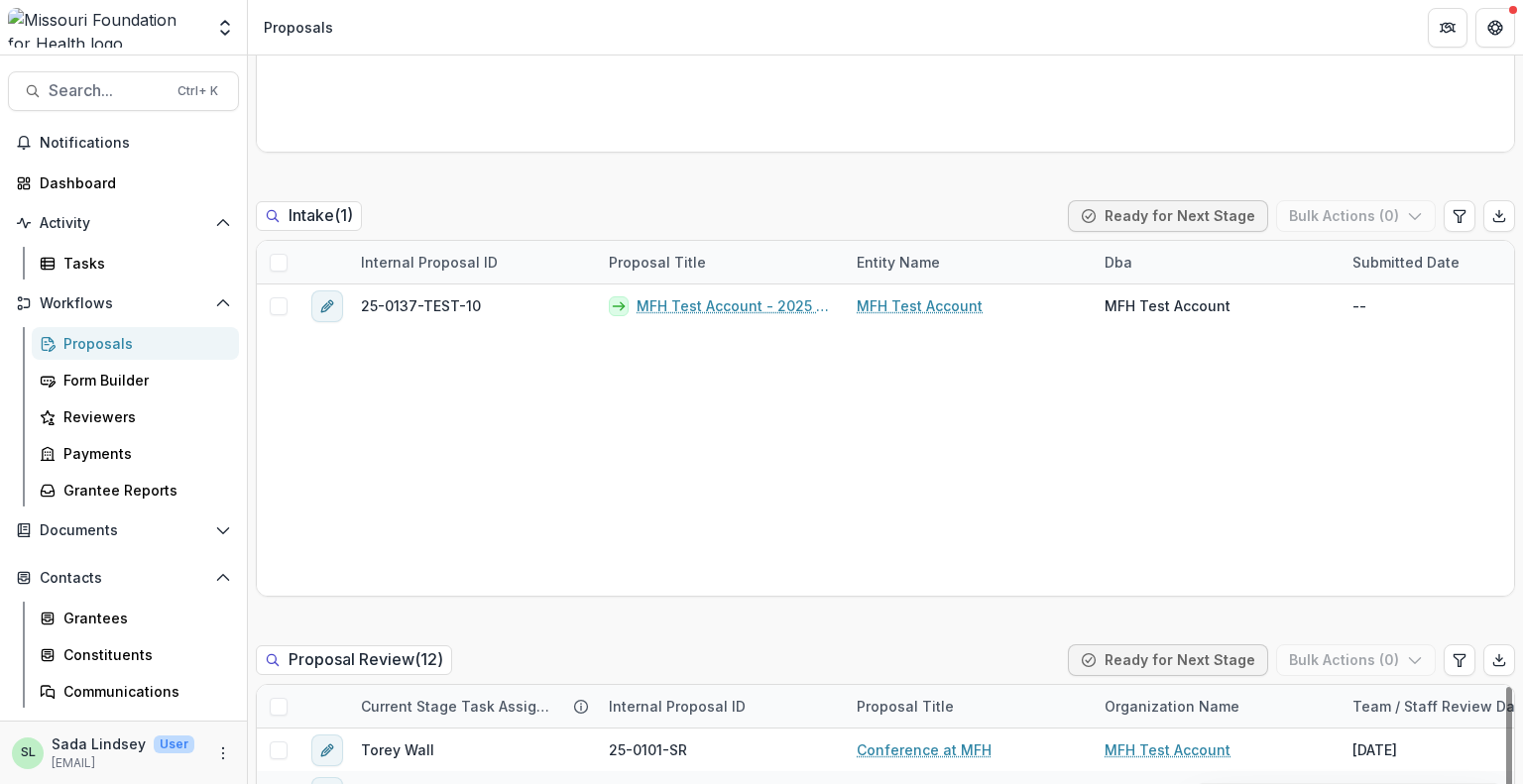 scroll, scrollTop: 1784, scrollLeft: 0, axis: vertical 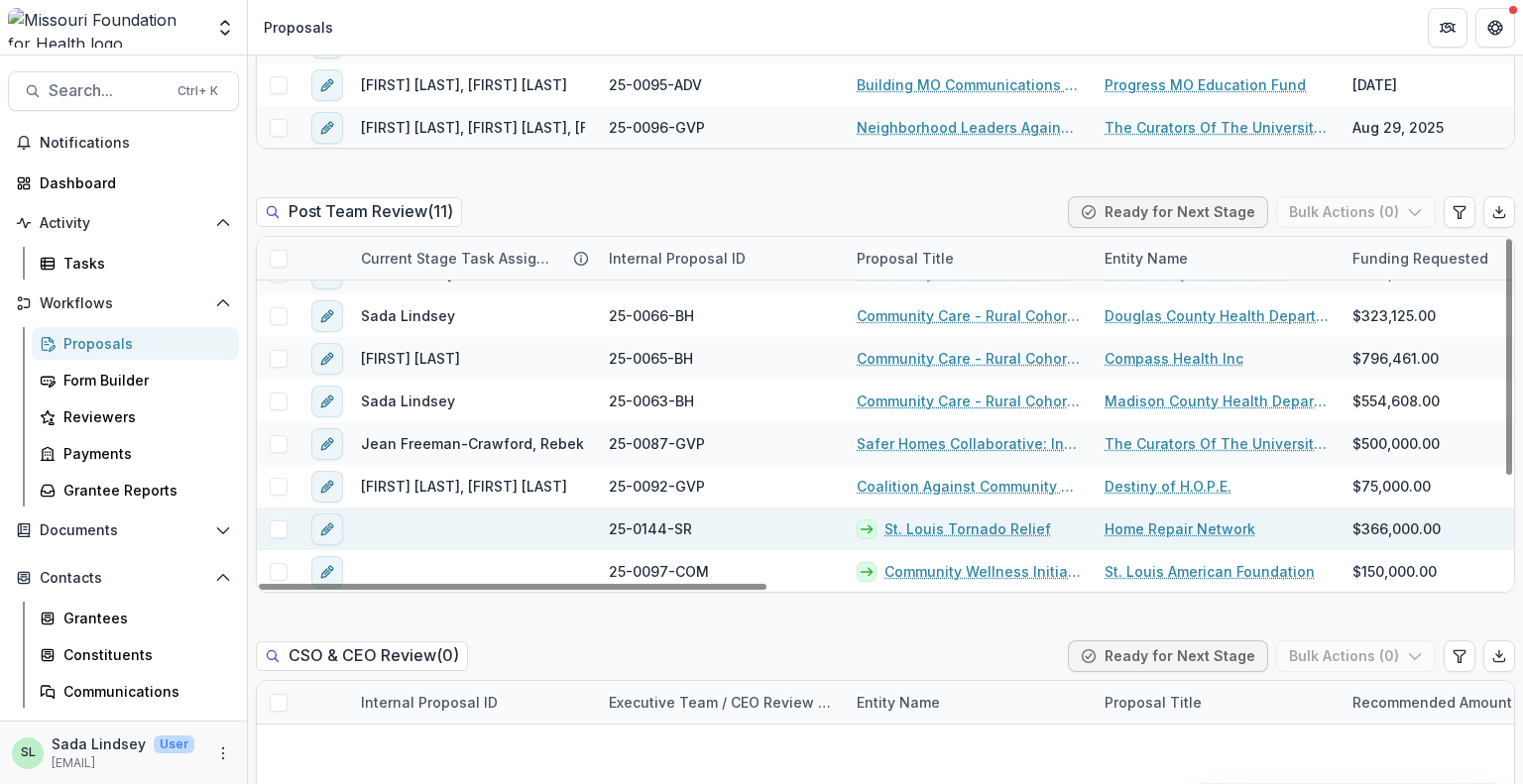 click on "St. Louis Tornado Relief" at bounding box center [968, 528] 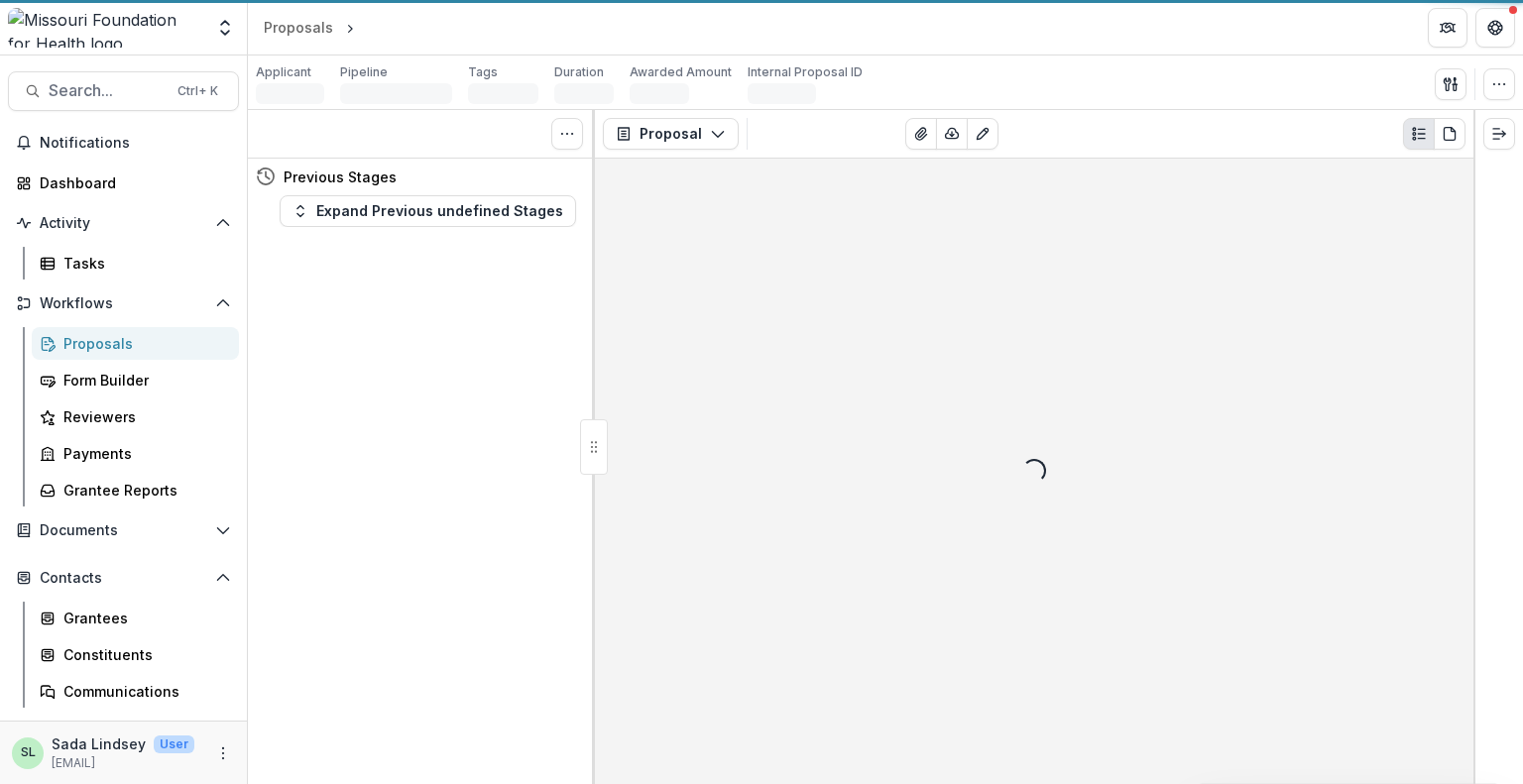 scroll, scrollTop: 0, scrollLeft: 0, axis: both 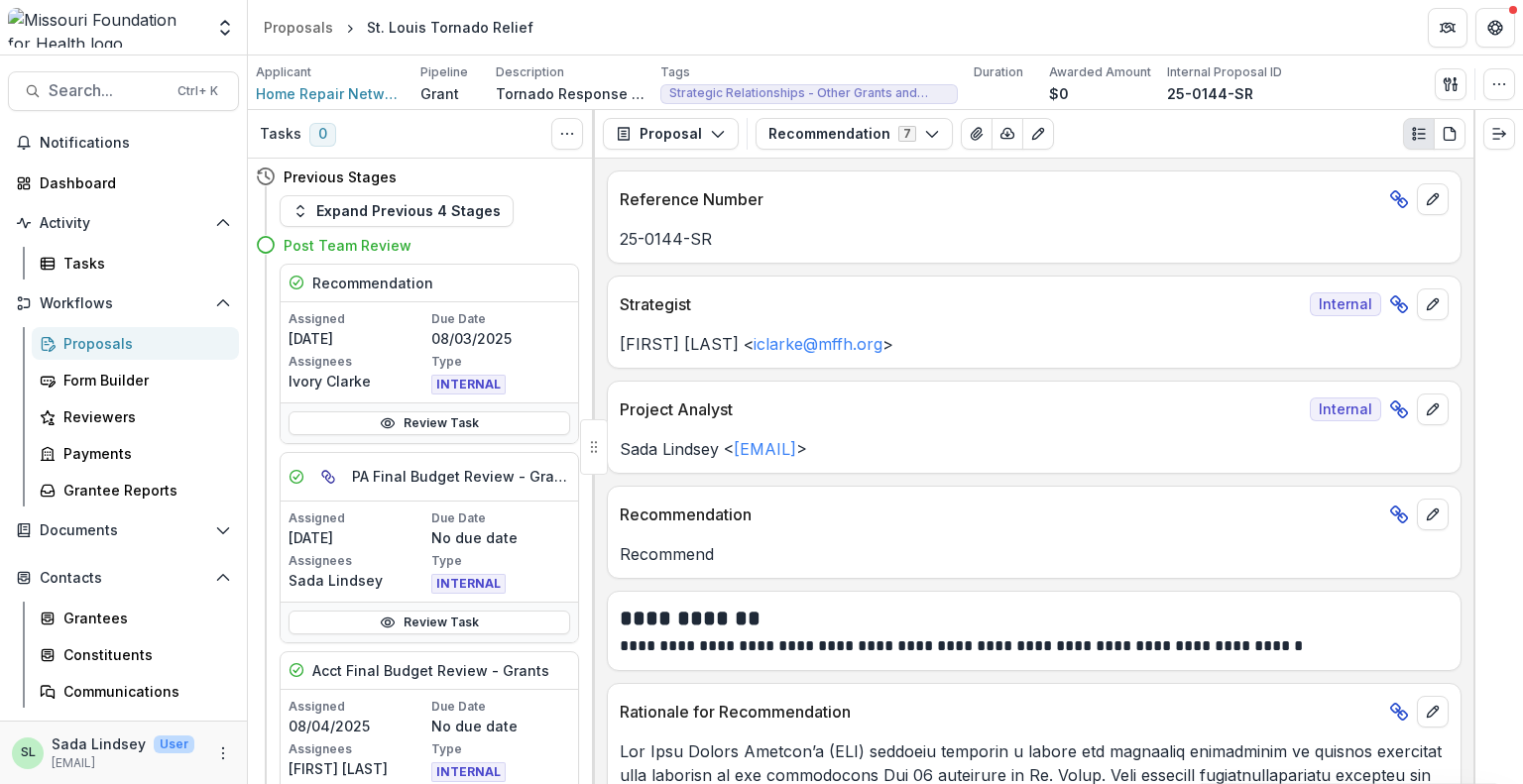 click on "Post Team Review" at bounding box center [431, 245] 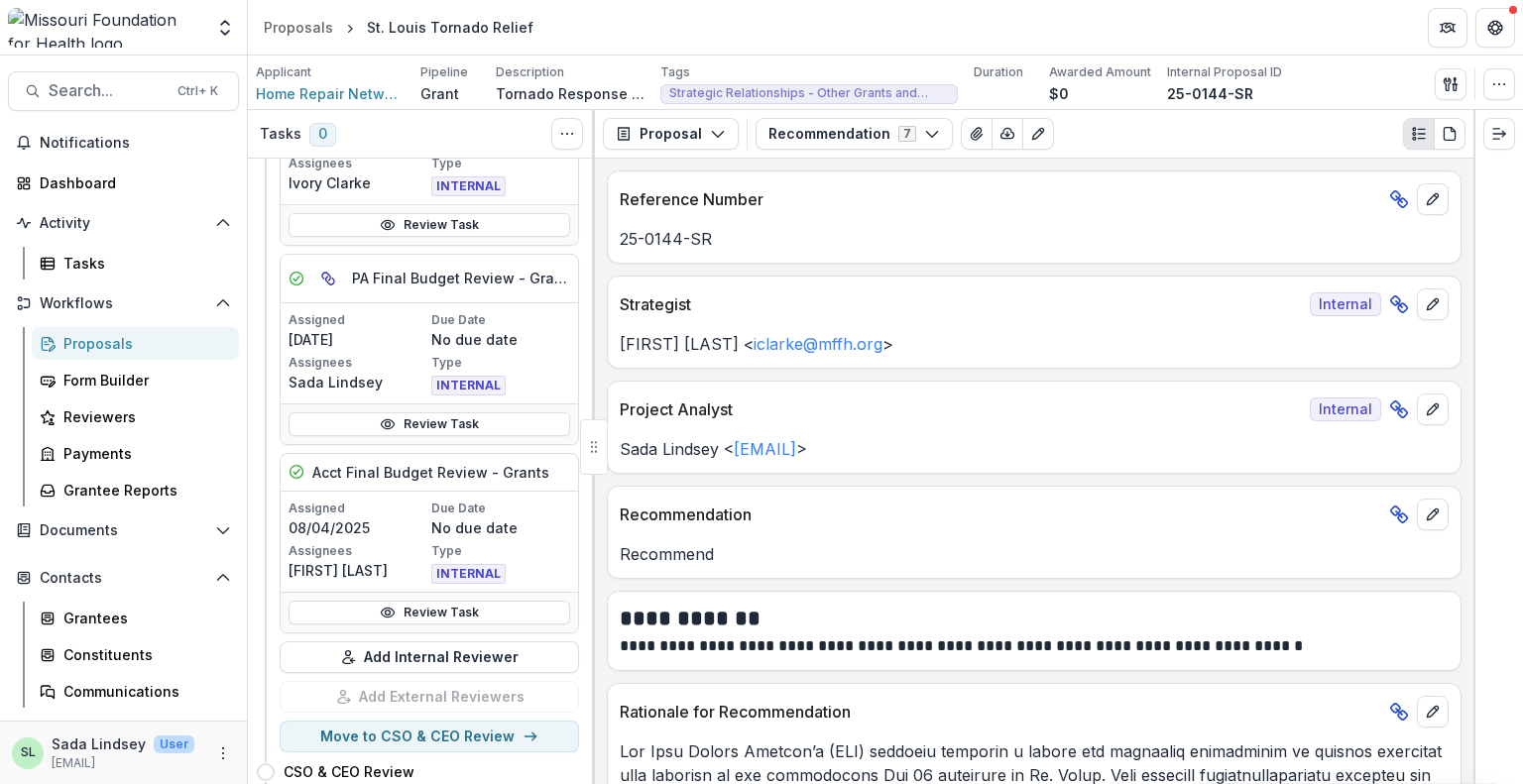 scroll, scrollTop: 99, scrollLeft: 0, axis: vertical 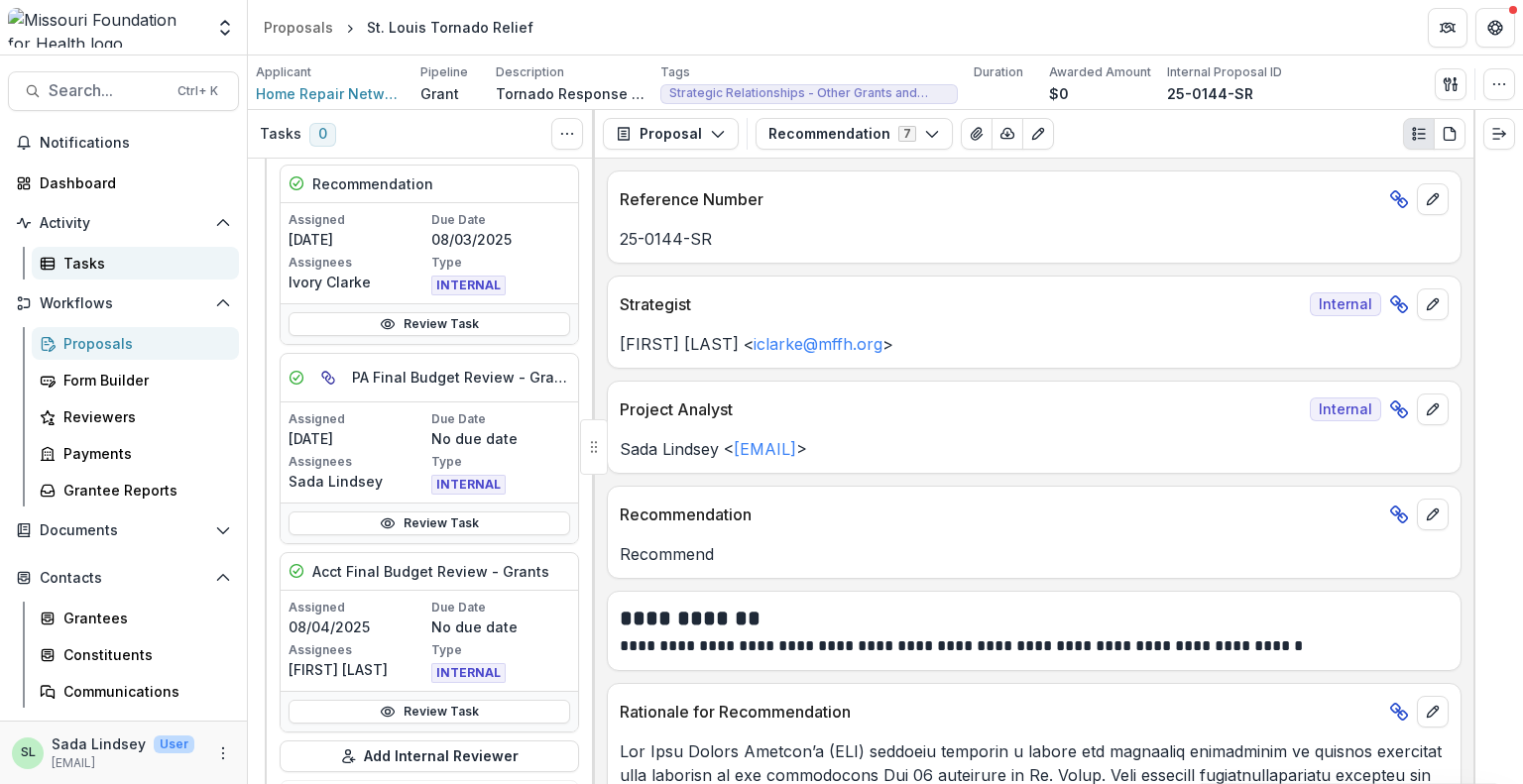 click on "Tasks" at bounding box center (143, 263) 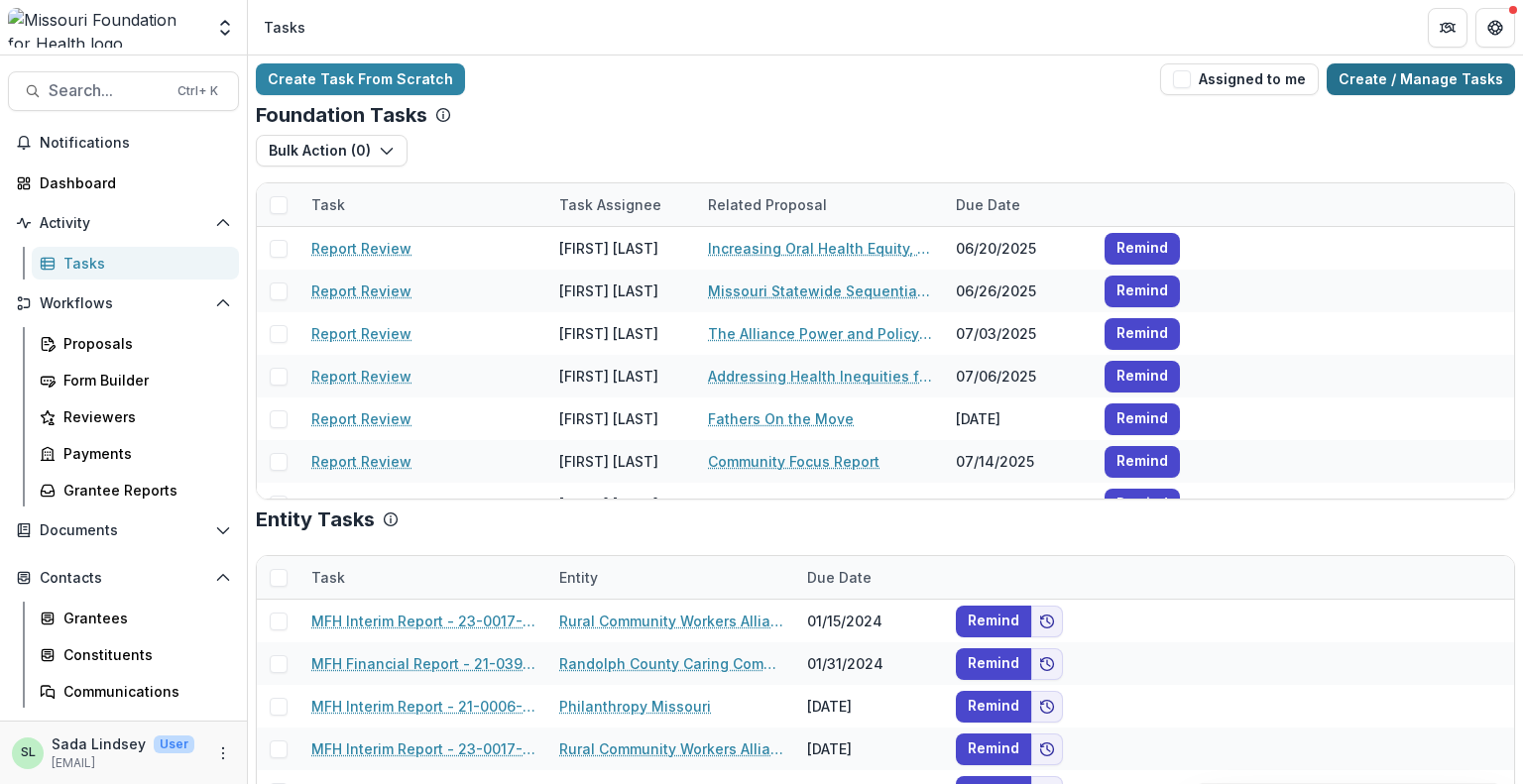 click on "Create / Manage Tasks" at bounding box center (1421, 79) 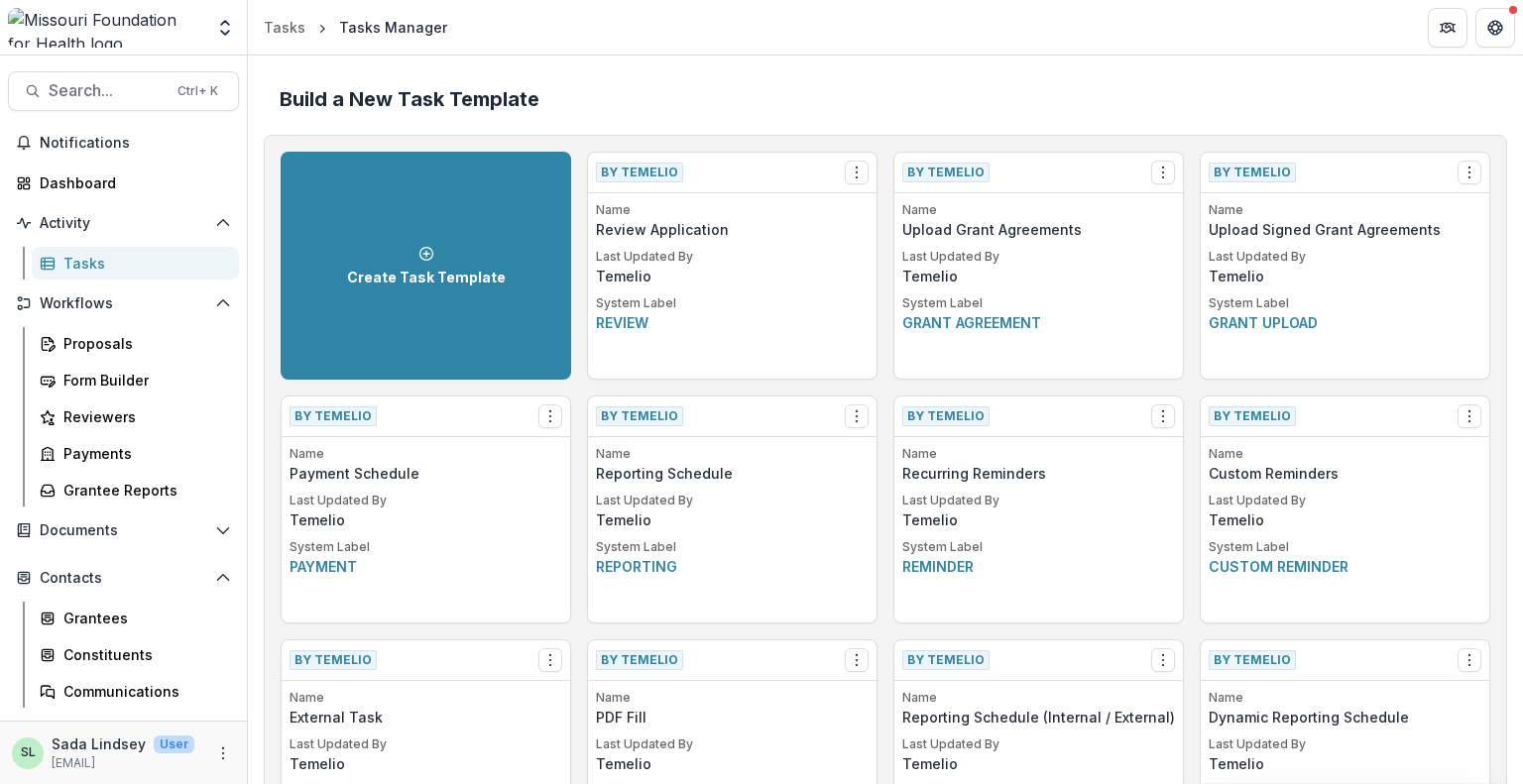 scroll, scrollTop: 1272, scrollLeft: 0, axis: vertical 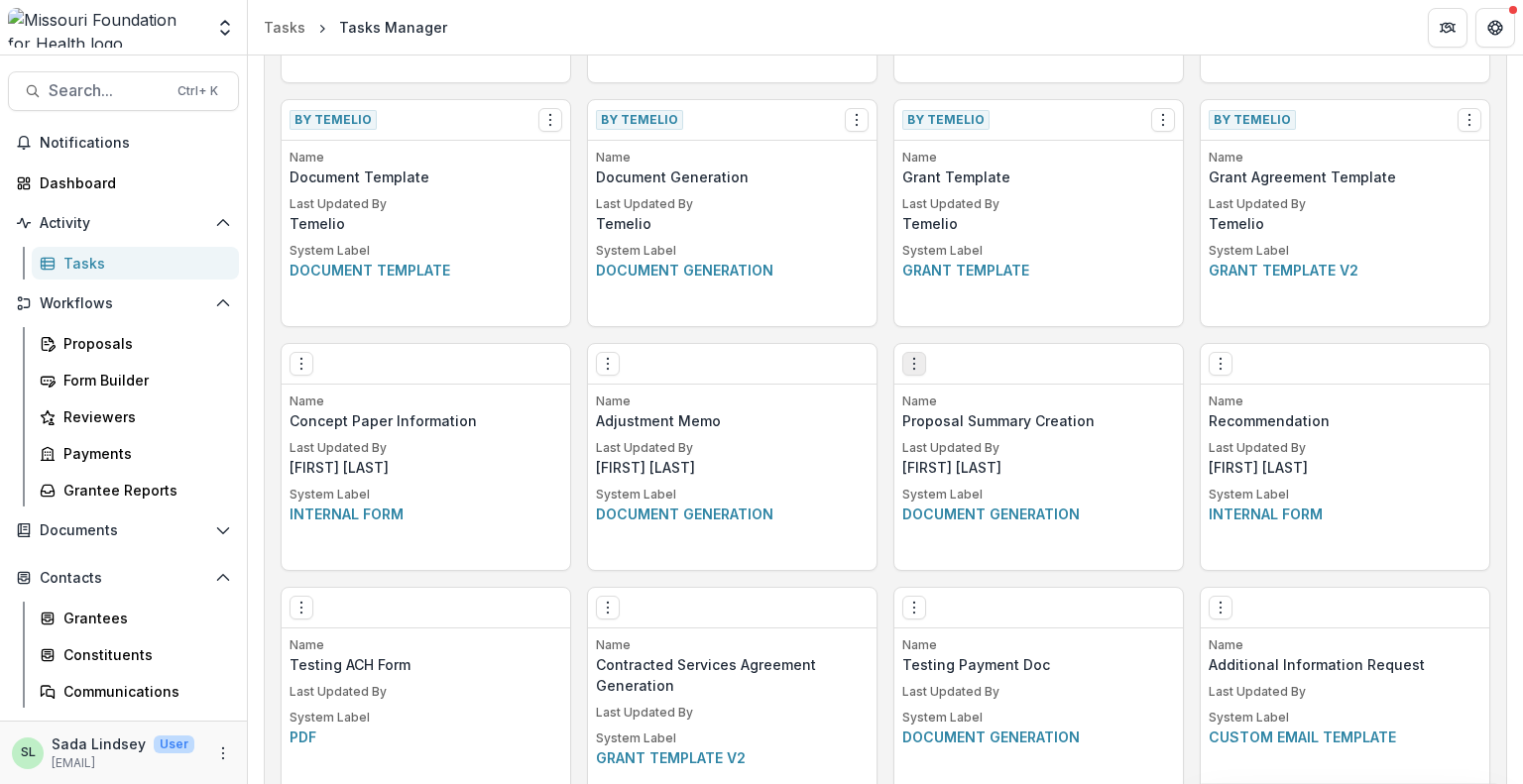 click 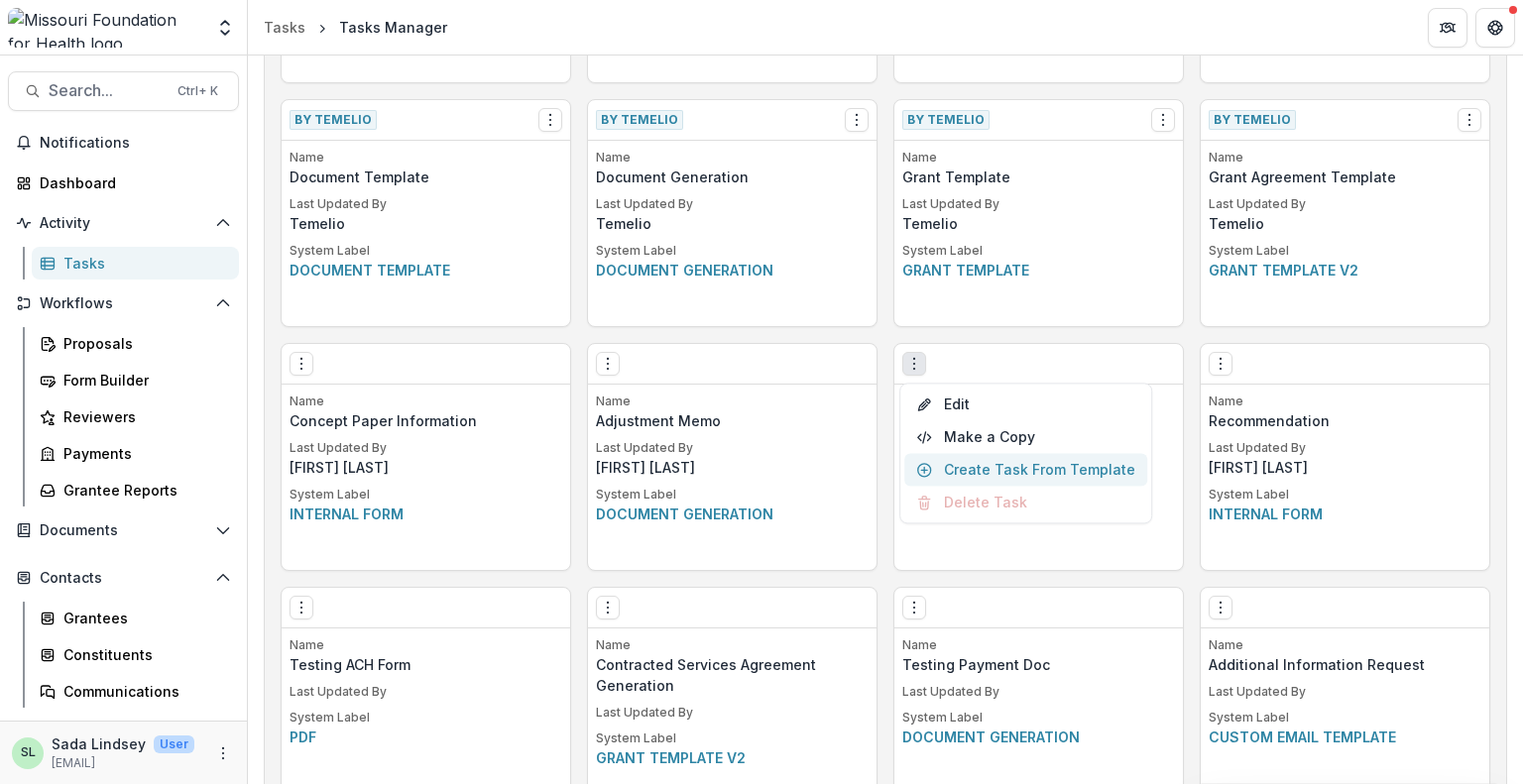 click on "Create Task From Template" at bounding box center (1025, 469) 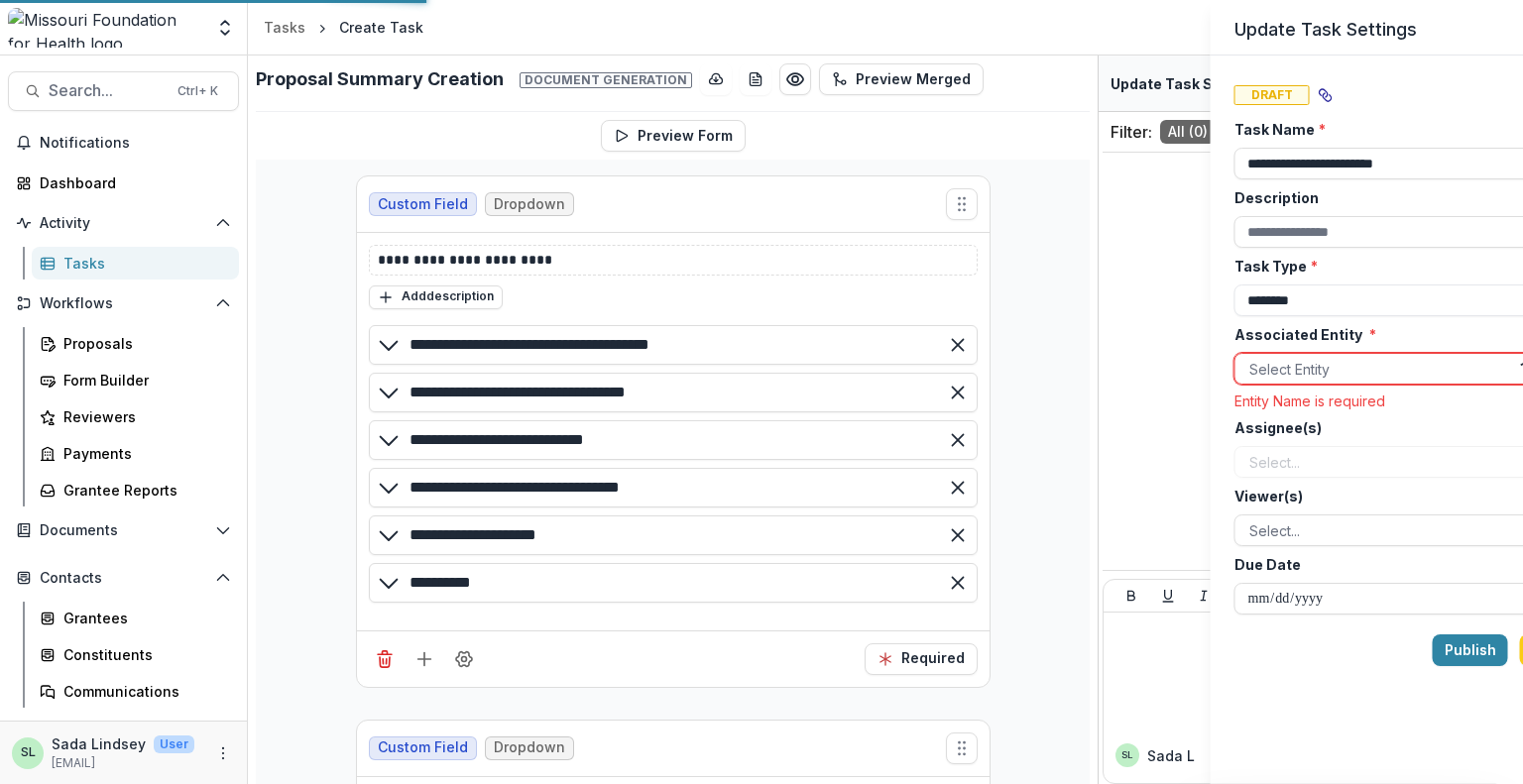scroll, scrollTop: 0, scrollLeft: 0, axis: both 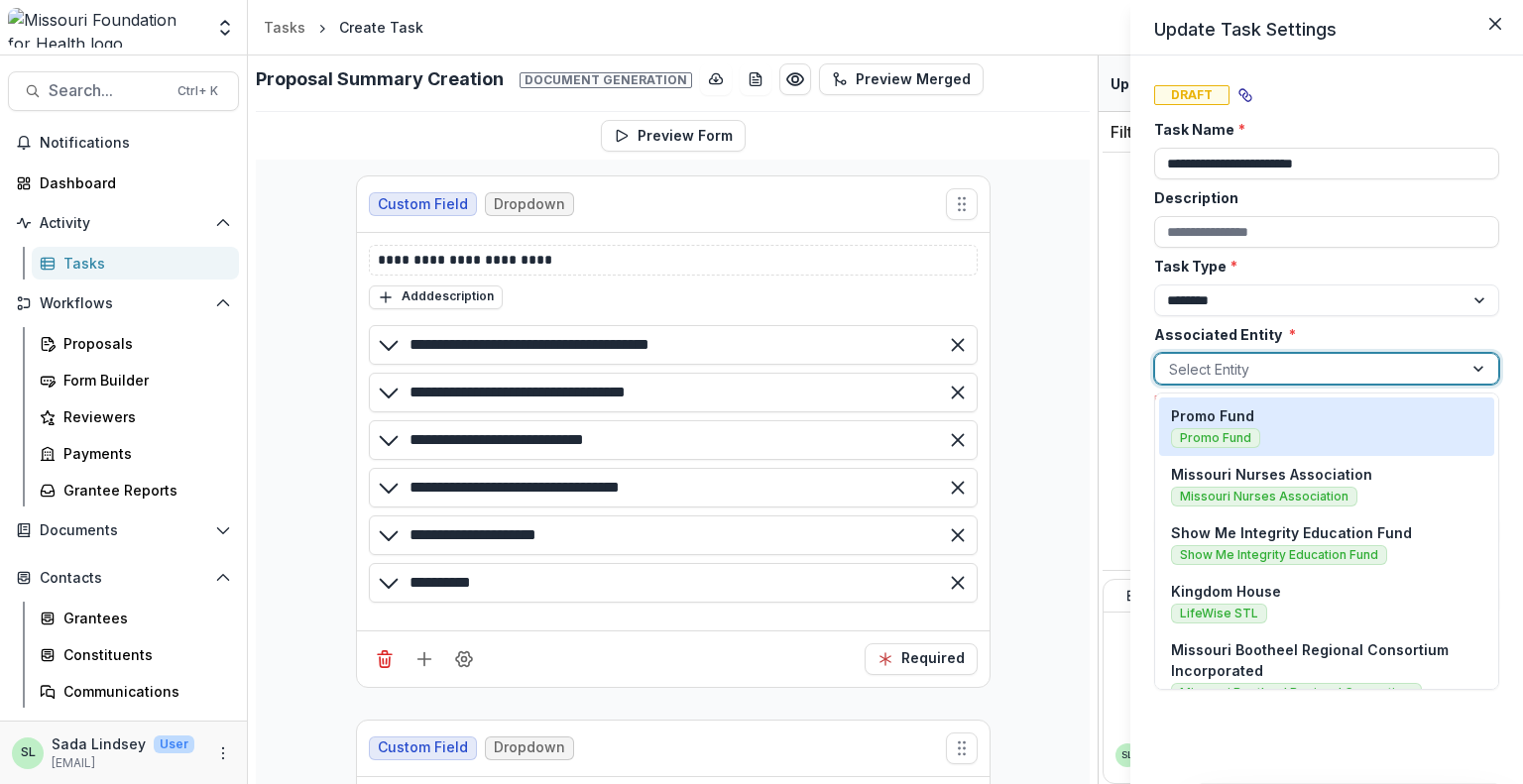 click at bounding box center (1309, 369) 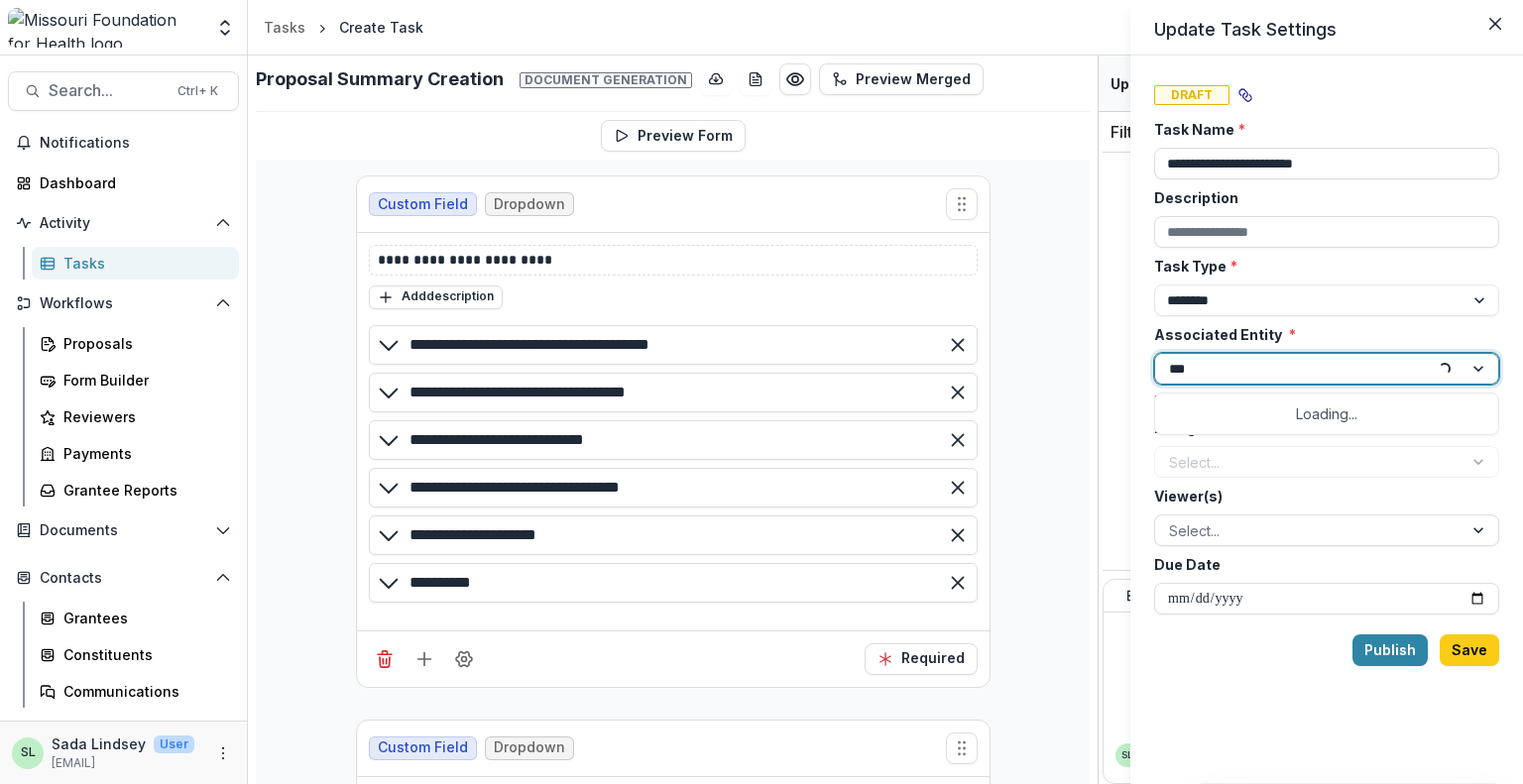 type on "****" 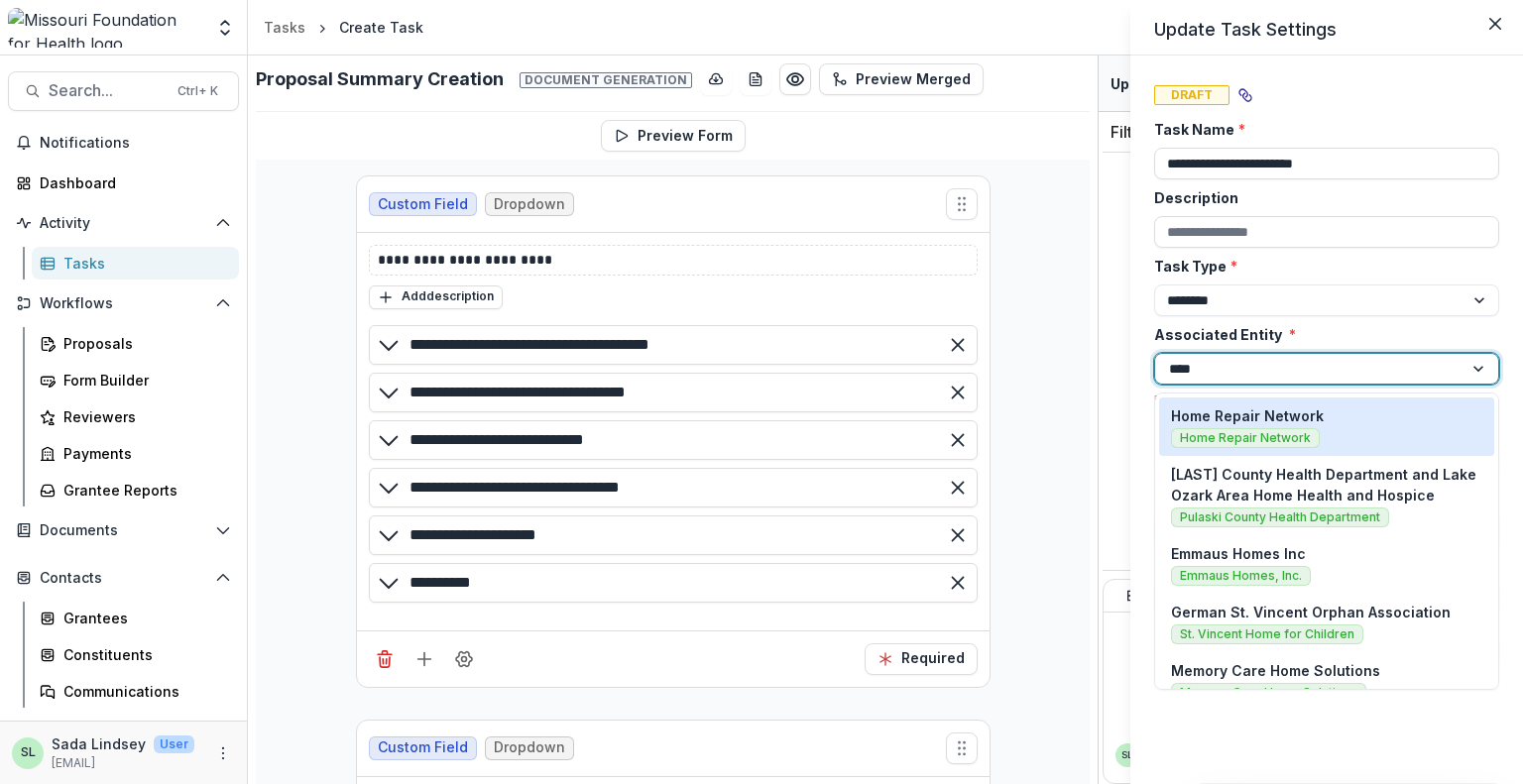 click on "Home Repair Network" at bounding box center [1245, 438] 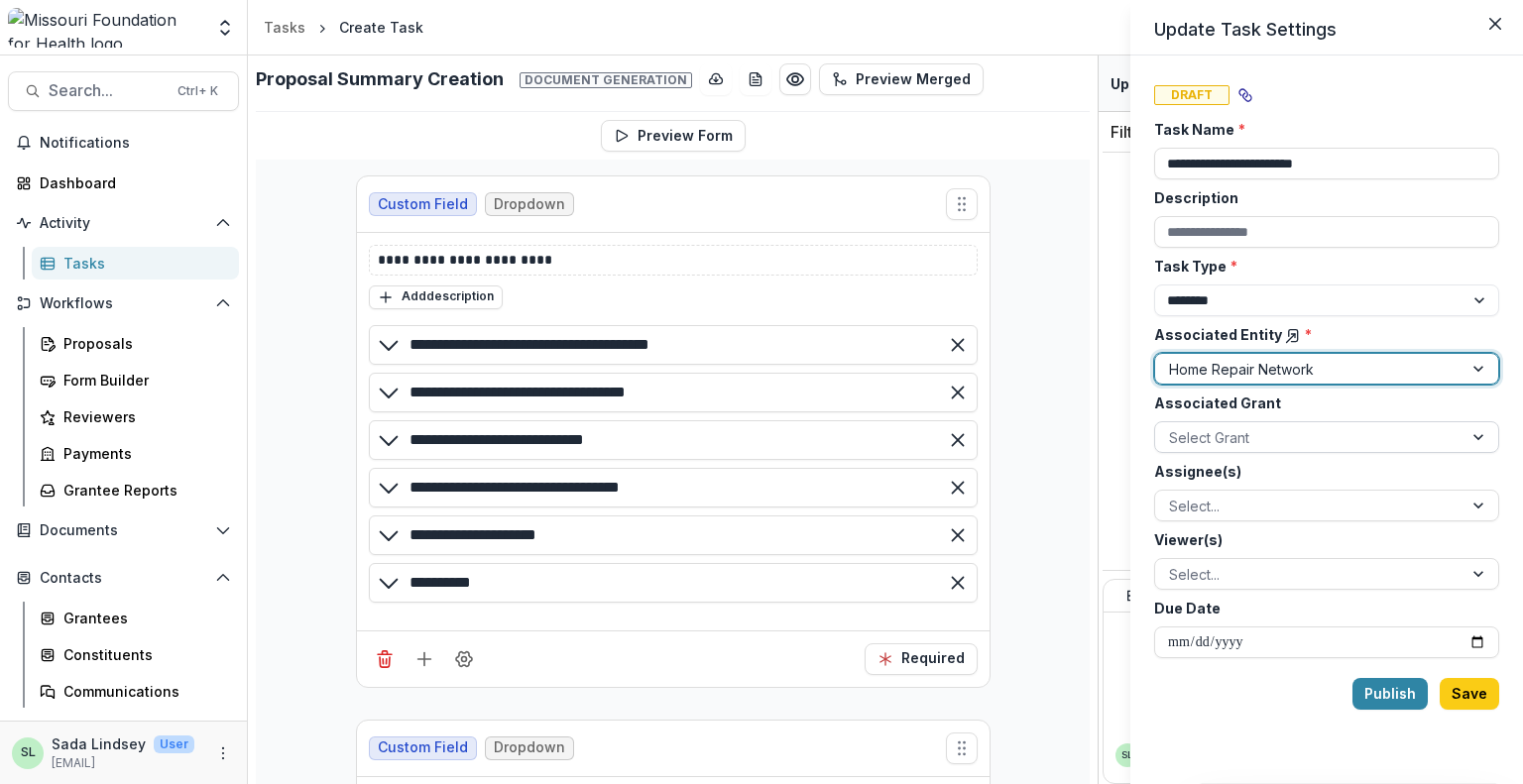 click at bounding box center [1309, 437] 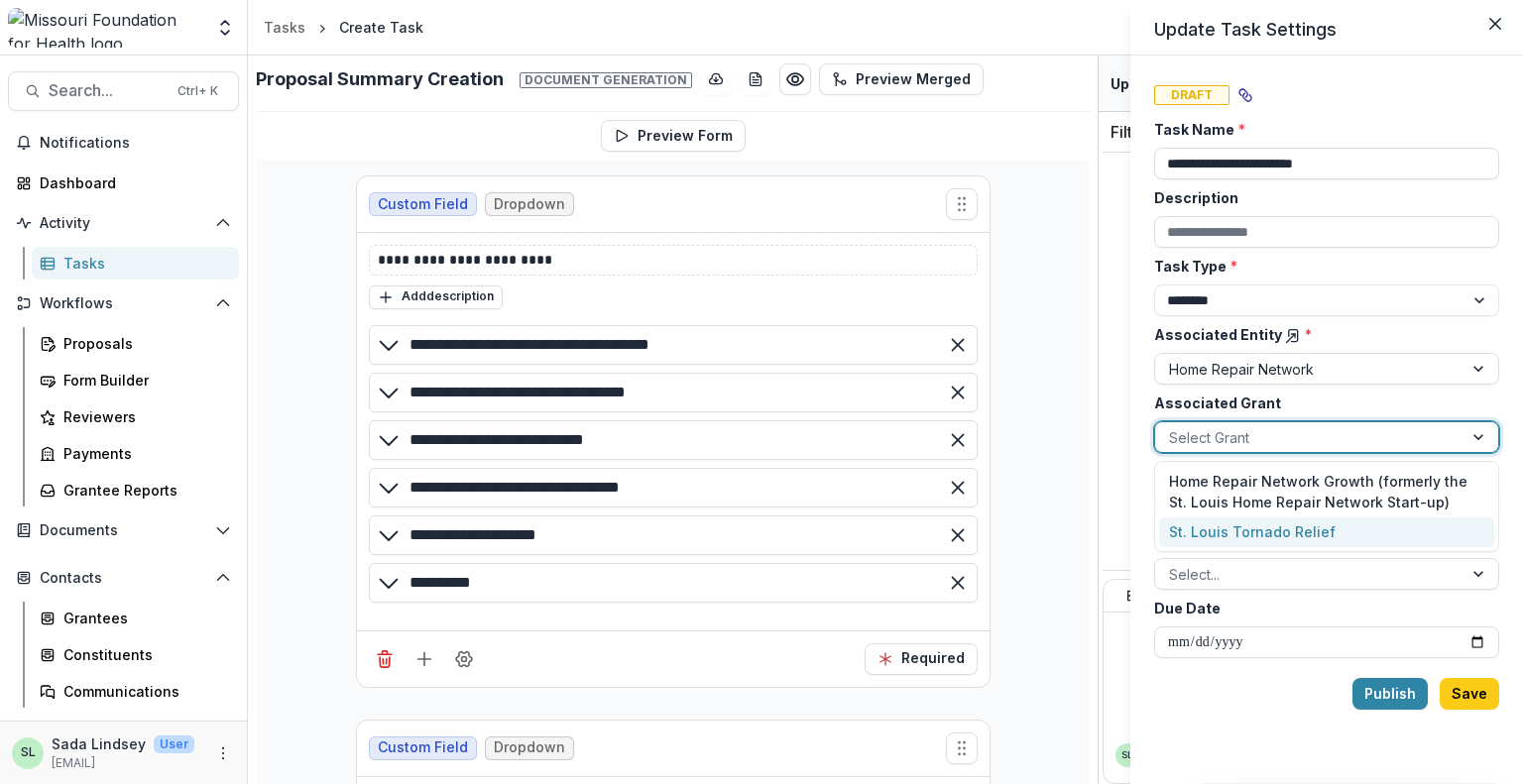 click on "St. Louis Tornado Relief" at bounding box center (1327, 532) 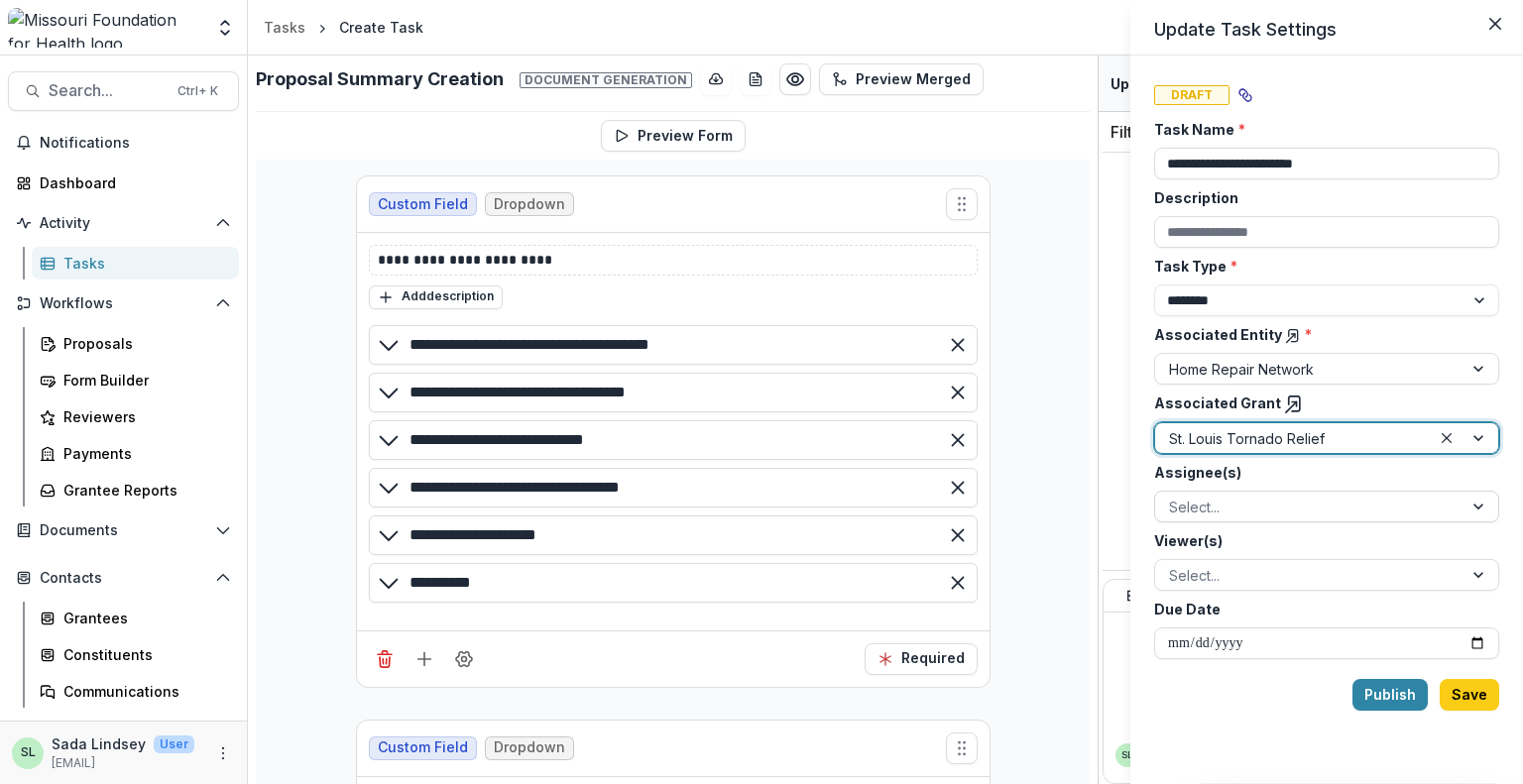 click at bounding box center [1309, 506] 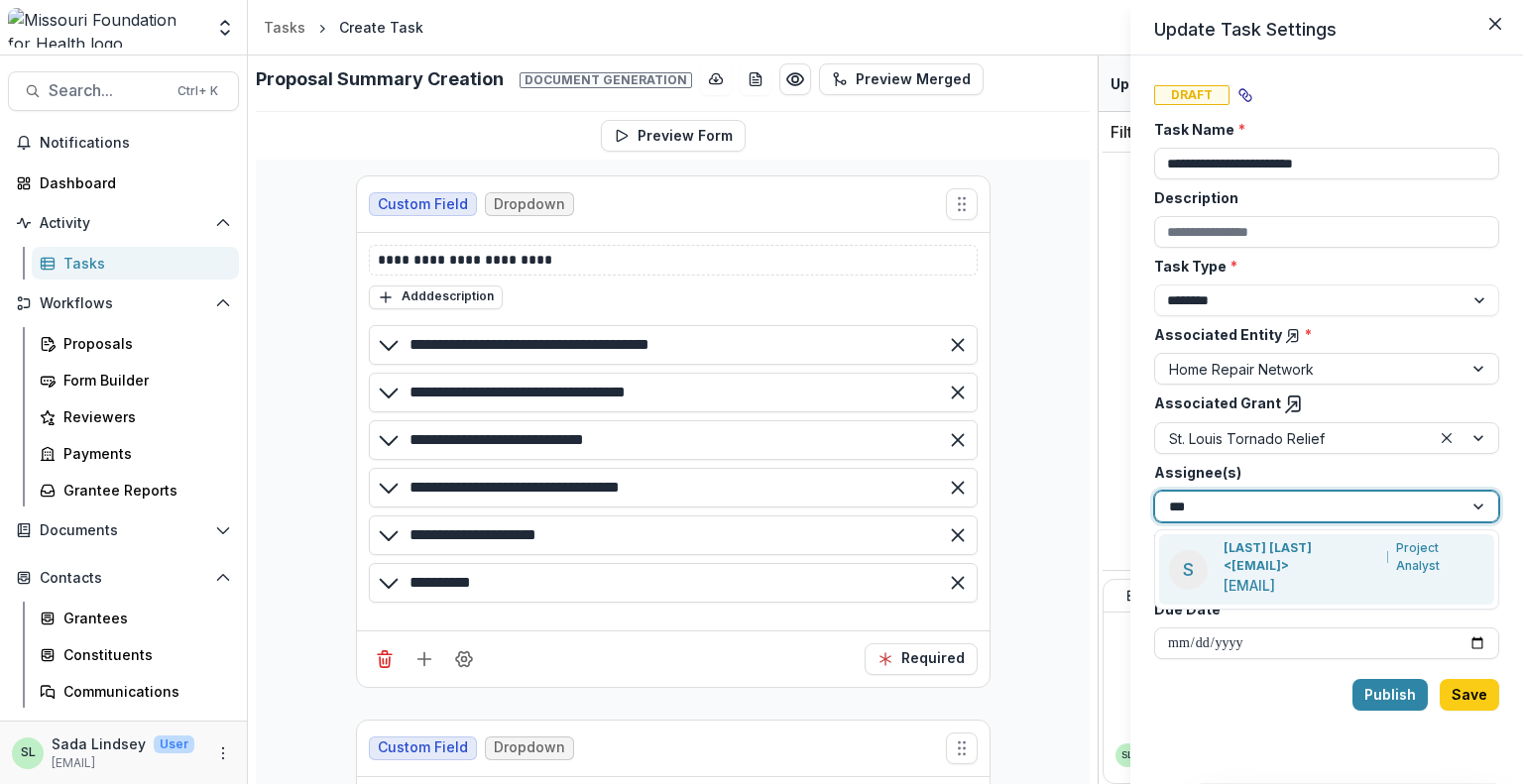 type on "****" 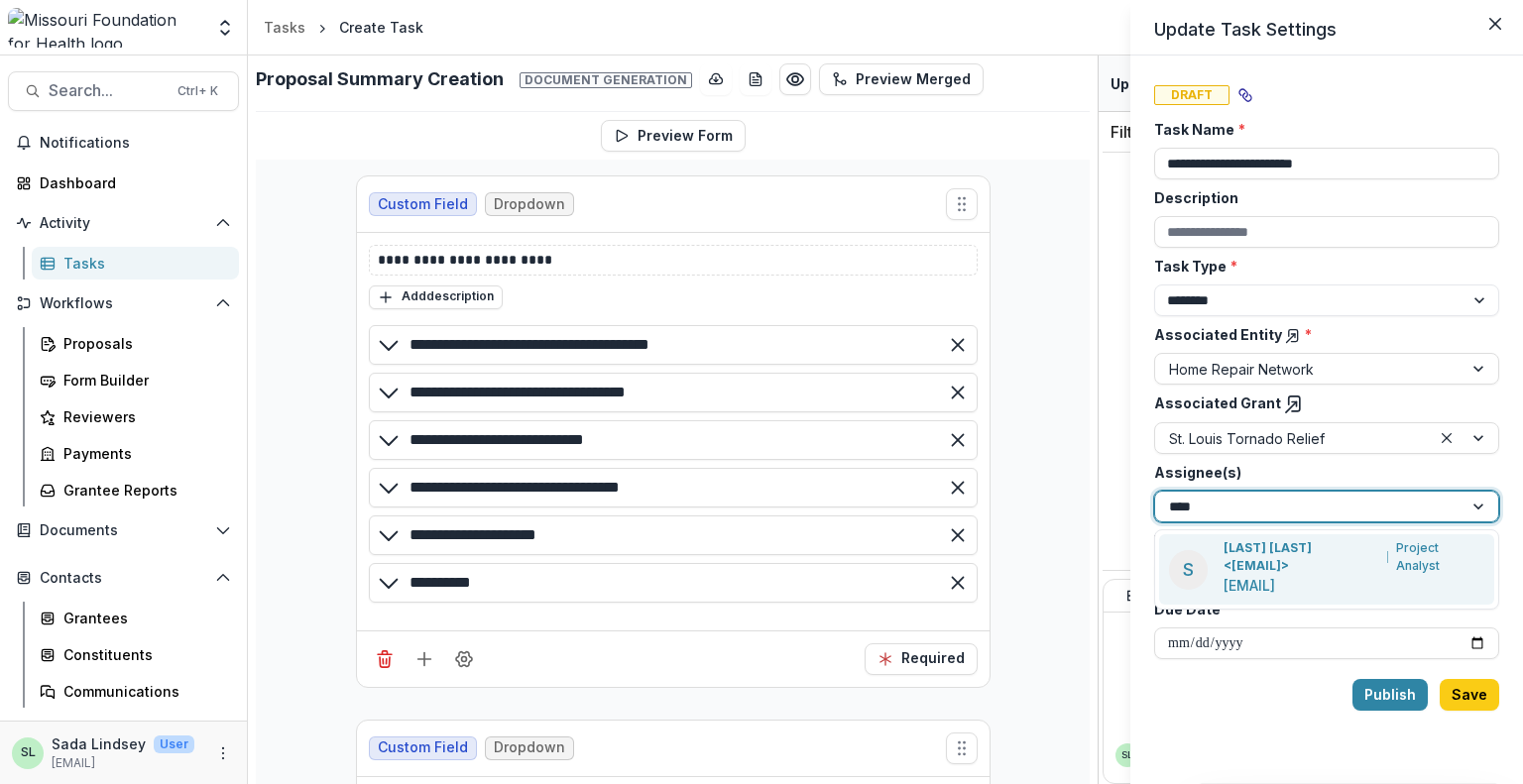click on "Sada Lindsey <slindsey@mffh.org>" at bounding box center (1301, 557) 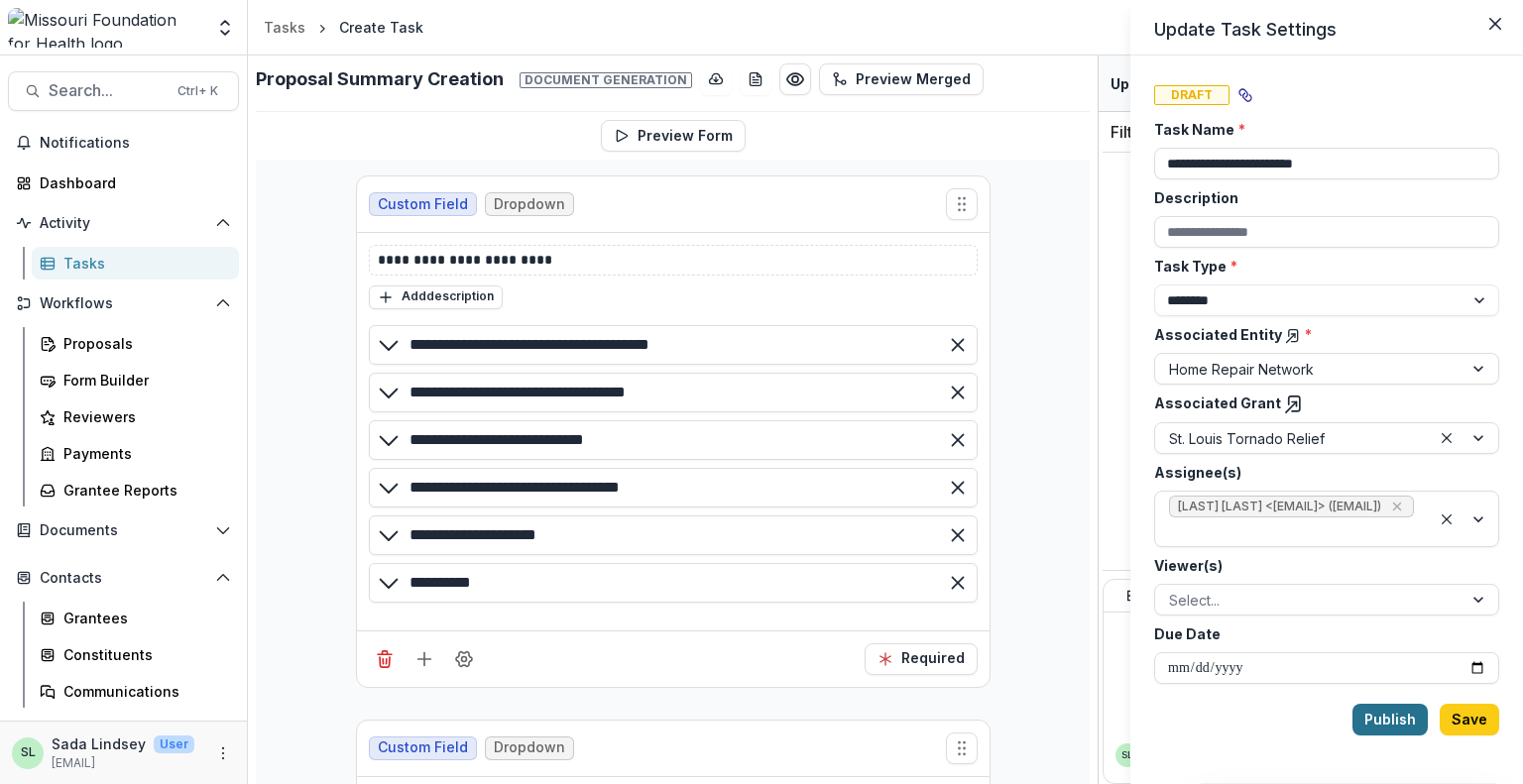 click on "Publish" at bounding box center [1390, 720] 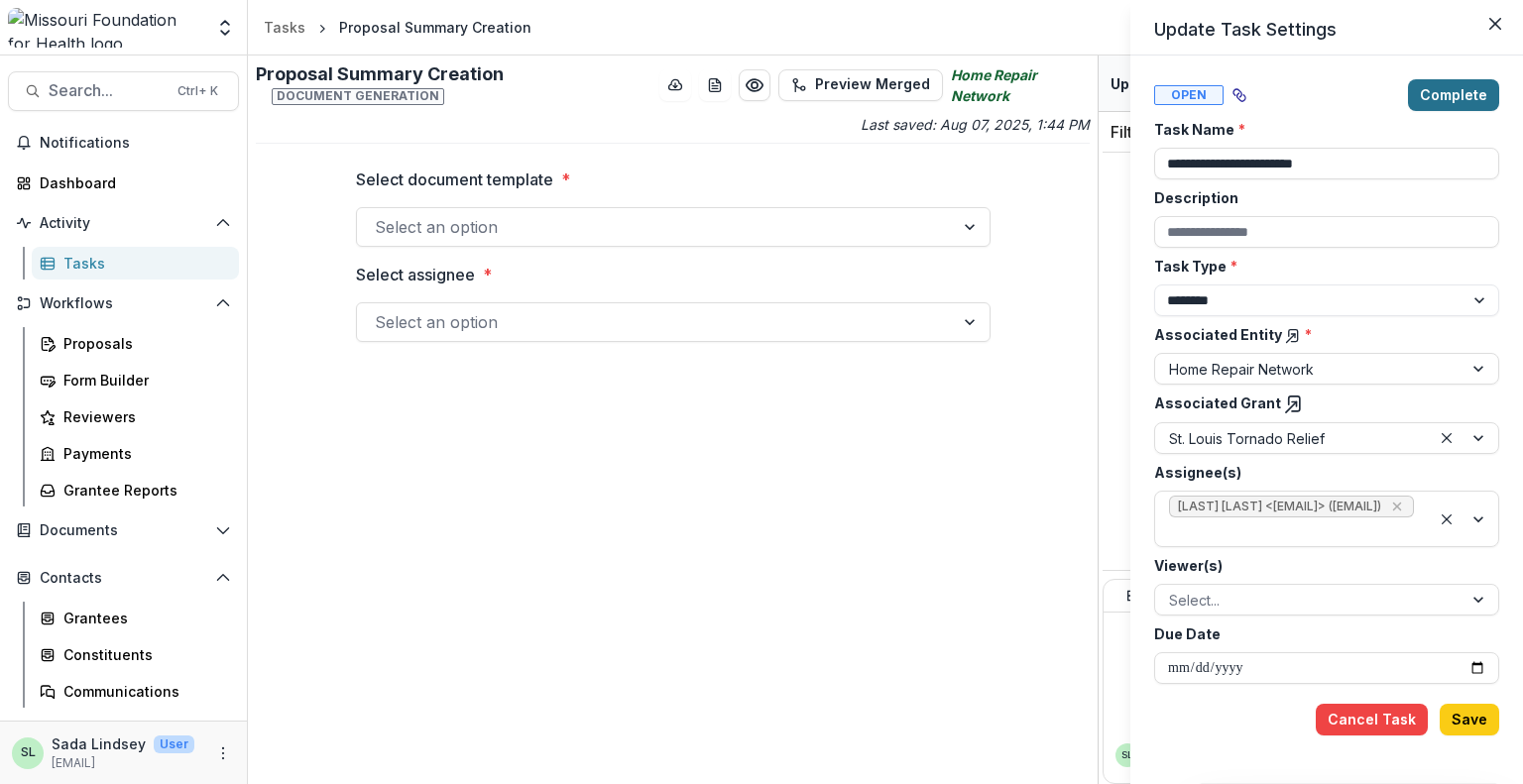 click on "Complete" at bounding box center [1454, 95] 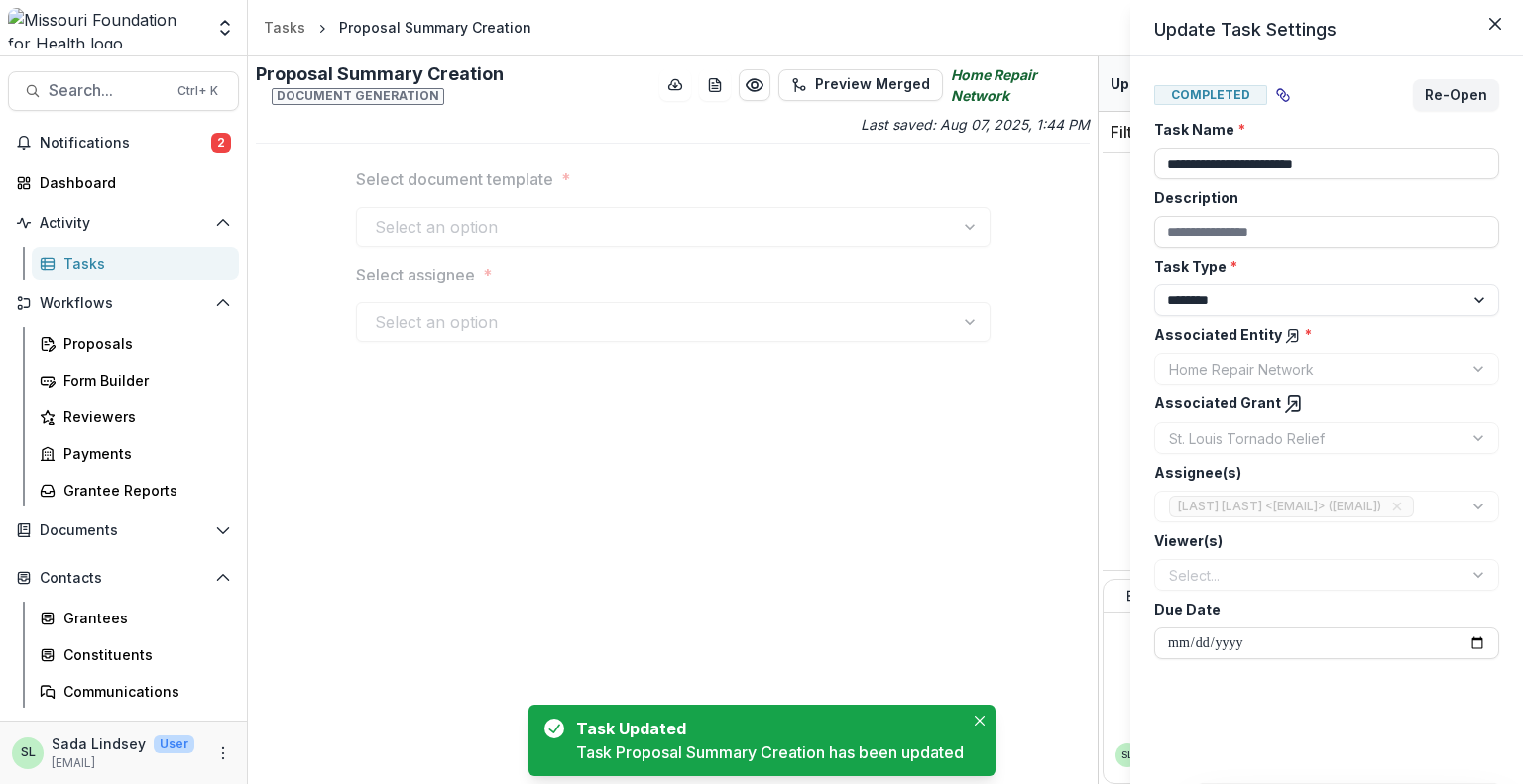 click on "**********" at bounding box center [762, 392] 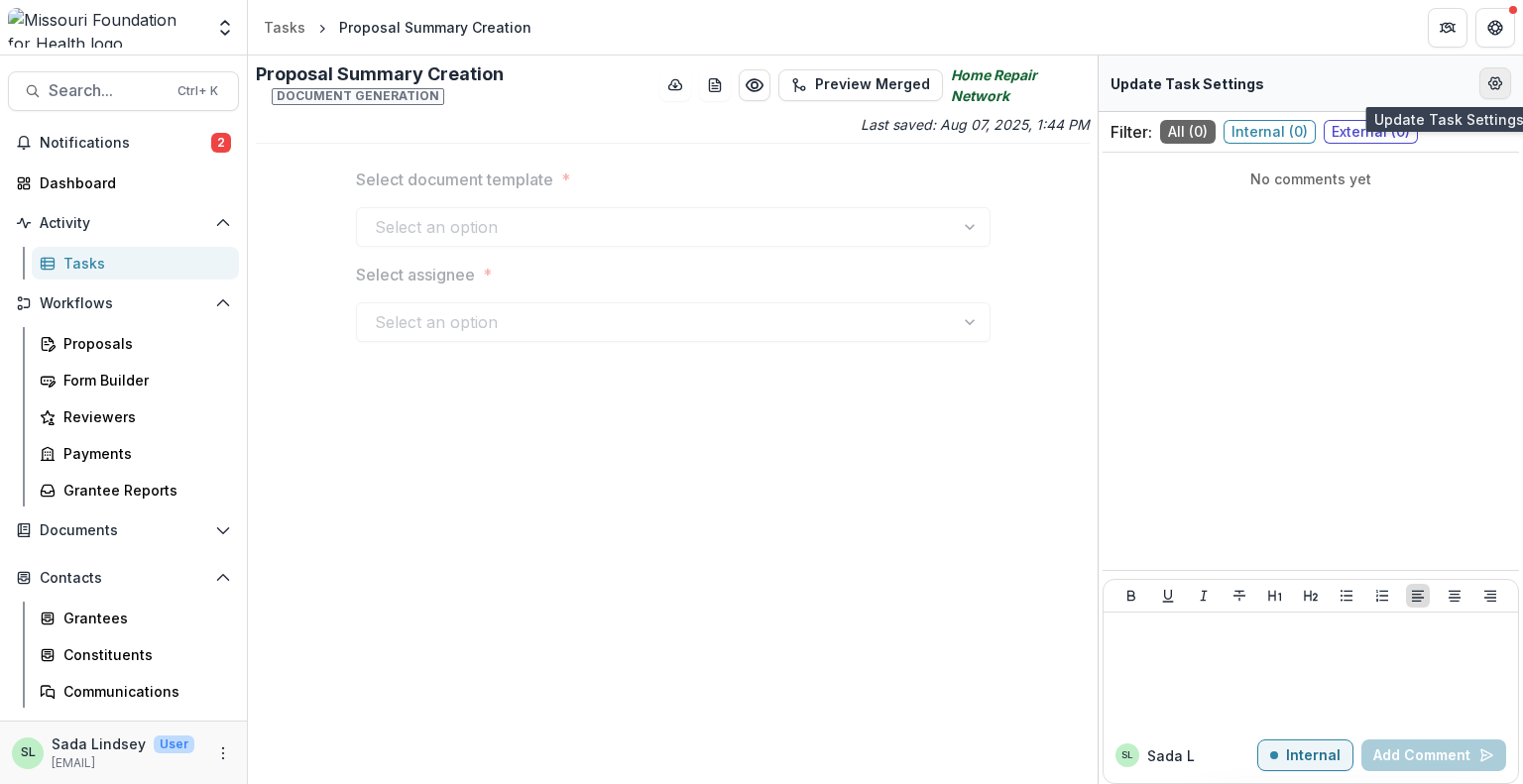 click 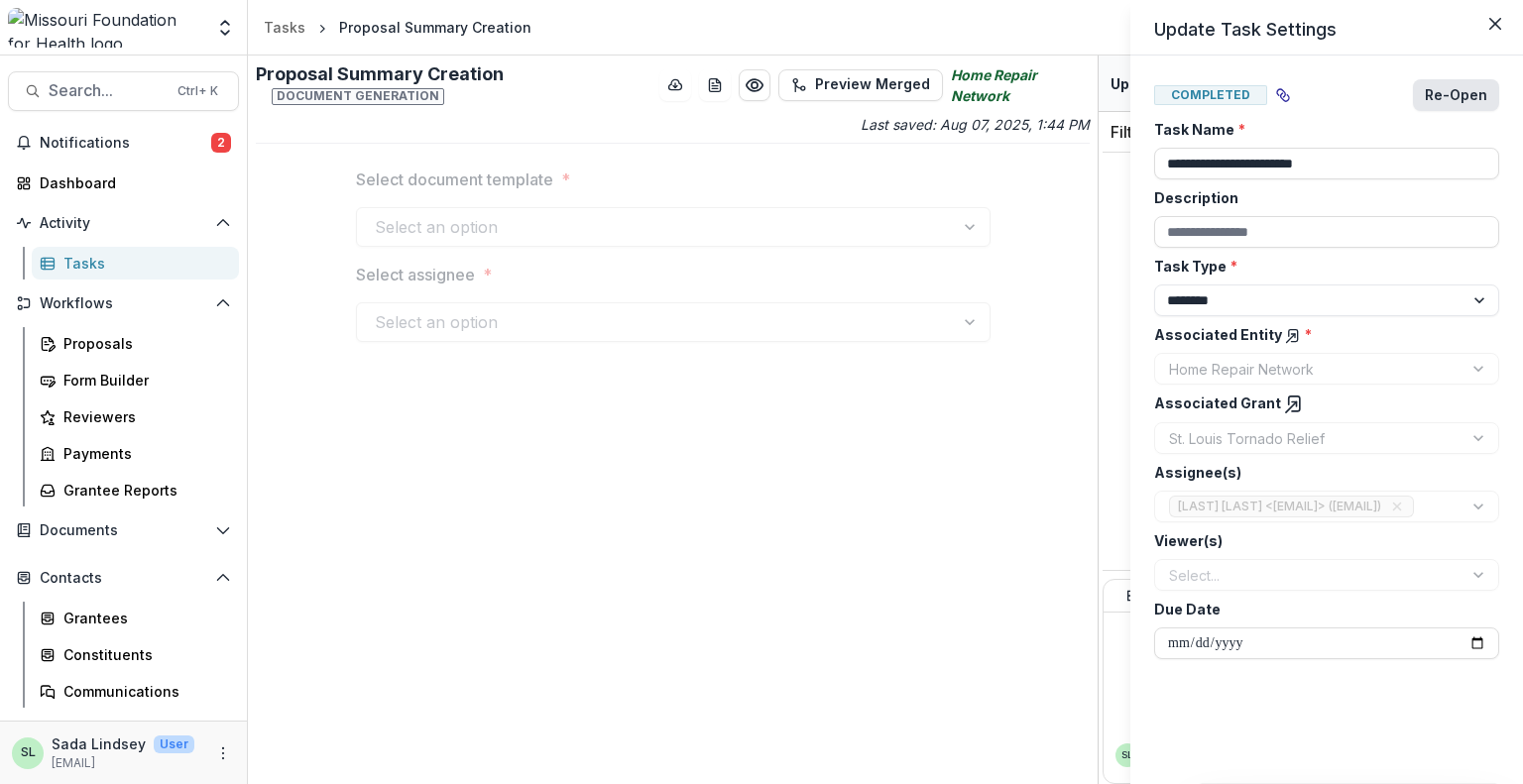 click on "Re-Open" at bounding box center [1456, 95] 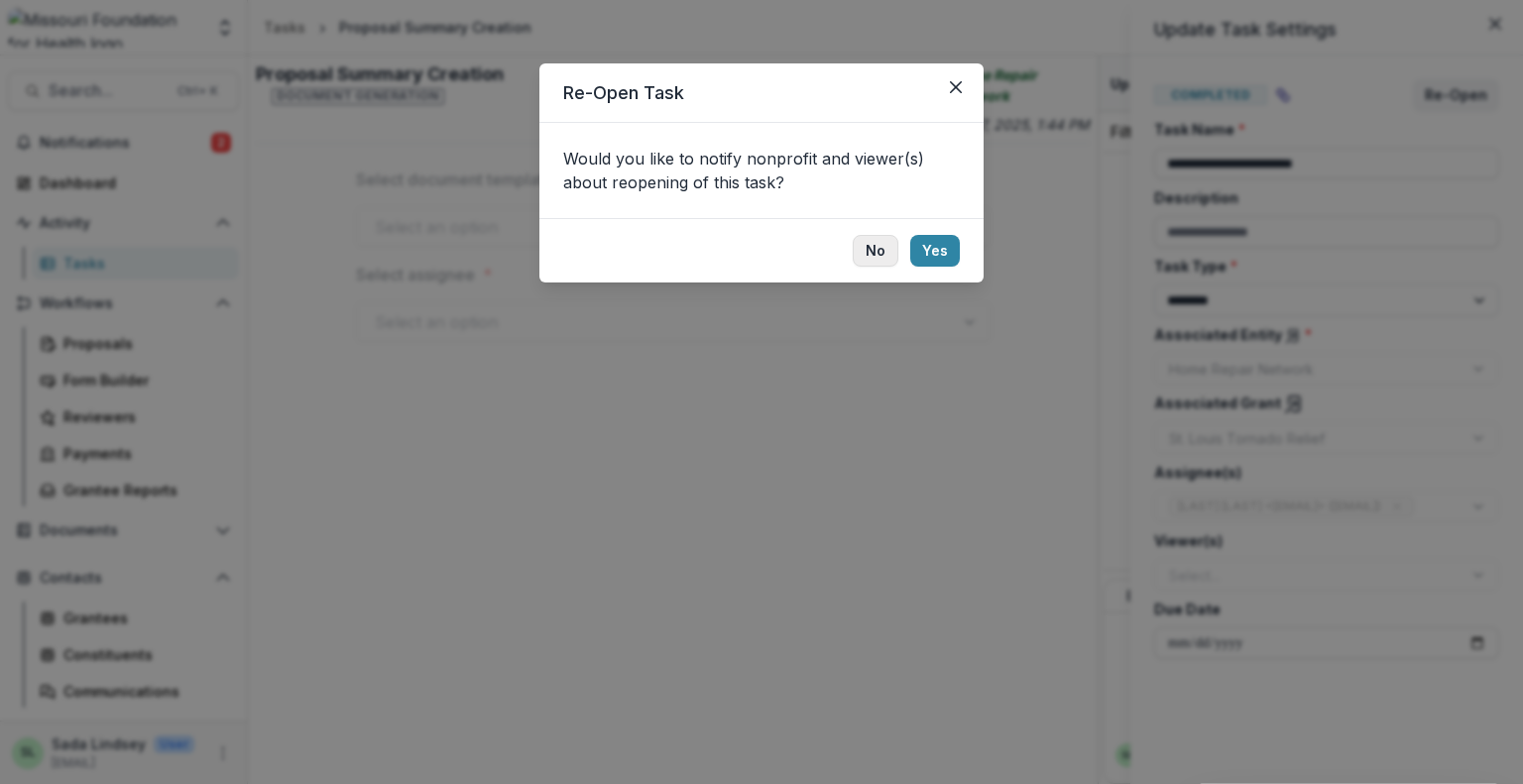 click on "No" at bounding box center (876, 251) 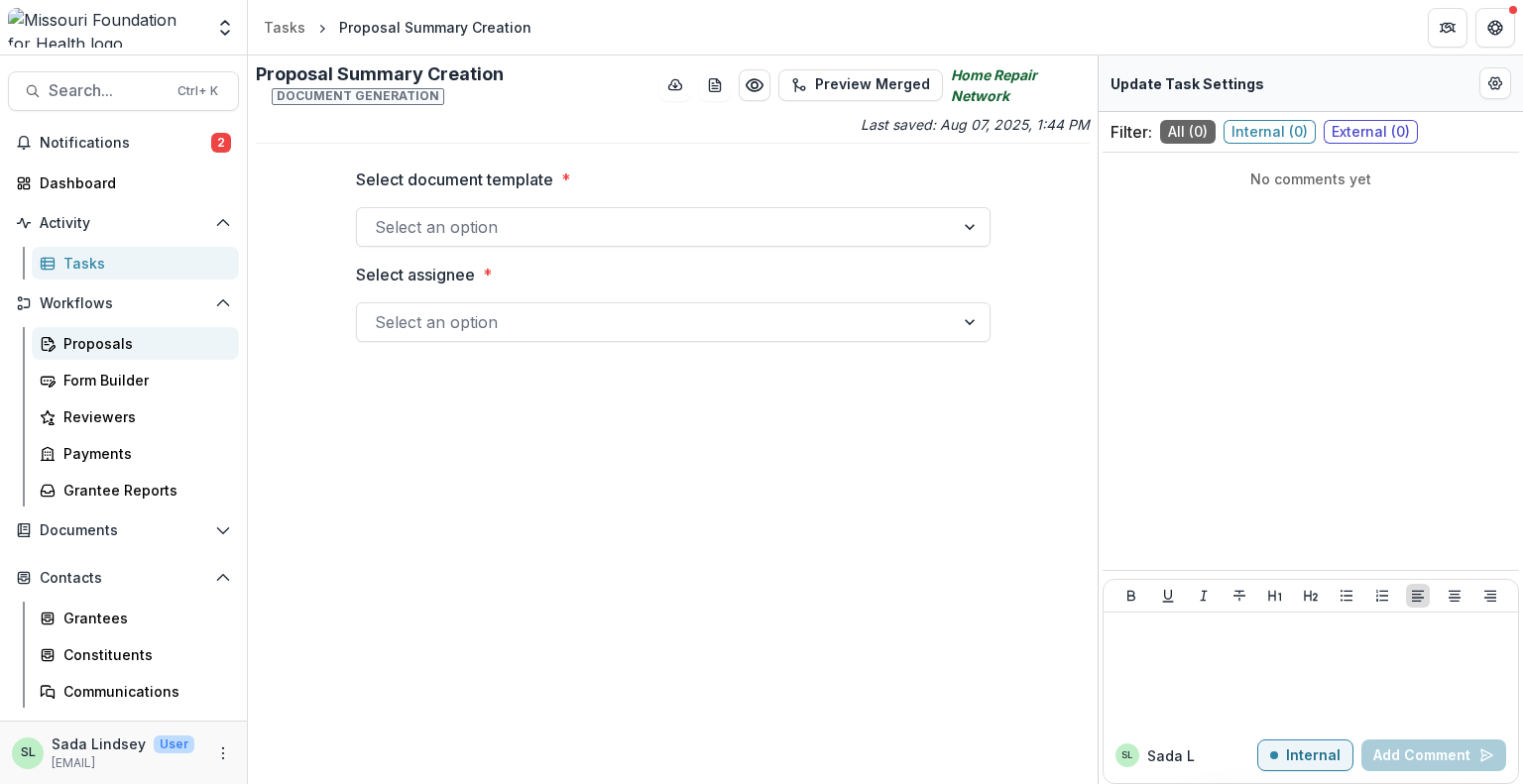 click on "Proposals" at bounding box center (143, 343) 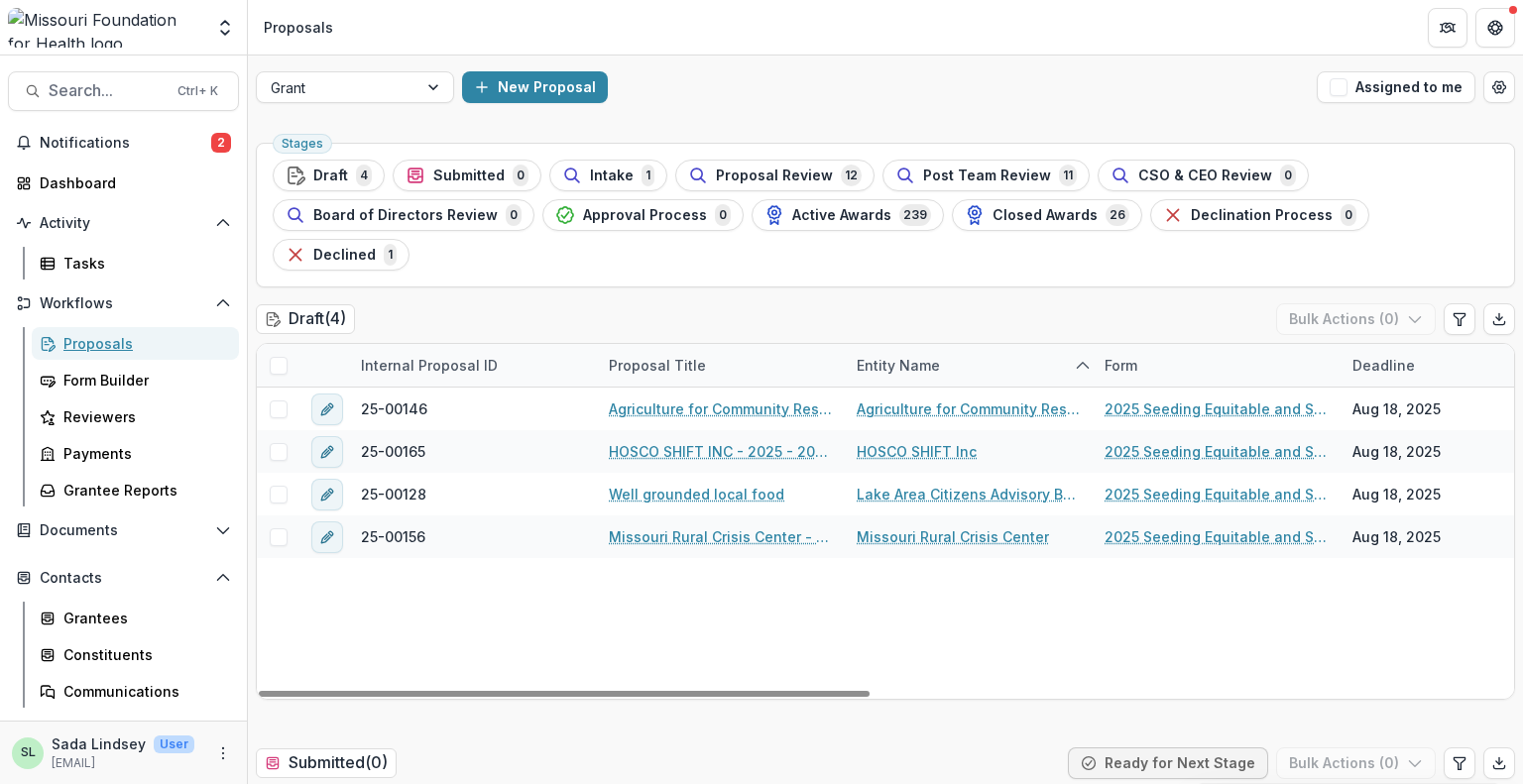scroll, scrollTop: 1784, scrollLeft: 0, axis: vertical 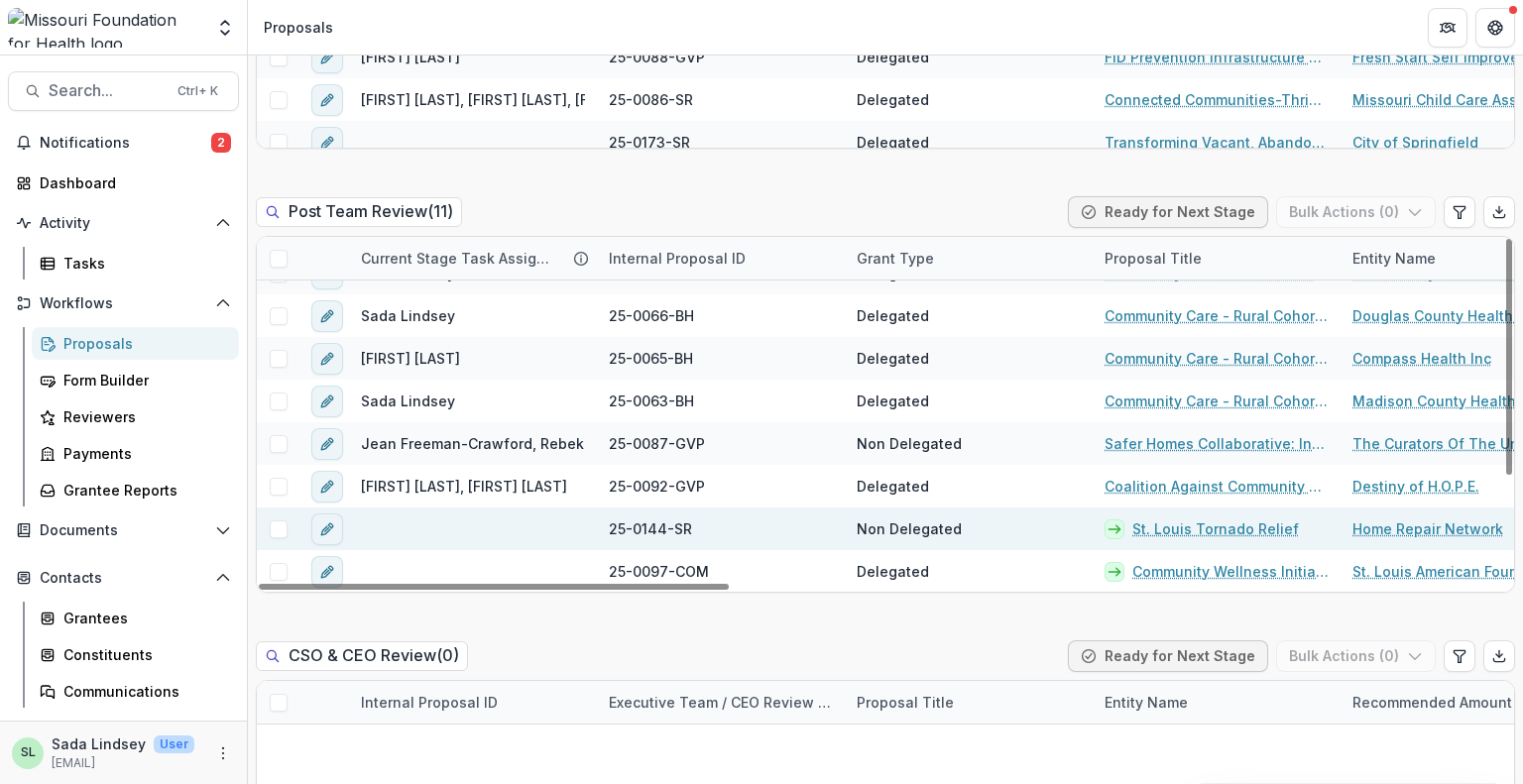 click on "St. Louis Tornado Relief" at bounding box center (1216, 528) 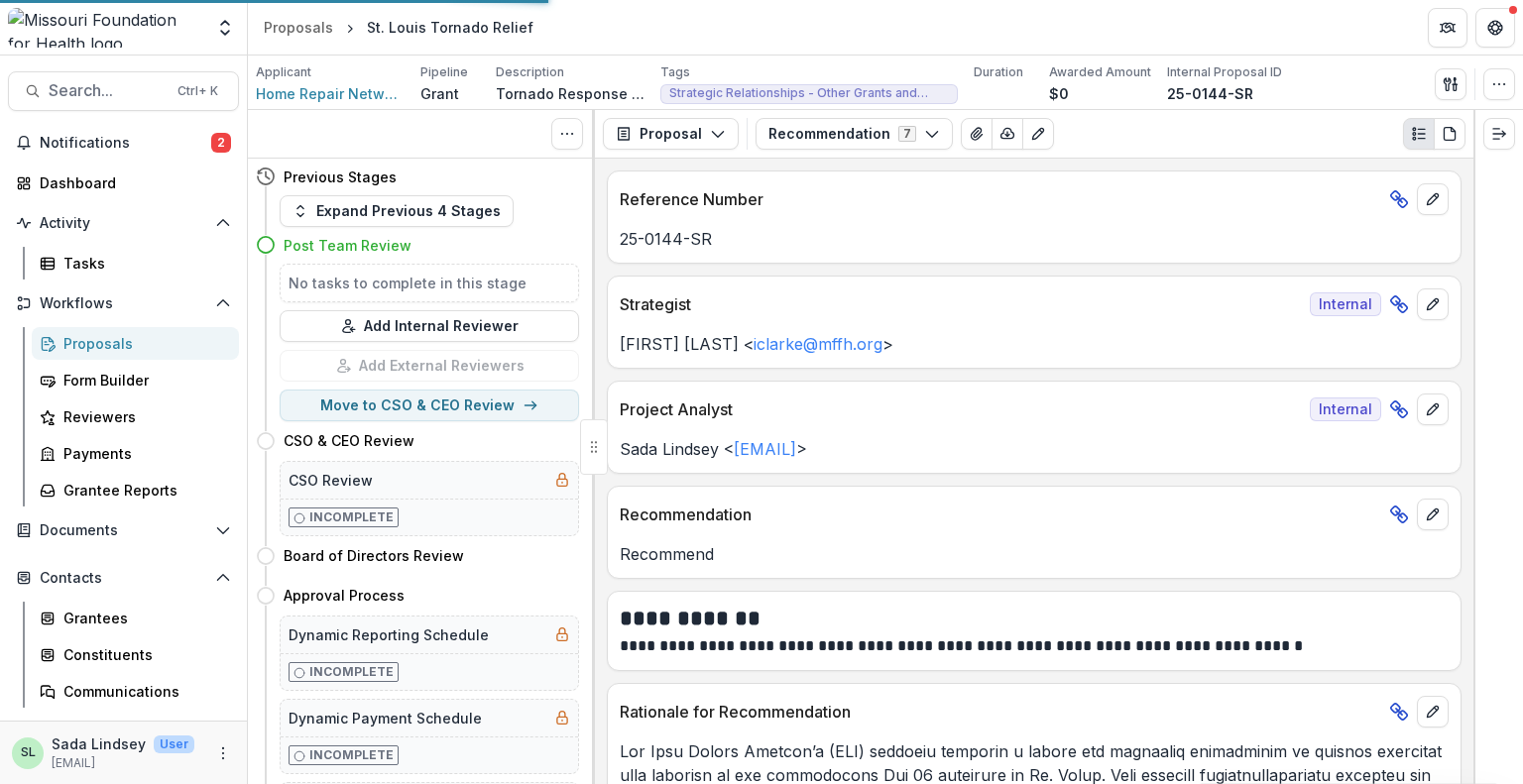 scroll, scrollTop: 0, scrollLeft: 0, axis: both 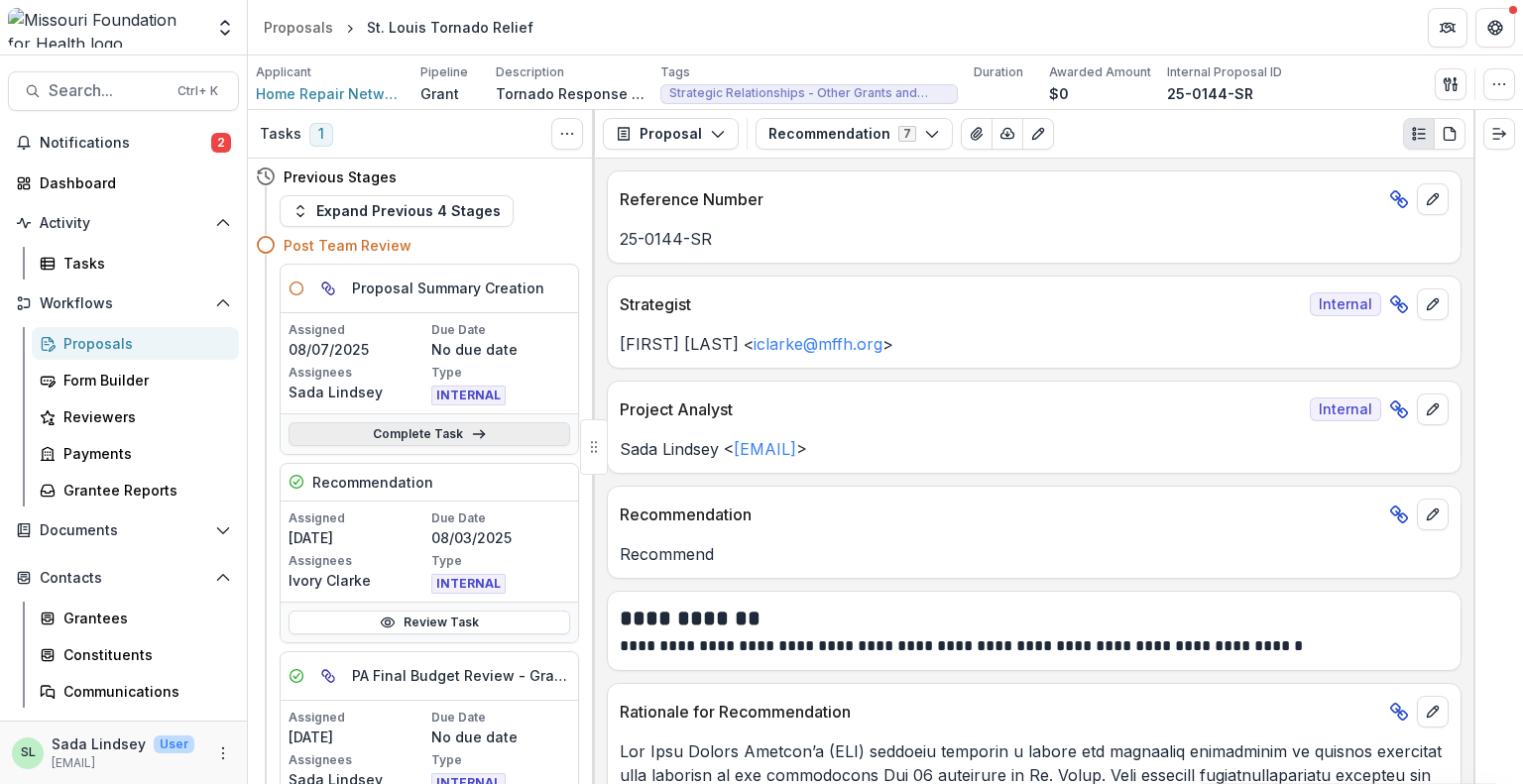 click on "Complete Task" at bounding box center (429, 434) 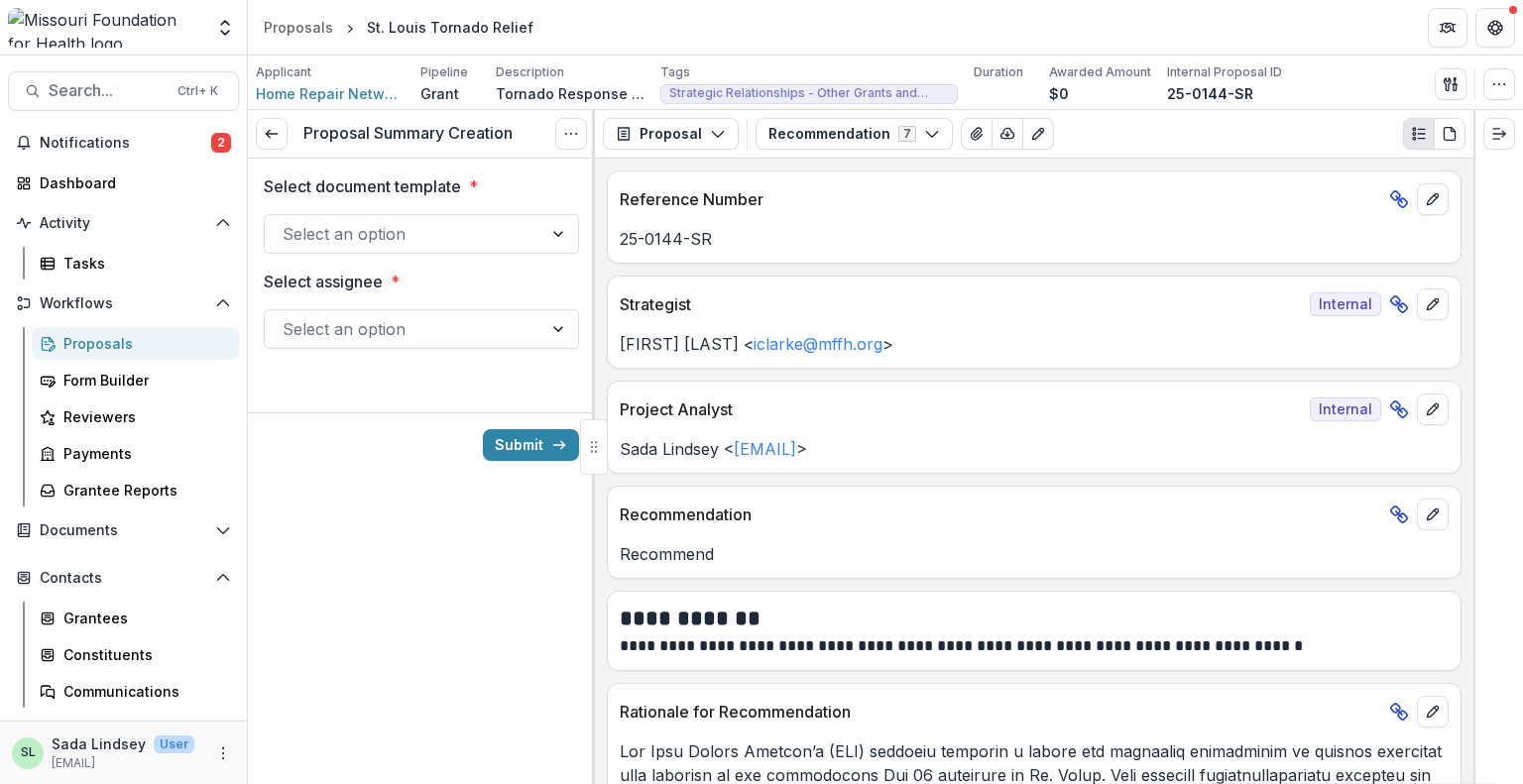 click on "Select an option" at bounding box center (404, 234) 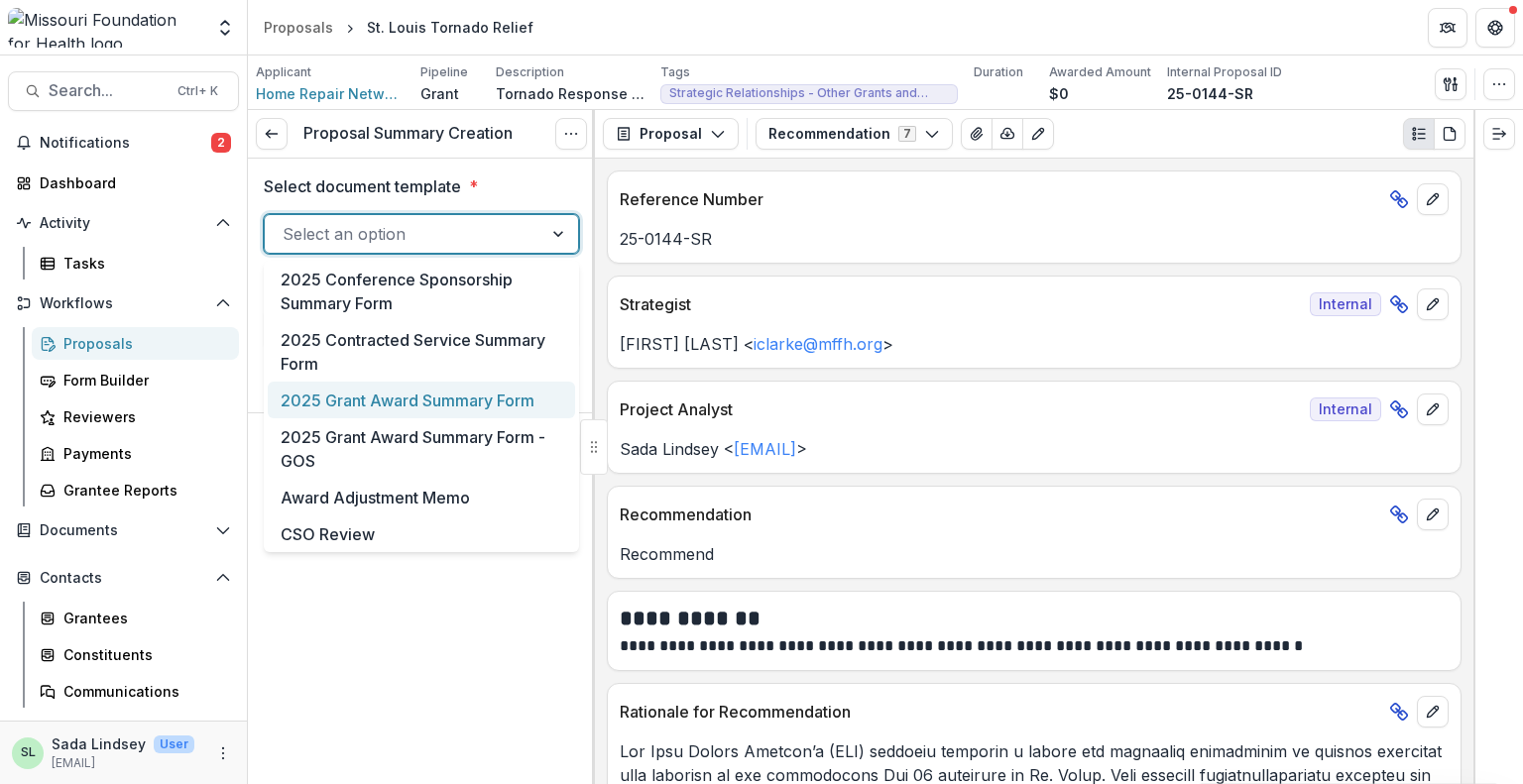 click on "2025 Grant Award Summary Form" at bounding box center (421, 399) 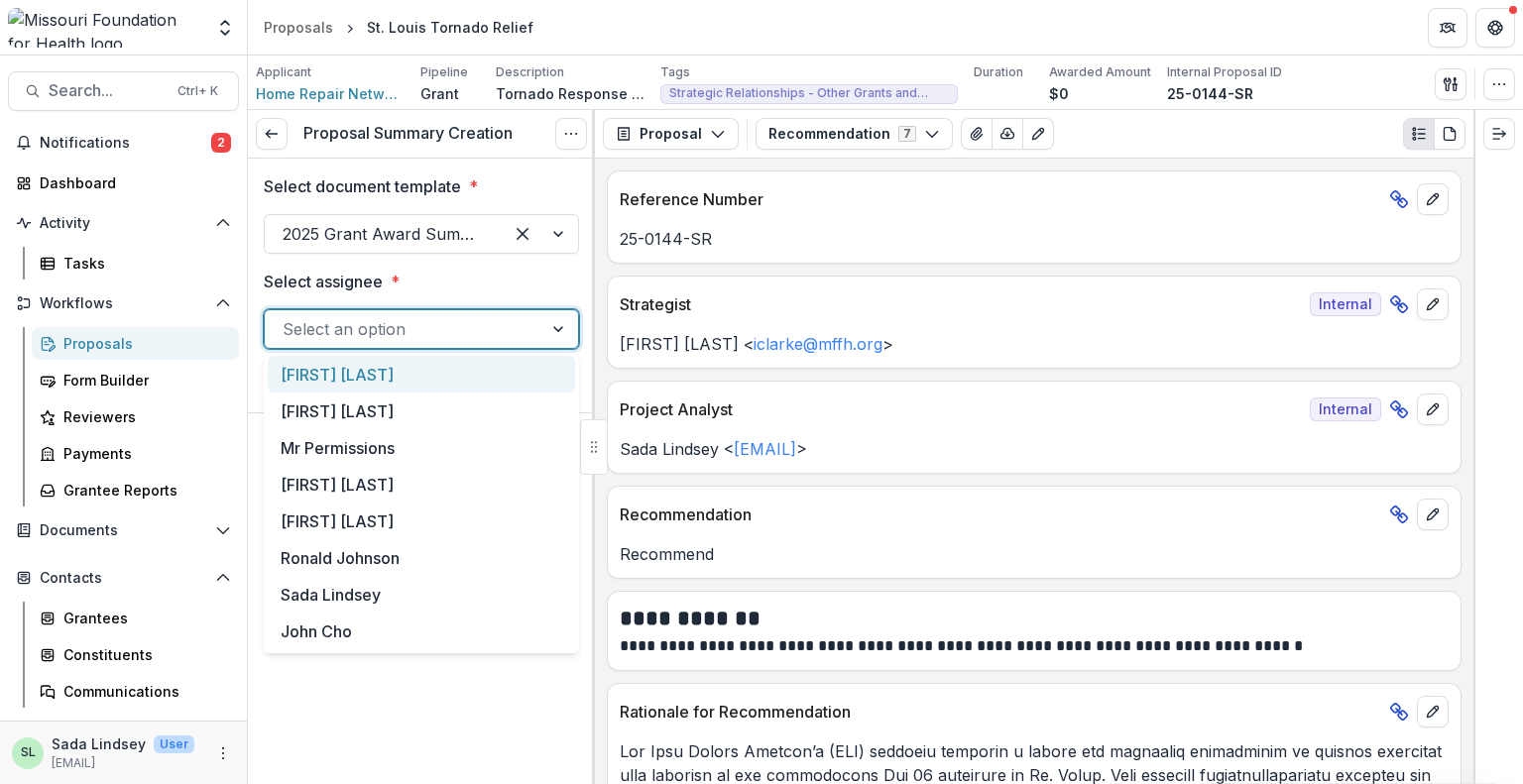 click at bounding box center [404, 329] 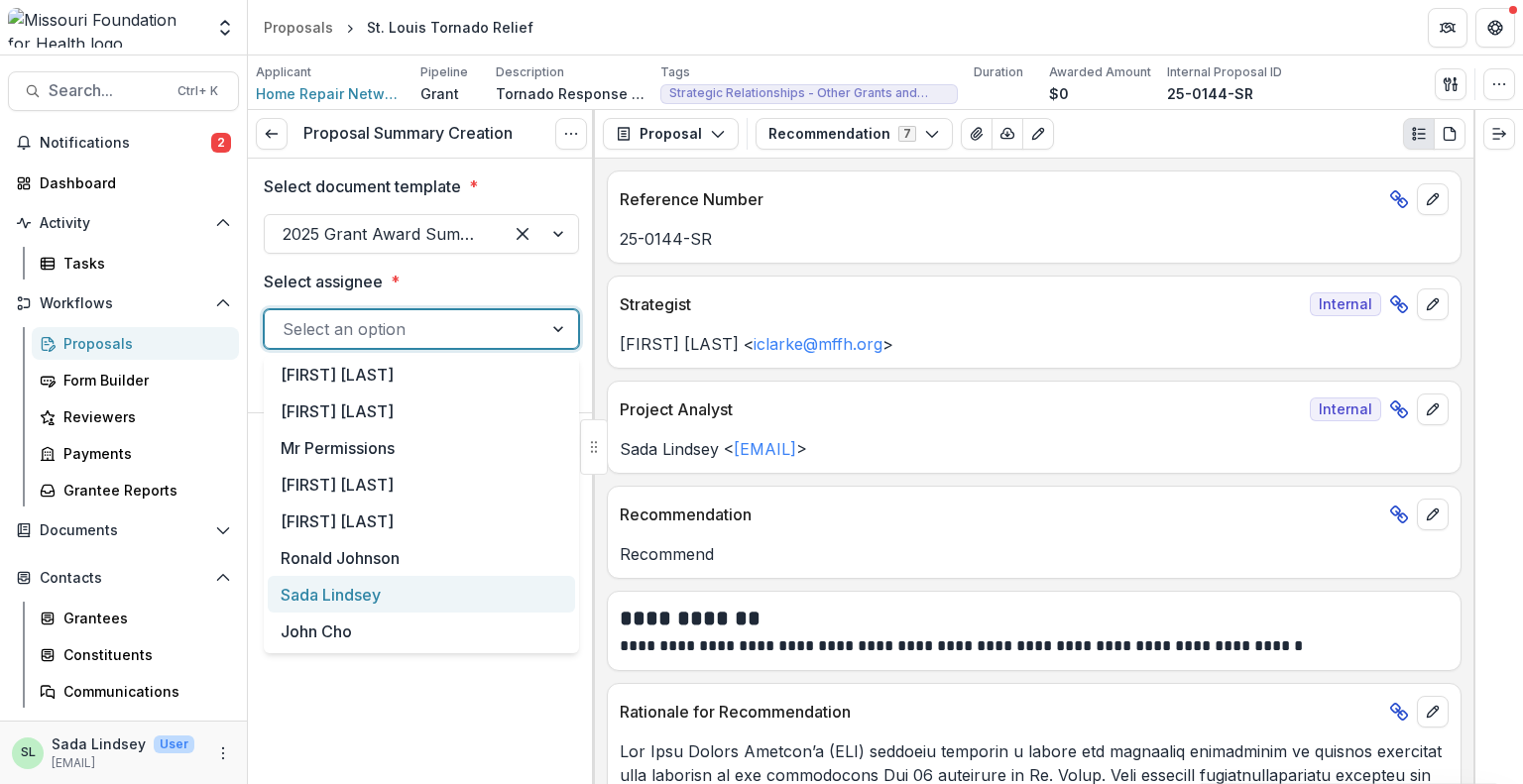 click on "Sada Lindsey" at bounding box center [421, 594] 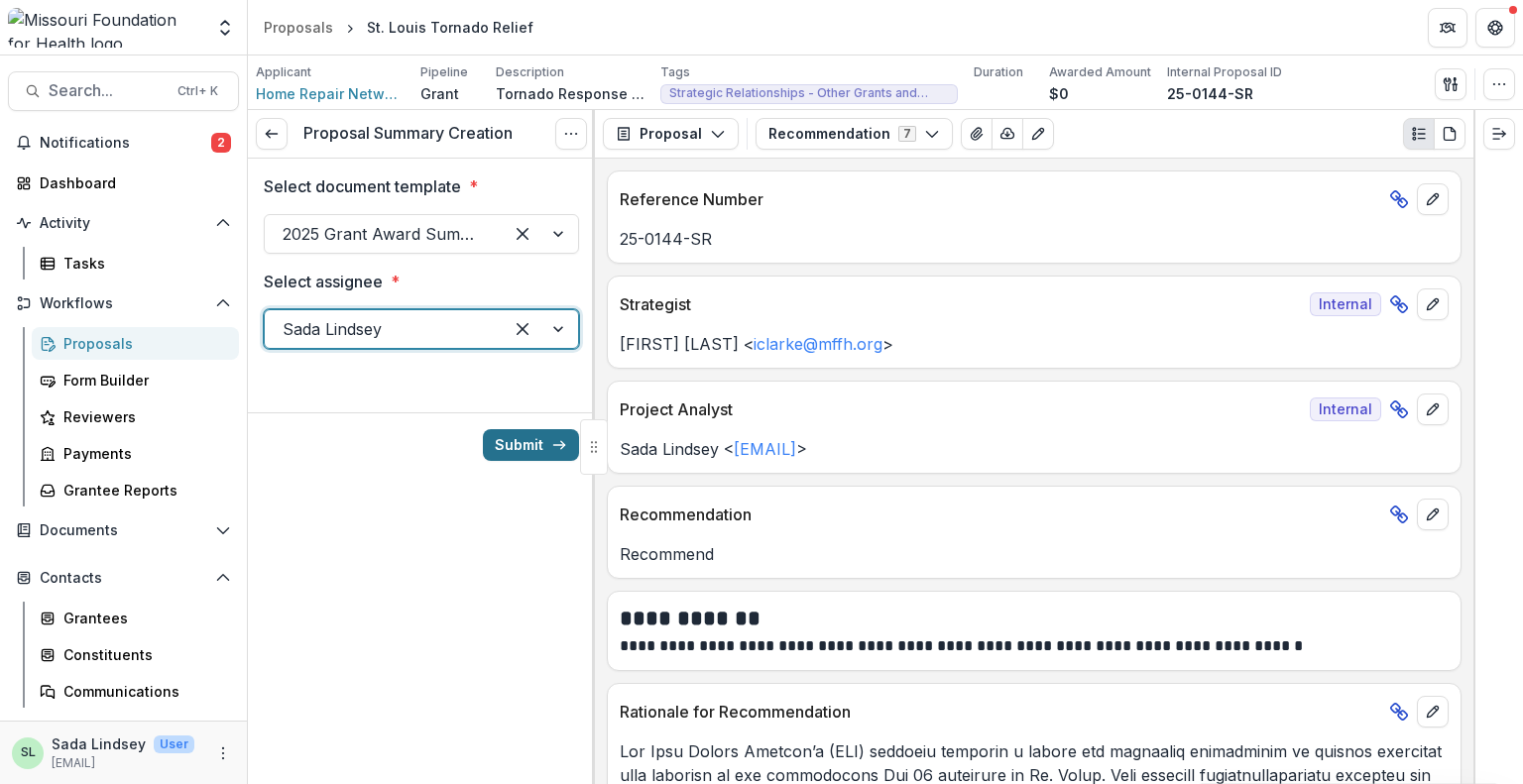 click on "Submit" at bounding box center [530, 445] 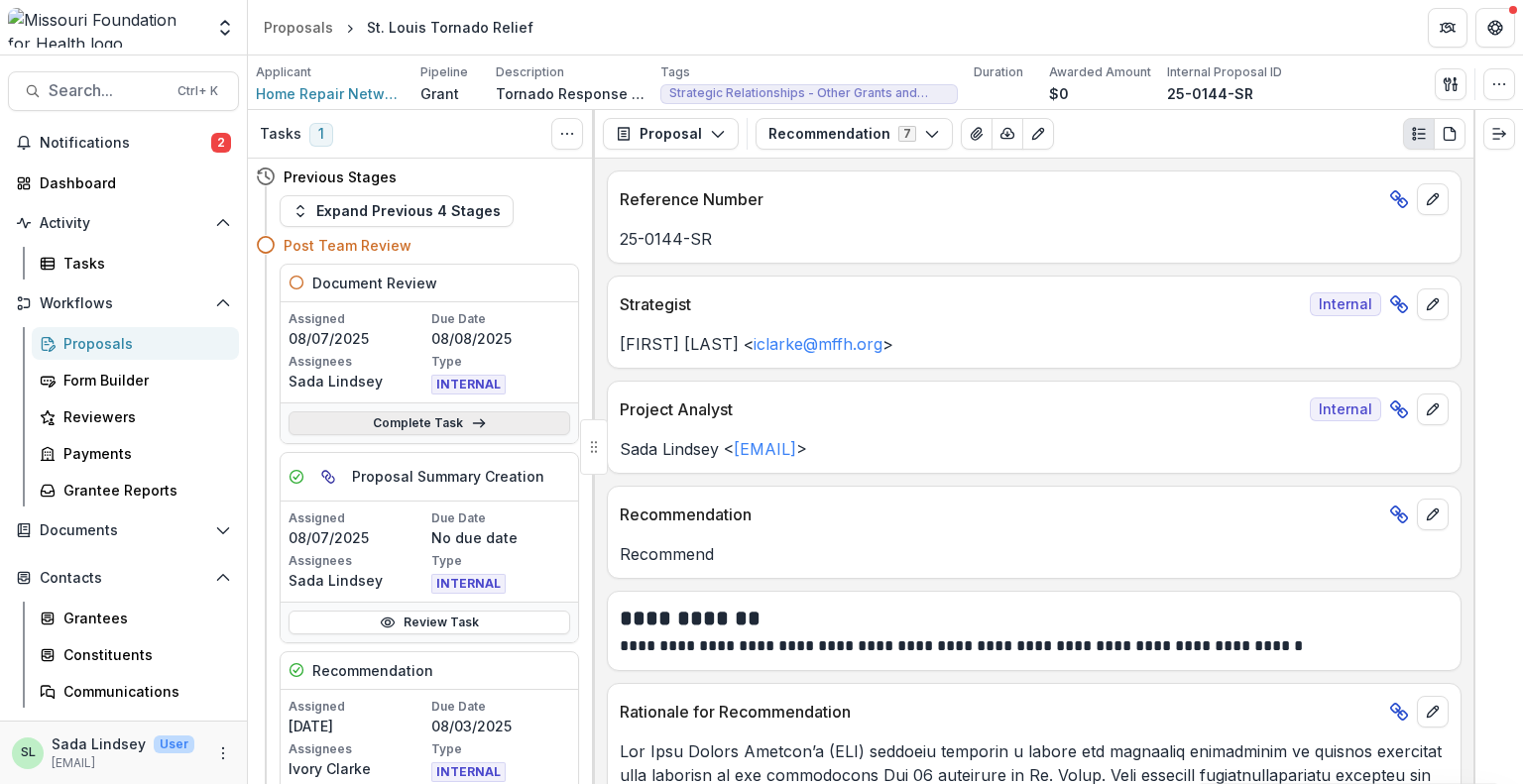 click on "Complete Task" at bounding box center (429, 423) 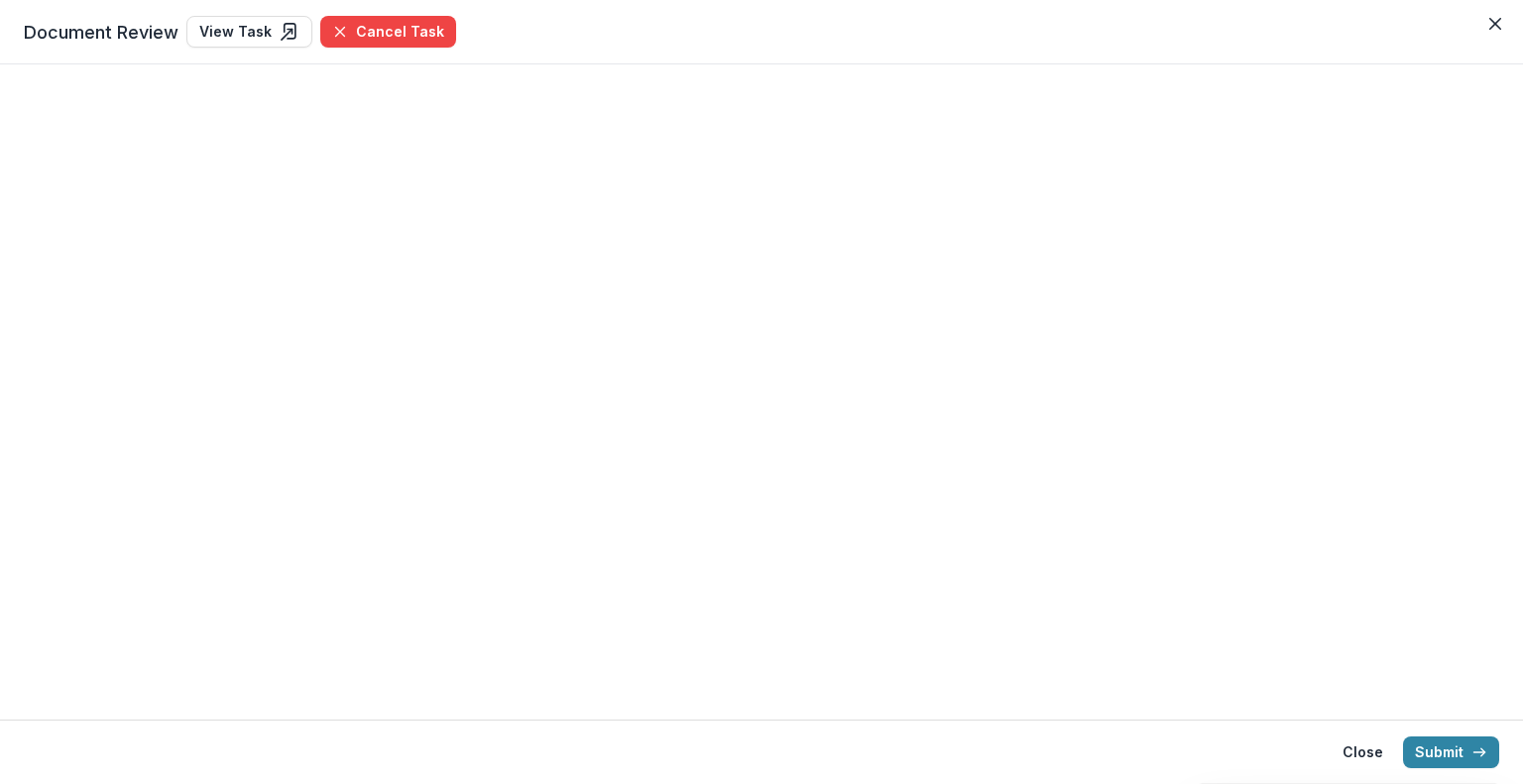 select on "**********" 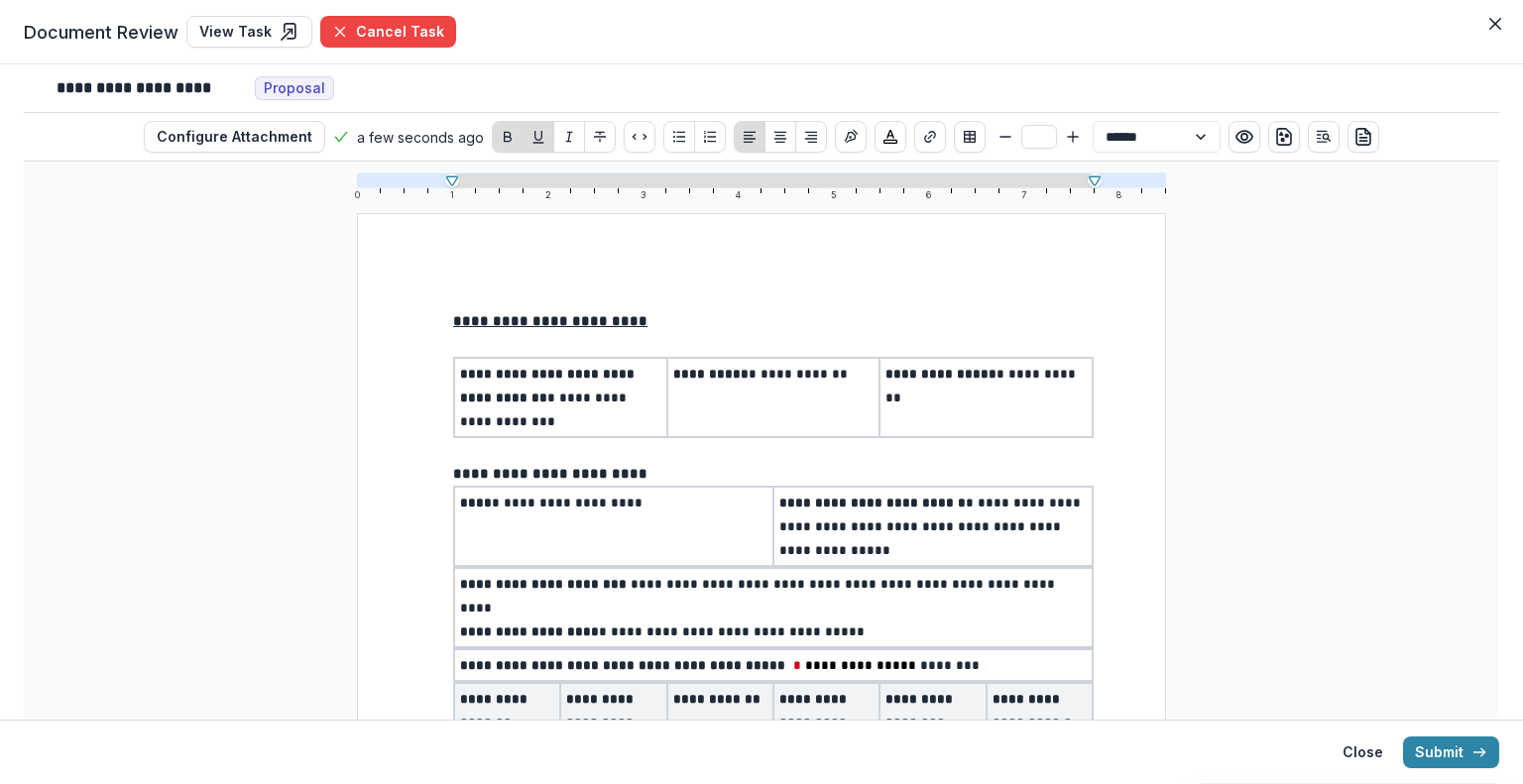 scroll, scrollTop: 99, scrollLeft: 0, axis: vertical 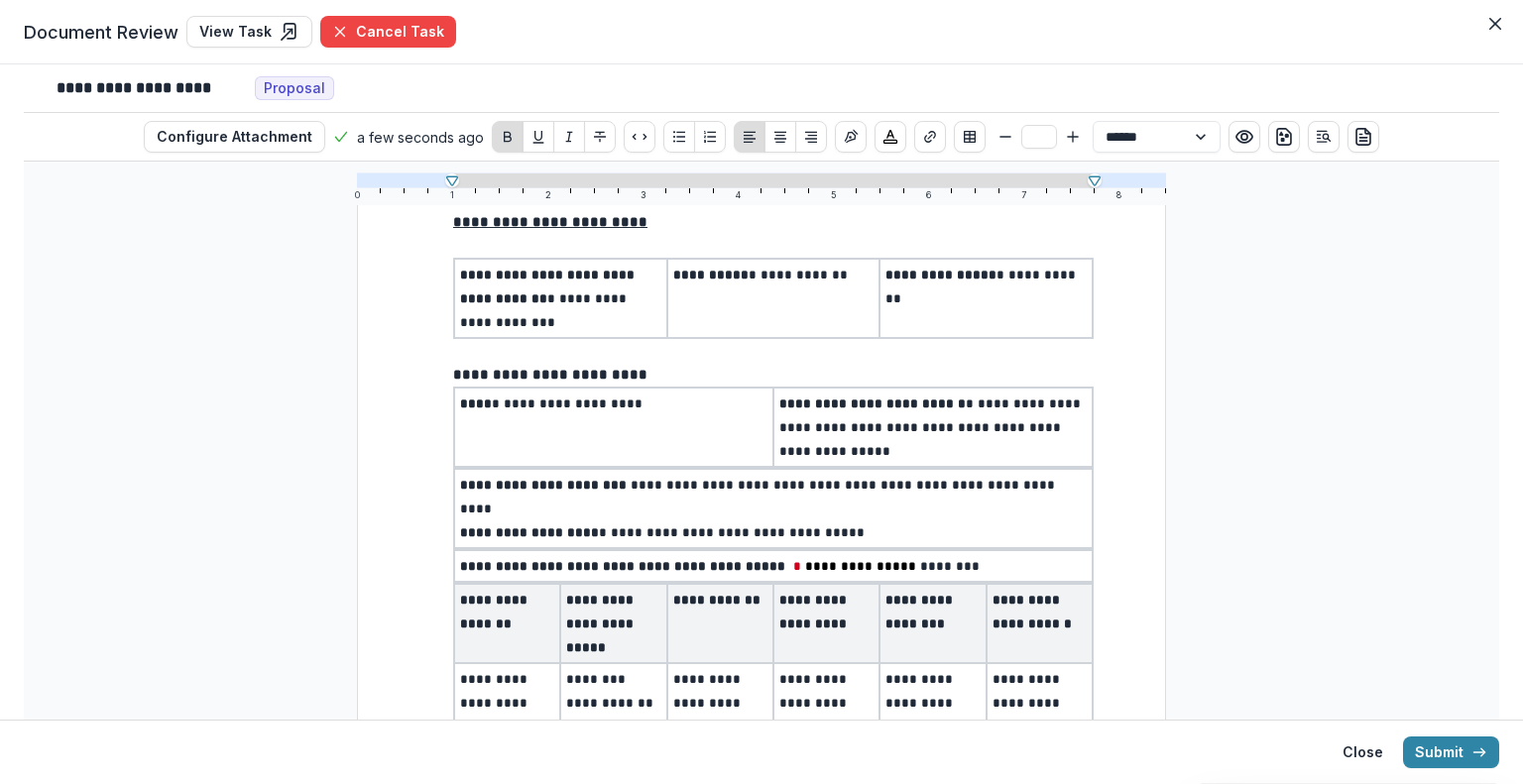 type on "**" 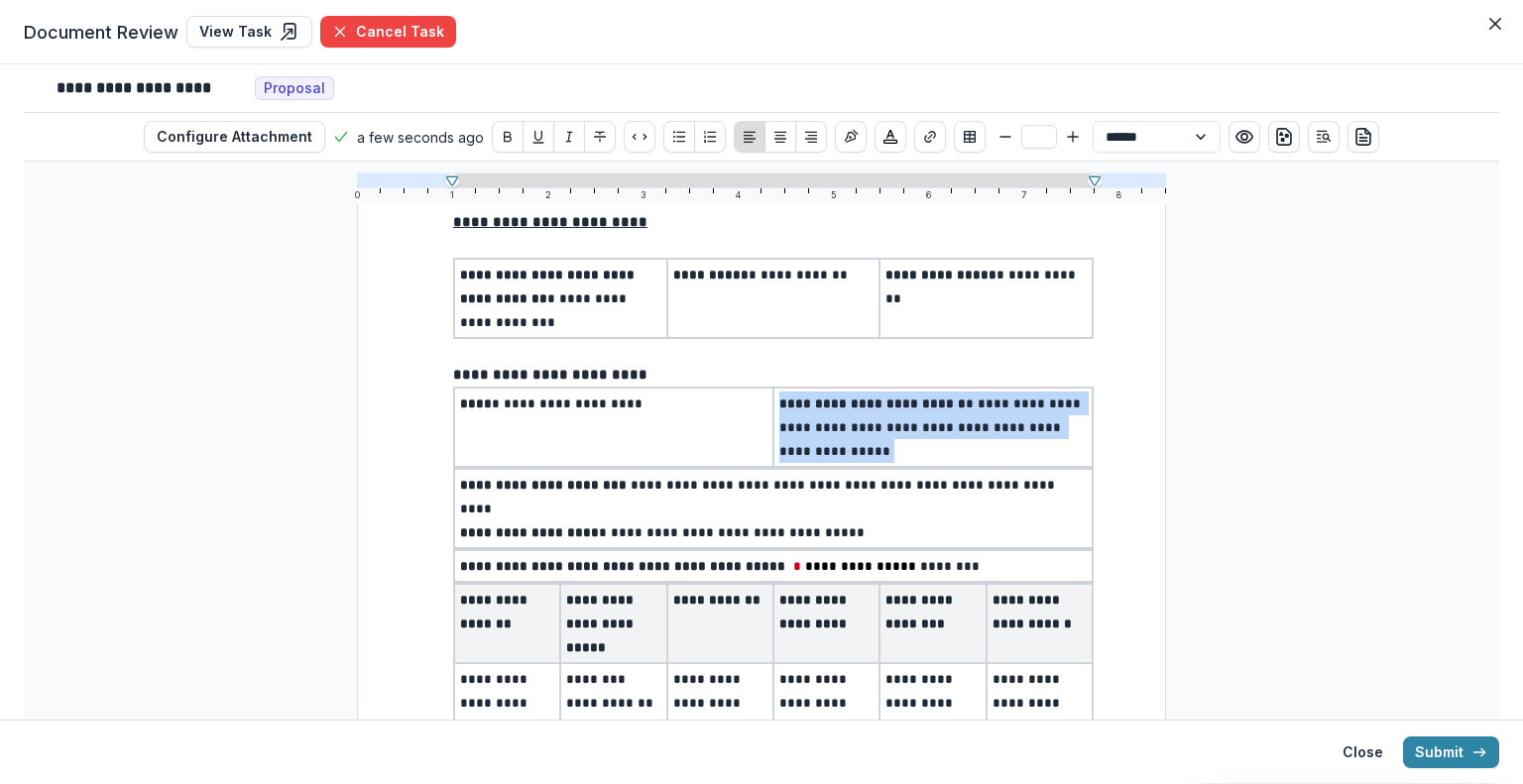 drag, startPoint x: 777, startPoint y: 400, endPoint x: 1066, endPoint y: 447, distance: 292.7969 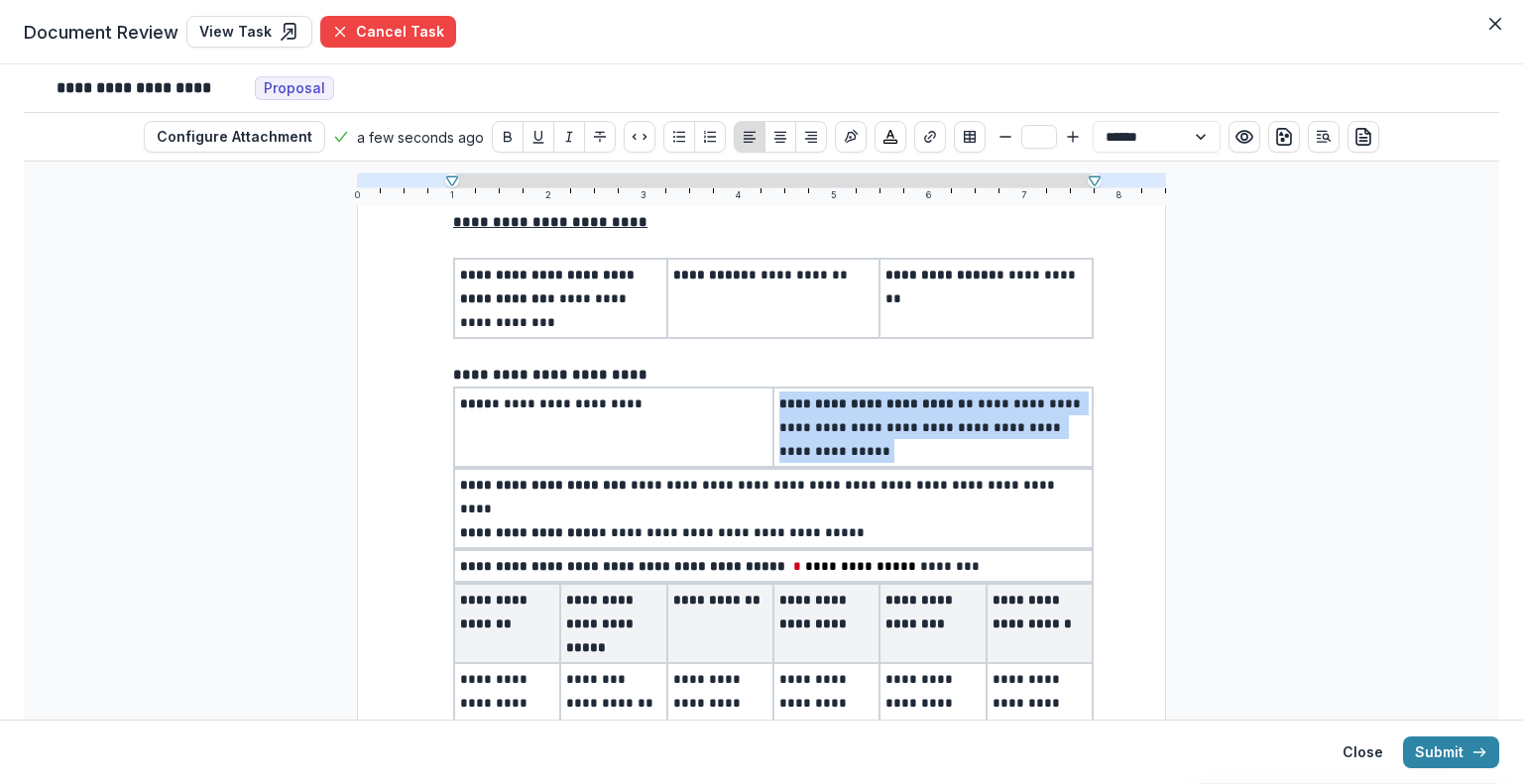 click on "**********" at bounding box center (933, 427) 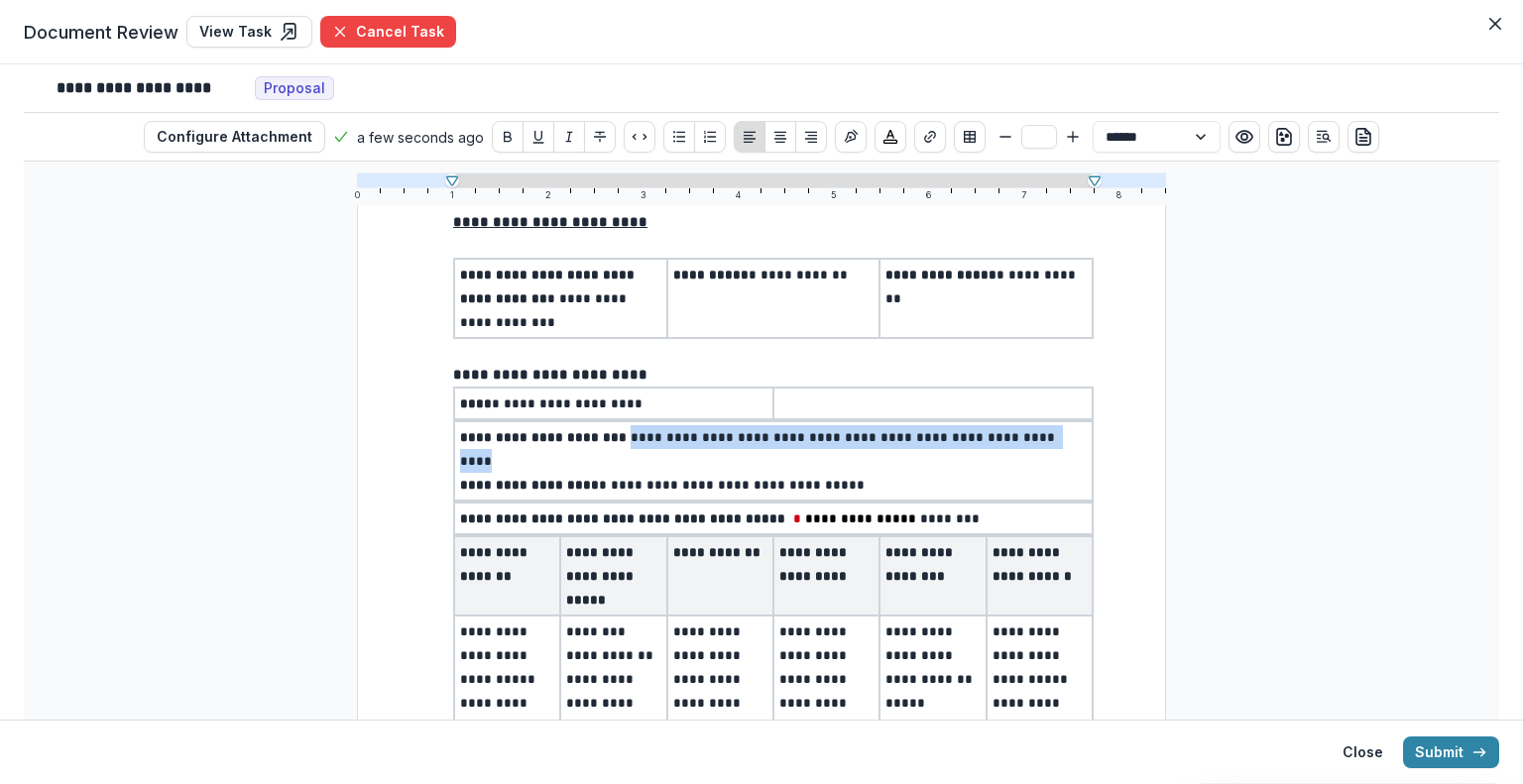 drag, startPoint x: 618, startPoint y: 431, endPoint x: 1077, endPoint y: 429, distance: 459.00436 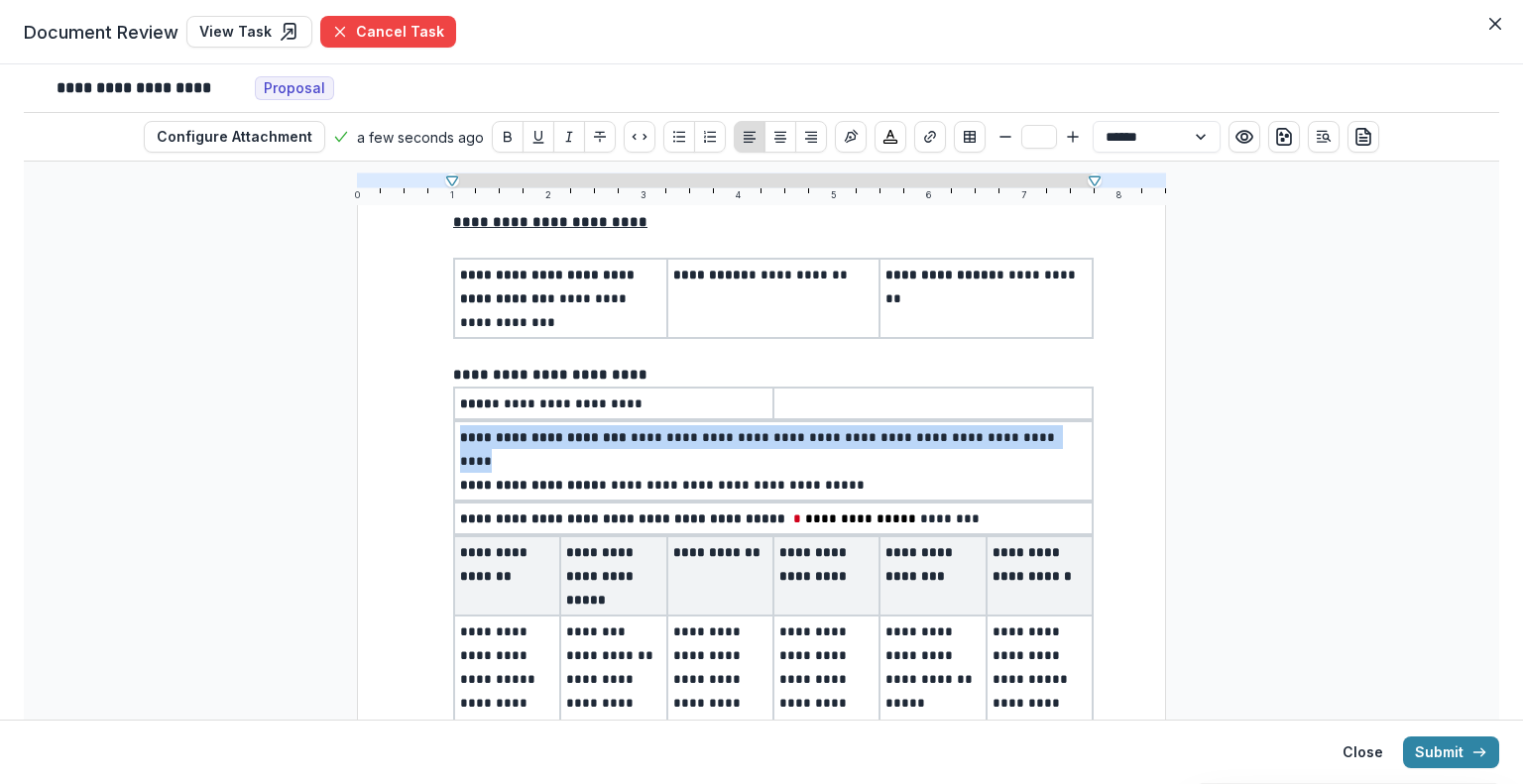 drag, startPoint x: 456, startPoint y: 439, endPoint x: 1085, endPoint y: 431, distance: 629.0509 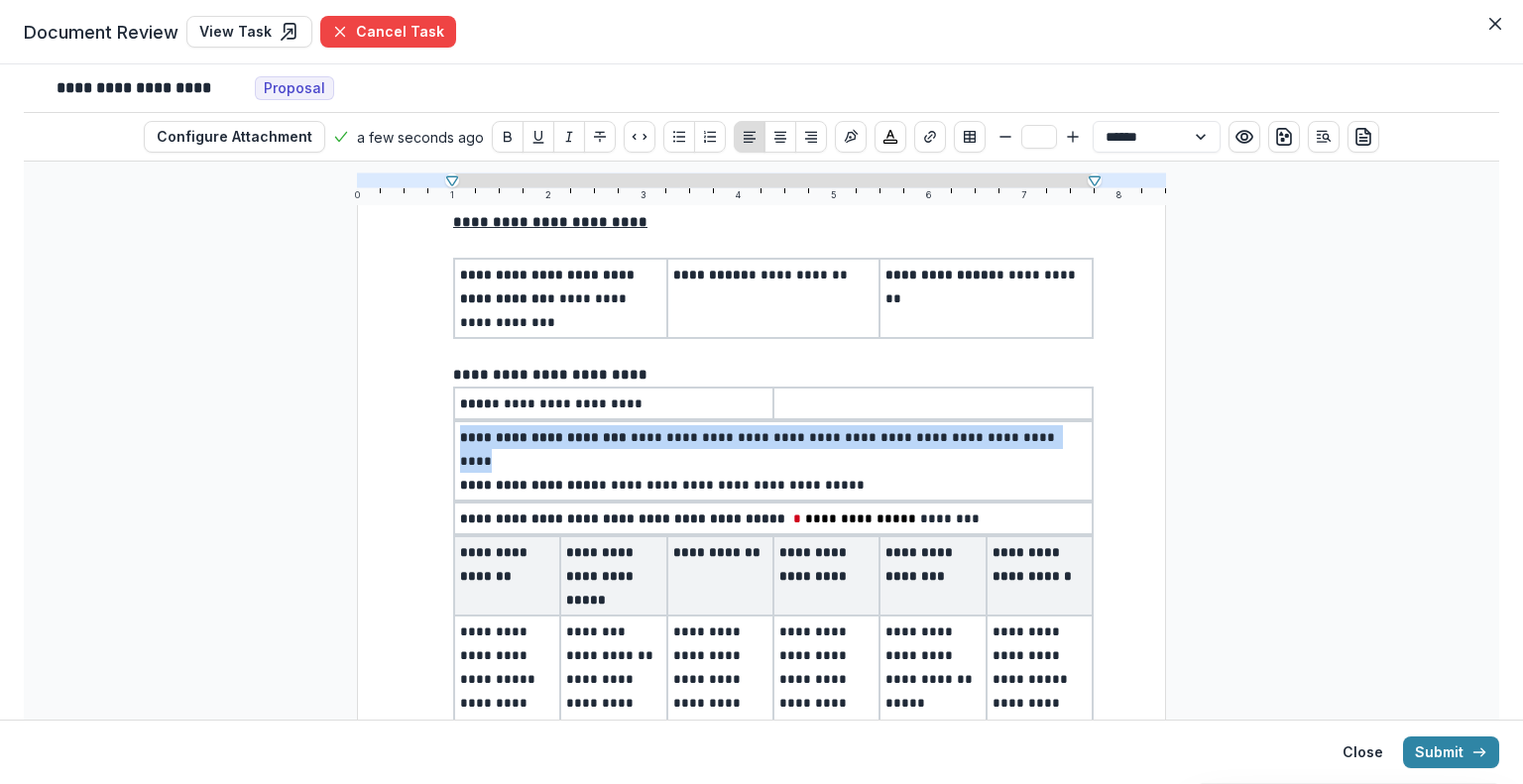 click on "**********" at bounding box center (773, 461) 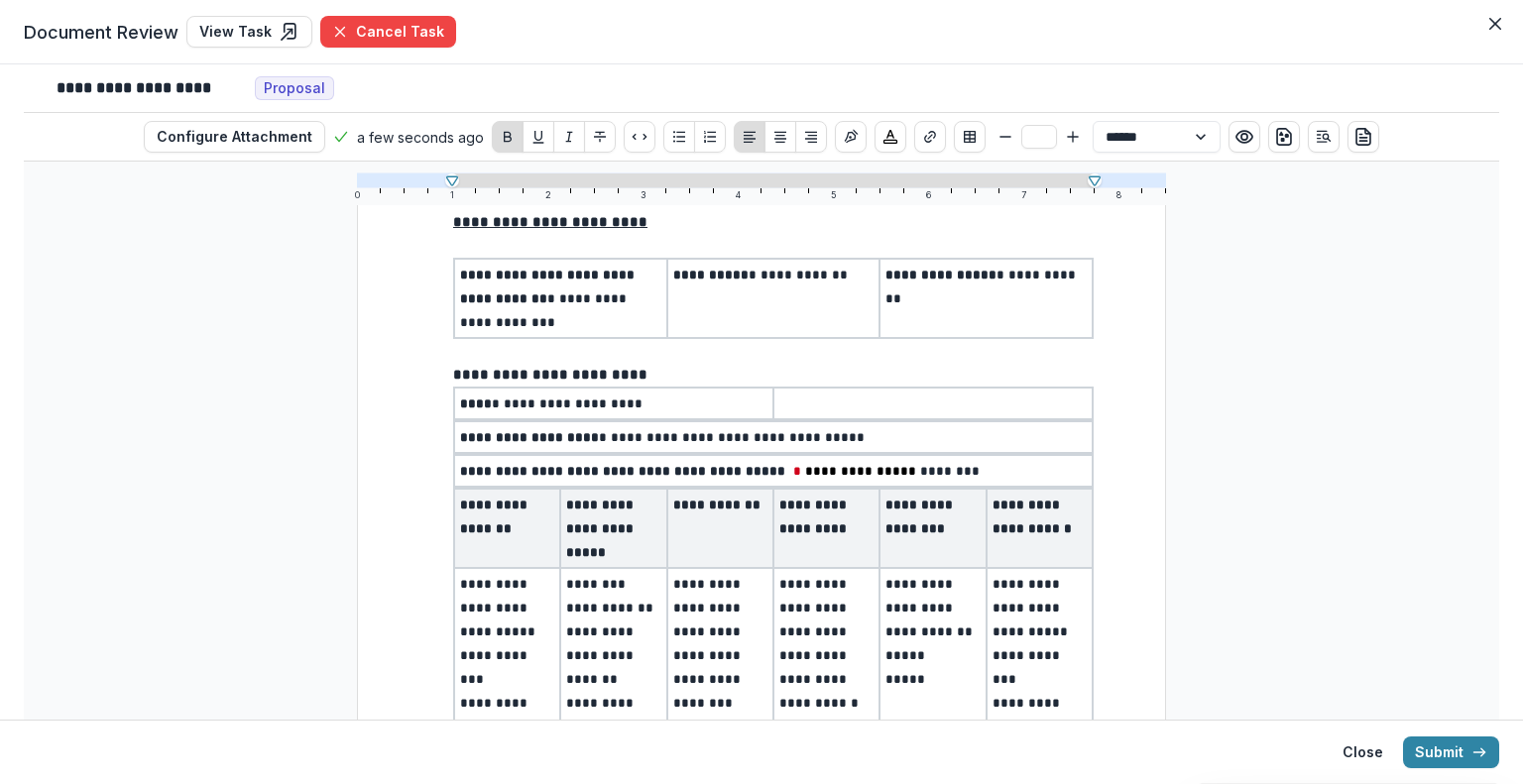 scroll, scrollTop: 198, scrollLeft: 0, axis: vertical 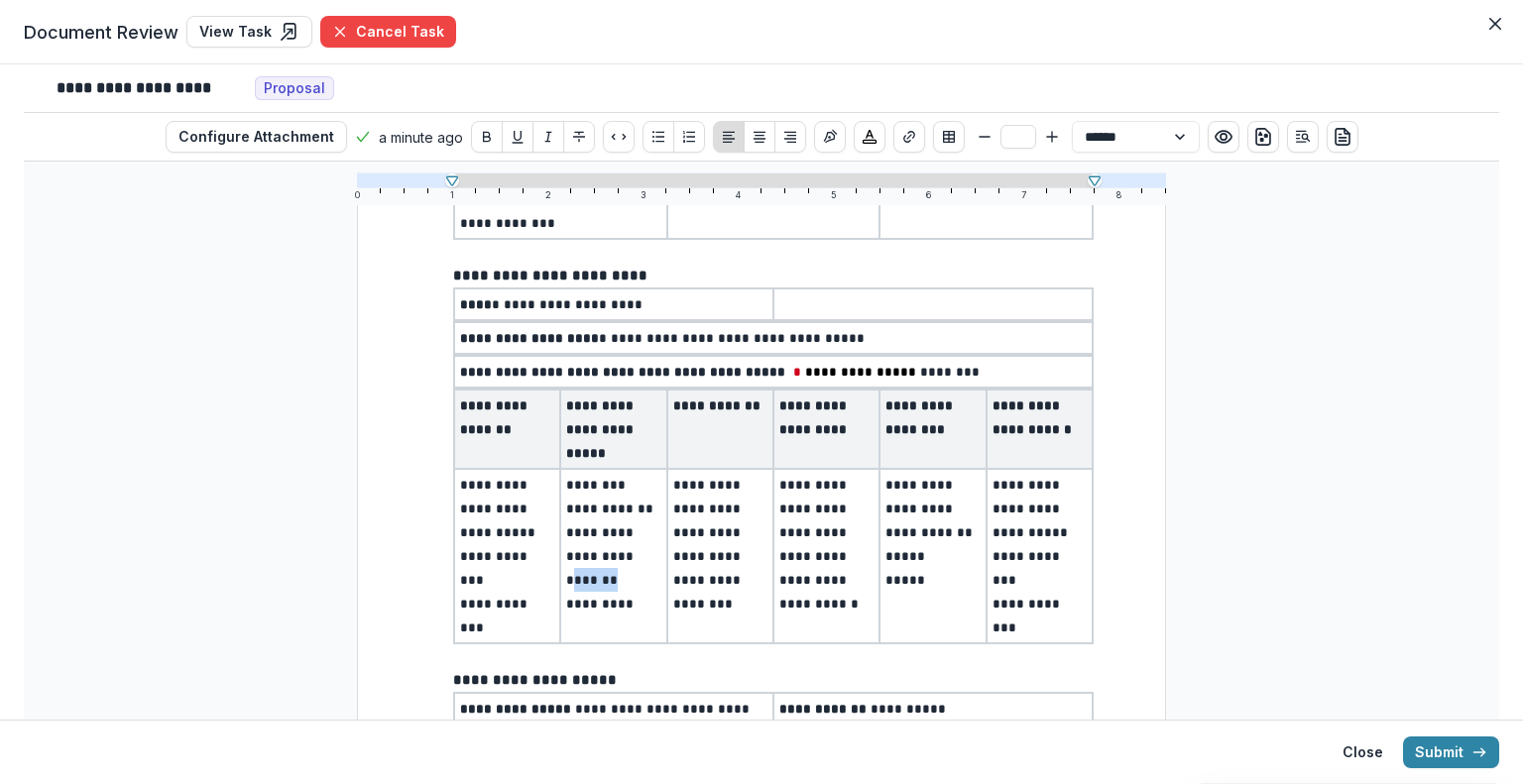 drag, startPoint x: 595, startPoint y: 577, endPoint x: 610, endPoint y: 576, distance: 15.033296 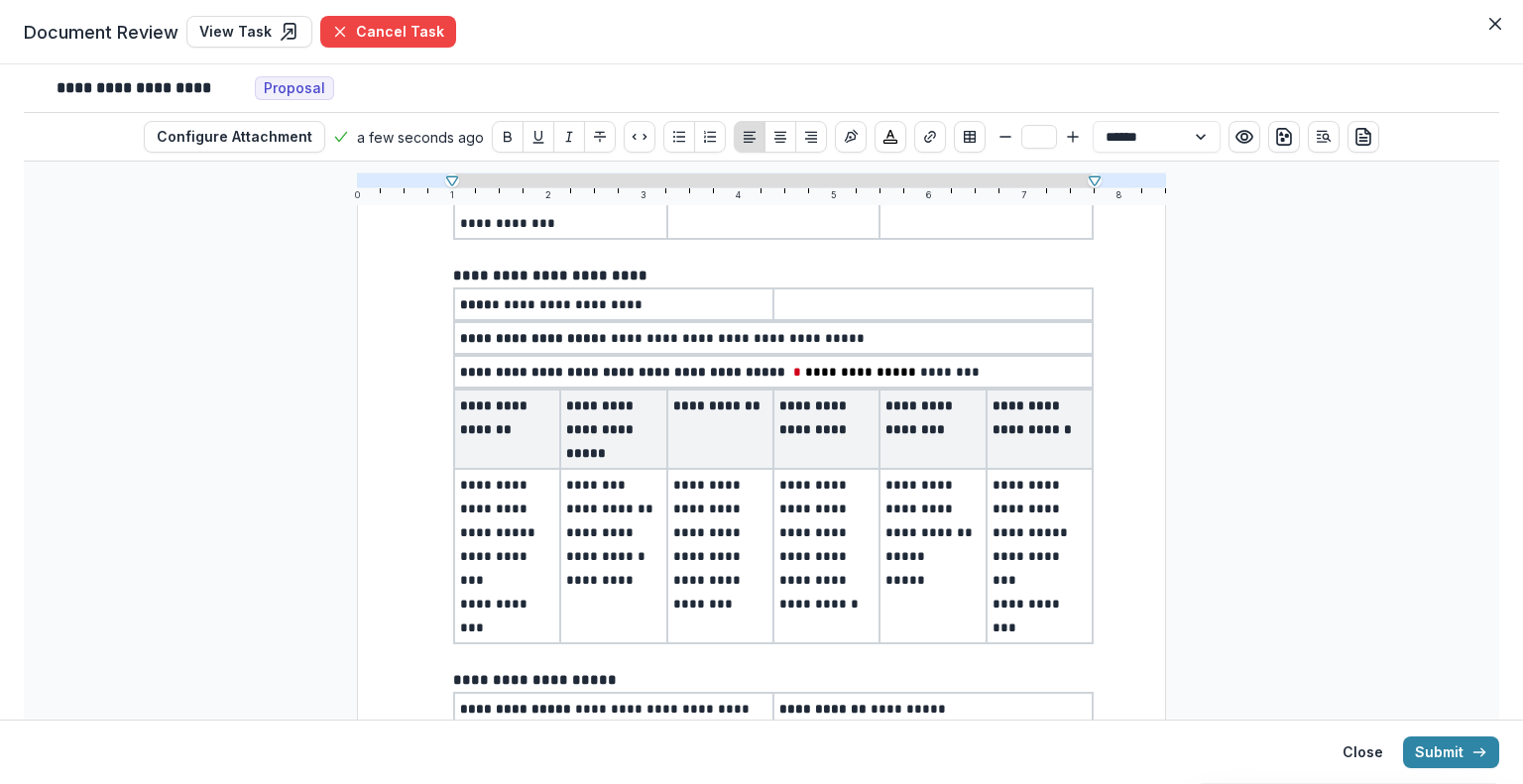 drag, startPoint x: 653, startPoint y: 501, endPoint x: 670, endPoint y: 503, distance: 17.117243 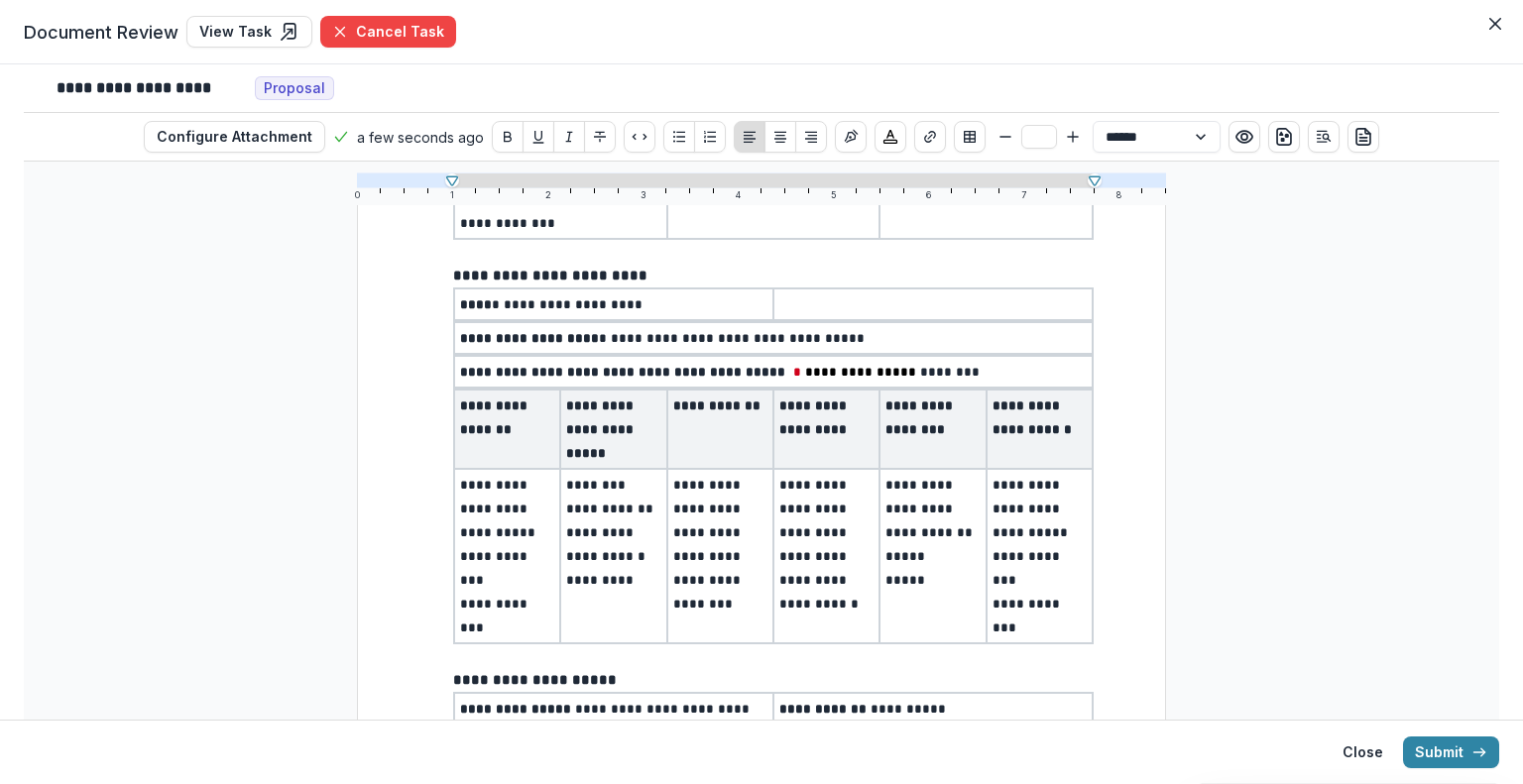 click on "**********" at bounding box center (613, 556) 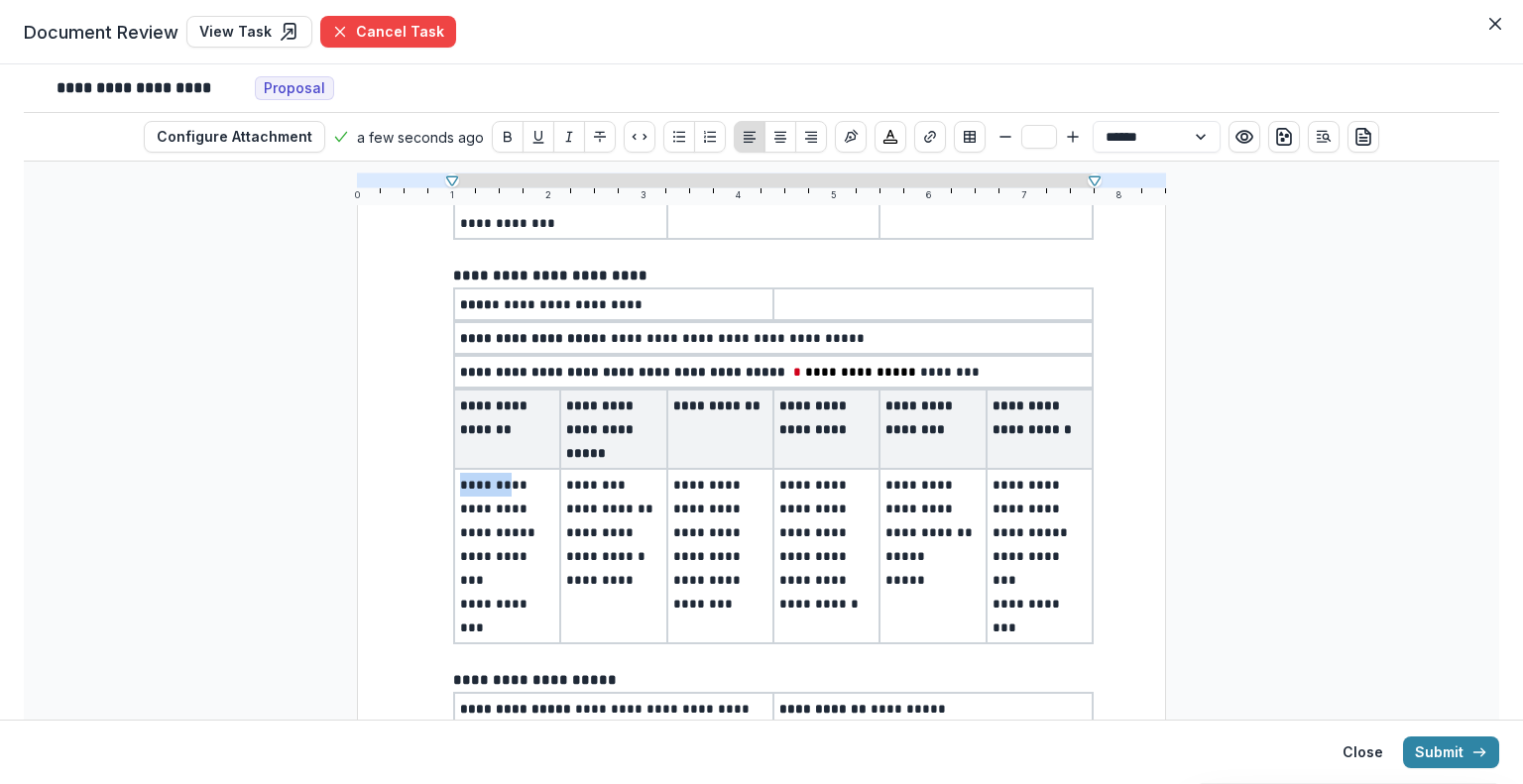 drag, startPoint x: 456, startPoint y: 477, endPoint x: 510, endPoint y: 475, distance: 54.037024 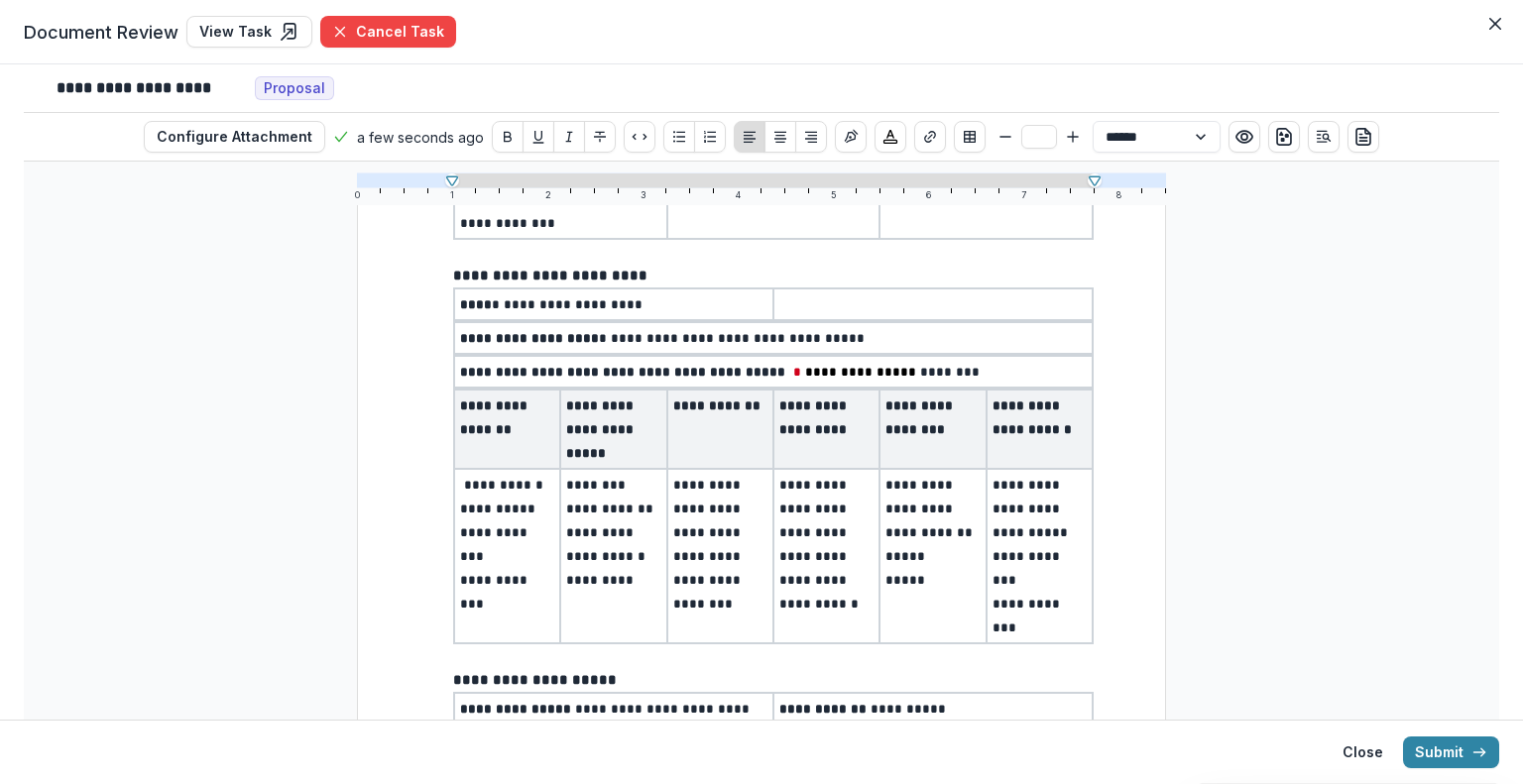 type 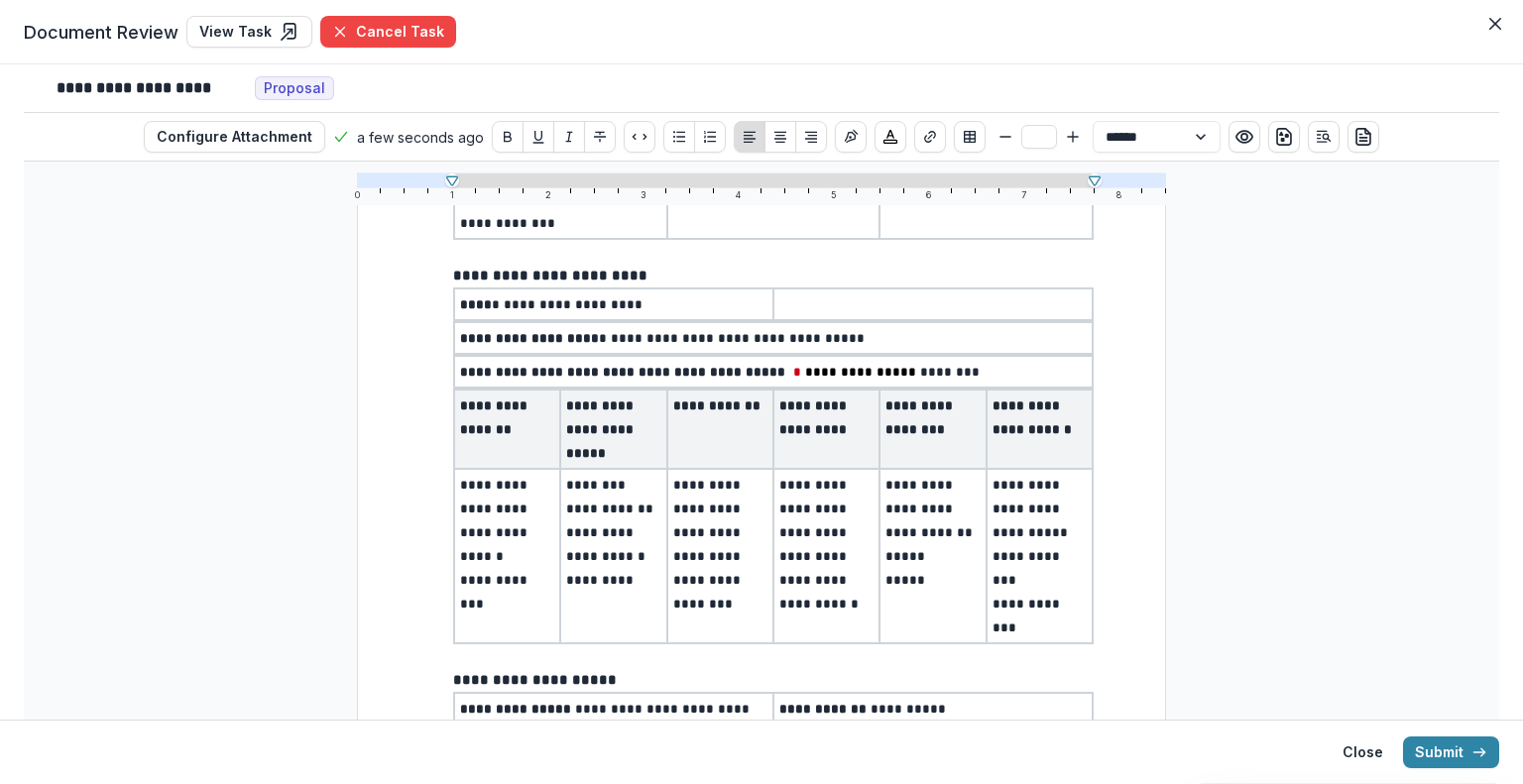 click on "********" at bounding box center (613, 485) 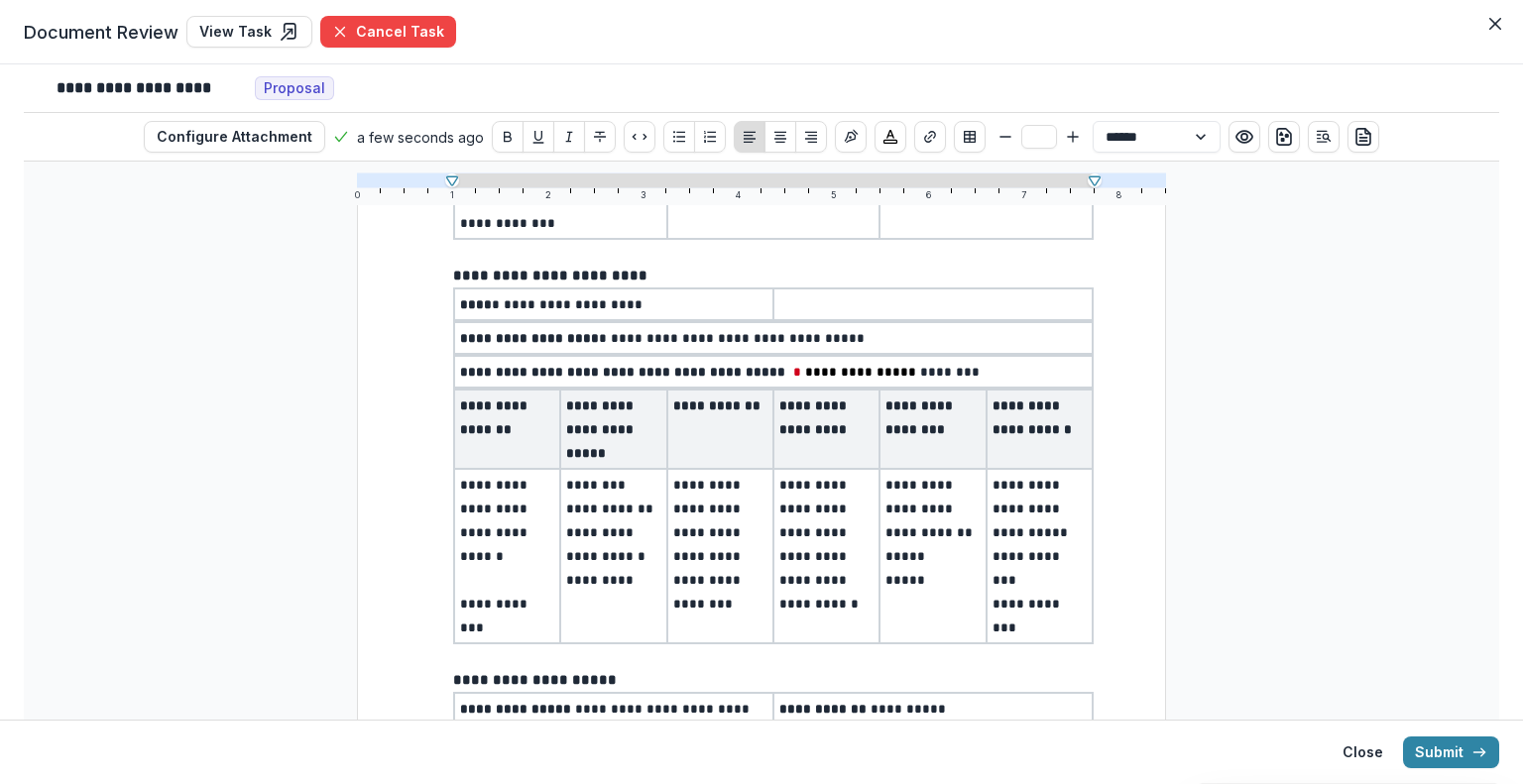 click on "**********" at bounding box center [709, 544] 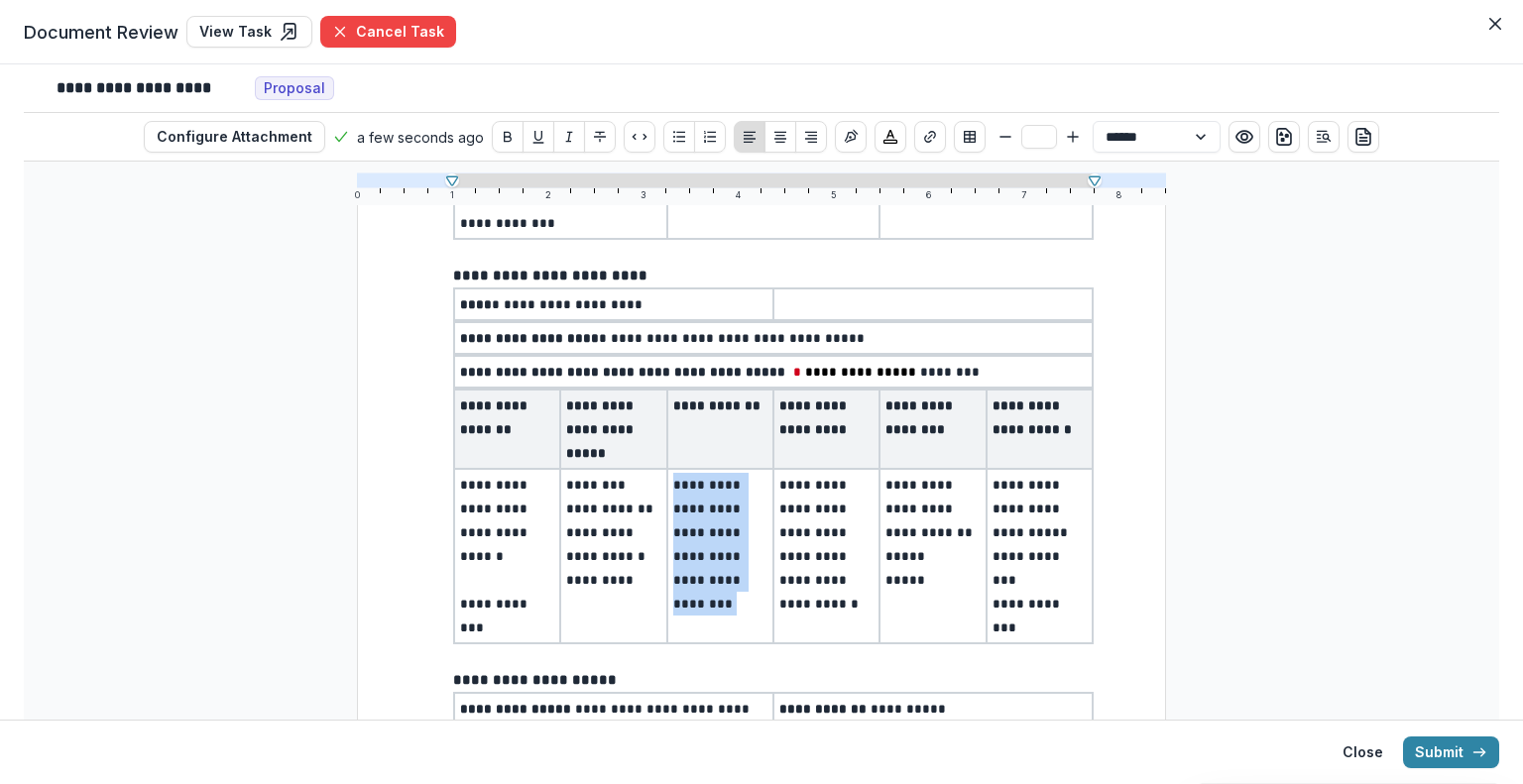 drag, startPoint x: 669, startPoint y: 475, endPoint x: 762, endPoint y: 588, distance: 146.3489 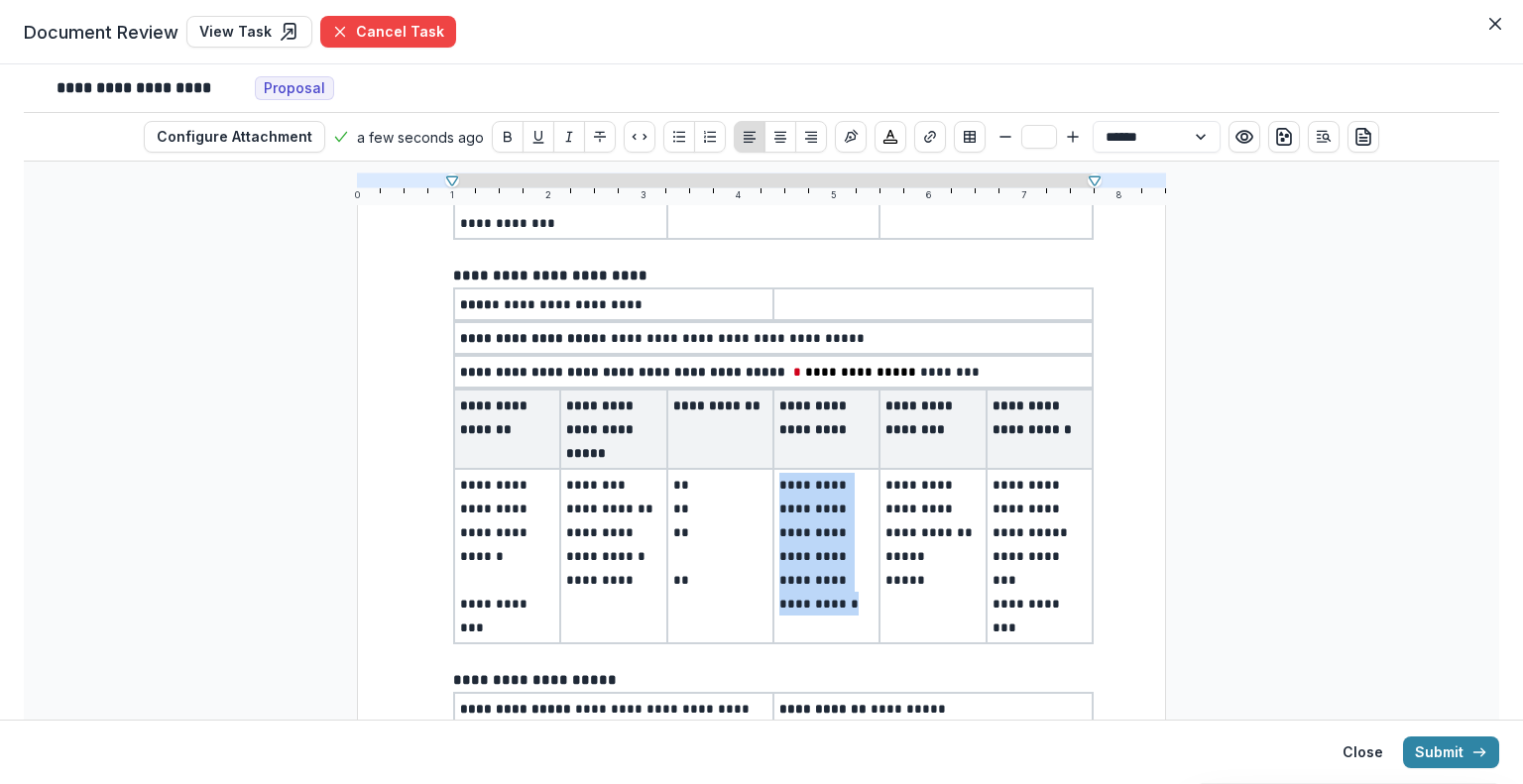 drag, startPoint x: 777, startPoint y: 480, endPoint x: 866, endPoint y: 572, distance: 128.00391 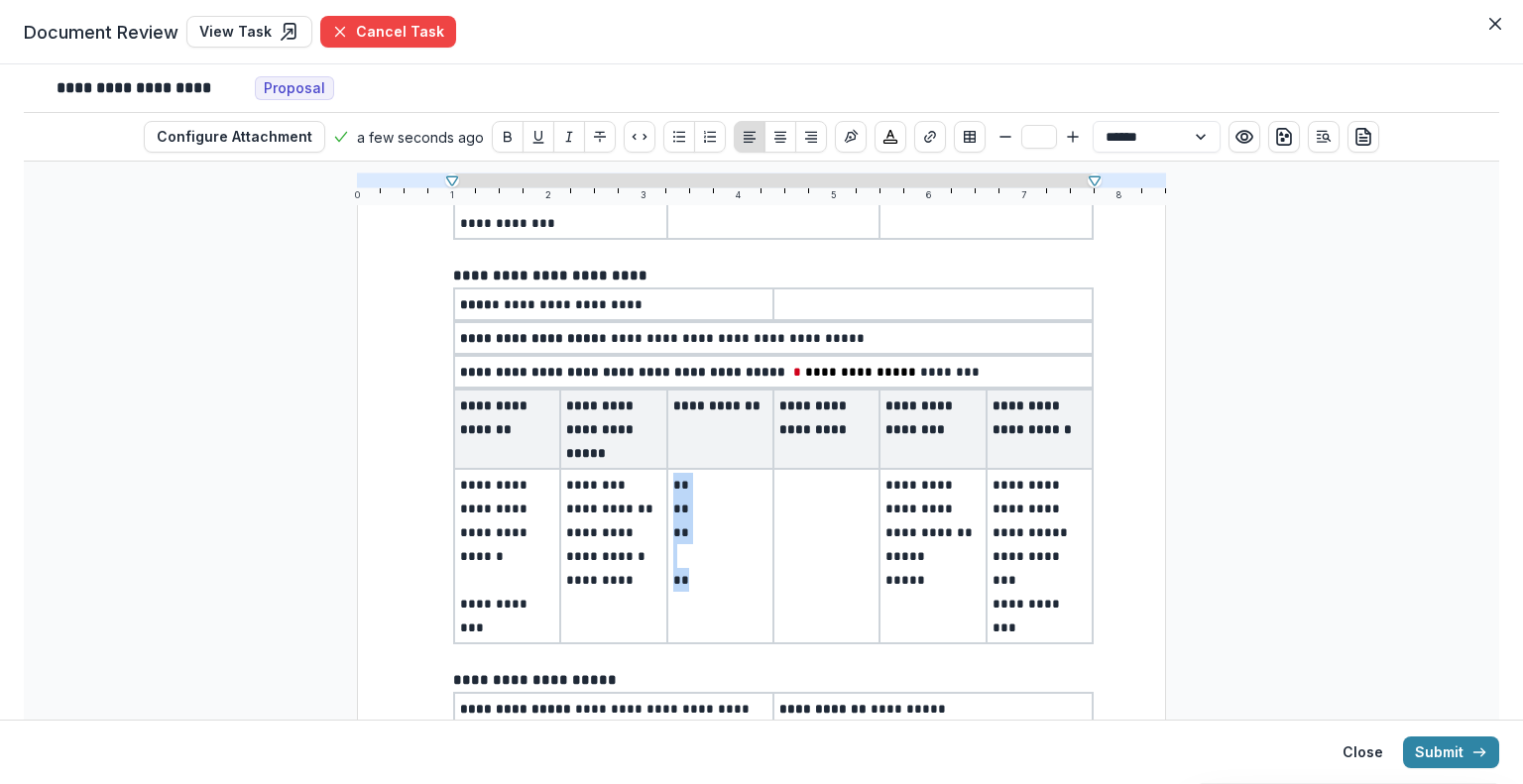 drag, startPoint x: 668, startPoint y: 477, endPoint x: 706, endPoint y: 580, distance: 109.786156 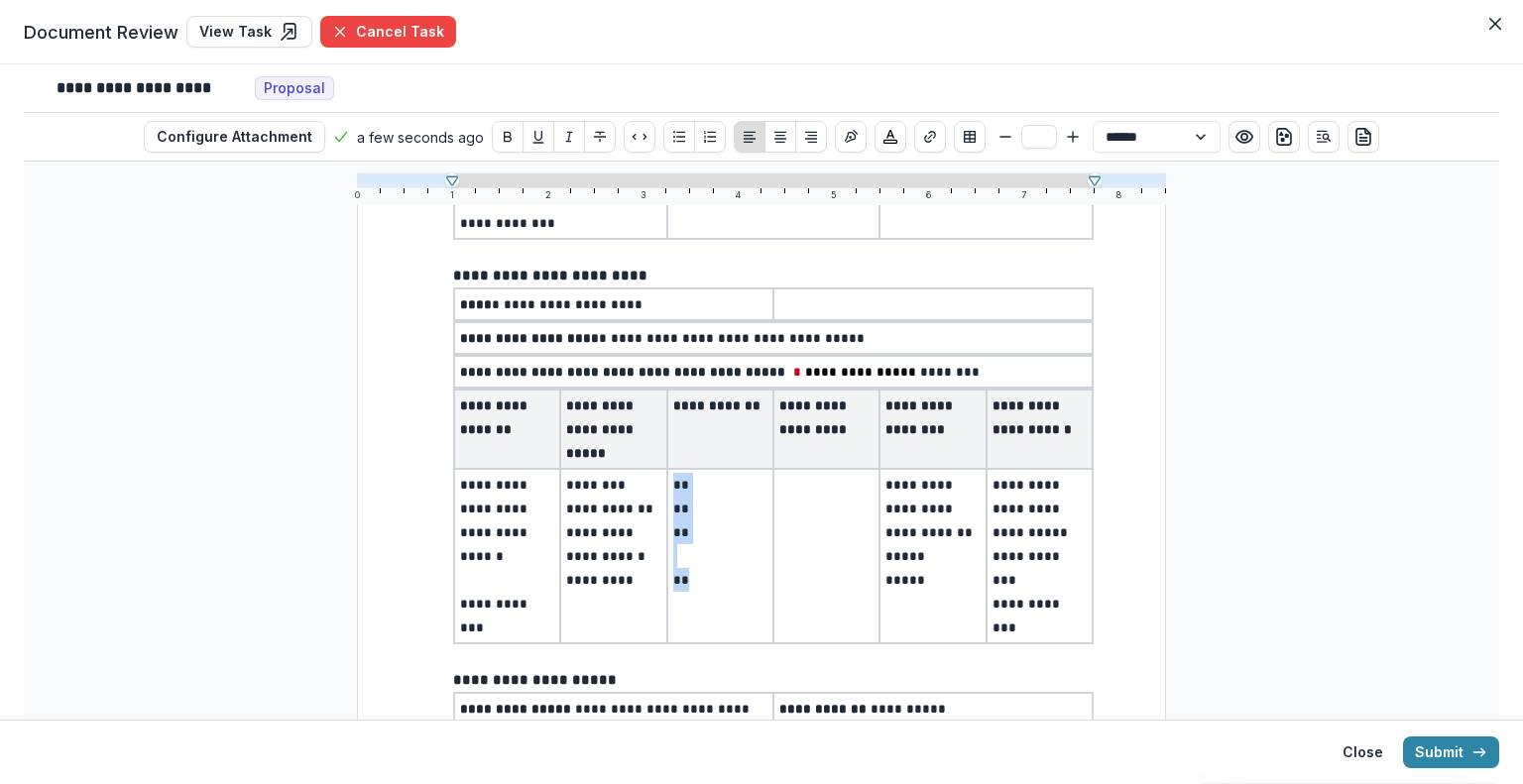 click on "** ** ** **" at bounding box center (720, 556) 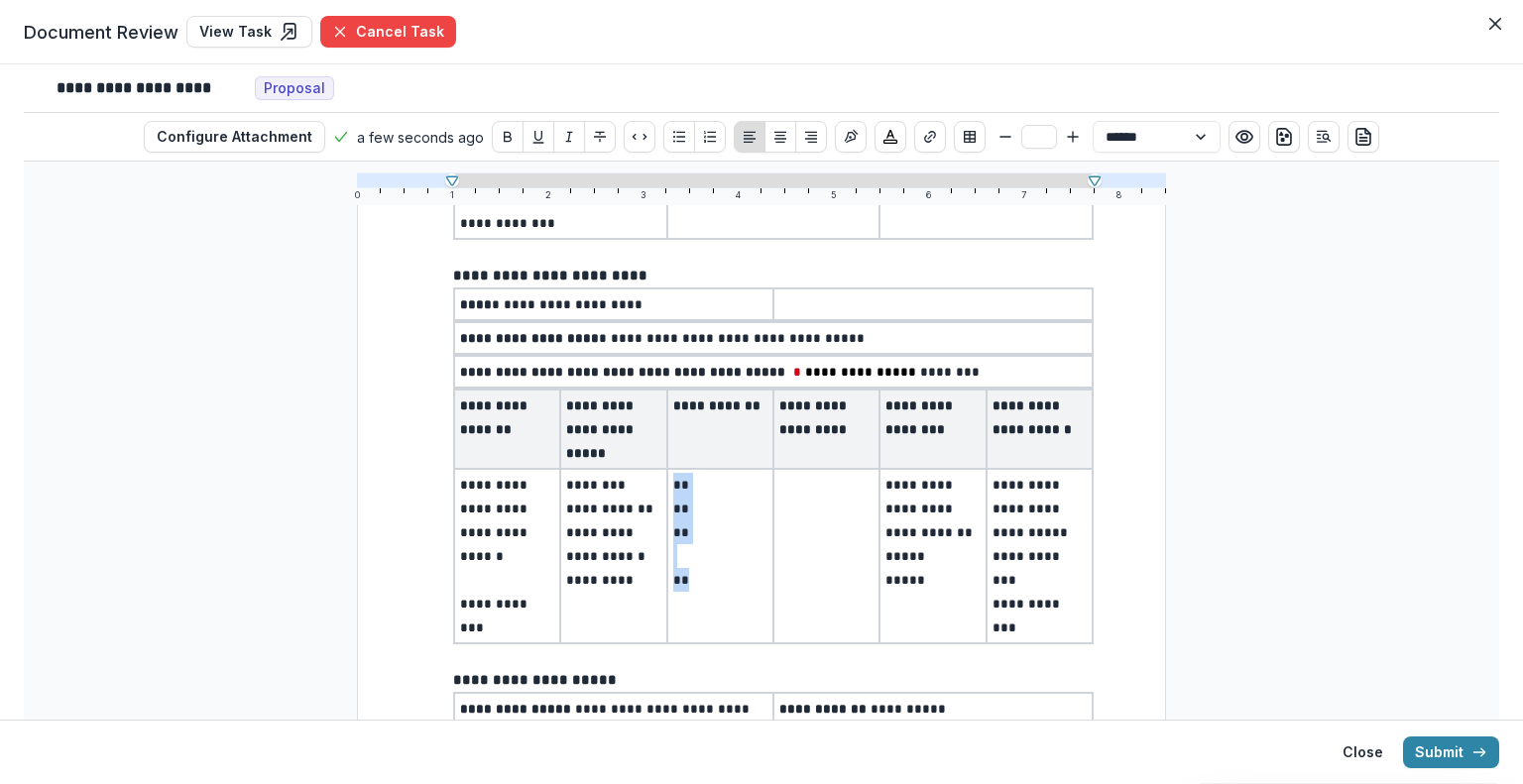 copy on "** ** ** **" 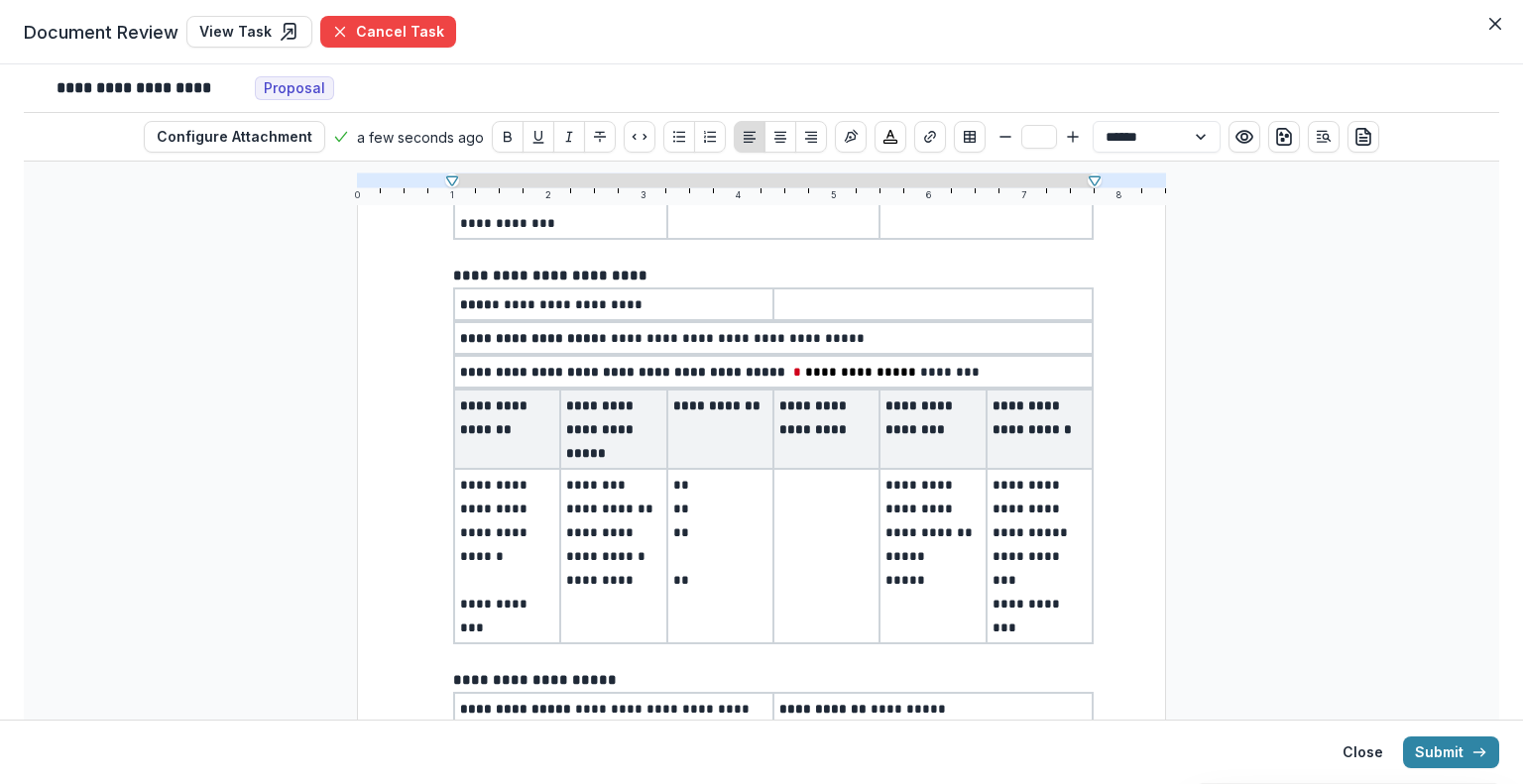 click at bounding box center [826, 485] 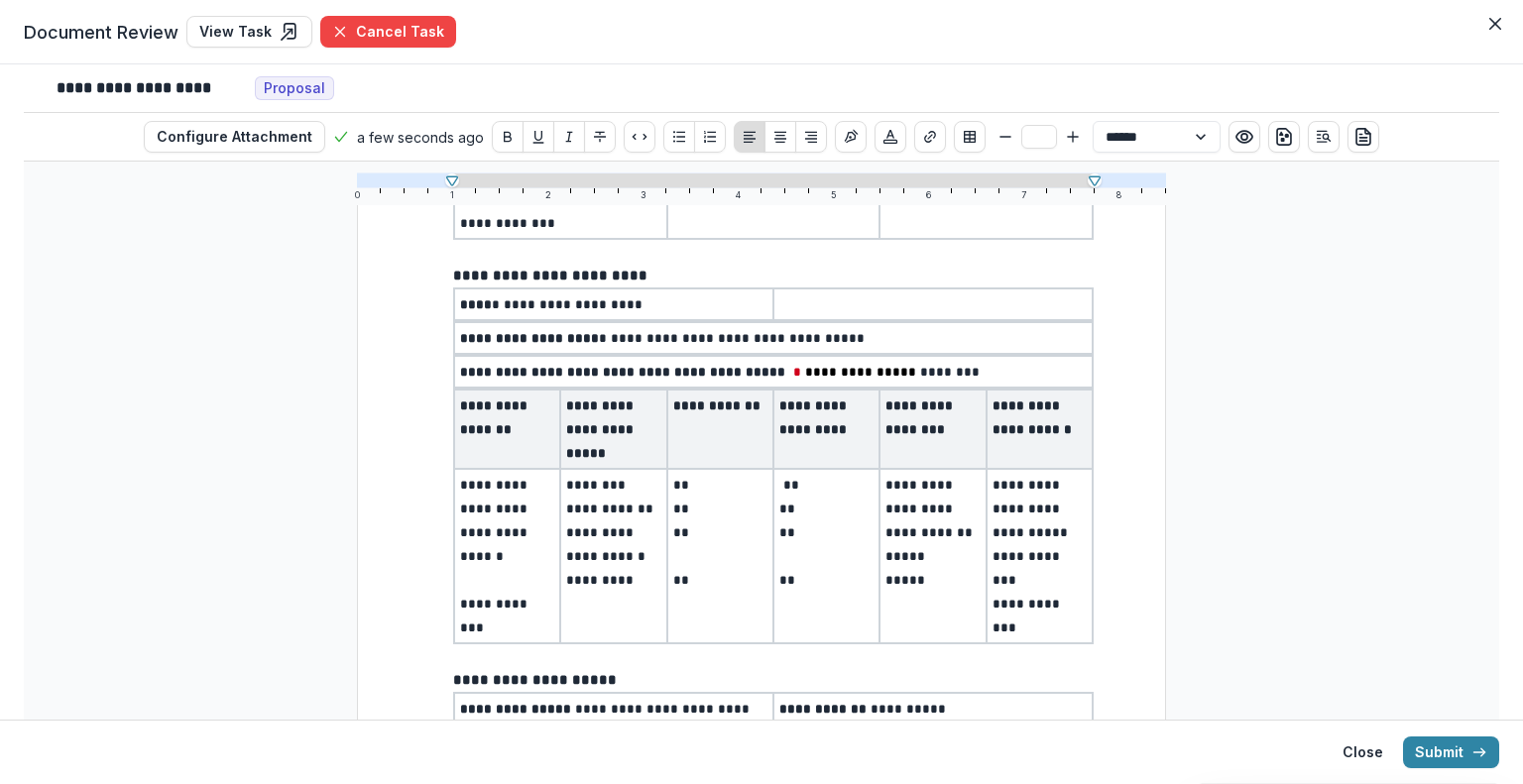 click at bounding box center (781, 485) 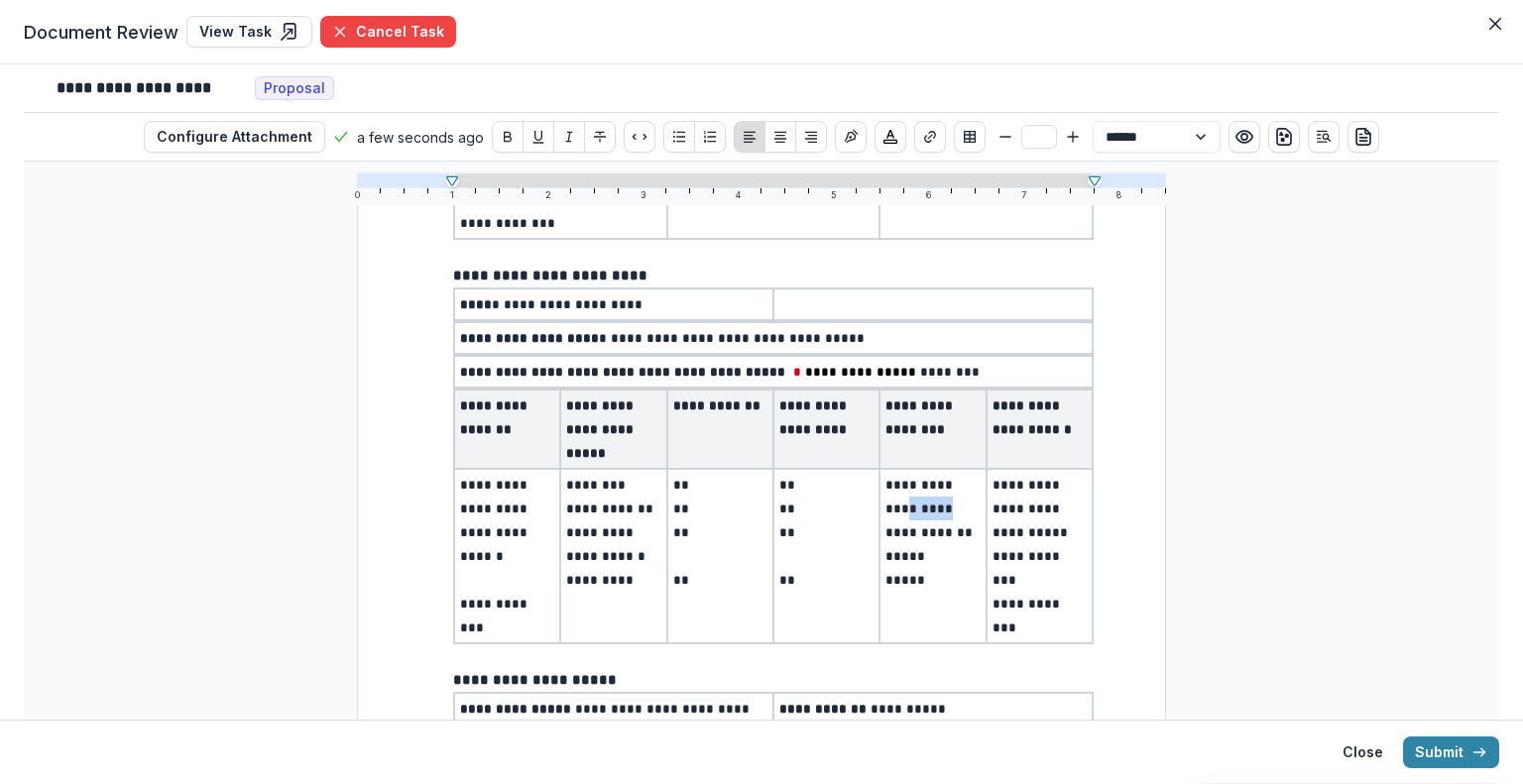 drag, startPoint x: 881, startPoint y: 497, endPoint x: 934, endPoint y: 503, distance: 53.338541 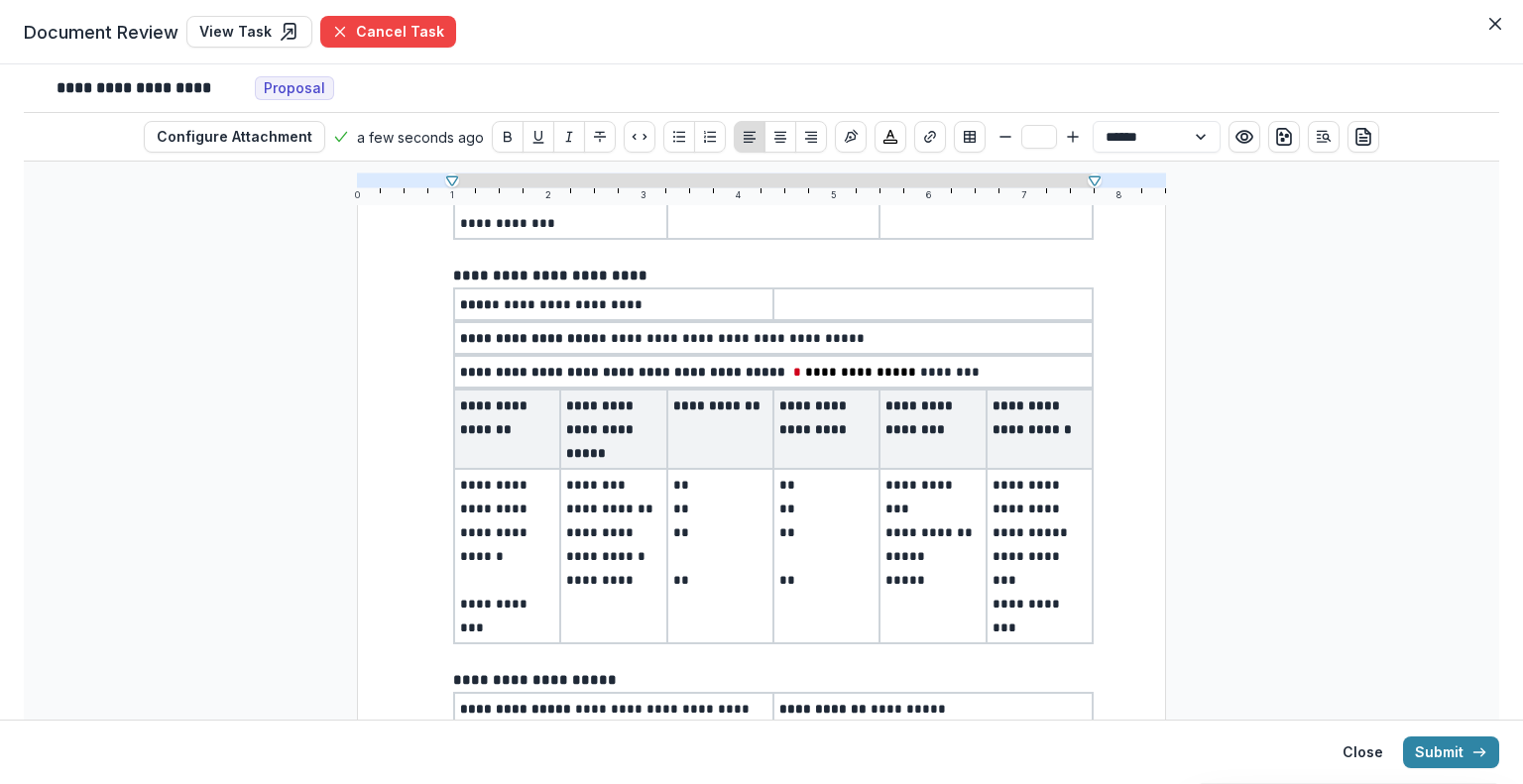 click on "**********" at bounding box center (929, 532) 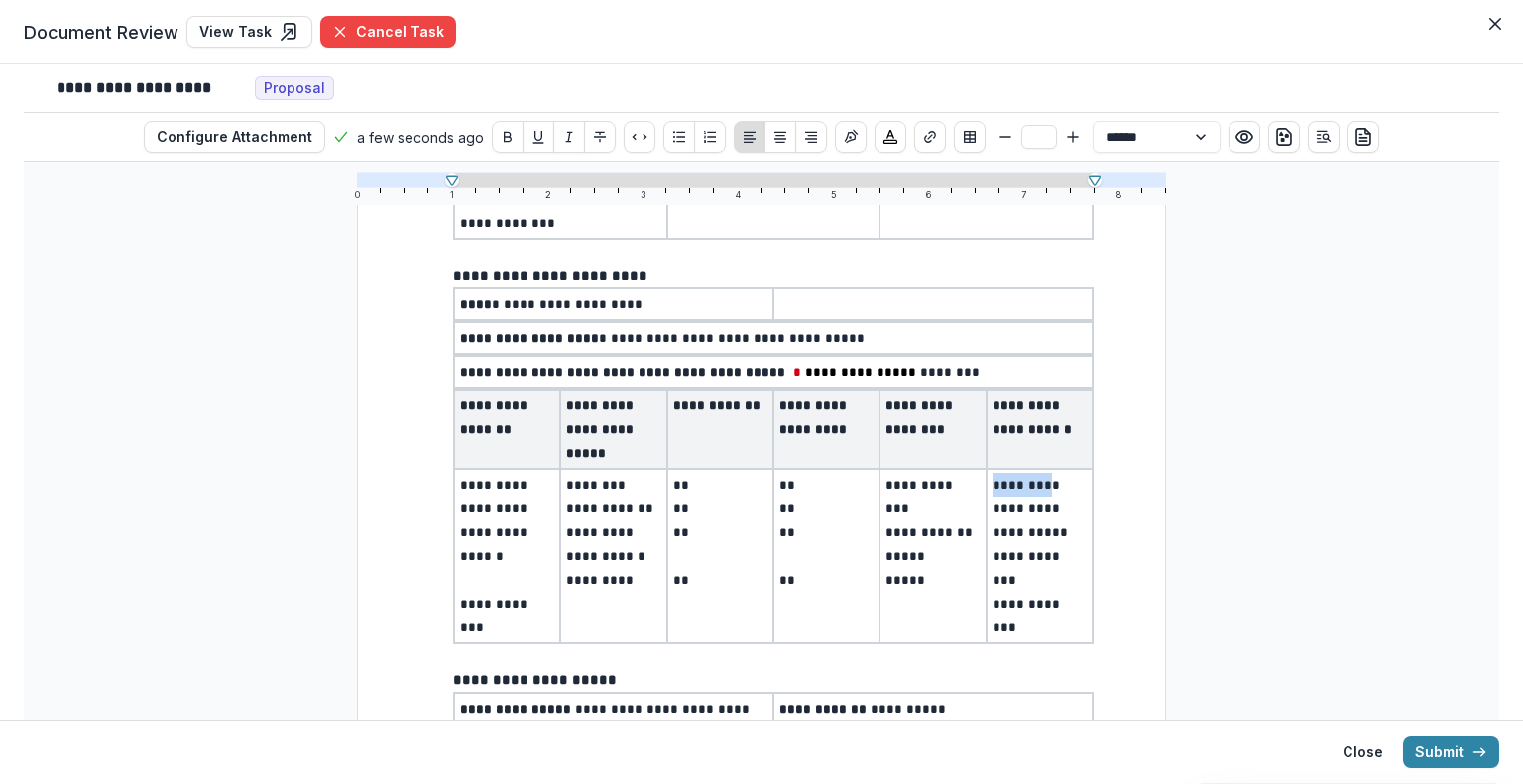 drag, startPoint x: 988, startPoint y: 479, endPoint x: 1050, endPoint y: 477, distance: 62.03225 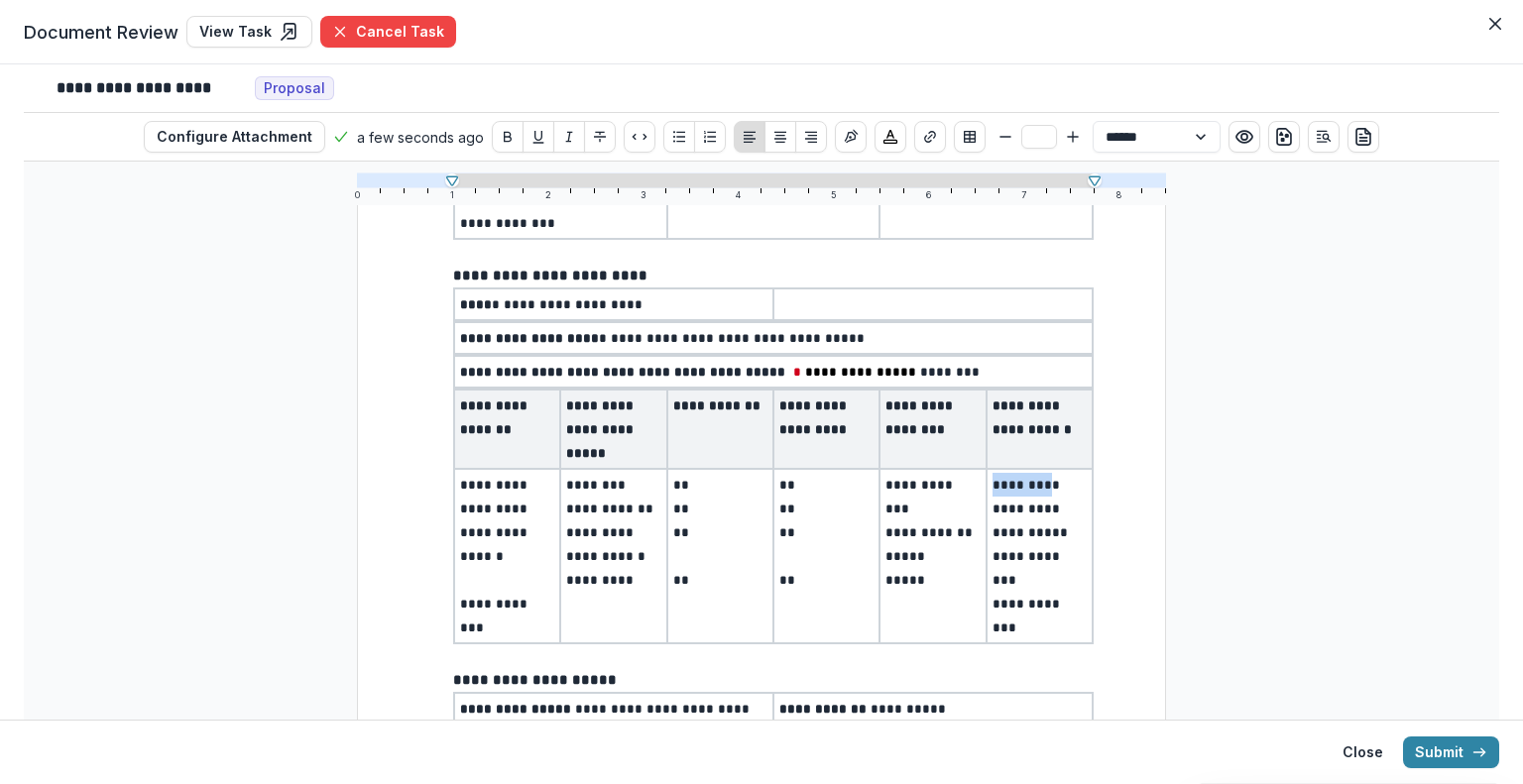 click on "**********" at bounding box center (1039, 556) 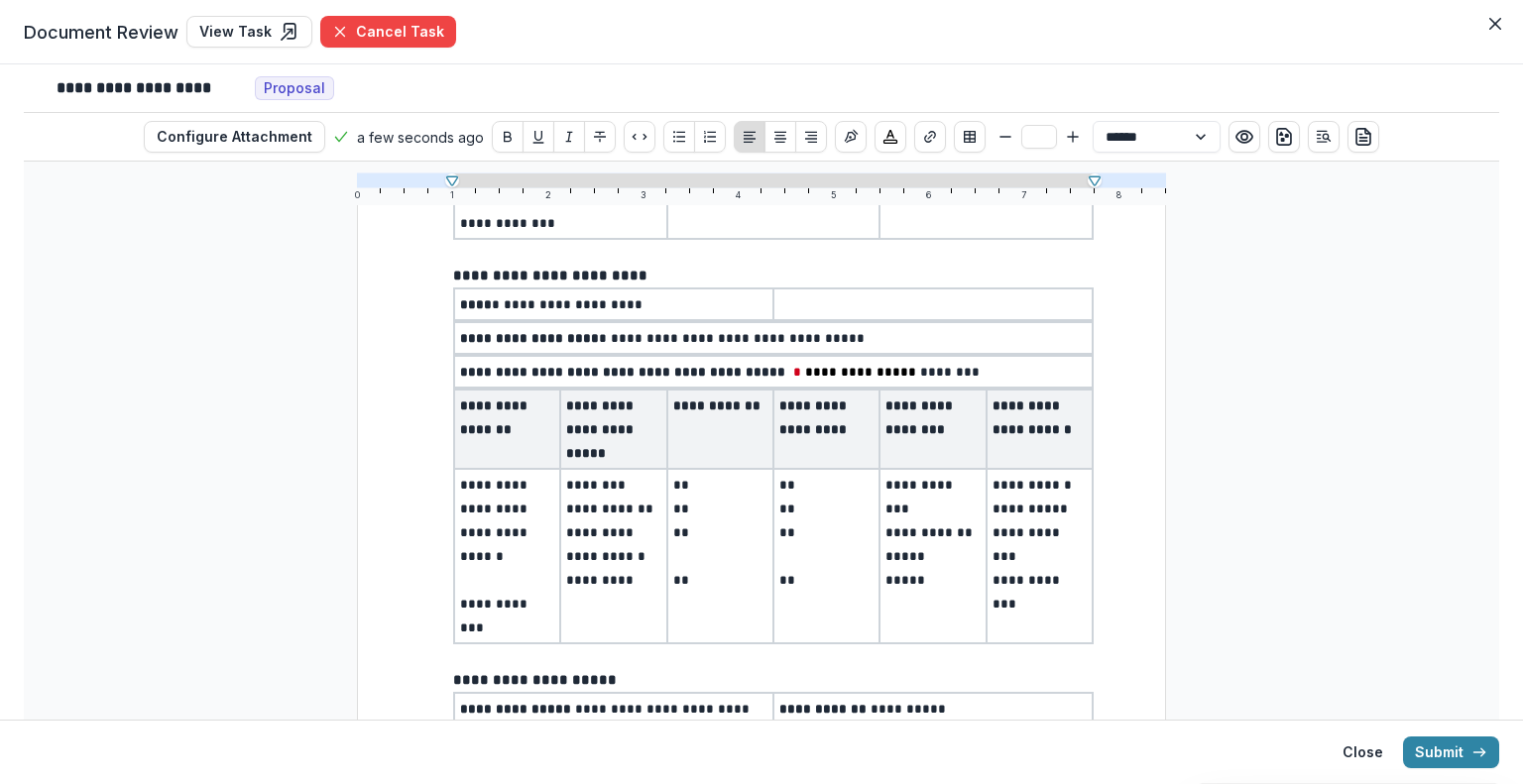 click on "**********" at bounding box center (1032, 544) 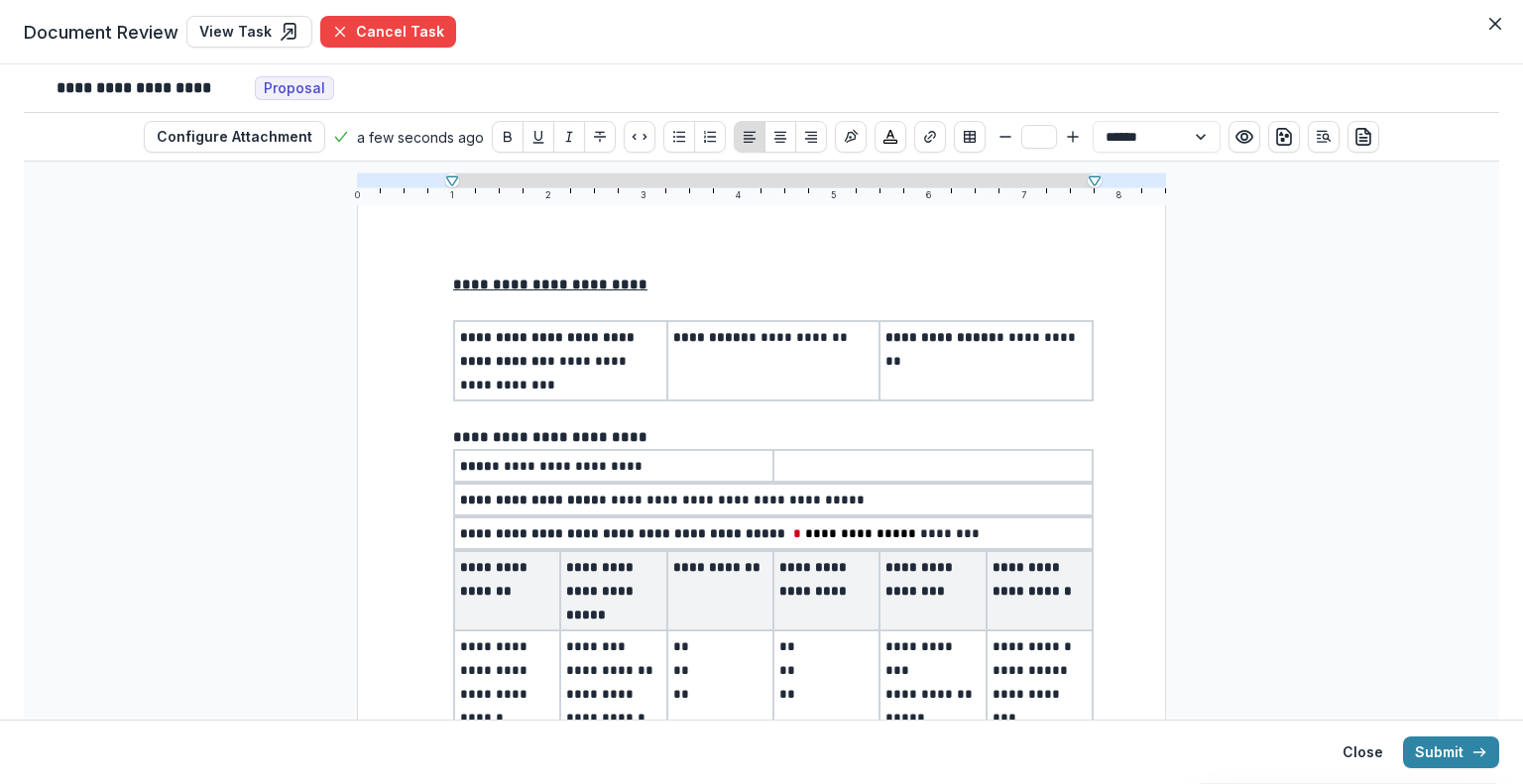 scroll, scrollTop: 0, scrollLeft: 0, axis: both 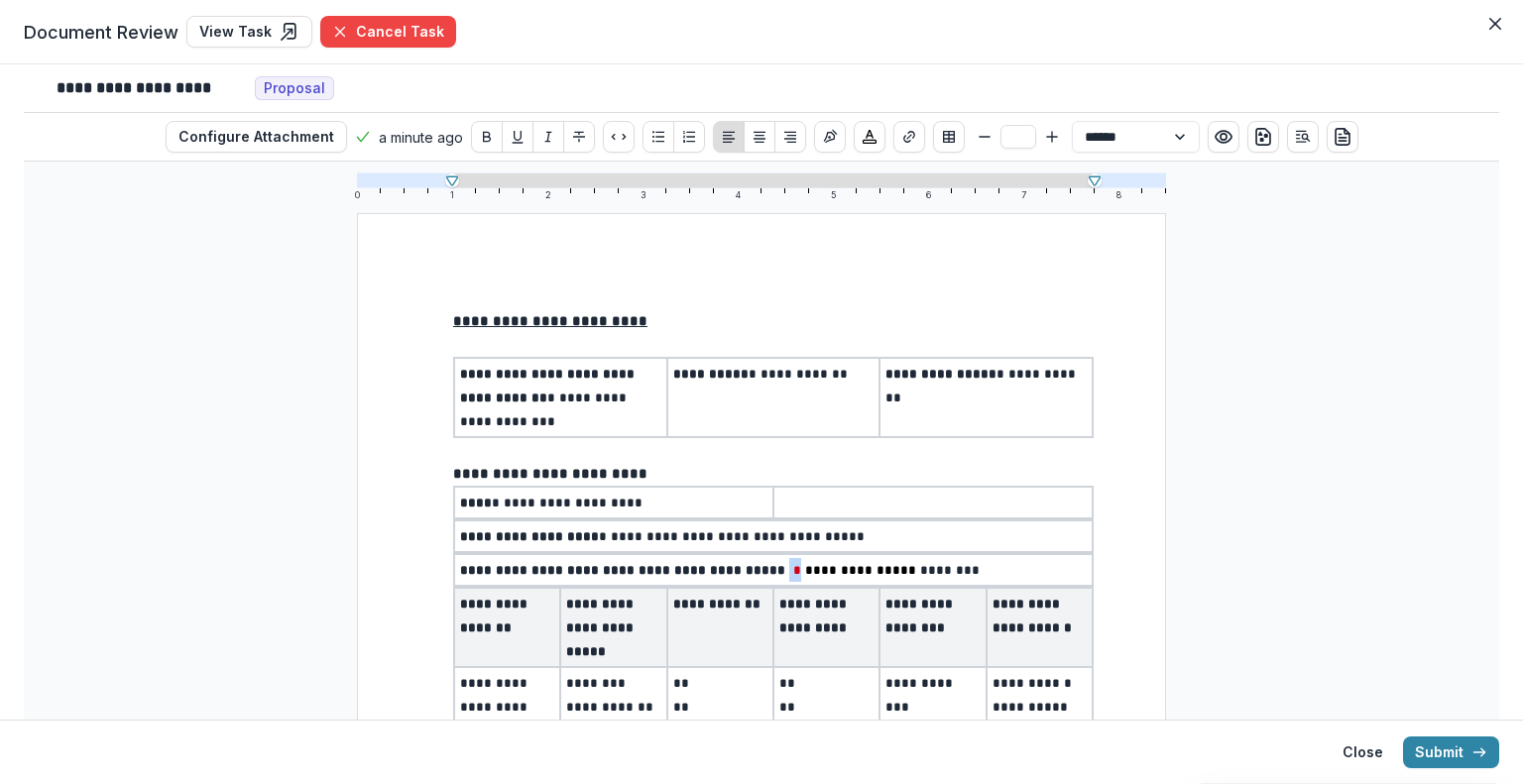 click on "**********" at bounding box center [773, 570] 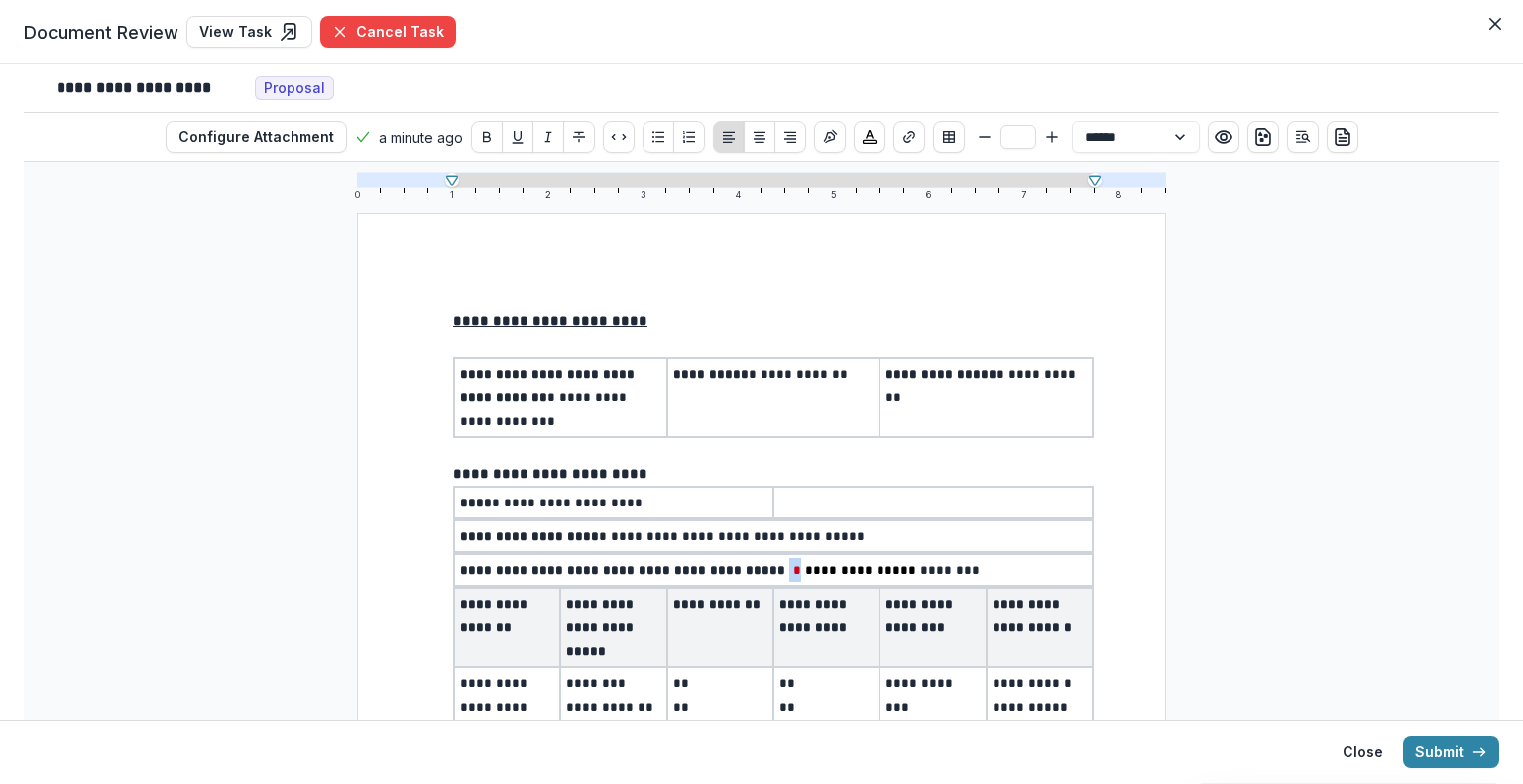click on "**********" at bounding box center [773, 570] 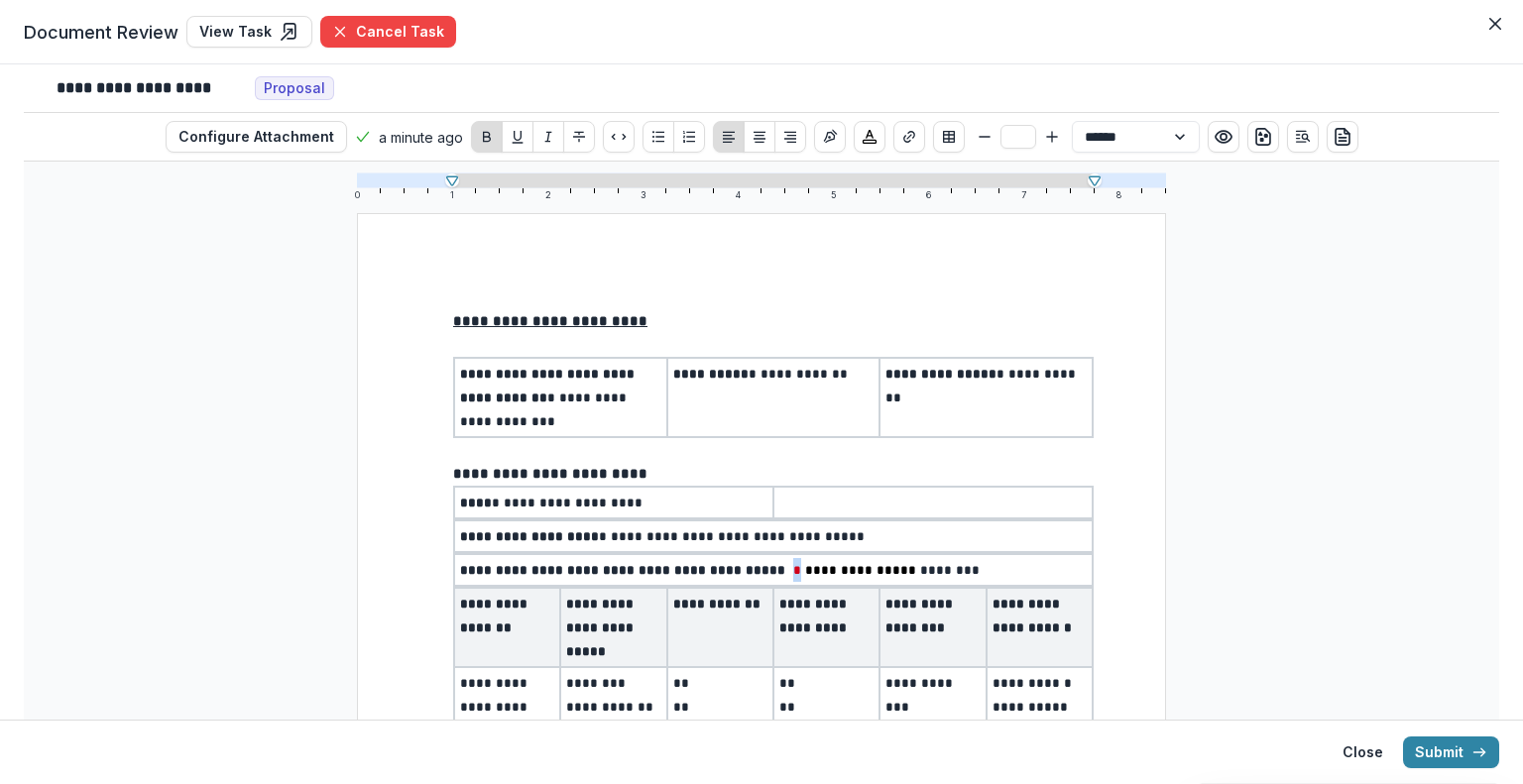 click on "*" at bounding box center (799, 570) 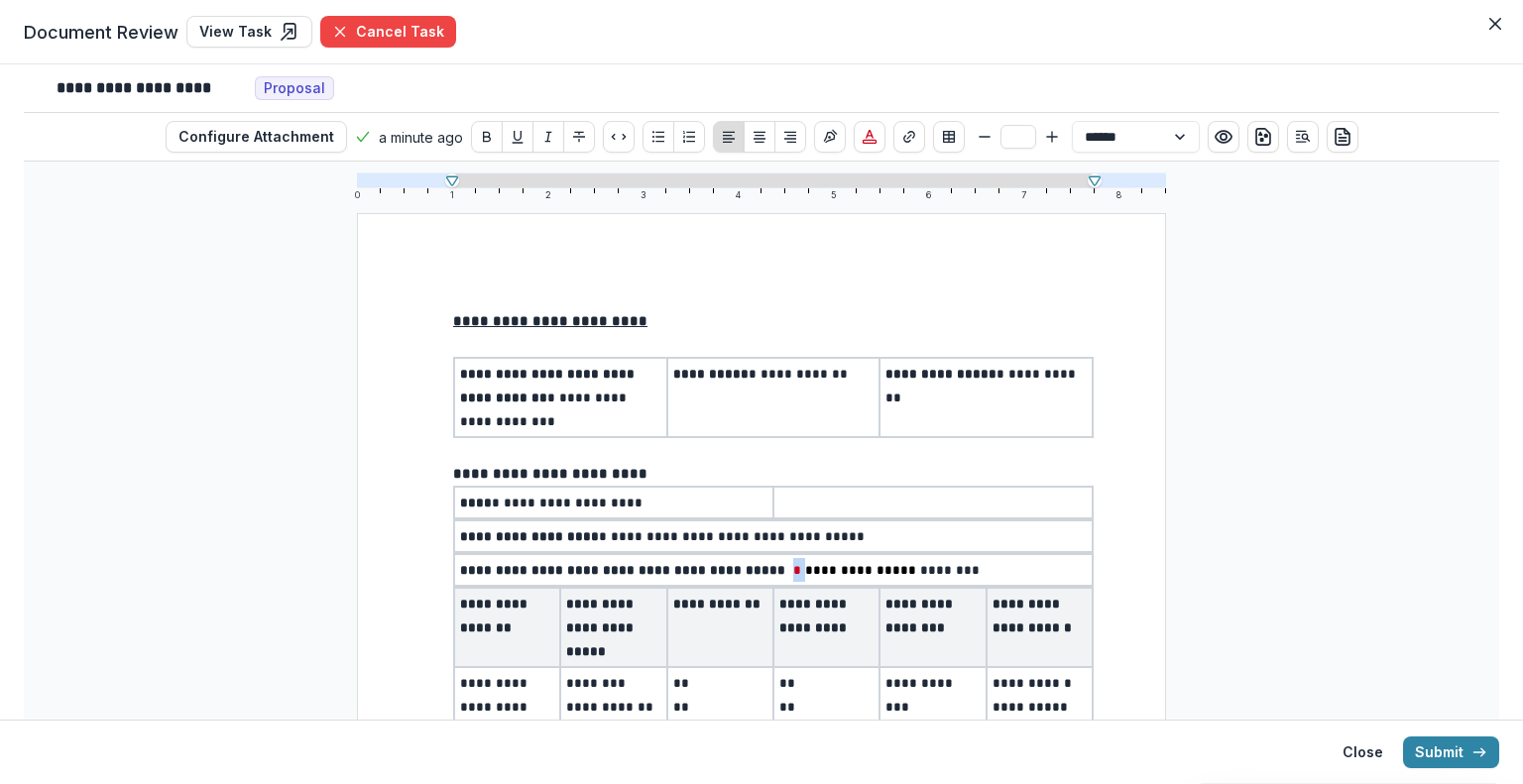 click on "**********" at bounding box center (773, 570) 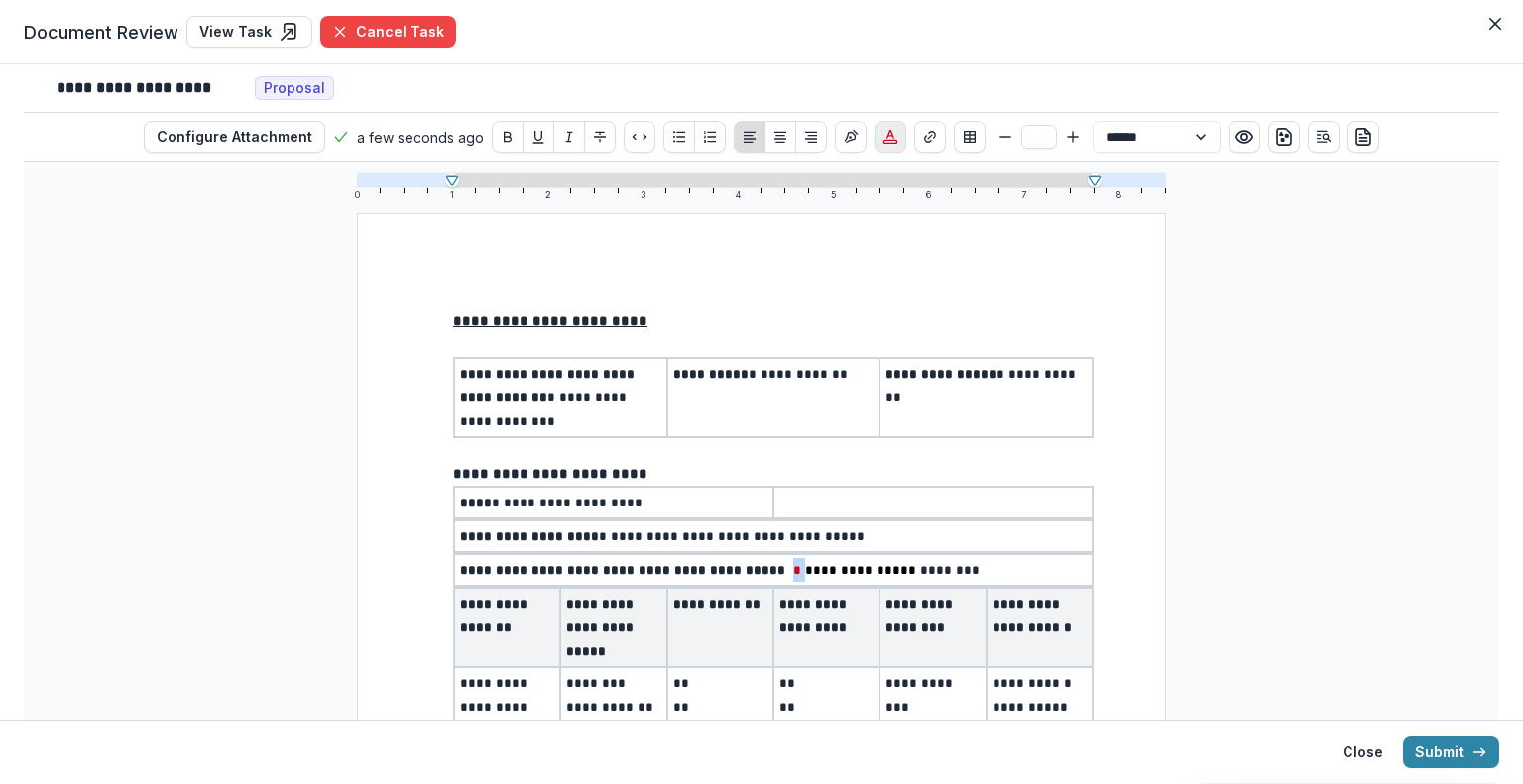 click 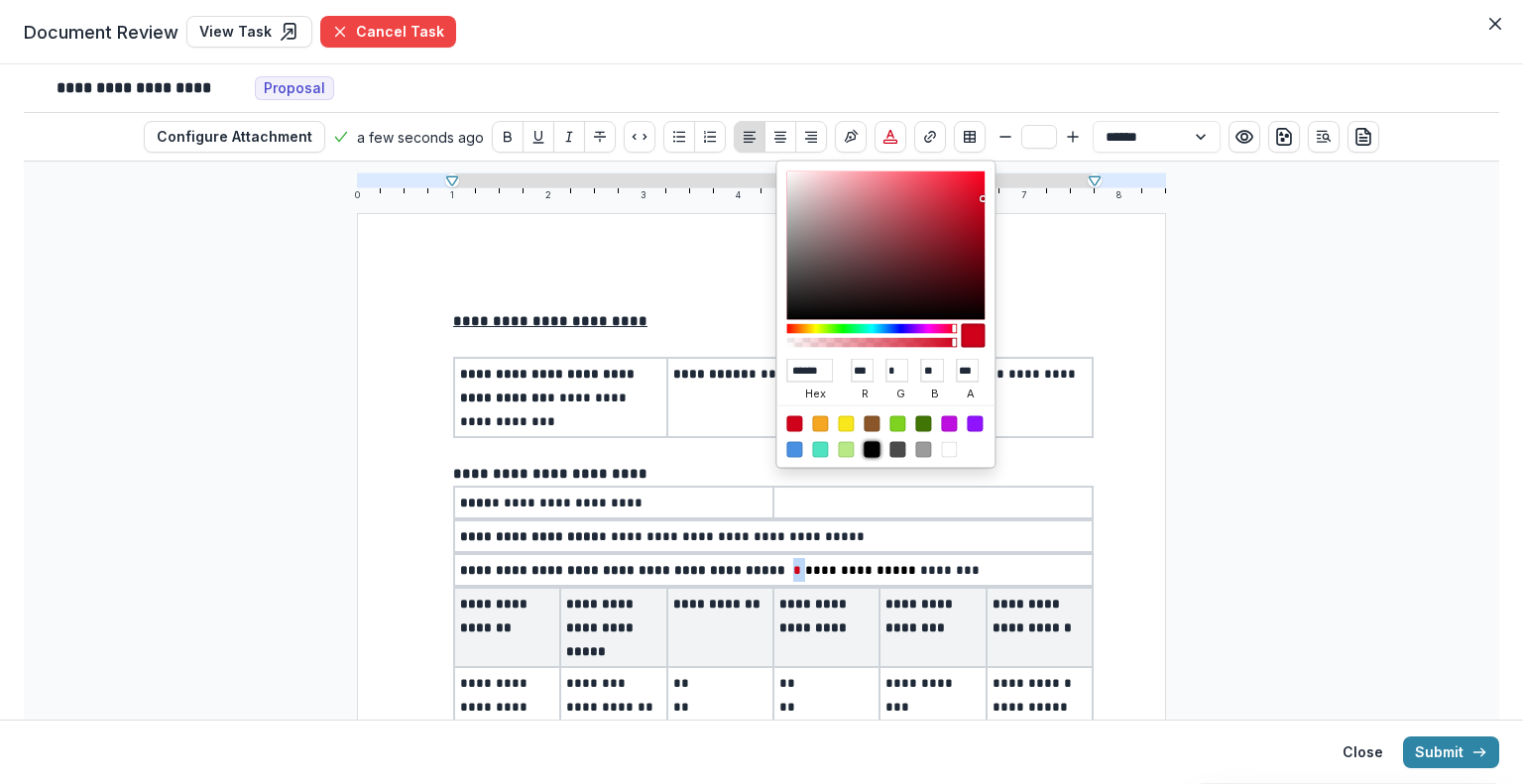 click at bounding box center [872, 450] 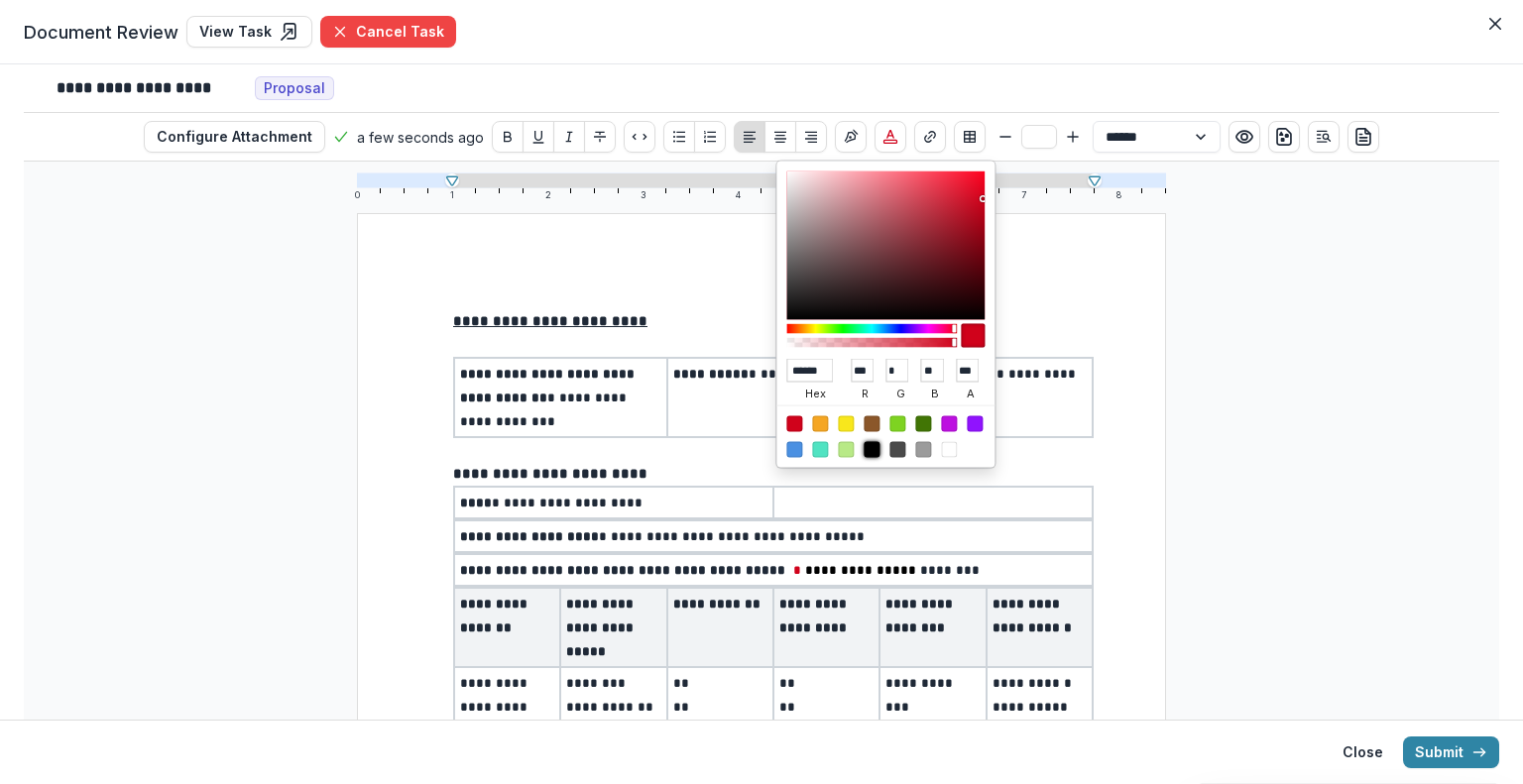 type on "******" 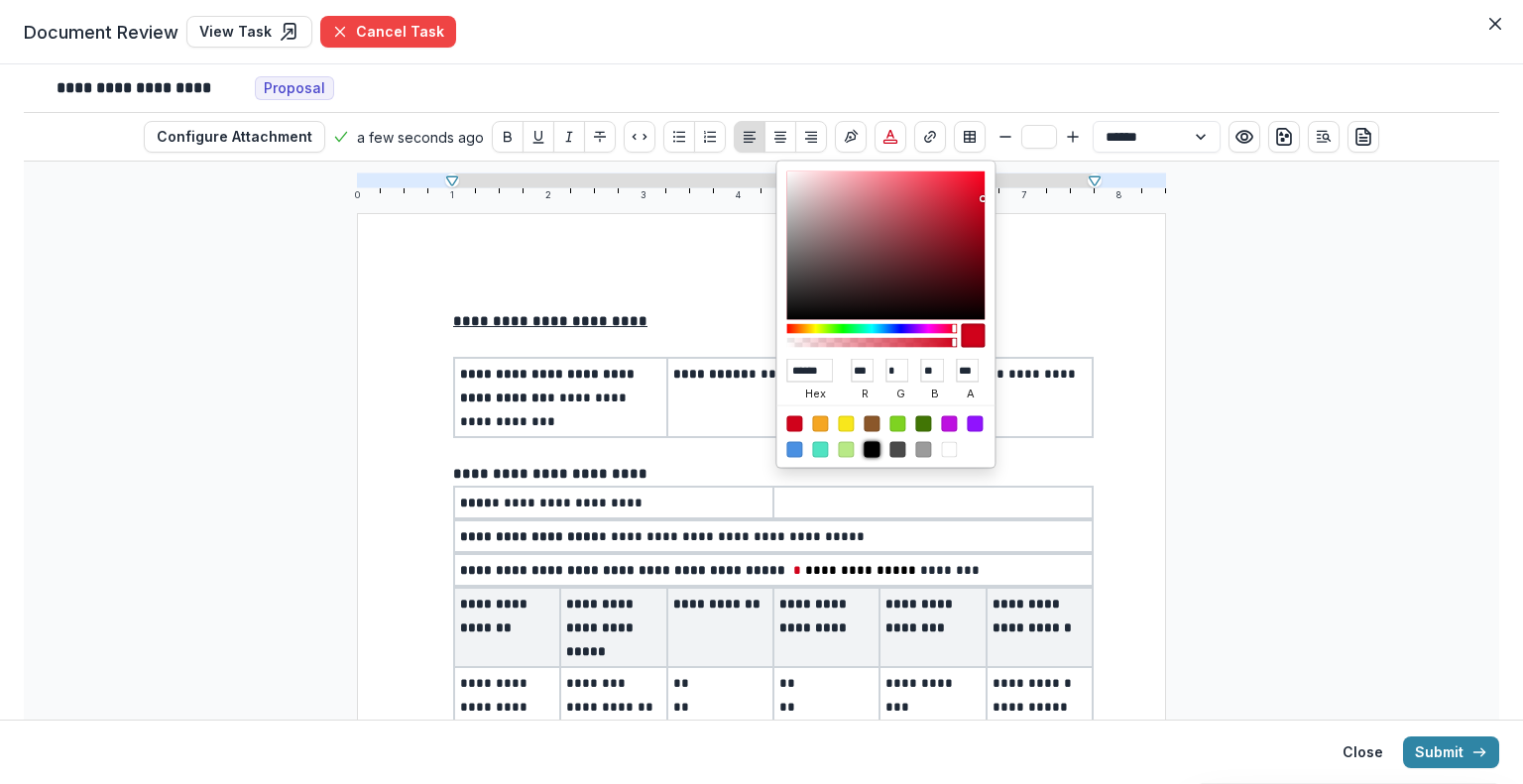 type on "*" 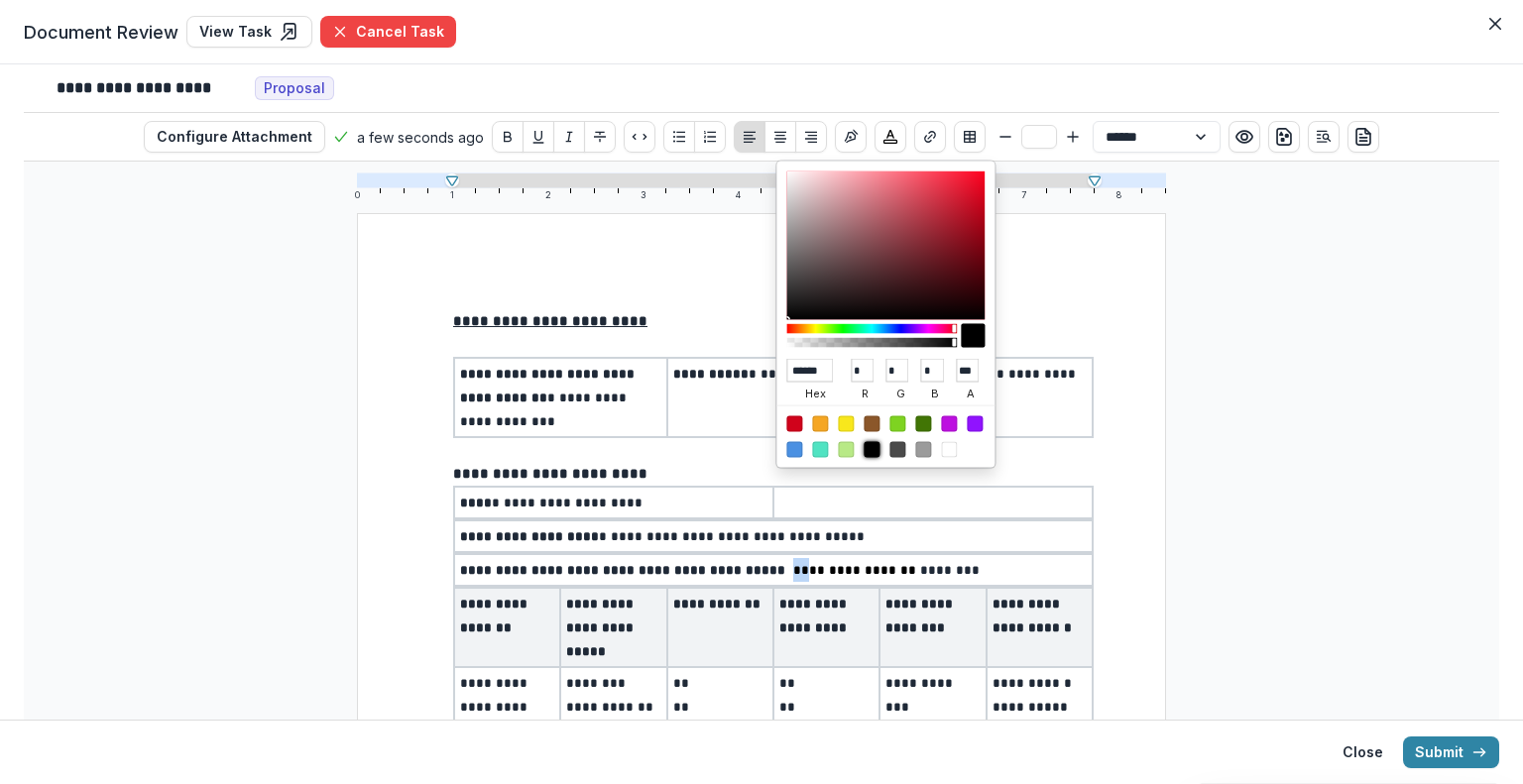 click on "**********" at bounding box center (773, 570) 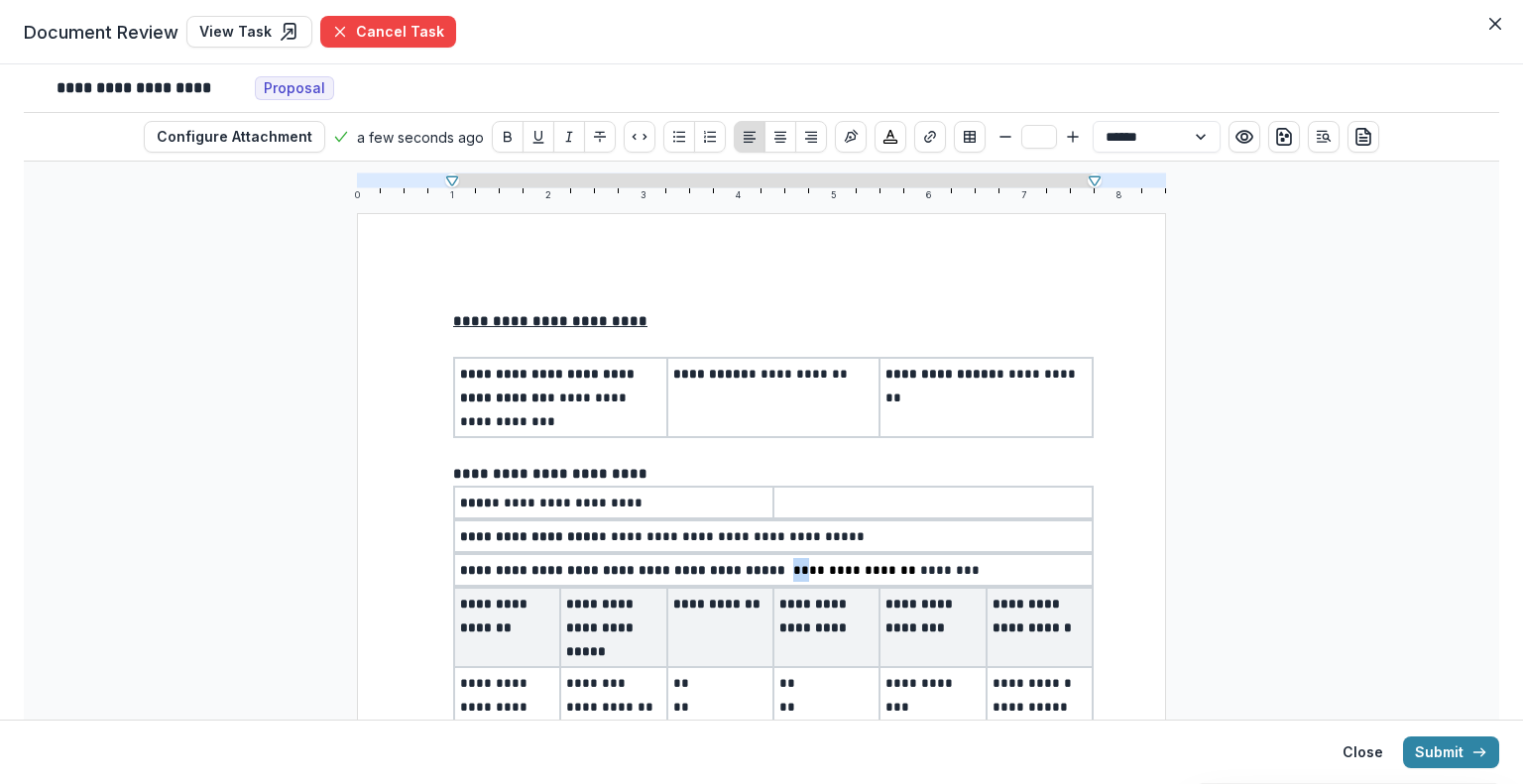 click at bounding box center (918, 570) 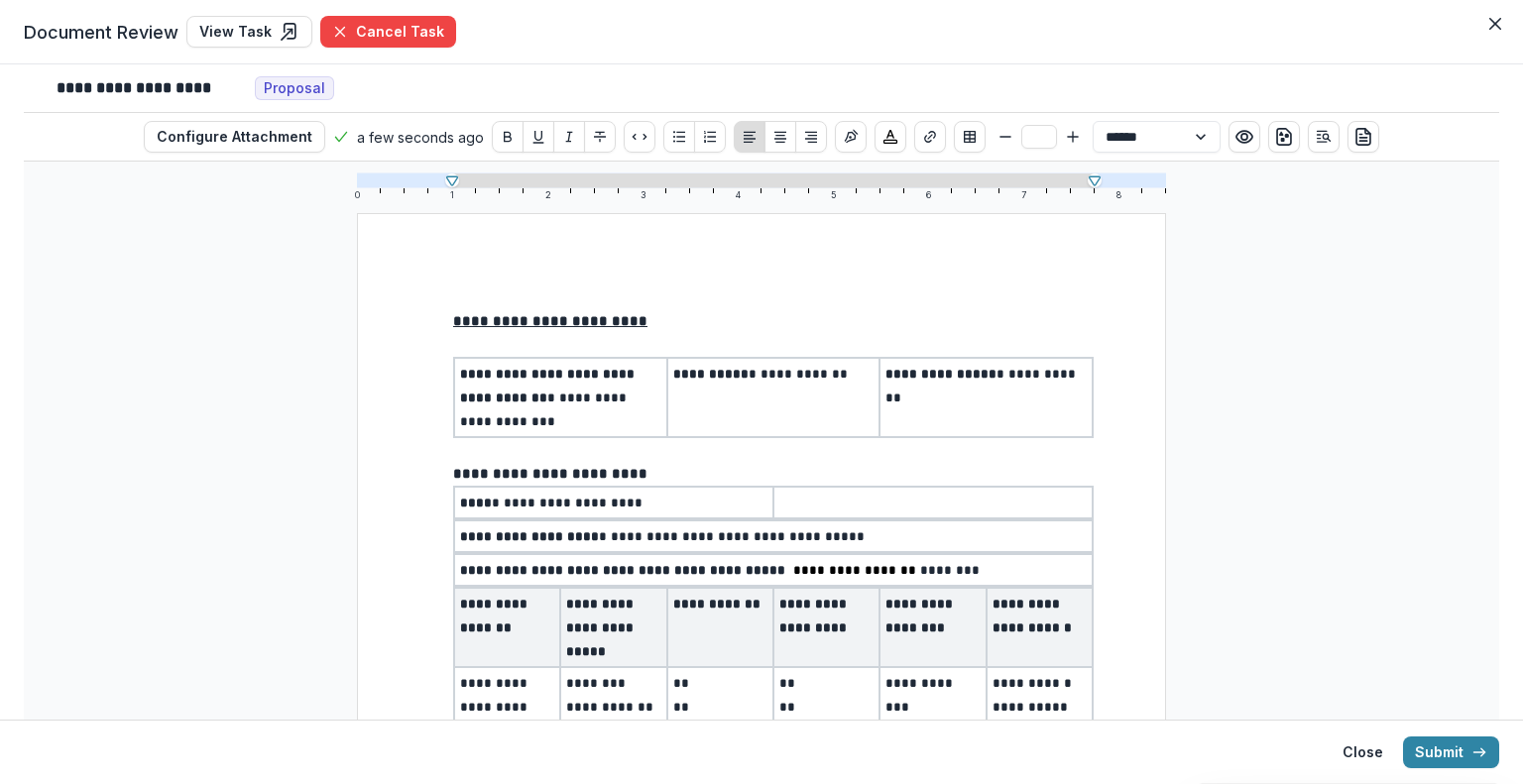 click on "********" at bounding box center [954, 570] 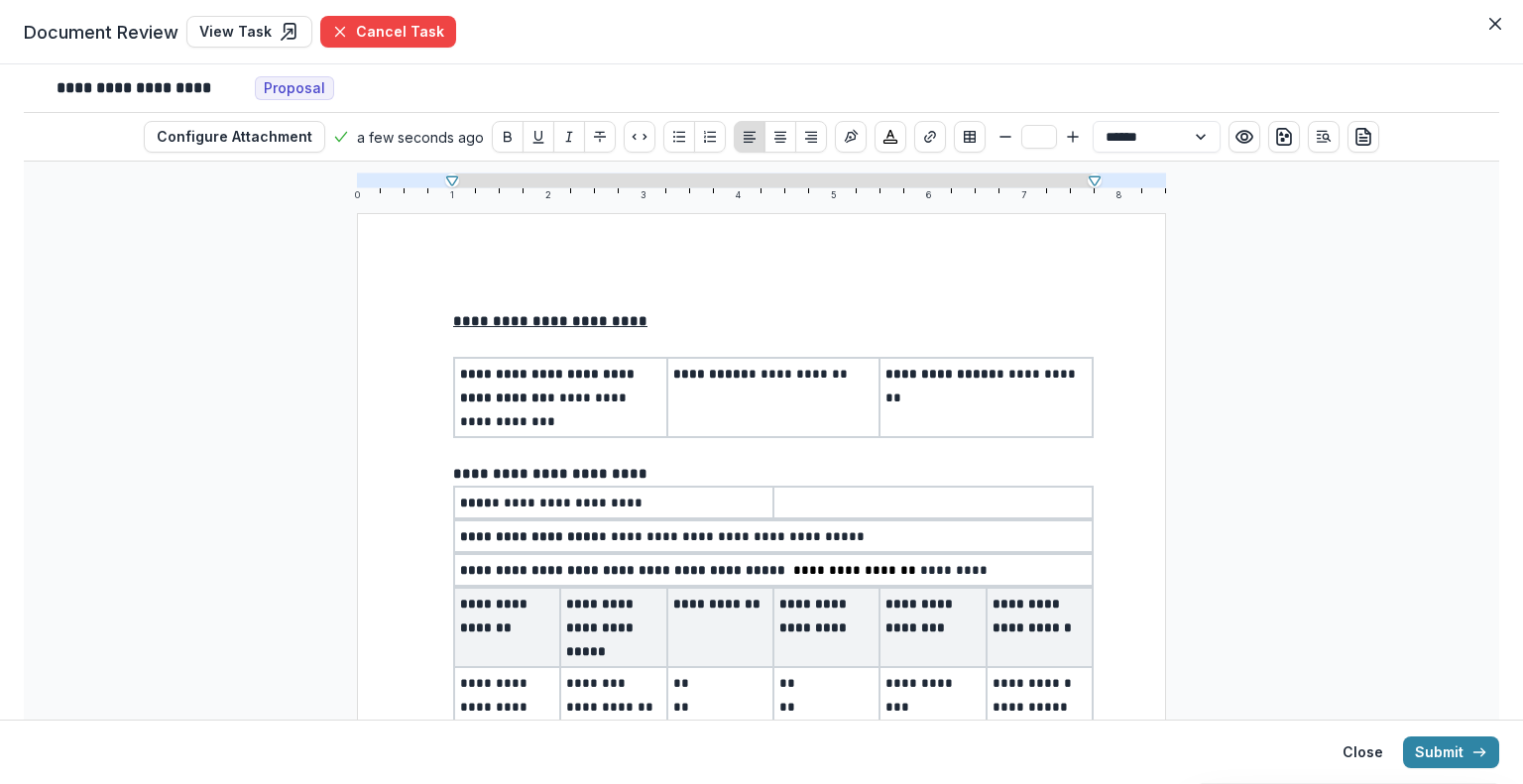 click on "**********" at bounding box center [773, 570] 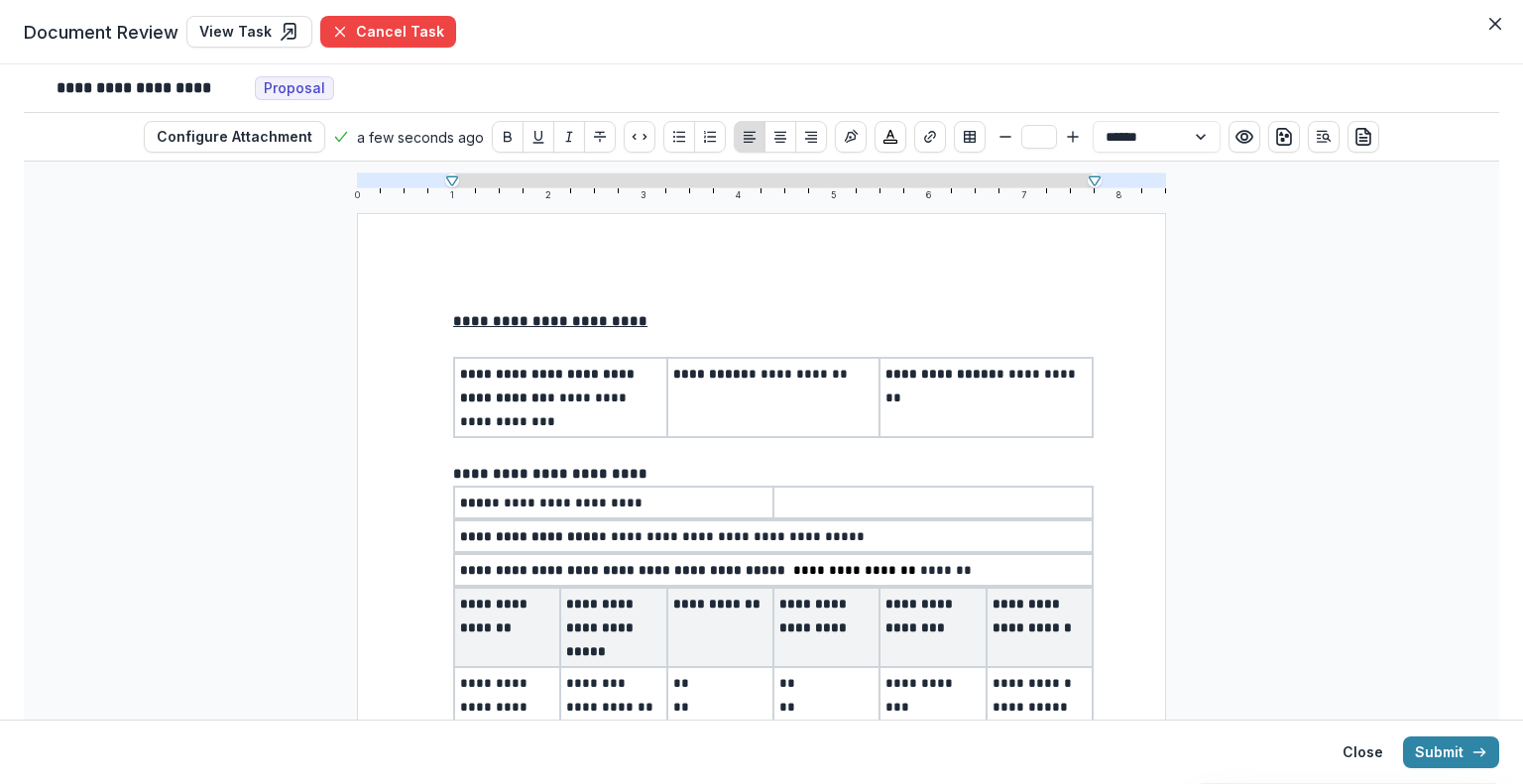 click on "*******" at bounding box center (950, 570) 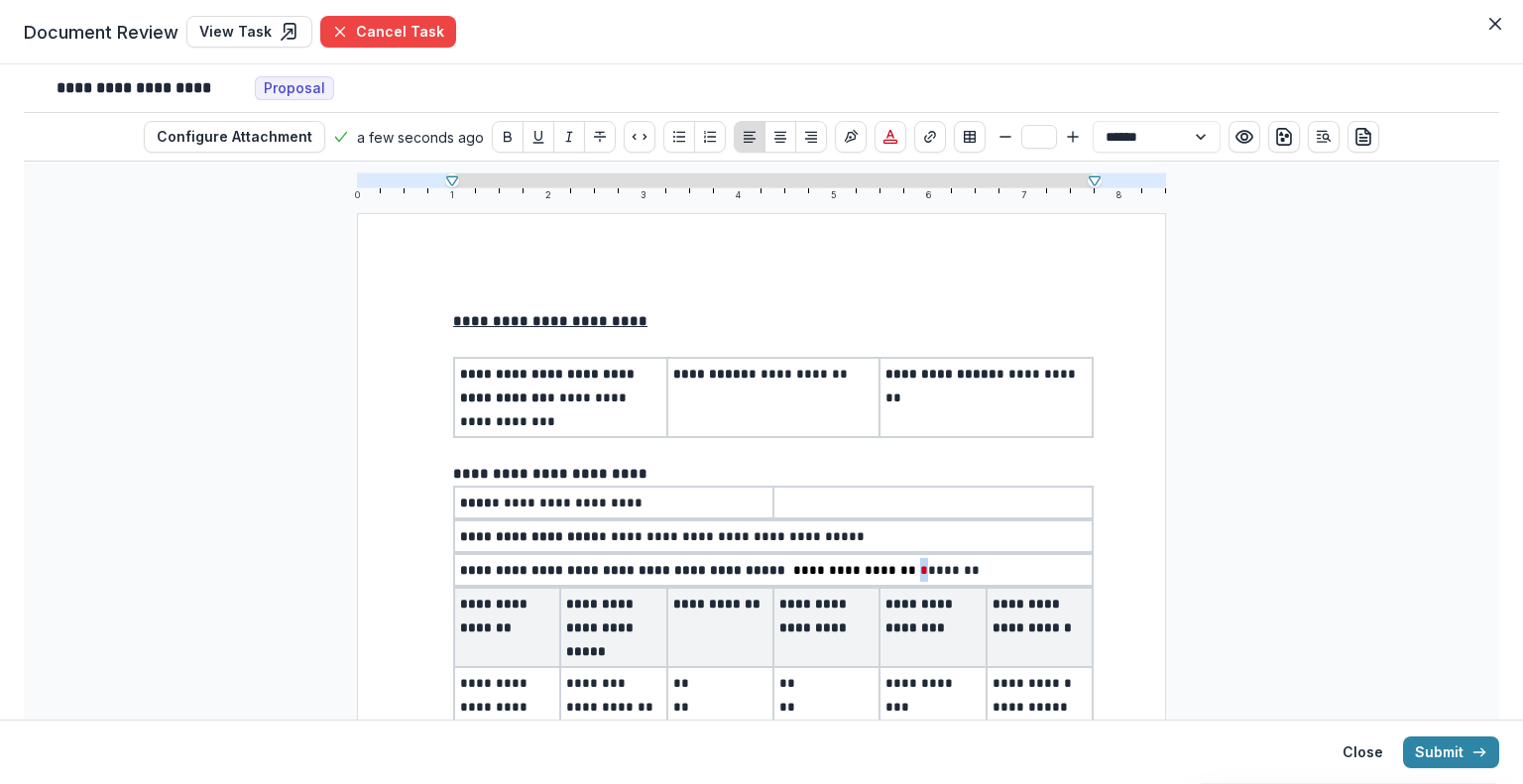 click on "*" at bounding box center [922, 570] 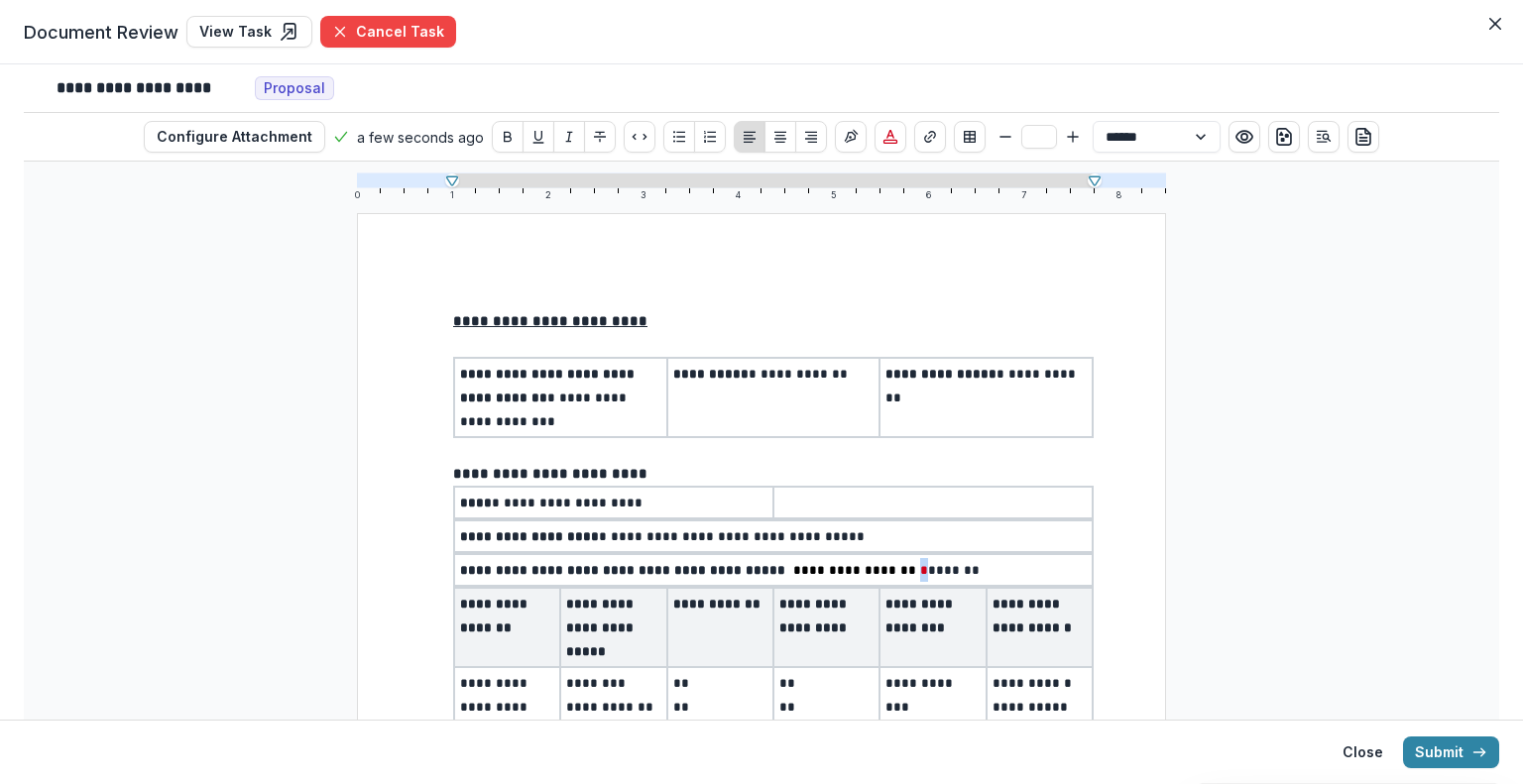 click 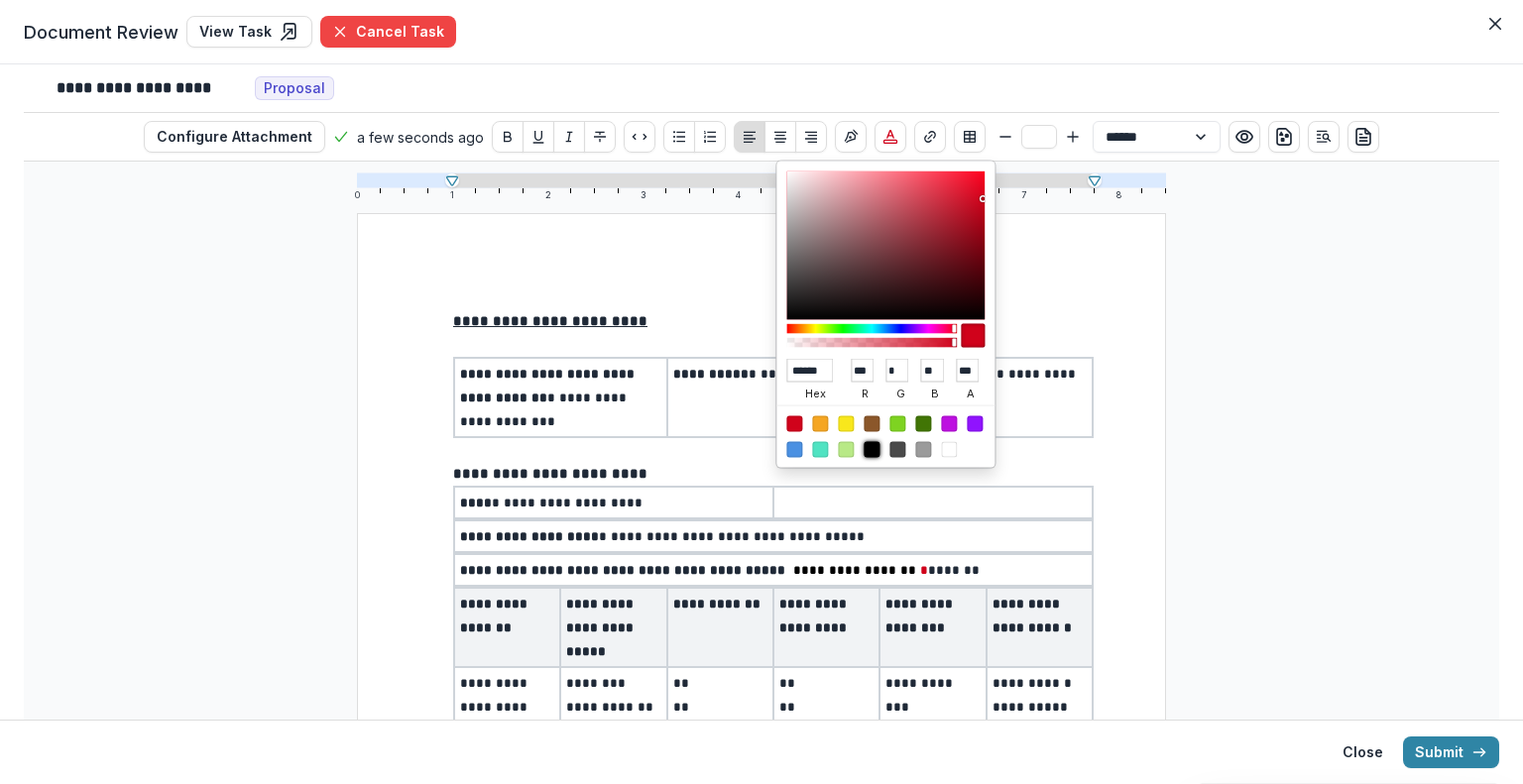 click at bounding box center (872, 450) 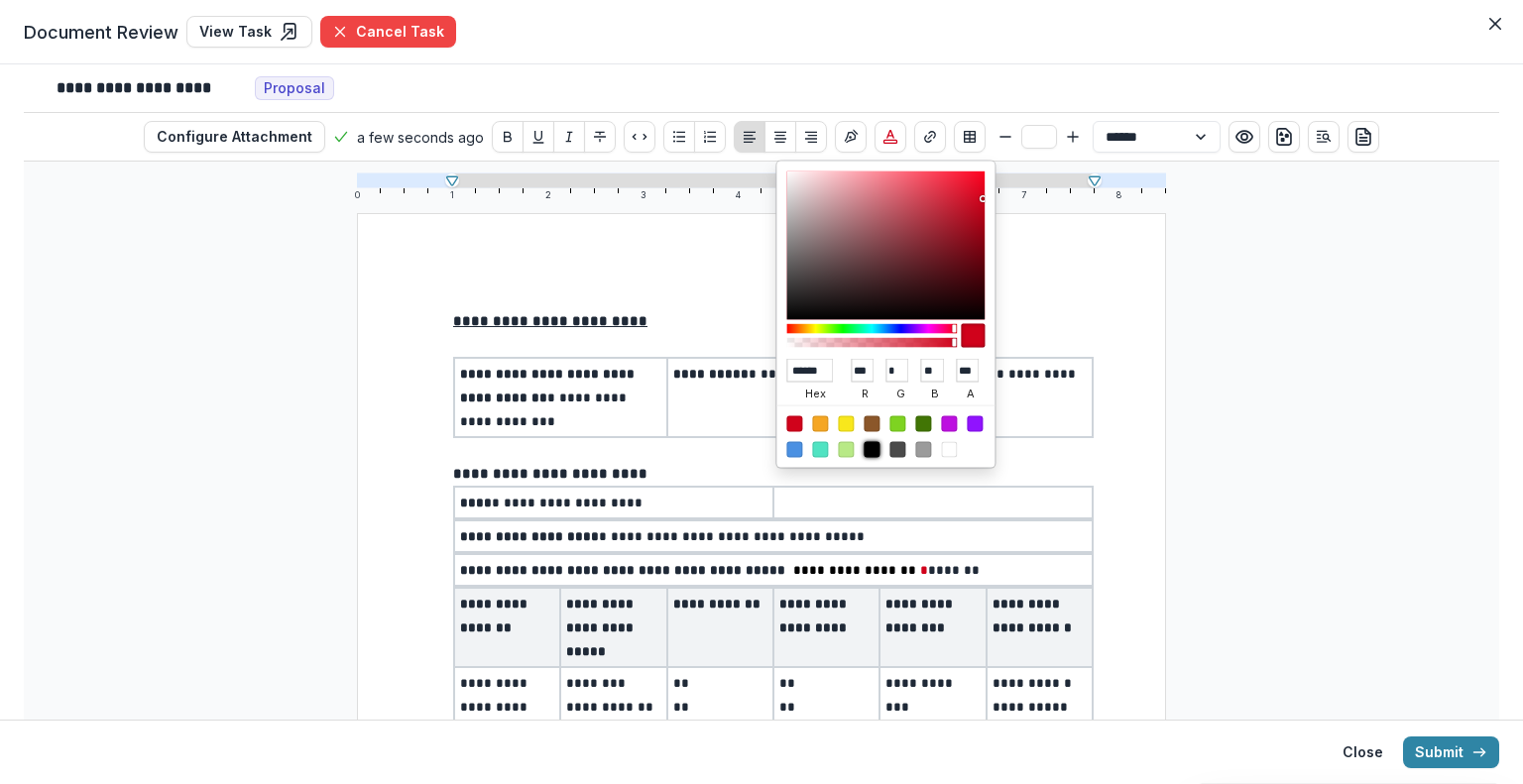 type on "*" 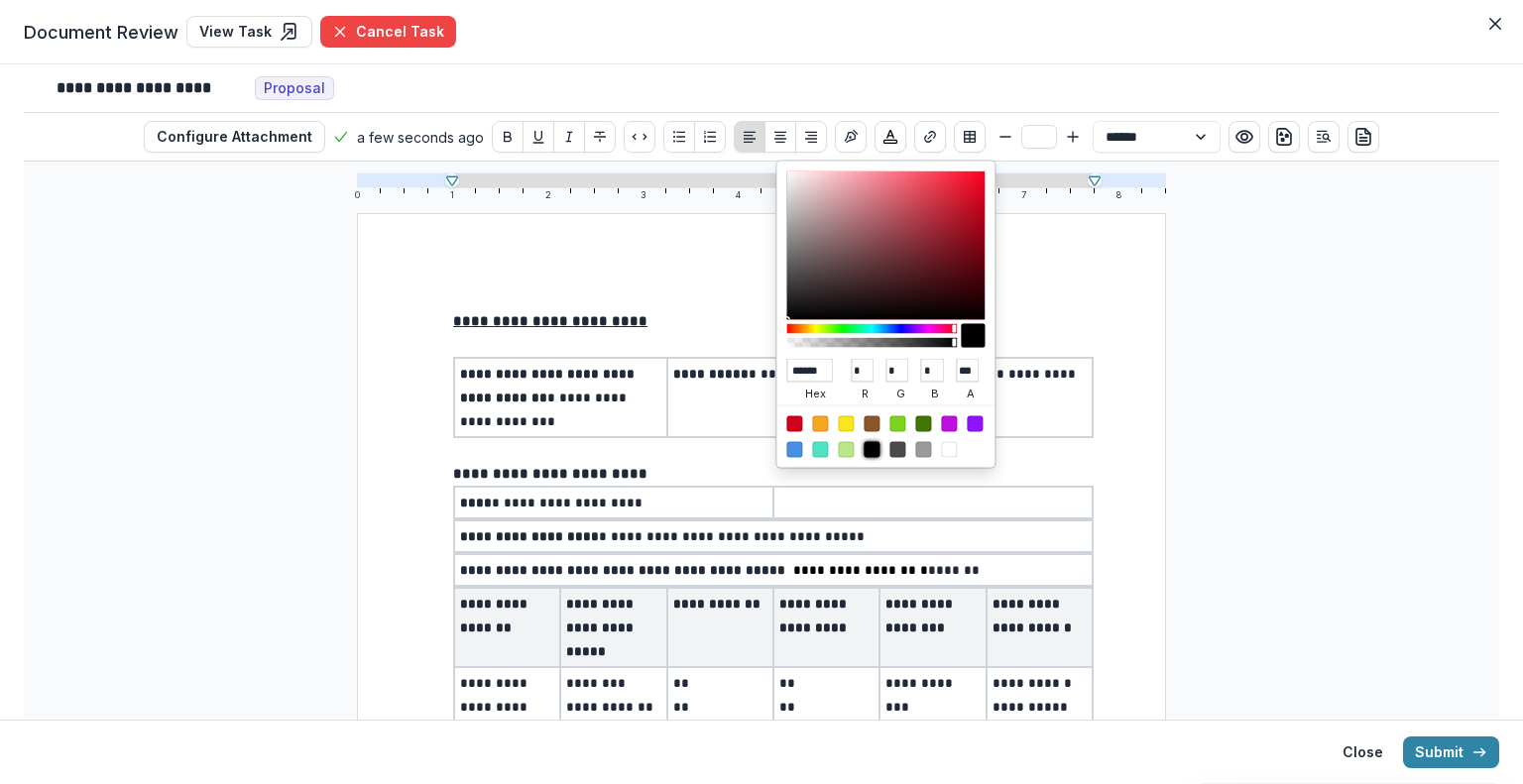 click on "**********" at bounding box center [773, 570] 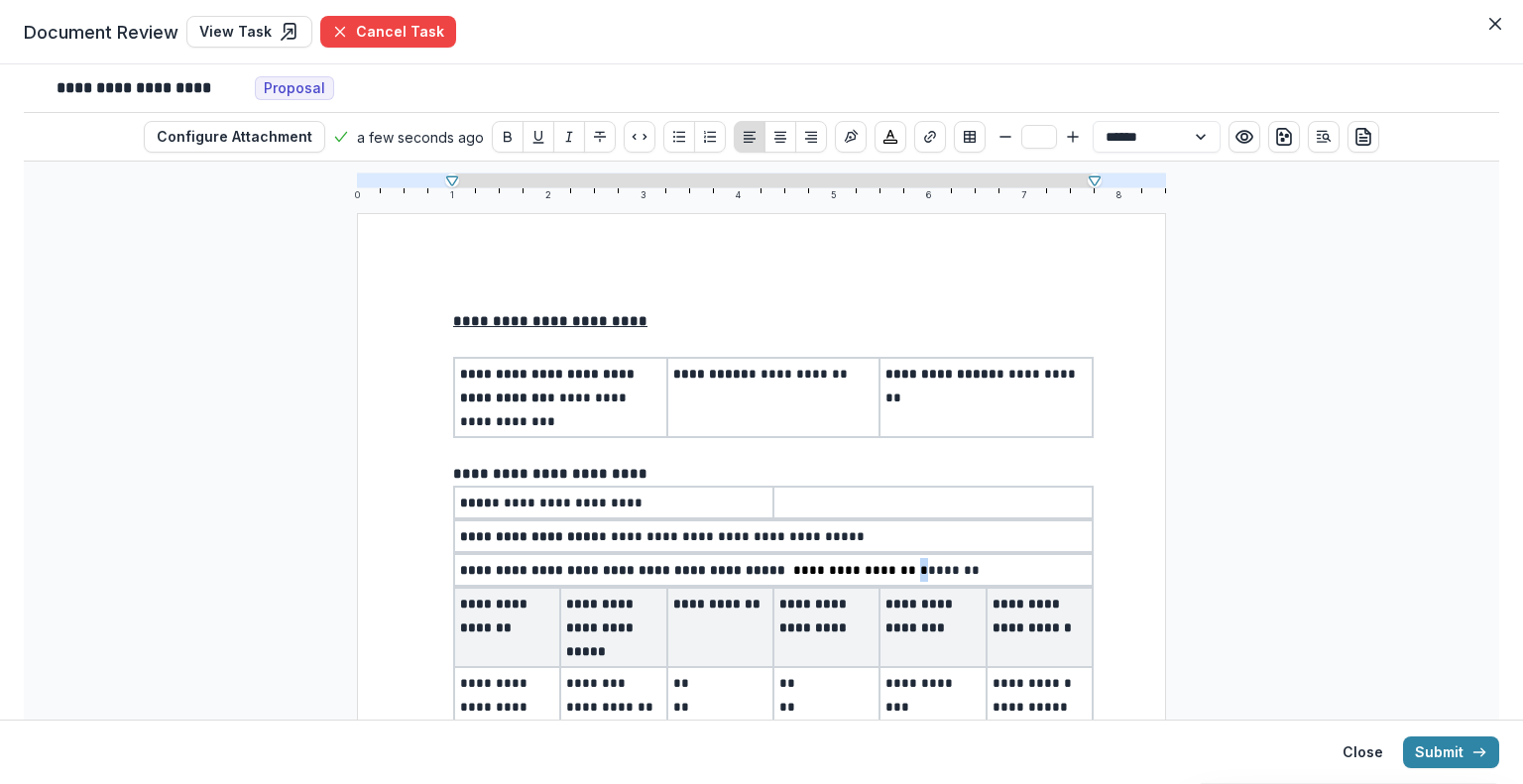 click on "**********" at bounding box center [773, 536] 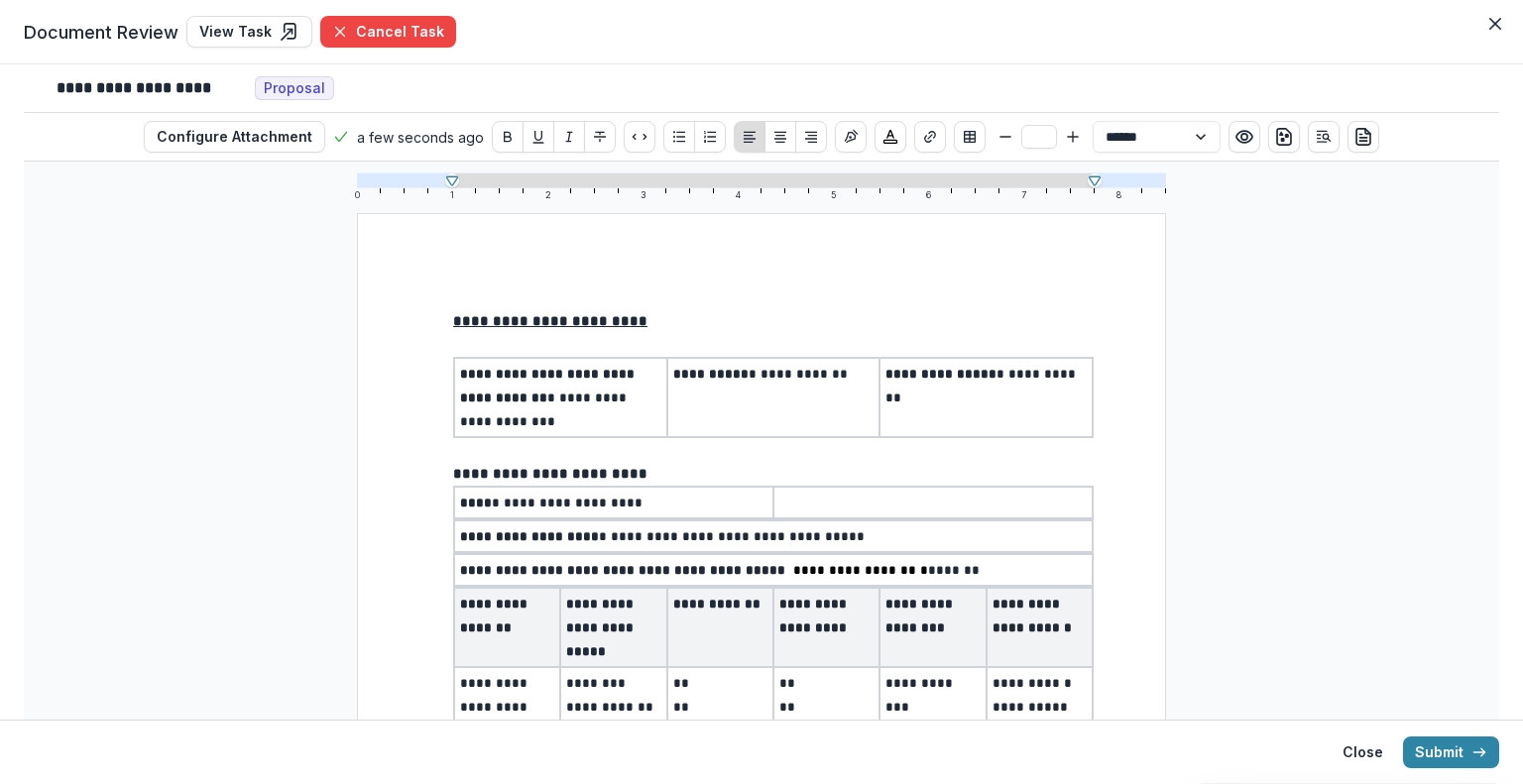 scroll, scrollTop: 99, scrollLeft: 0, axis: vertical 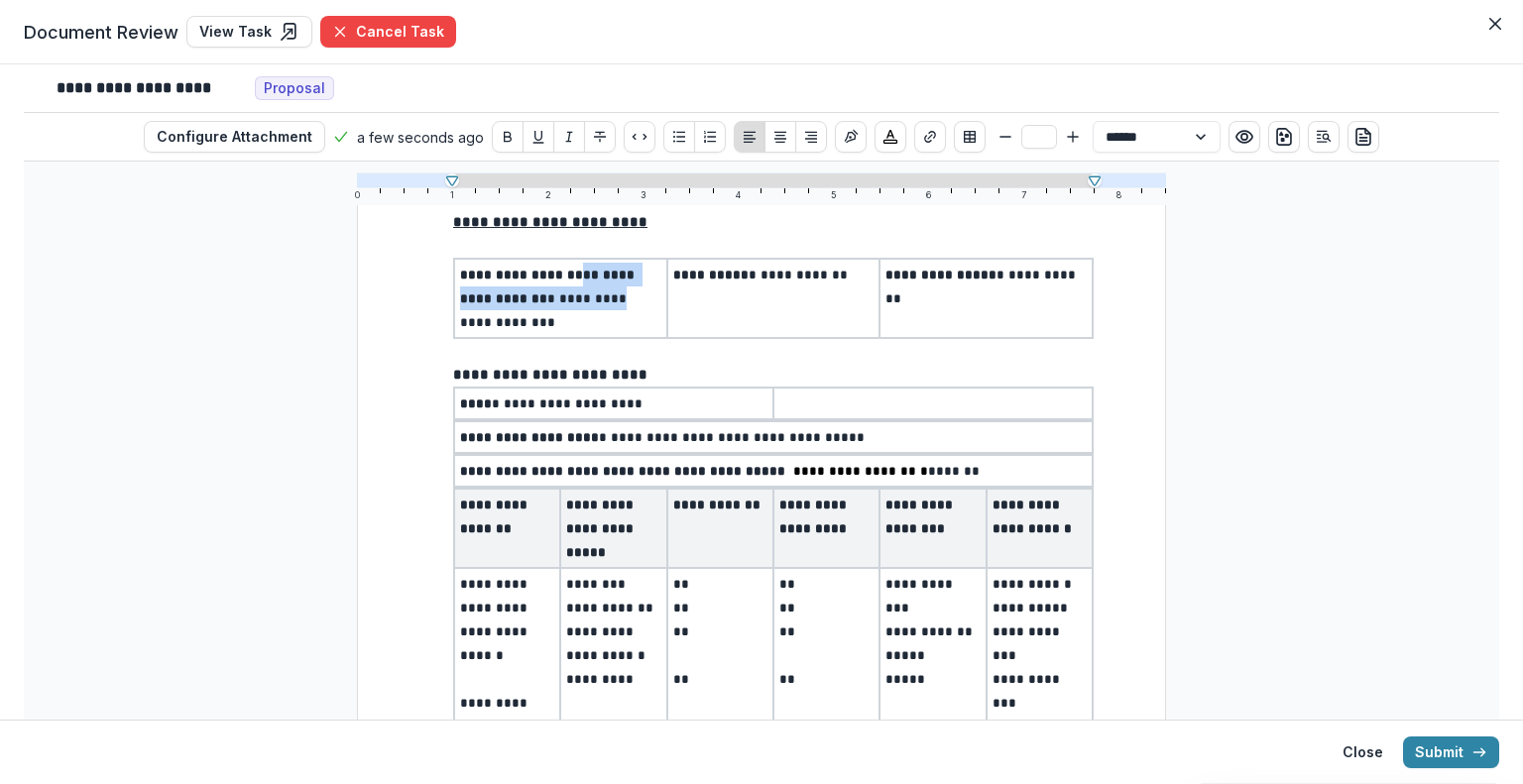 drag, startPoint x: 578, startPoint y: 273, endPoint x: 577, endPoint y: 289, distance: 16.03122 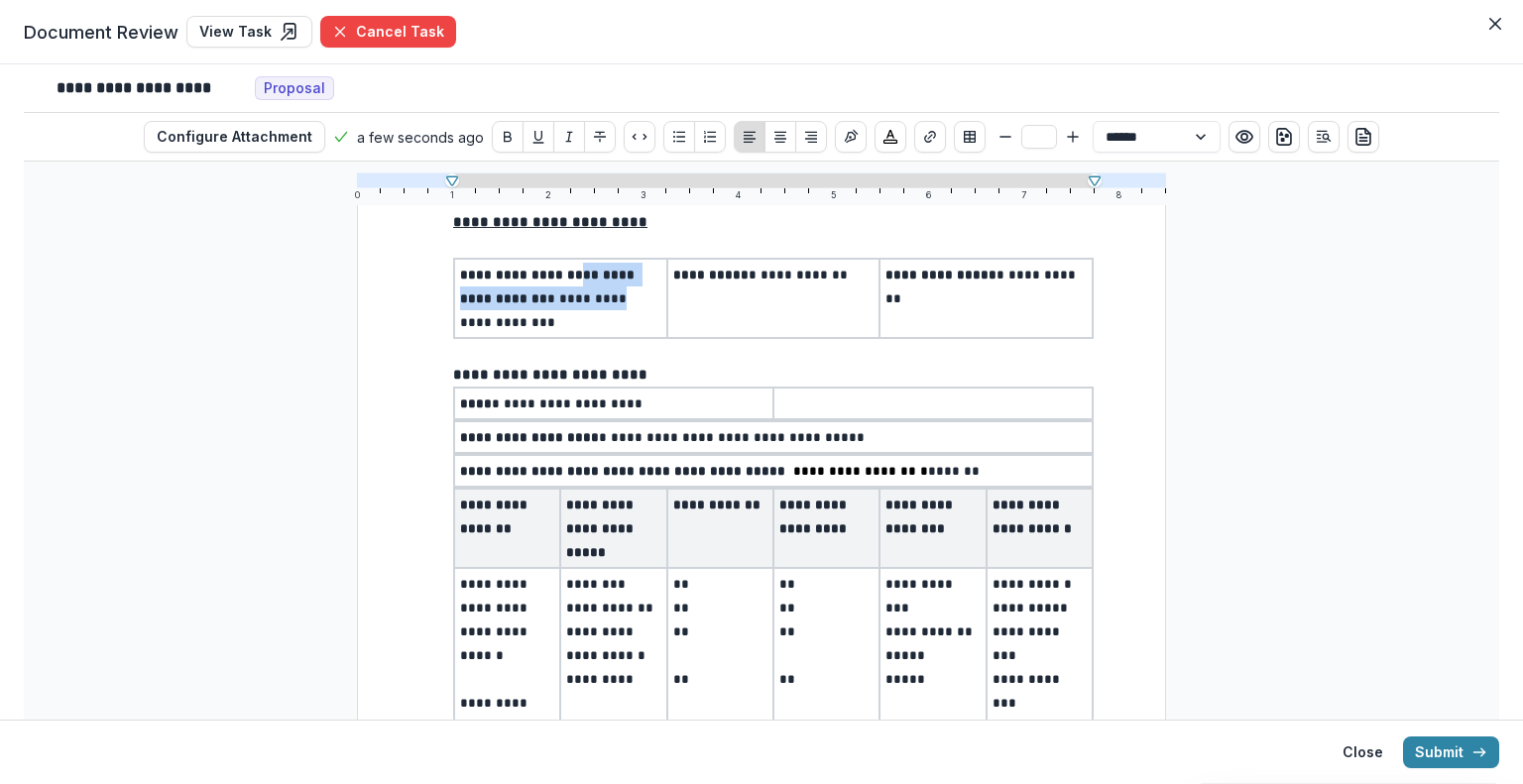 click on "**********" at bounding box center [549, 298] 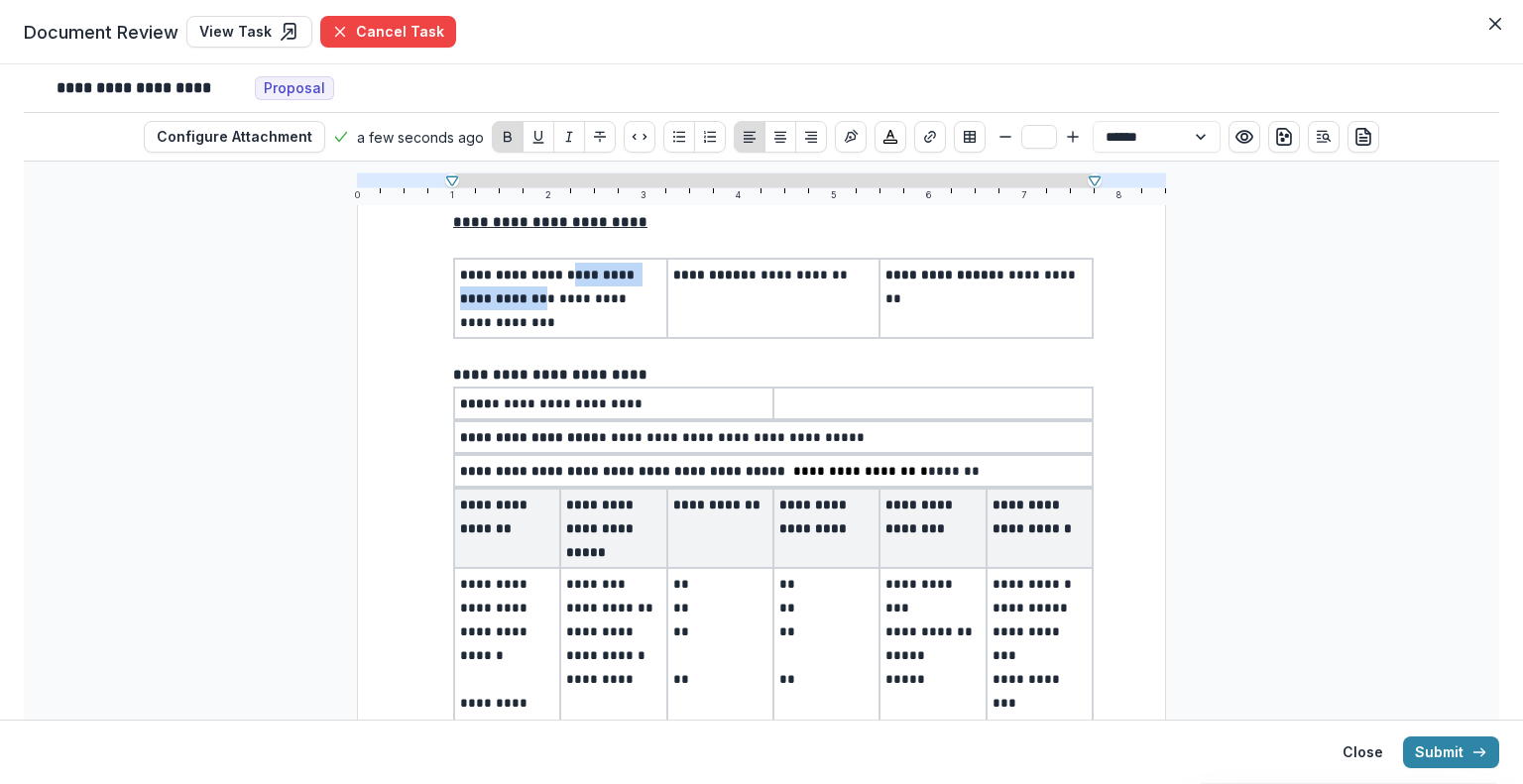 drag, startPoint x: 573, startPoint y: 269, endPoint x: 512, endPoint y: 302, distance: 69.35416 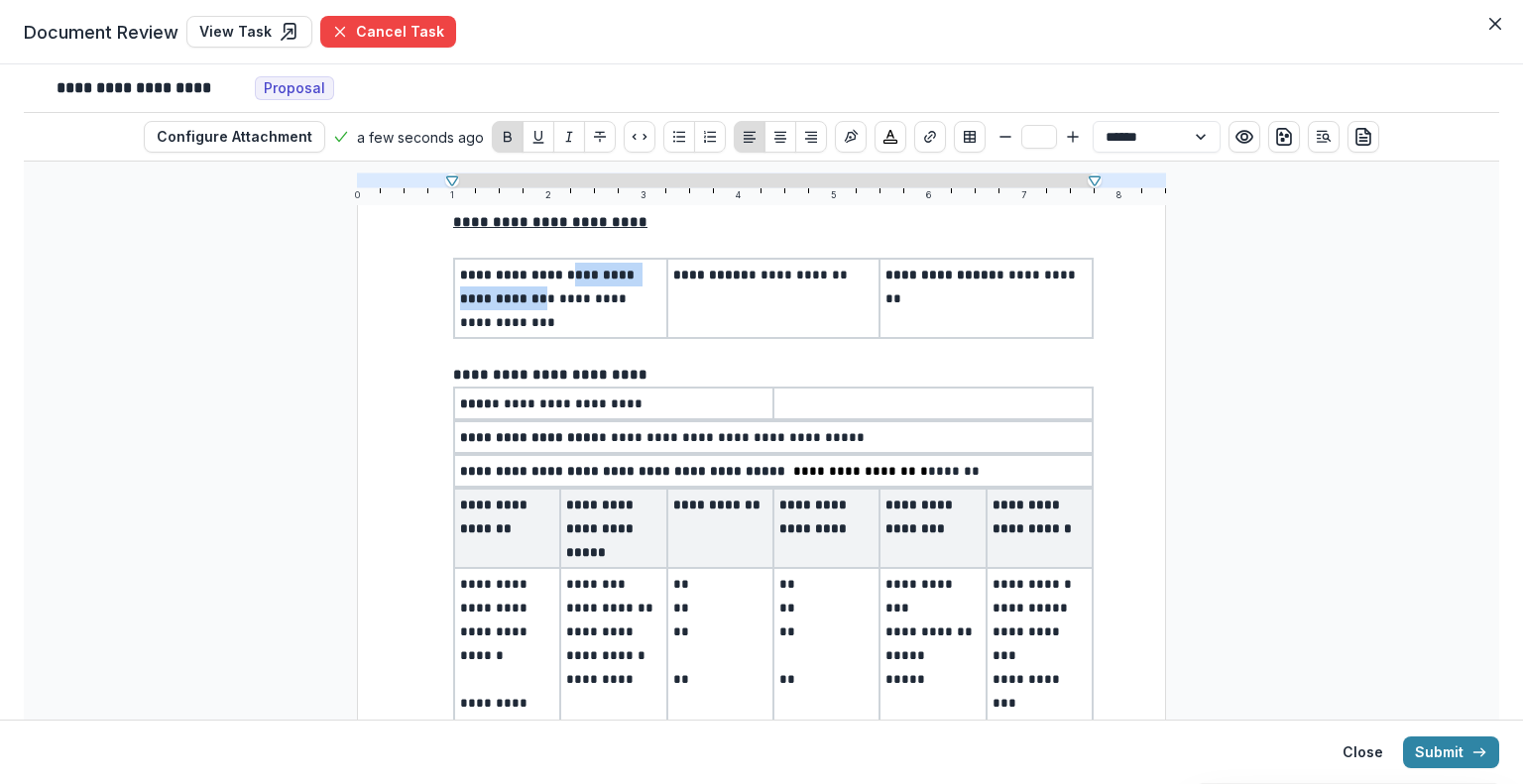 click on "**********" at bounding box center [549, 286] 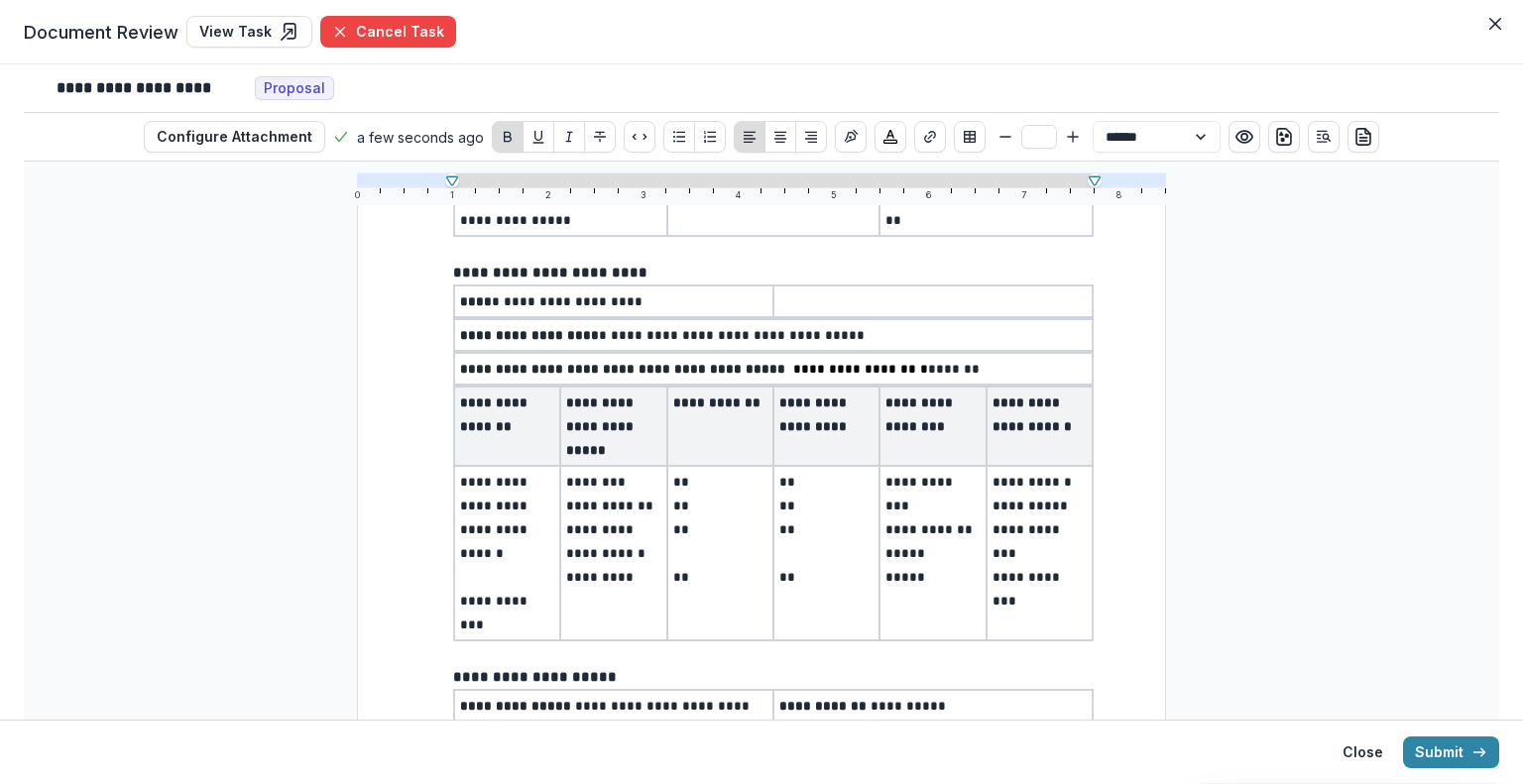 scroll, scrollTop: 198, scrollLeft: 0, axis: vertical 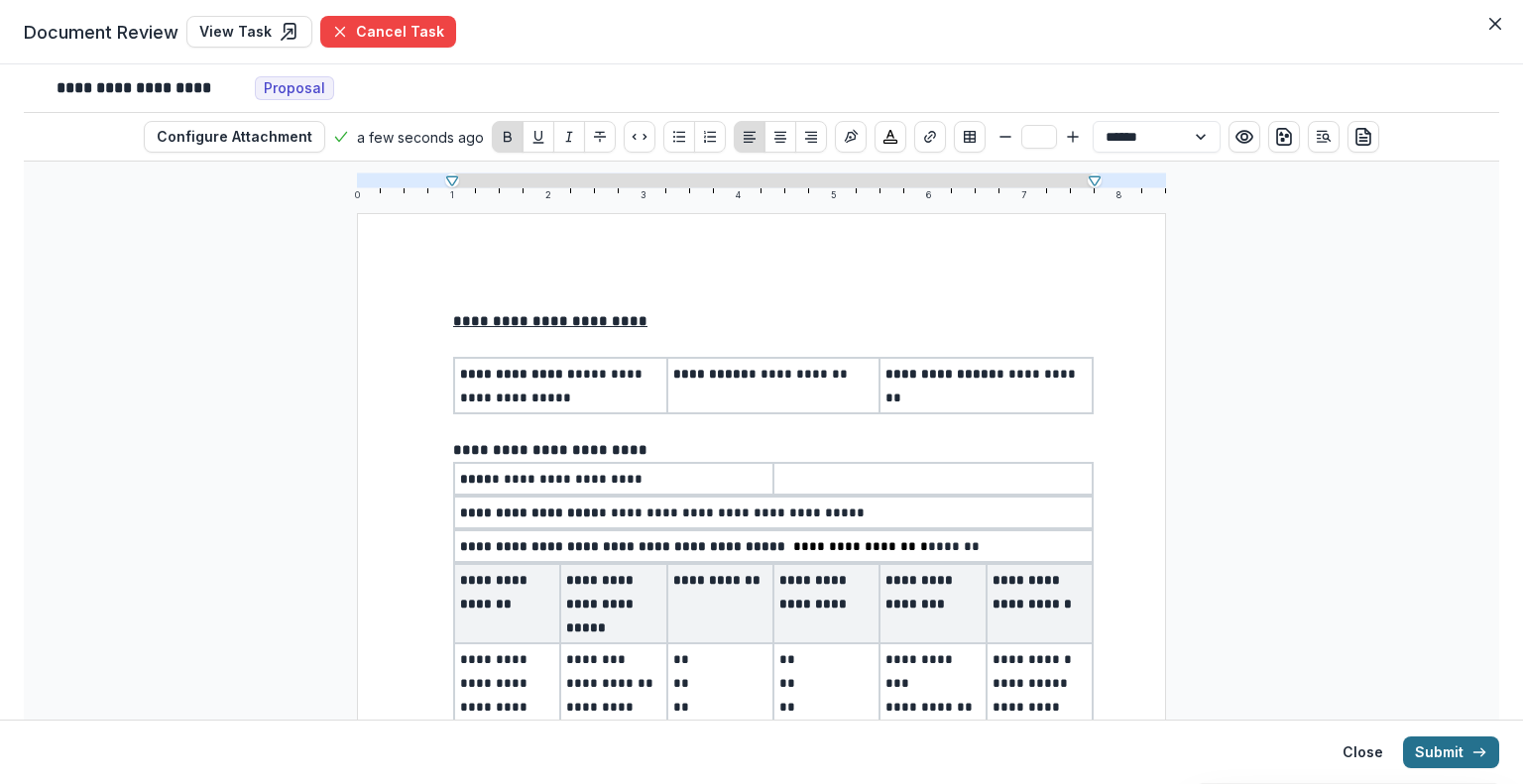 click on "Submit" at bounding box center [1451, 752] 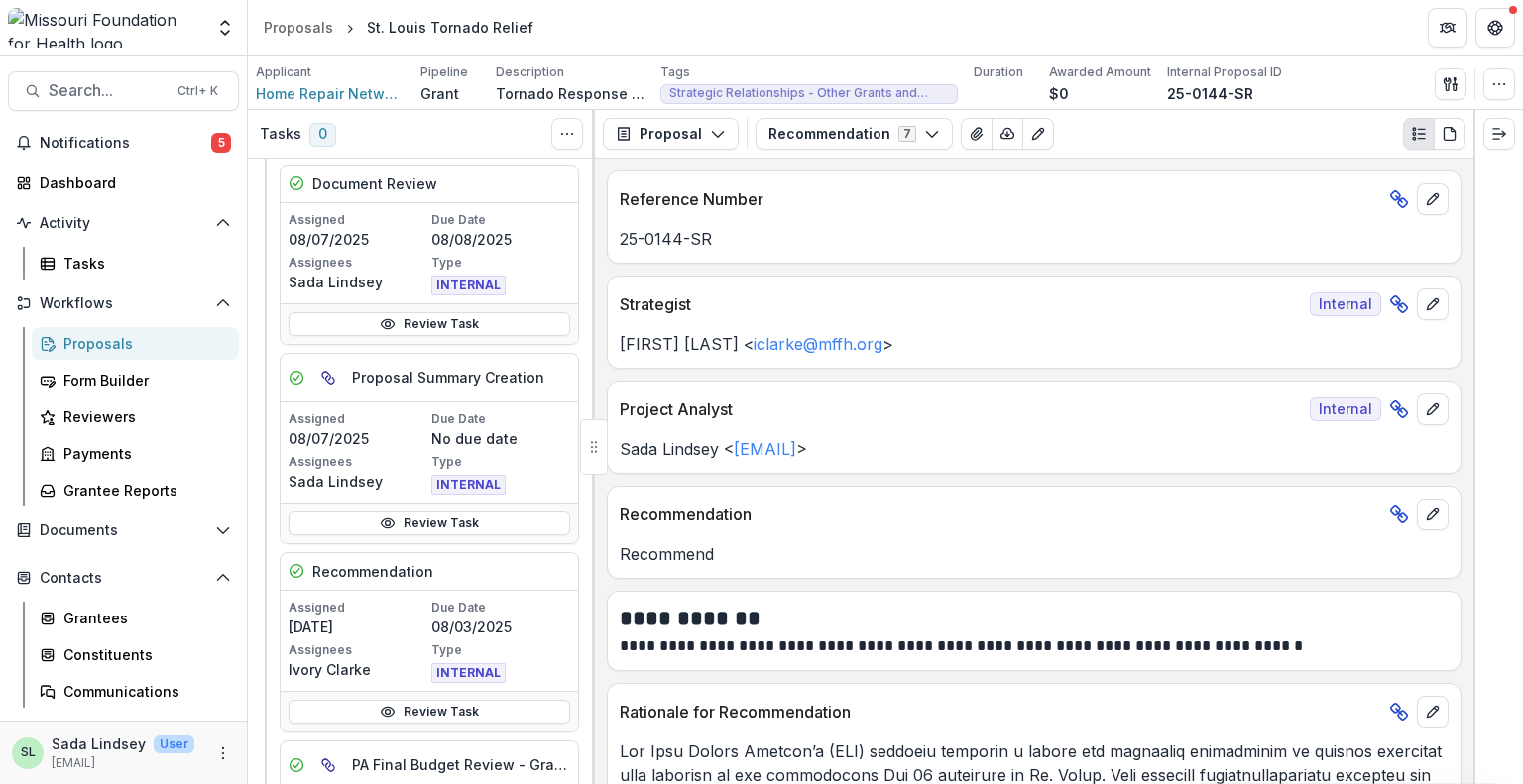 scroll, scrollTop: 0, scrollLeft: 0, axis: both 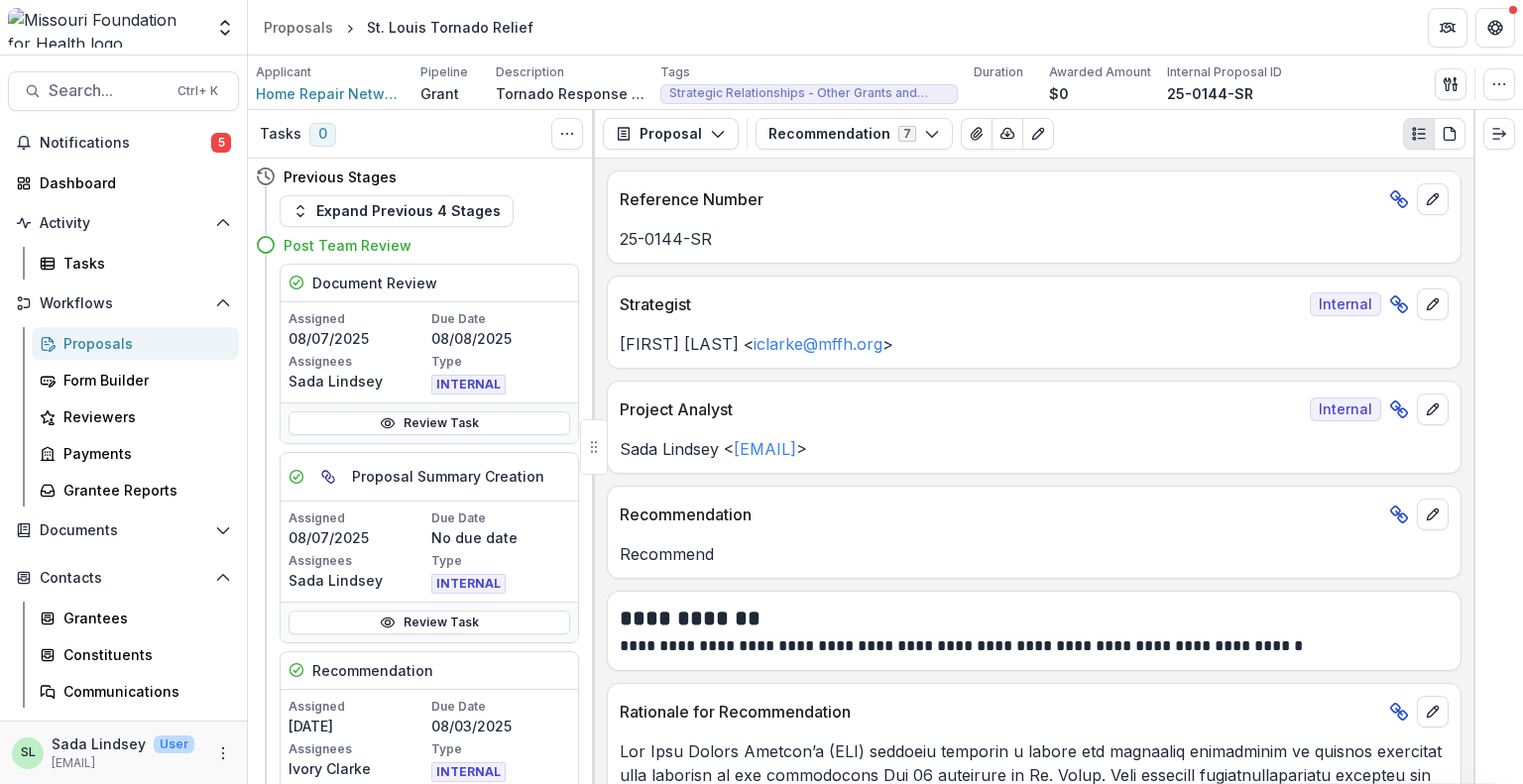 drag, startPoint x: 432, startPoint y: 423, endPoint x: 771, endPoint y: 431, distance: 339.09438 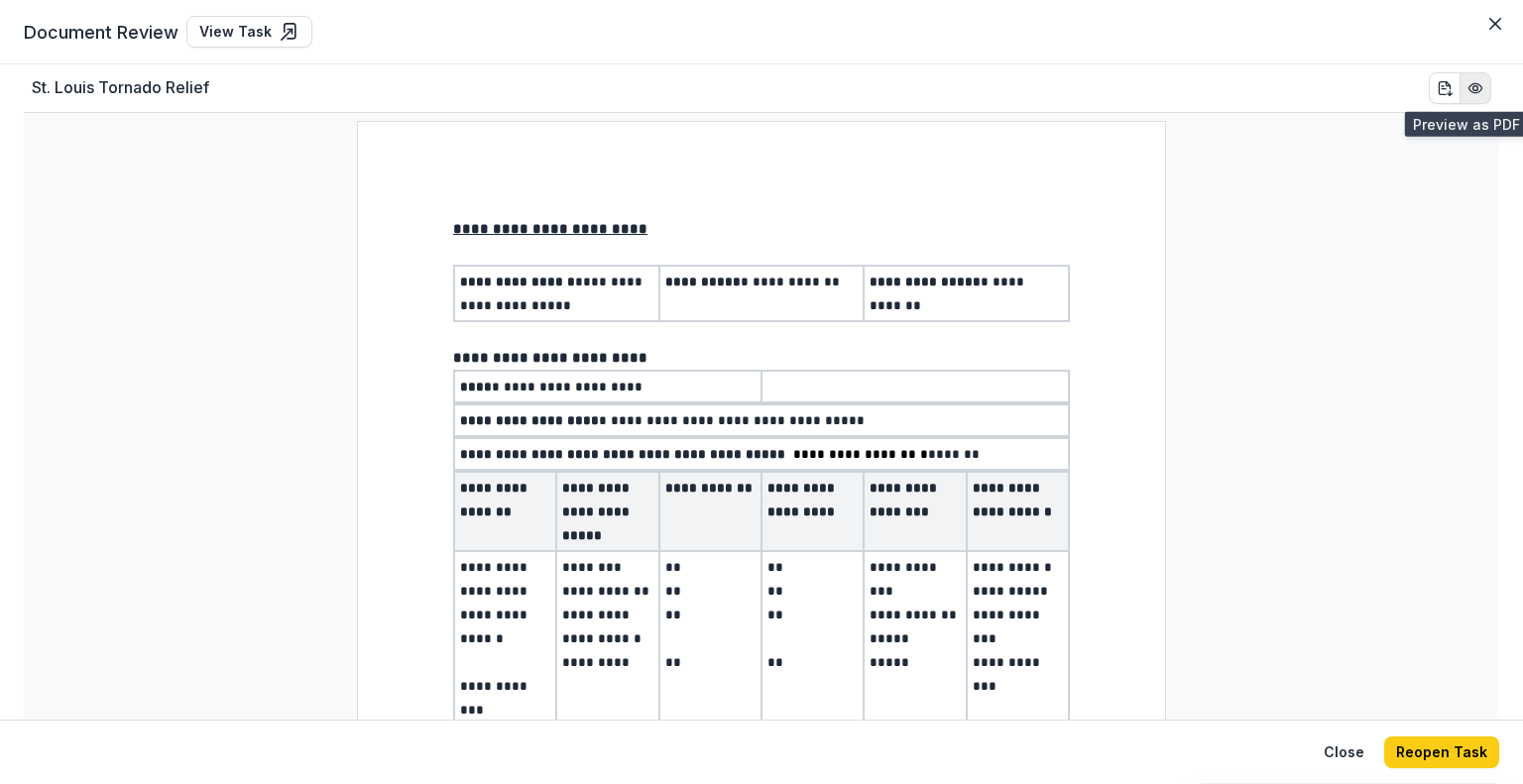 click 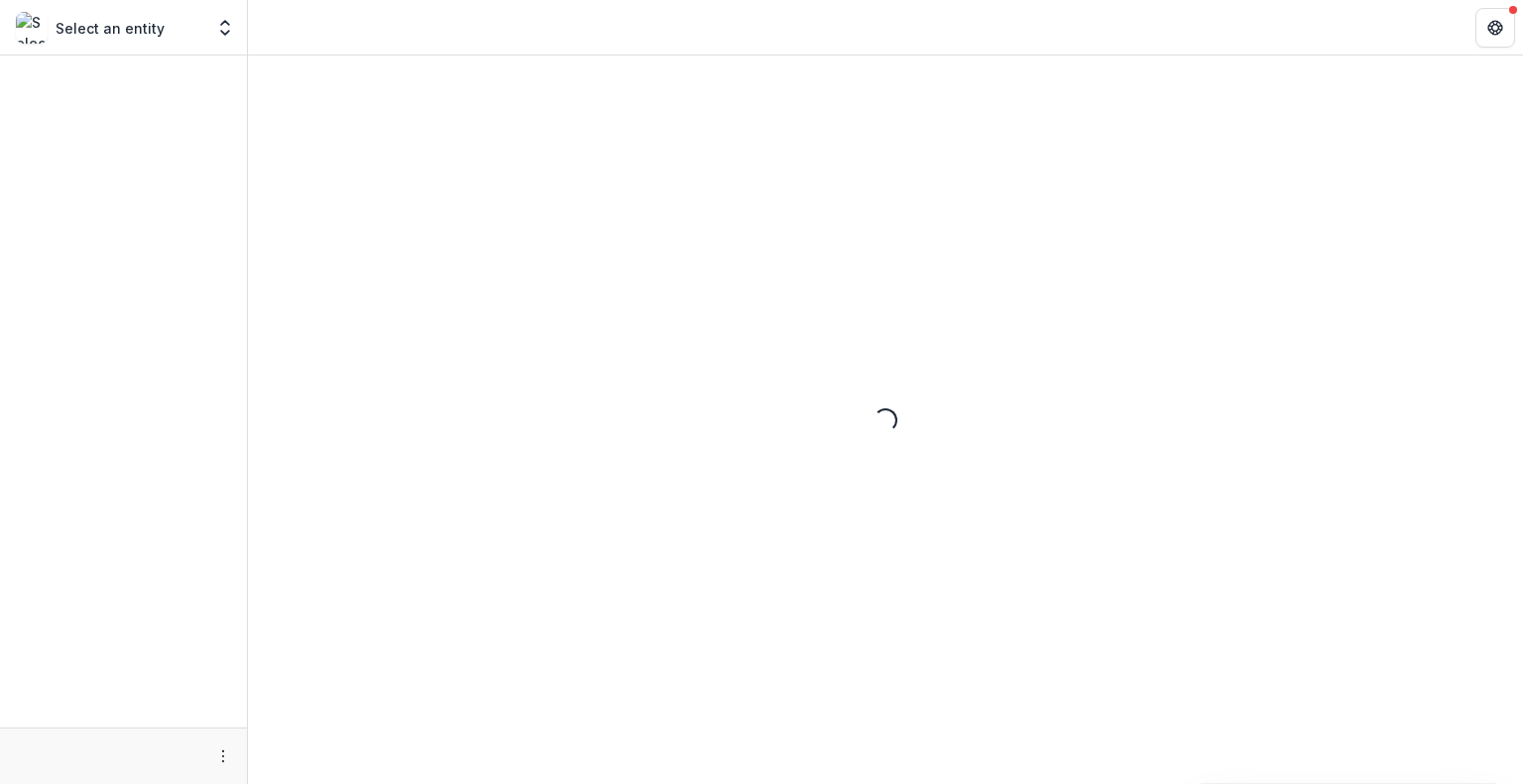 scroll, scrollTop: 0, scrollLeft: 0, axis: both 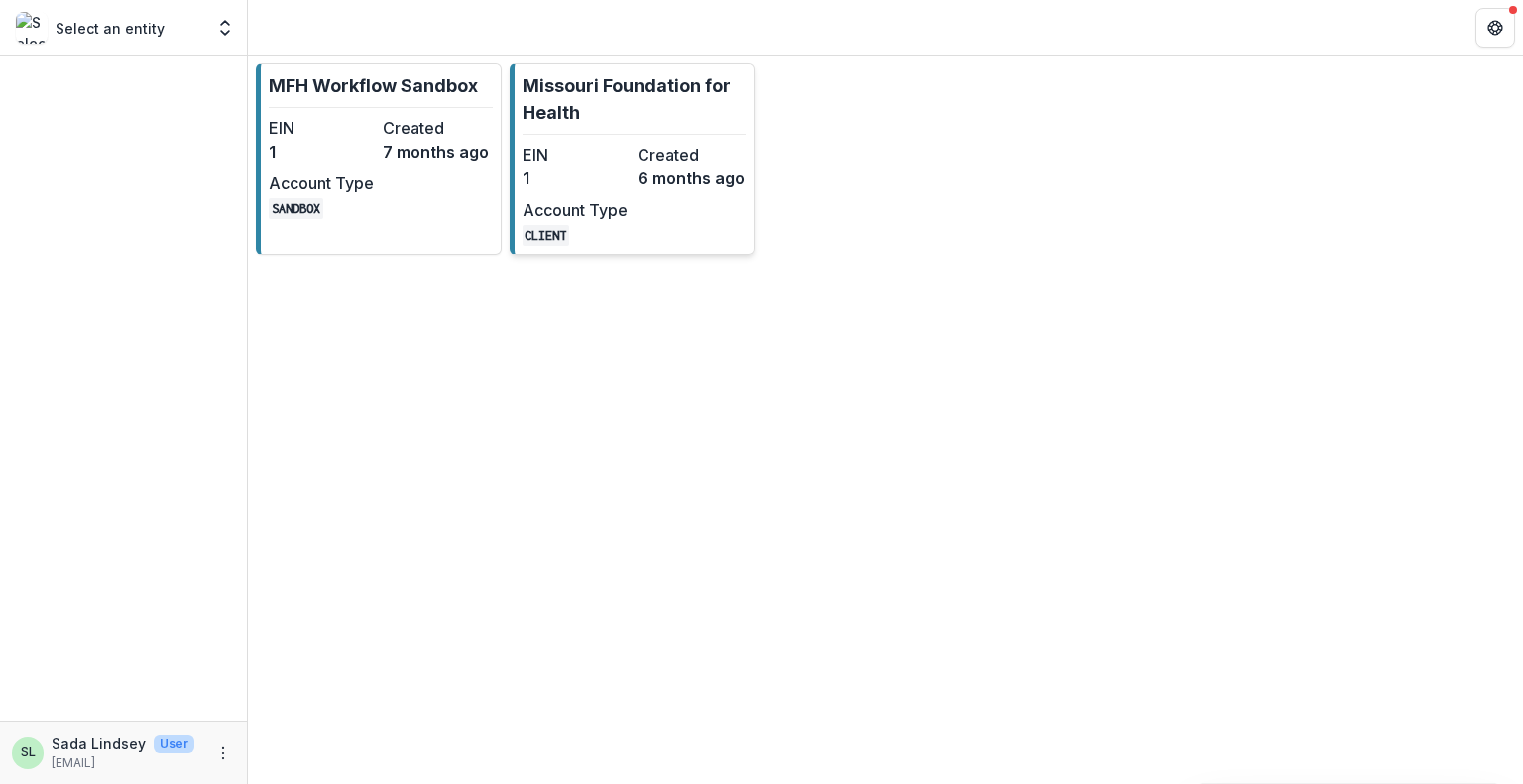 click on "Created" at bounding box center [691, 155] 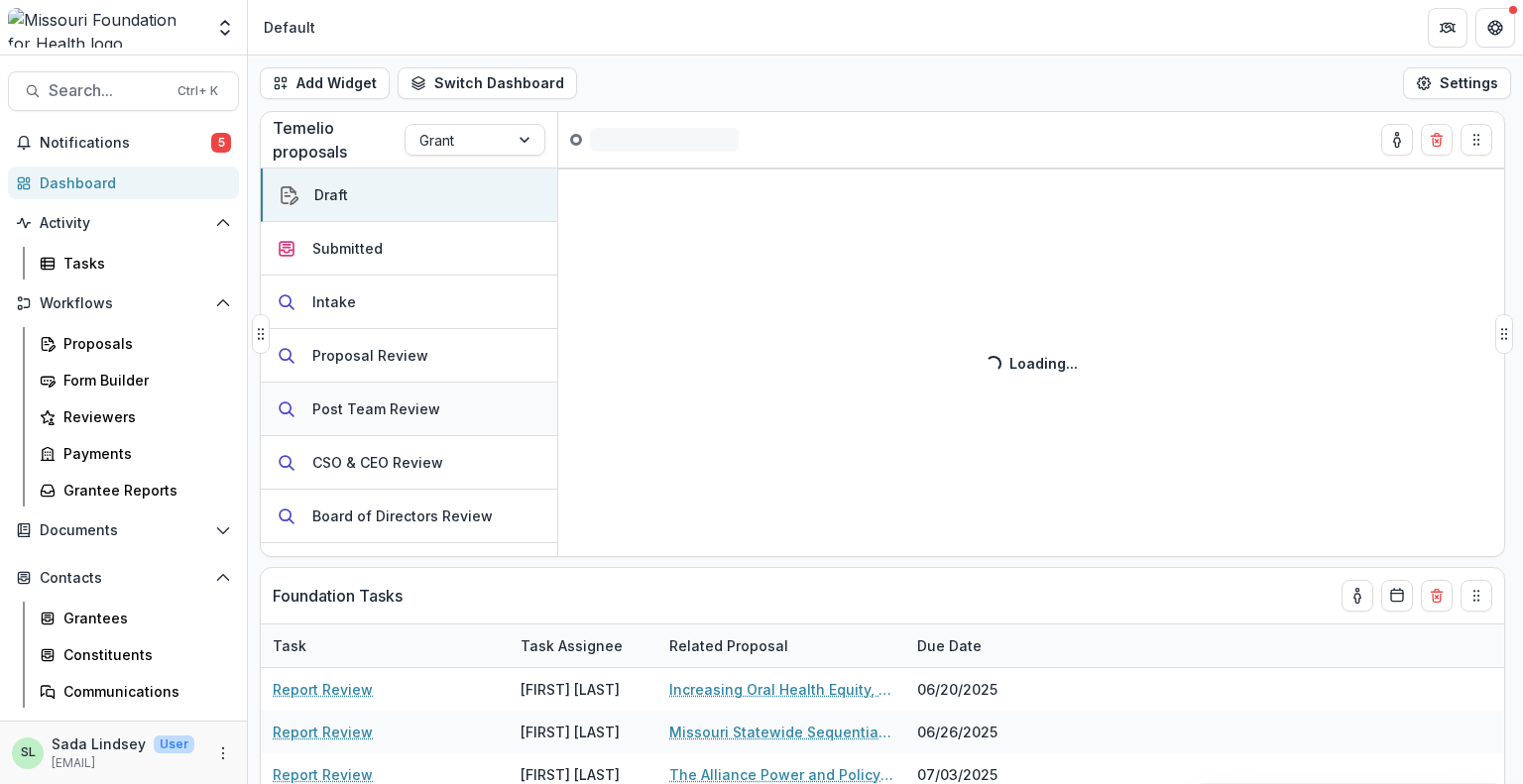 click on "Post Team Review" at bounding box center [409, 409] 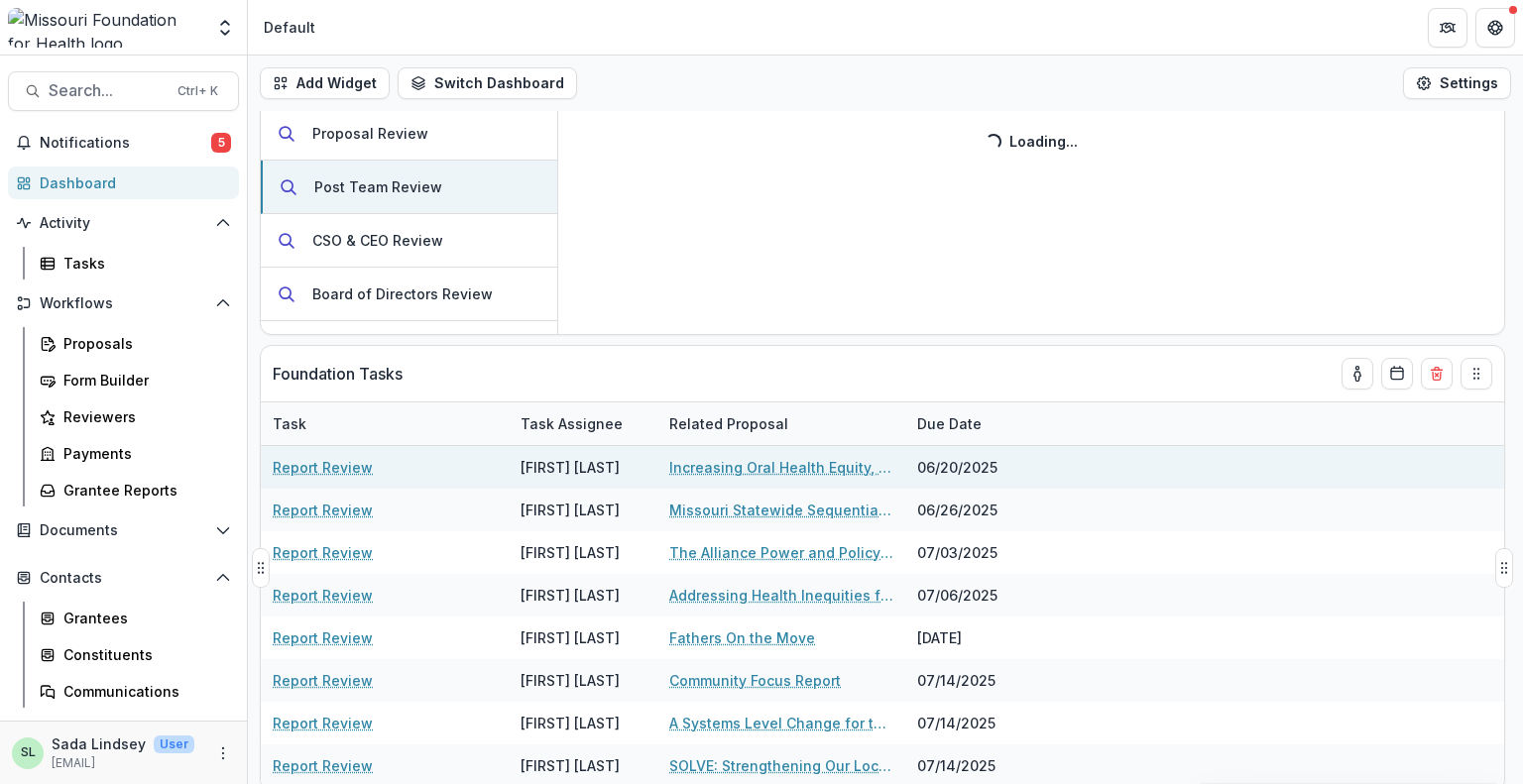 scroll, scrollTop: 228, scrollLeft: 0, axis: vertical 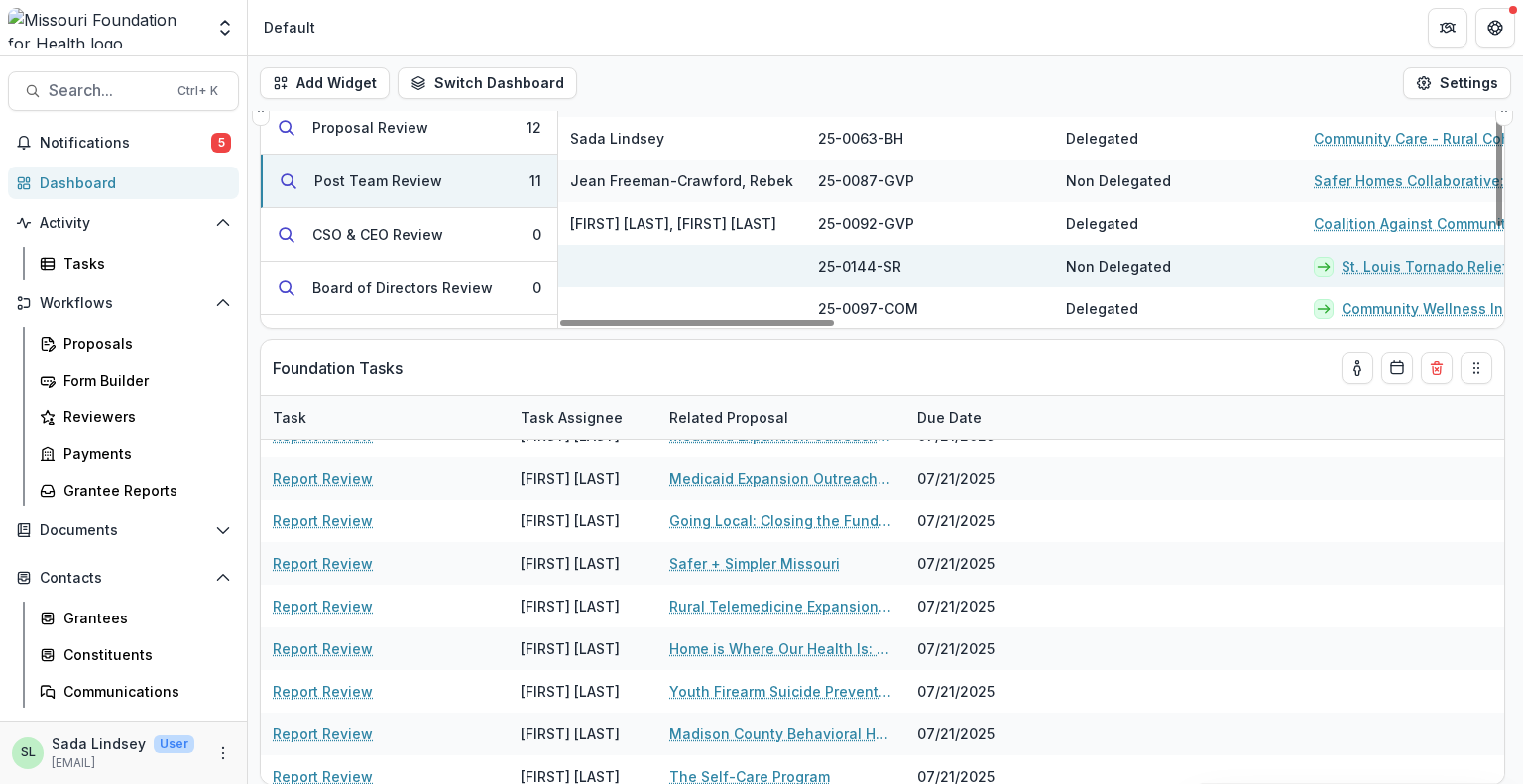 click on "St. Louis Tornado Relief" at bounding box center (1425, 266) 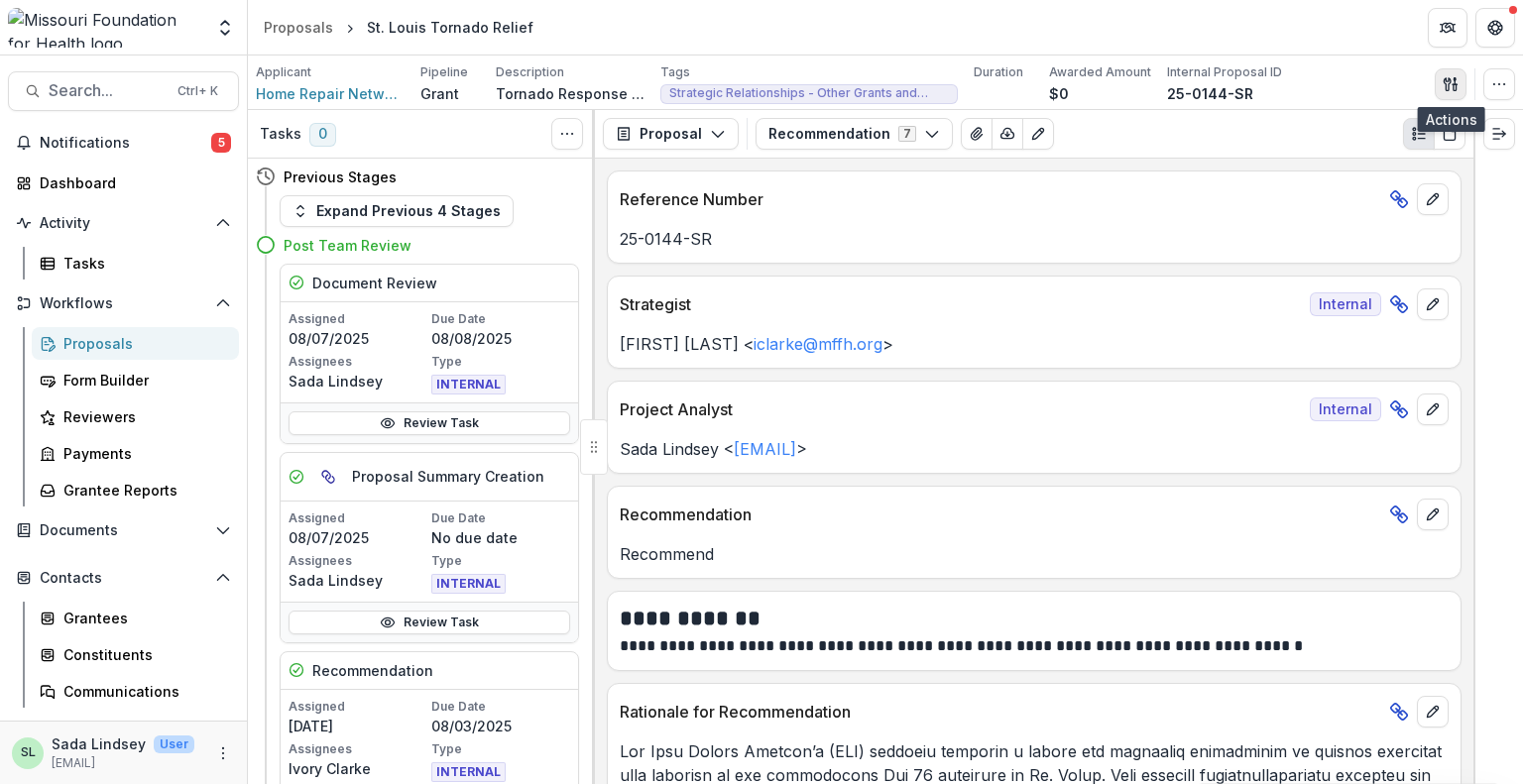 click 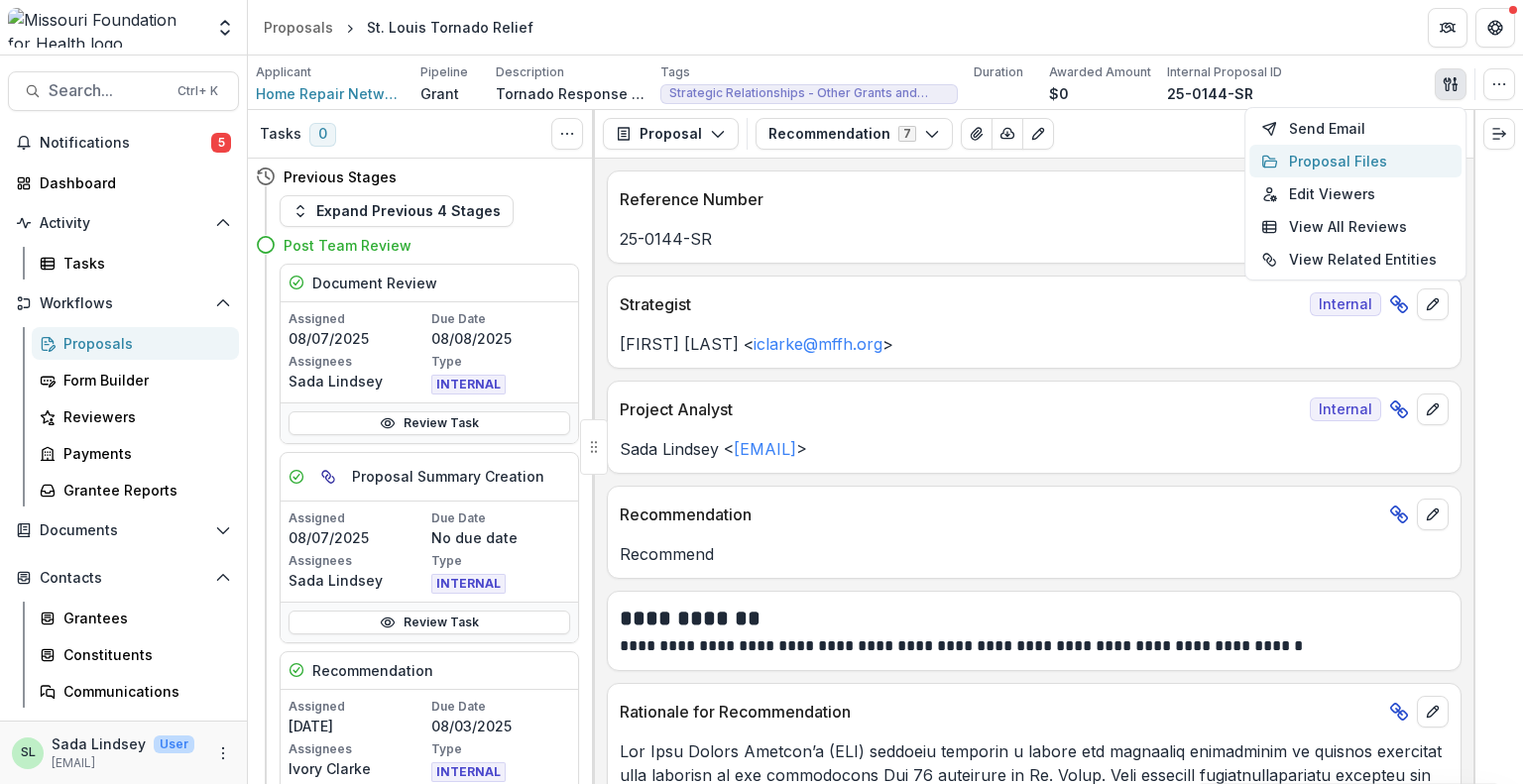 click on "Proposal Files" at bounding box center (1355, 161) 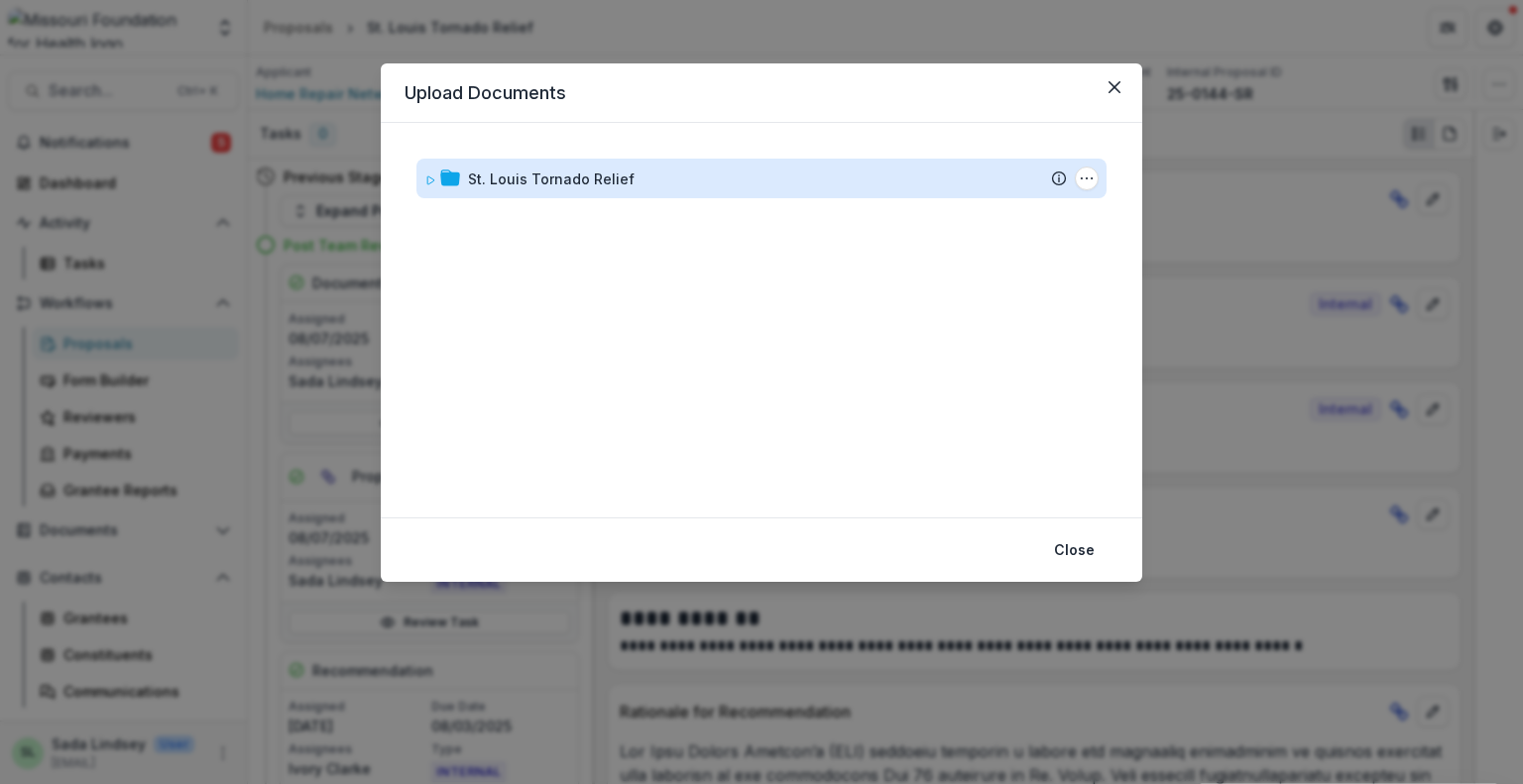click on "St. Louis Tornado Relief" at bounding box center [551, 178] 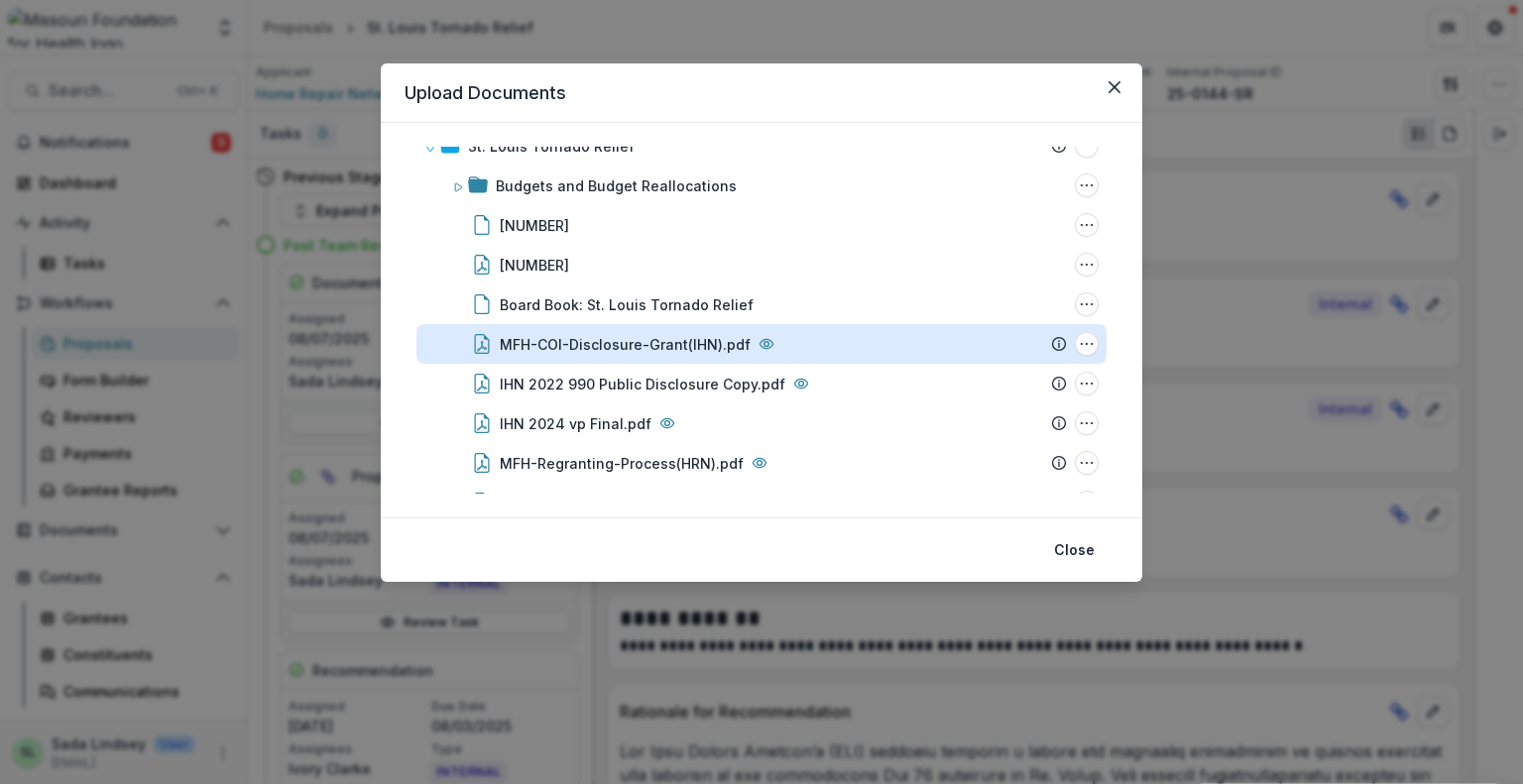 scroll, scrollTop: 0, scrollLeft: 0, axis: both 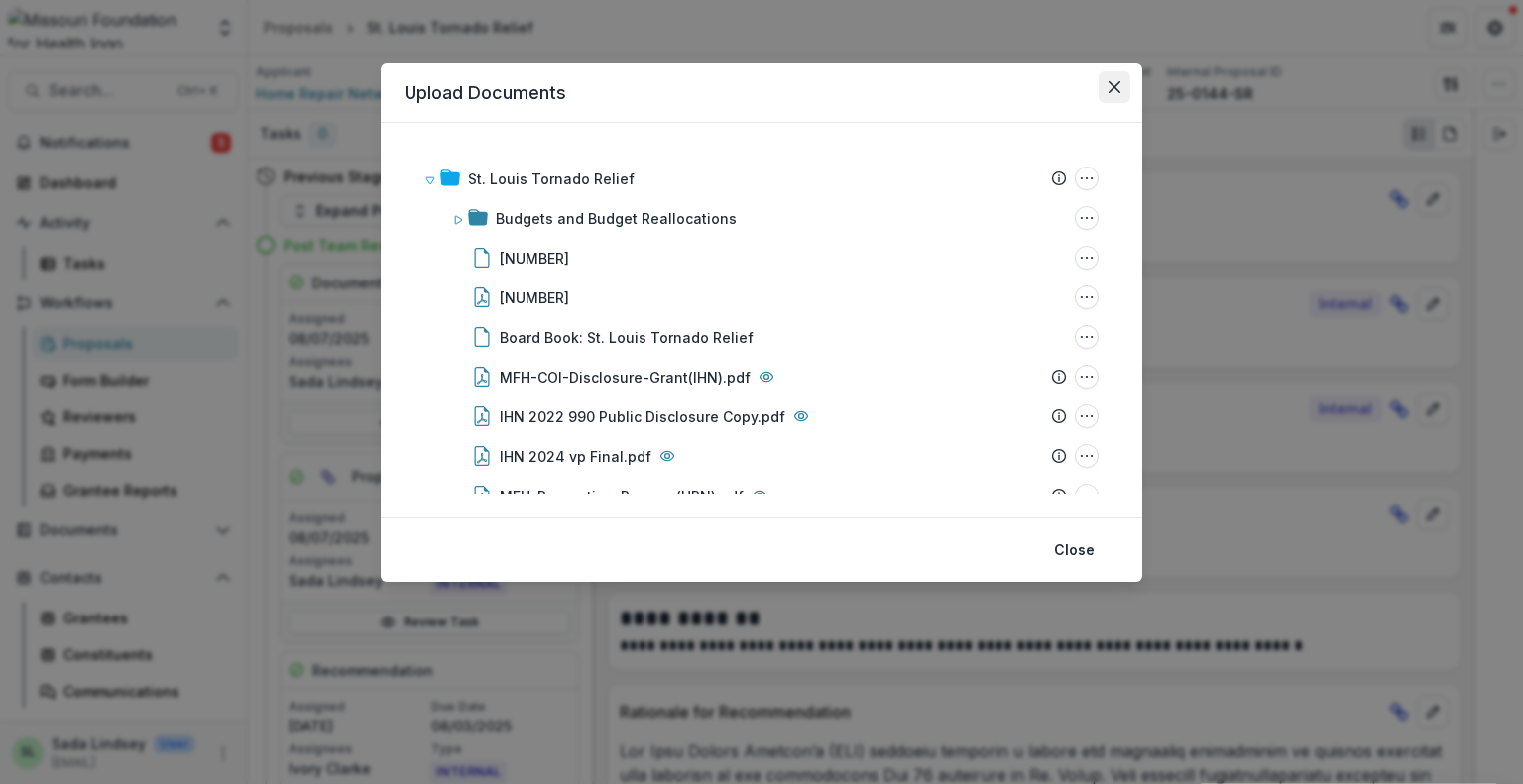 click 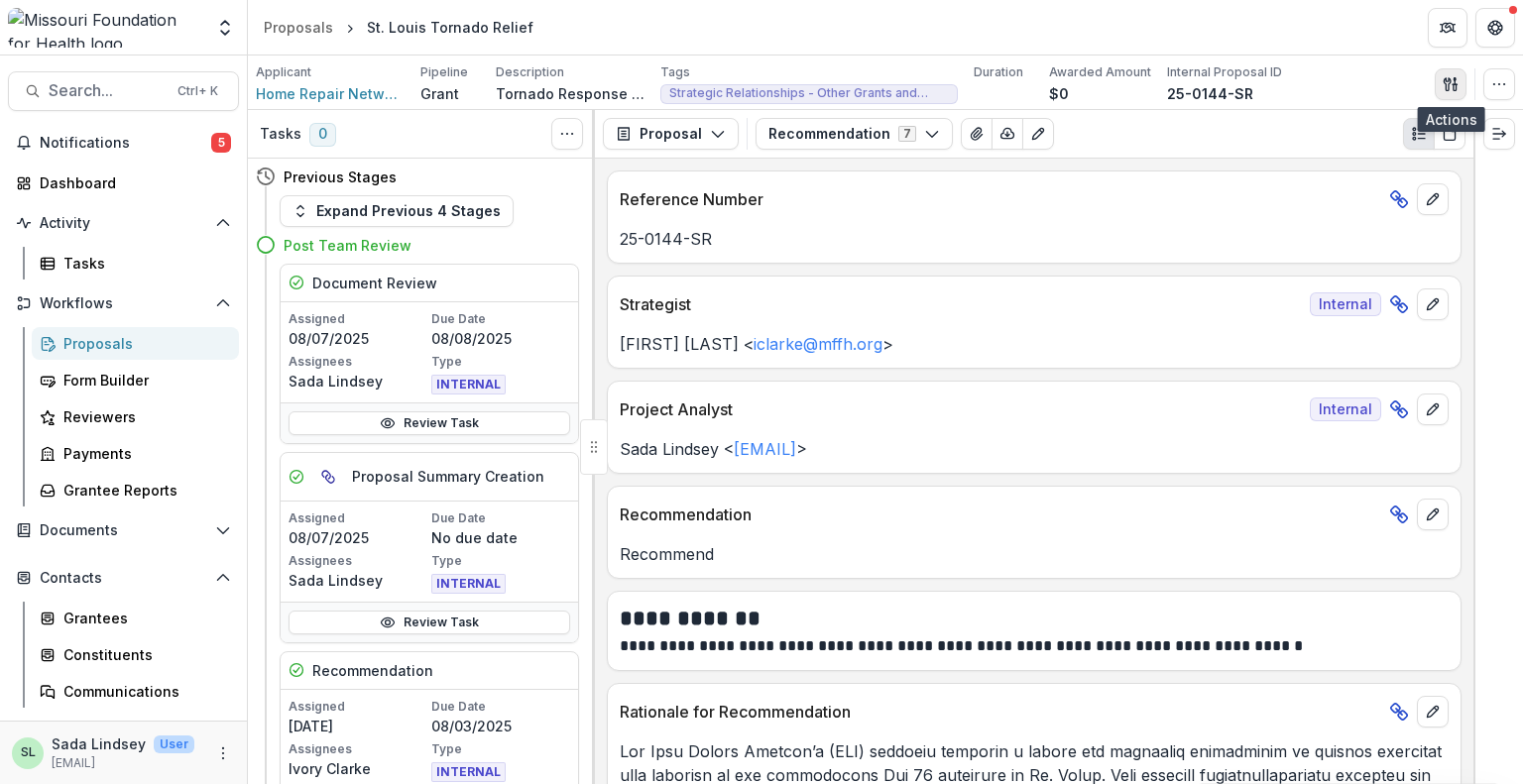 click 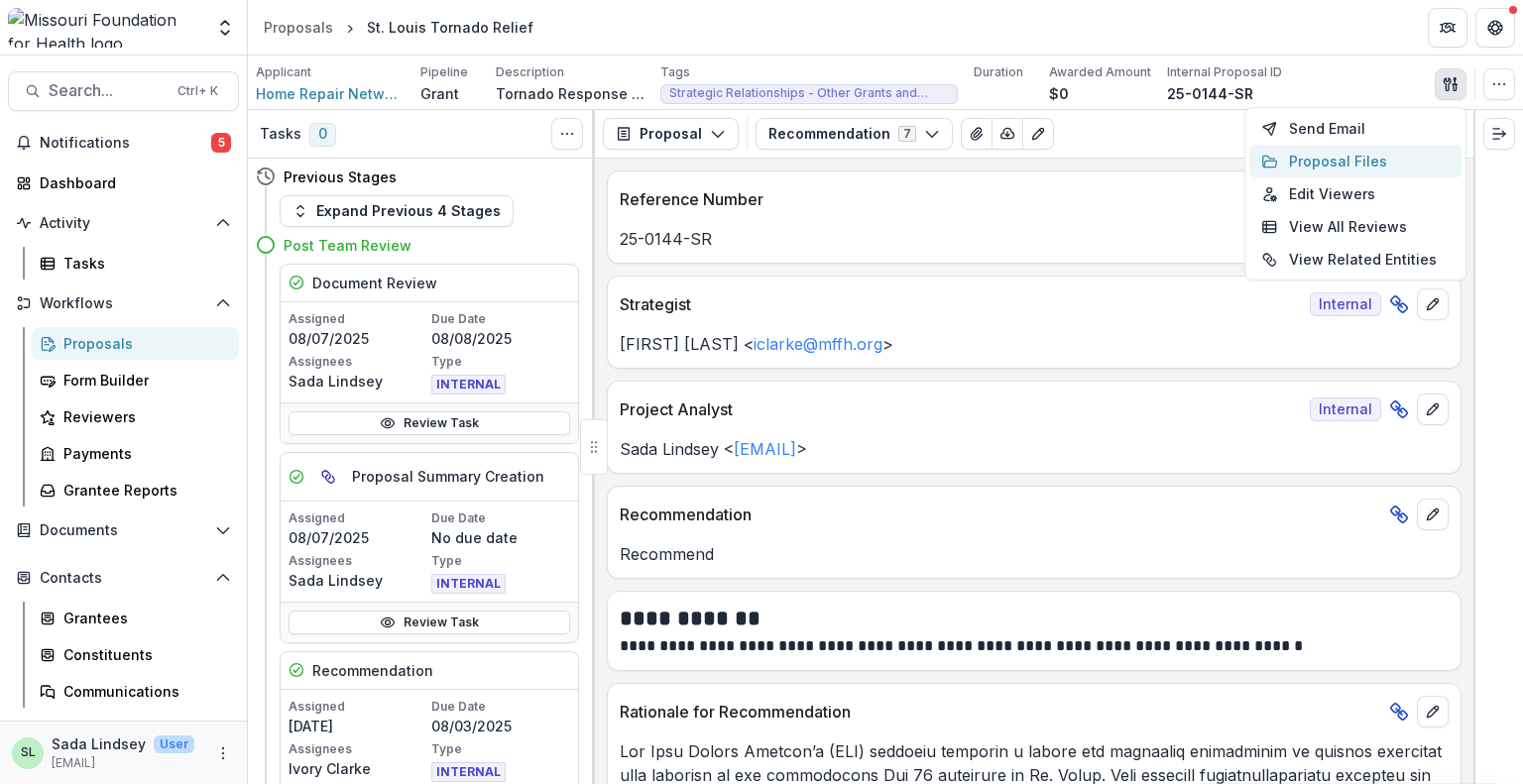 click on "Proposal Files" at bounding box center (1355, 161) 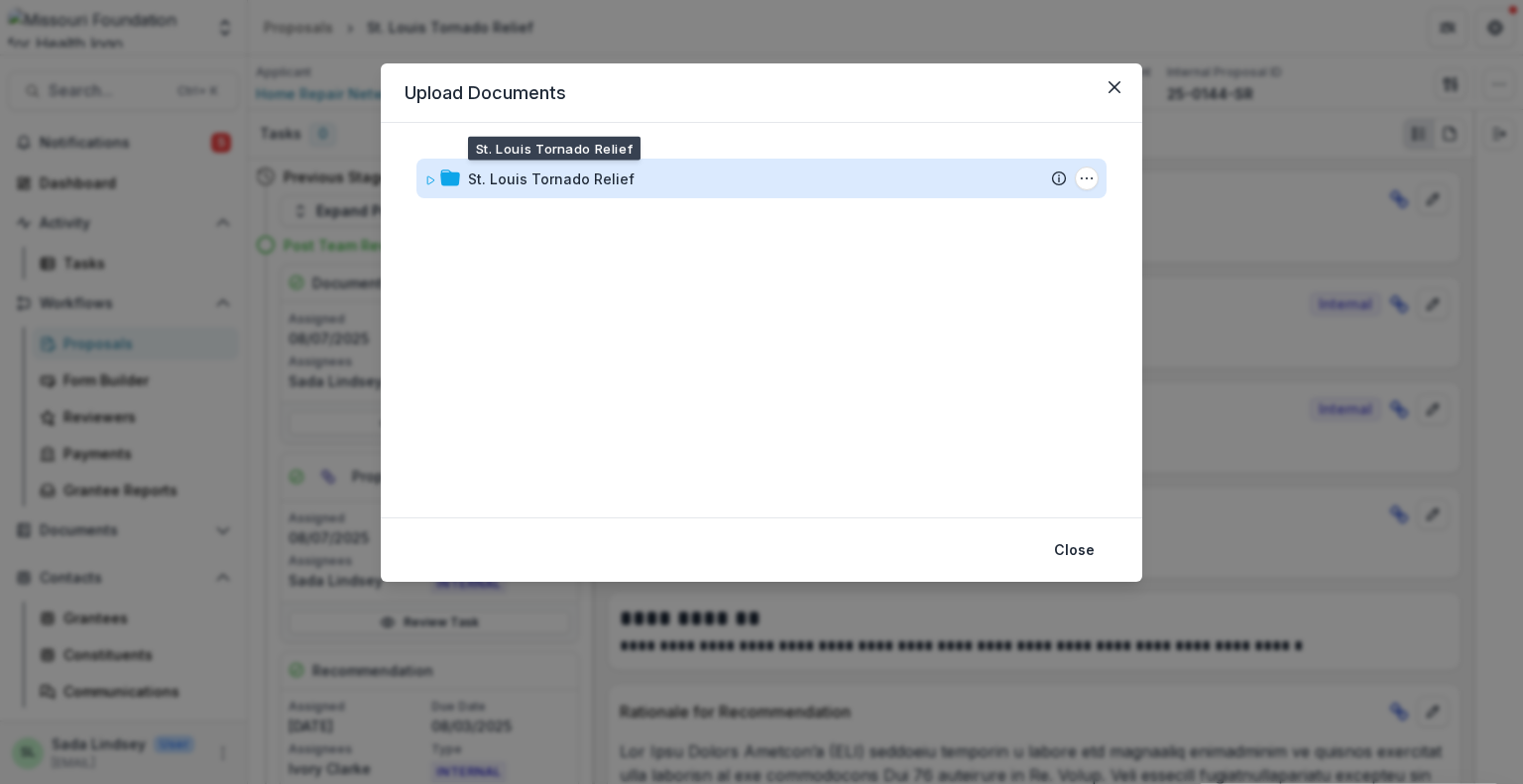 drag, startPoint x: 533, startPoint y: 169, endPoint x: 680, endPoint y: 193, distance: 148.9463 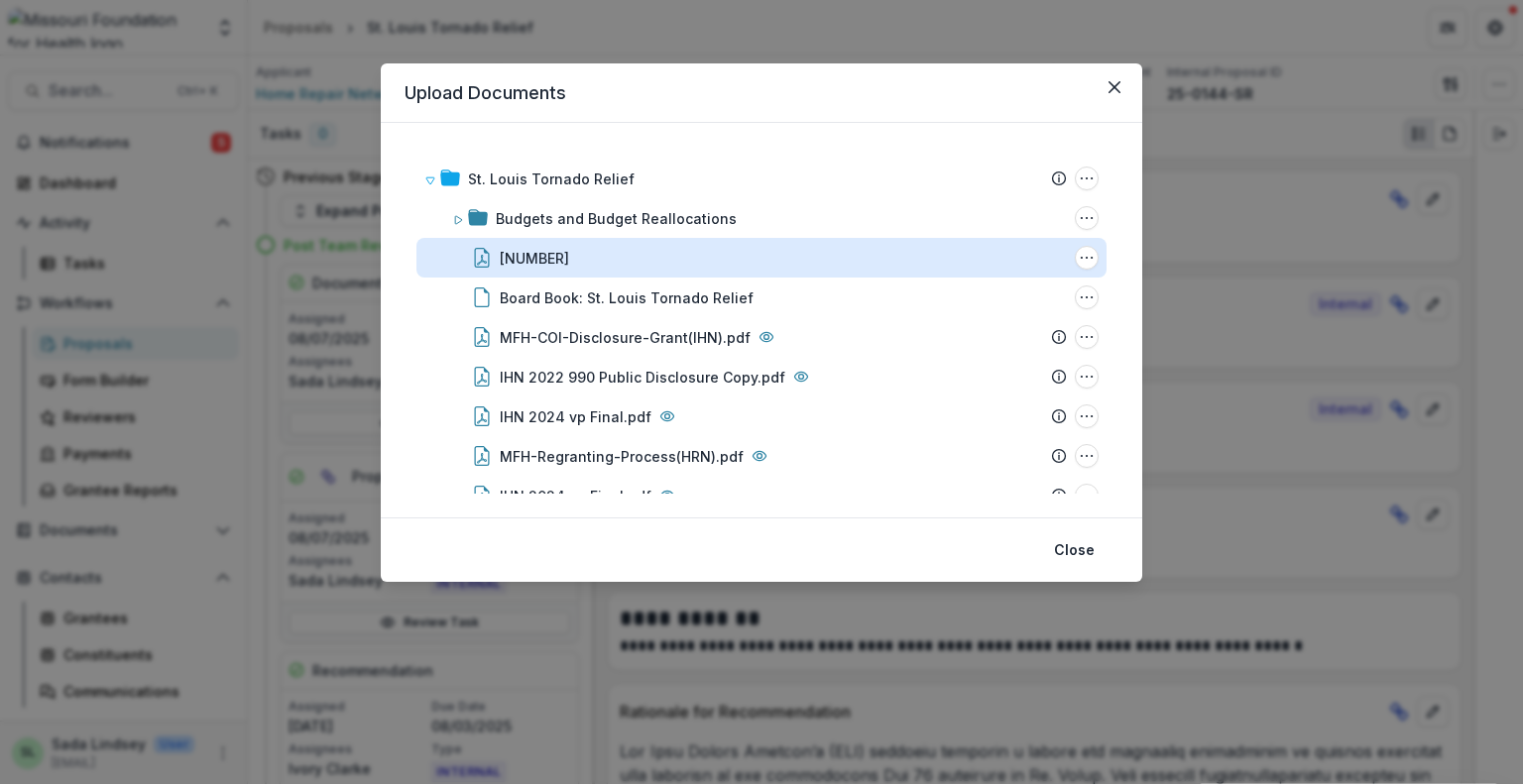 click on "[NUMBER]" at bounding box center (534, 258) 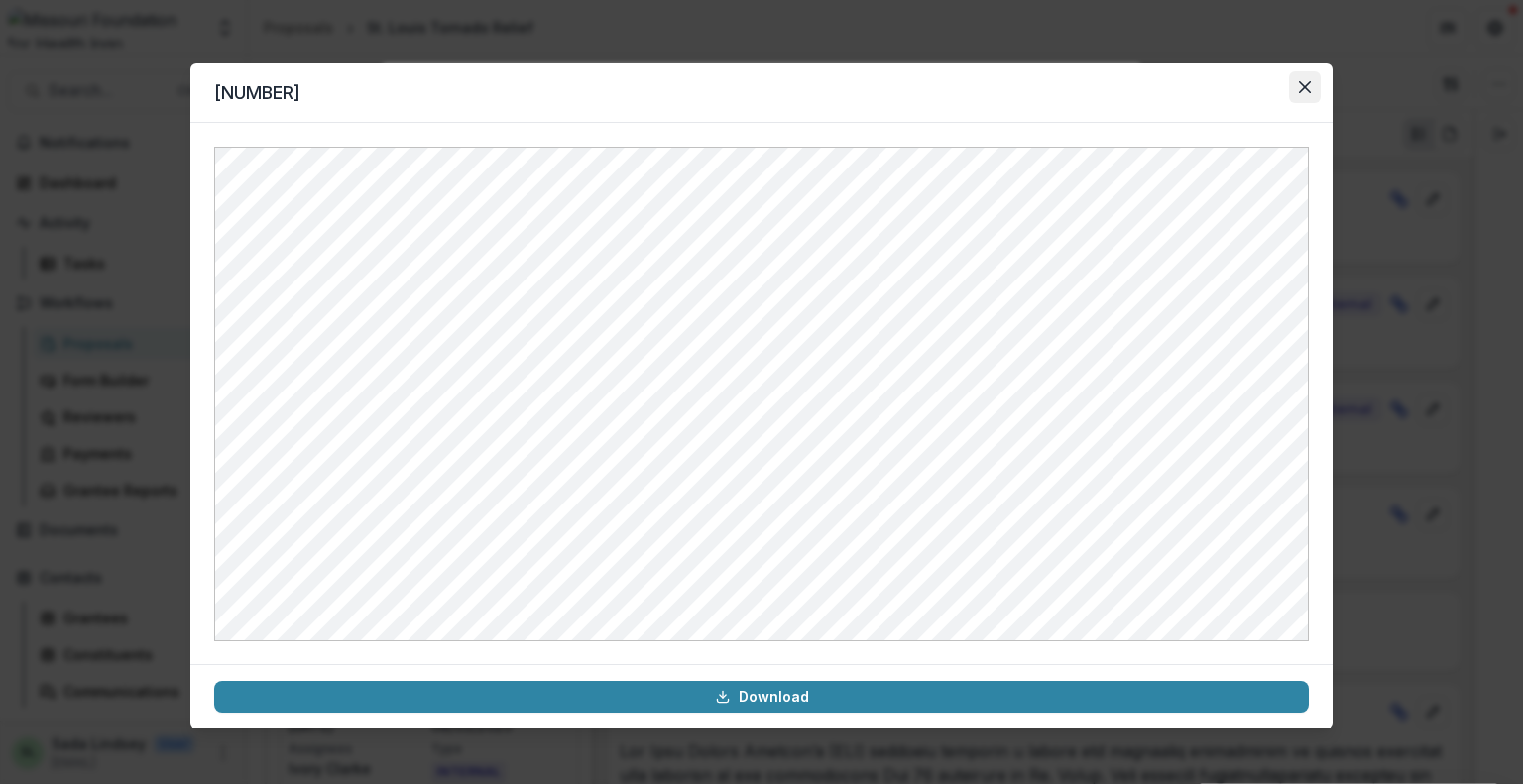 click at bounding box center [1305, 87] 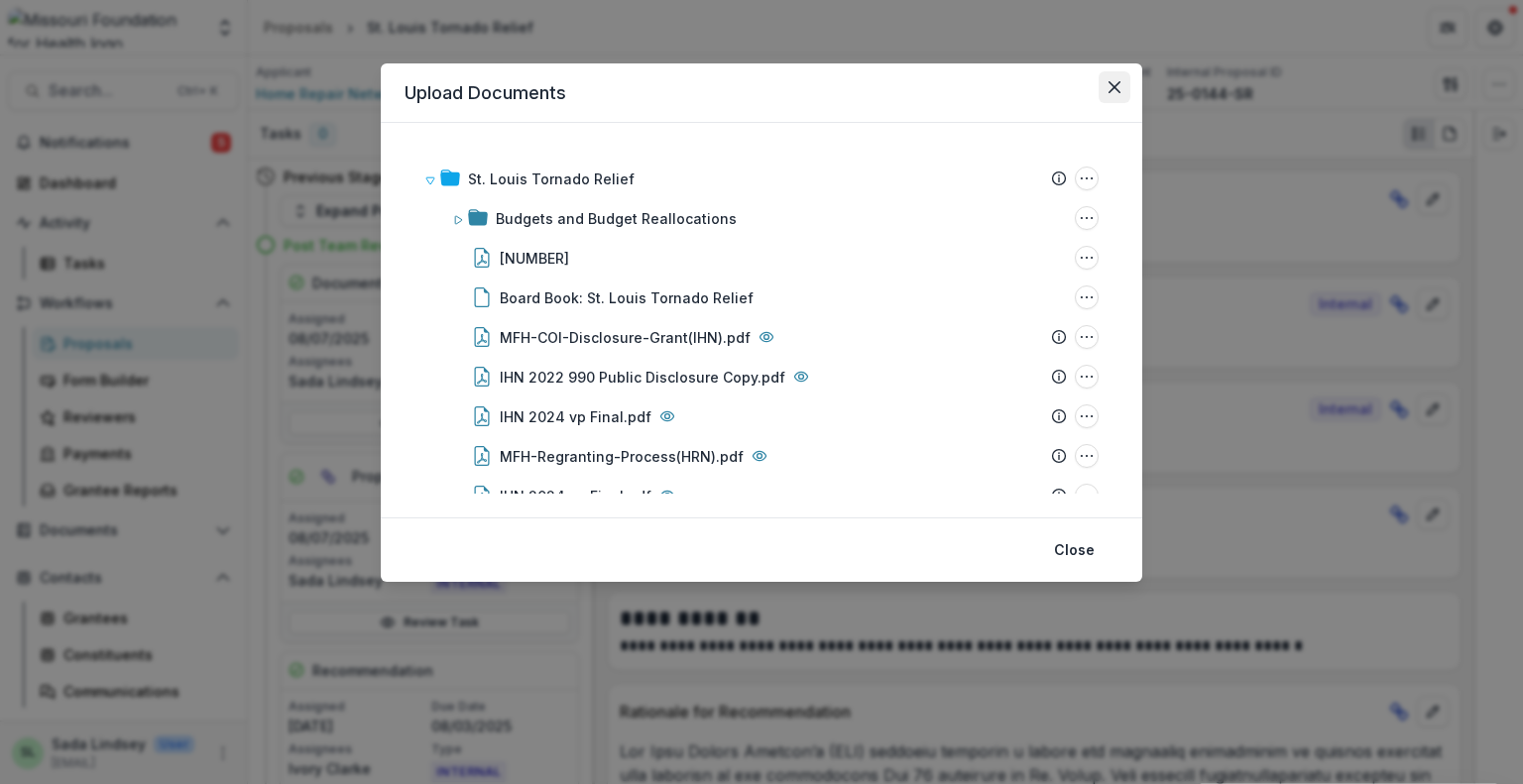 click 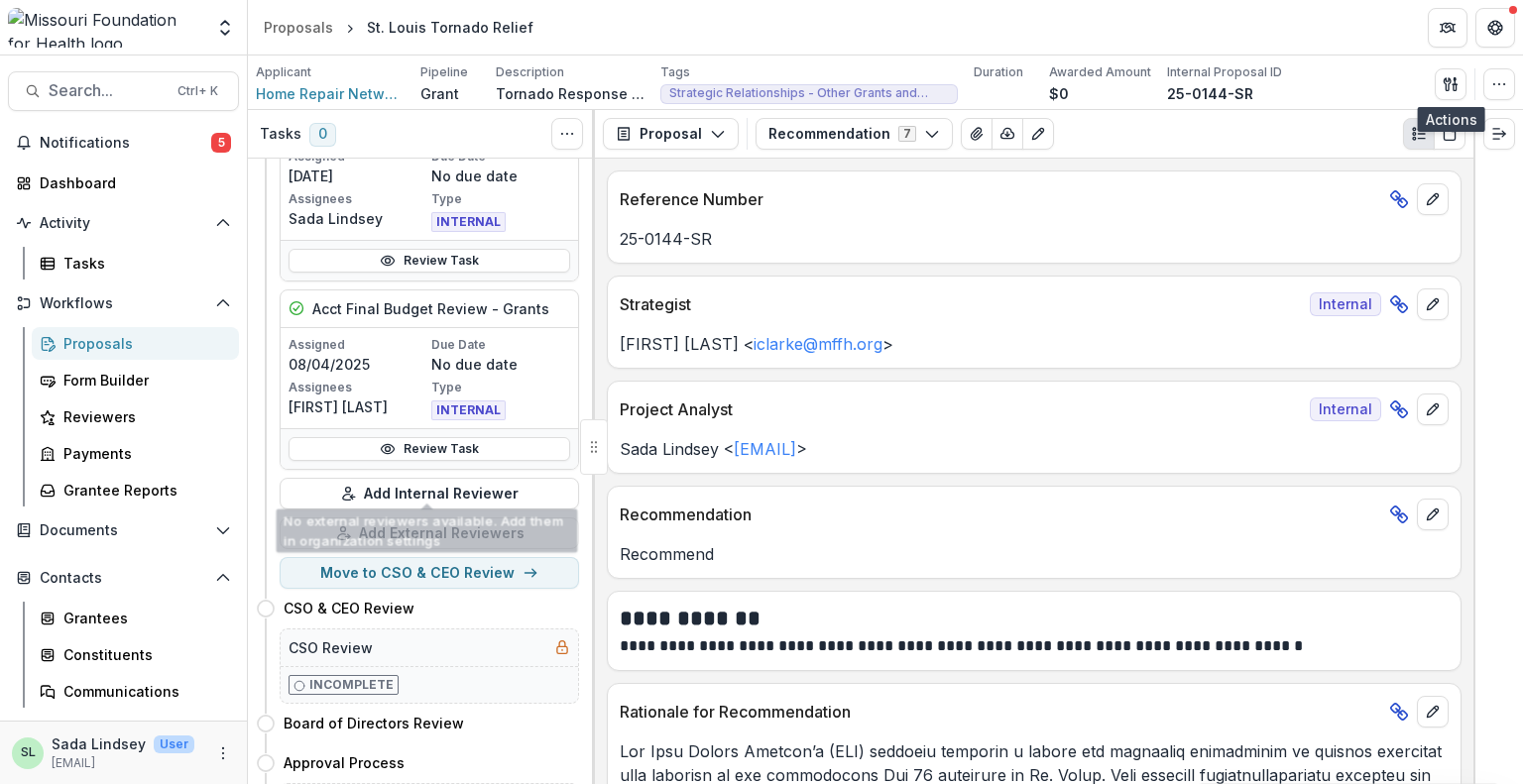 scroll, scrollTop: 793, scrollLeft: 0, axis: vertical 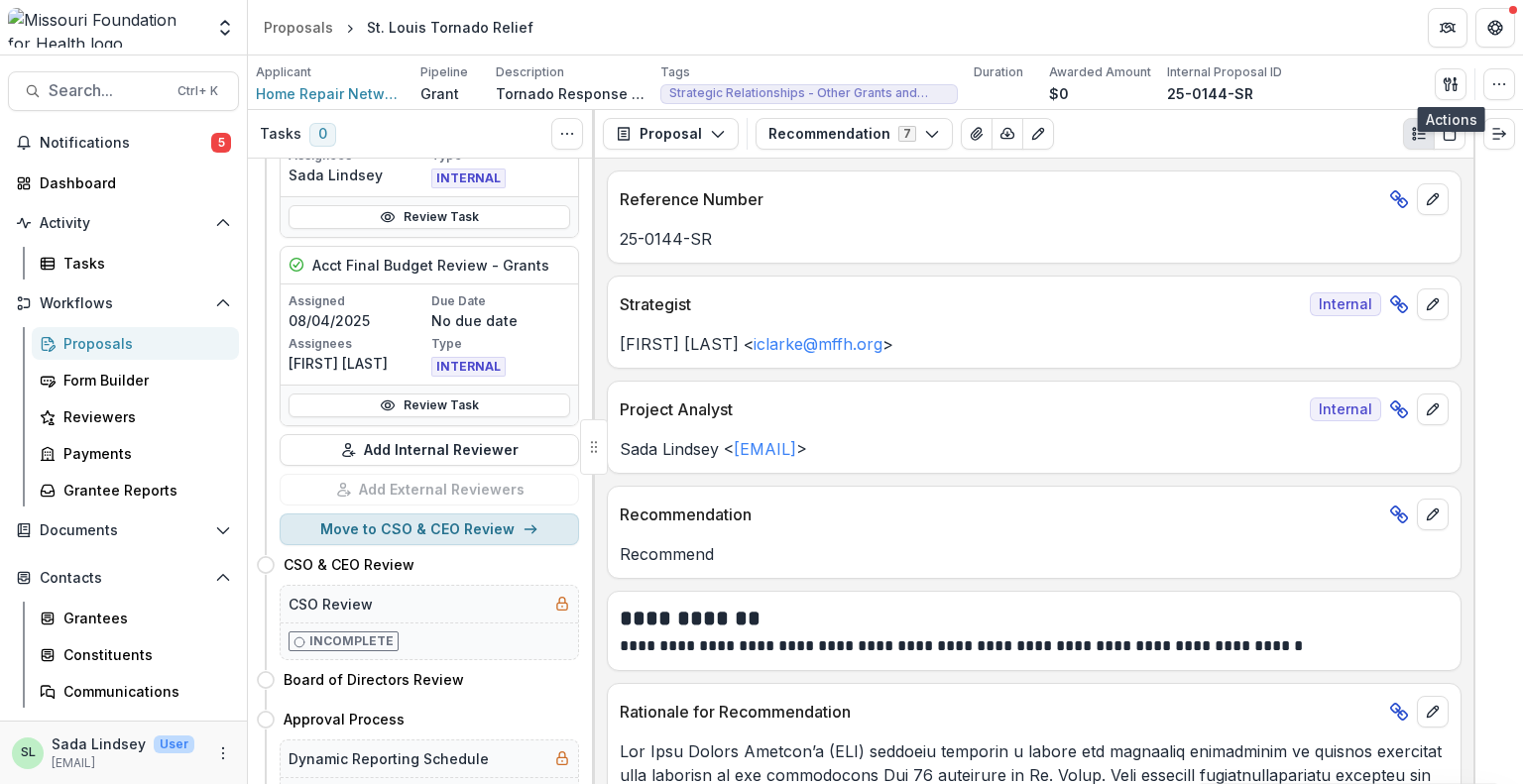 click on "Move to CSO & CEO Review" at bounding box center [429, 529] 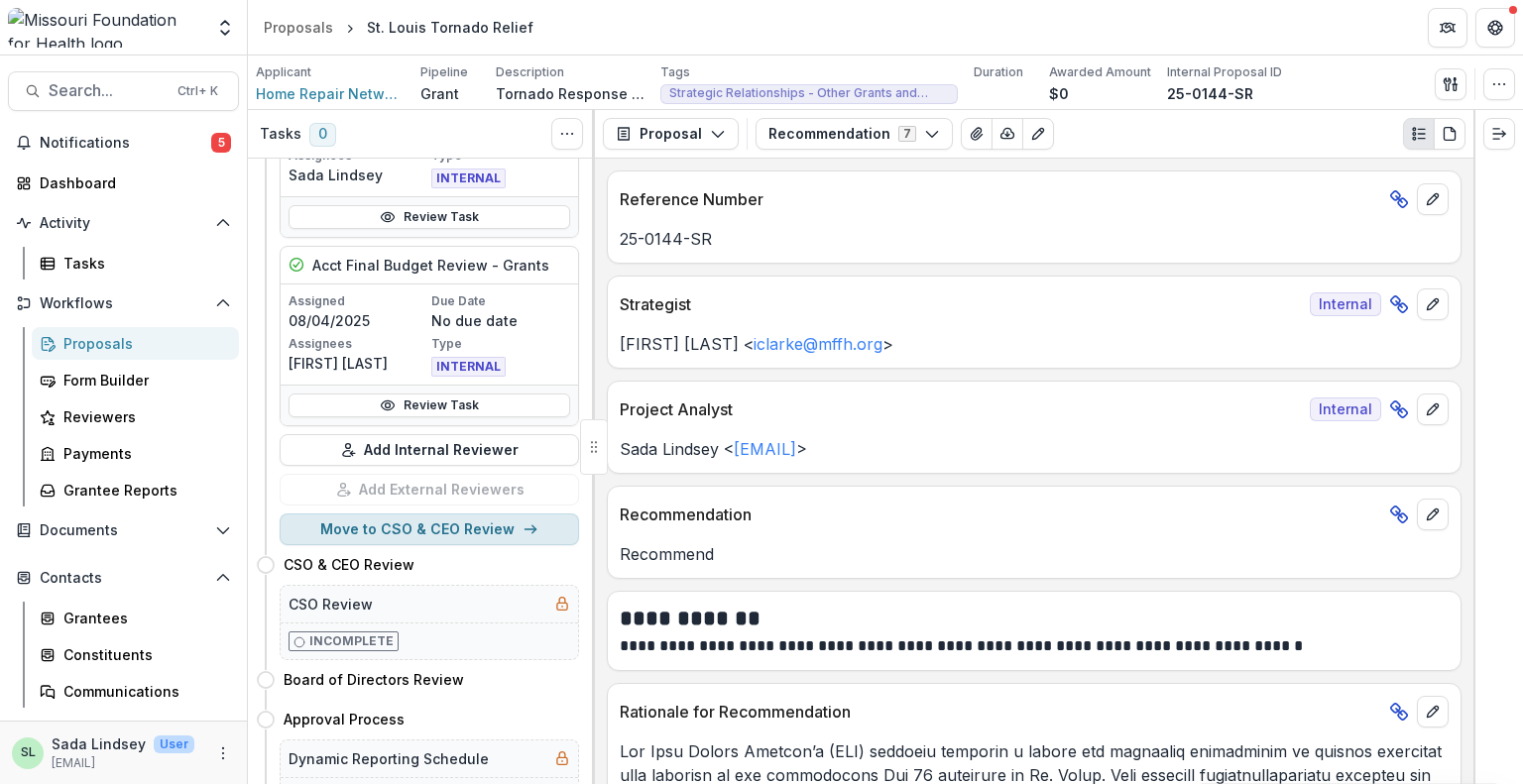 select on "**********" 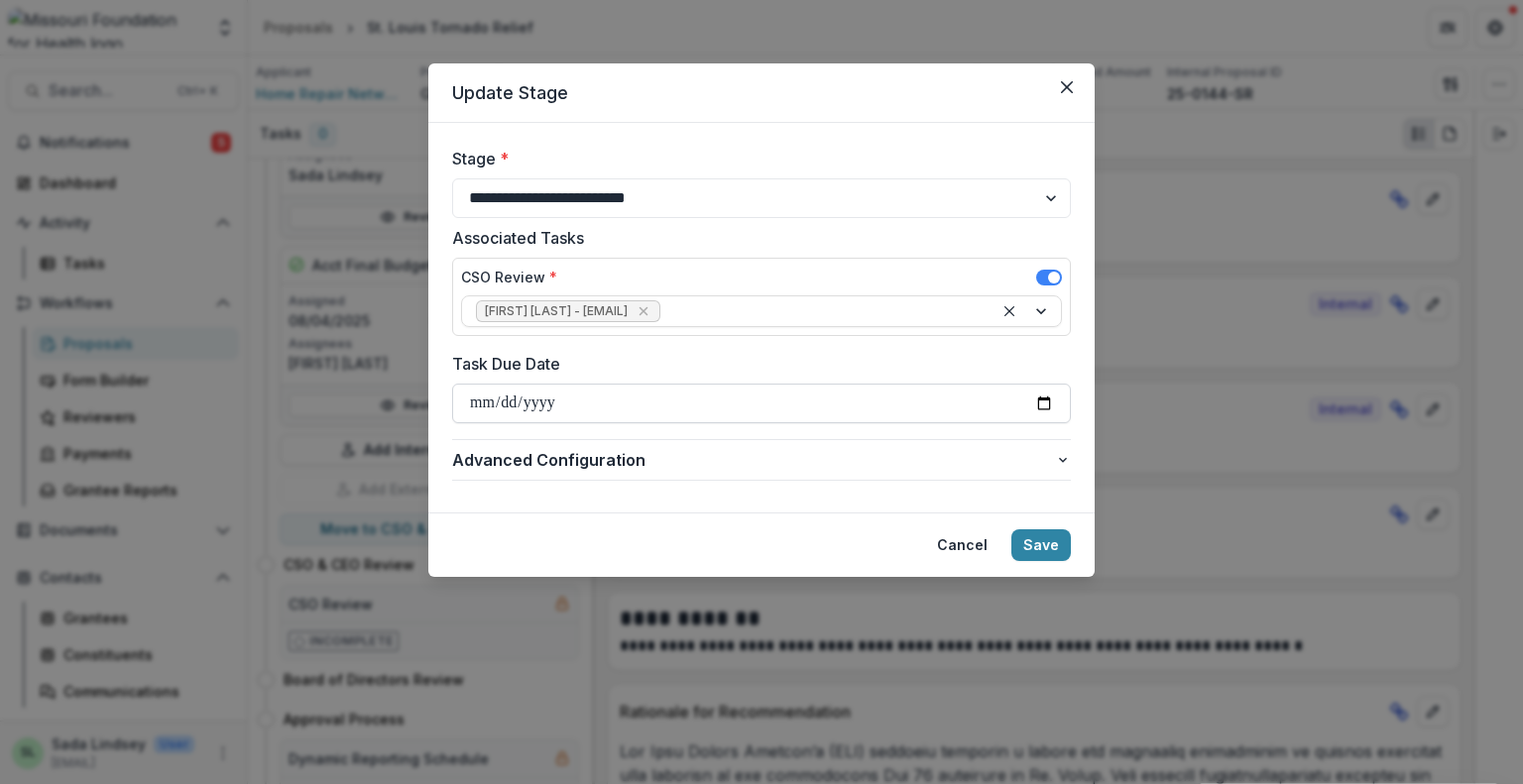 click on "Task Due Date" at bounding box center (762, 403) 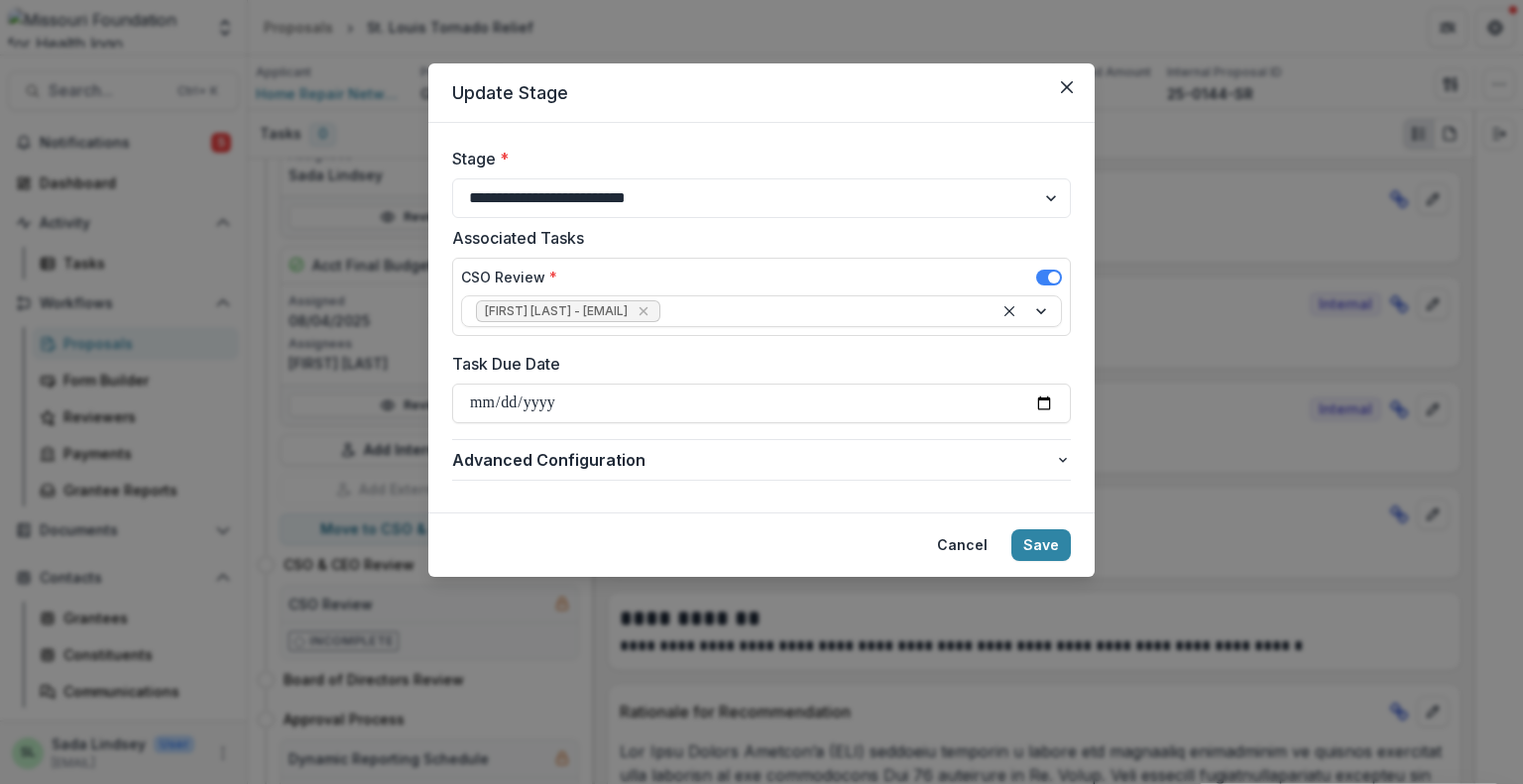 drag, startPoint x: 837, startPoint y: 86, endPoint x: 615, endPoint y: 65, distance: 222.99103 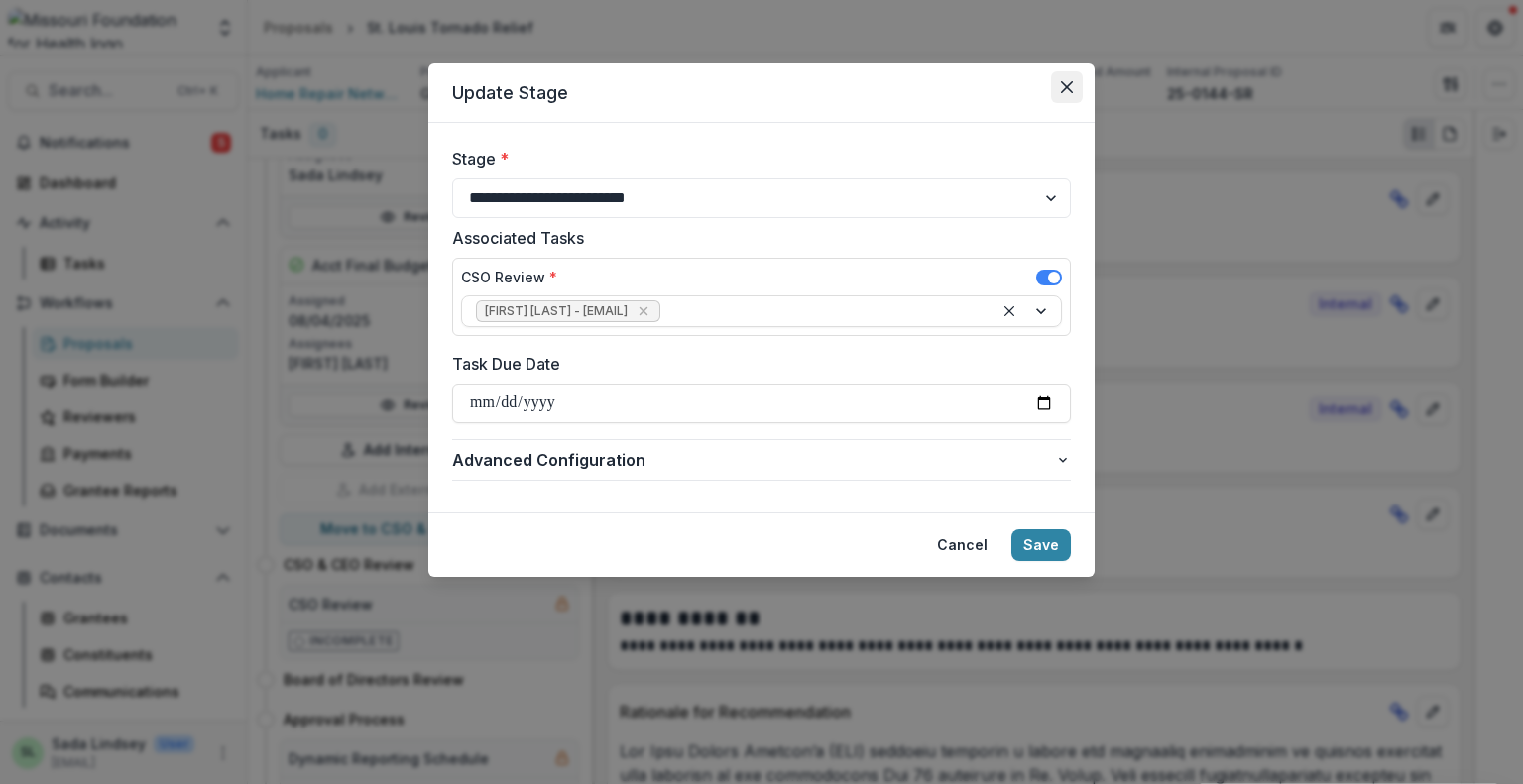 click 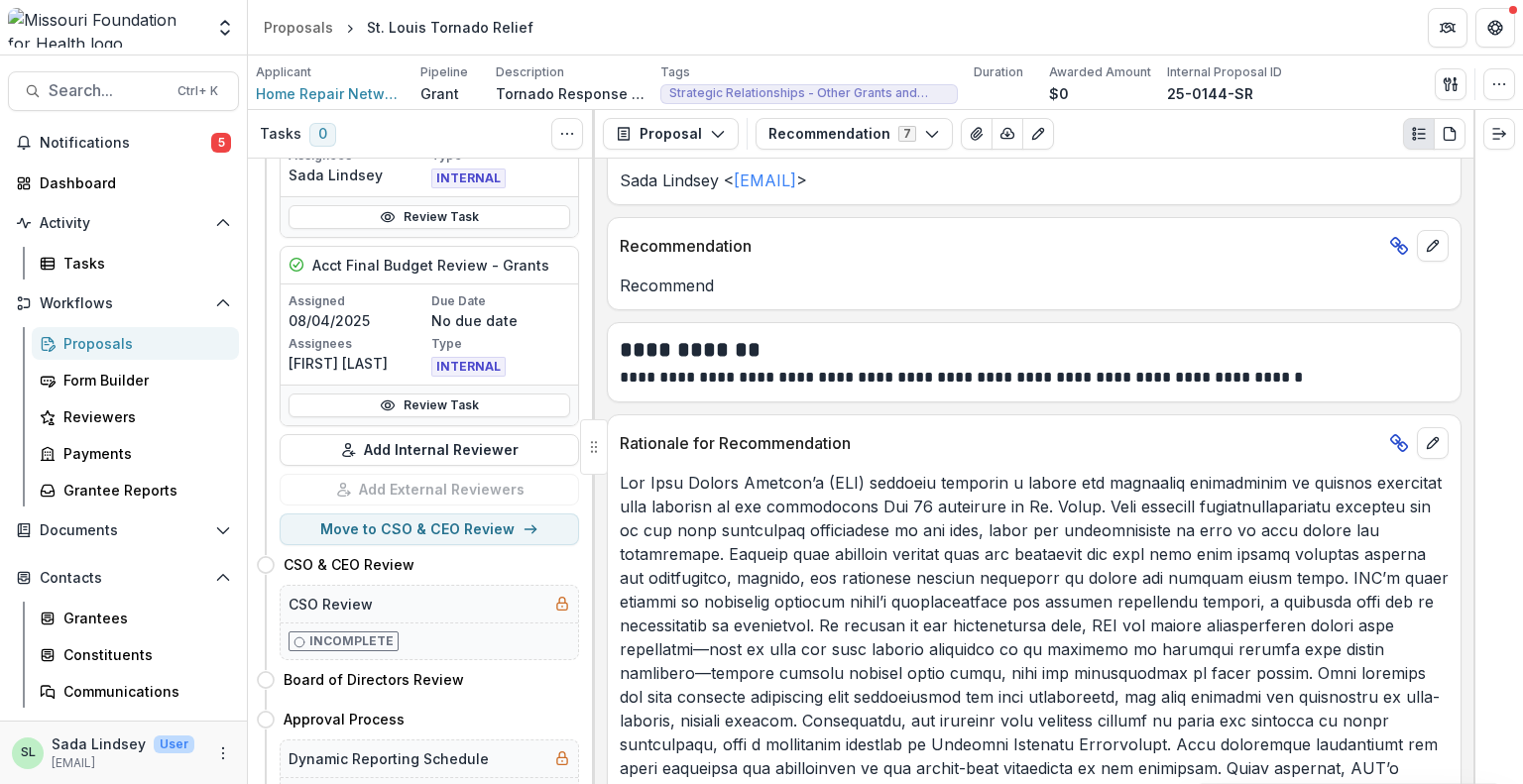 scroll, scrollTop: 0, scrollLeft: 0, axis: both 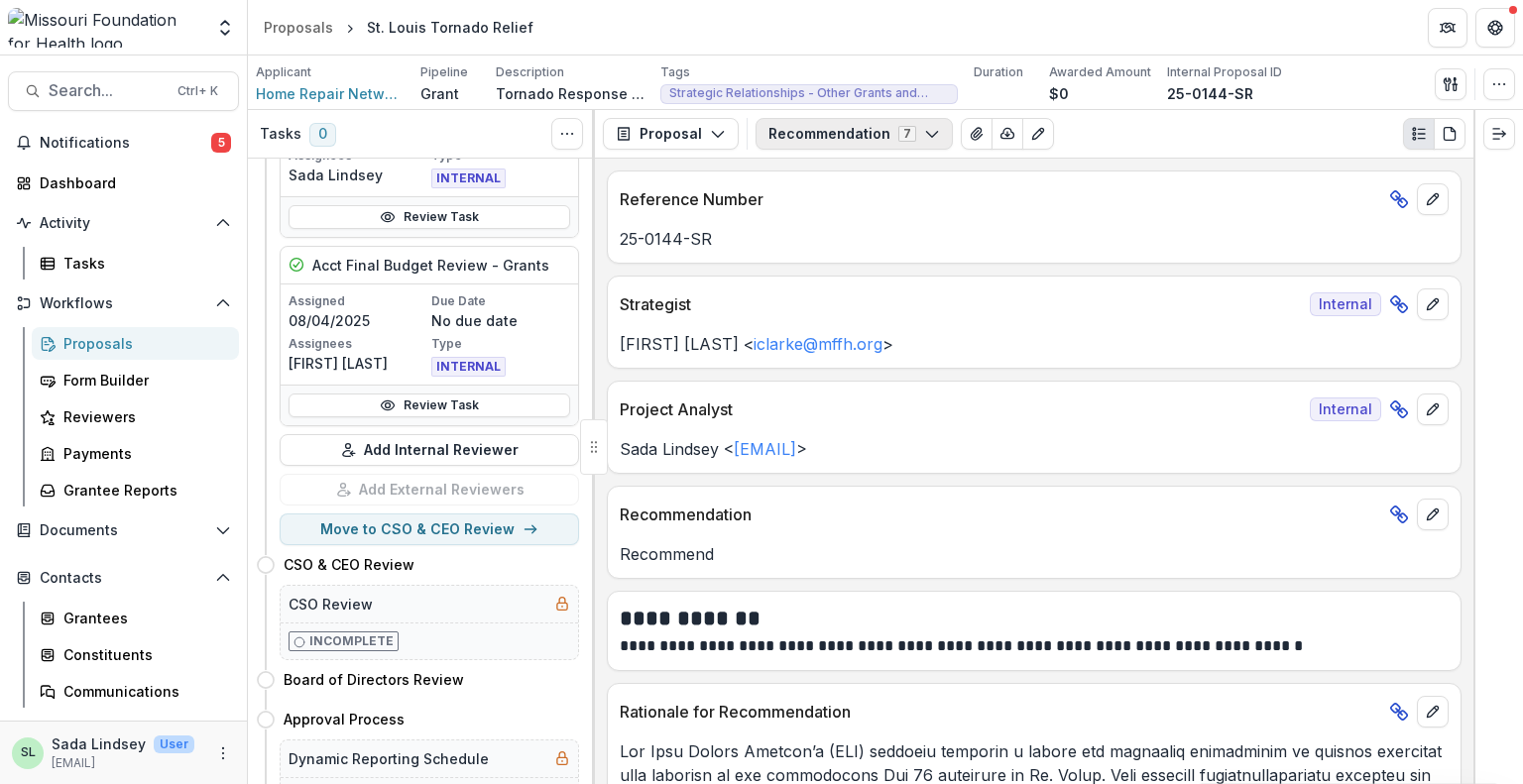 click on "Recommendation 7" at bounding box center [854, 134] 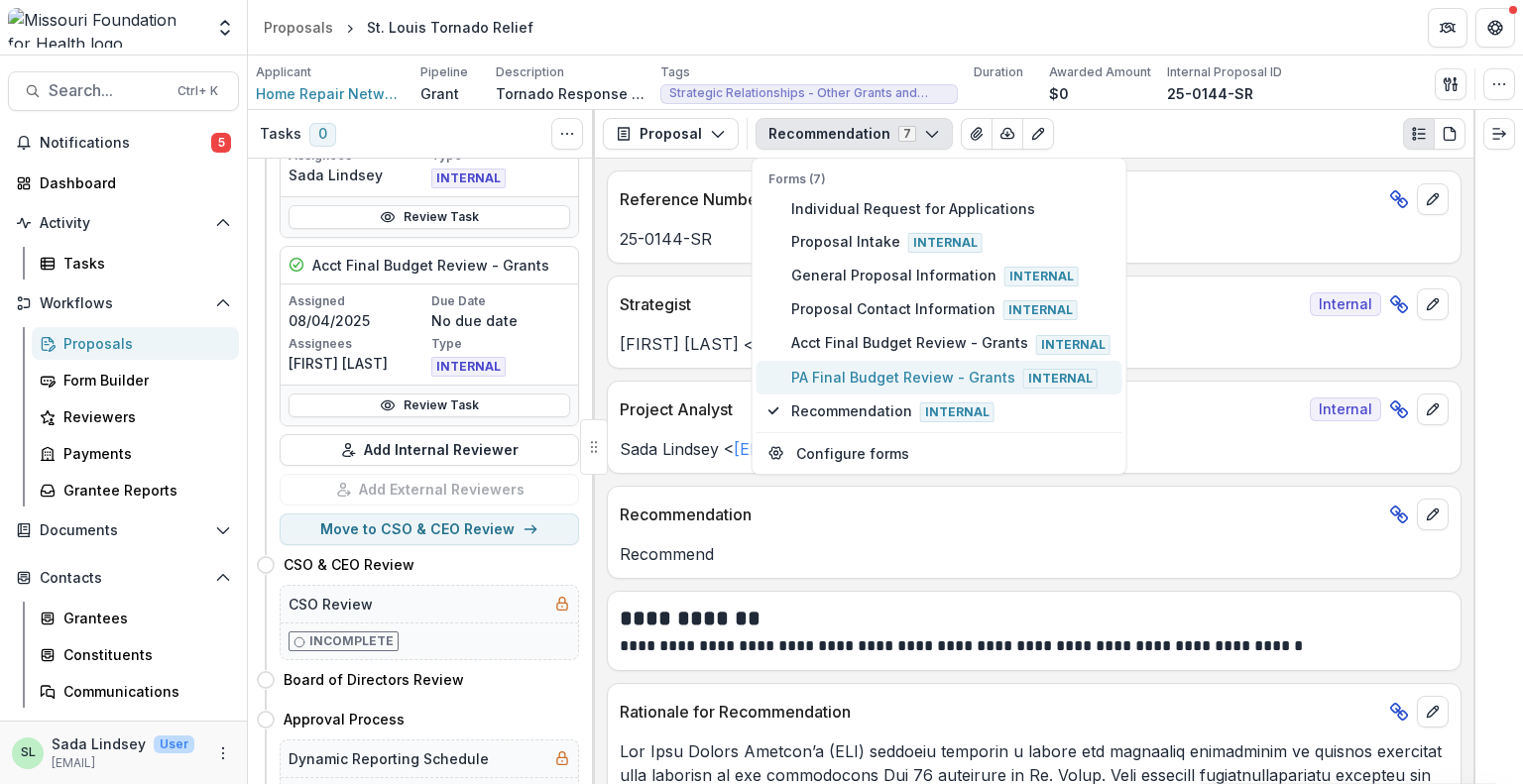 click on "PA Final Budget Review - Grants Internal" at bounding box center (951, 378) 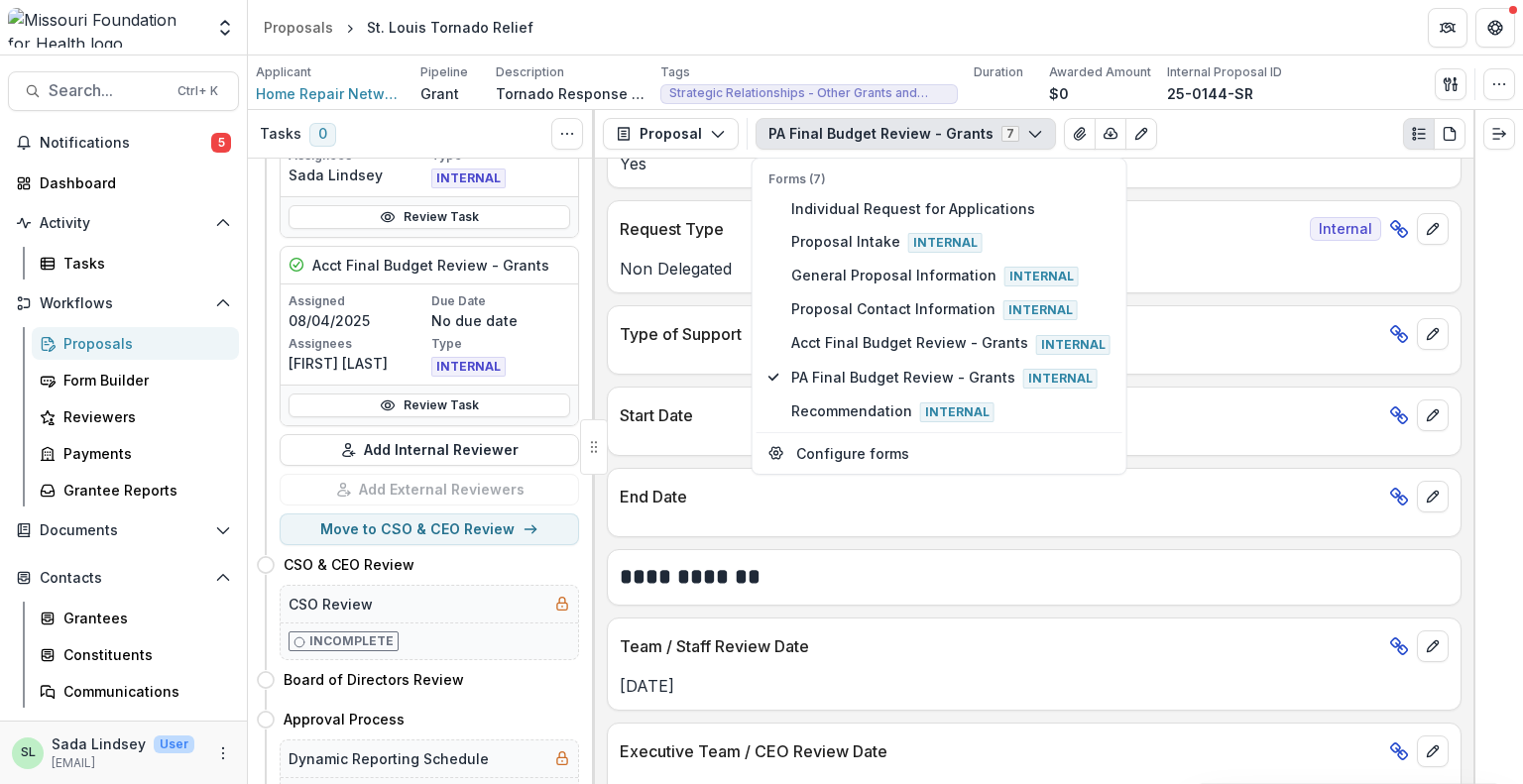 scroll, scrollTop: 991, scrollLeft: 0, axis: vertical 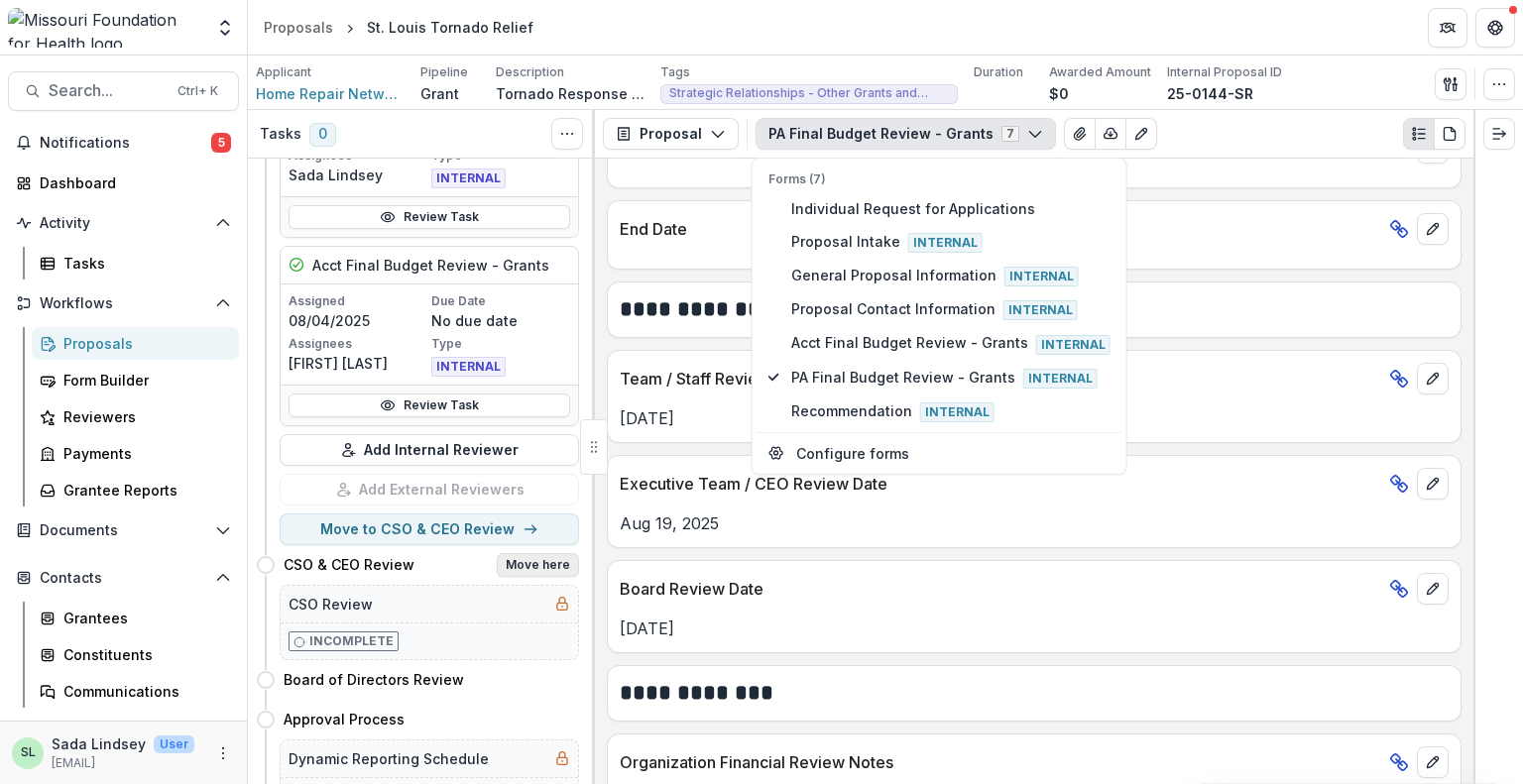 click on "Move here" at bounding box center [537, 565] 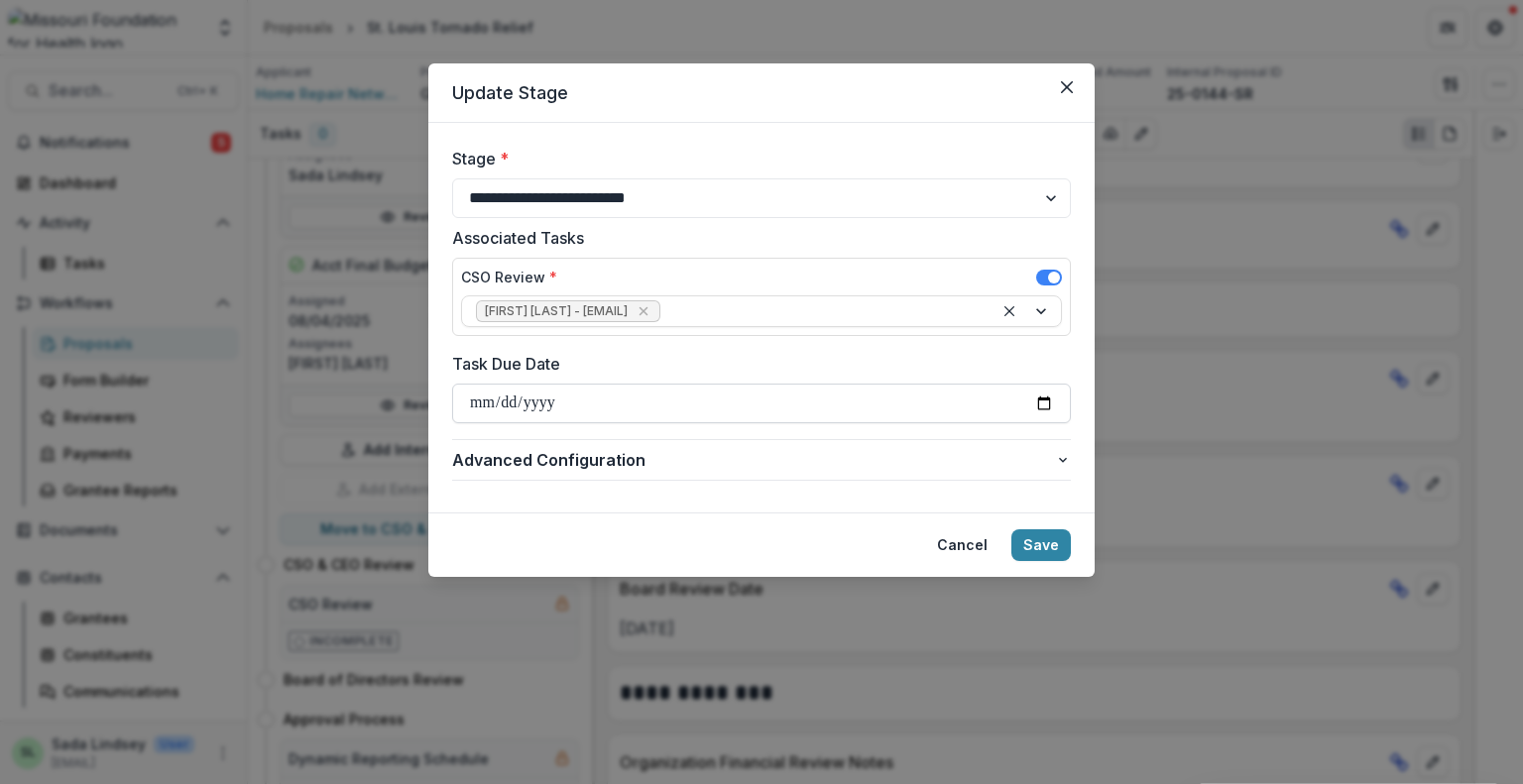 click on "Task Due Date" at bounding box center [762, 403] 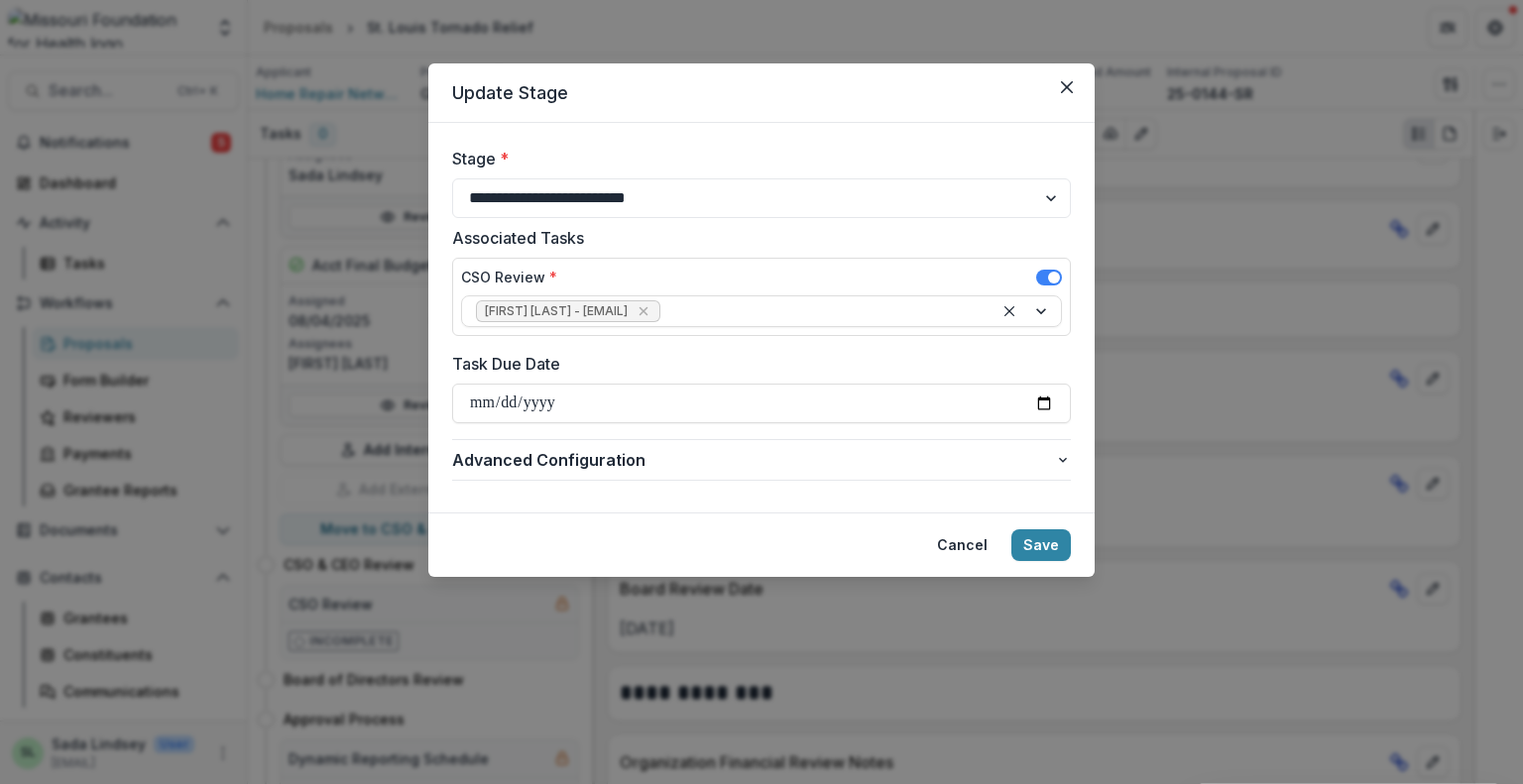 click on "**********" at bounding box center (762, 317) 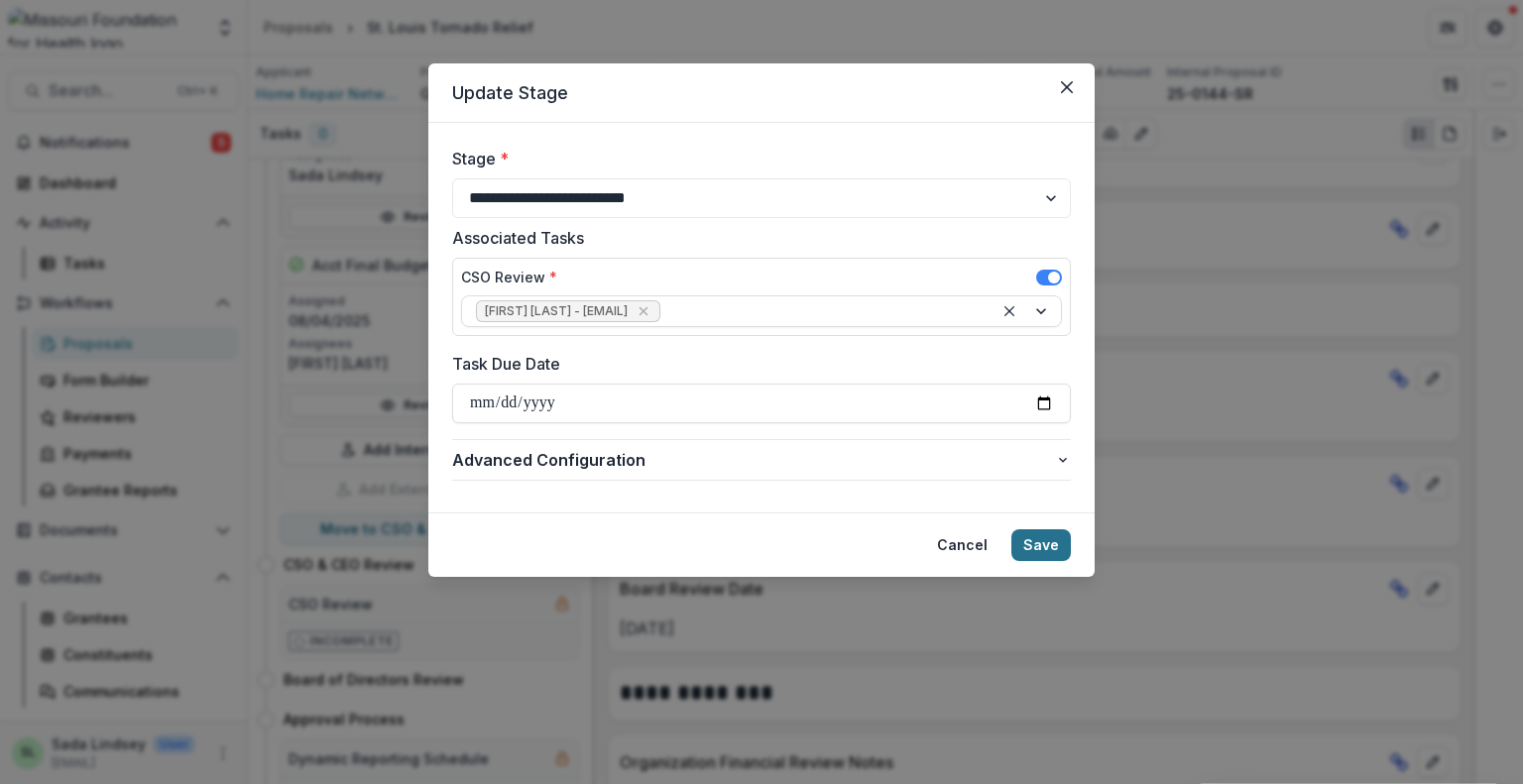 click on "Save" at bounding box center (1041, 545) 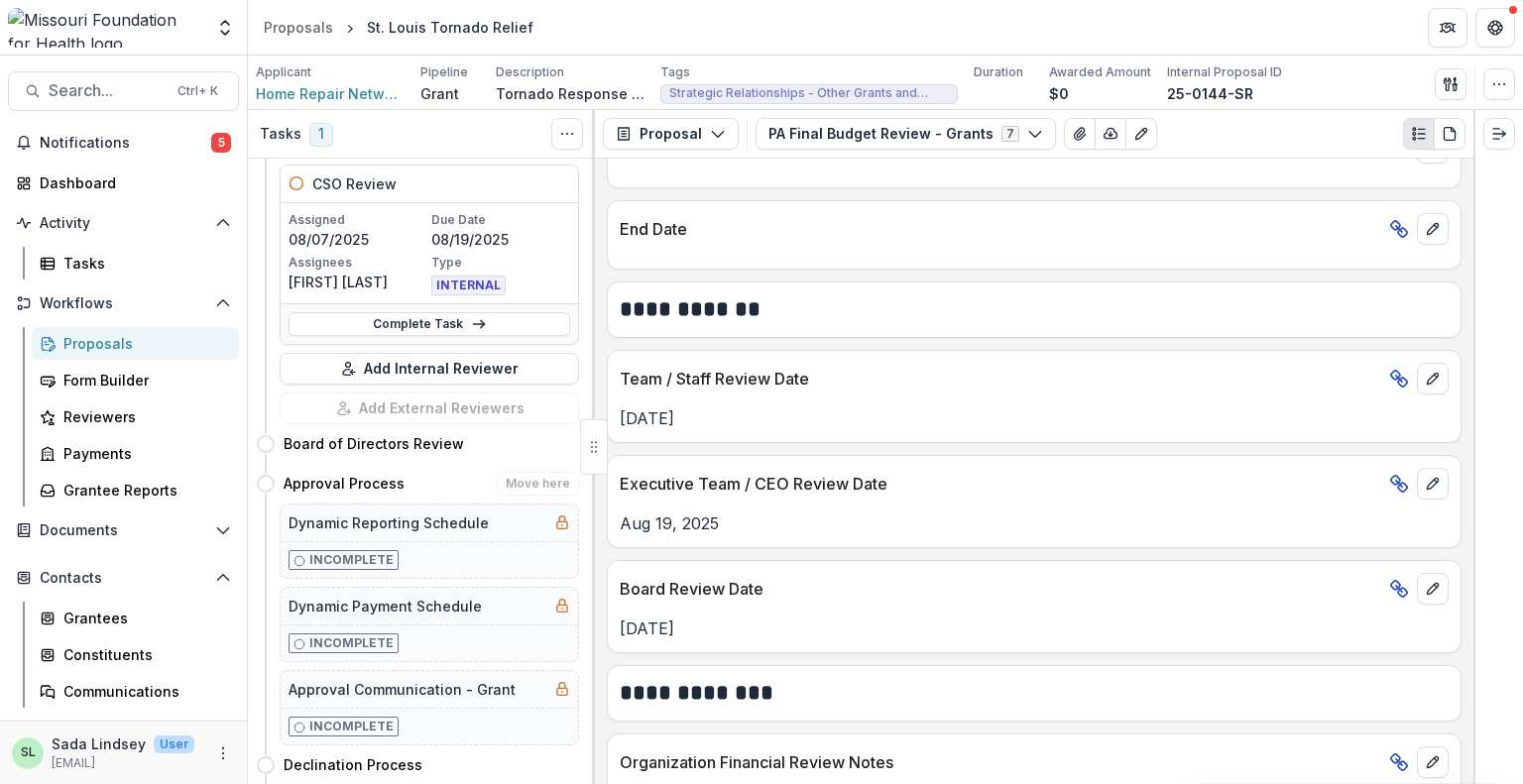 scroll, scrollTop: 0, scrollLeft: 0, axis: both 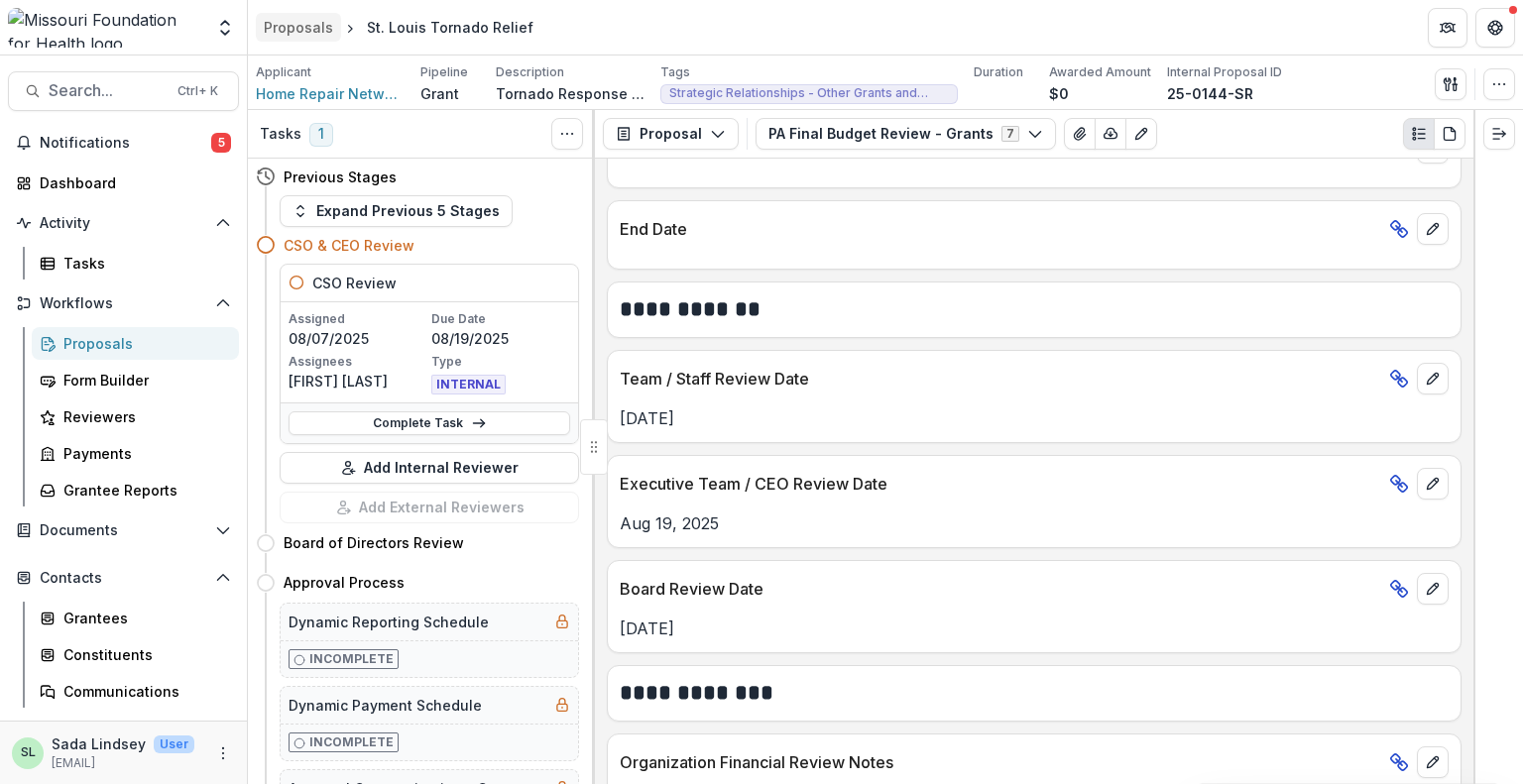 drag, startPoint x: 309, startPoint y: 27, endPoint x: 326, endPoint y: 21, distance: 18.027756 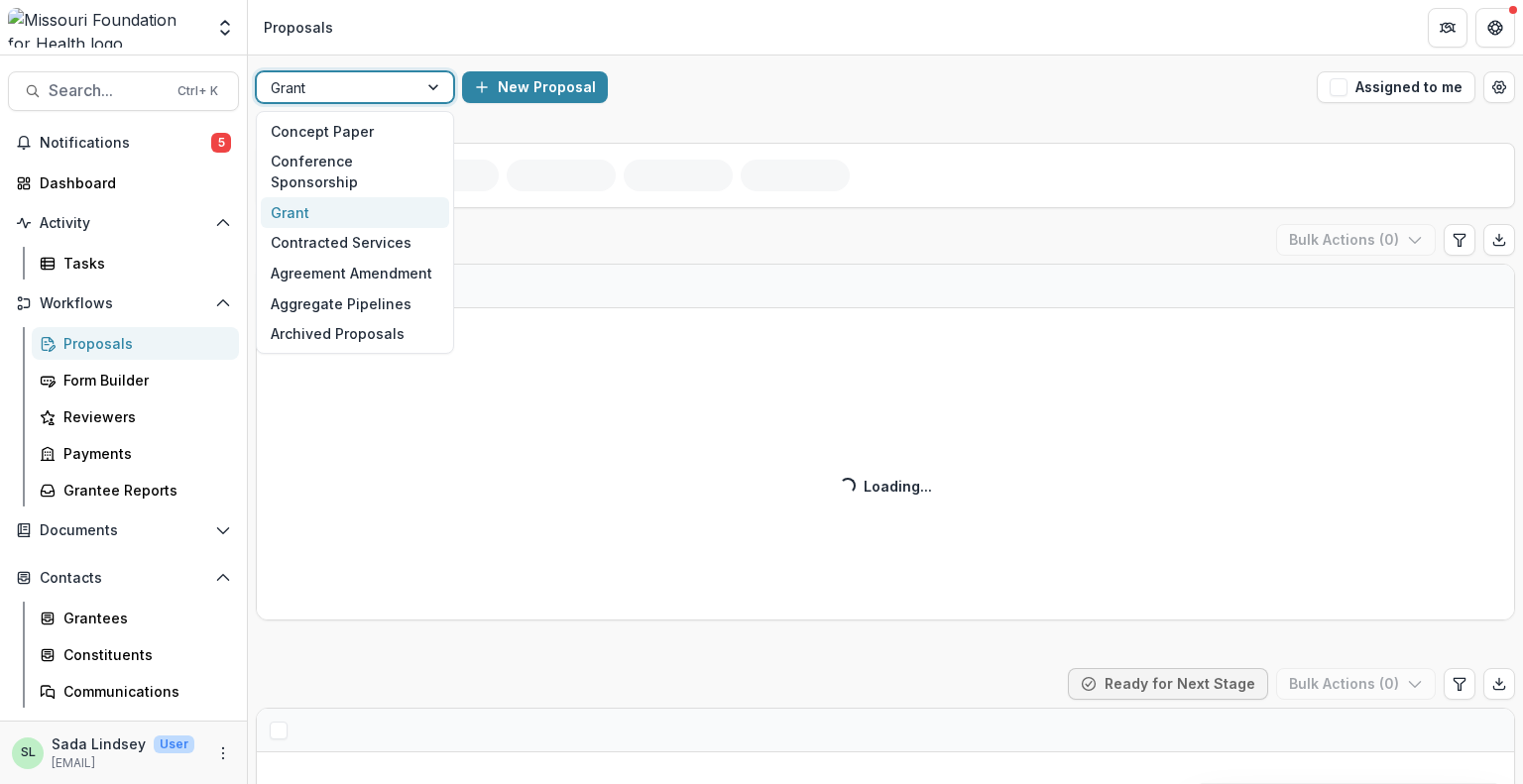 click at bounding box center [337, 87] 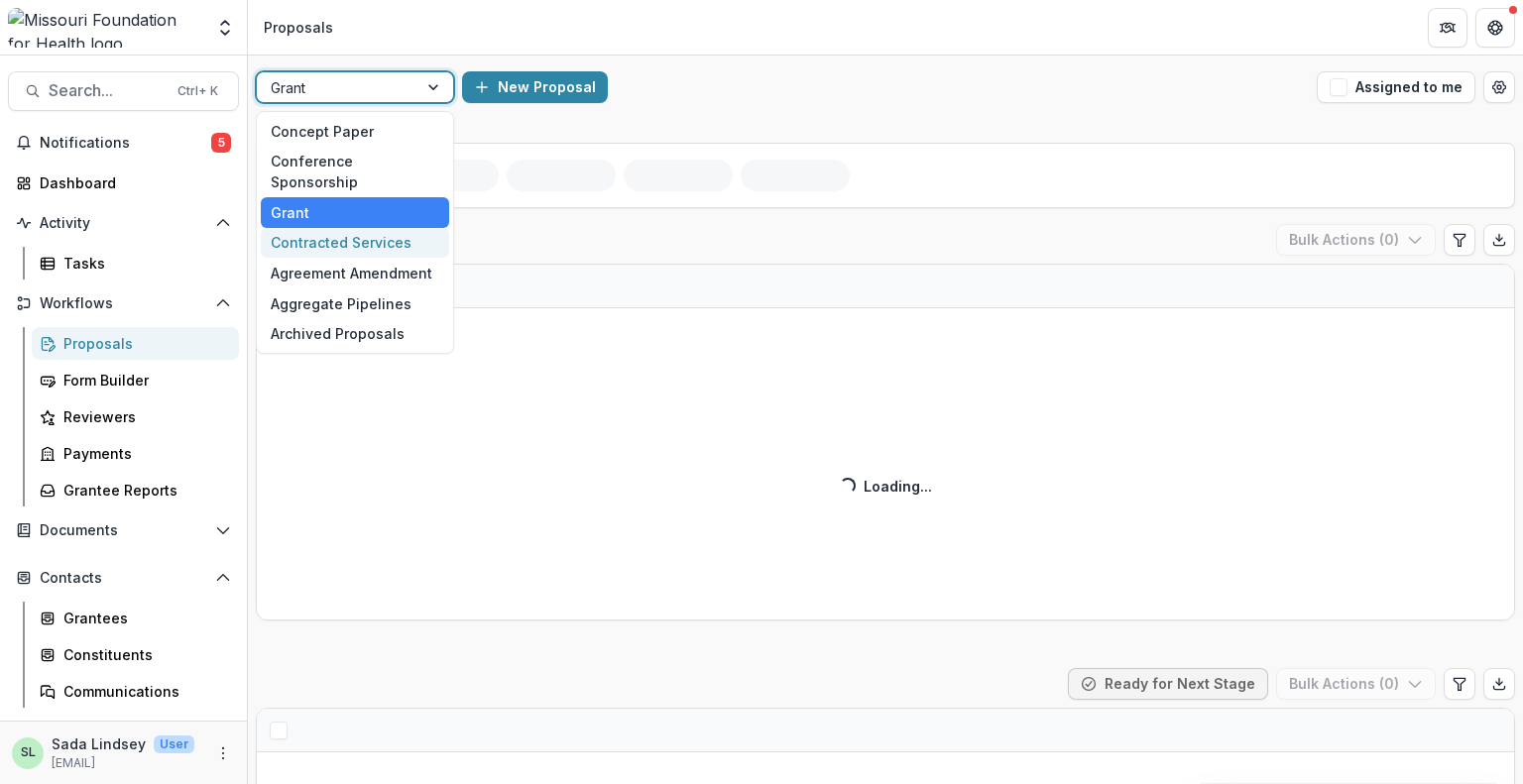 click on "Contracted Services" at bounding box center [355, 243] 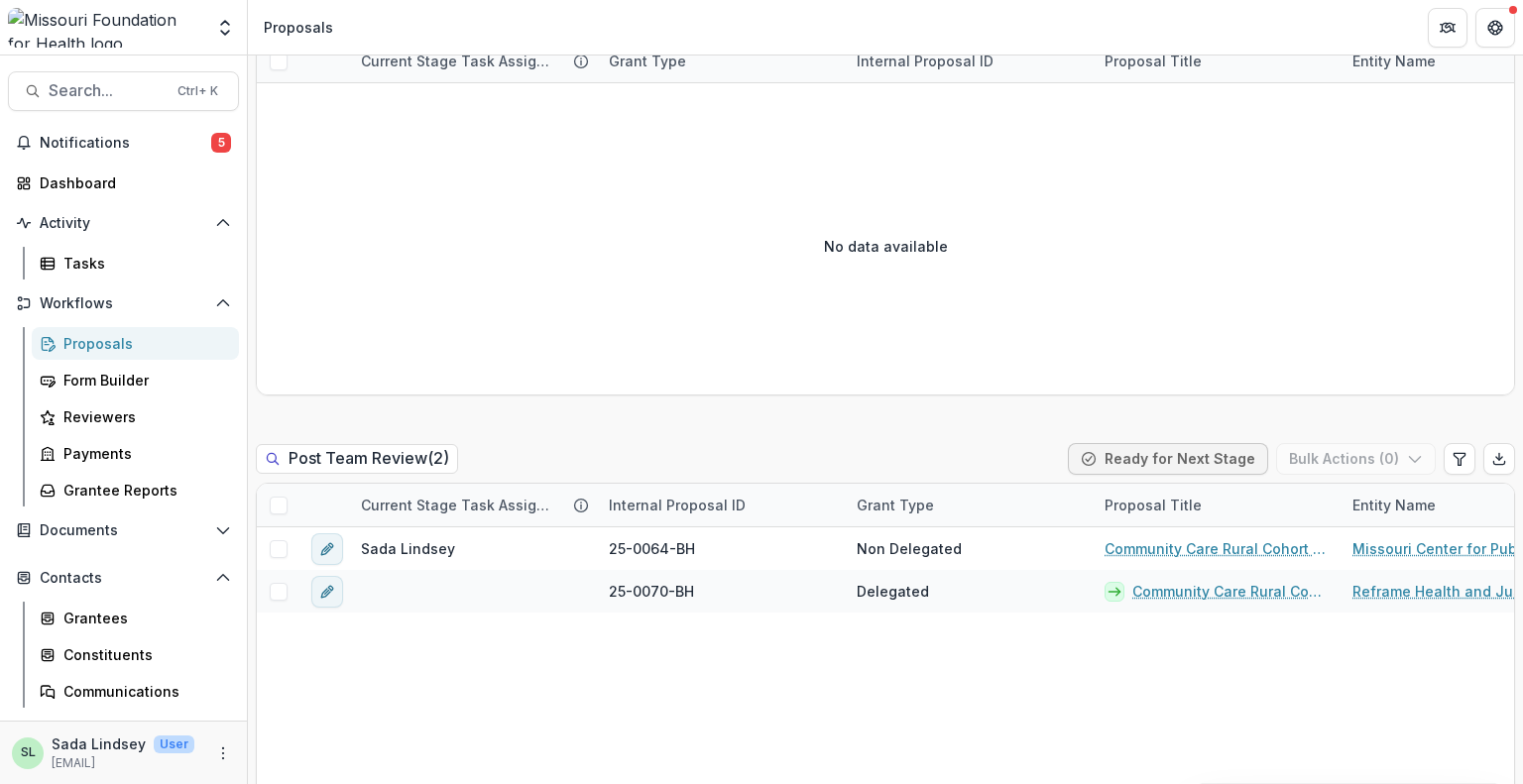 scroll, scrollTop: 1784, scrollLeft: 0, axis: vertical 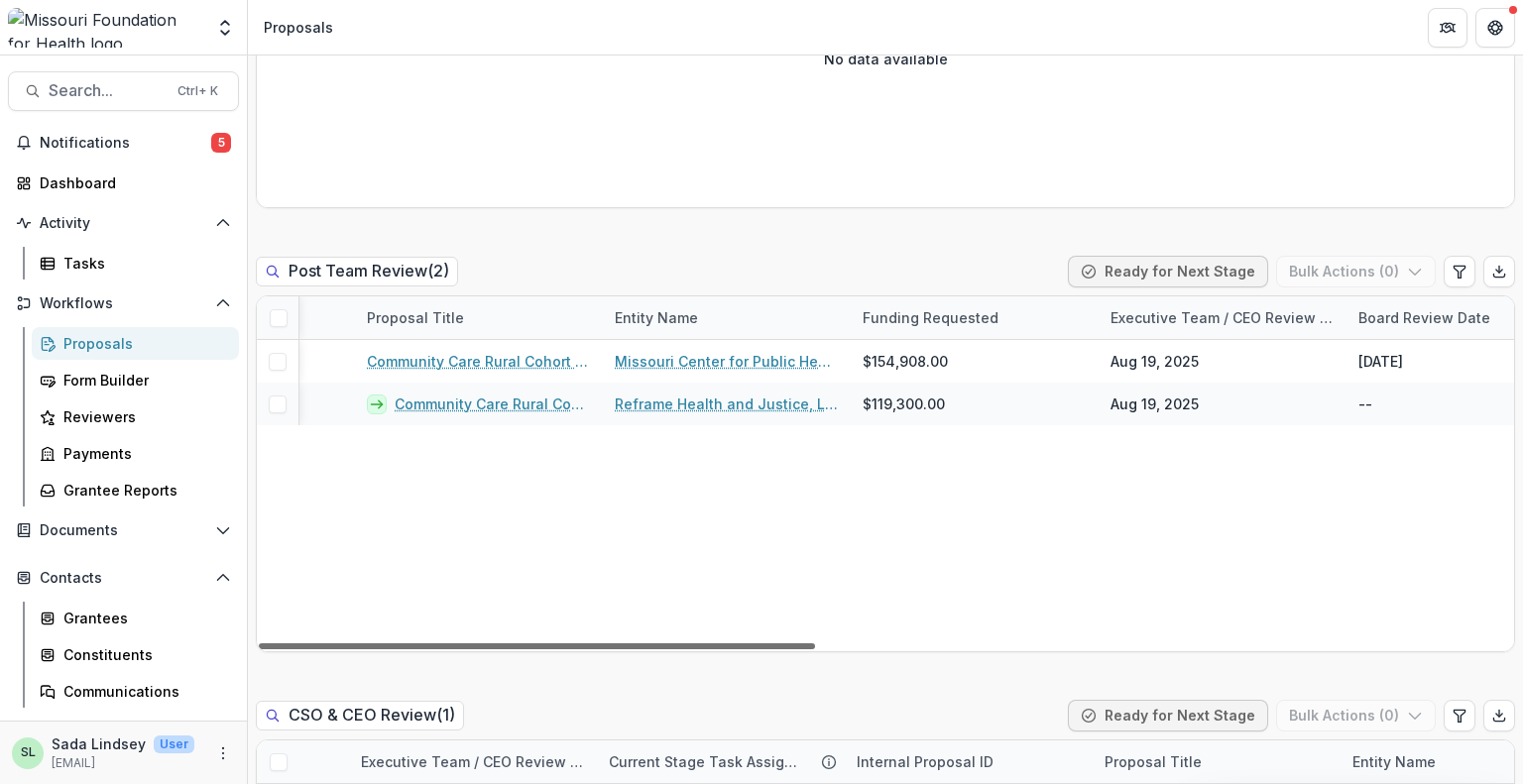 drag, startPoint x: 701, startPoint y: 641, endPoint x: 1027, endPoint y: 636, distance: 326.038 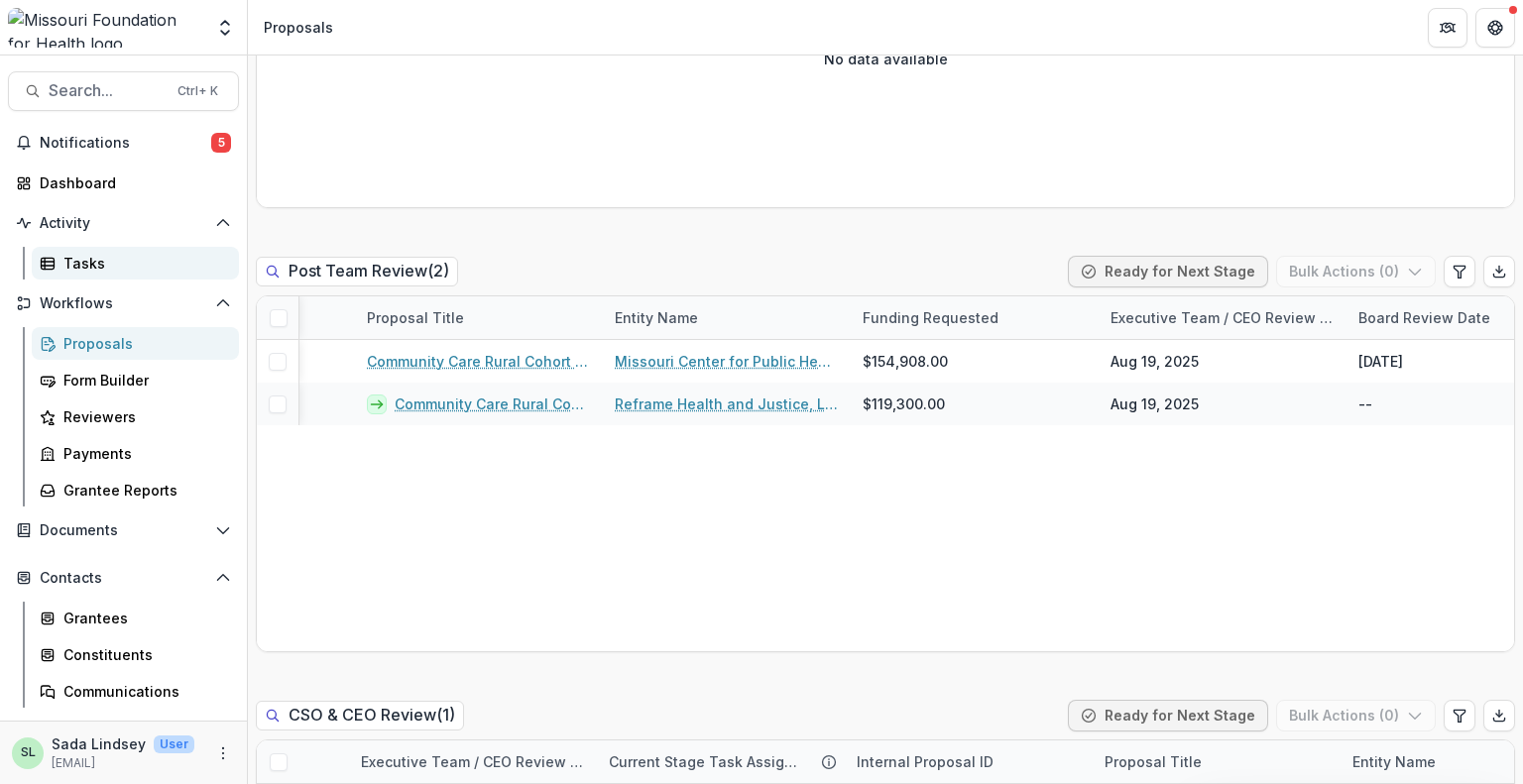 click on "Tasks" at bounding box center [143, 263] 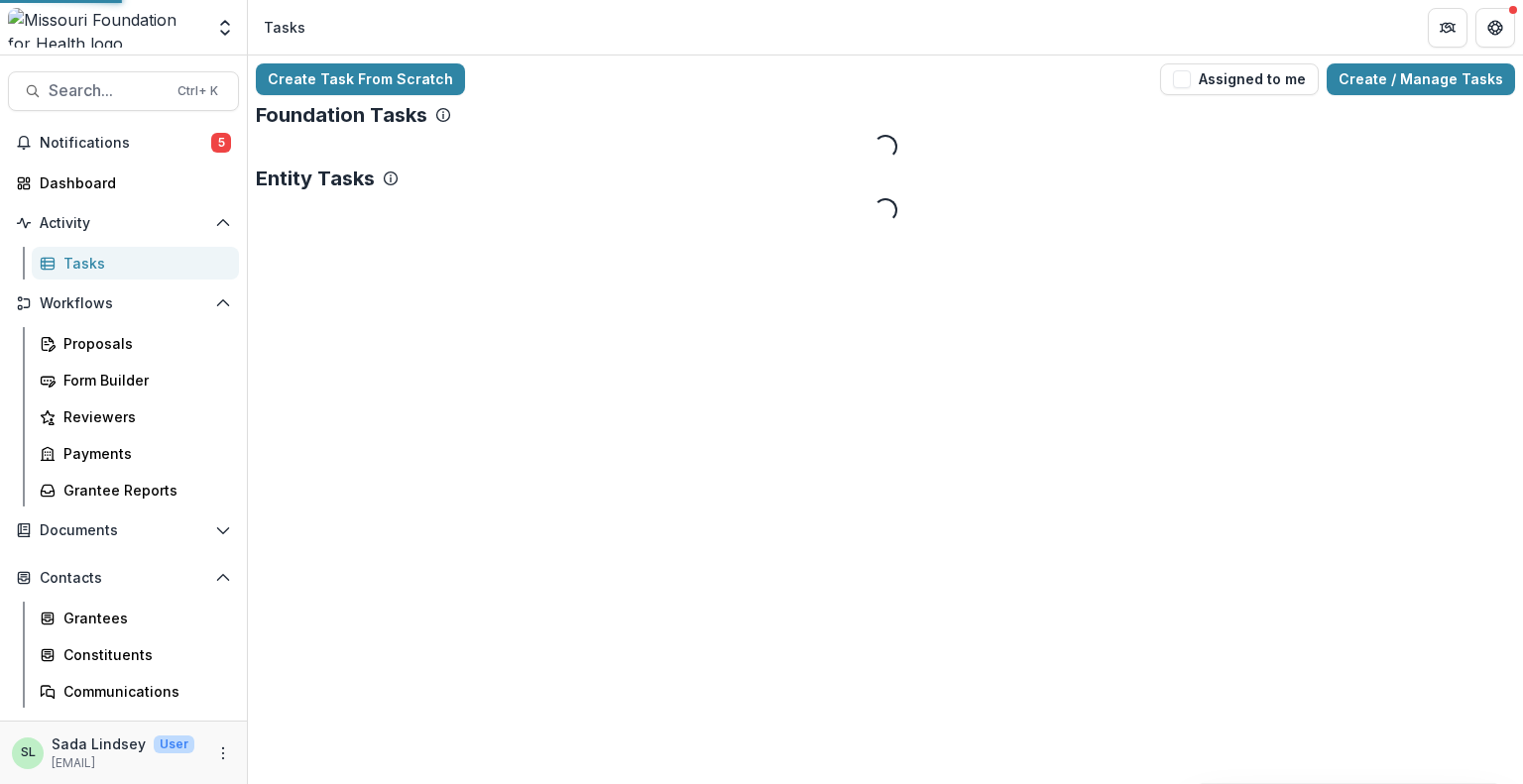 scroll, scrollTop: 0, scrollLeft: 0, axis: both 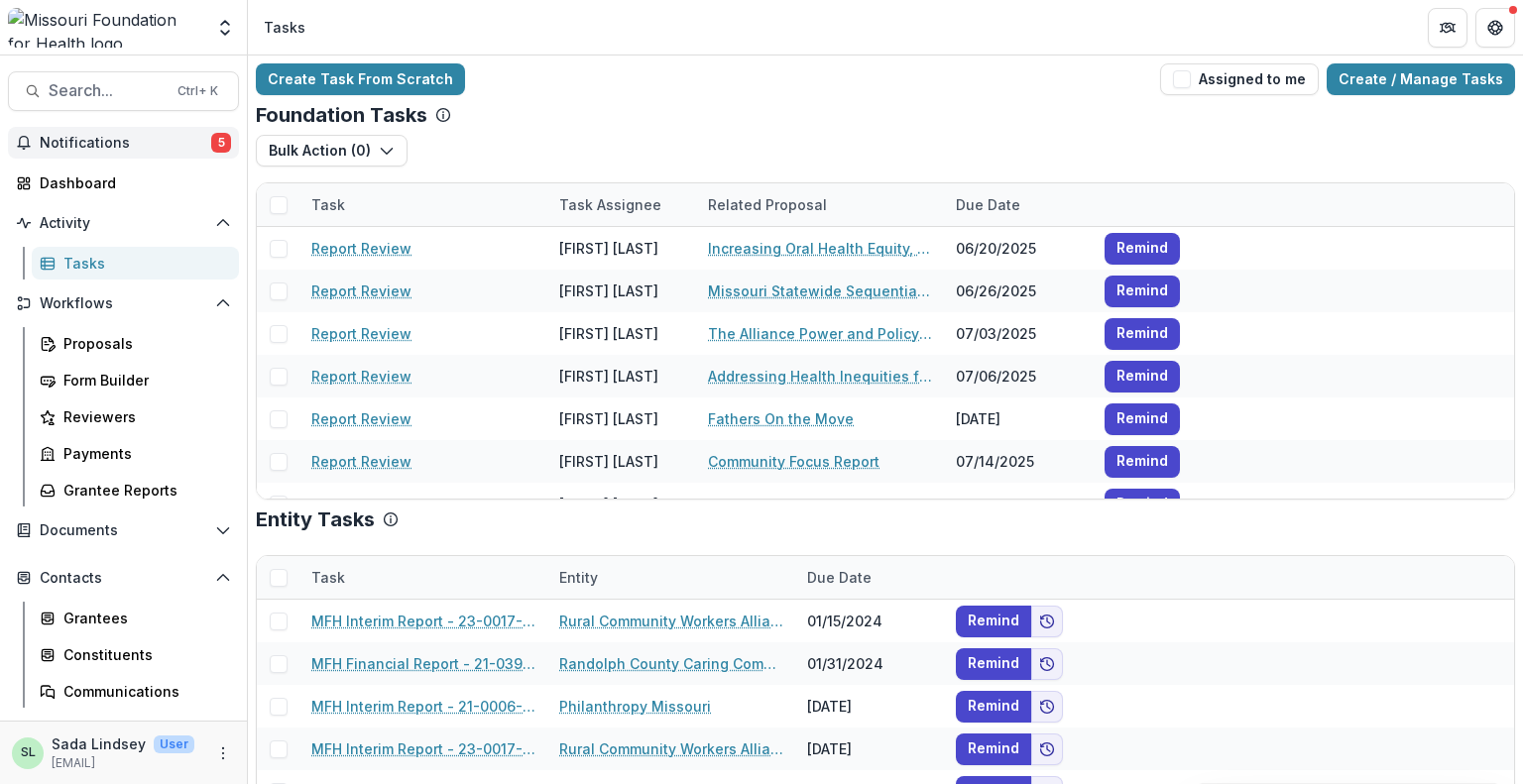 click on "Notifications" at bounding box center (125, 143) 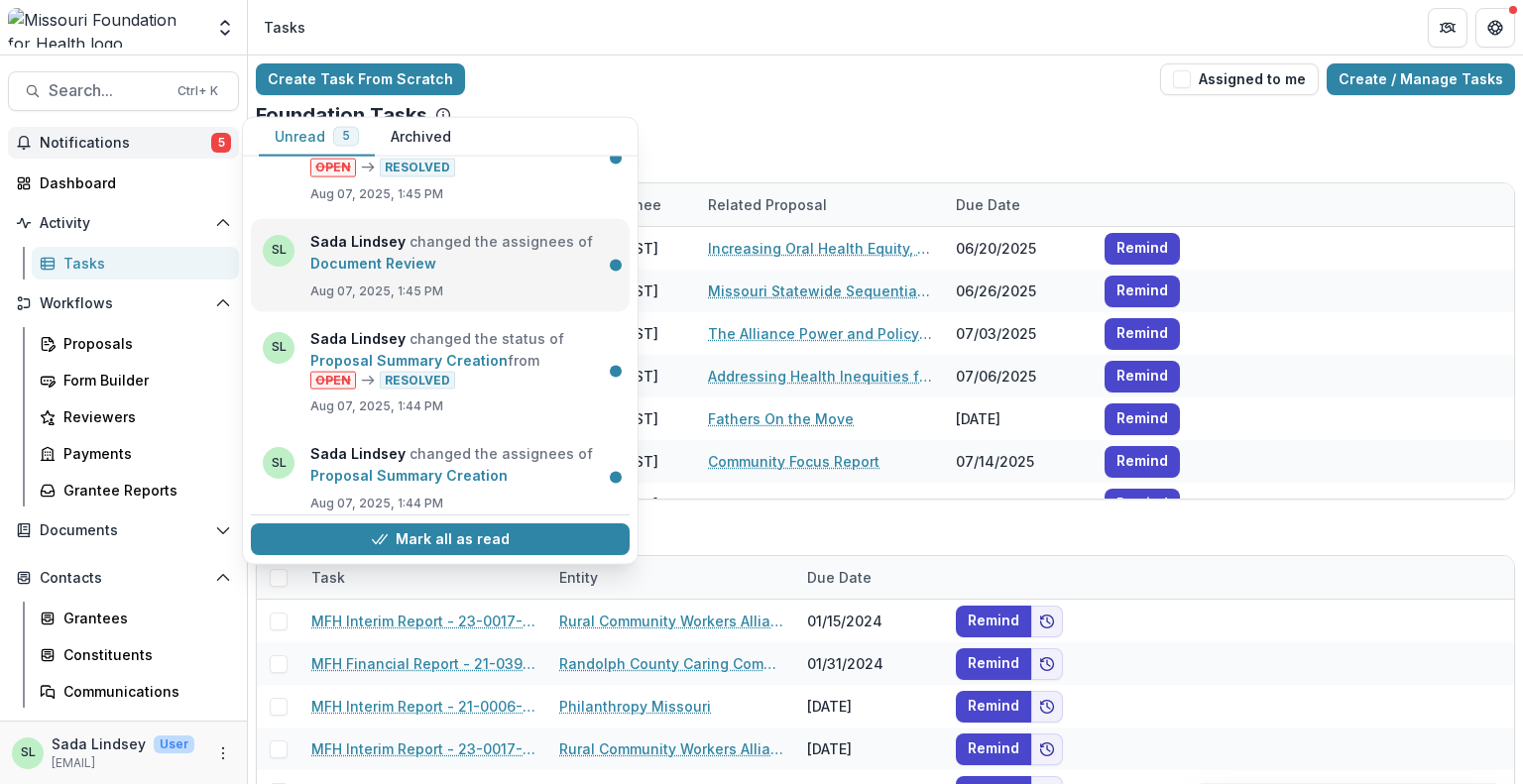 scroll, scrollTop: 188, scrollLeft: 0, axis: vertical 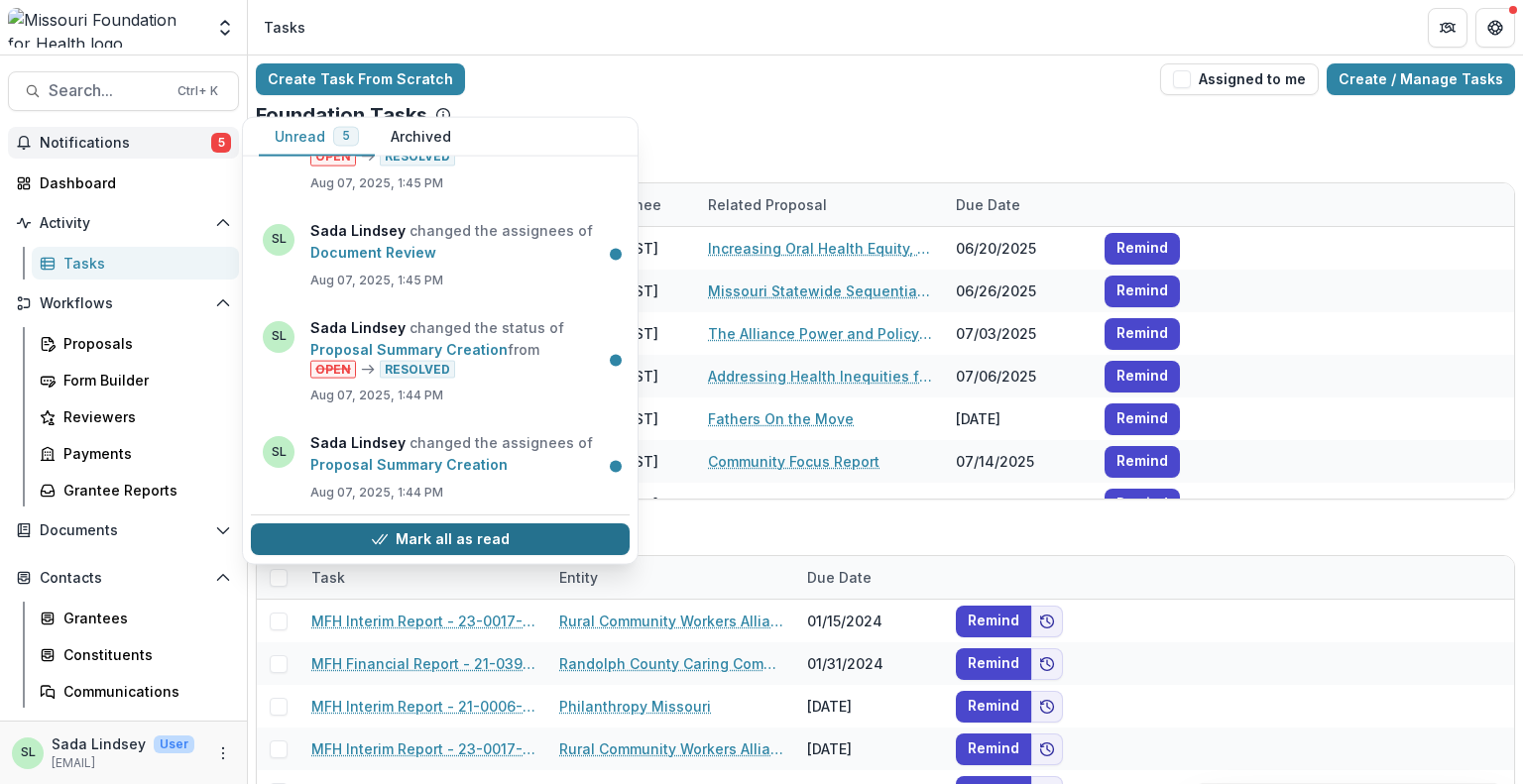 click on "Mark all as read" at bounding box center [440, 540] 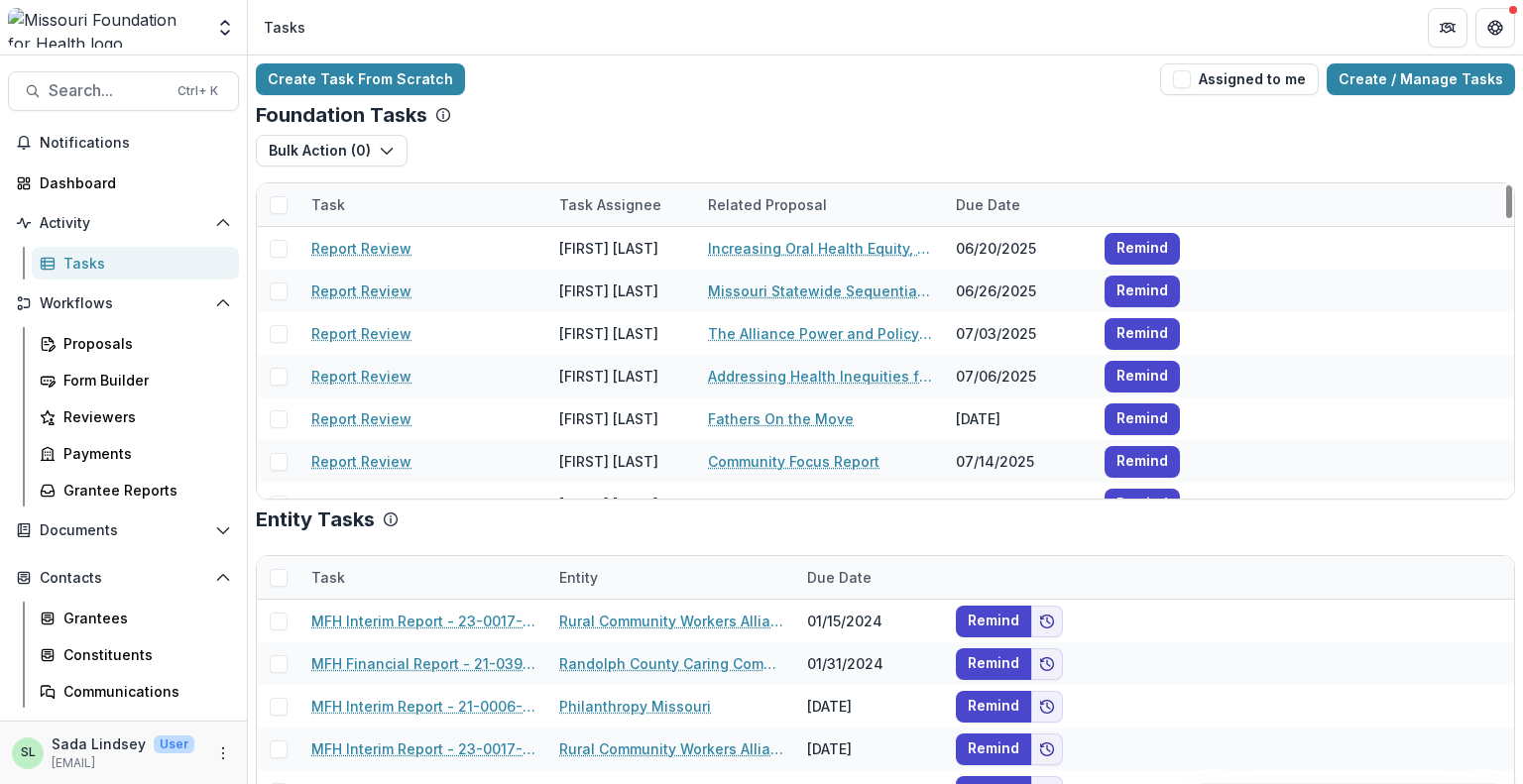 click on "Tasks" at bounding box center (885, 27) 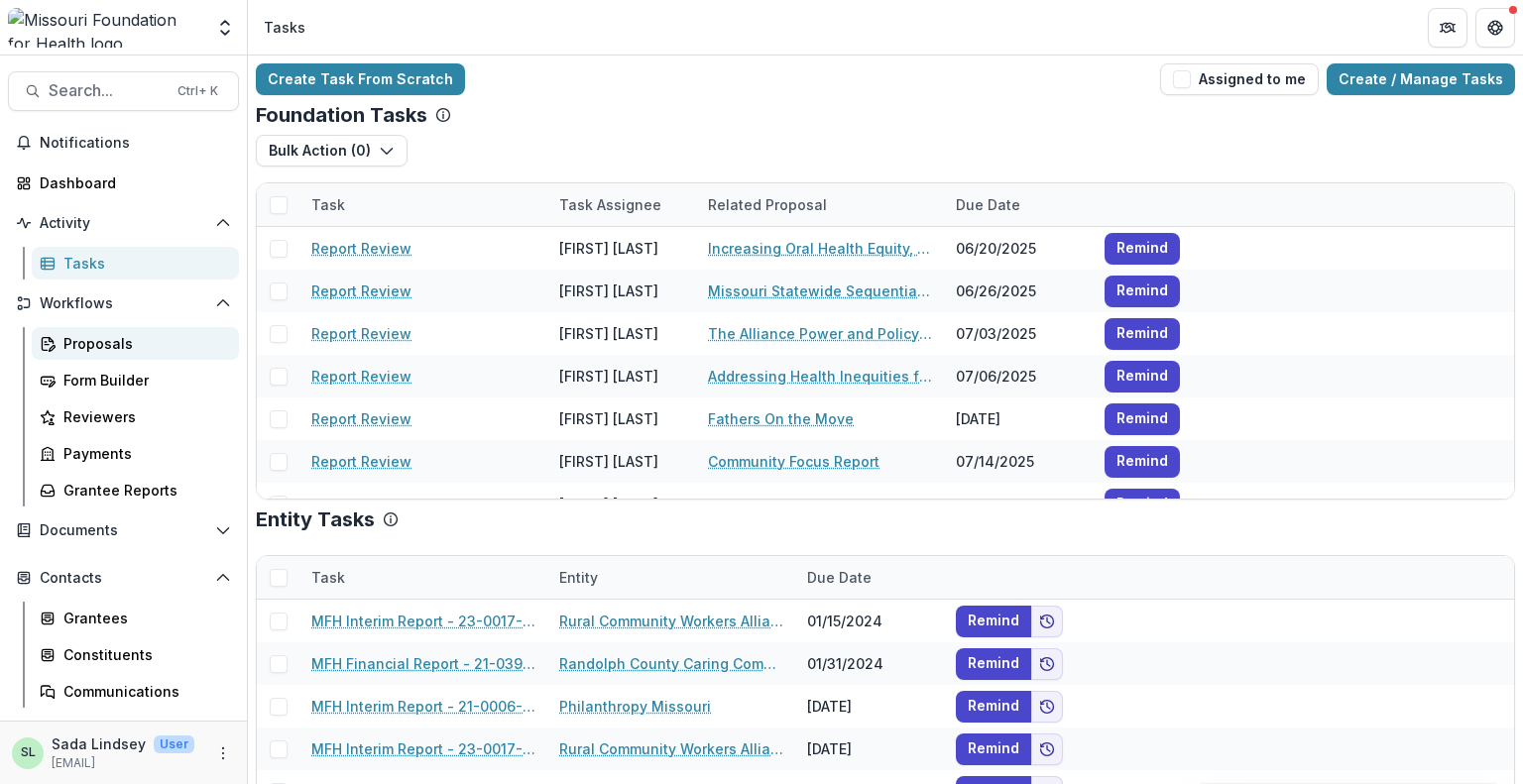 click on "Proposals" at bounding box center [143, 343] 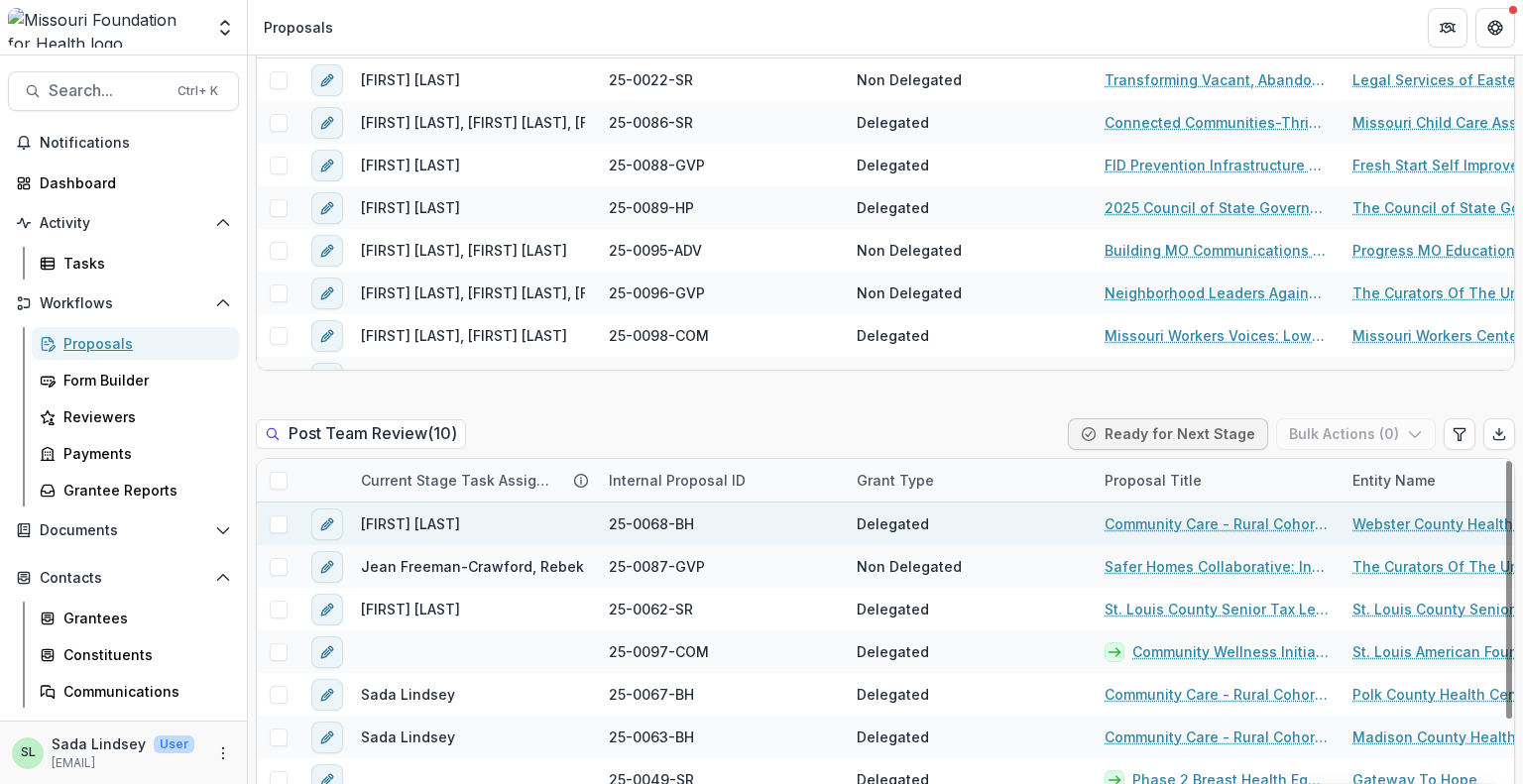 scroll, scrollTop: 1586, scrollLeft: 0, axis: vertical 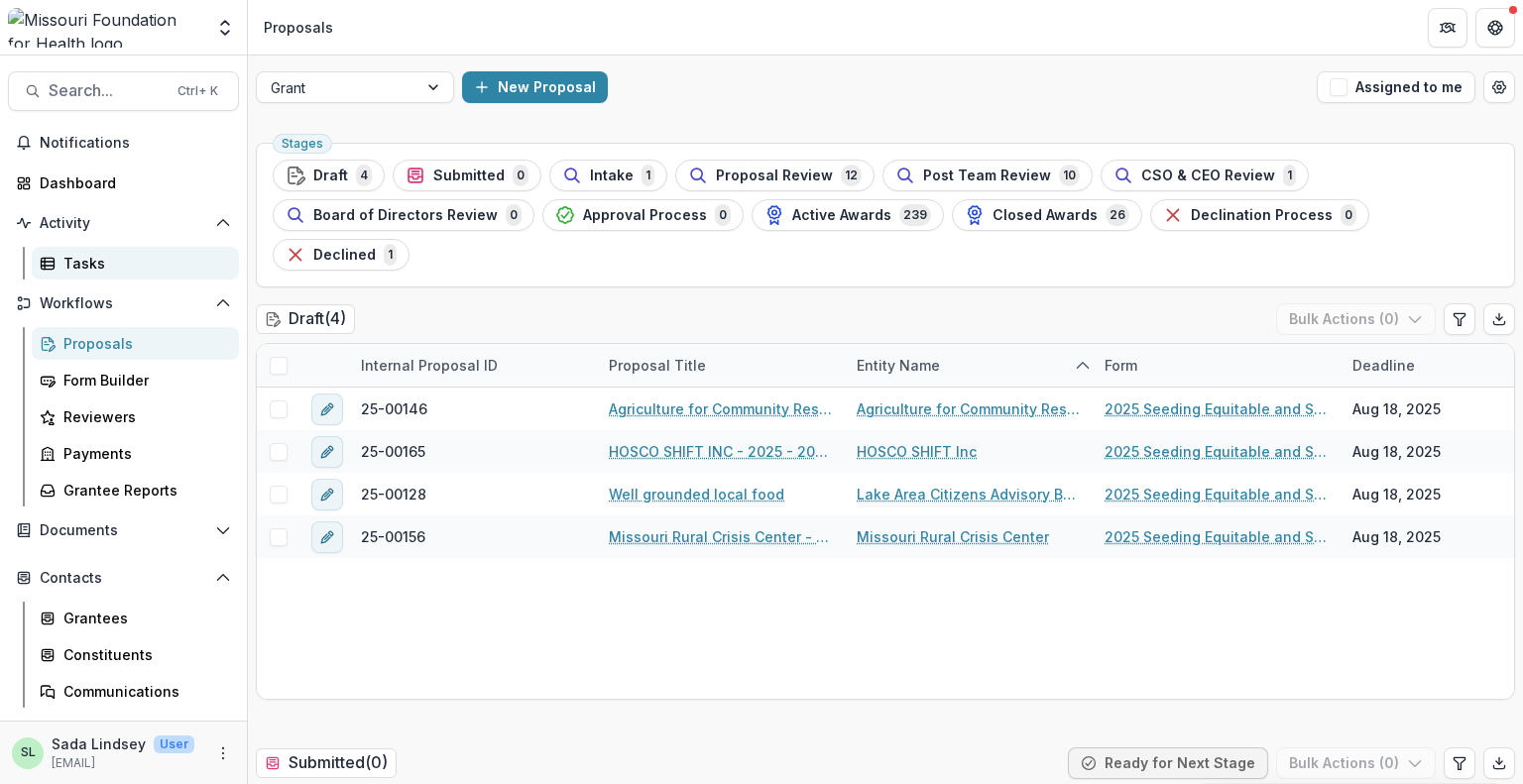 click on "Tasks" at bounding box center [143, 263] 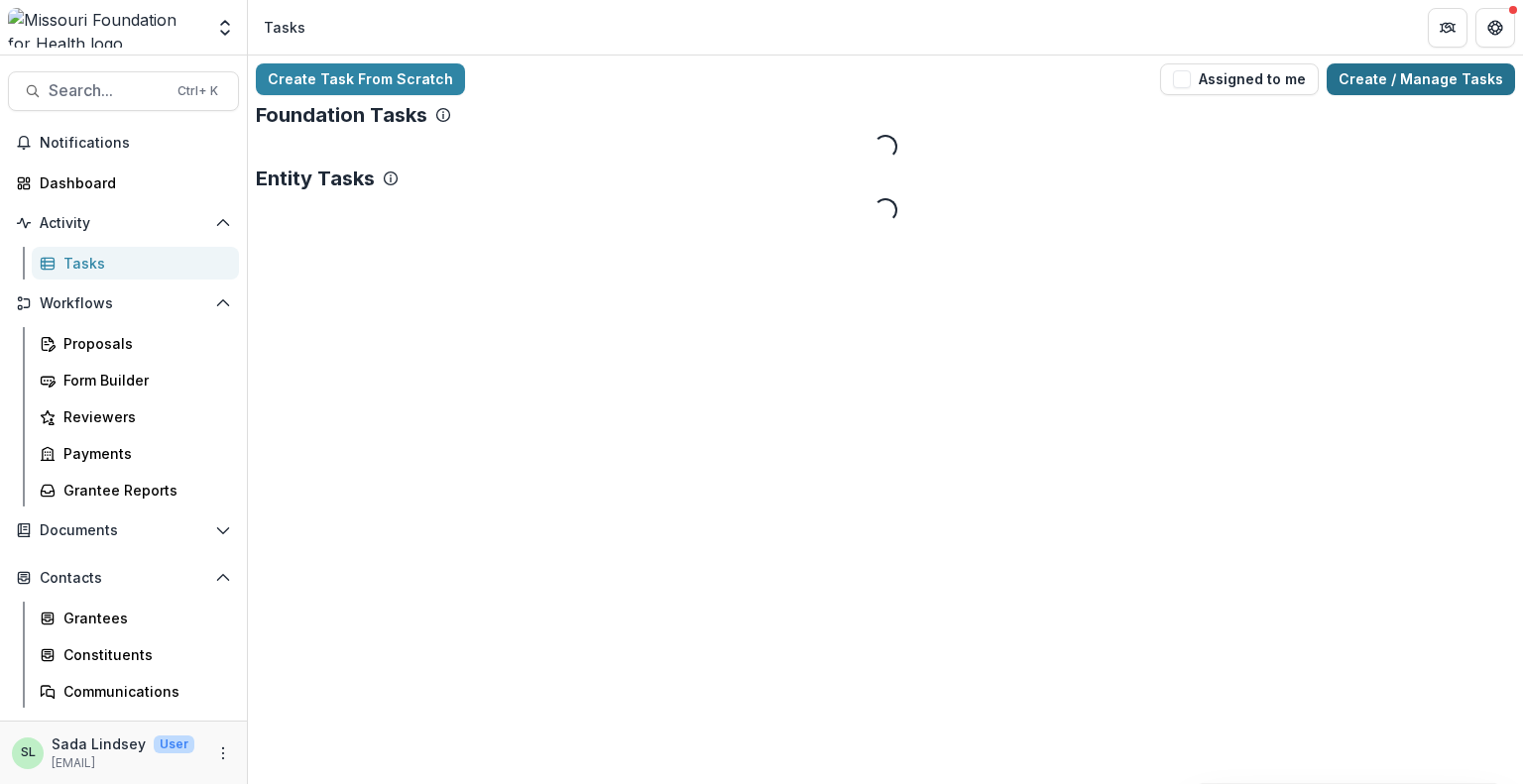 click on "Create / Manage Tasks" at bounding box center (1421, 79) 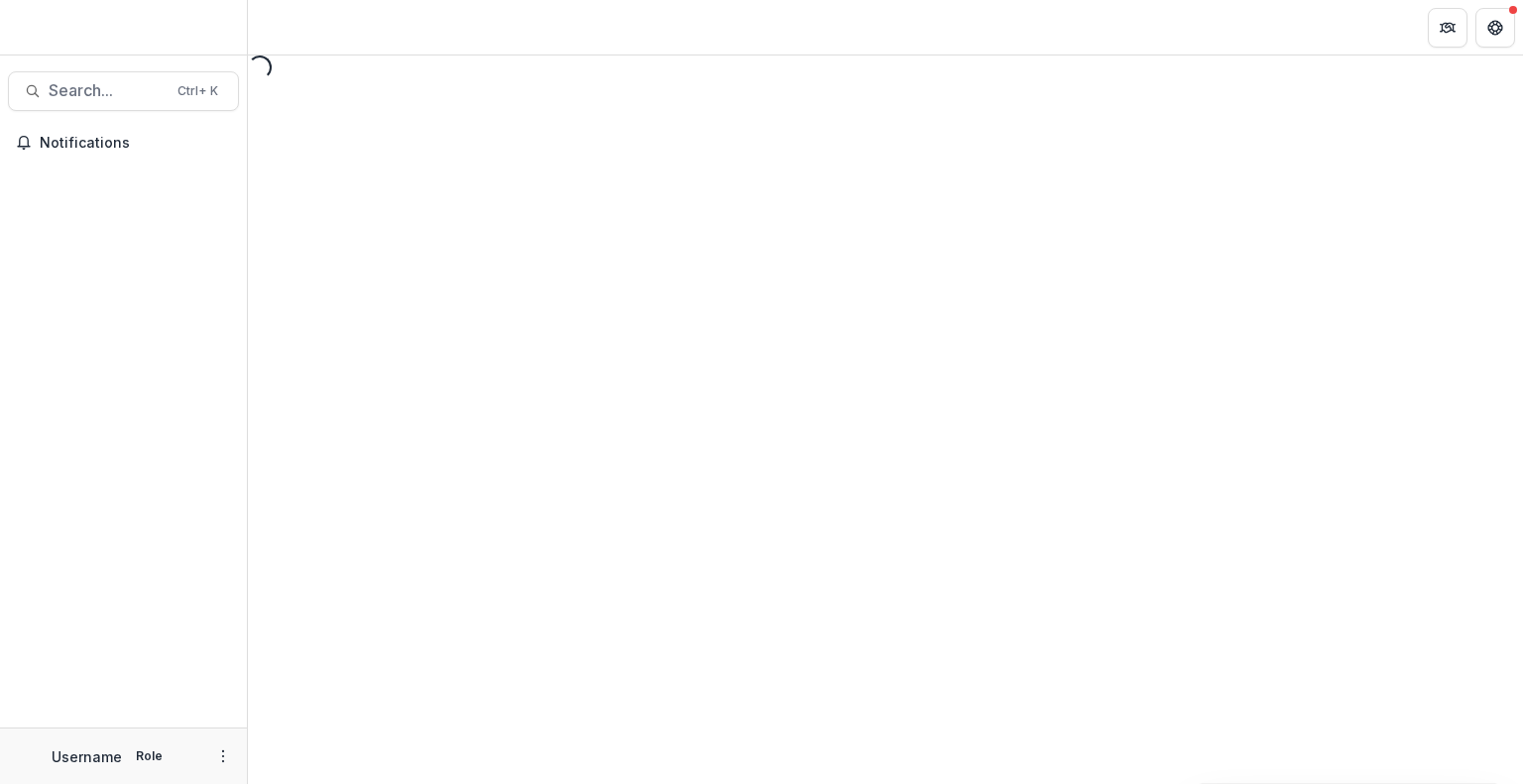 scroll, scrollTop: 0, scrollLeft: 0, axis: both 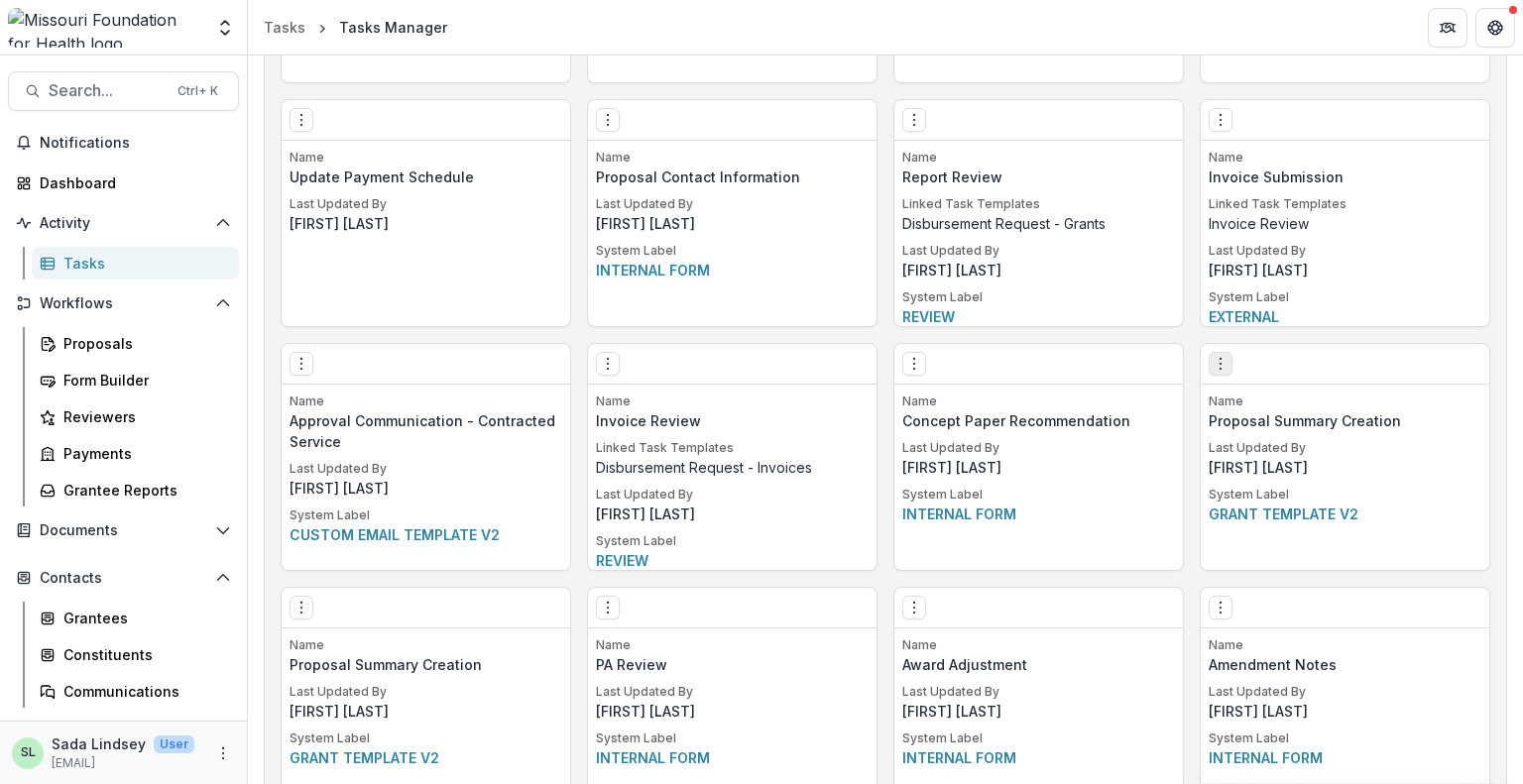 click 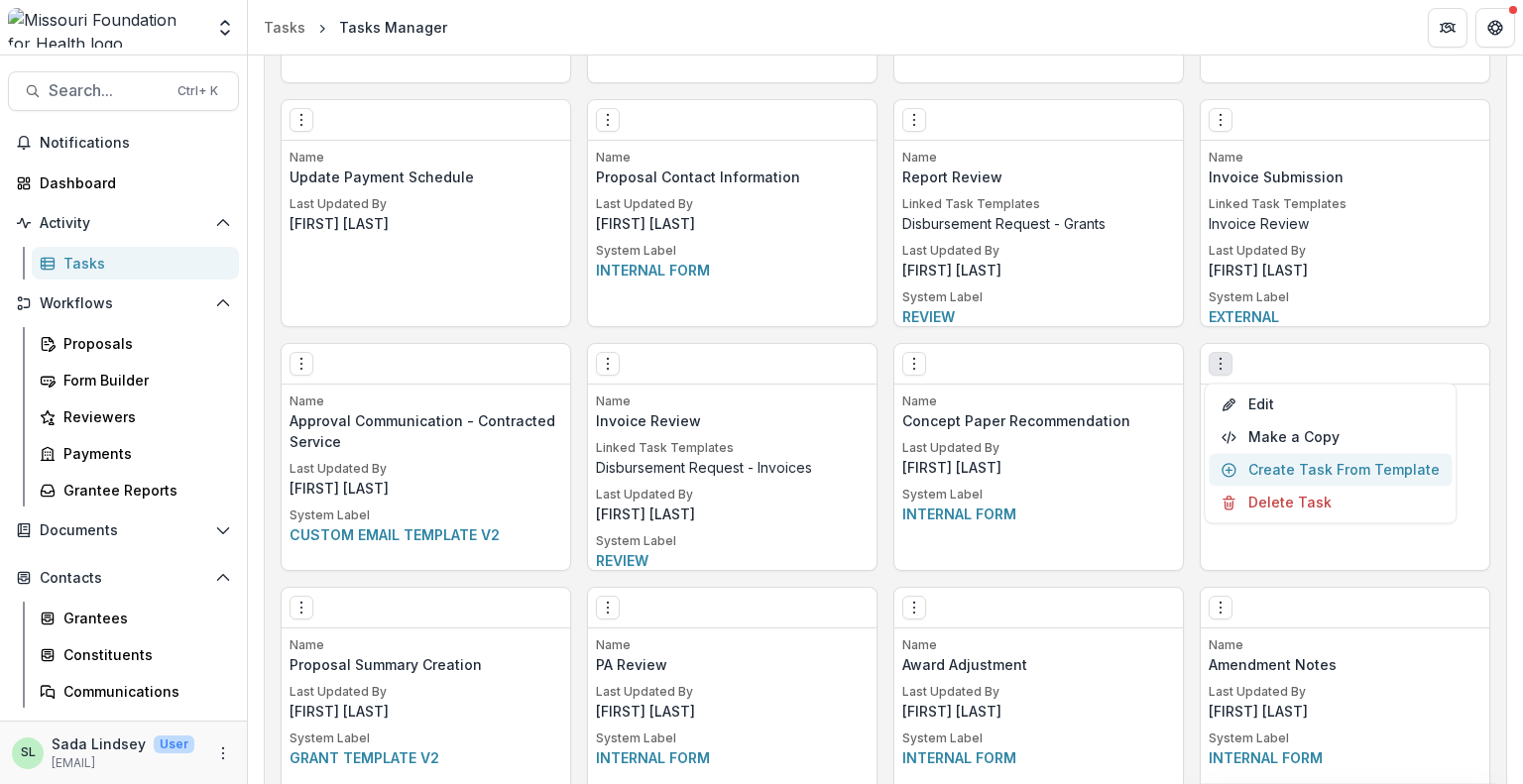 click on "Create Task From Template" at bounding box center [1330, 469] 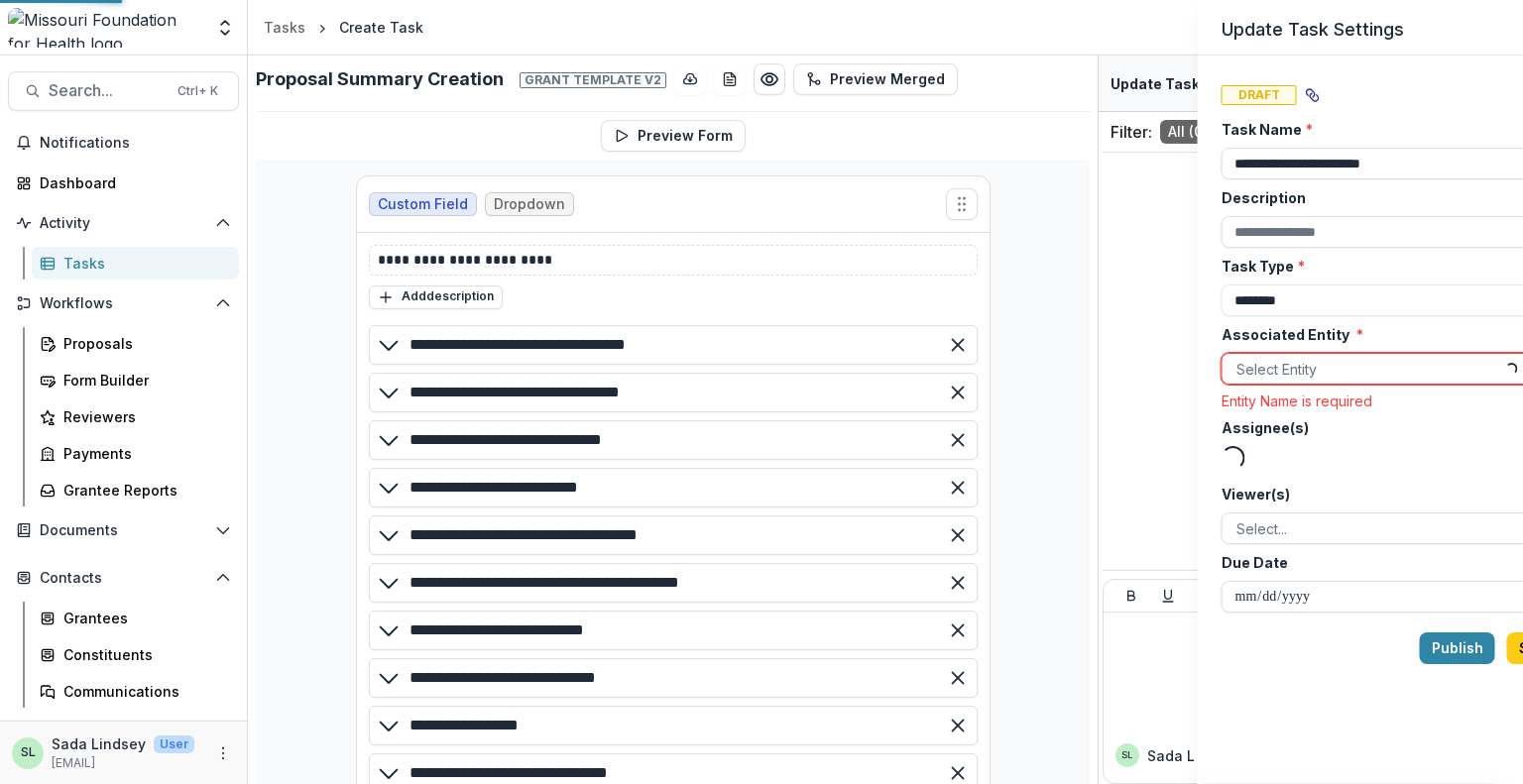 scroll, scrollTop: 0, scrollLeft: 0, axis: both 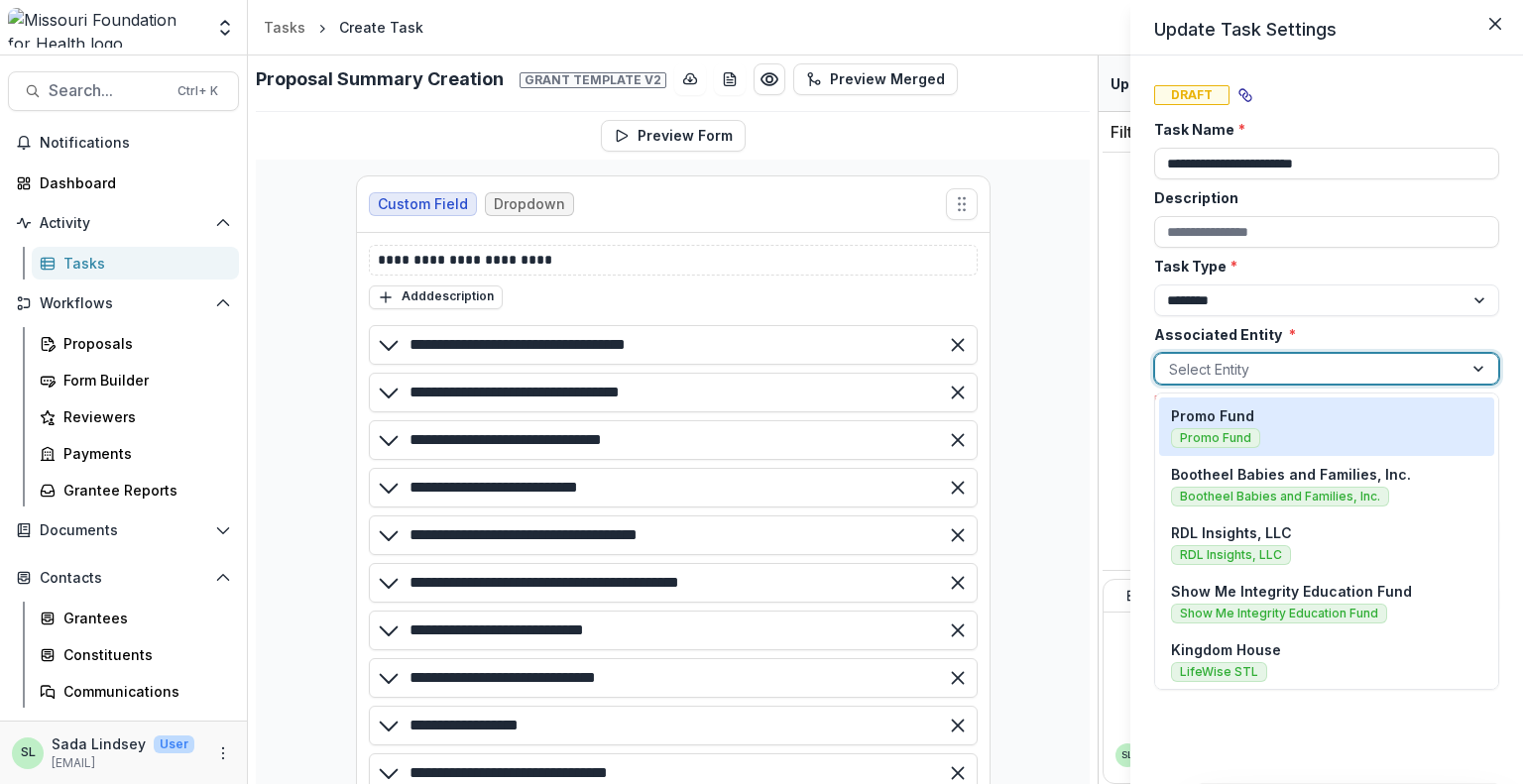 click at bounding box center [1309, 369] 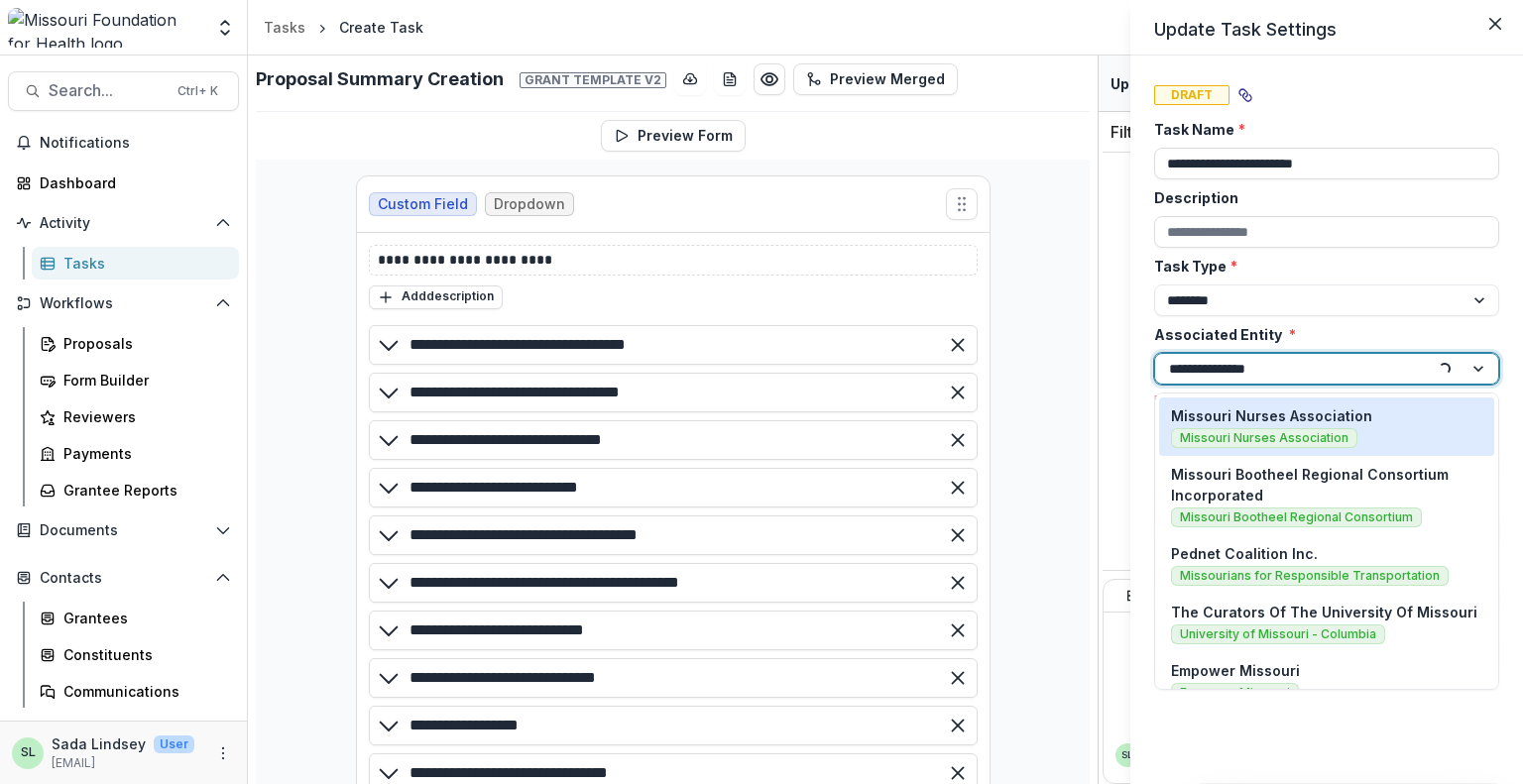 type on "**********" 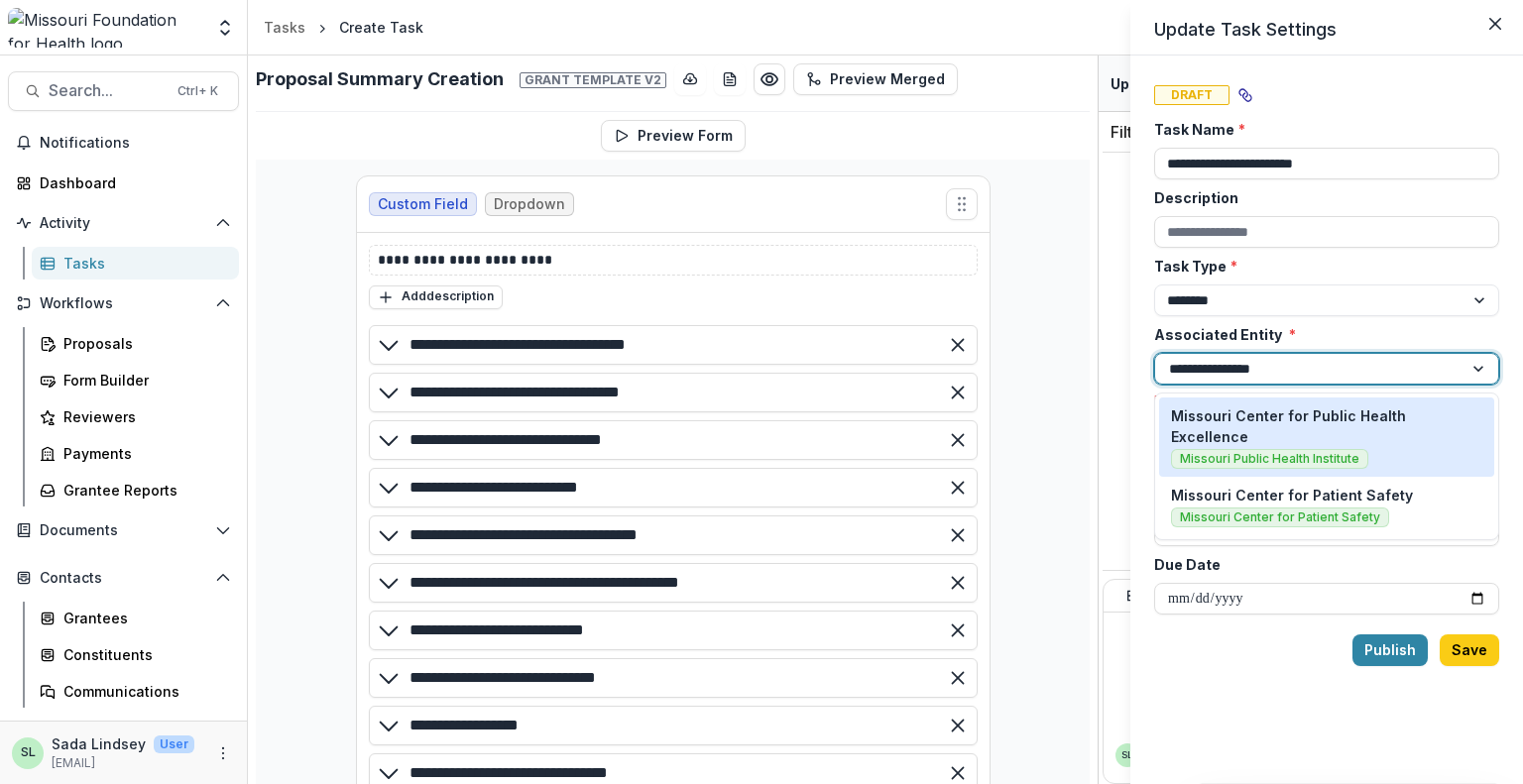 click on "Missouri Center for Public Health Excellence" at bounding box center [1327, 426] 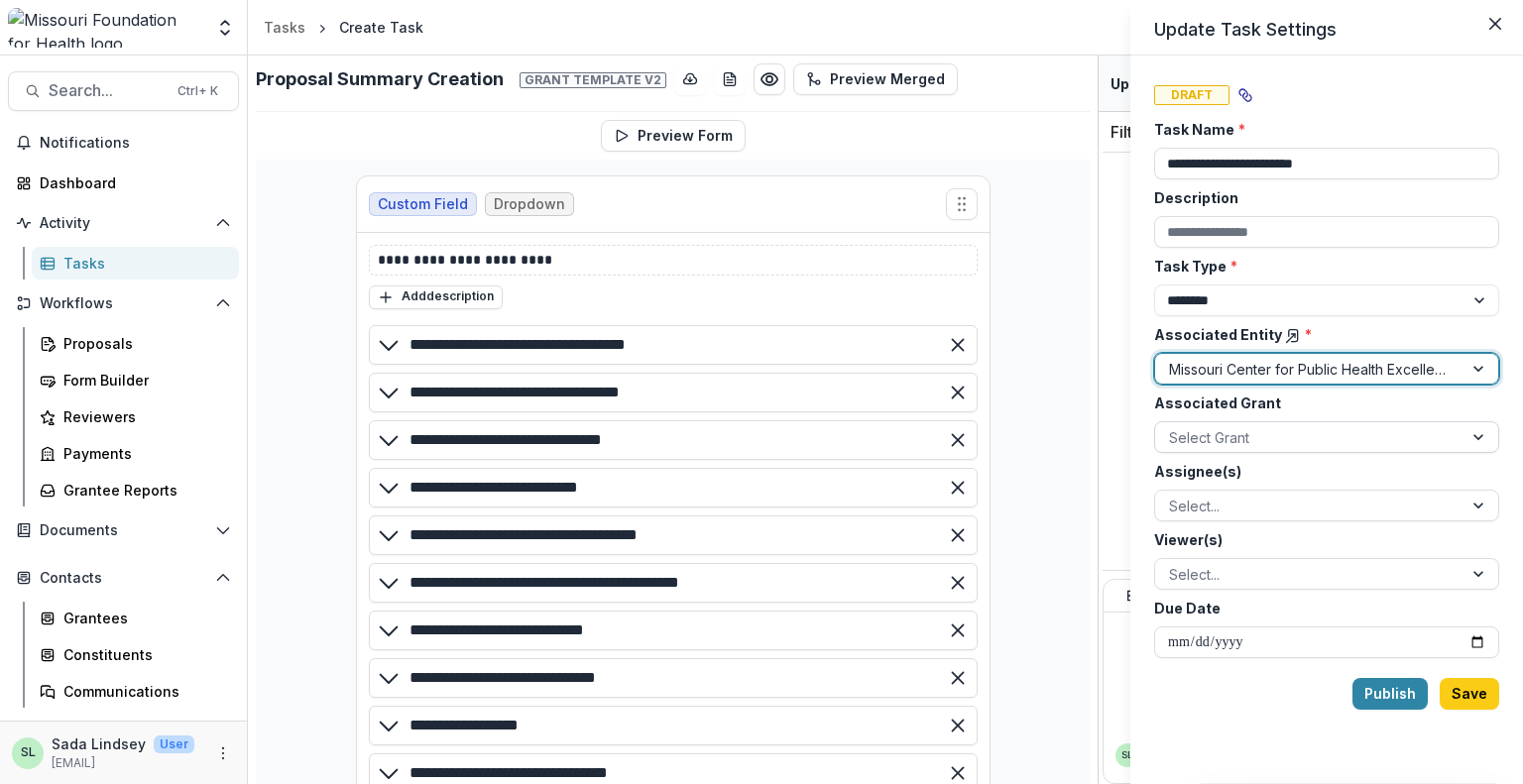 click at bounding box center [1309, 437] 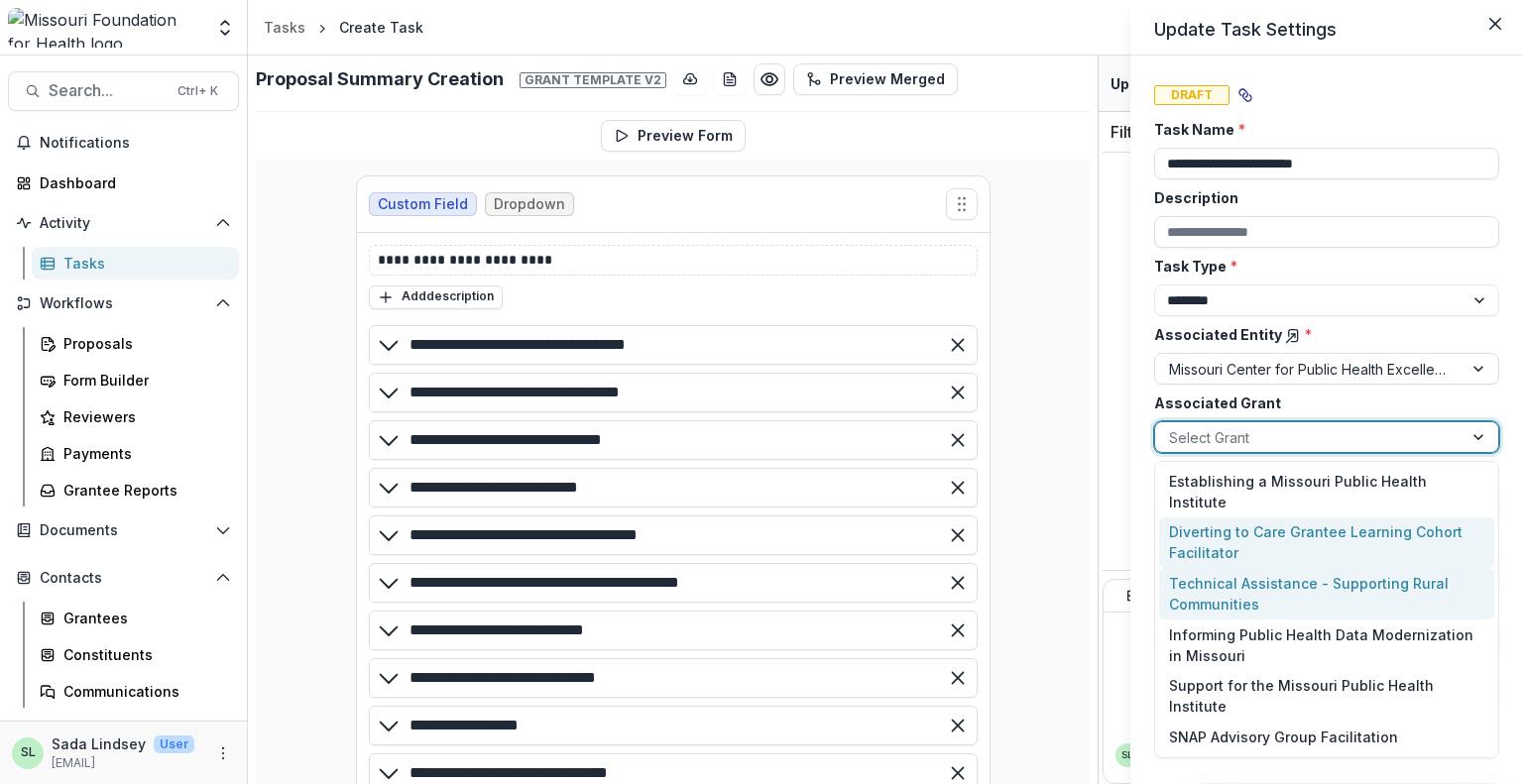 scroll, scrollTop: 38, scrollLeft: 0, axis: vertical 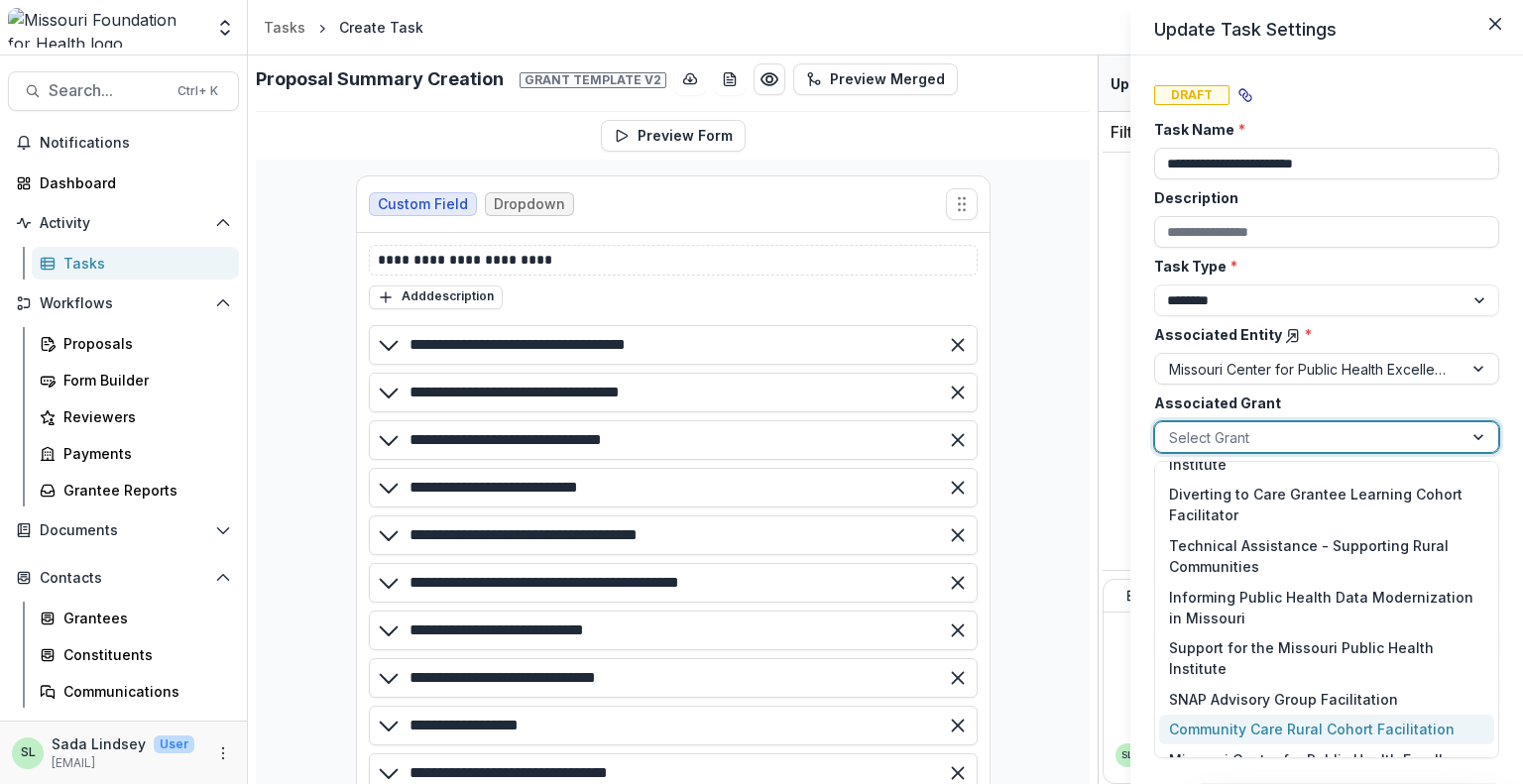 click on "Community Care Rural Cohort Facilitation" at bounding box center (1327, 729) 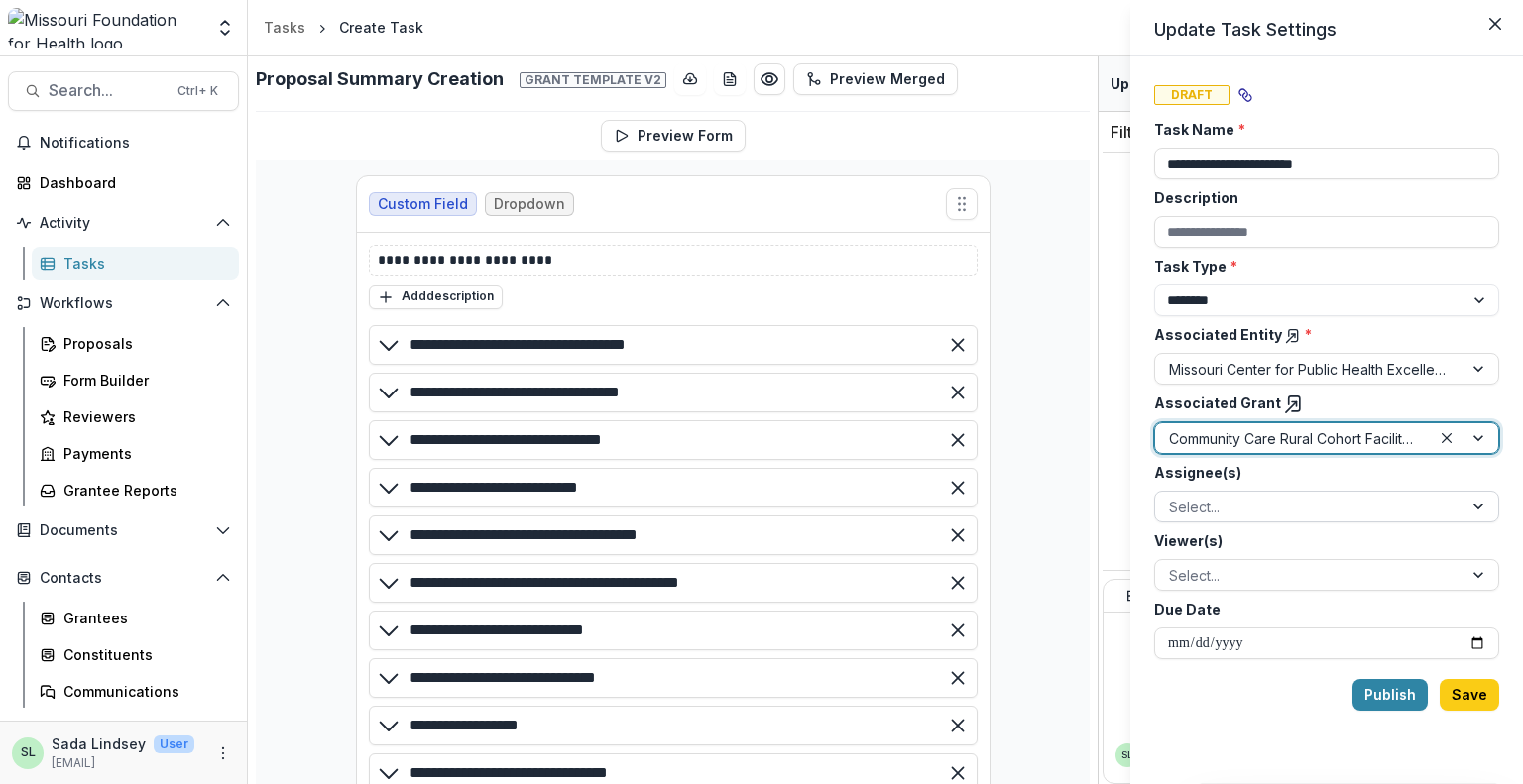 click at bounding box center (1309, 506) 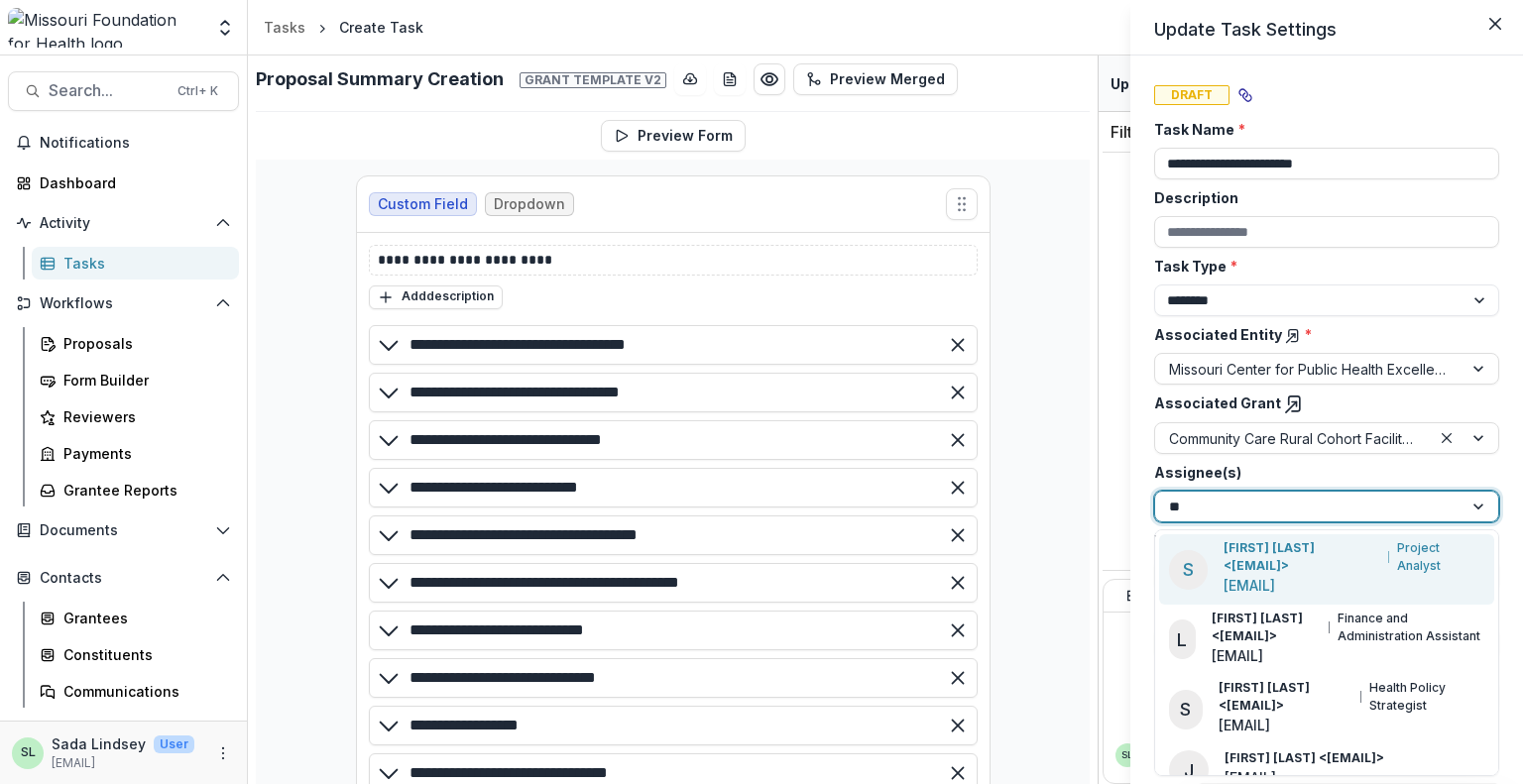 type on "***" 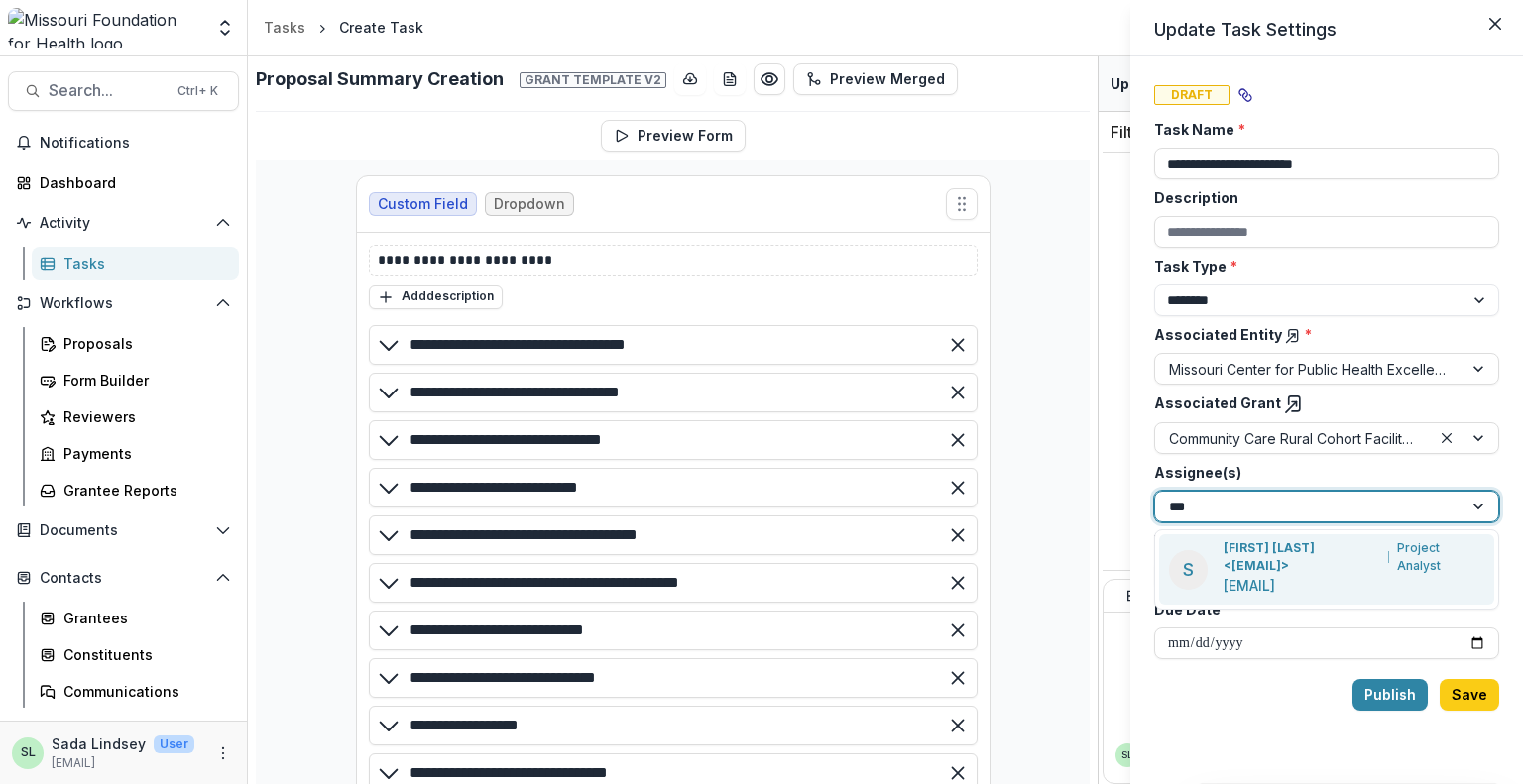click on "[EMAIL]" at bounding box center (1249, 585) 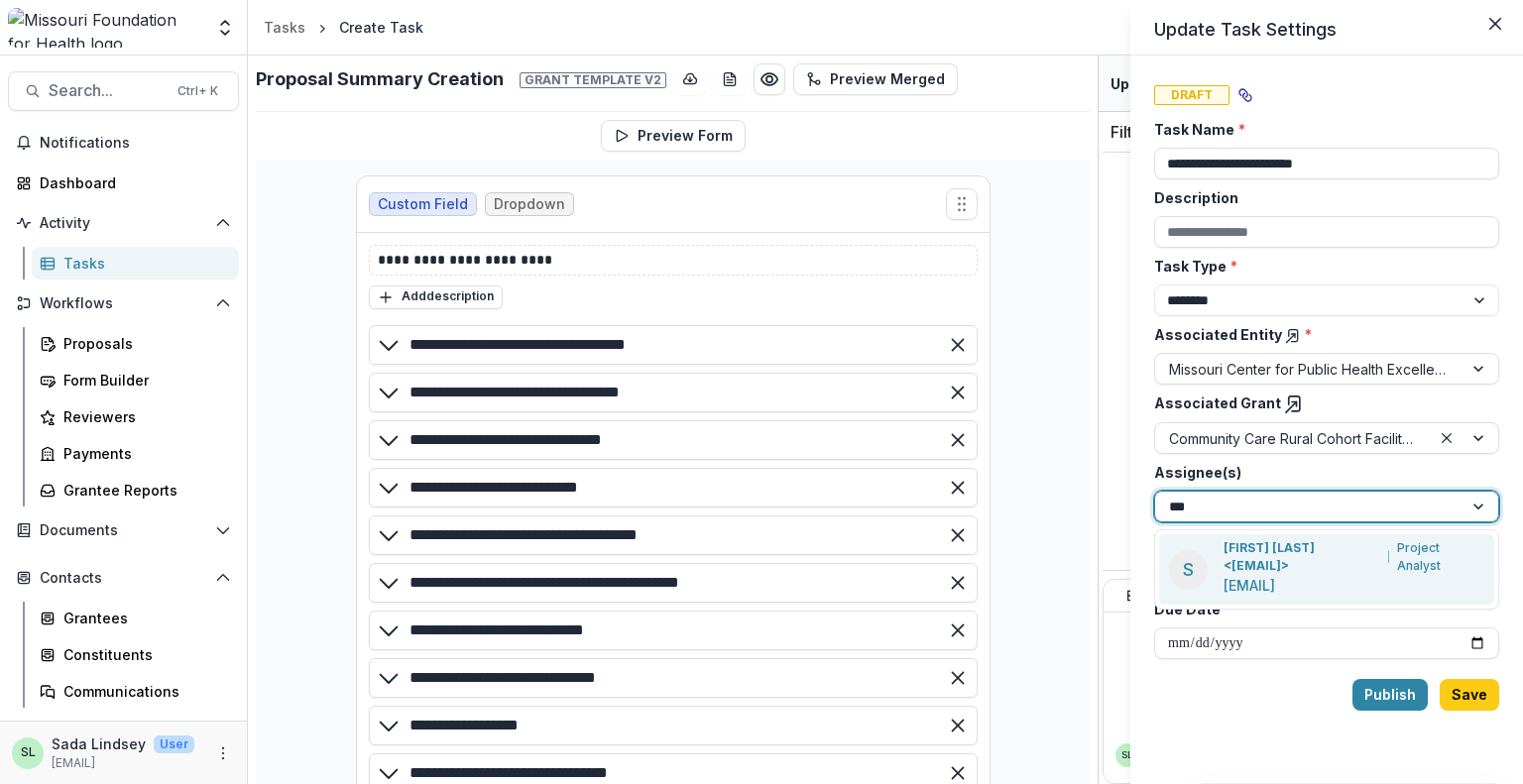 type 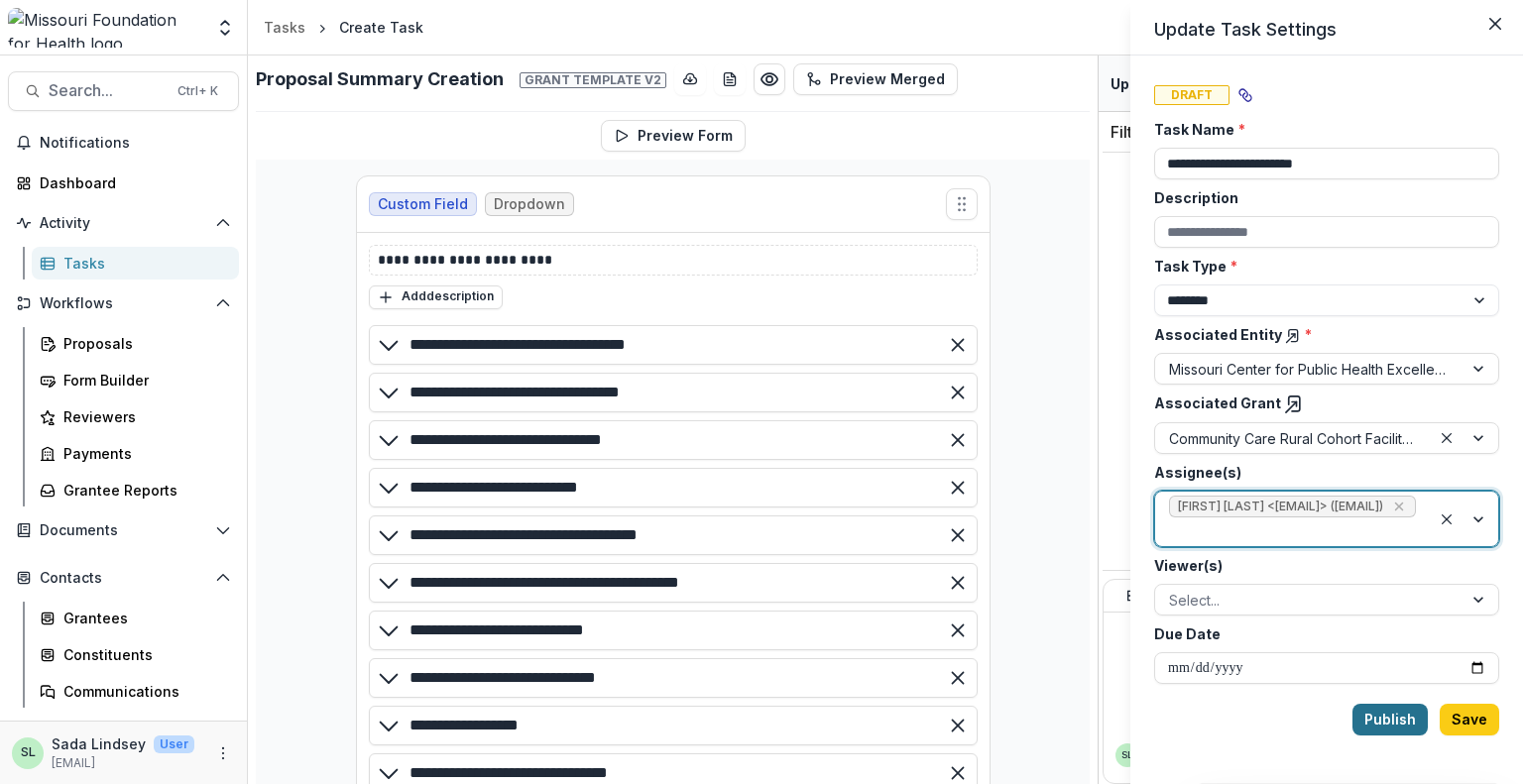 click on "Publish" at bounding box center (1390, 720) 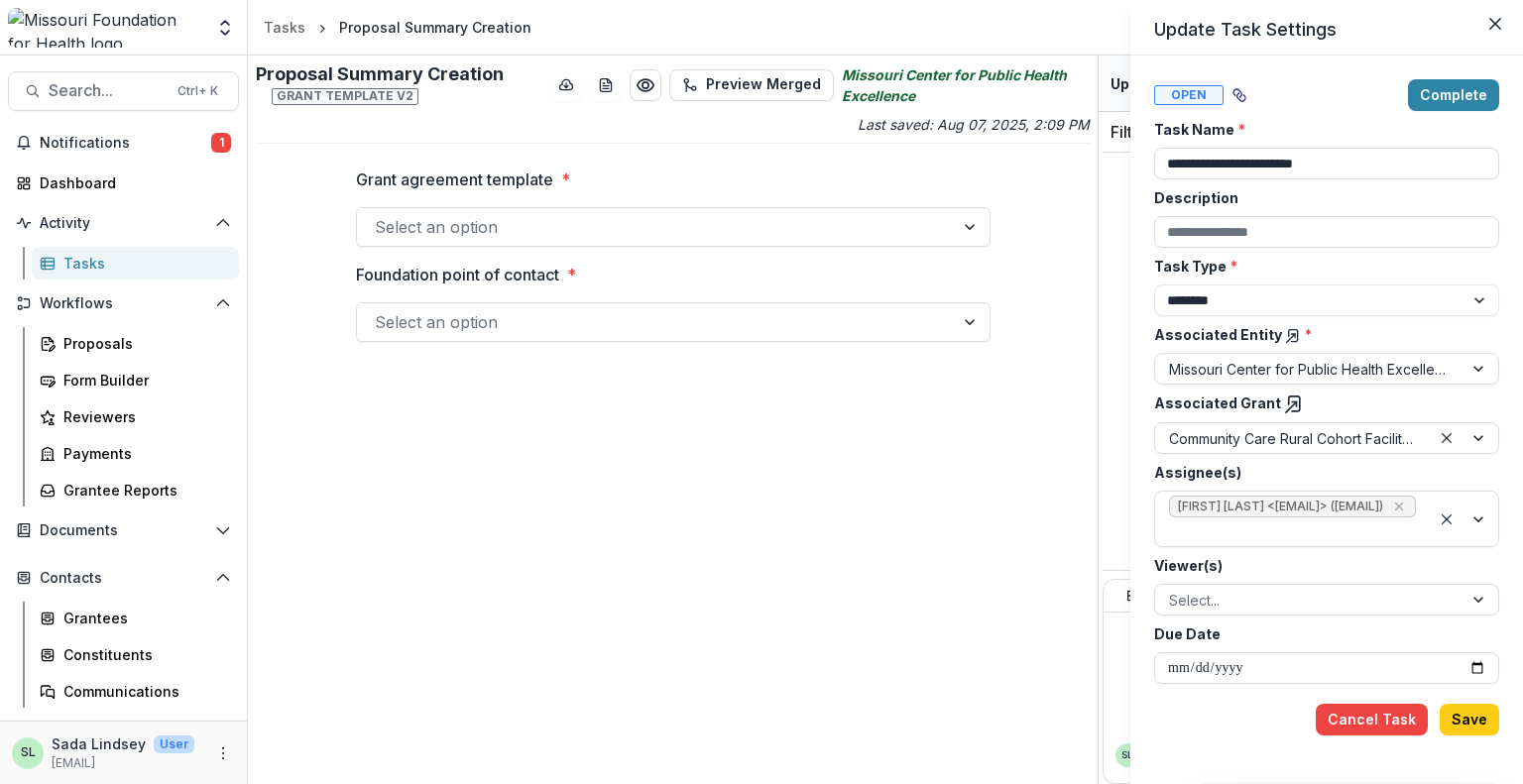 click on "**********" at bounding box center (762, 392) 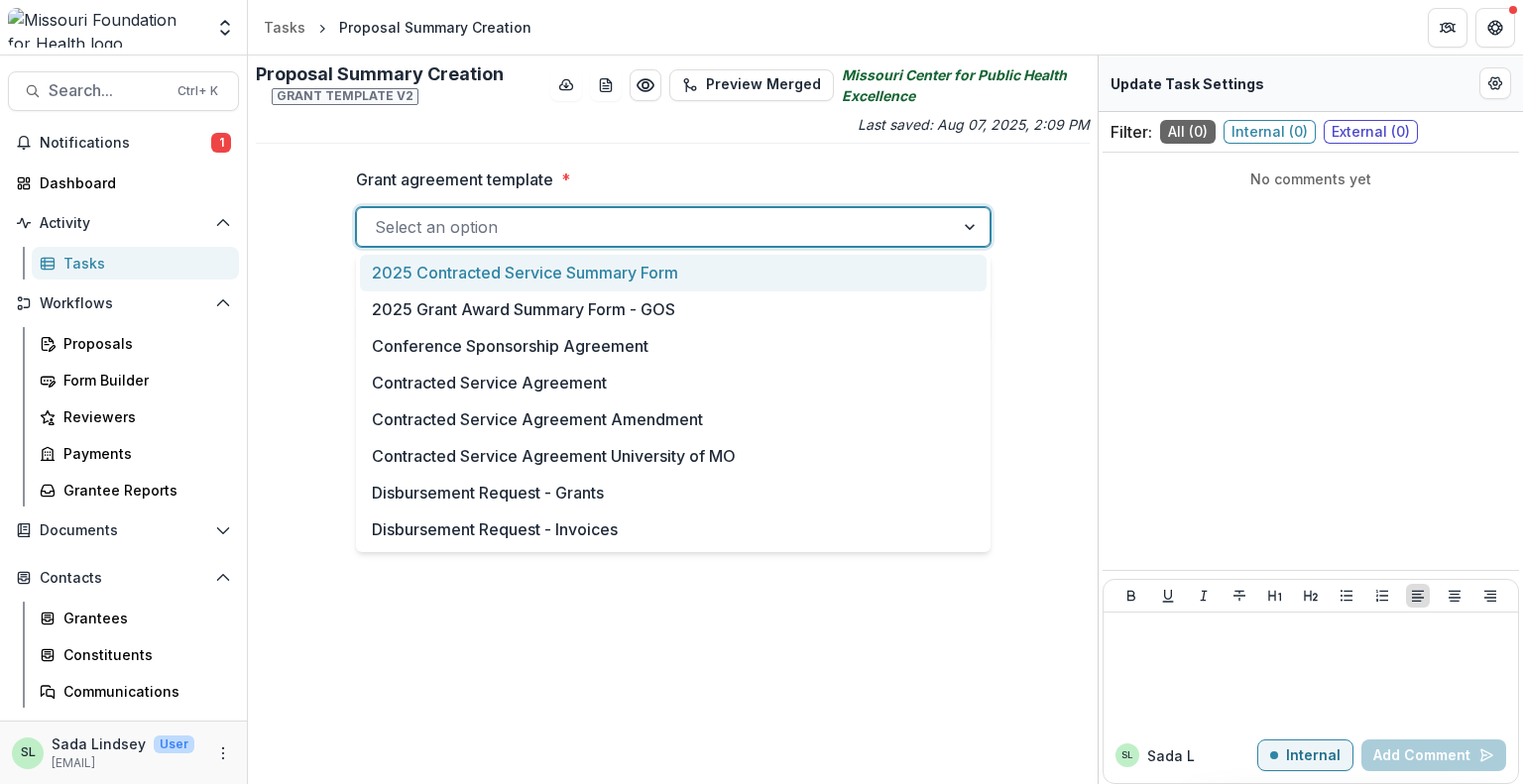 click at bounding box center [655, 227] 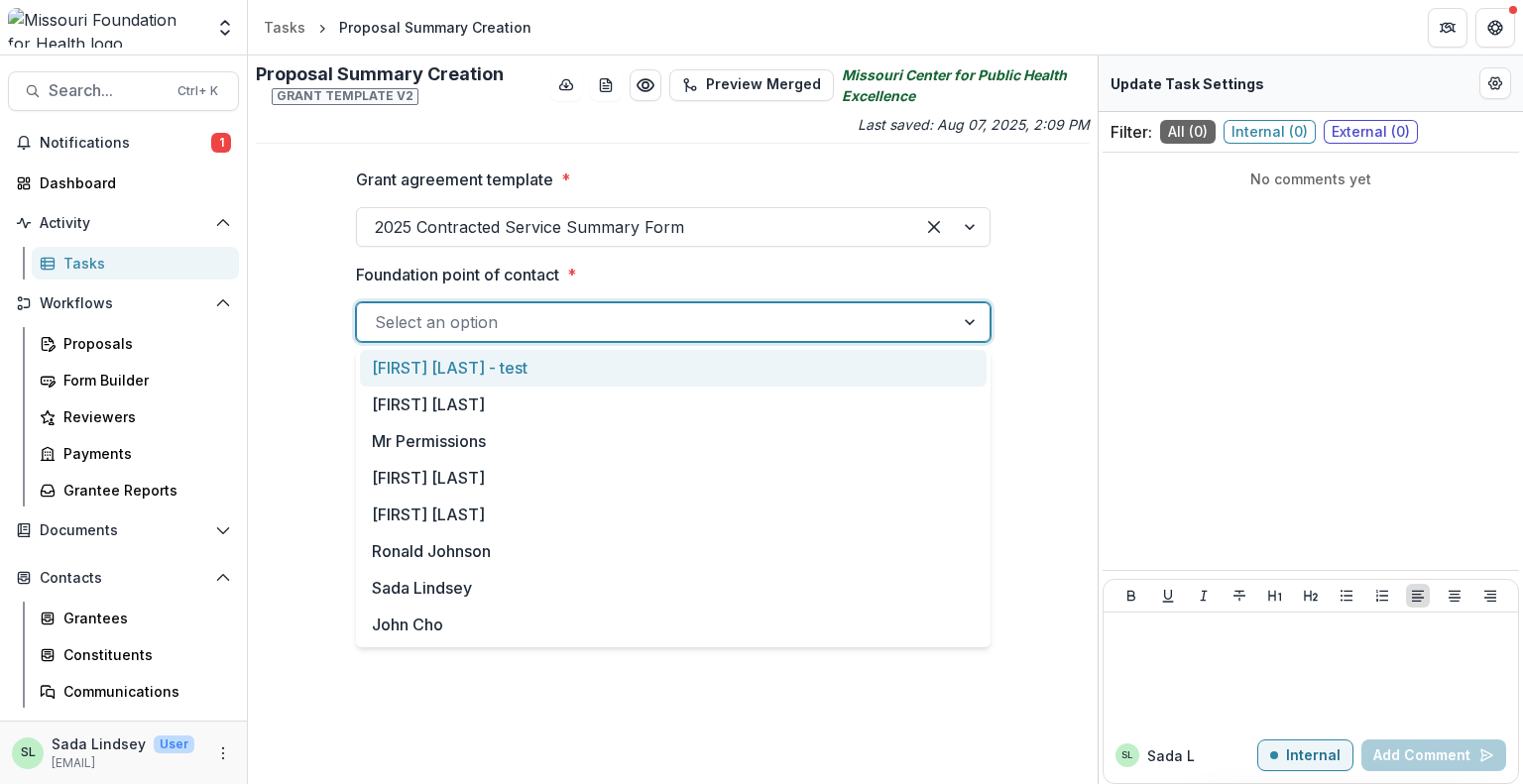 click at bounding box center (655, 322) 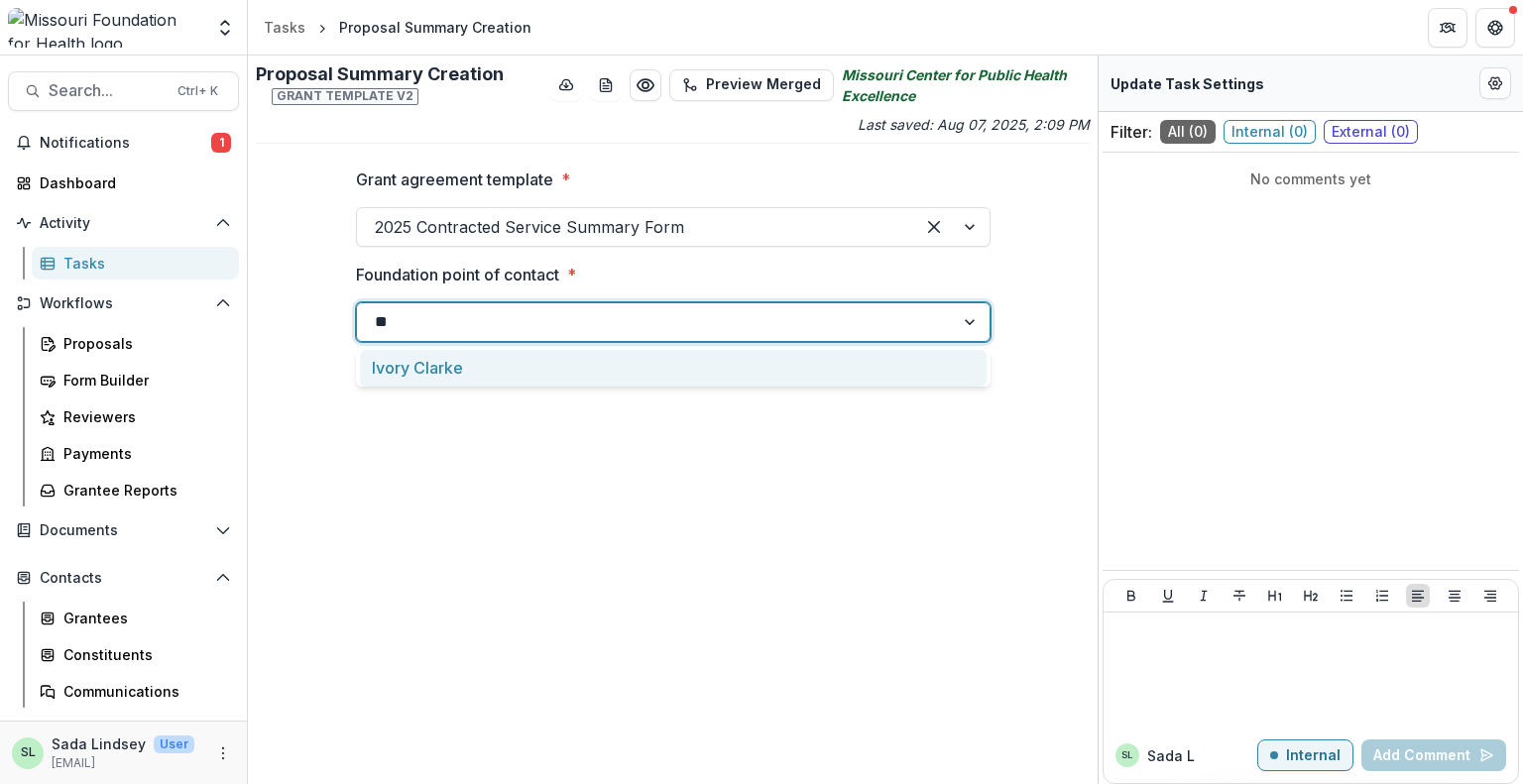 type on "*" 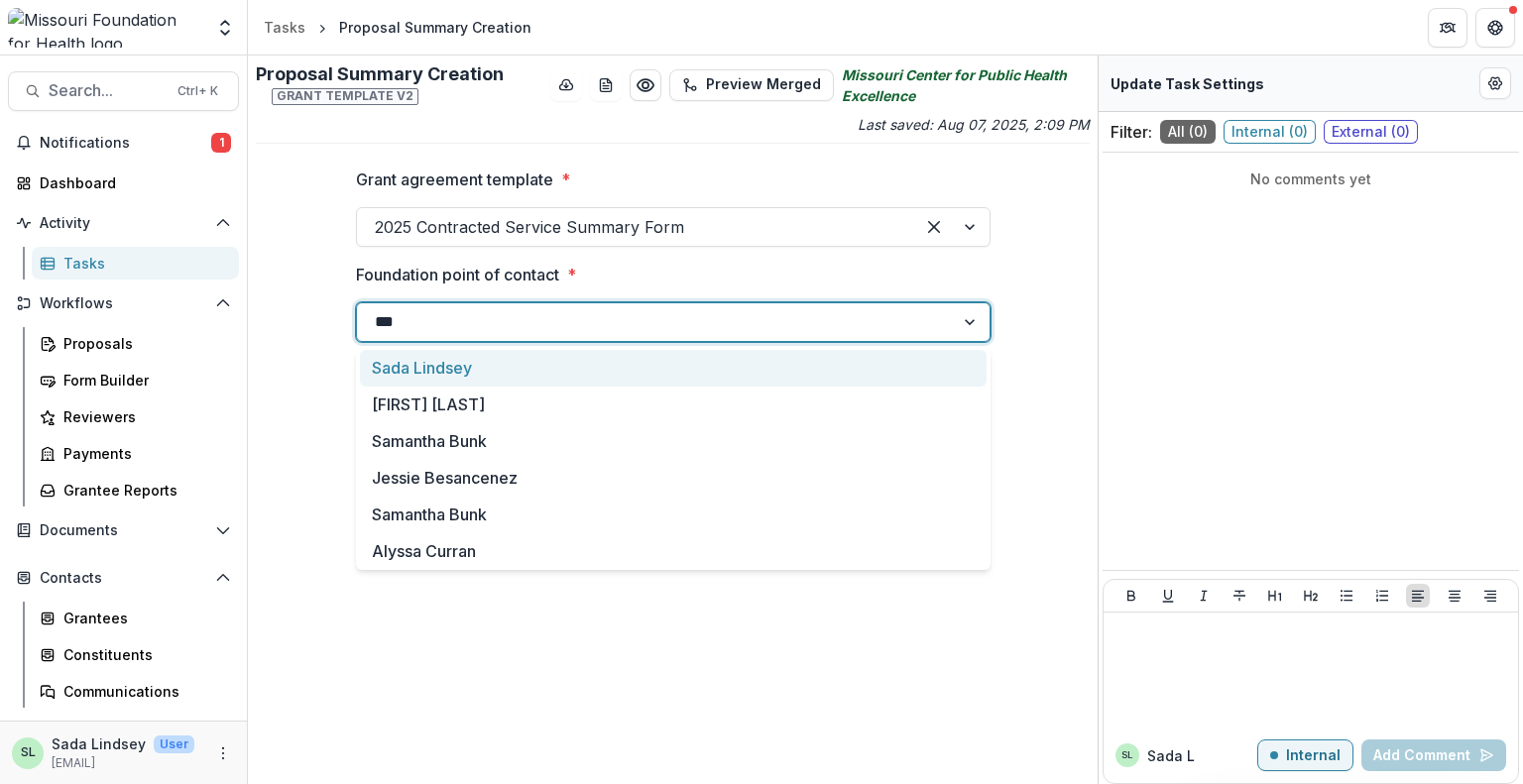 type on "****" 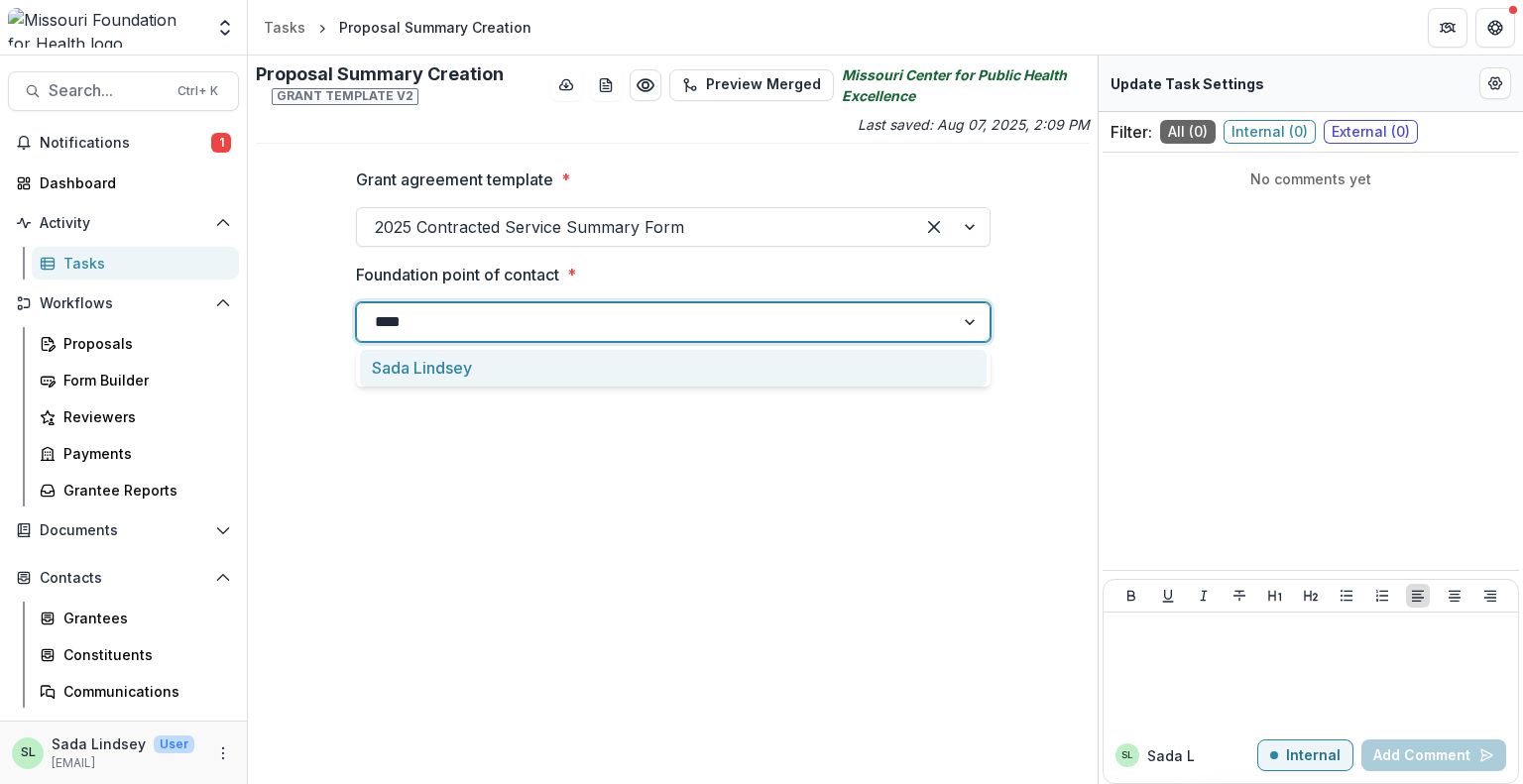 click on "Sada Lindsey" at bounding box center [673, 368] 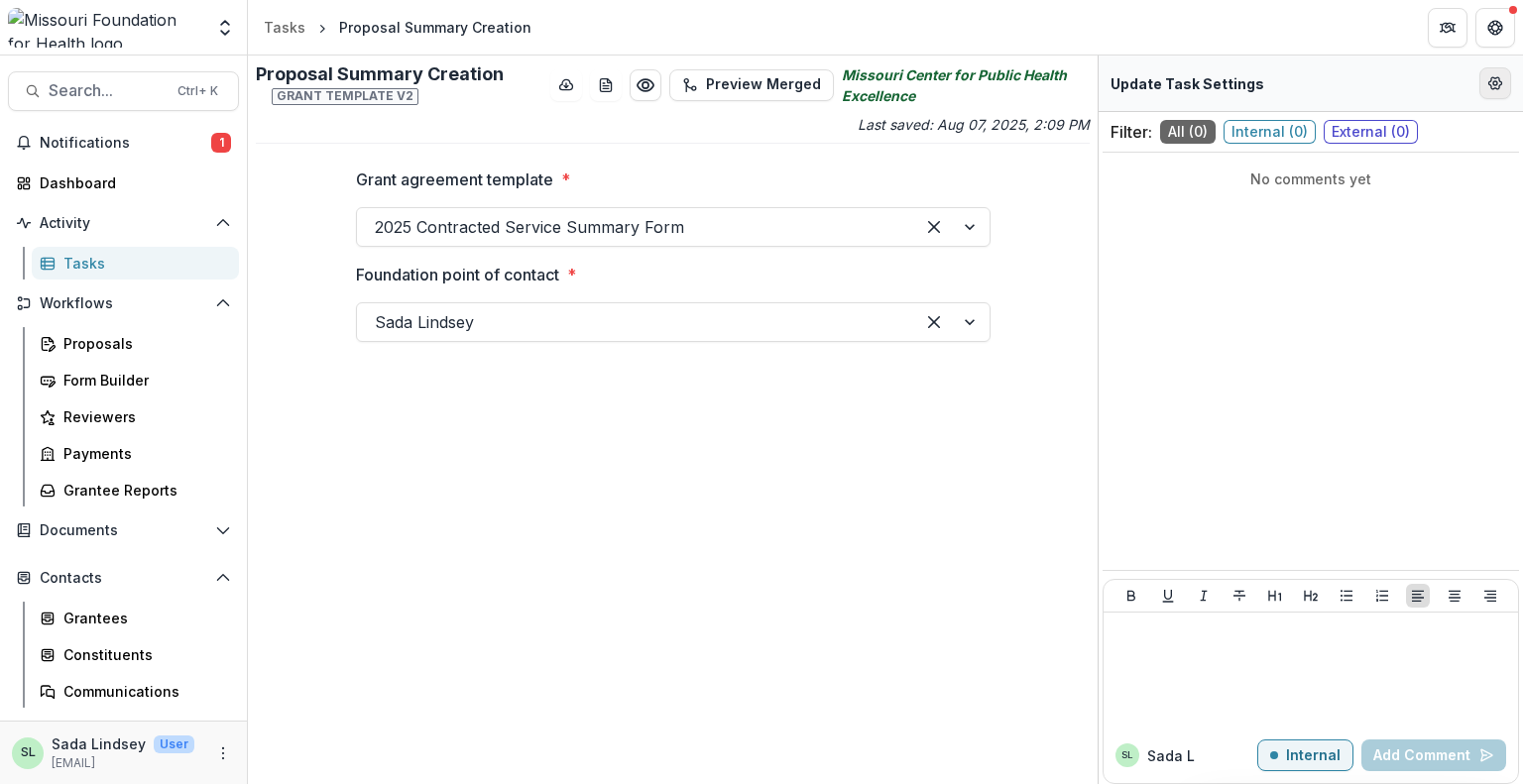 click 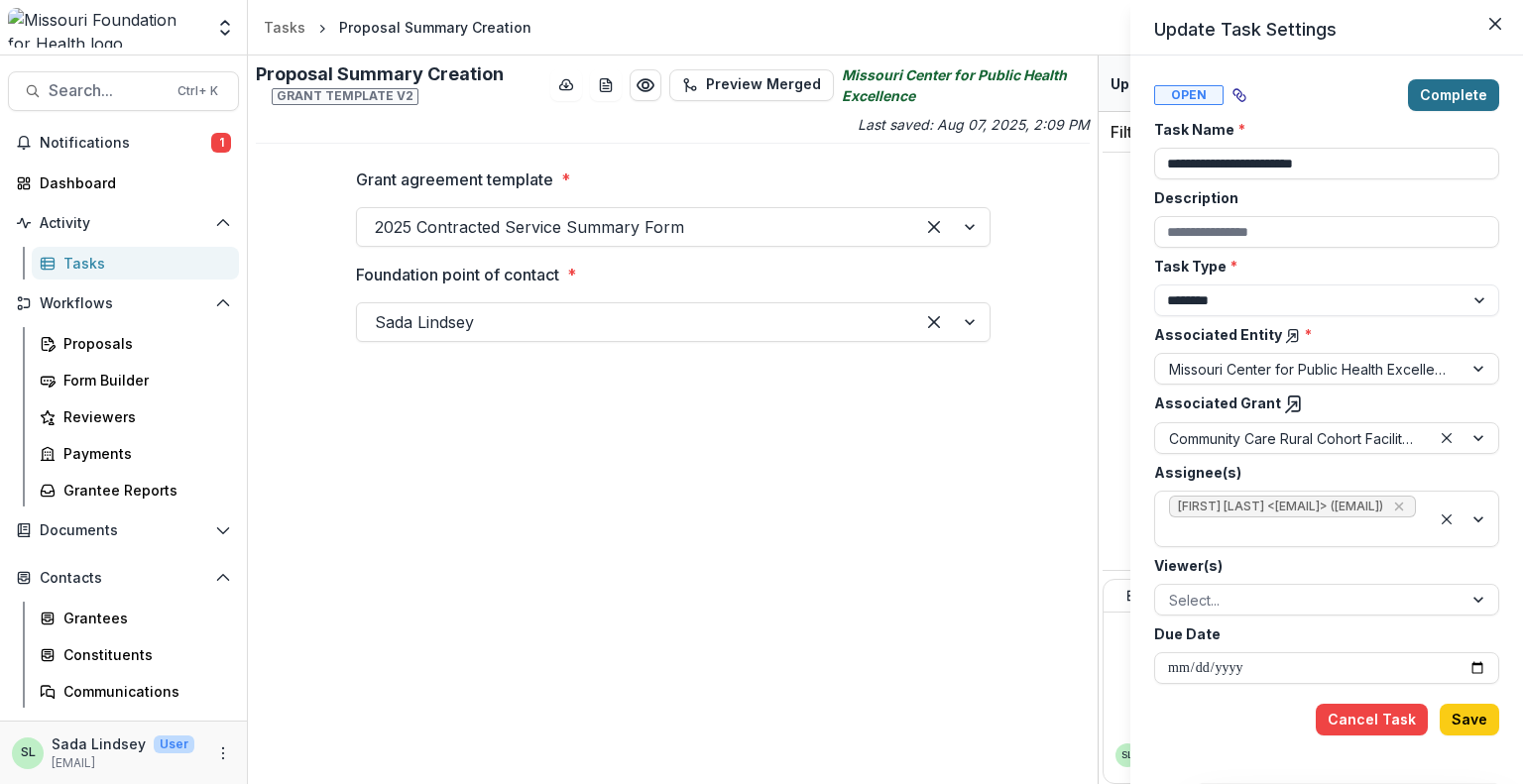 click on "Complete" at bounding box center (1454, 95) 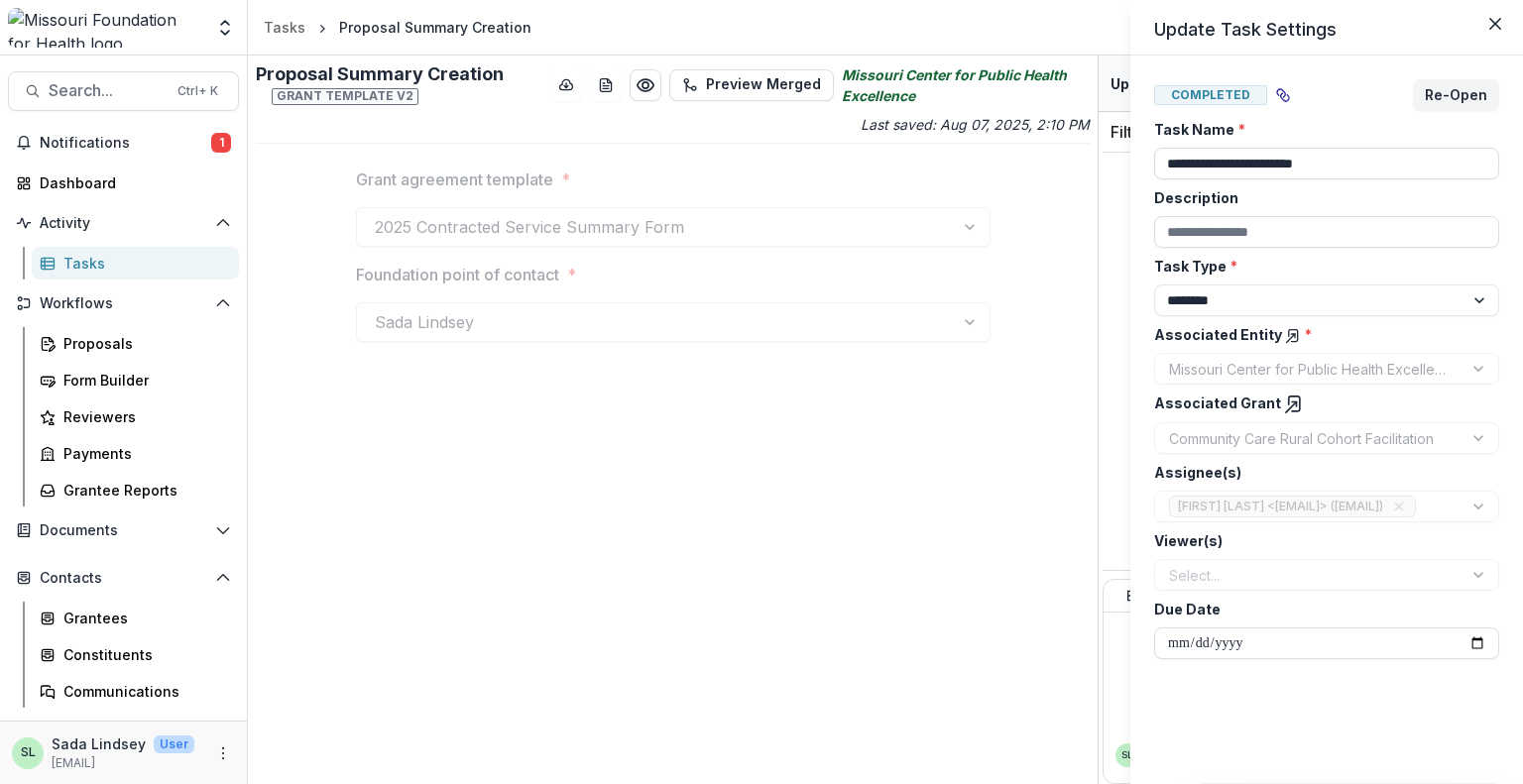 click on "**********" at bounding box center [762, 392] 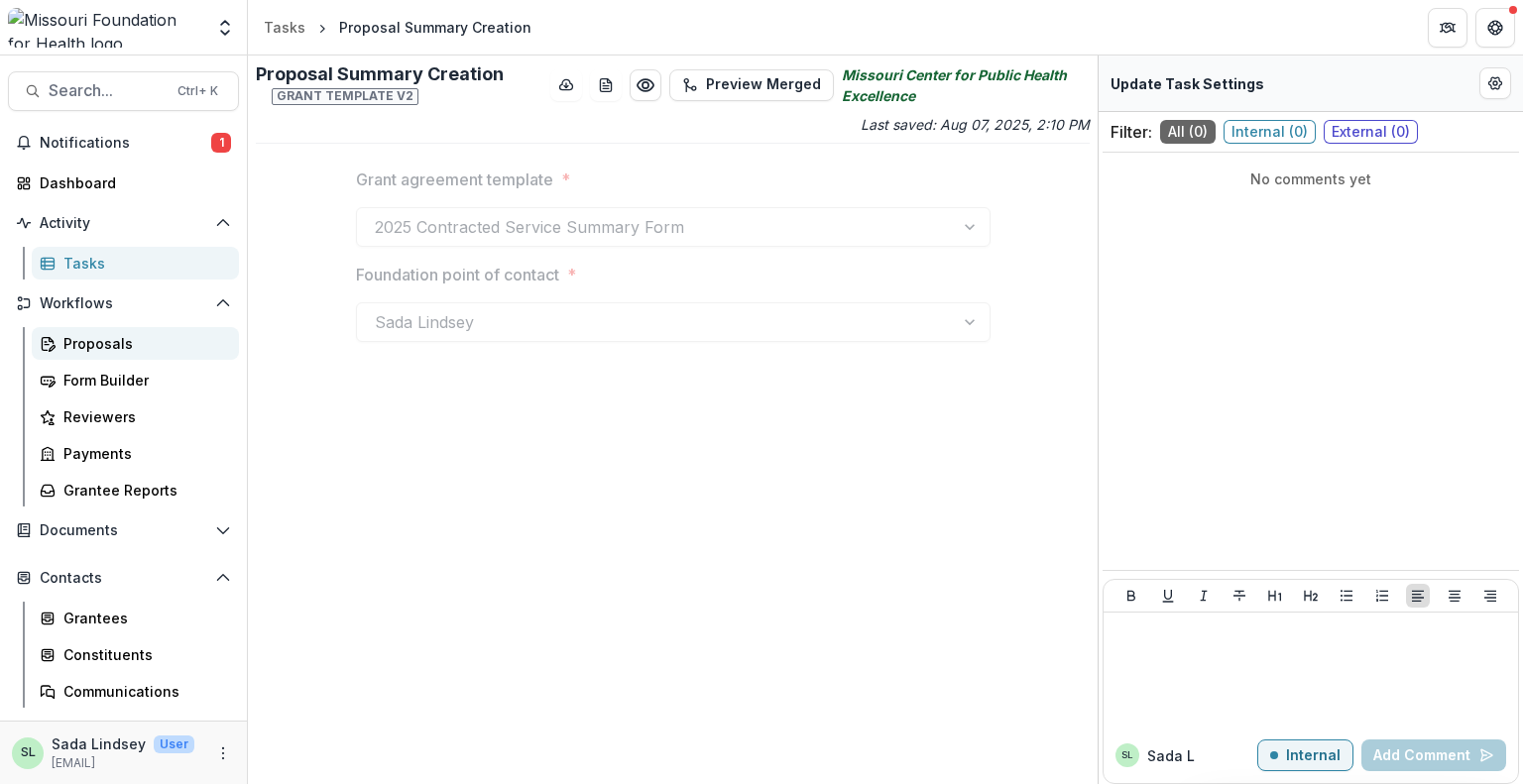 click on "Proposals" at bounding box center (143, 343) 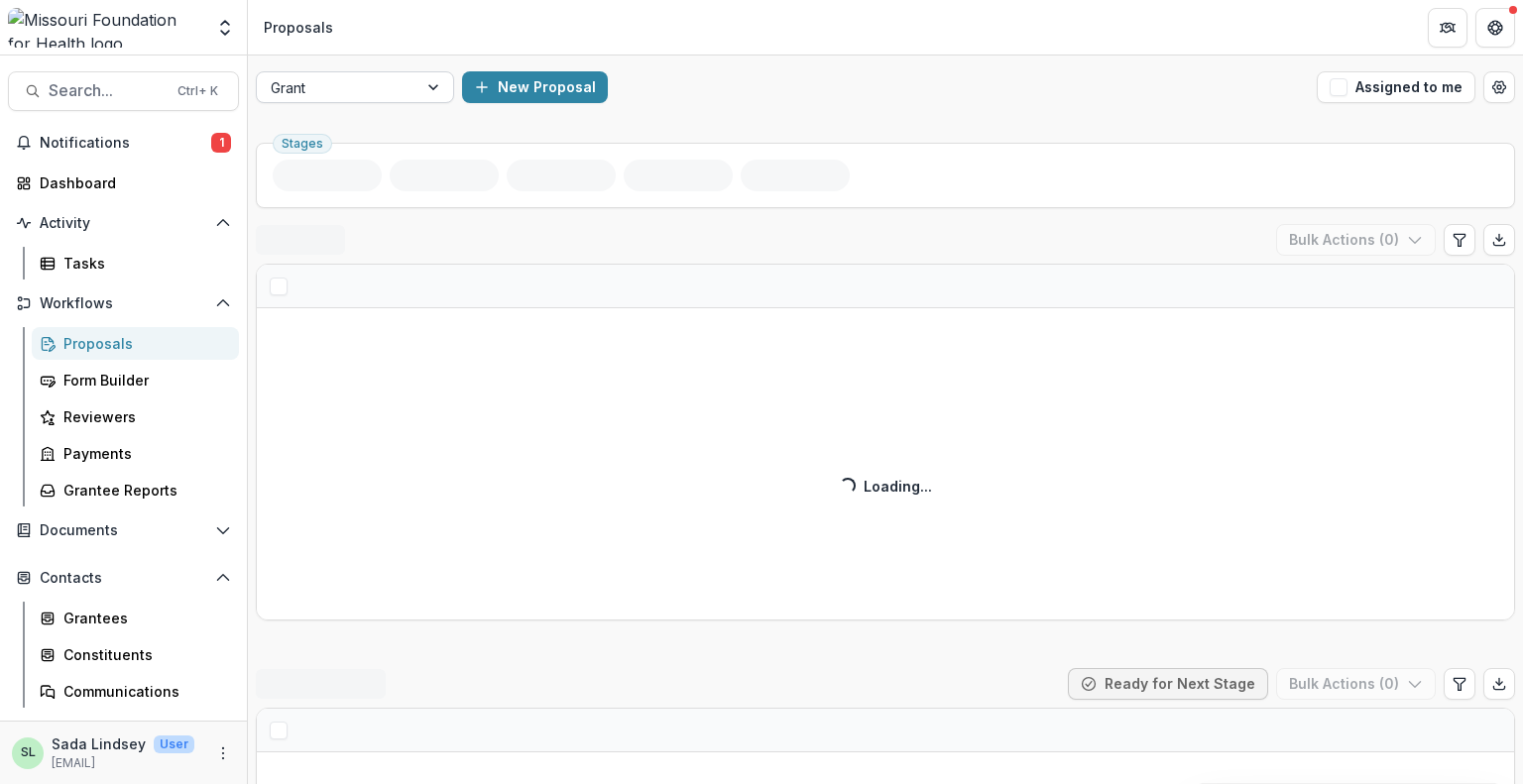 click at bounding box center (337, 87) 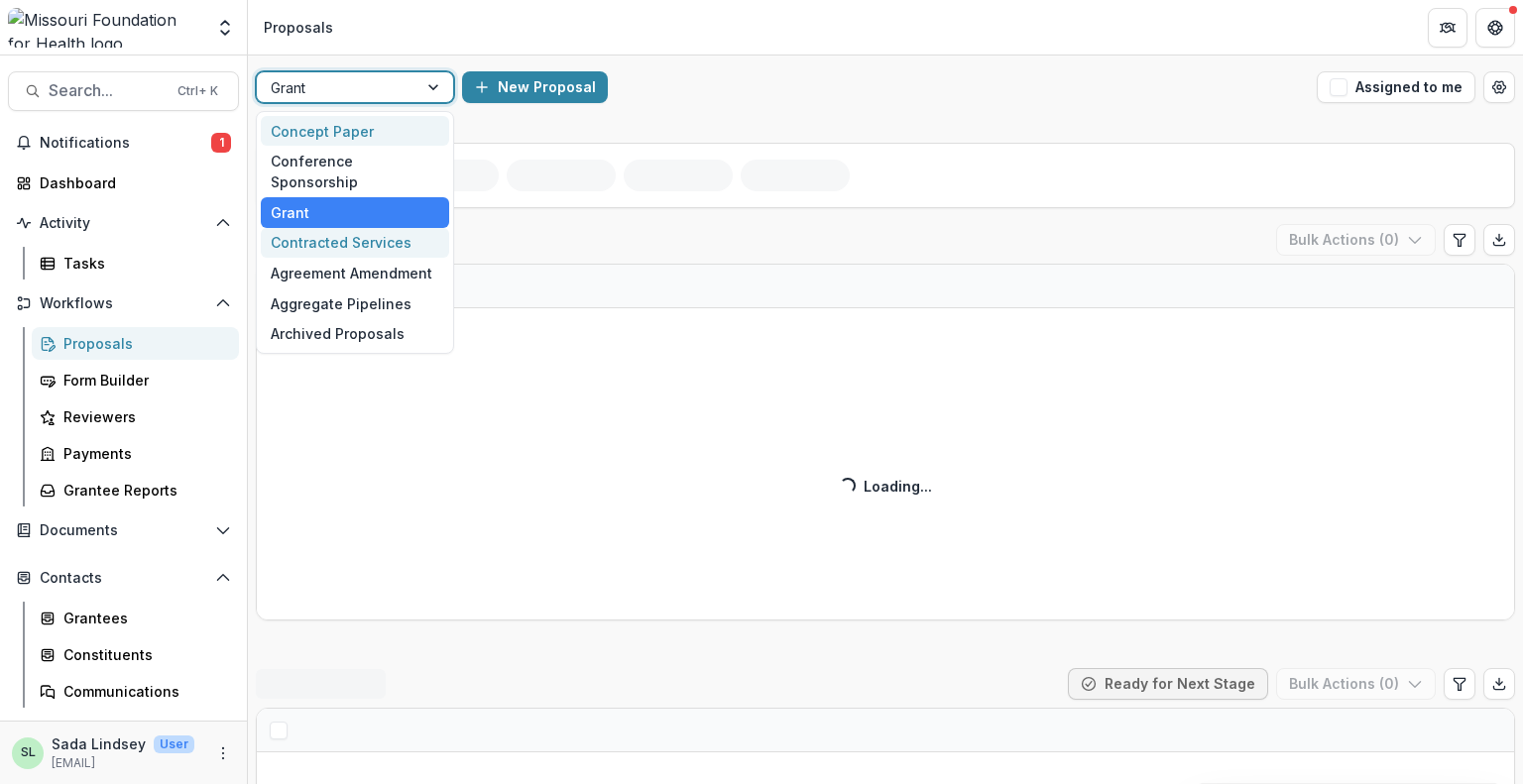 click on "Contracted Services" at bounding box center [355, 243] 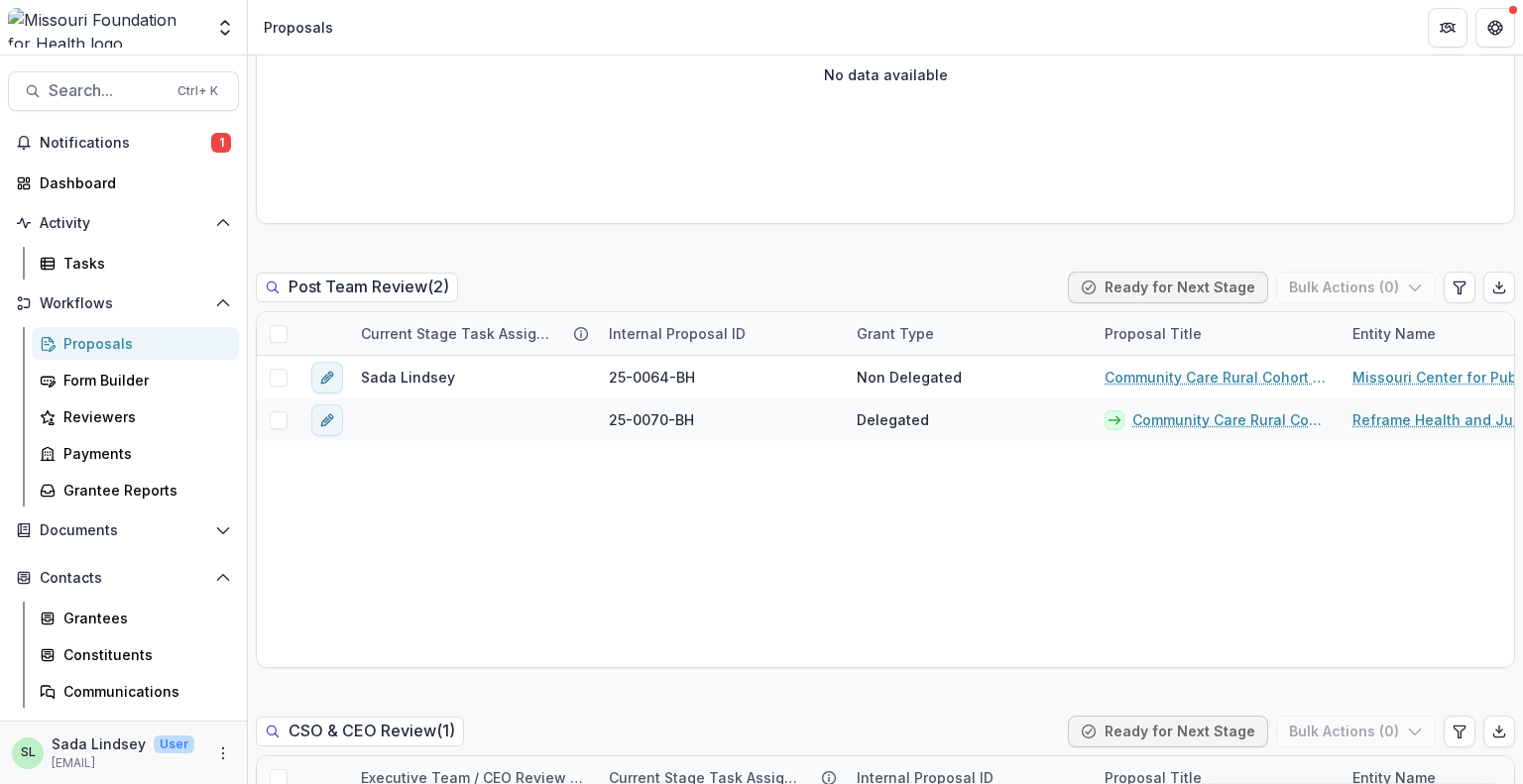 scroll, scrollTop: 1883, scrollLeft: 0, axis: vertical 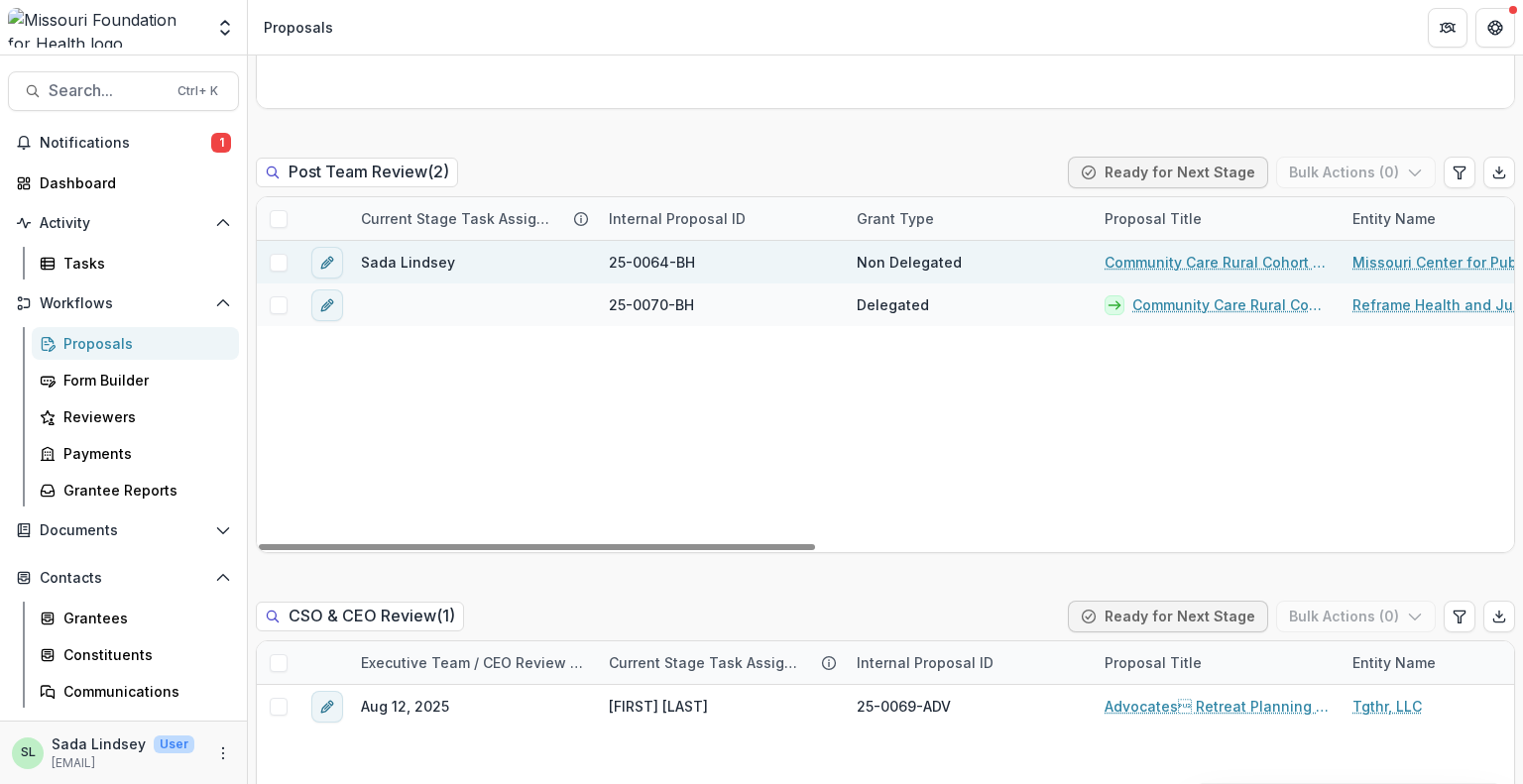 click on "Community Care Rural Cohort Facilitation" at bounding box center [1217, 262] 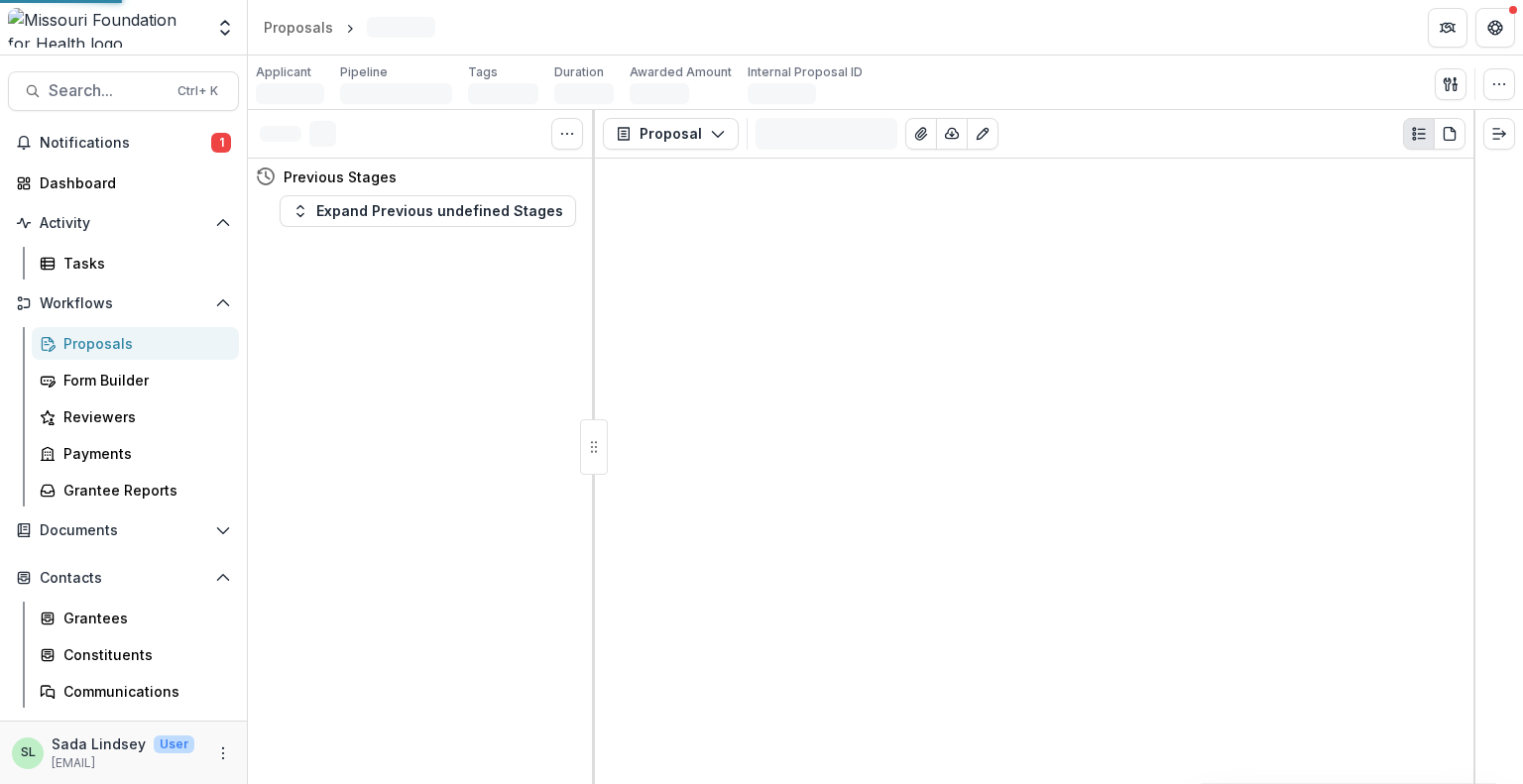 scroll, scrollTop: 0, scrollLeft: 0, axis: both 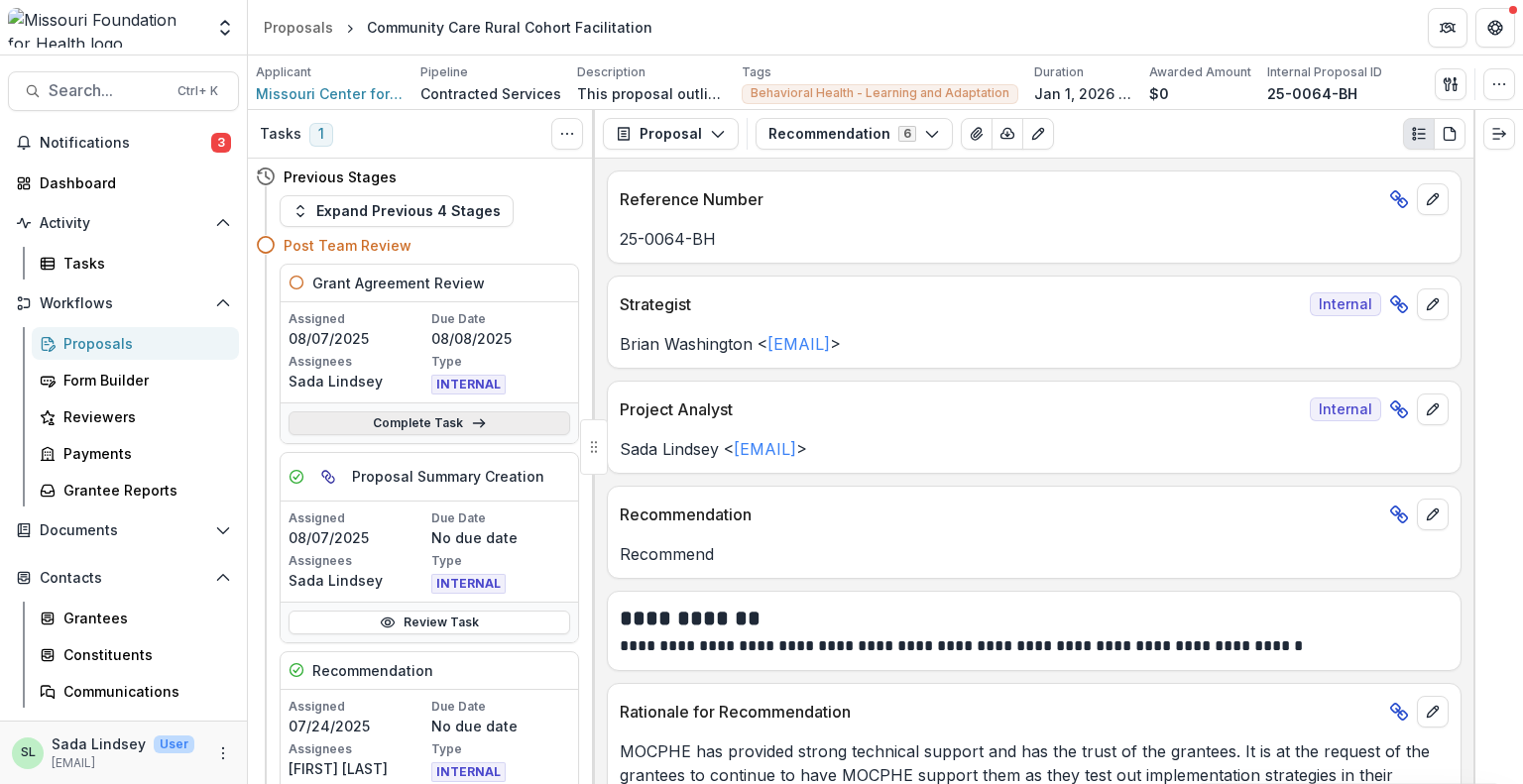 click on "Complete Task" at bounding box center (429, 423) 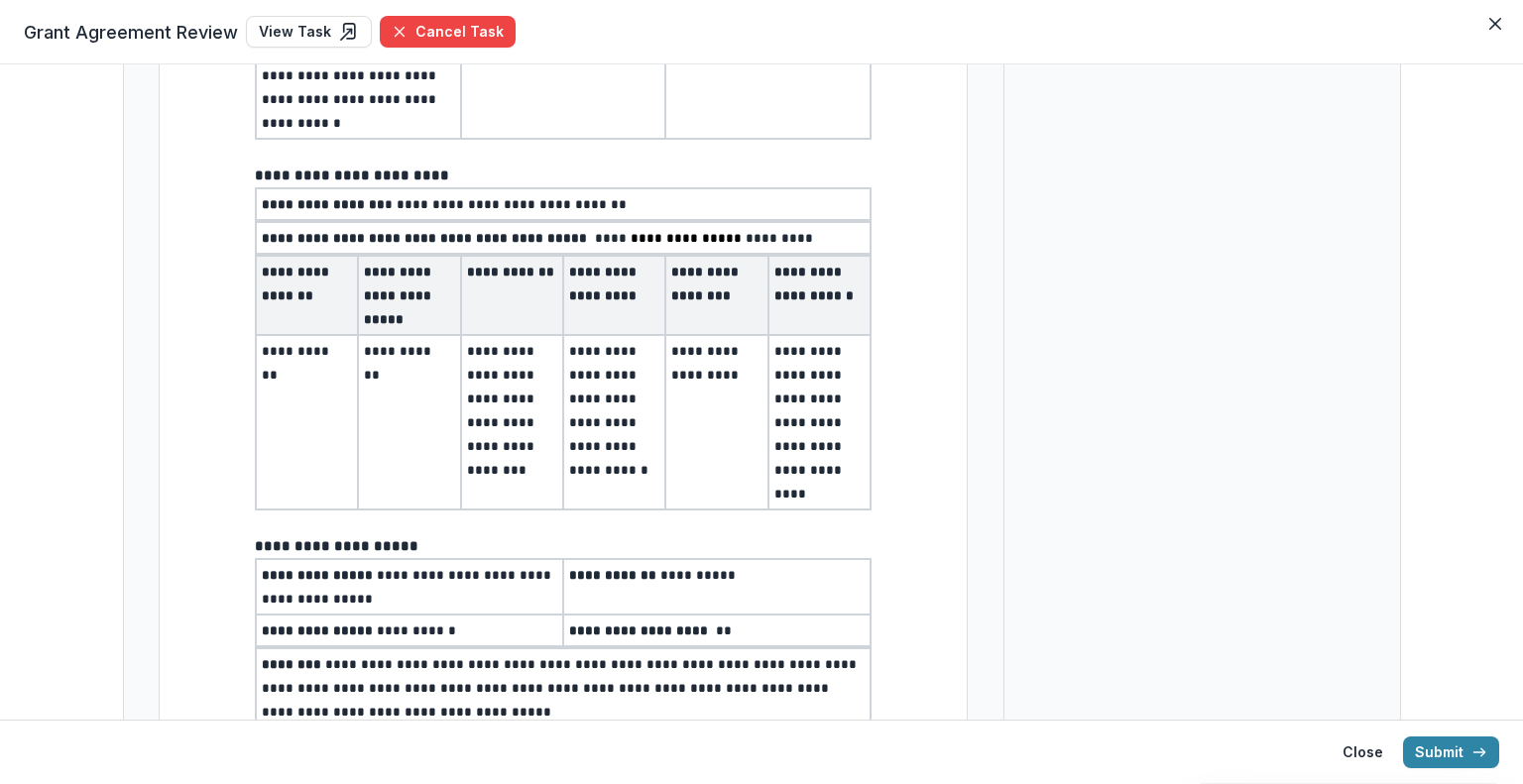scroll, scrollTop: 198, scrollLeft: 0, axis: vertical 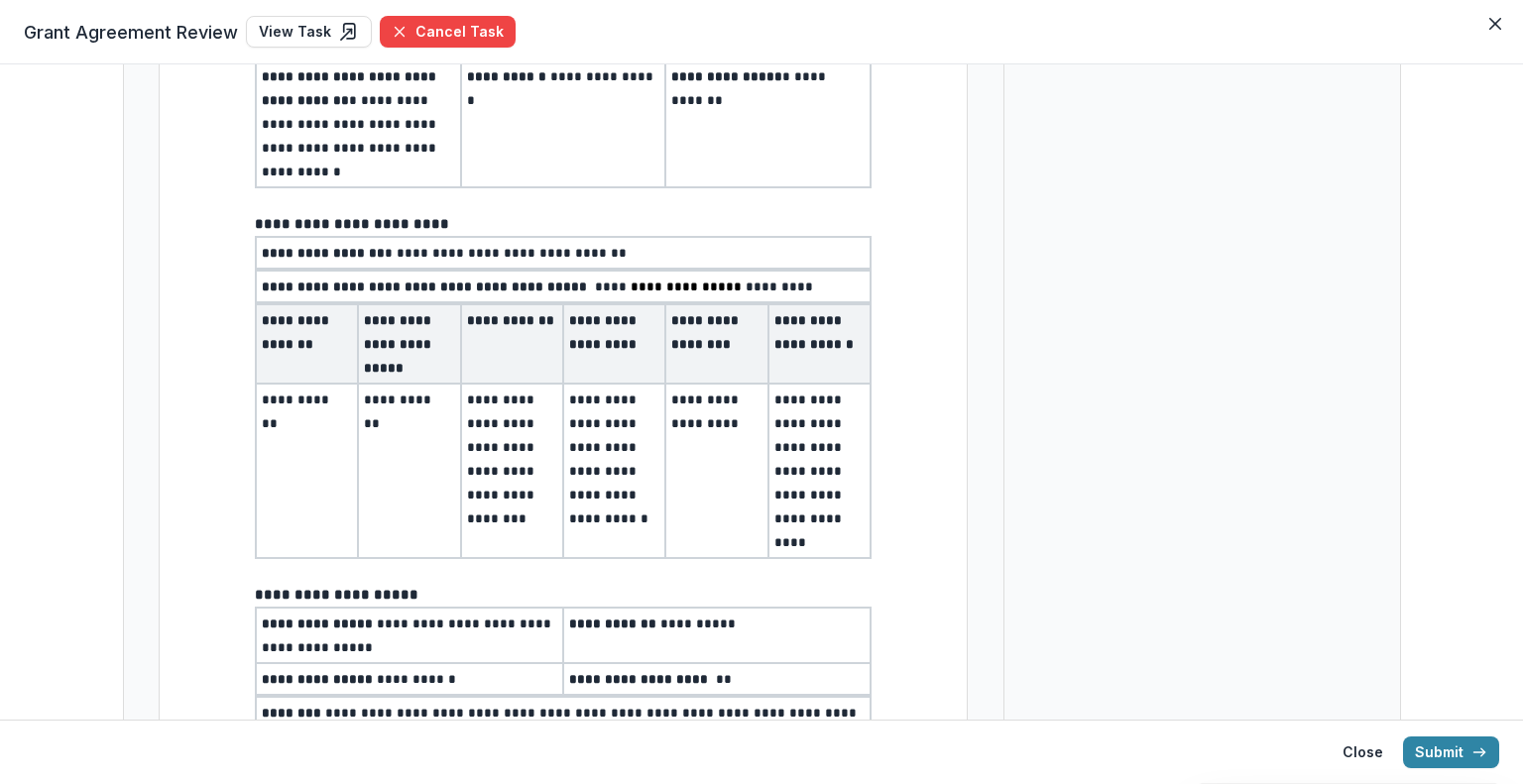 type on "**" 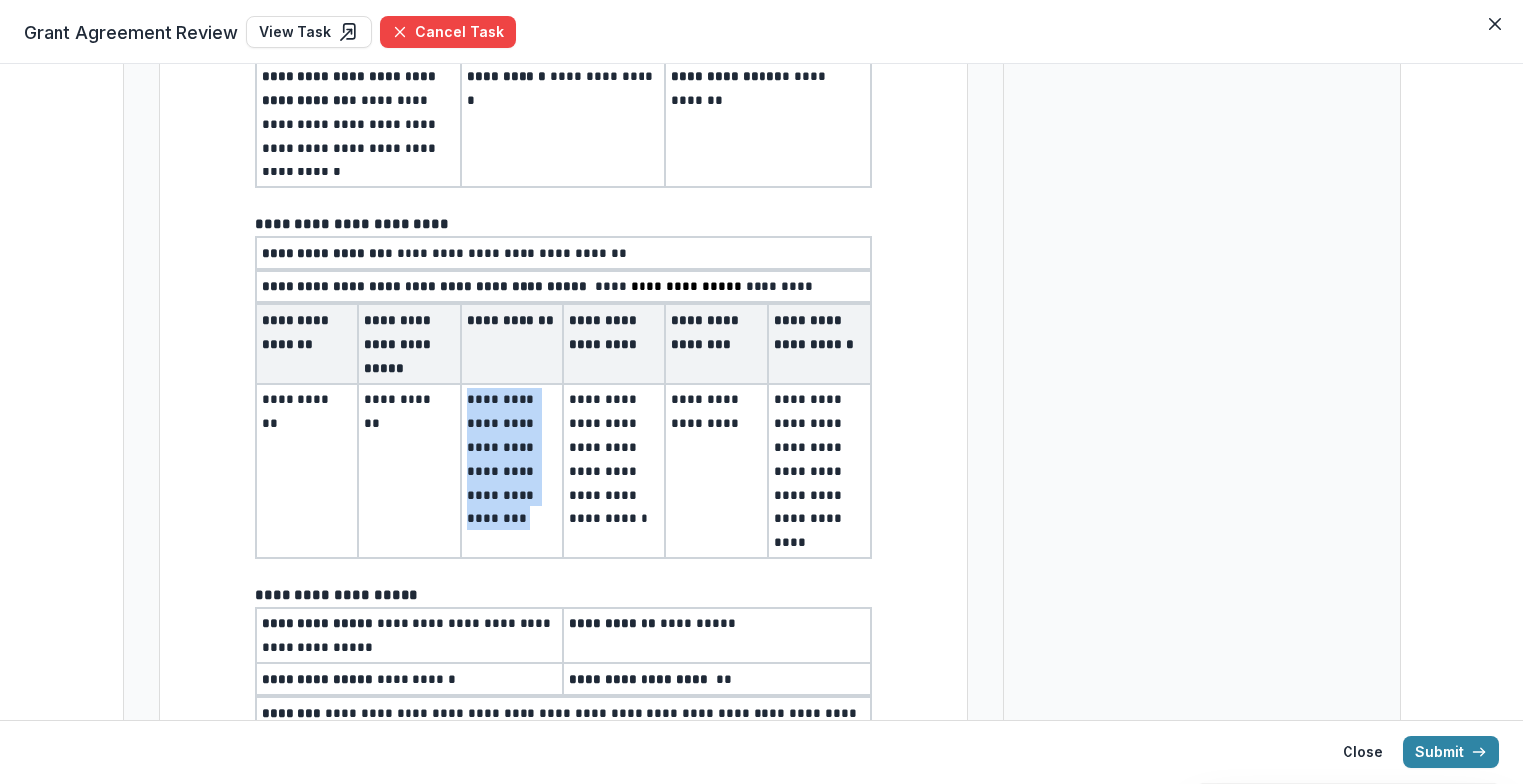 drag, startPoint x: 463, startPoint y: 386, endPoint x: 518, endPoint y: 527, distance: 151.34728 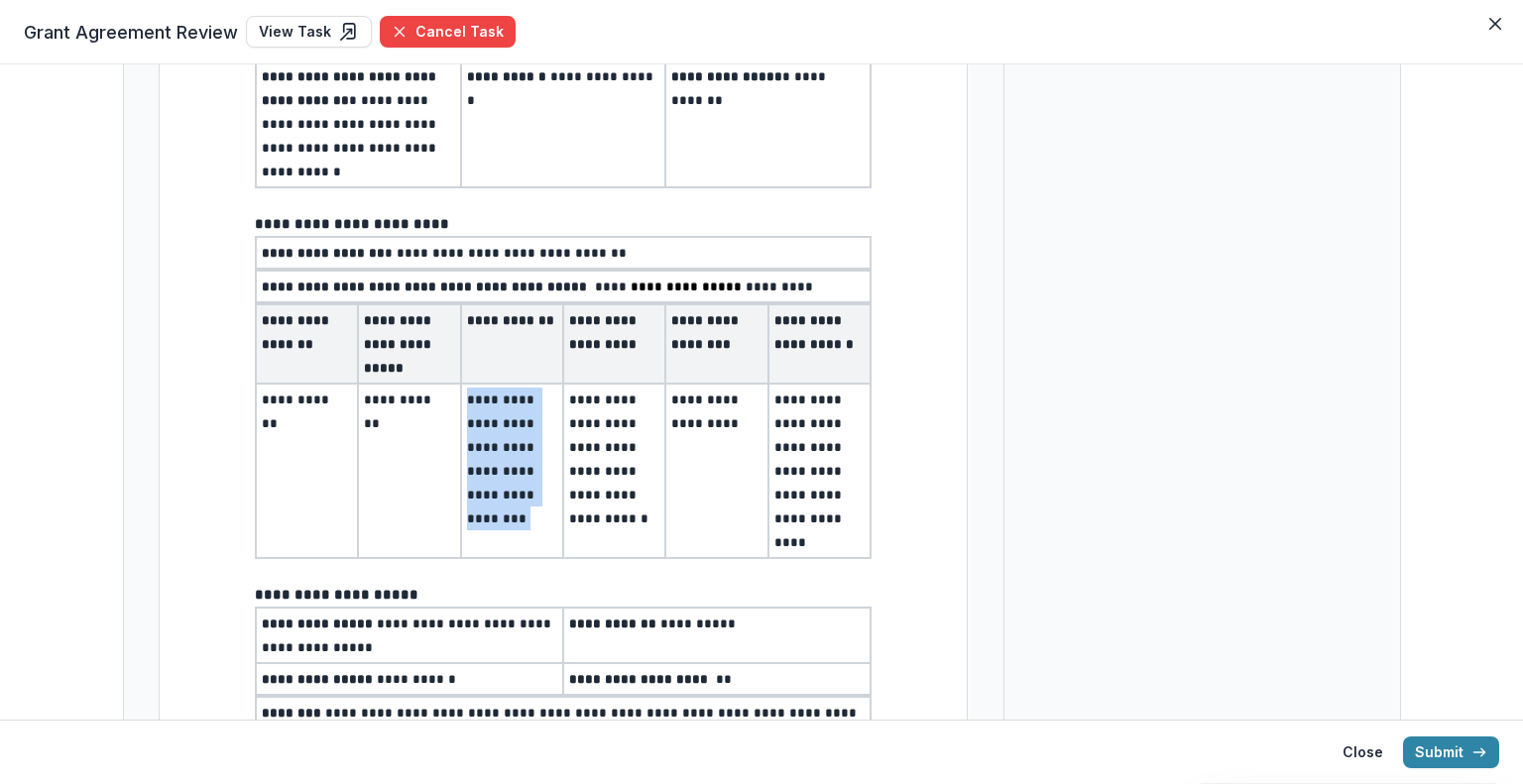 click on "**********" at bounding box center [512, 471] 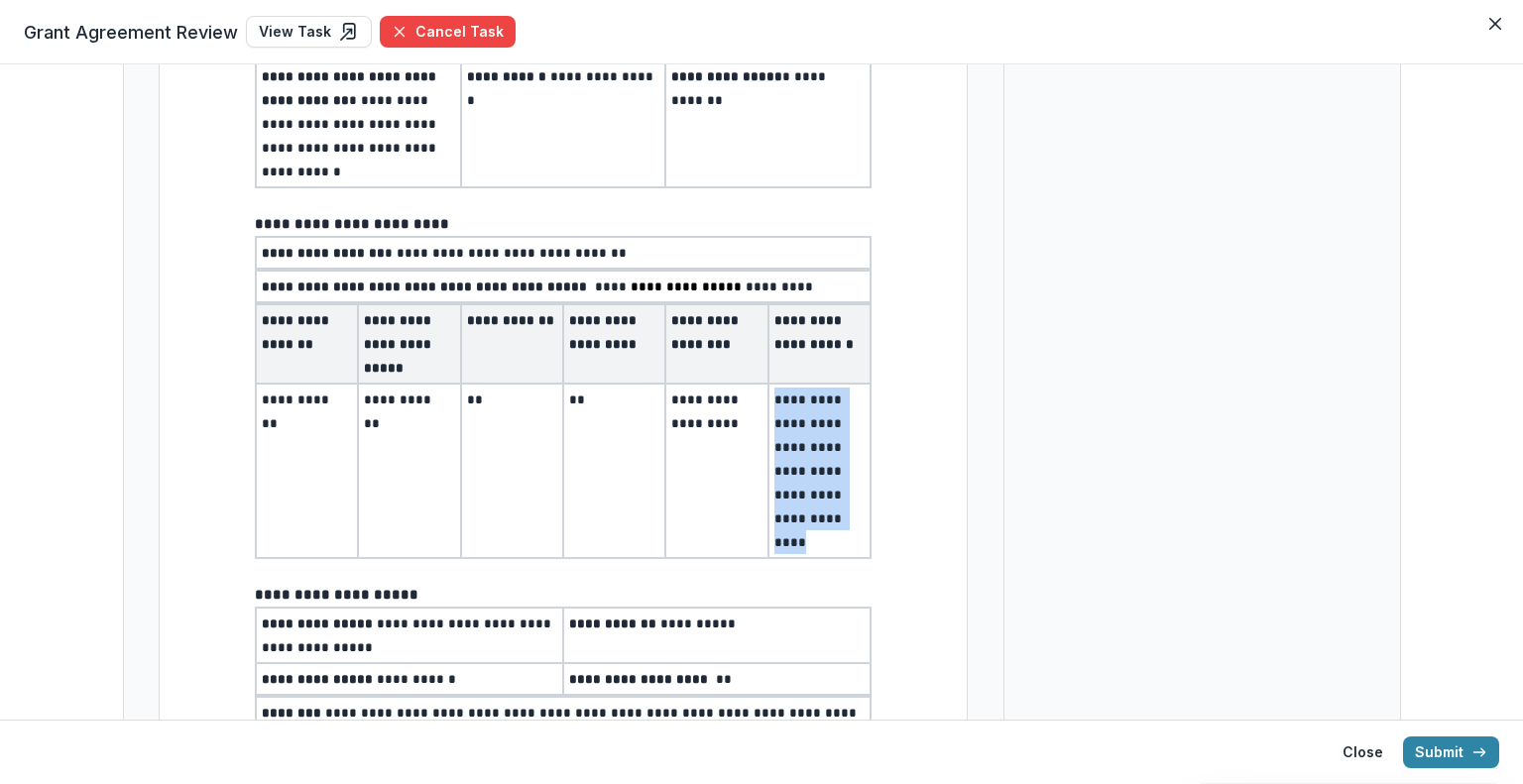 drag, startPoint x: 770, startPoint y: 391, endPoint x: 786, endPoint y: 543, distance: 152.83979 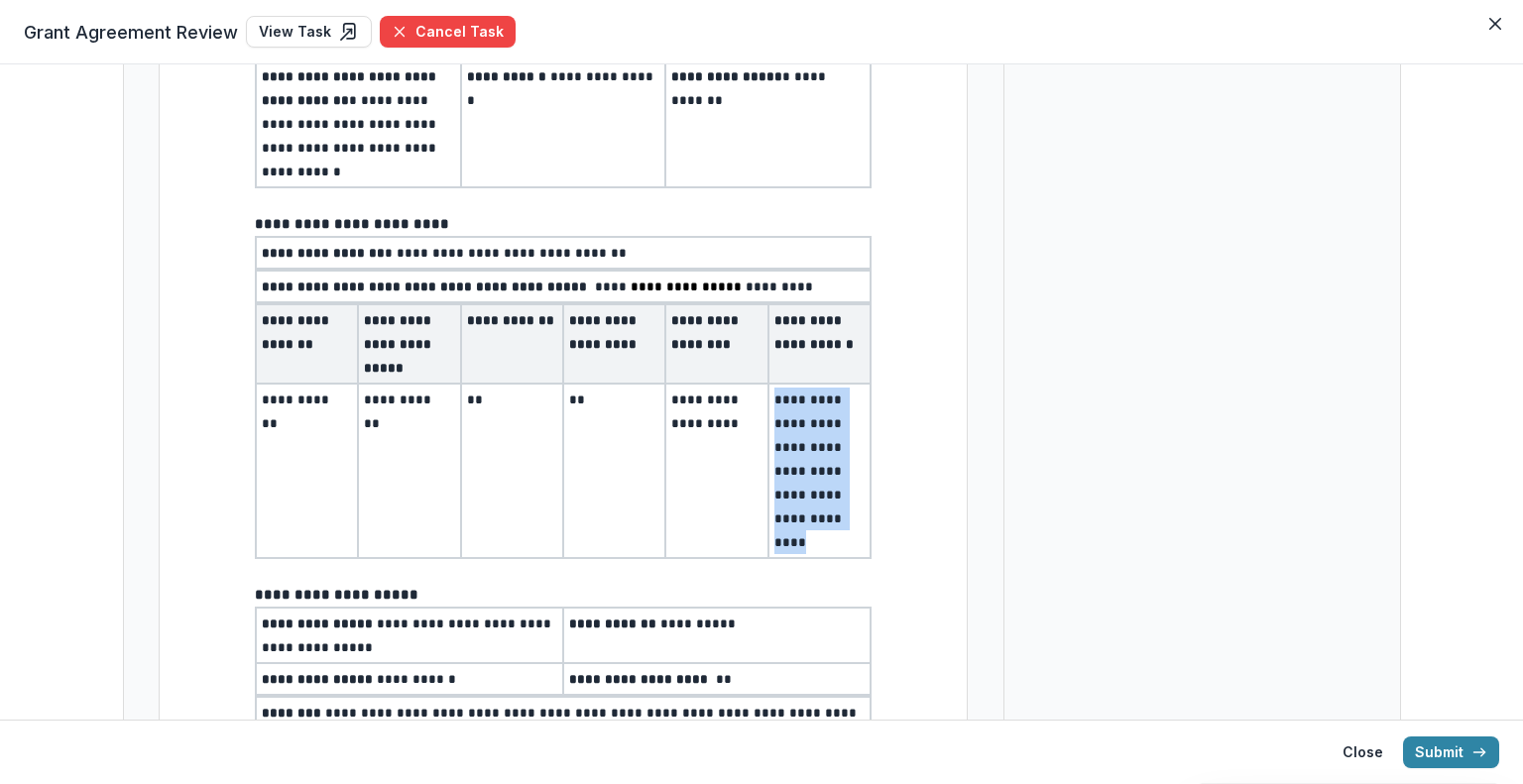 click on "**********" at bounding box center [810, 471] 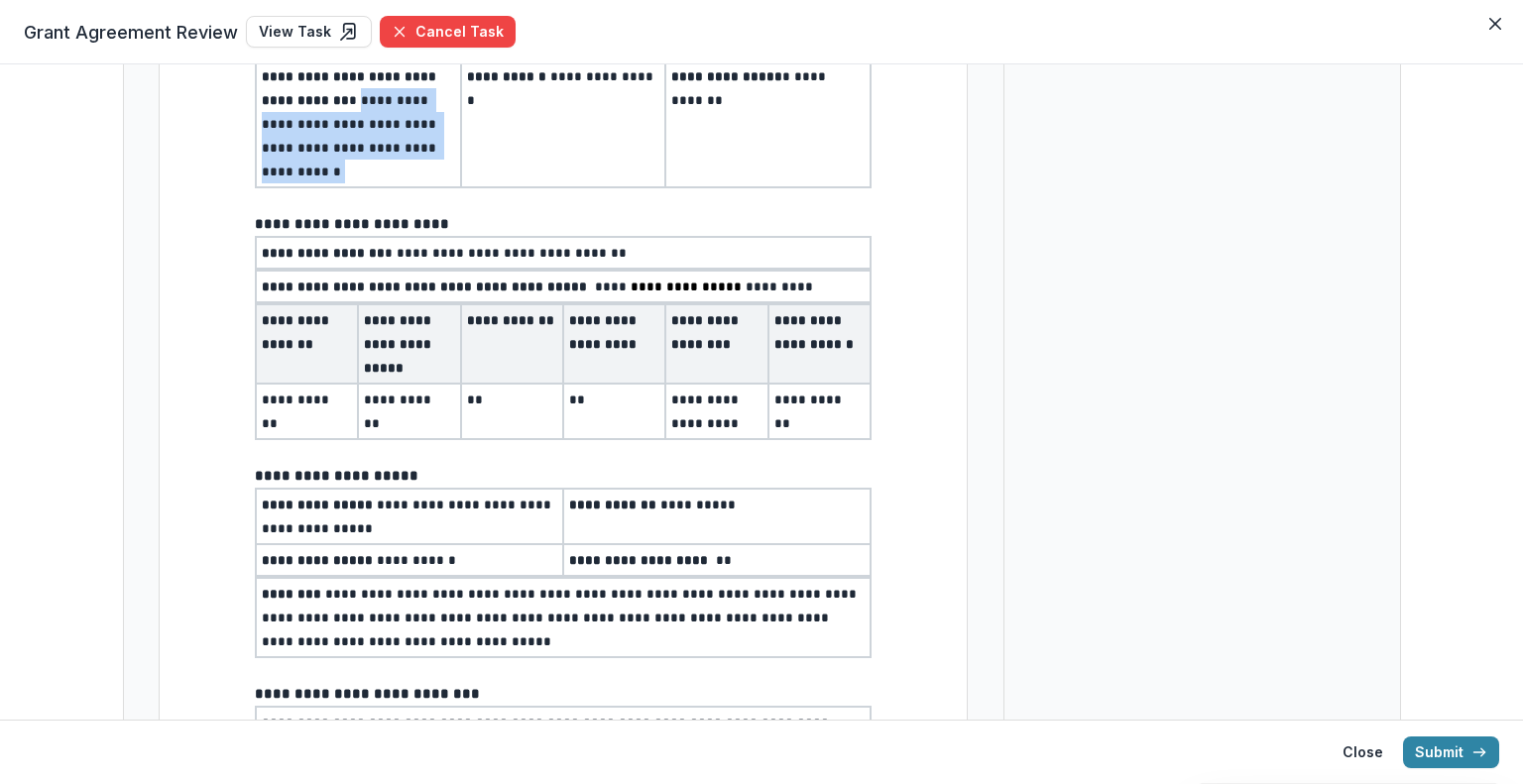 drag, startPoint x: 324, startPoint y: 104, endPoint x: 349, endPoint y: 169, distance: 69.6419 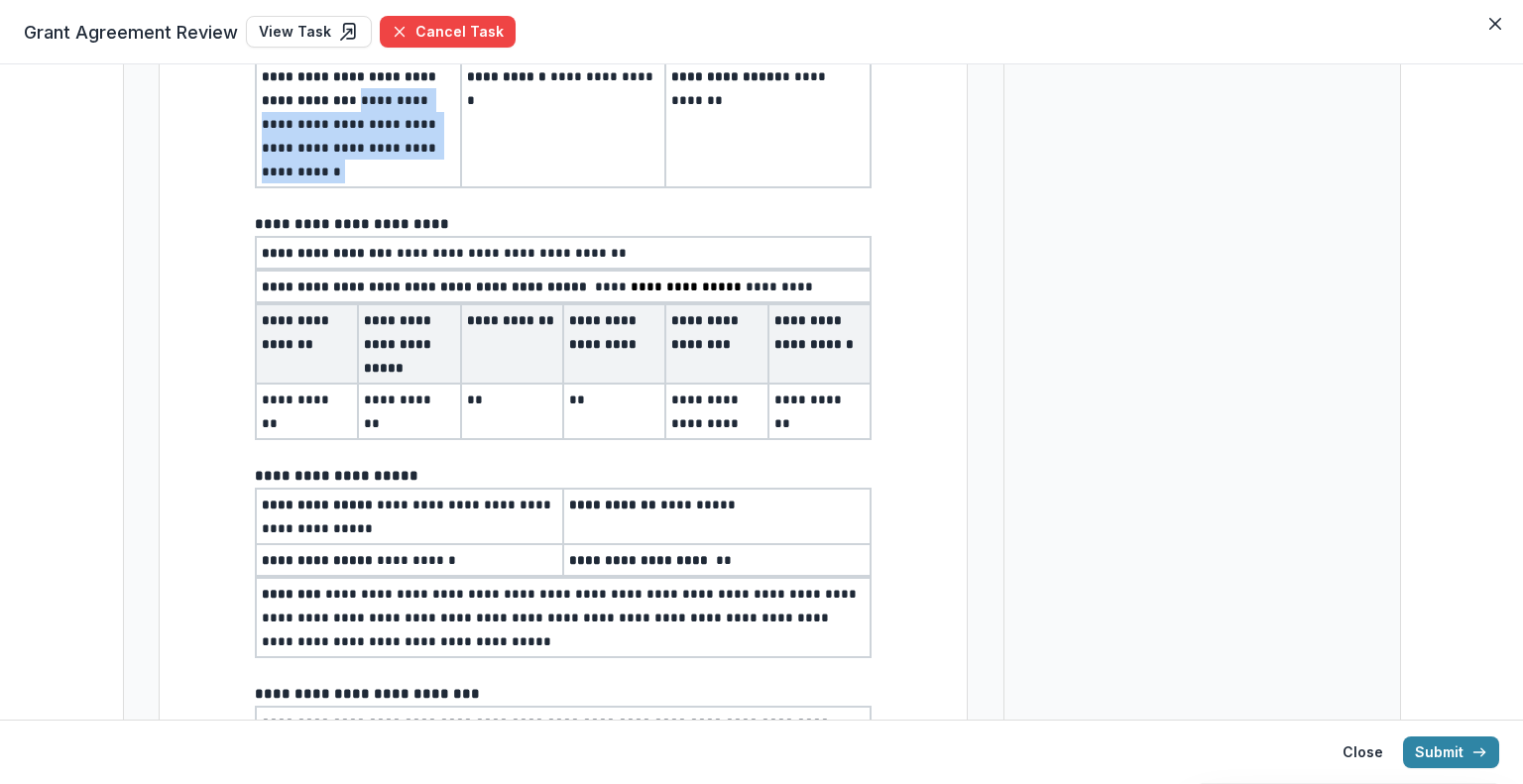 click on "**********" at bounding box center (358, 124) 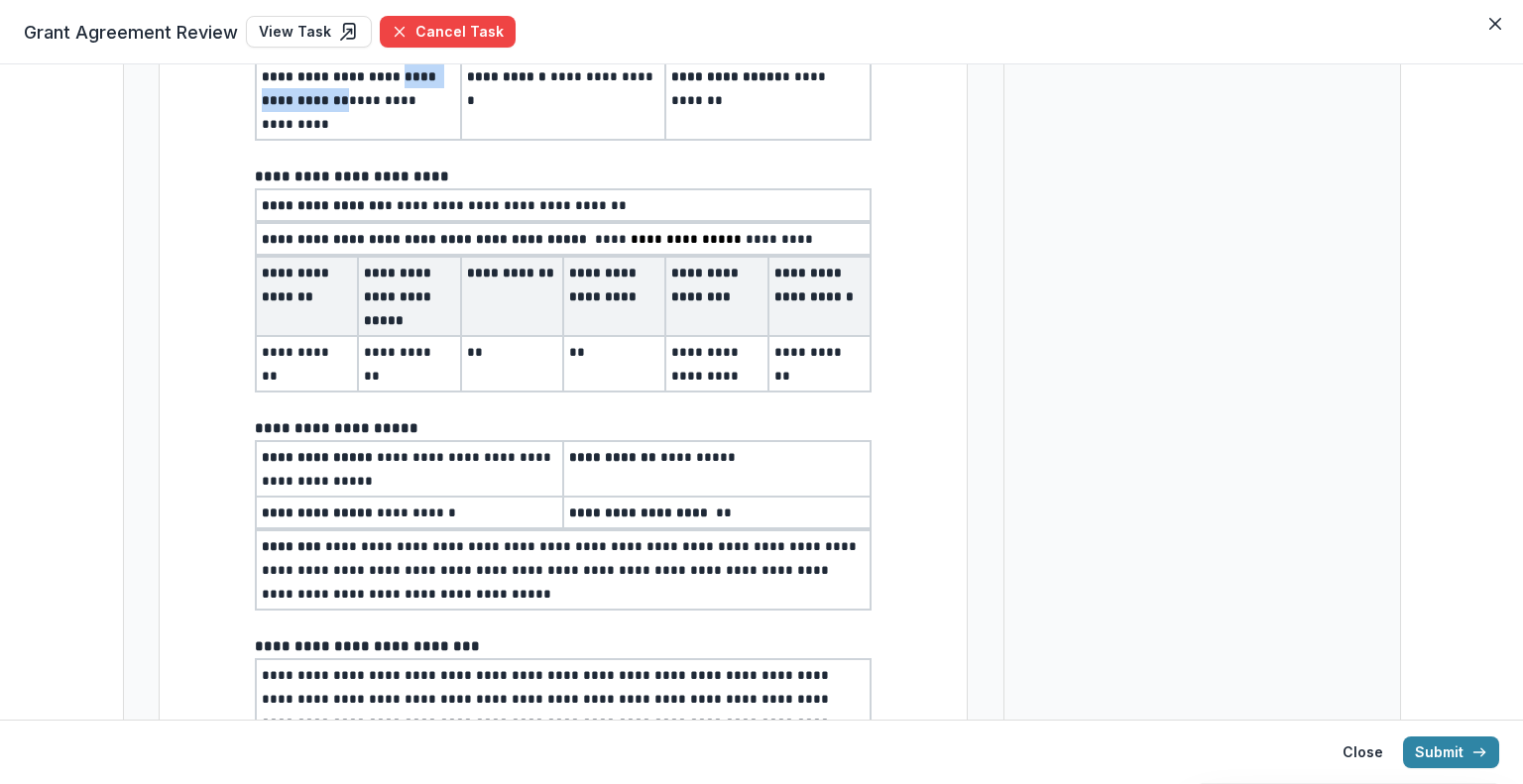 drag, startPoint x: 377, startPoint y: 75, endPoint x: 312, endPoint y: 98, distance: 68.94926 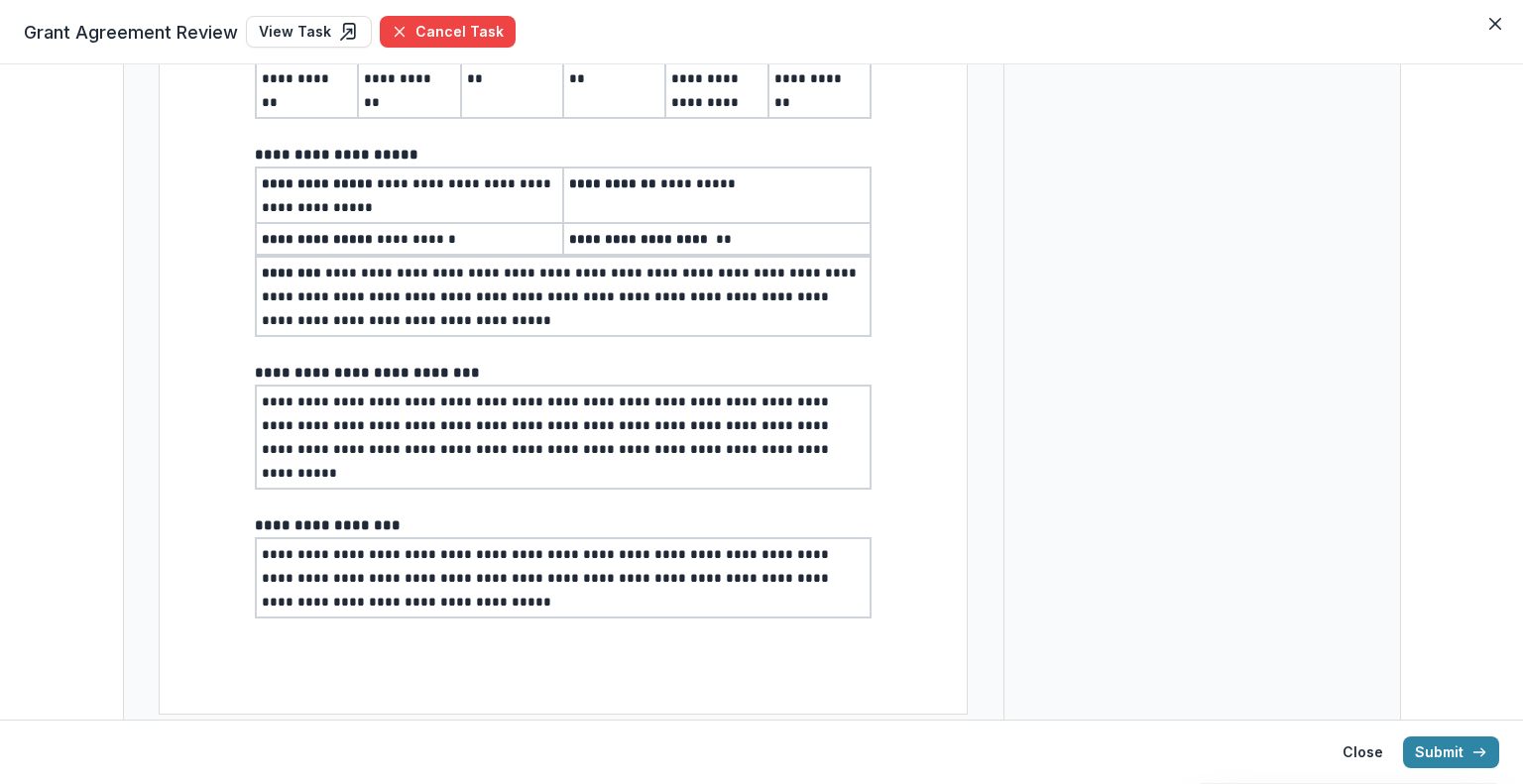 scroll, scrollTop: 151, scrollLeft: 0, axis: vertical 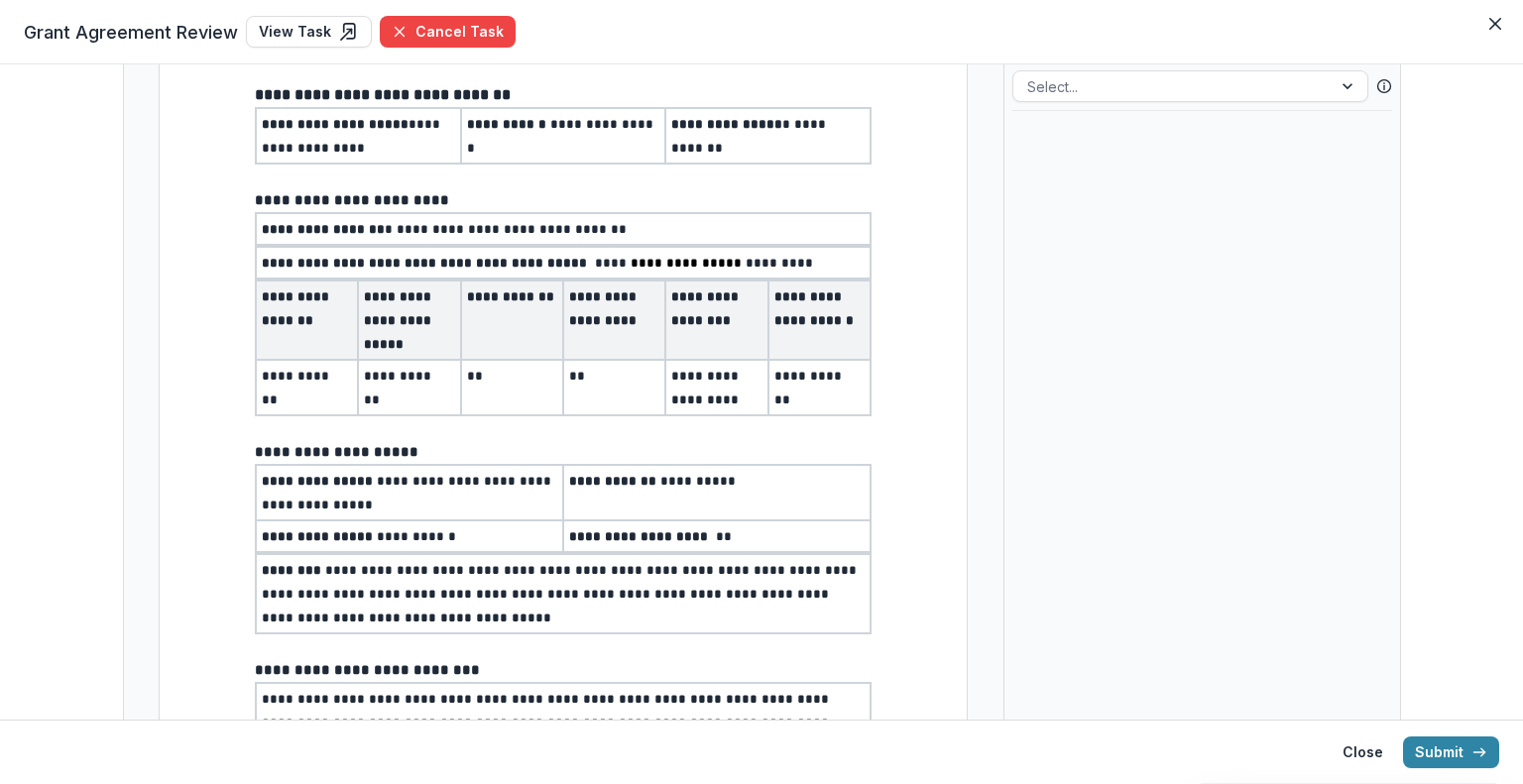 click on "*********" at bounding box center (783, 263) 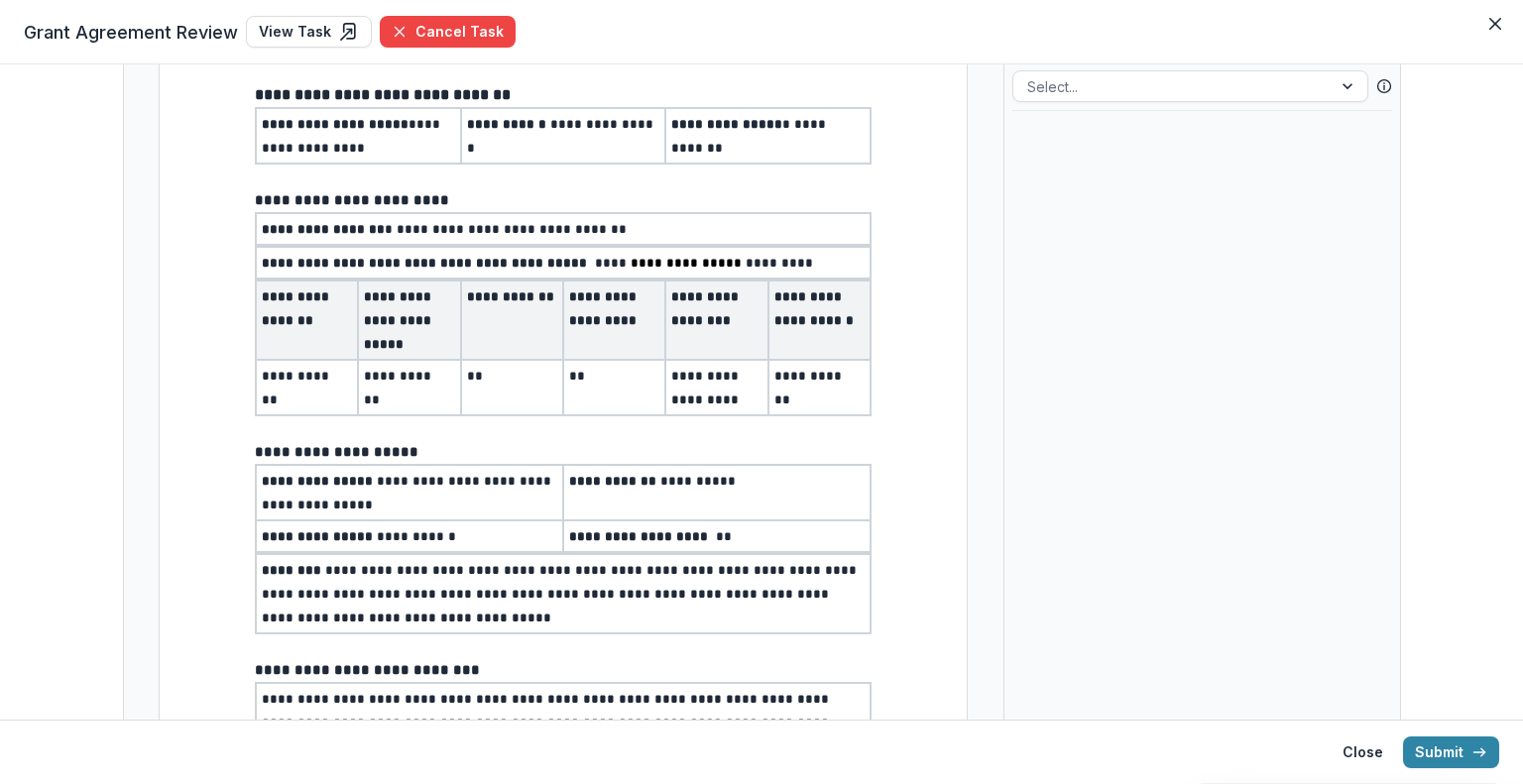 click on "**********" at bounding box center (563, 263) 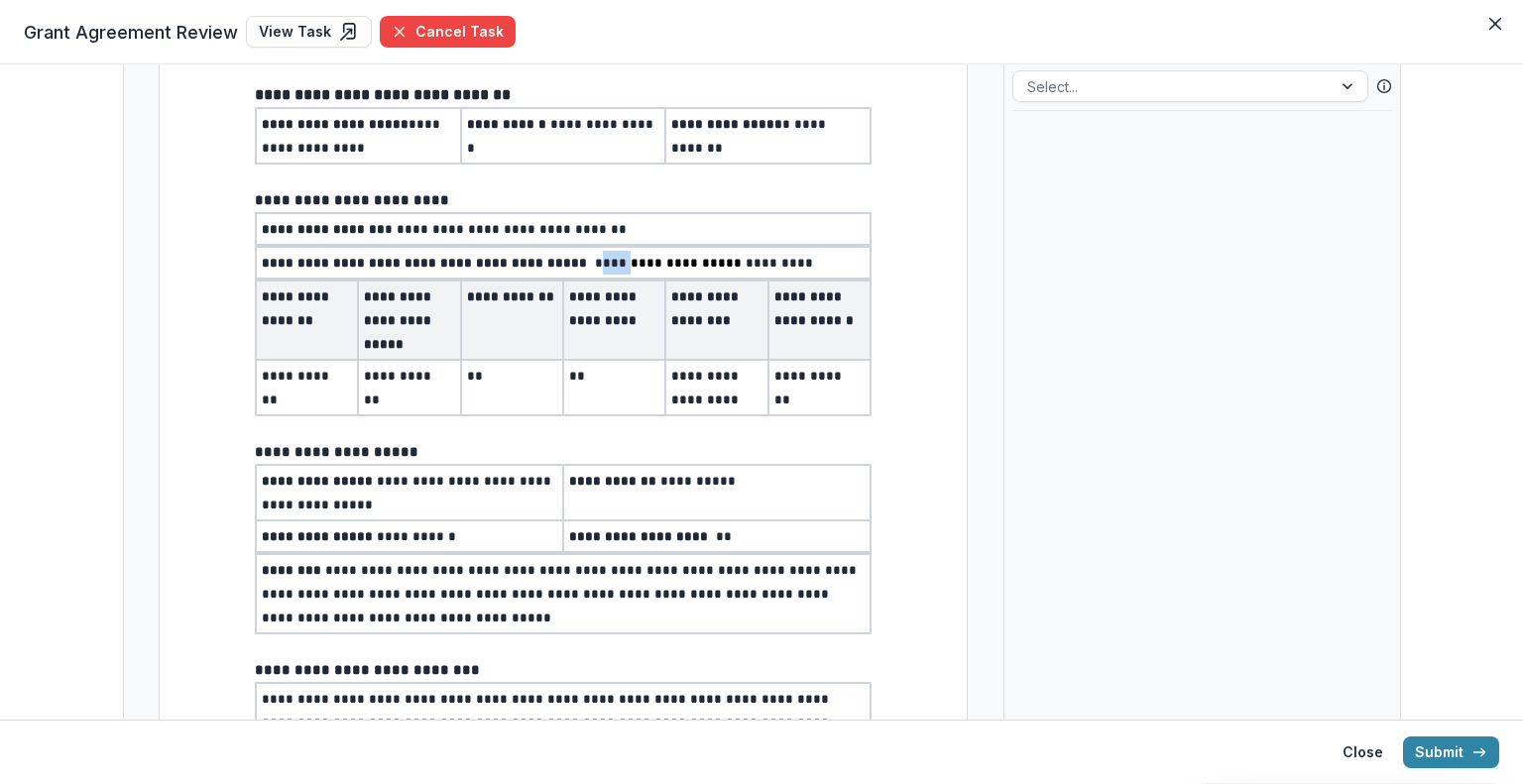 drag, startPoint x: 564, startPoint y: 259, endPoint x: 587, endPoint y: 258, distance: 23.021729 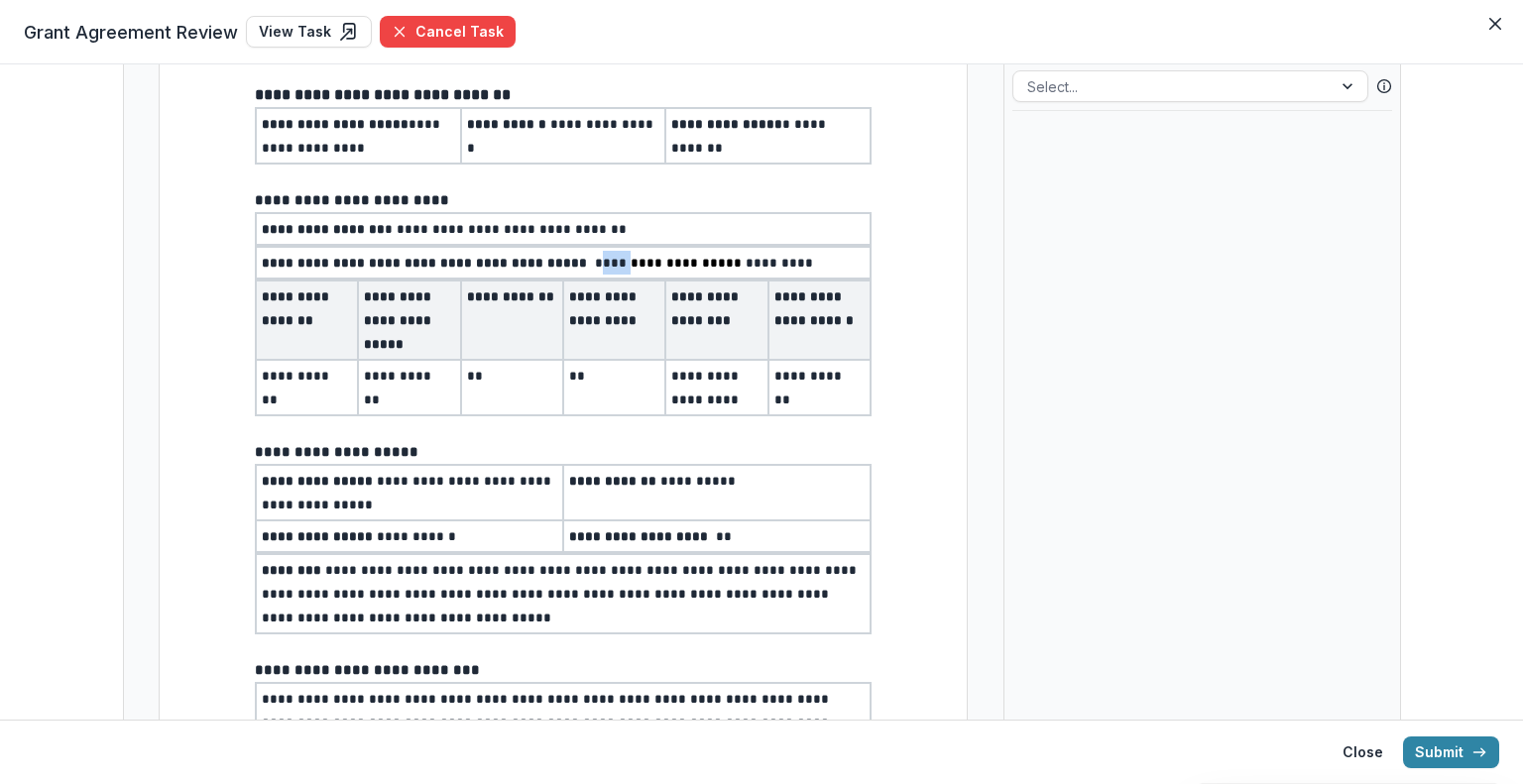 click on "**********" at bounding box center [446, 263] 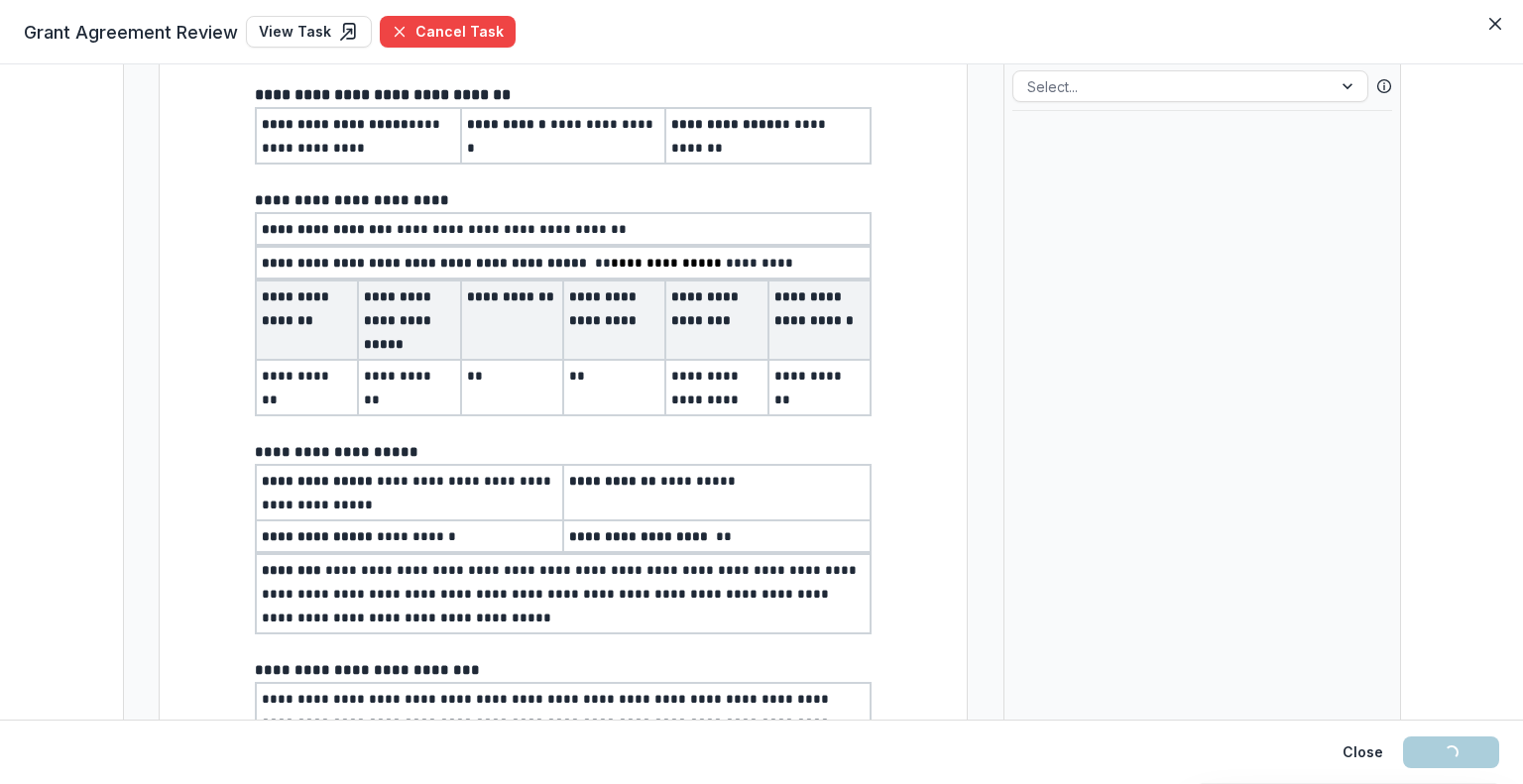 click on "*********" at bounding box center (763, 263) 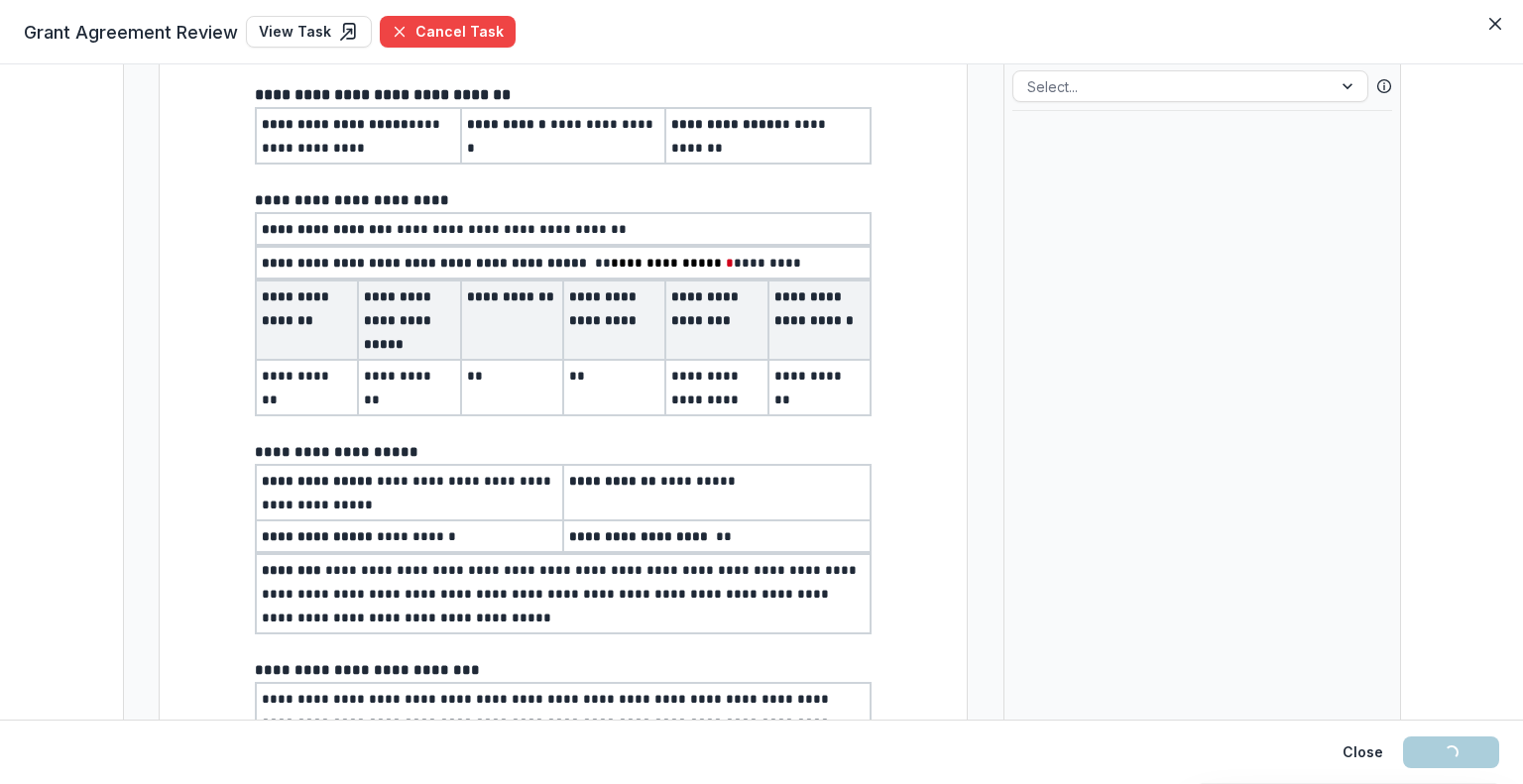 click on "*********" at bounding box center (771, 263) 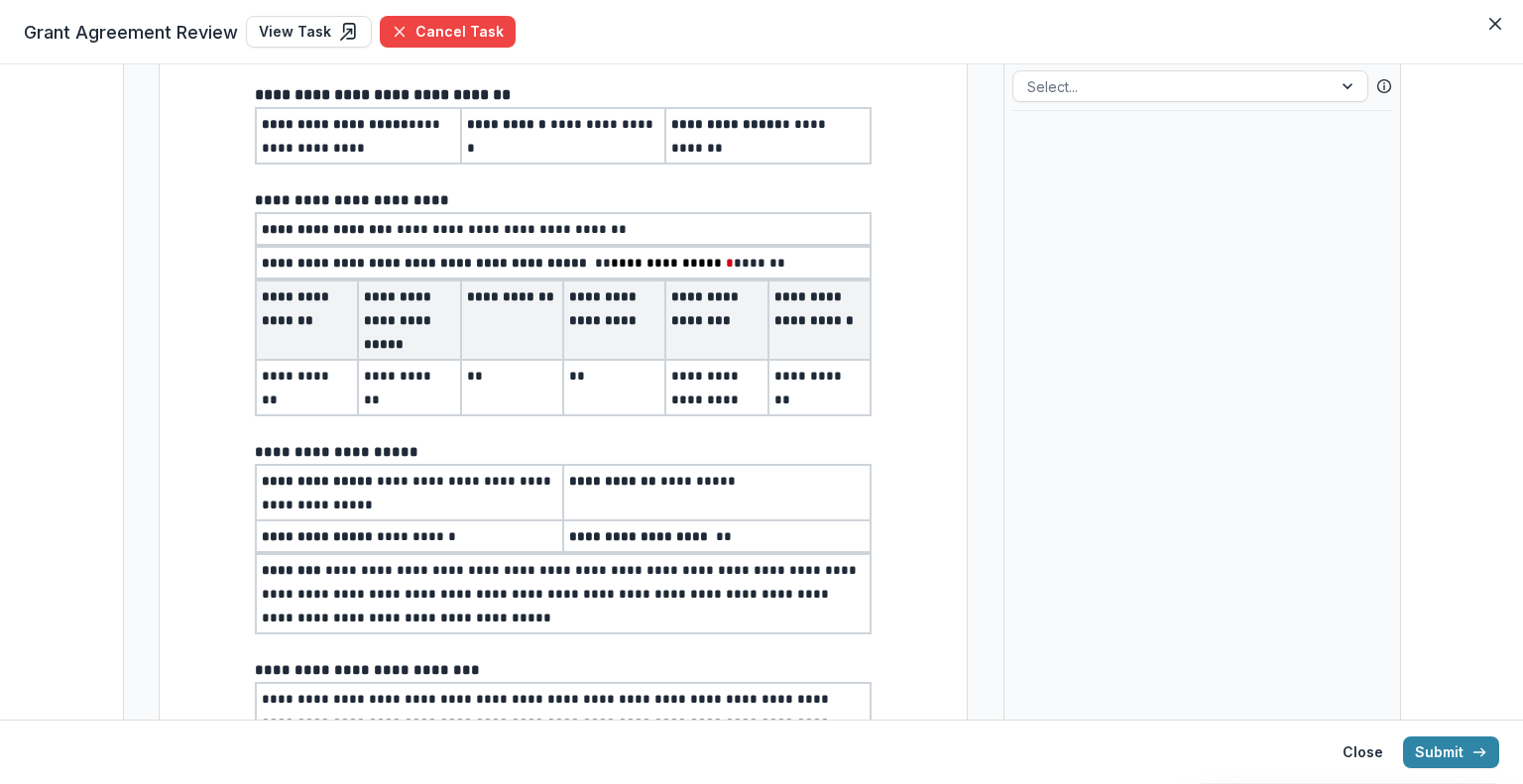 click on "*******" at bounding box center (763, 263) 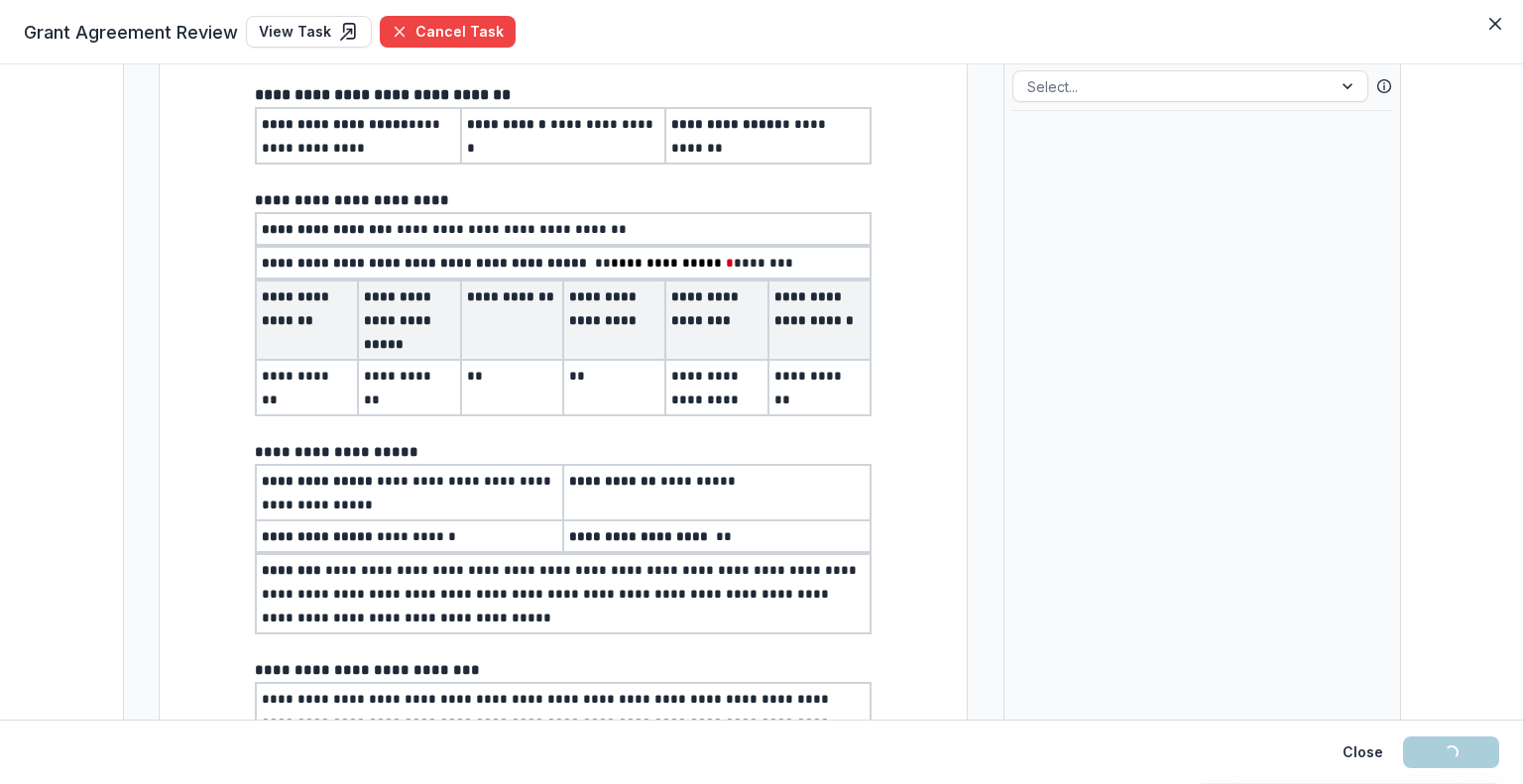 click on "********" at bounding box center (767, 263) 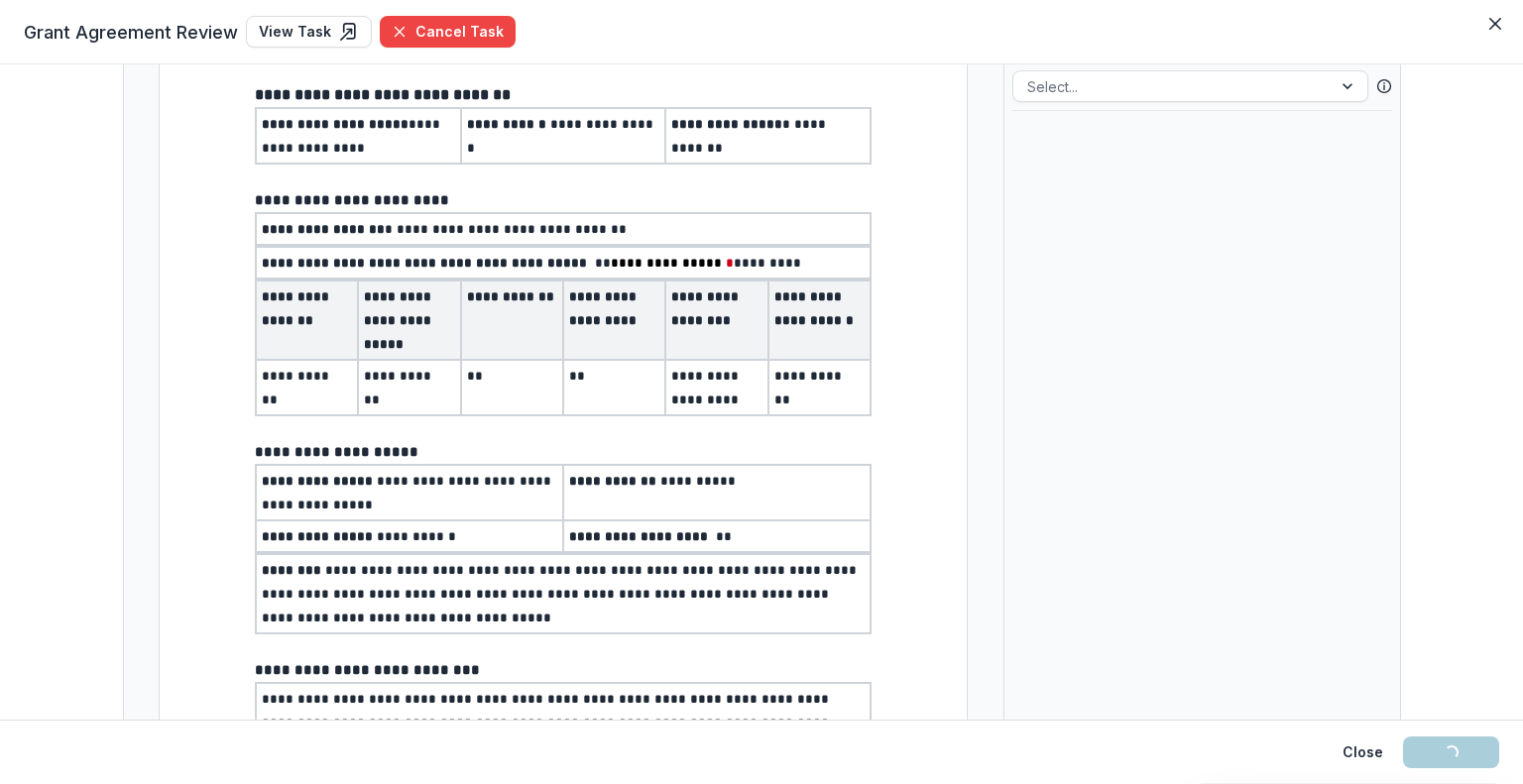 click on "**********" at bounding box center [563, 263] 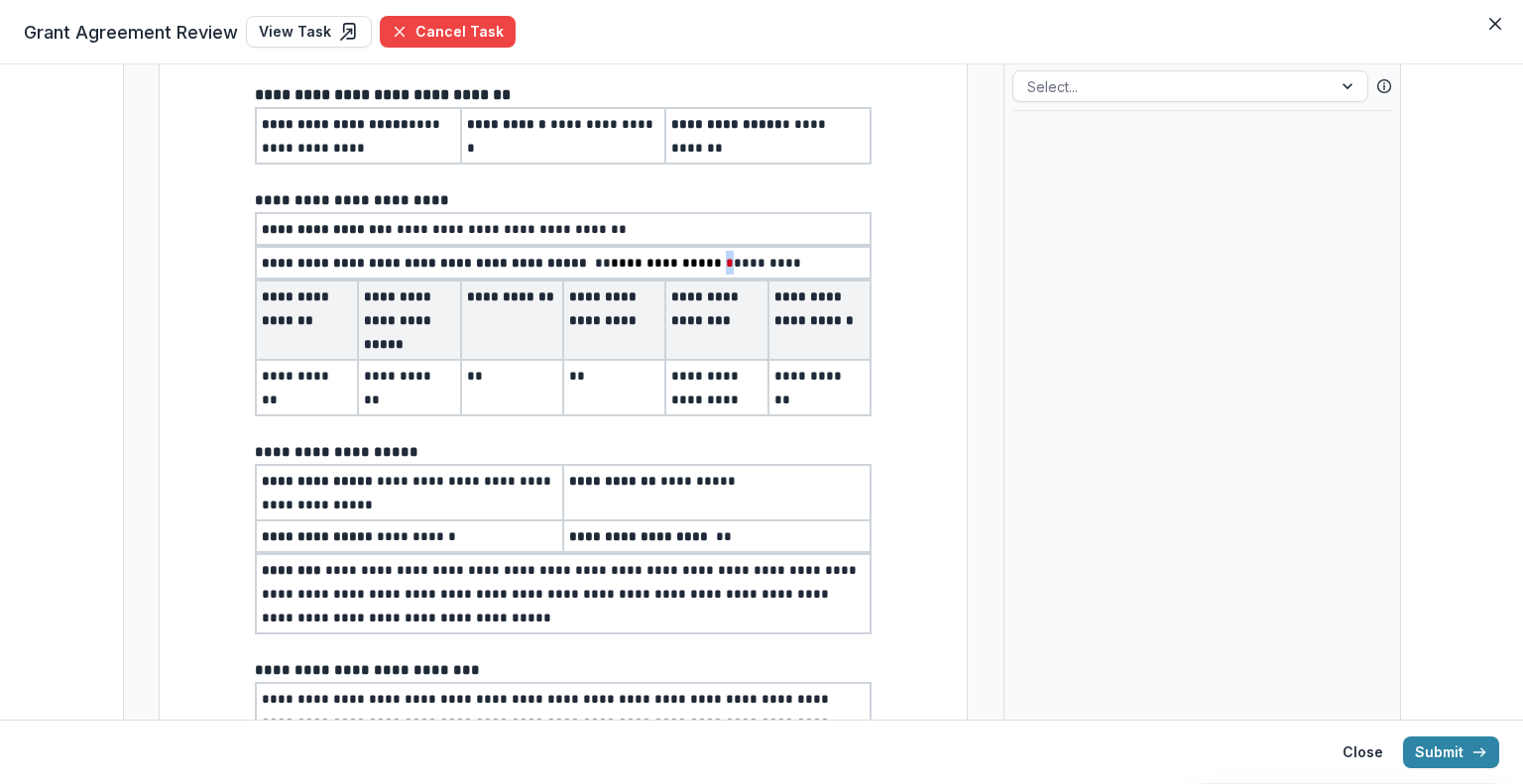 drag, startPoint x: 575, startPoint y: 258, endPoint x: 635, endPoint y: 229, distance: 66.64083 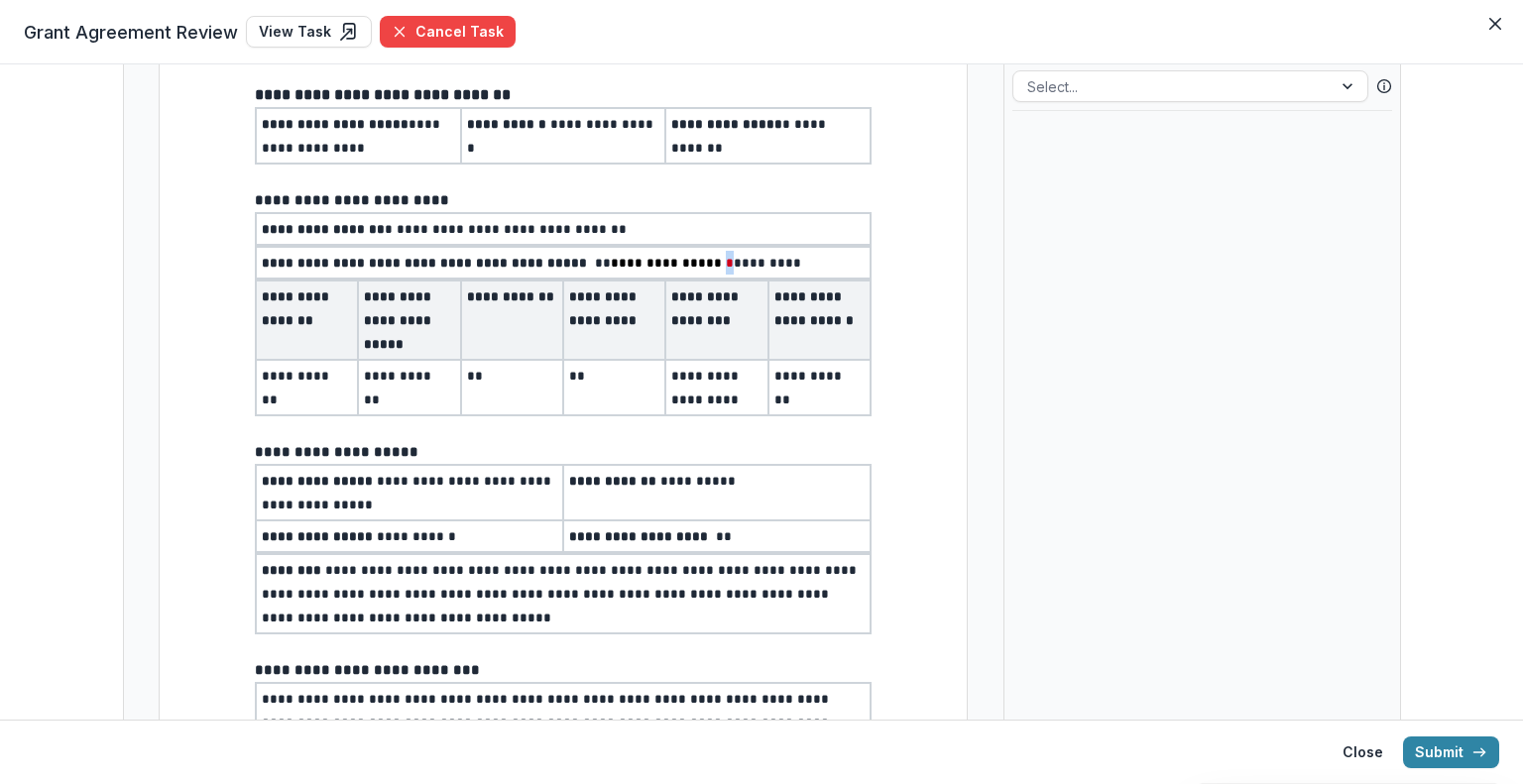 click on "**********" at bounding box center [563, 263] 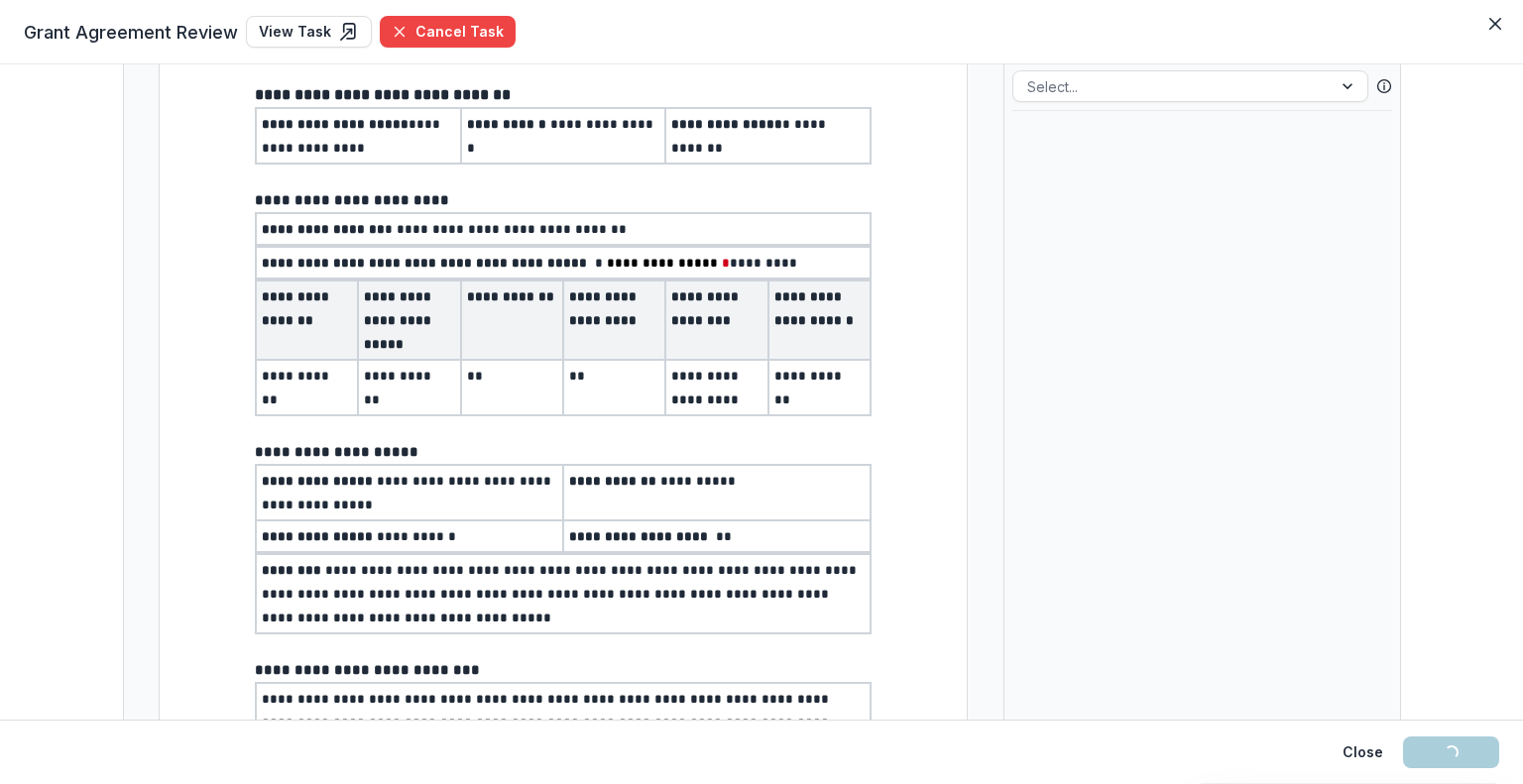 scroll, scrollTop: 0, scrollLeft: 0, axis: both 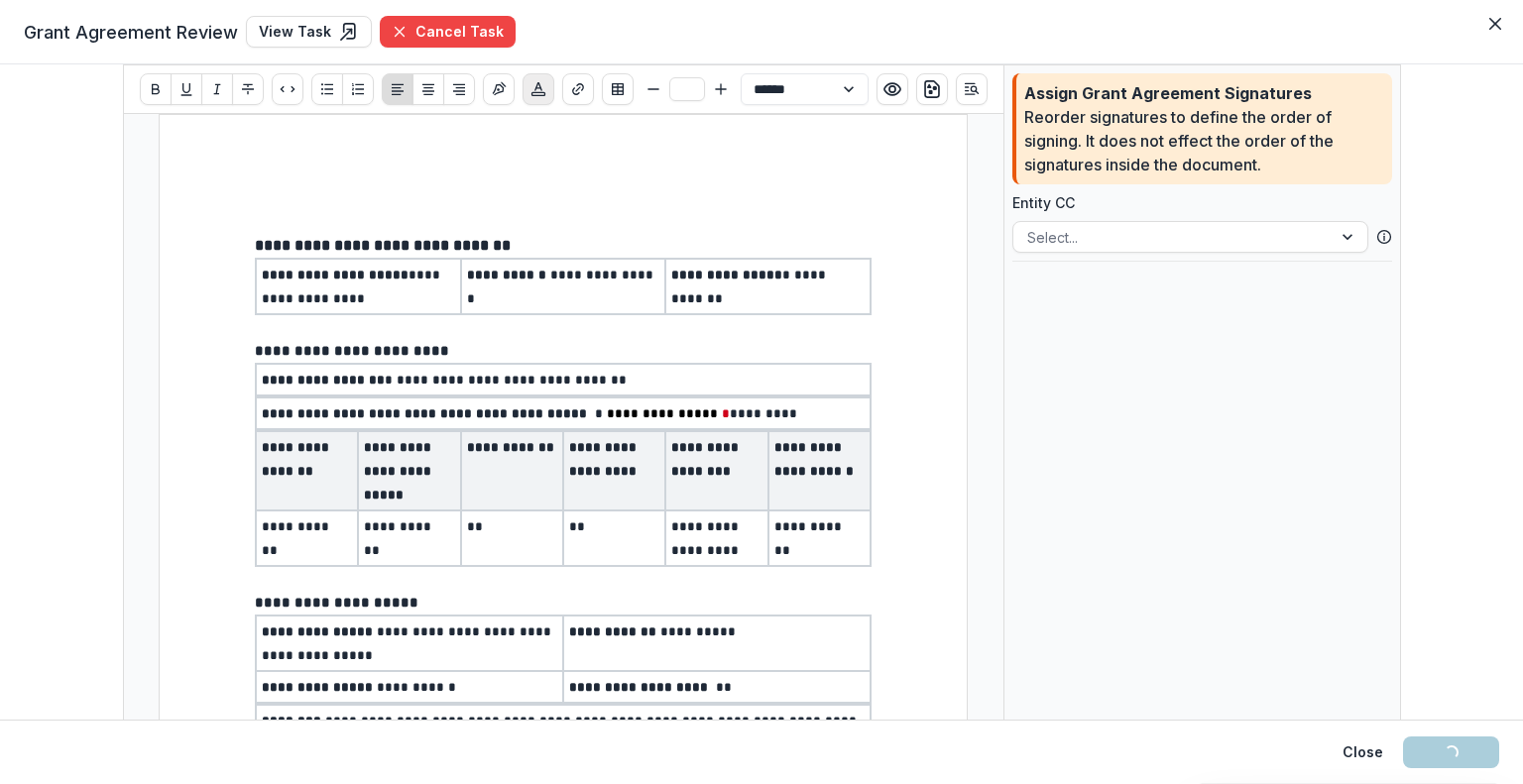 click 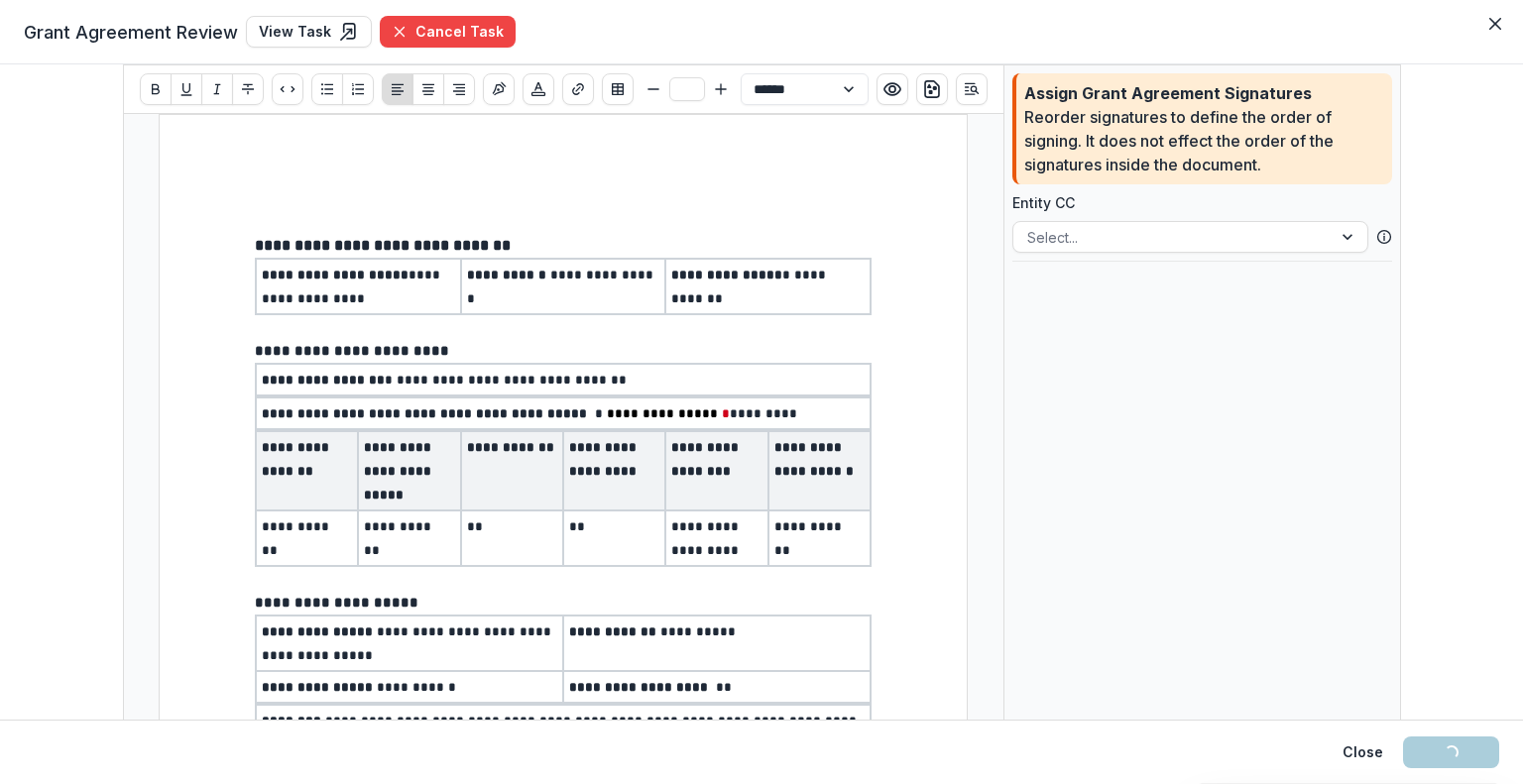 click at bounding box center (623, 288) 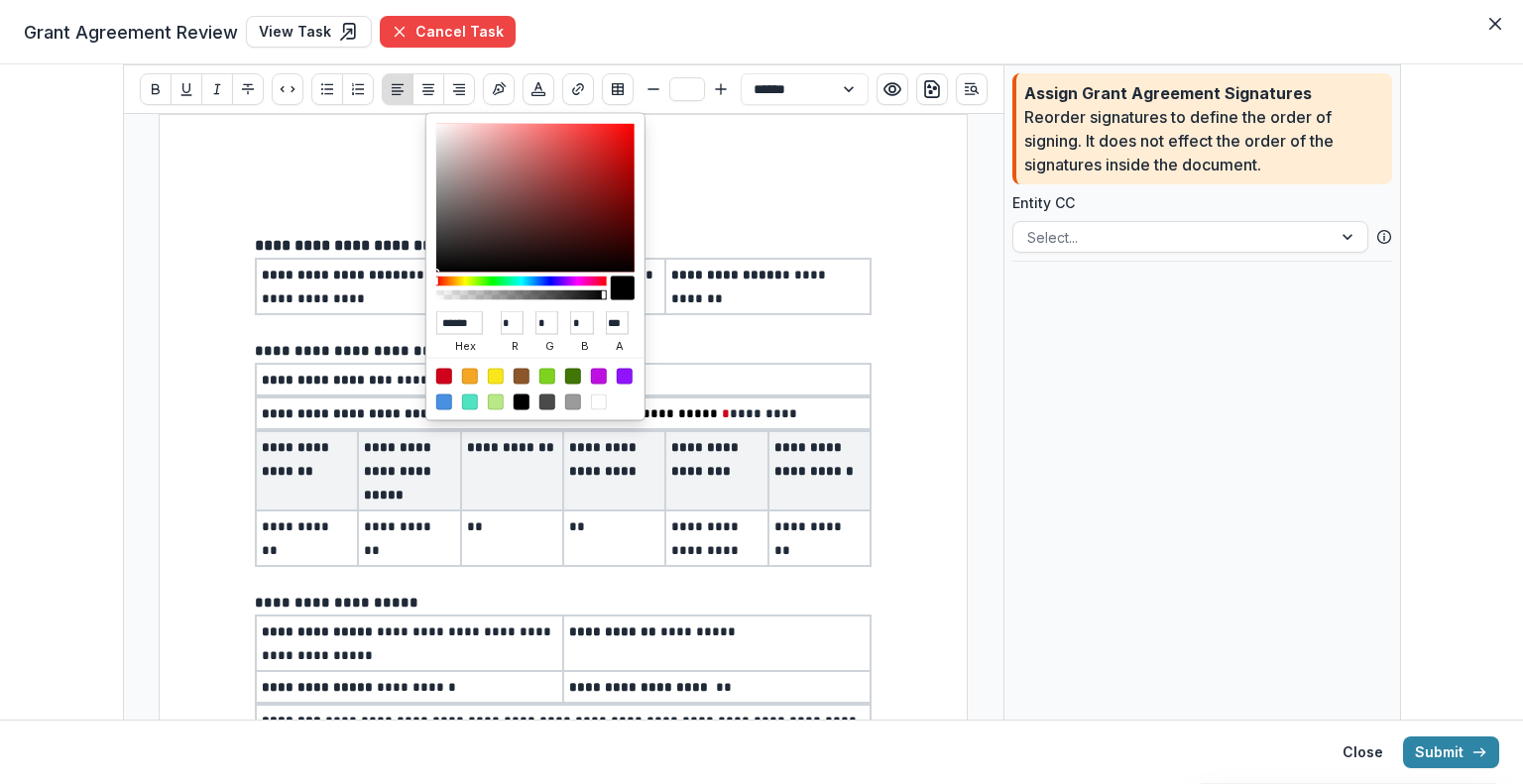 click on "*" at bounding box center (724, 413) 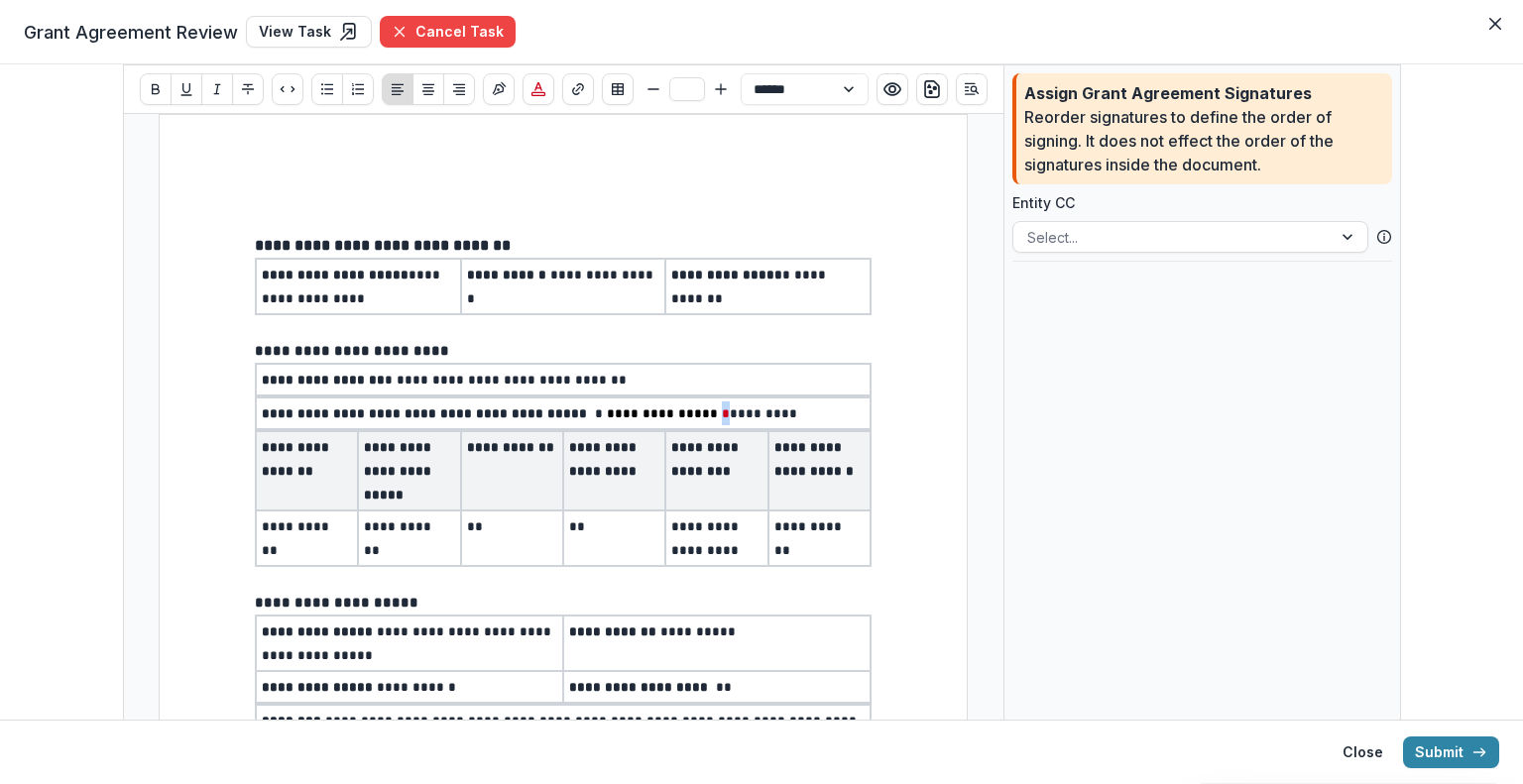 drag, startPoint x: 671, startPoint y: 411, endPoint x: 683, endPoint y: 411, distance: 12 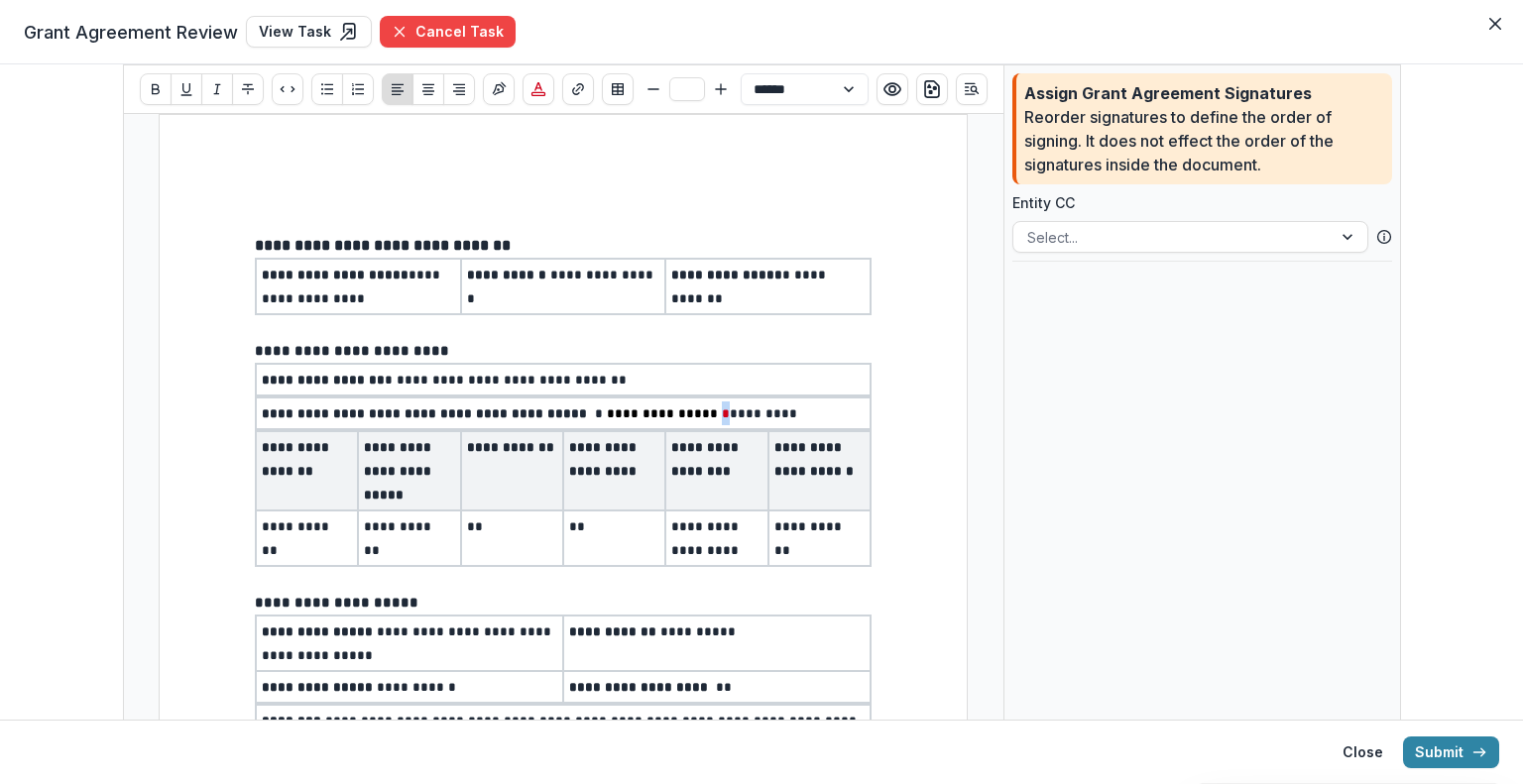 click on "**********" at bounding box center (563, 413) 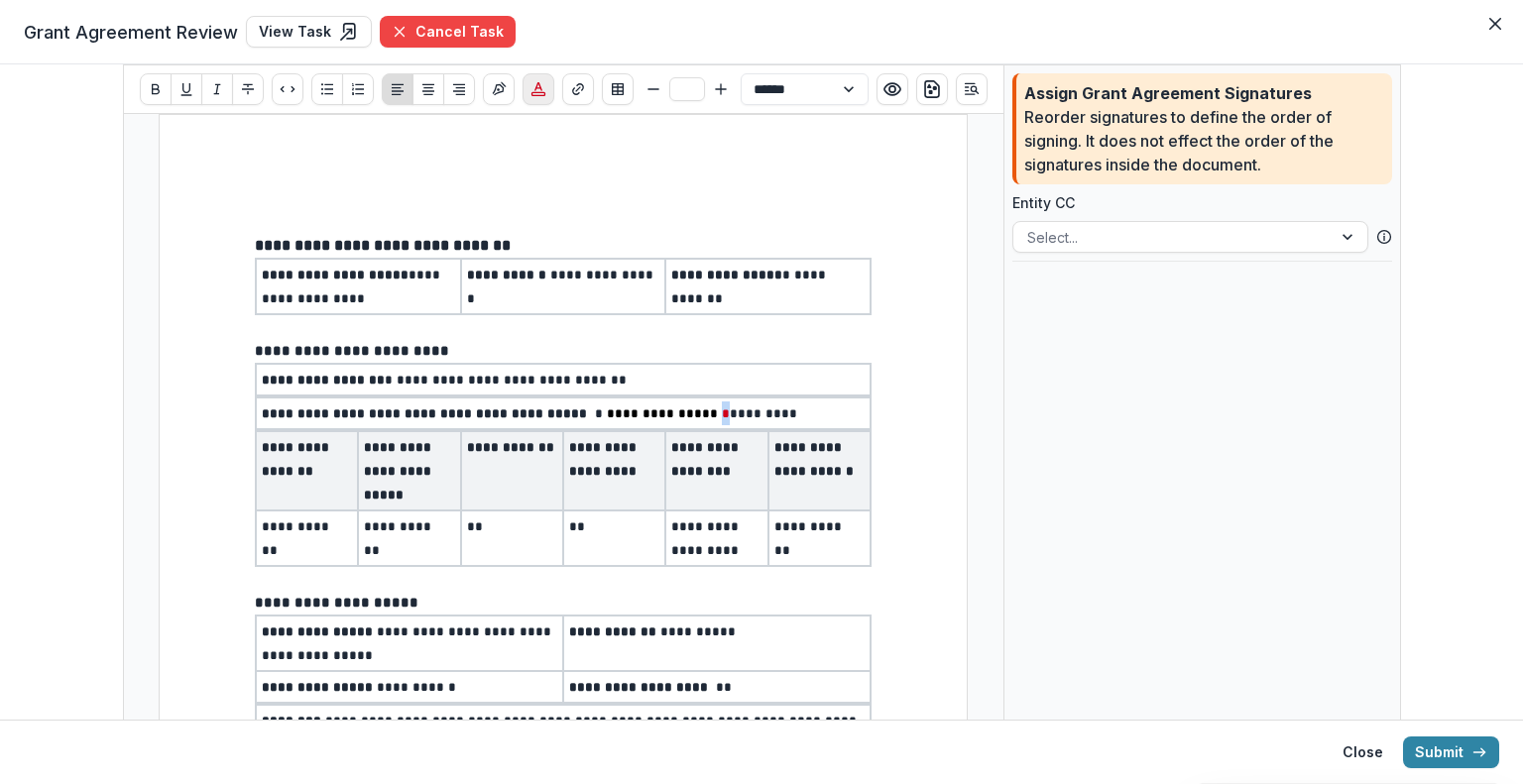 click 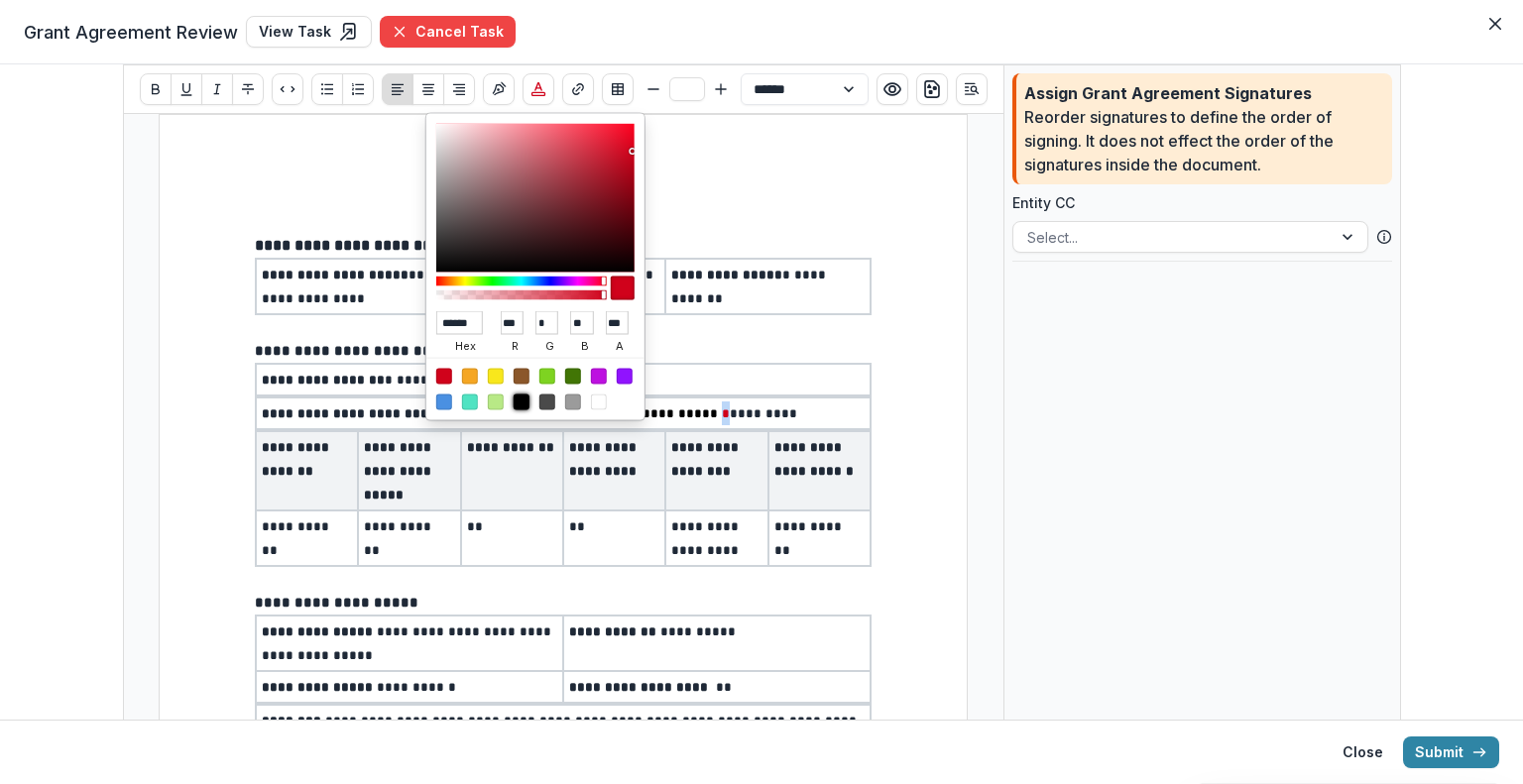 click at bounding box center (522, 402) 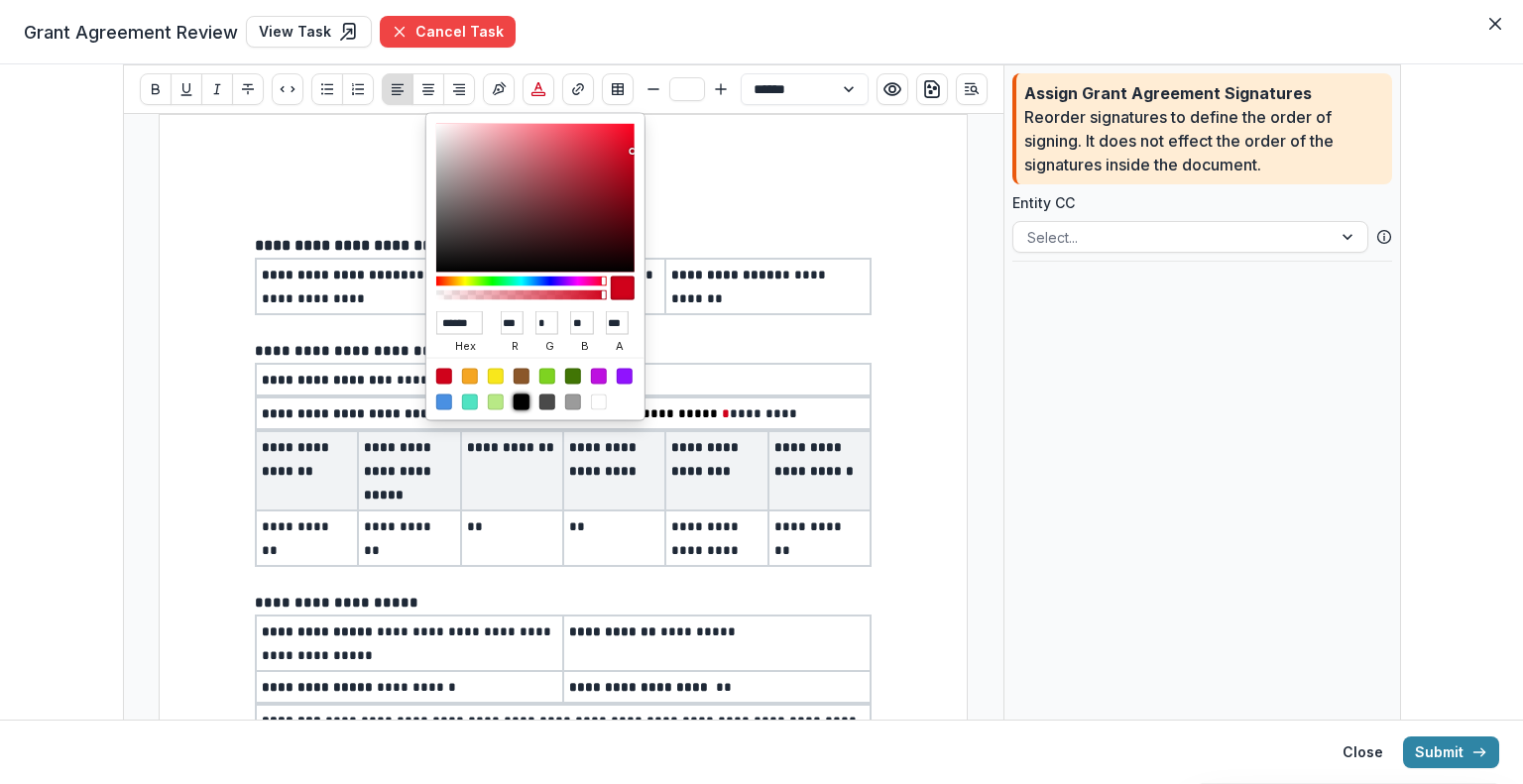 type on "******" 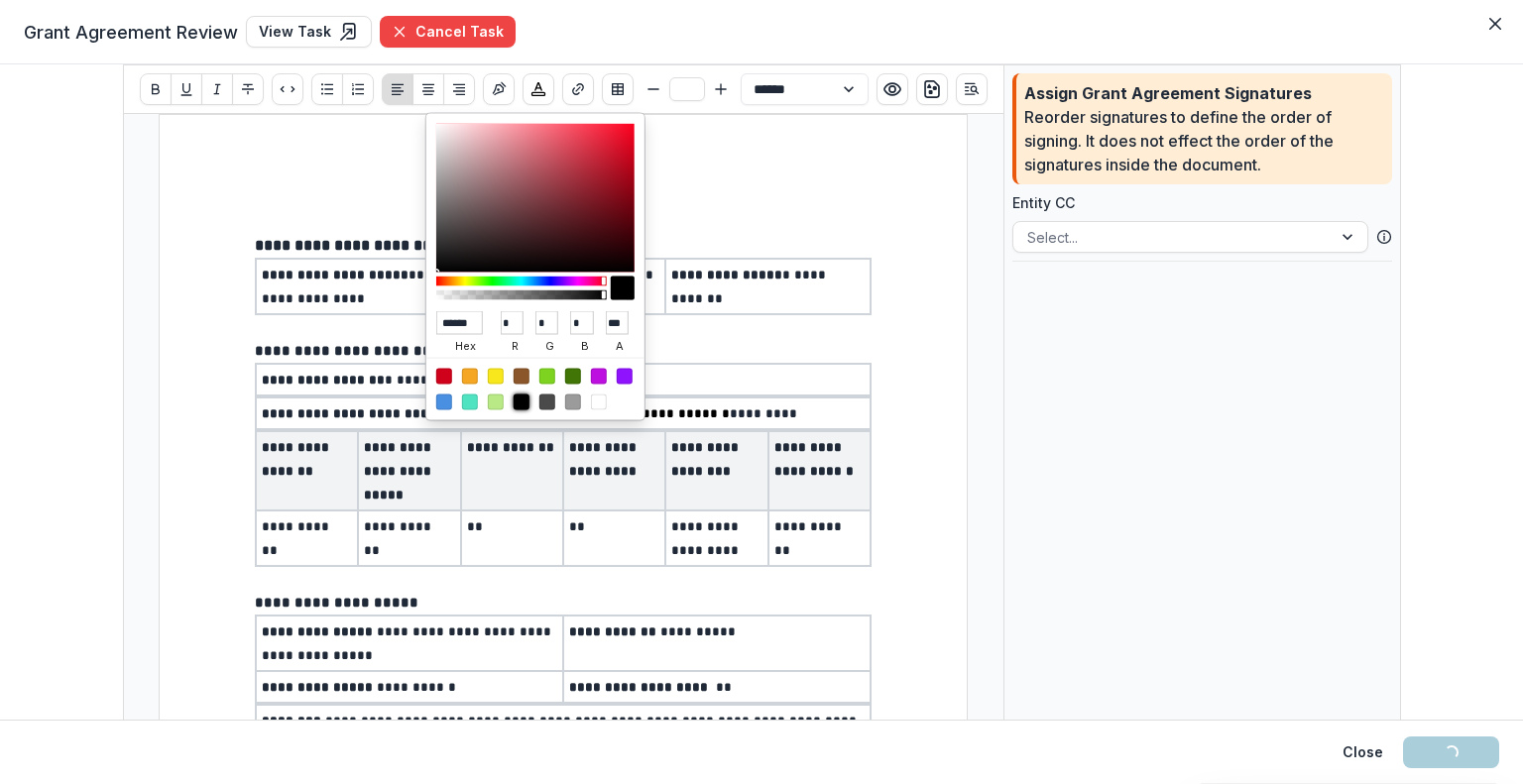 click on "**********" at bounding box center (563, 638) 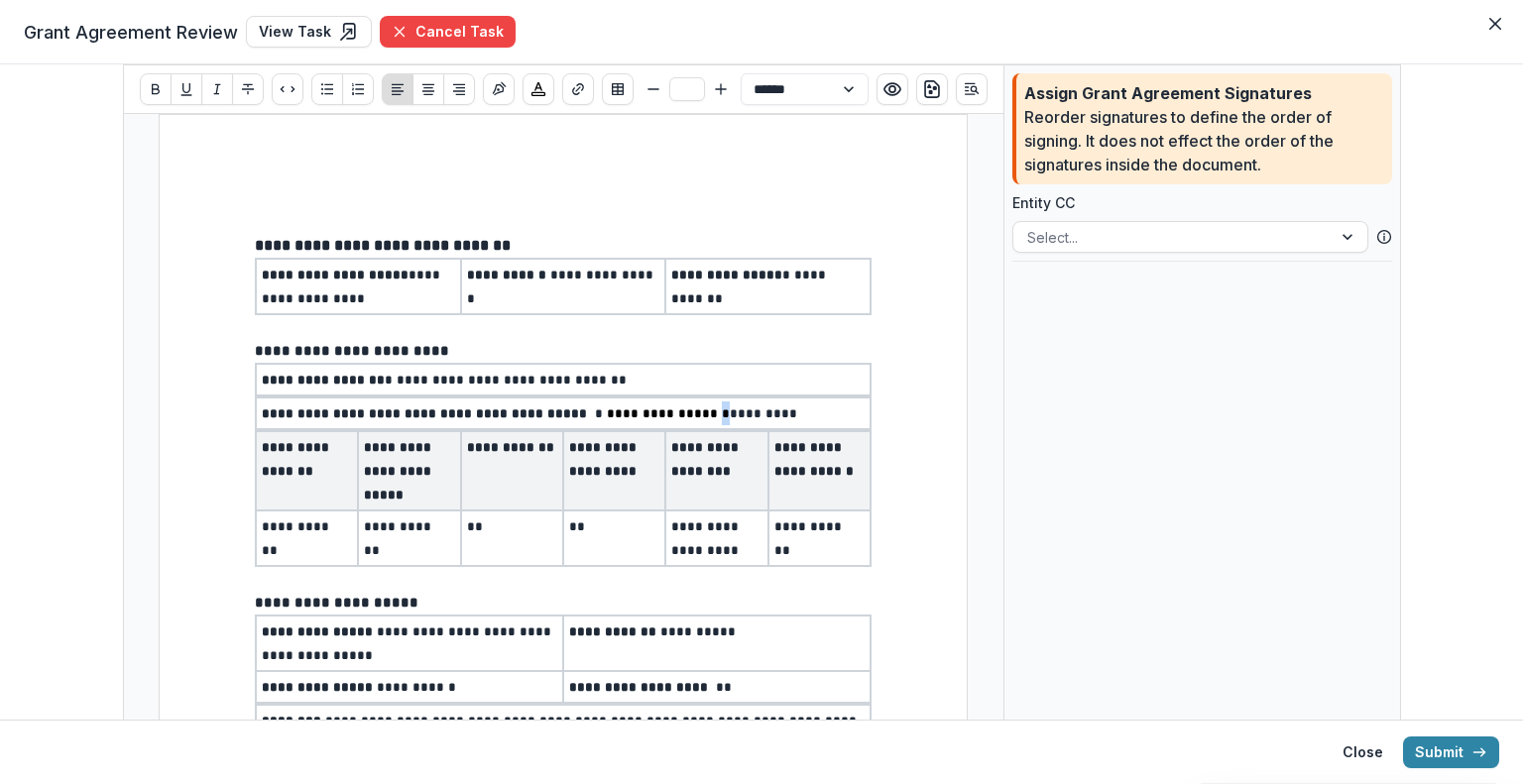 click on "**********" at bounding box center [563, 638] 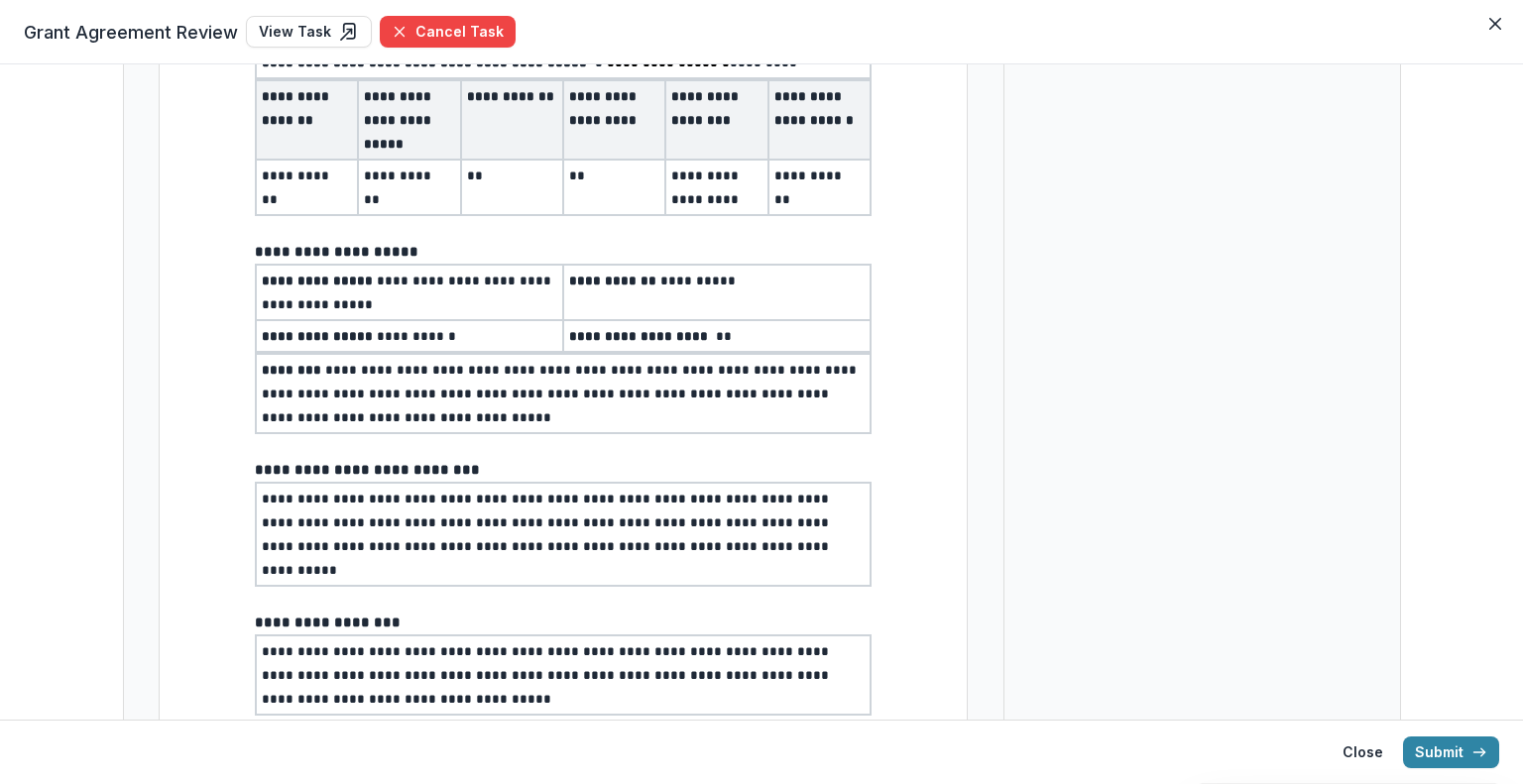 scroll, scrollTop: 349, scrollLeft: 0, axis: vertical 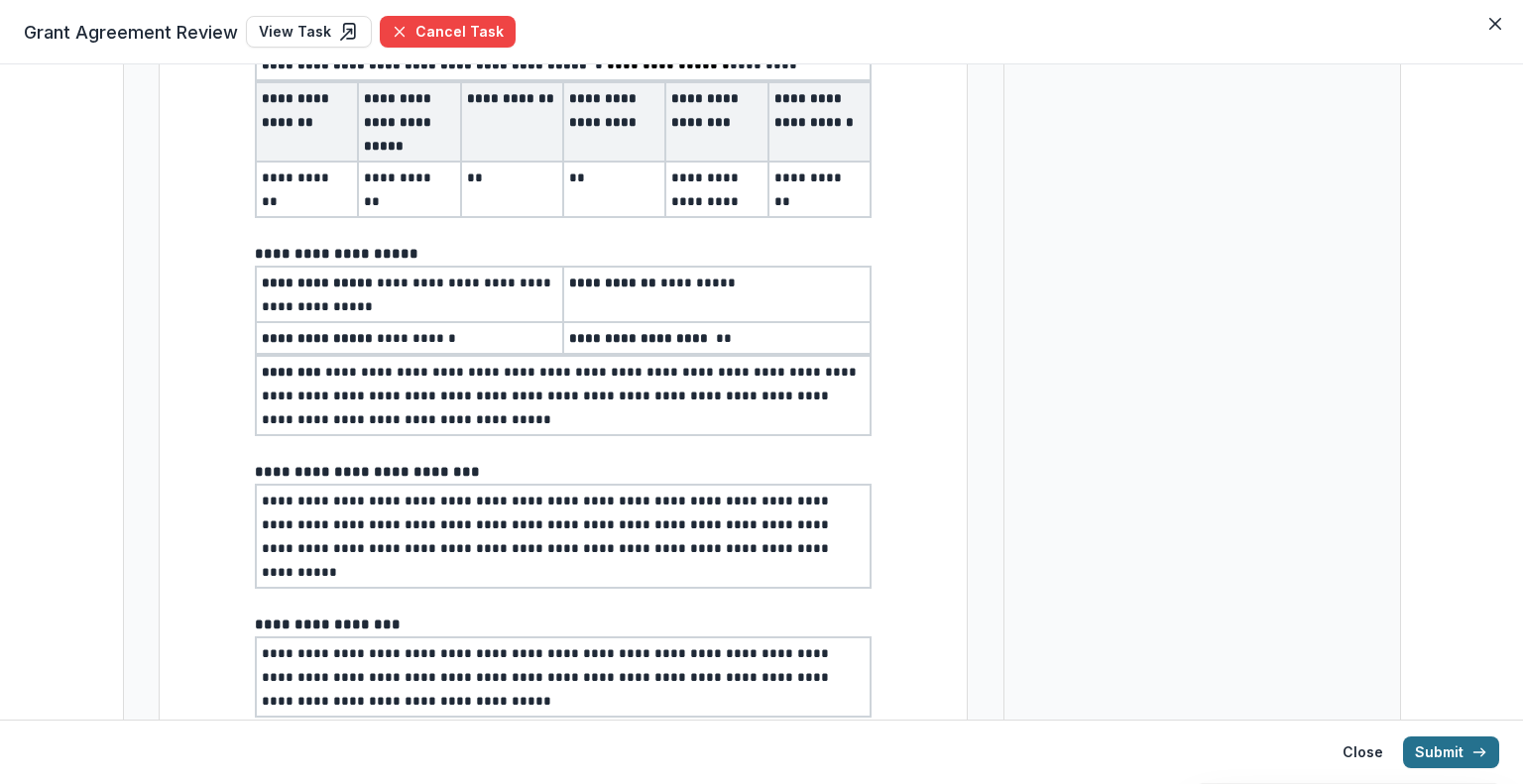 click on "Submit" at bounding box center [1451, 752] 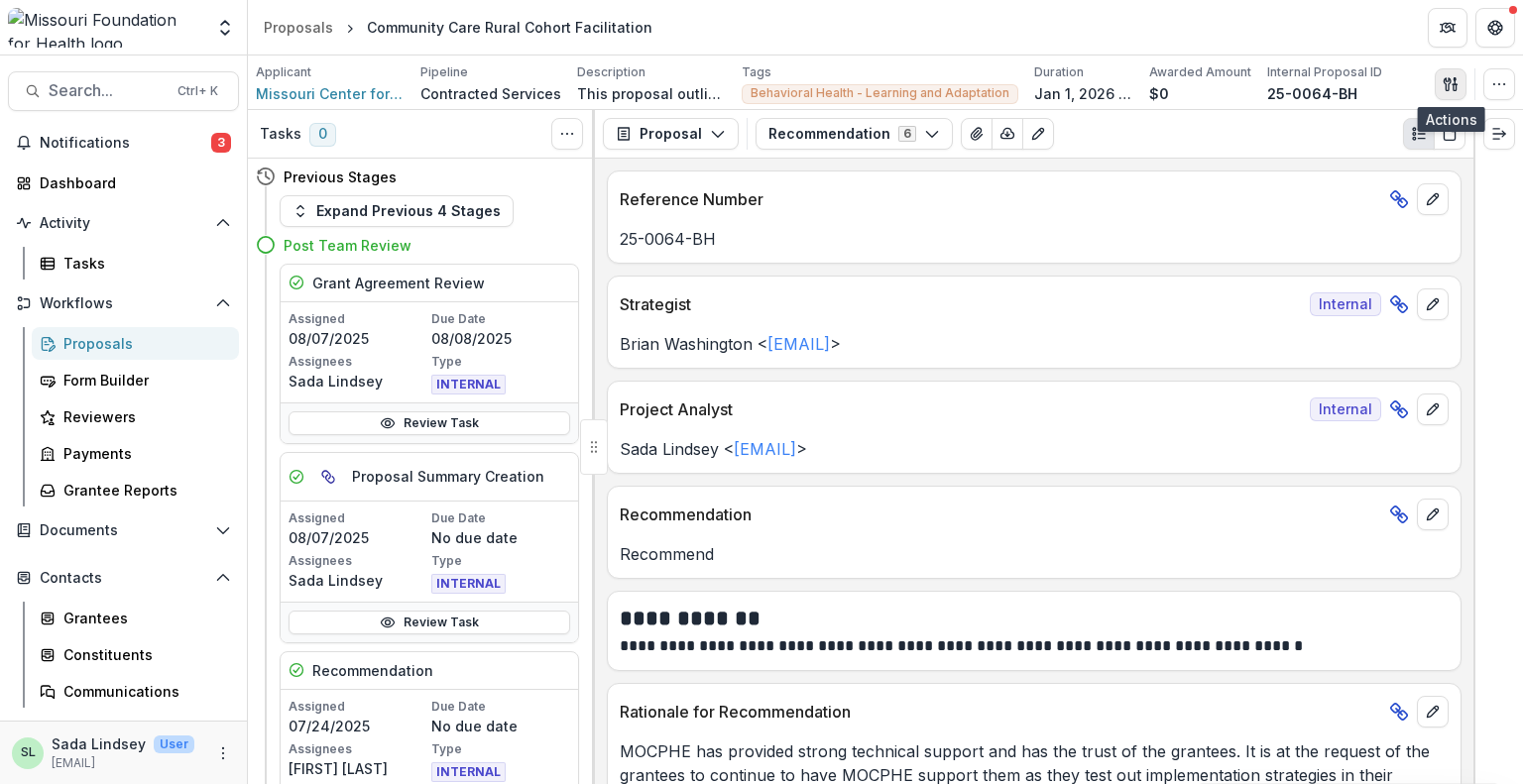 click 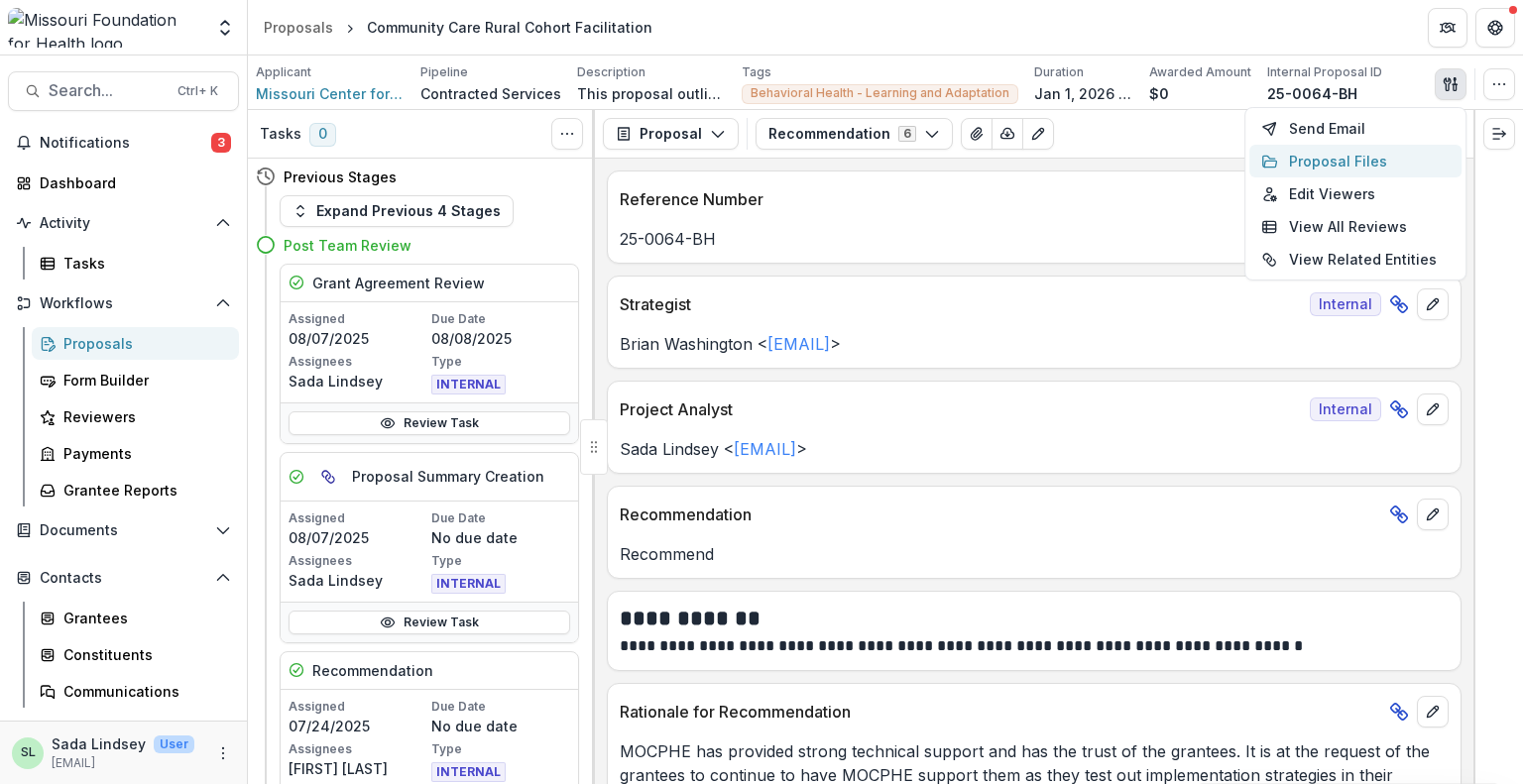 click on "Proposal Files" at bounding box center [1355, 161] 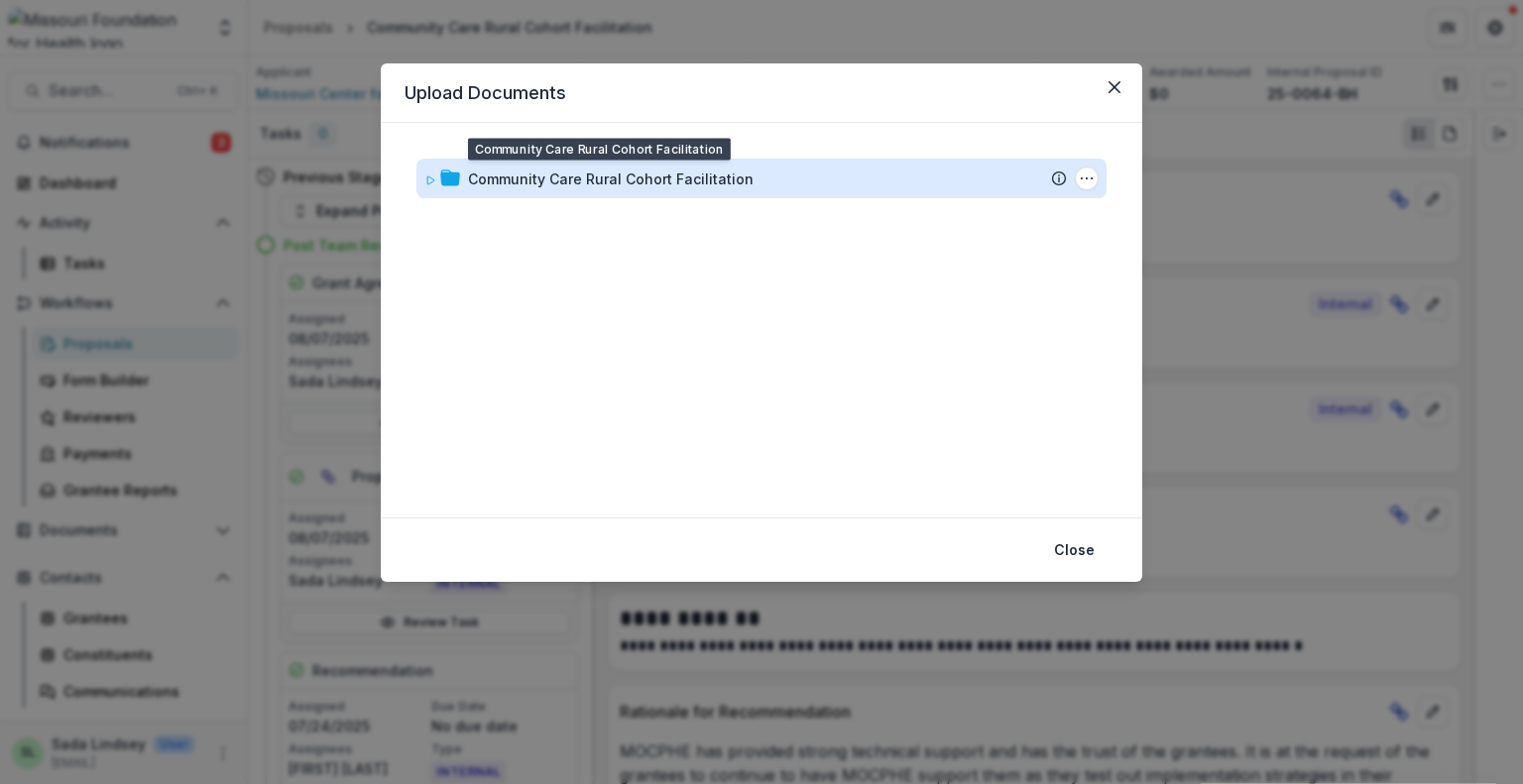 click on "Community Care Rural Cohort Facilitation" at bounding box center (611, 178) 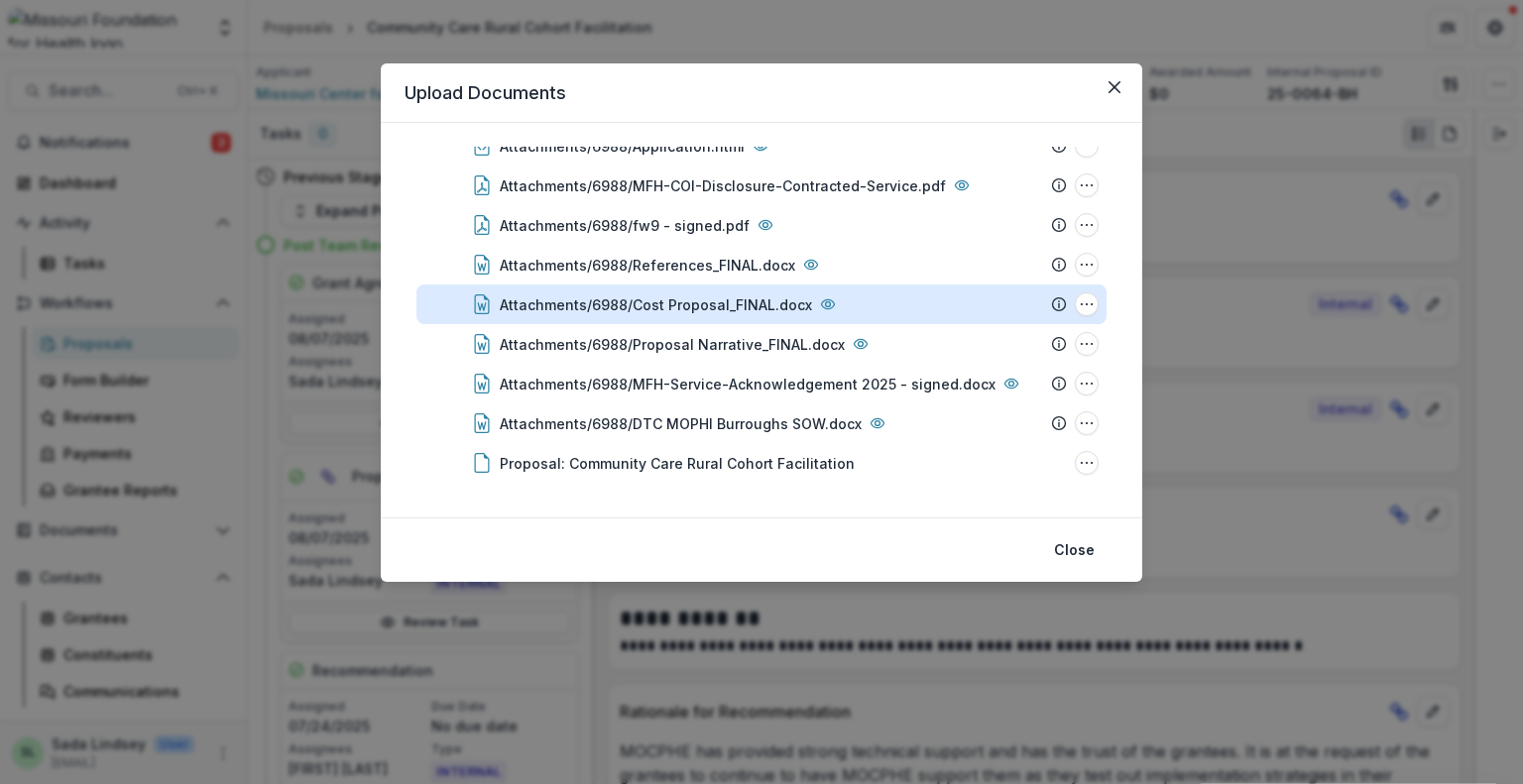 scroll, scrollTop: 0, scrollLeft: 0, axis: both 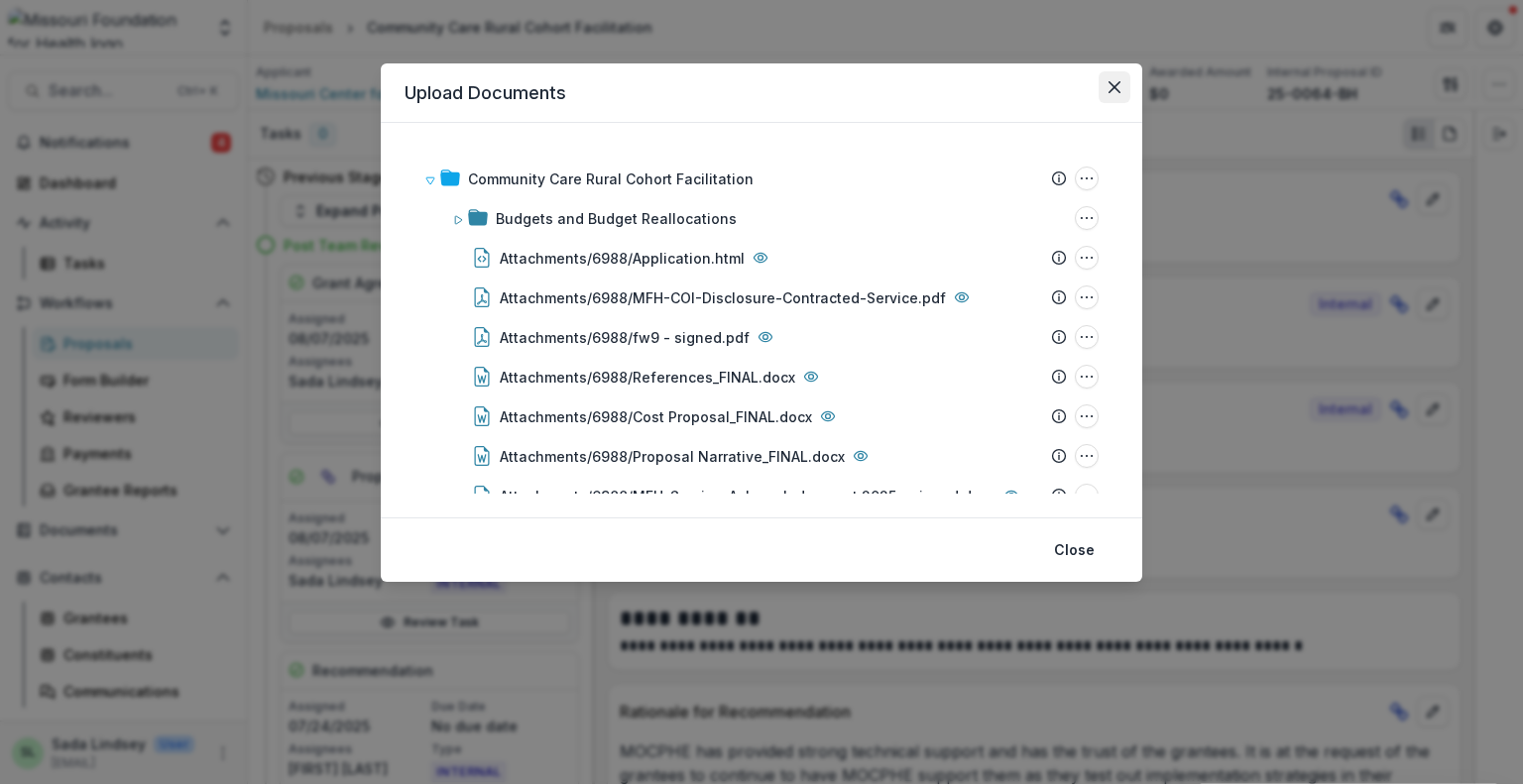 click at bounding box center (1114, 87) 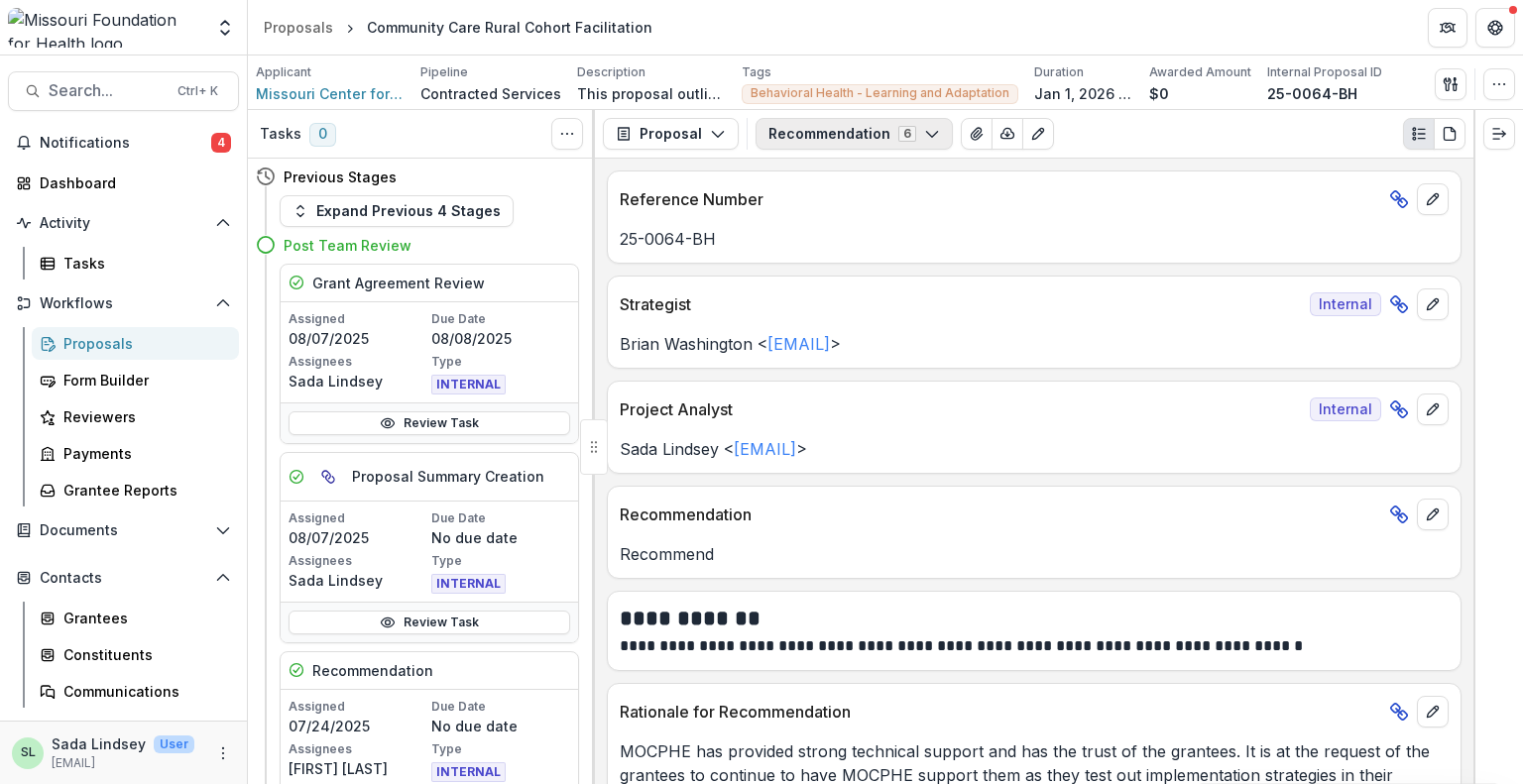 click on "Recommendation 6" at bounding box center [854, 134] 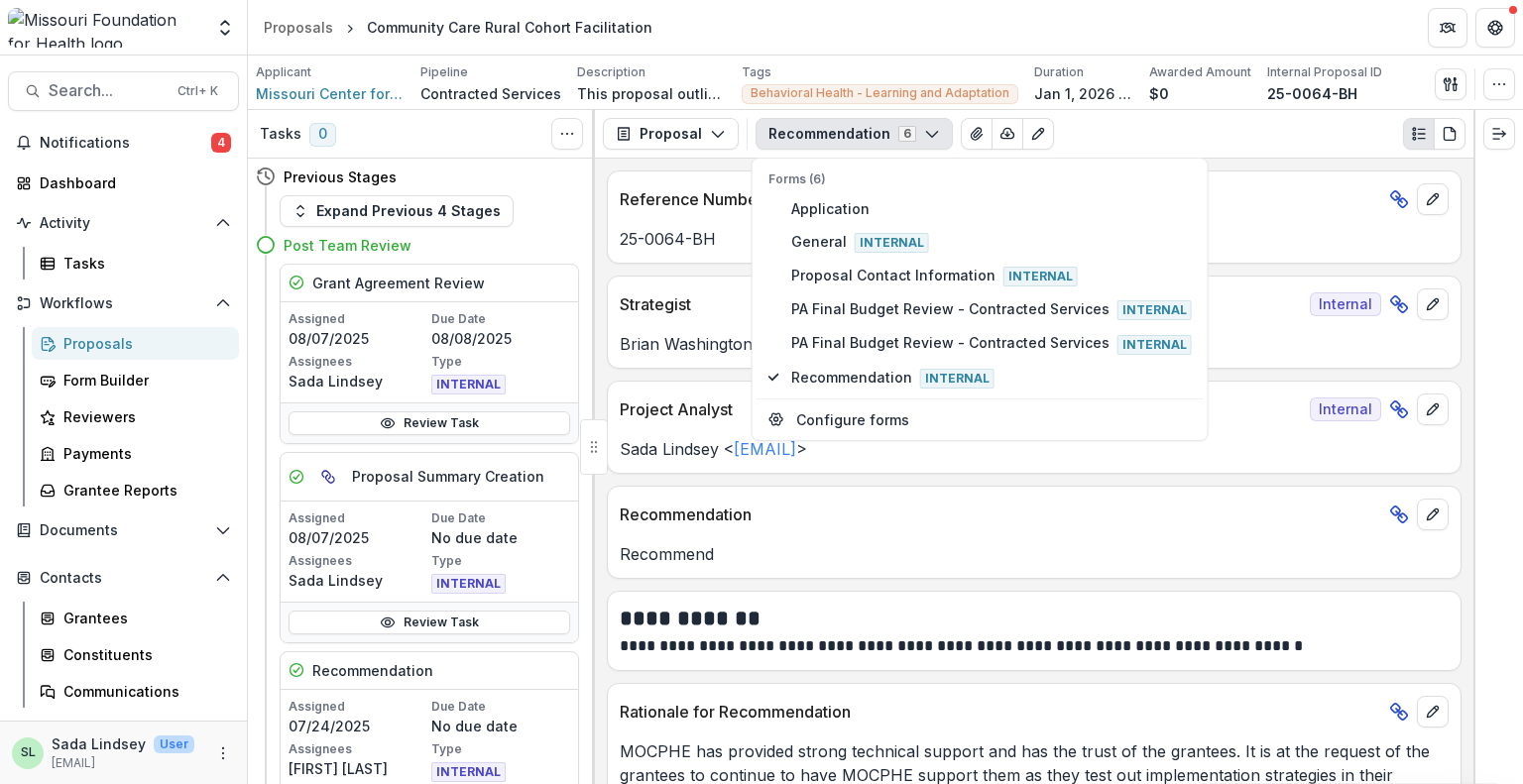 click on "Recommendation 6" at bounding box center [854, 134] 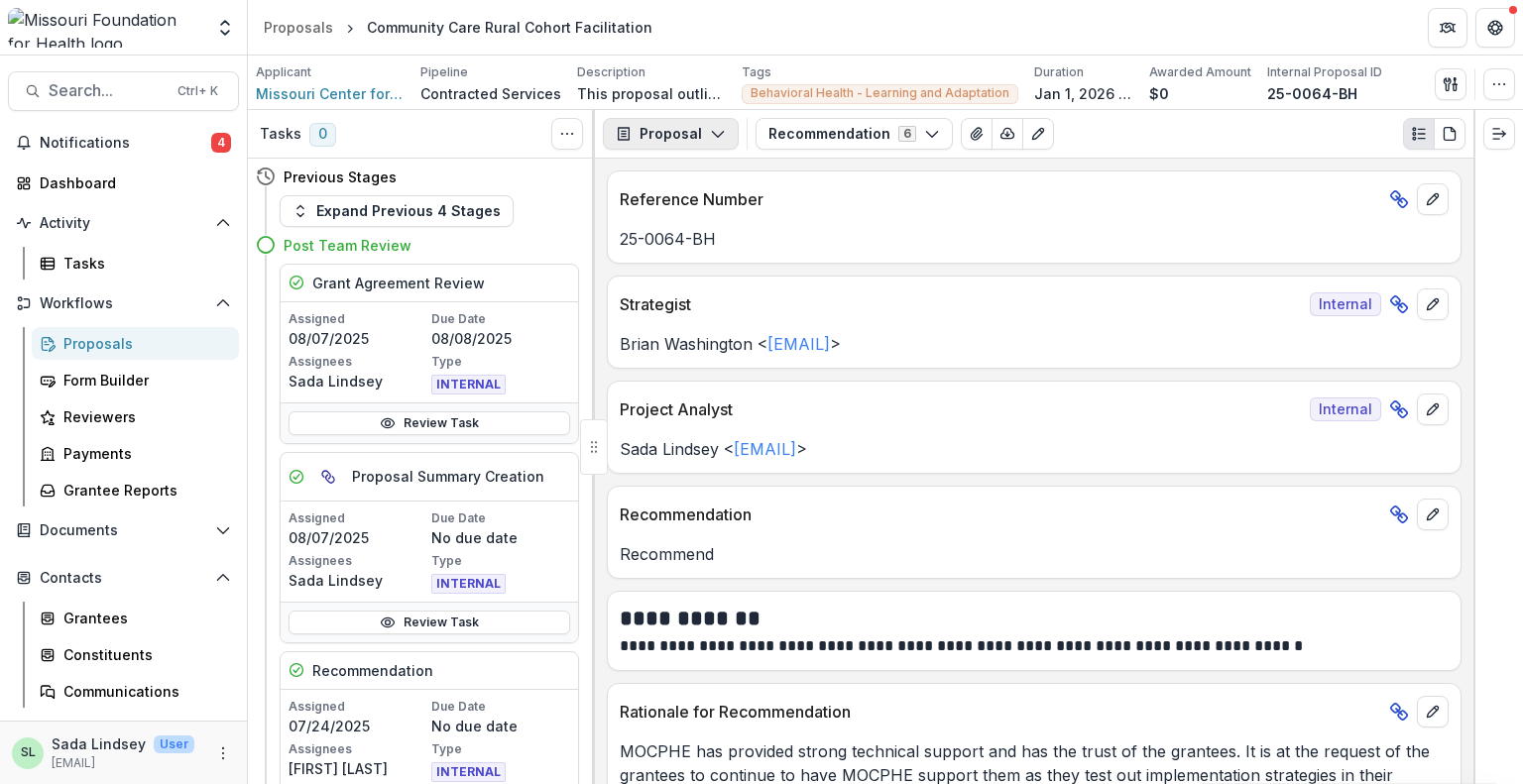 click on "Proposal" at bounding box center [670, 134] 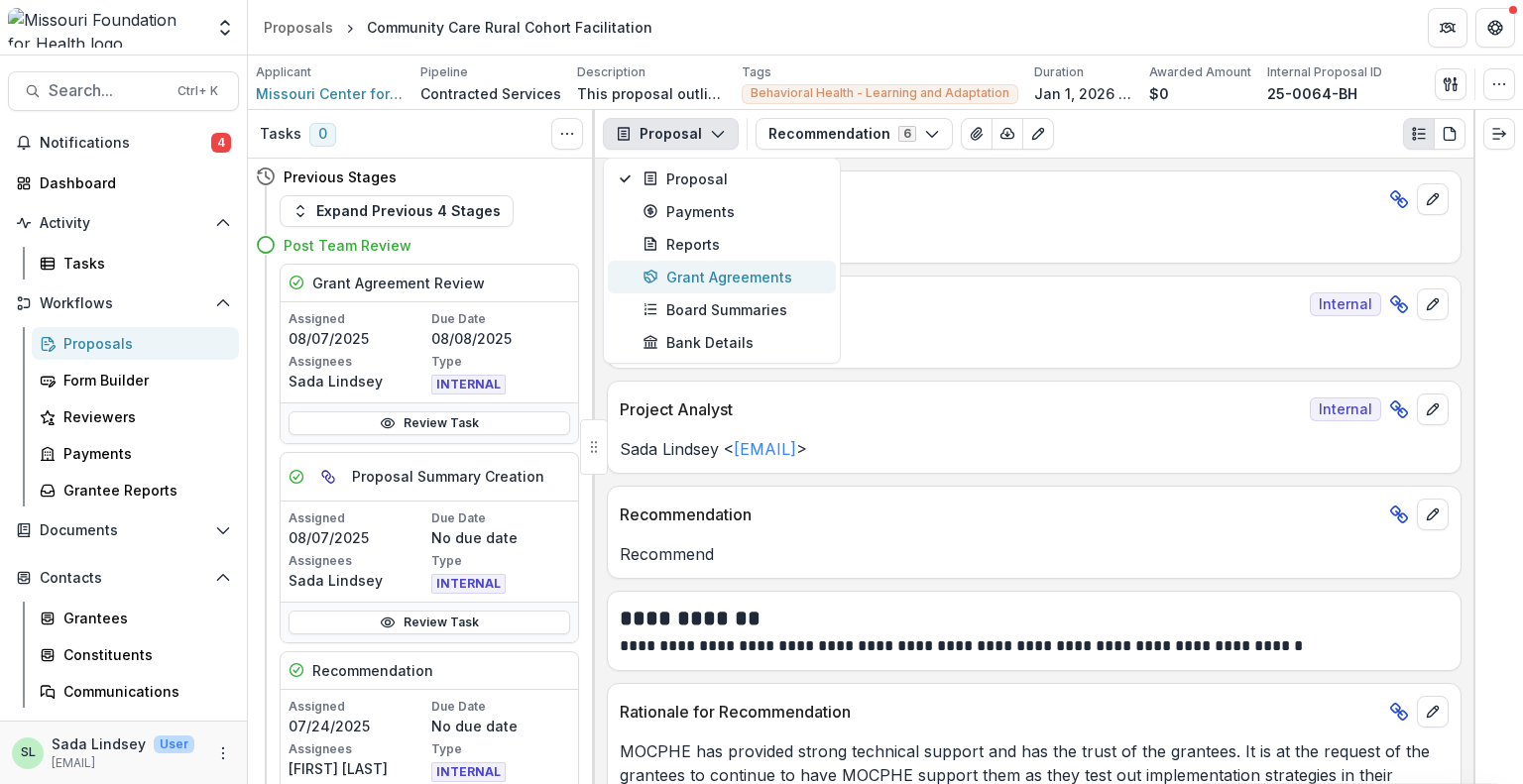click on "Grant Agreements" at bounding box center (733, 277) 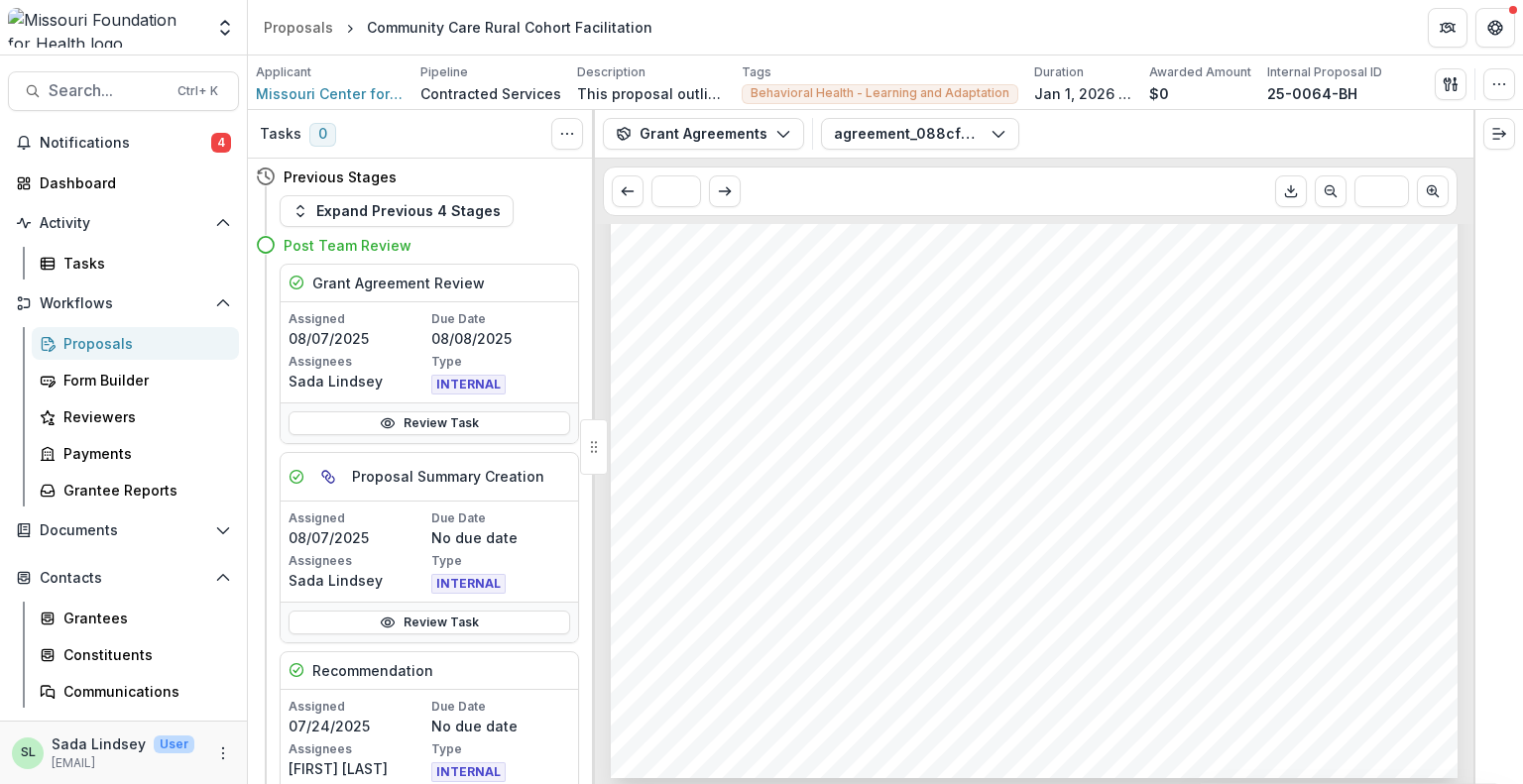 scroll, scrollTop: 0, scrollLeft: 0, axis: both 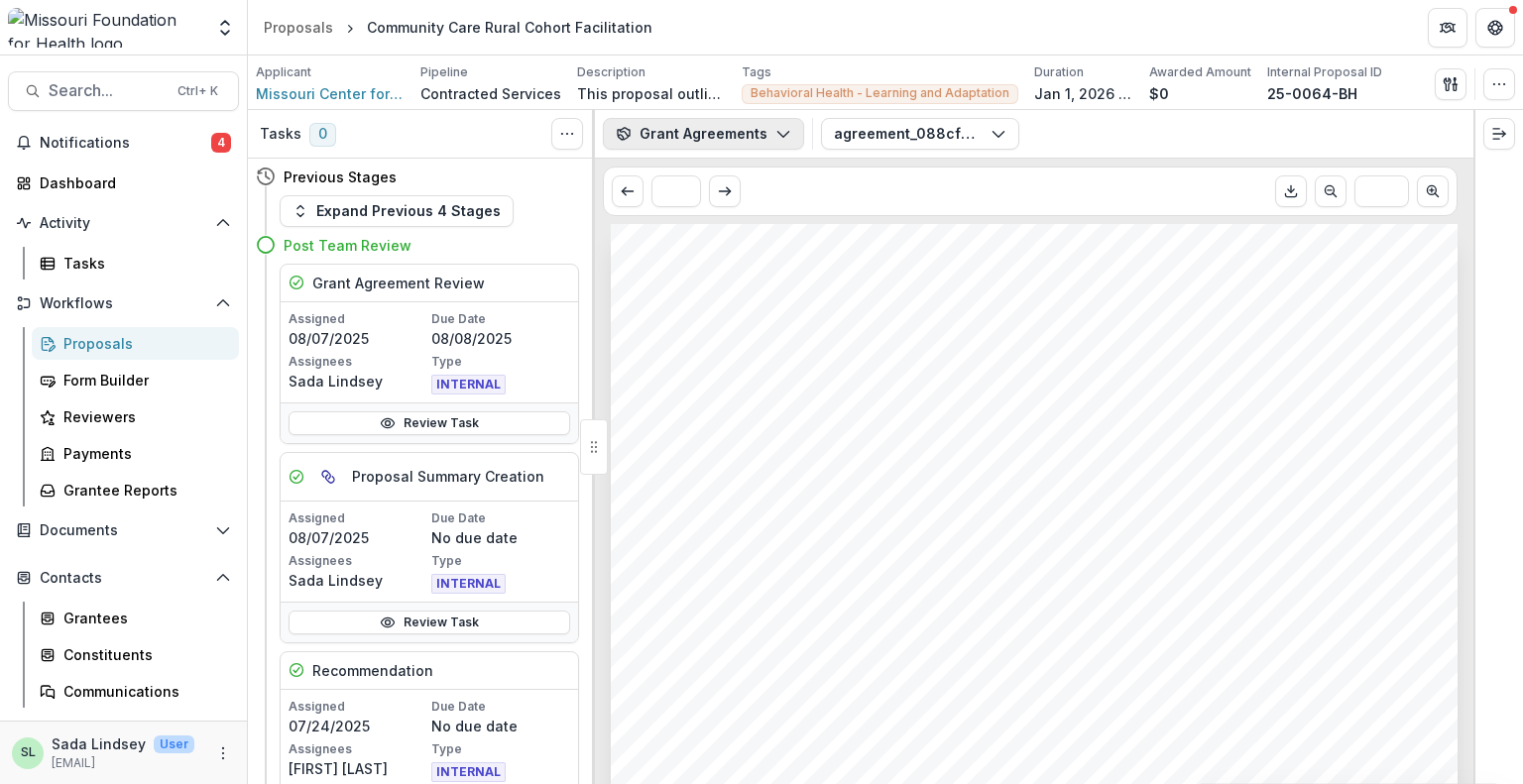 click 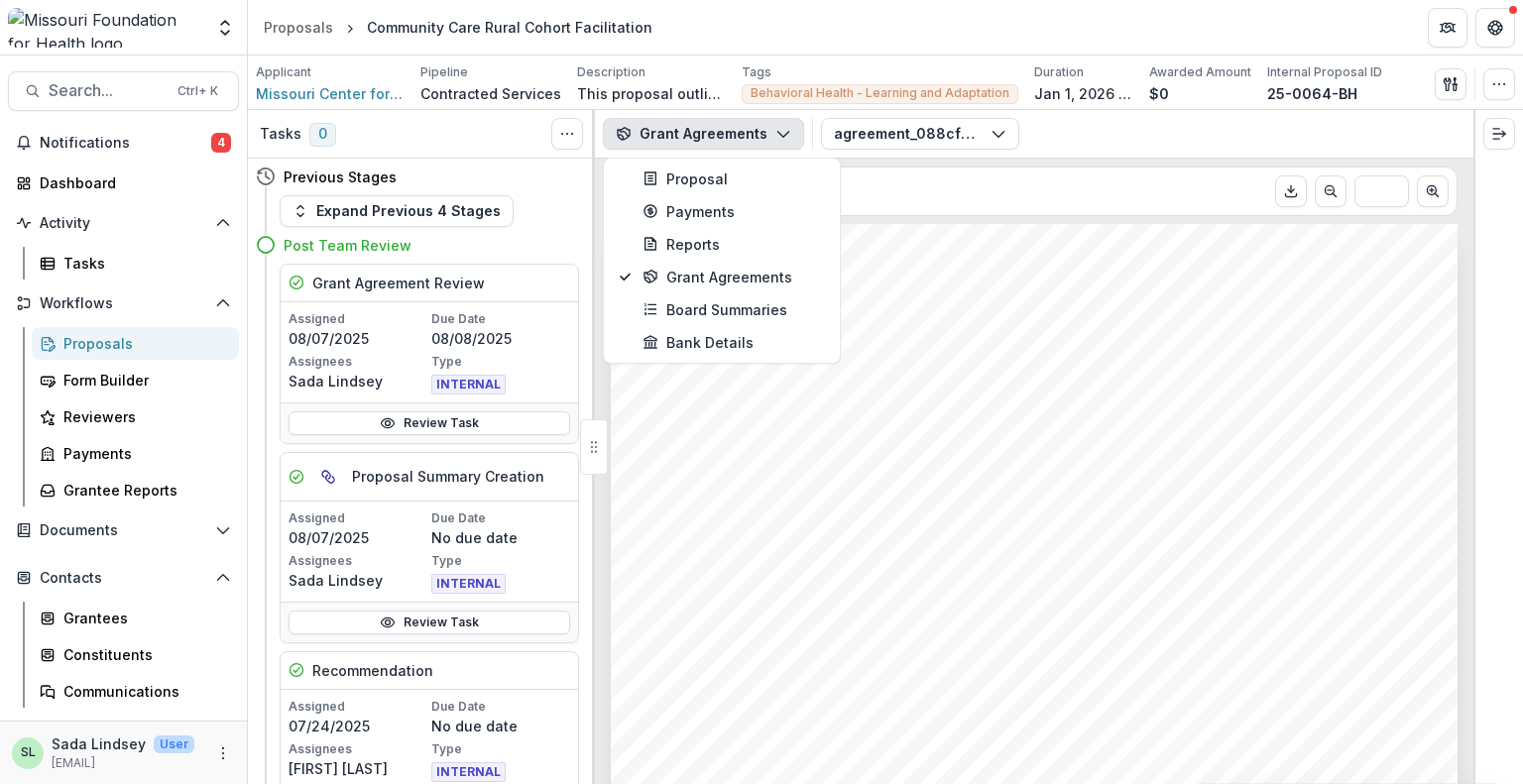 click 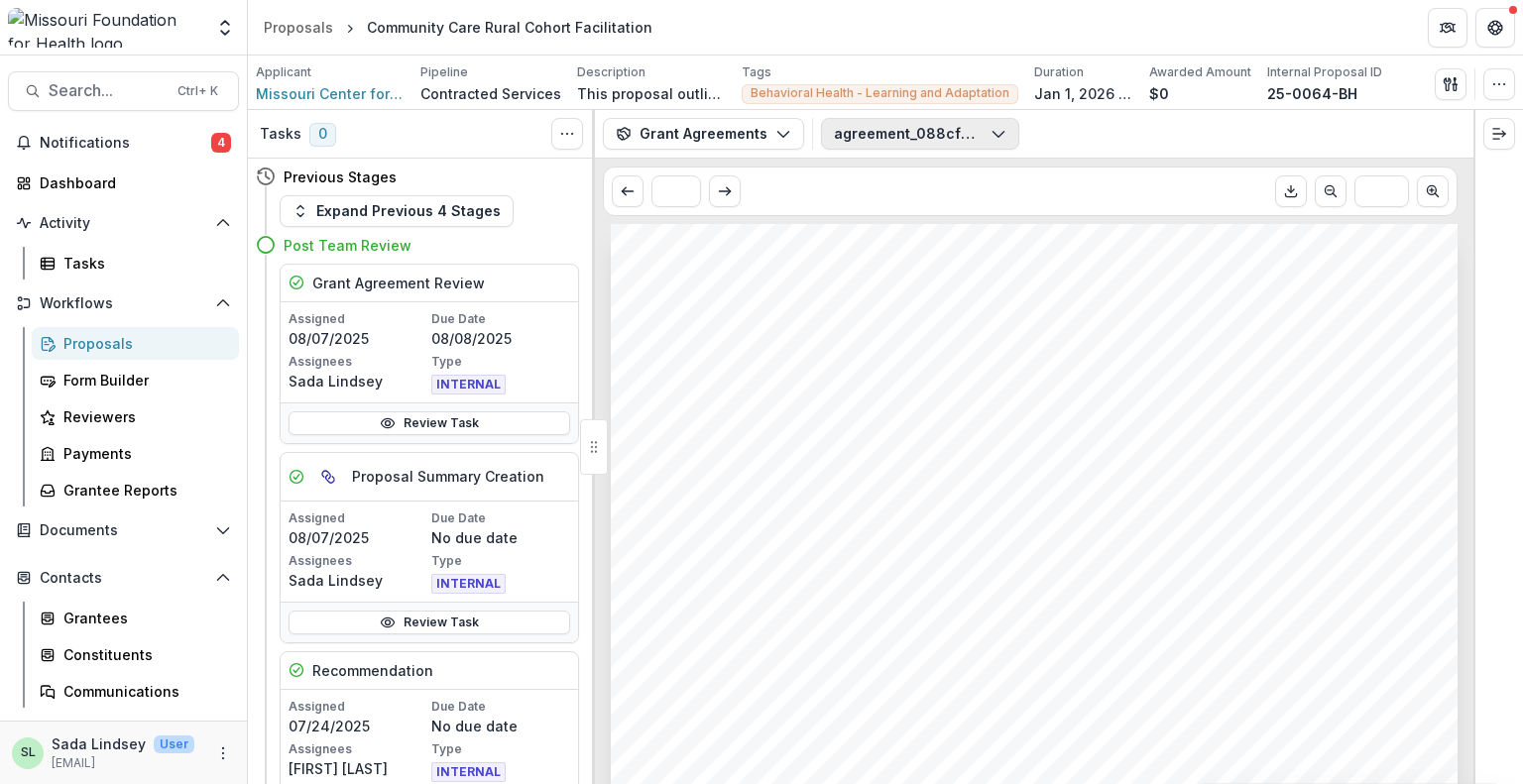 click on "agreement_088cf05e-156d-449e-9fbc-5bdaf2f9f22e.pdf" at bounding box center [920, 134] 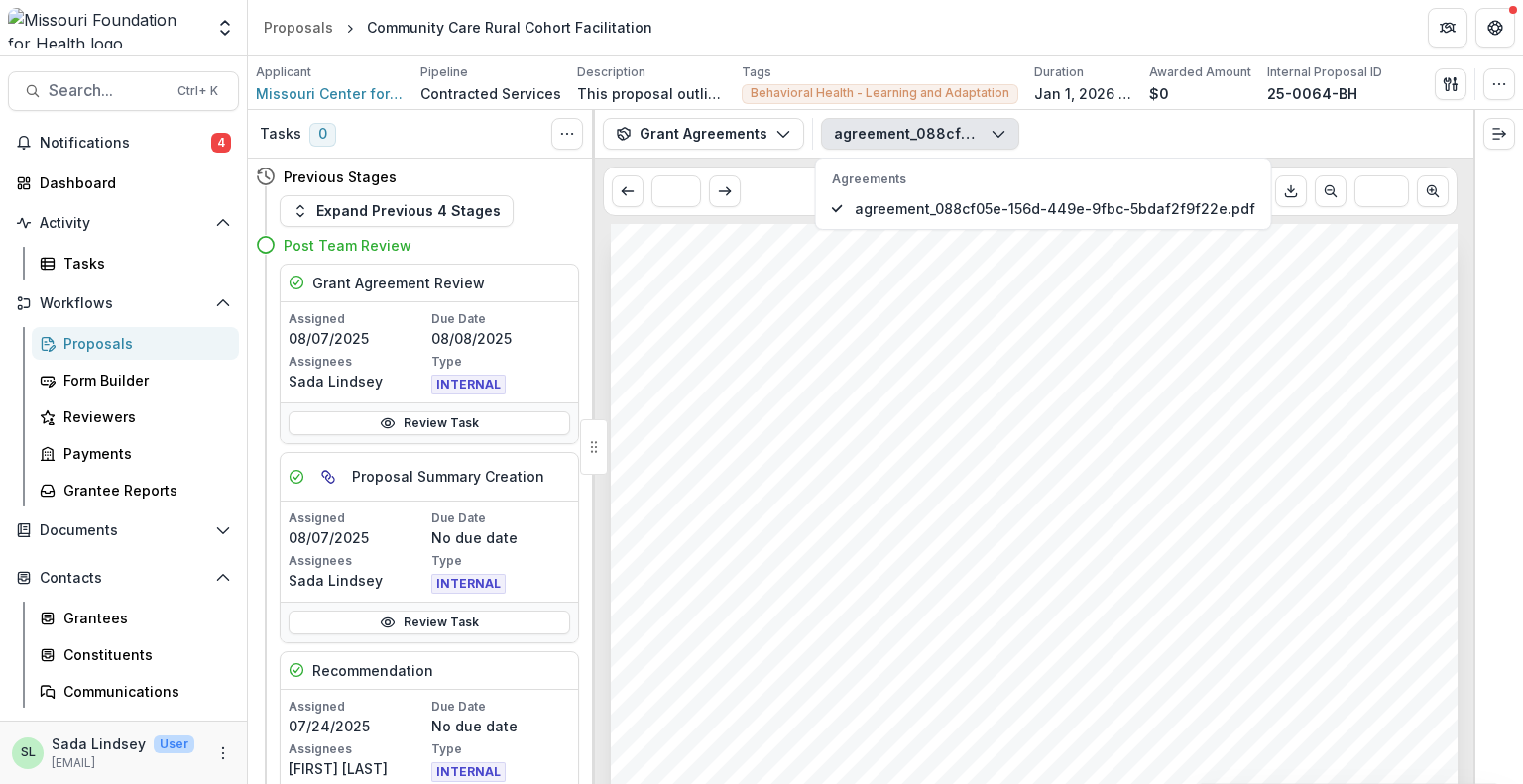 click on "Contracted Service Award Summary Organization Information Proposal Information Rationale For Recommendation Strategy Alignment" at bounding box center (1034, 823) 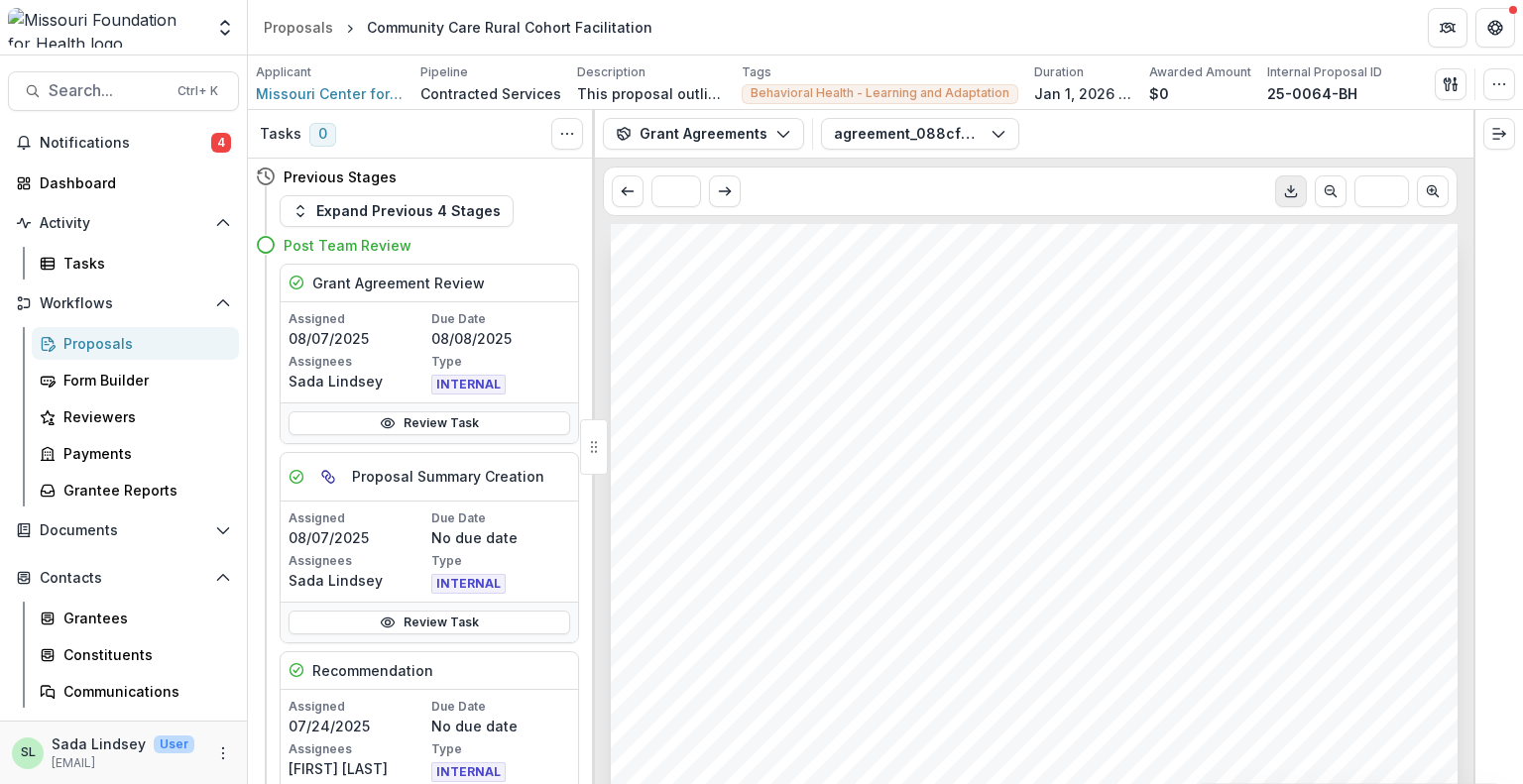 click 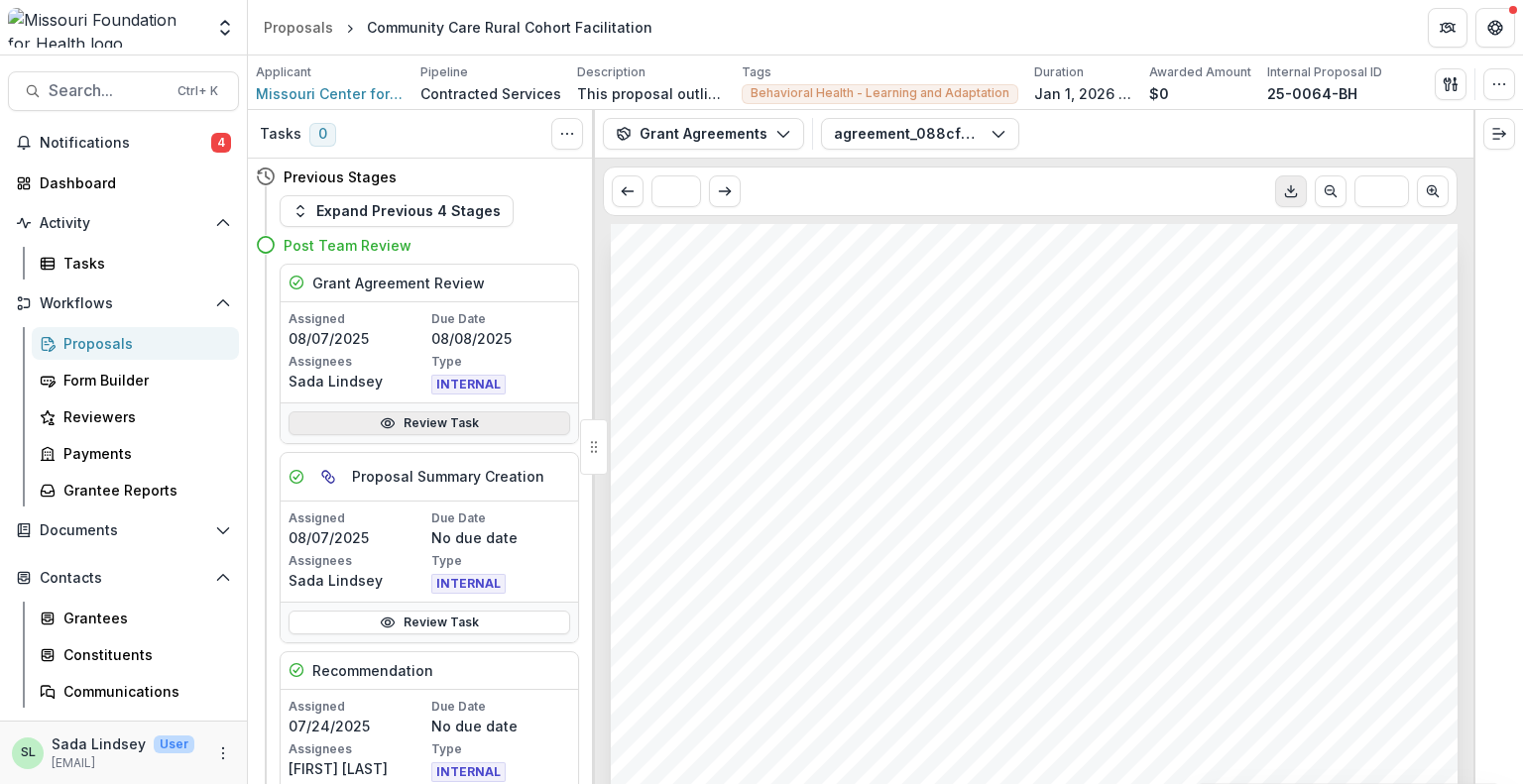 click on "Review Task" at bounding box center [429, 423] 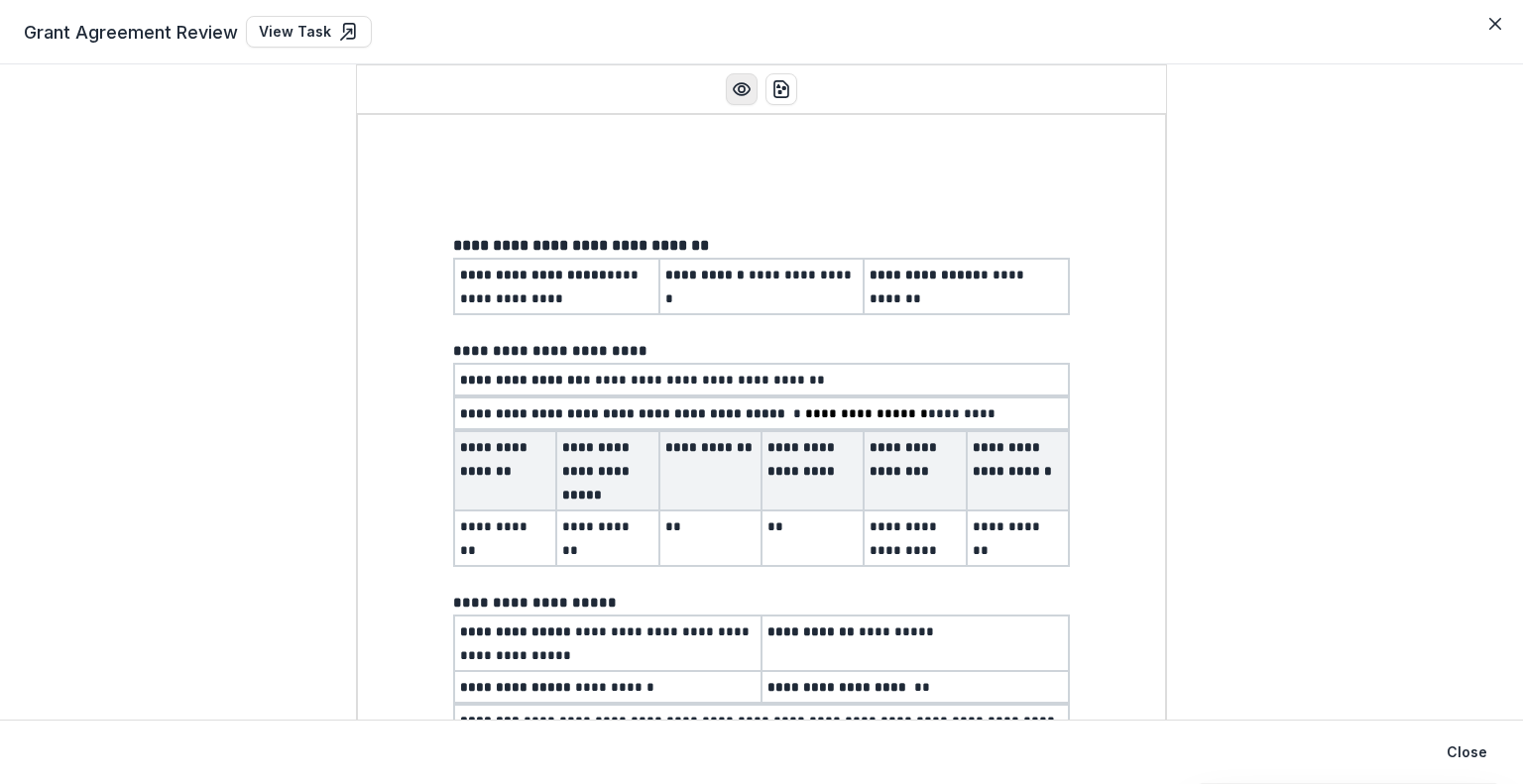 click 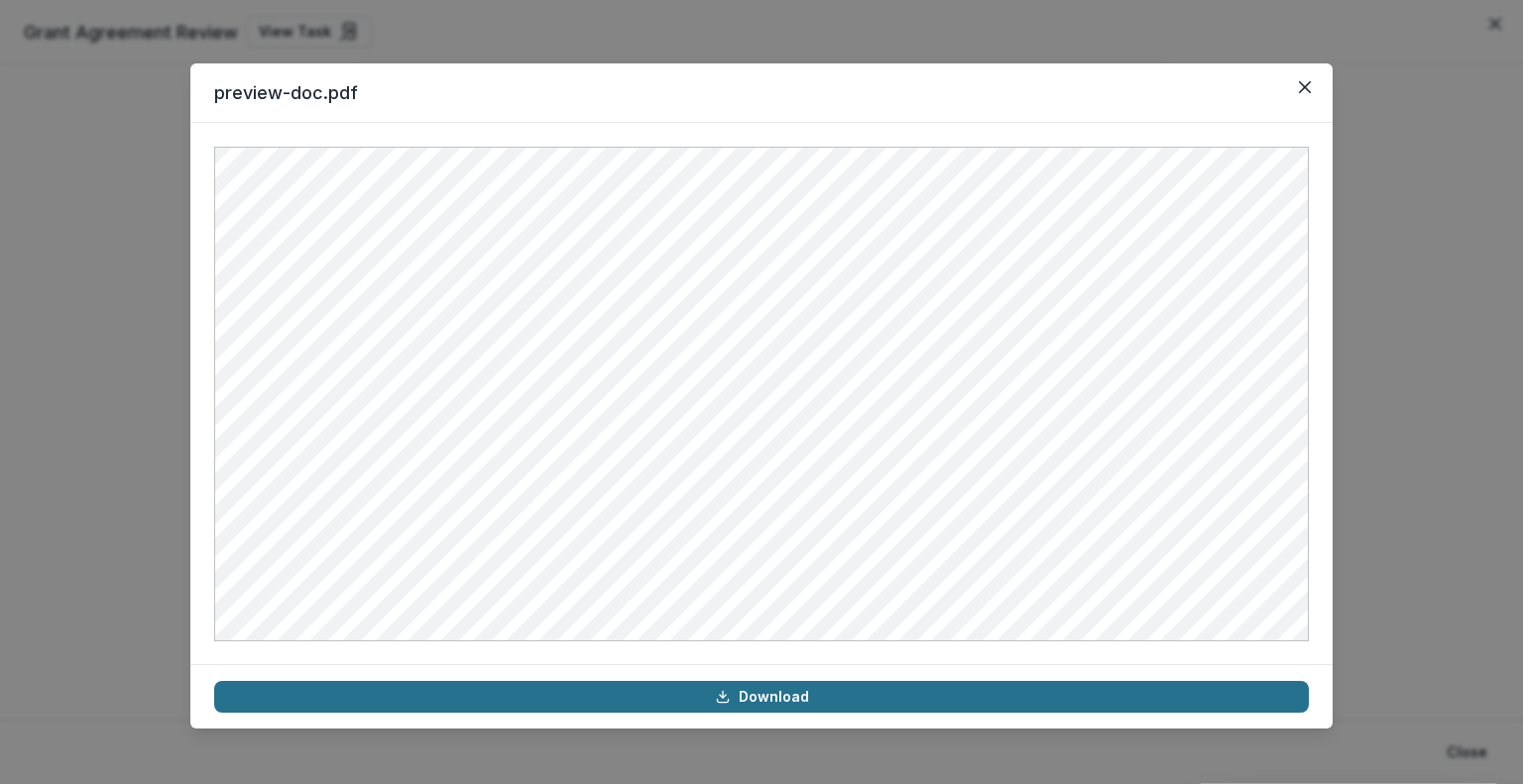 click on "Download" at bounding box center (762, 697) 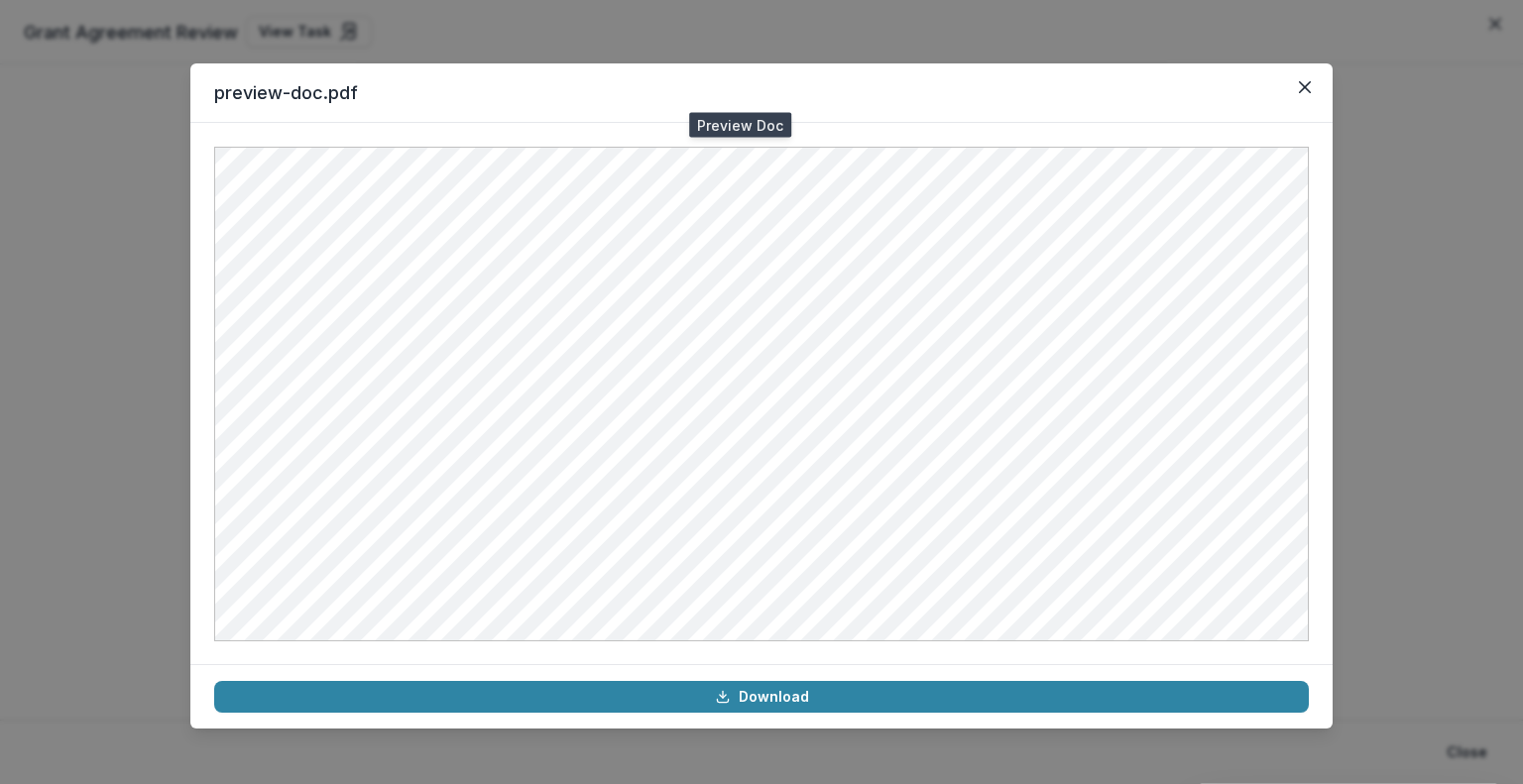 click on "preview-doc.pdf" at bounding box center (762, 93) 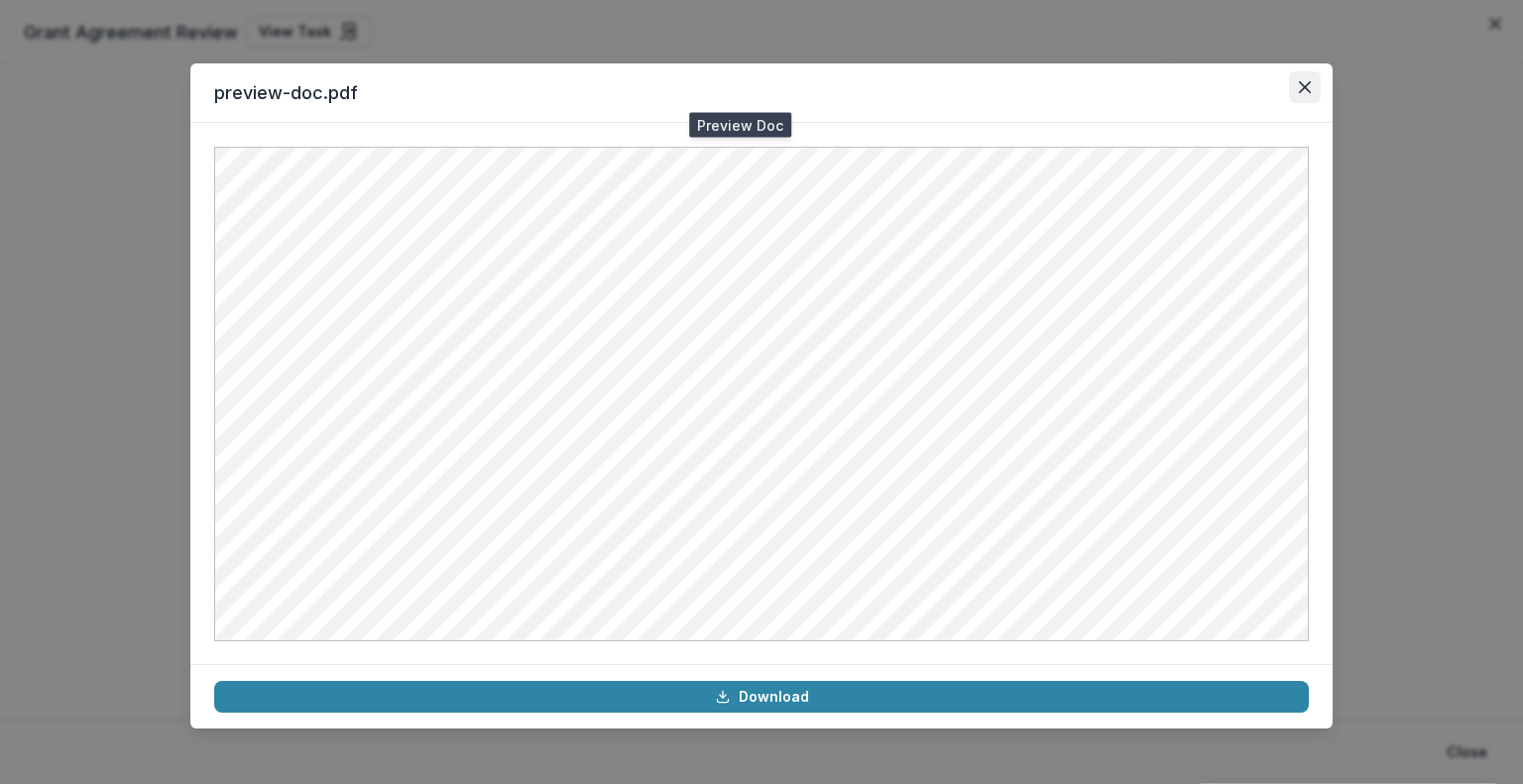 click at bounding box center [1305, 87] 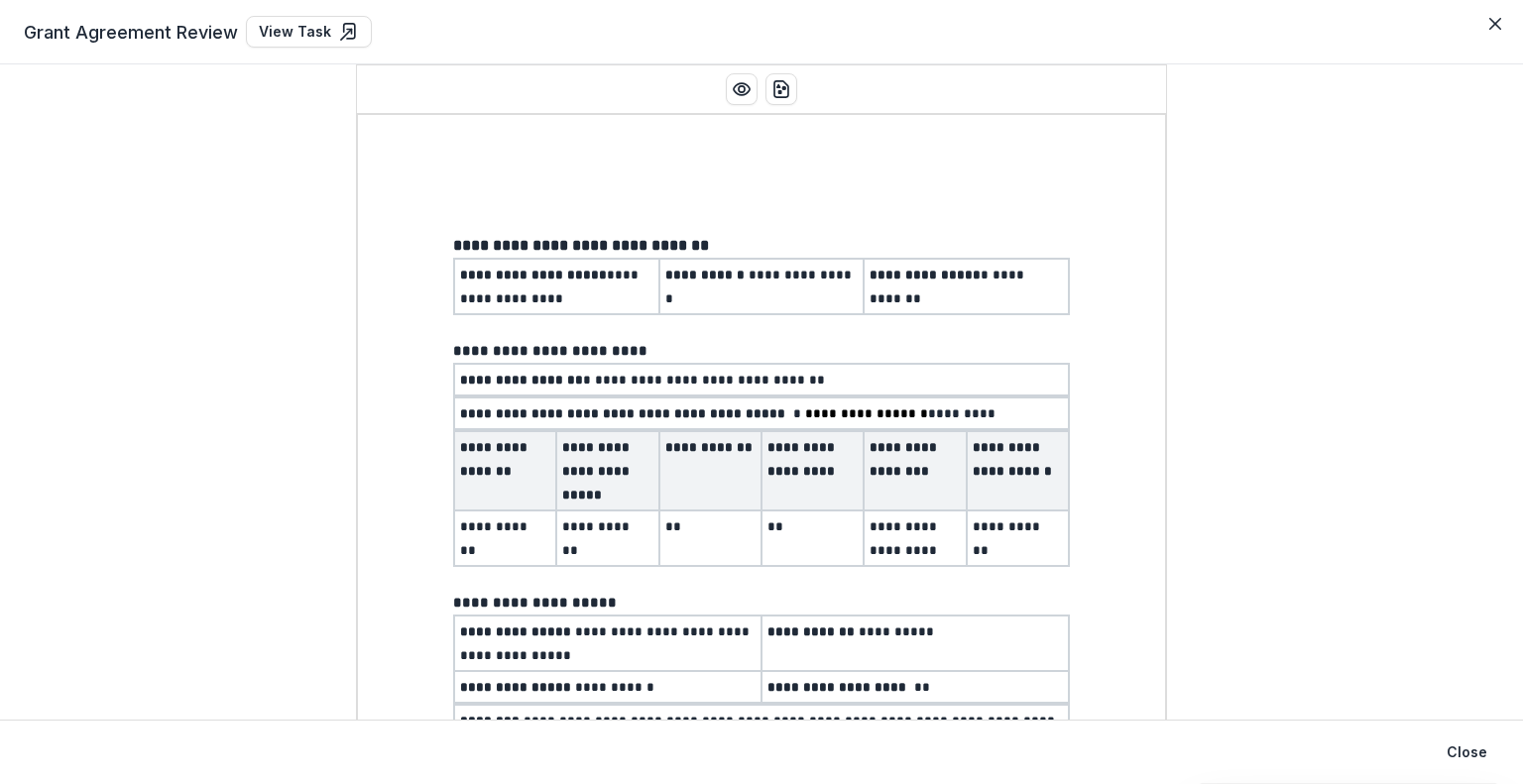 click 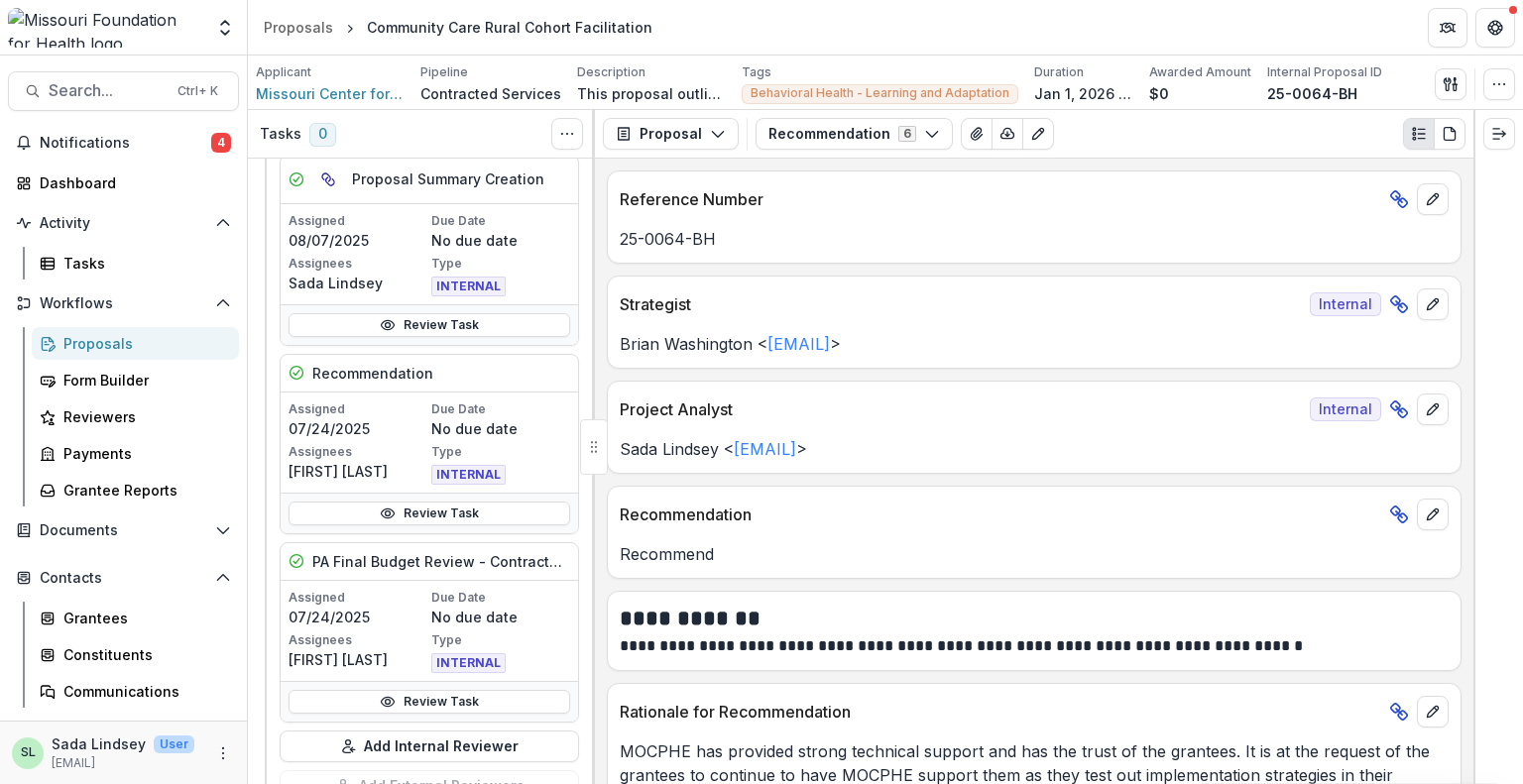 scroll, scrollTop: 496, scrollLeft: 0, axis: vertical 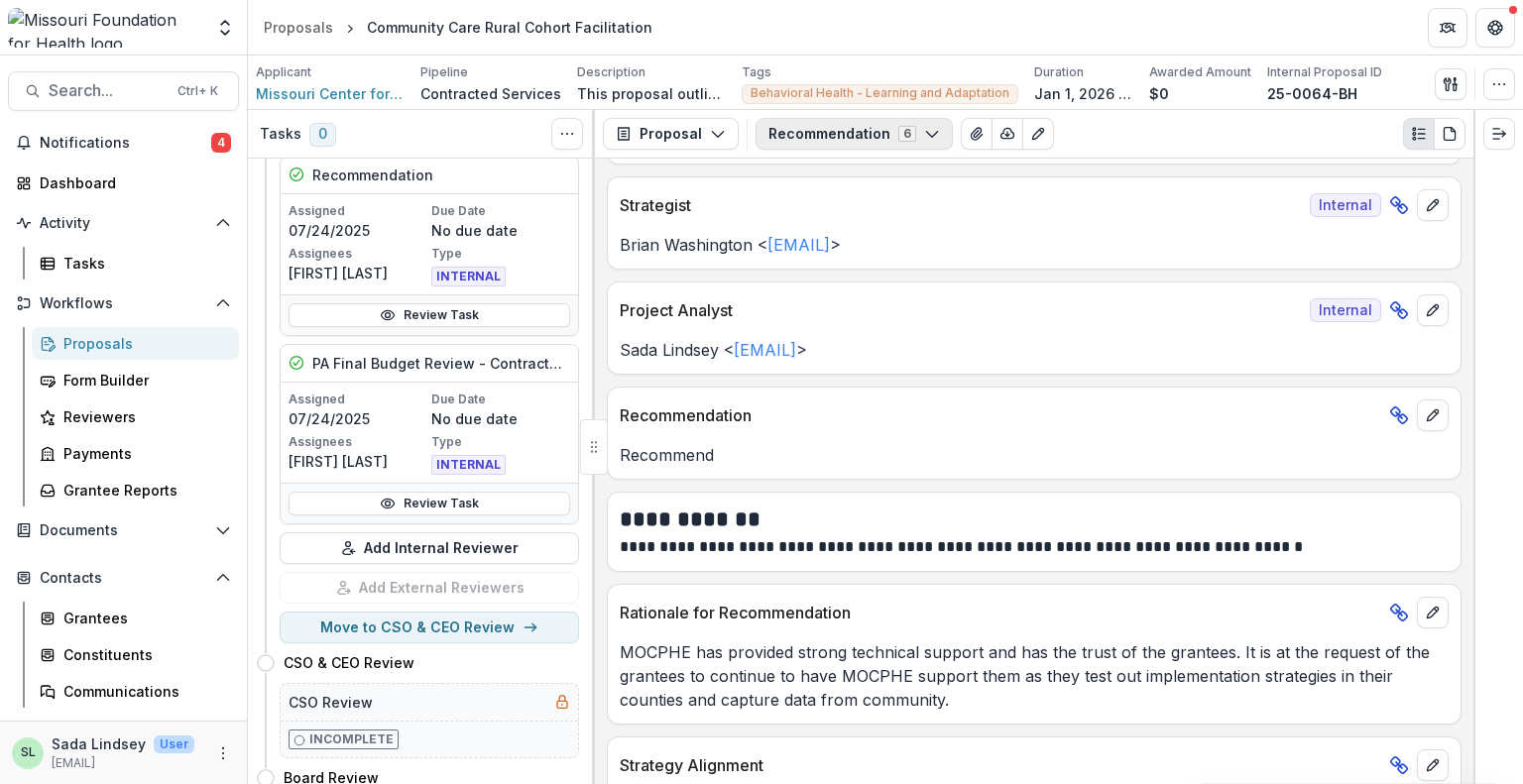 click on "Recommendation 6" at bounding box center (854, 134) 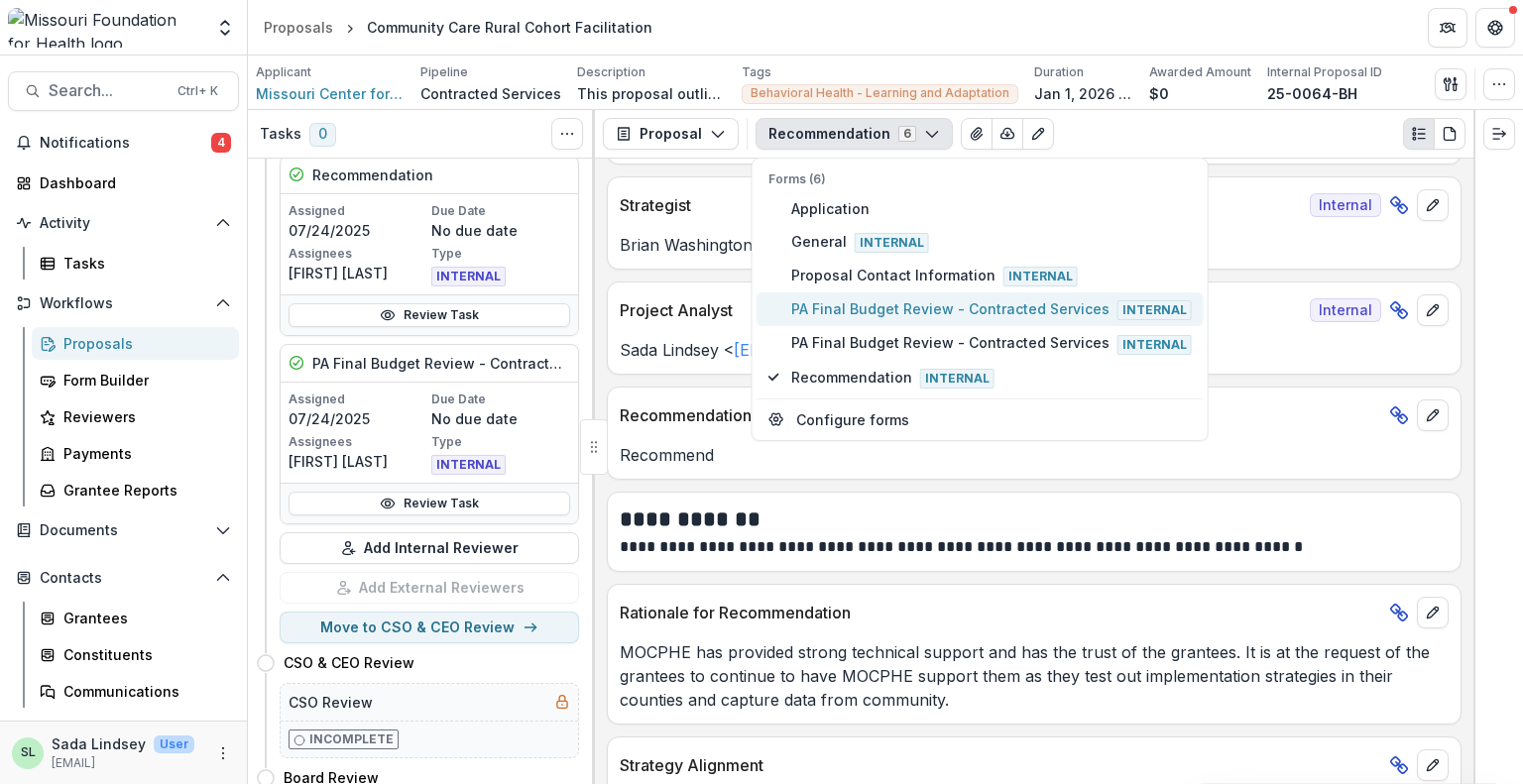 click on "PA Final Budget Review - Contracted Services  Internal" at bounding box center (992, 309) 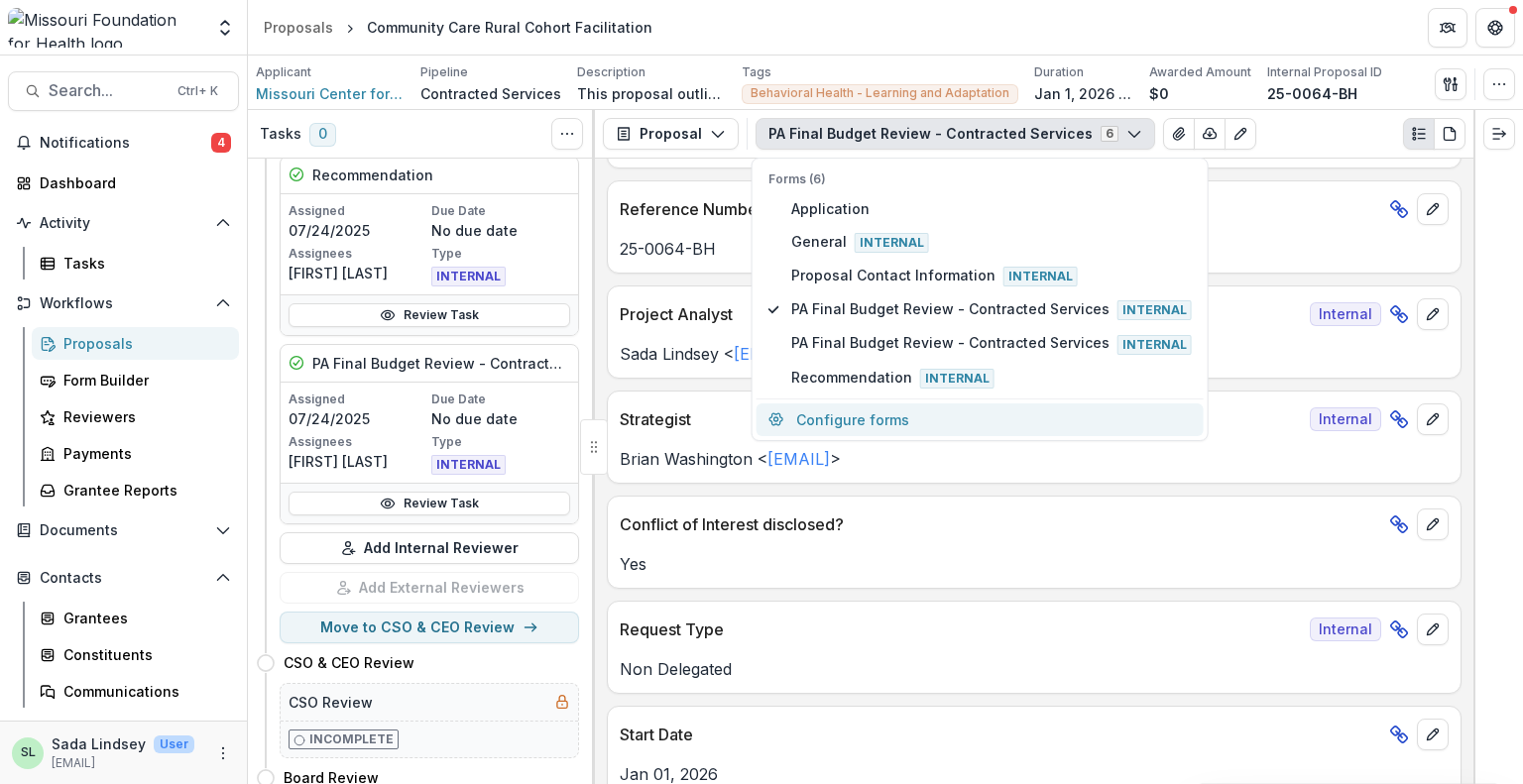 scroll, scrollTop: 170, scrollLeft: 0, axis: vertical 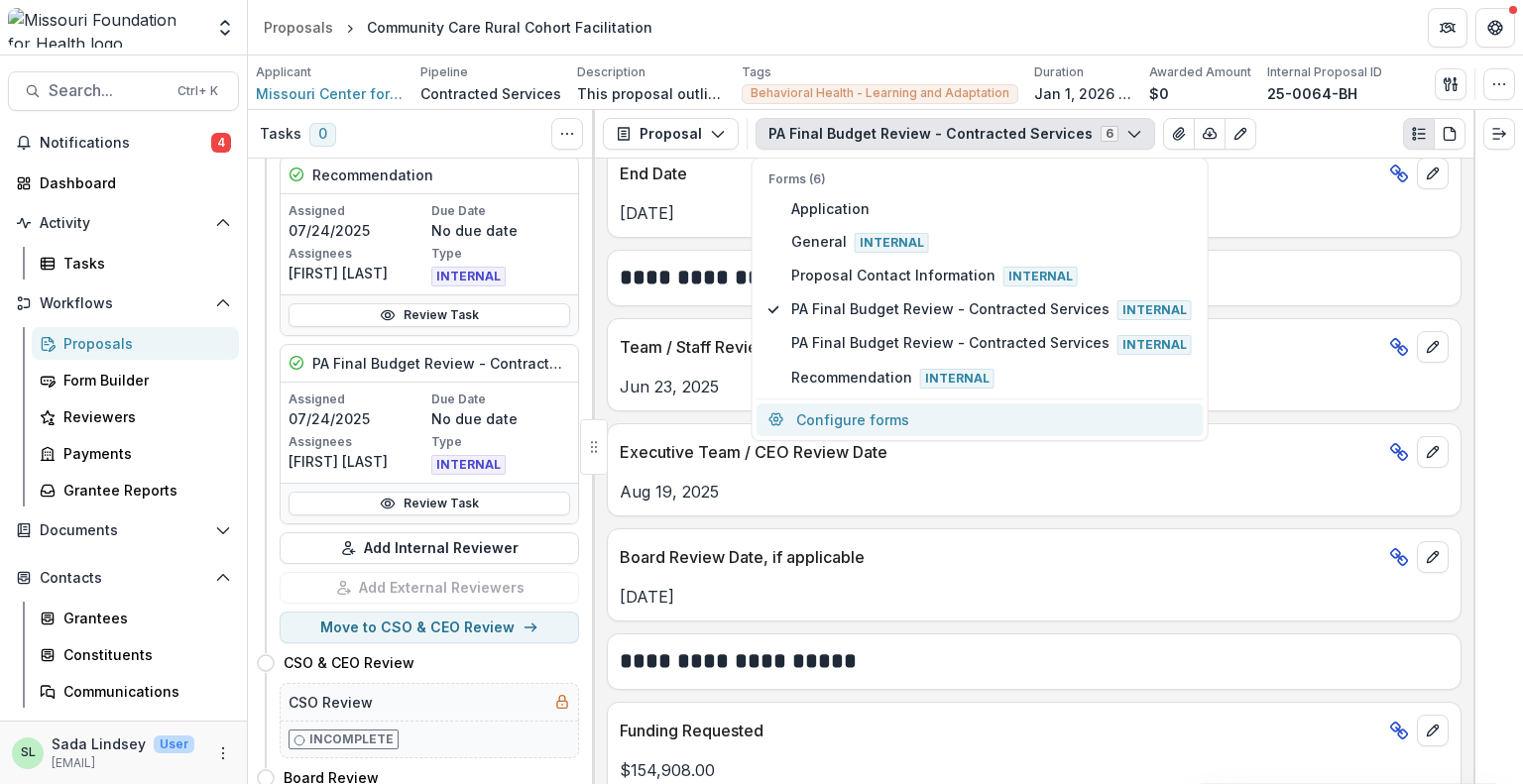 click on "Configure forms" at bounding box center (980, 419) 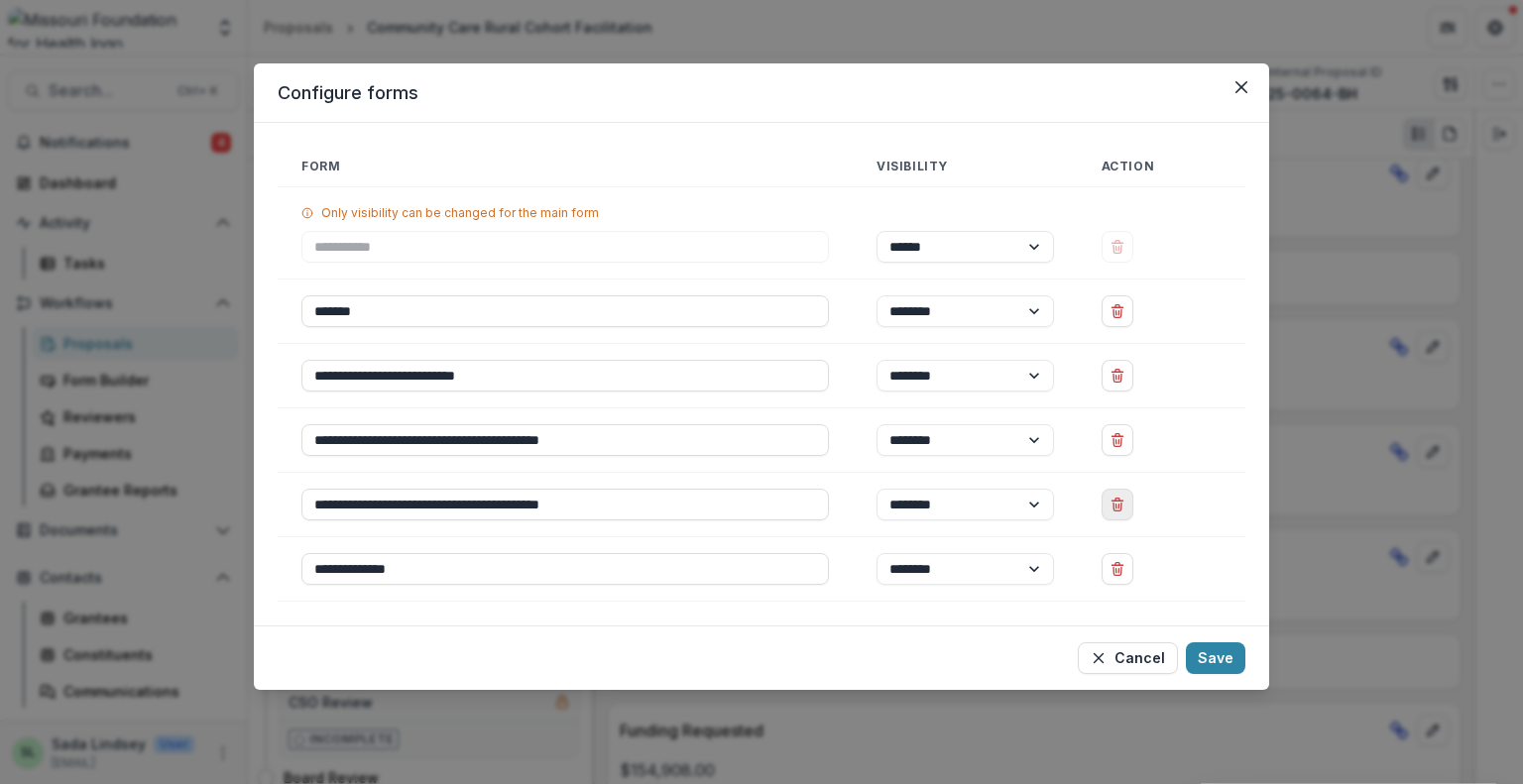 click 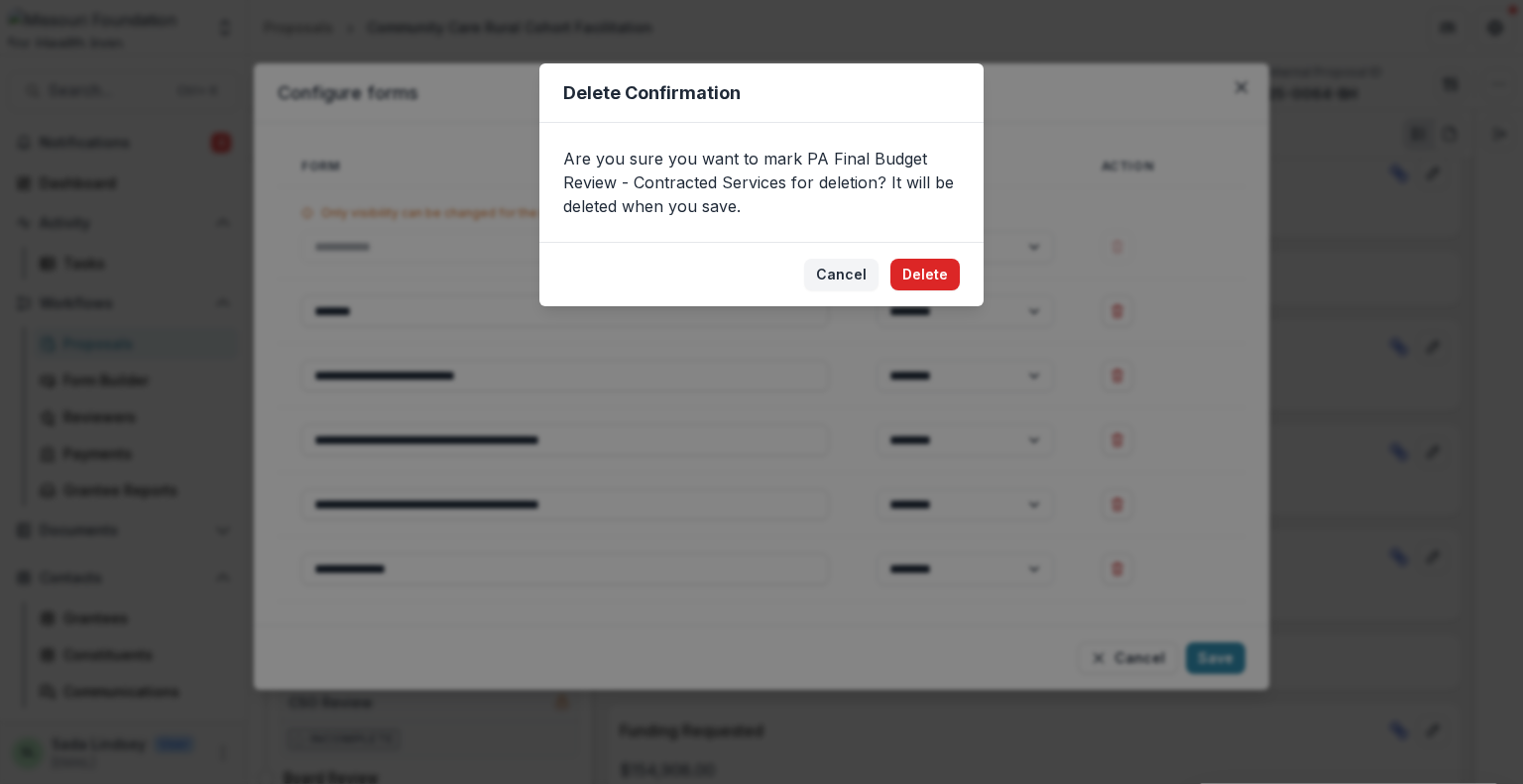 click on "Delete" at bounding box center [925, 275] 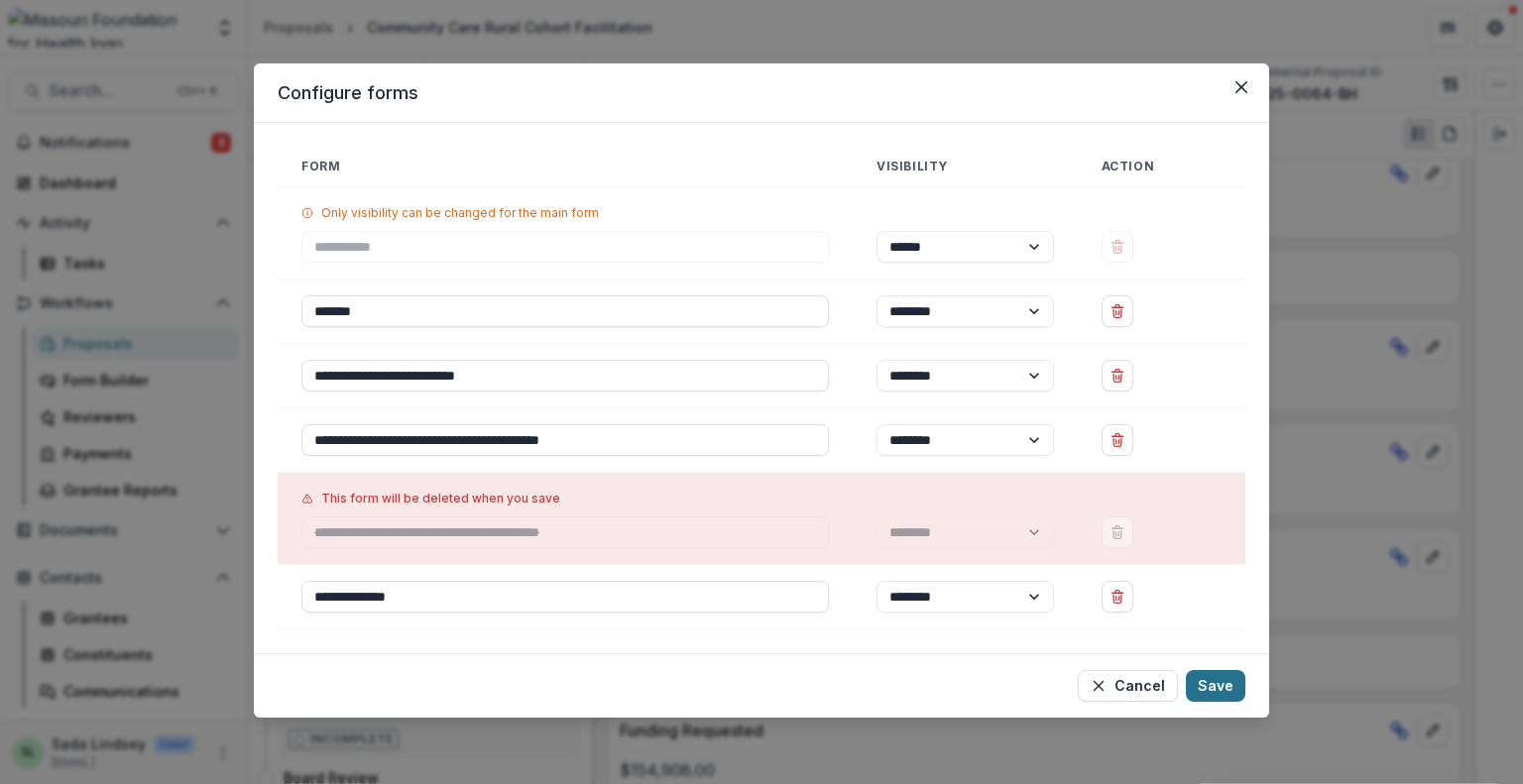click on "Save" at bounding box center (1216, 686) 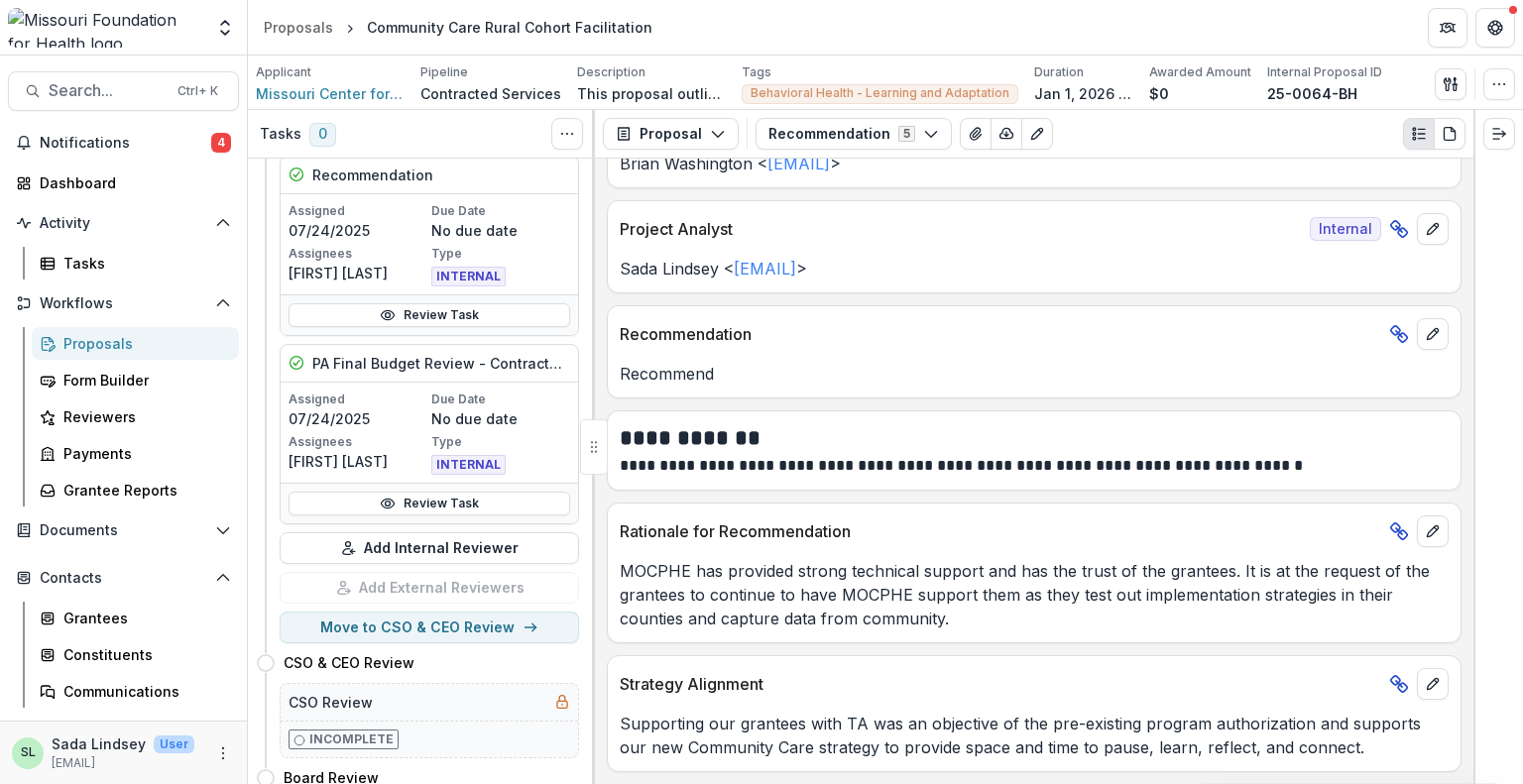 scroll, scrollTop: 176, scrollLeft: 0, axis: vertical 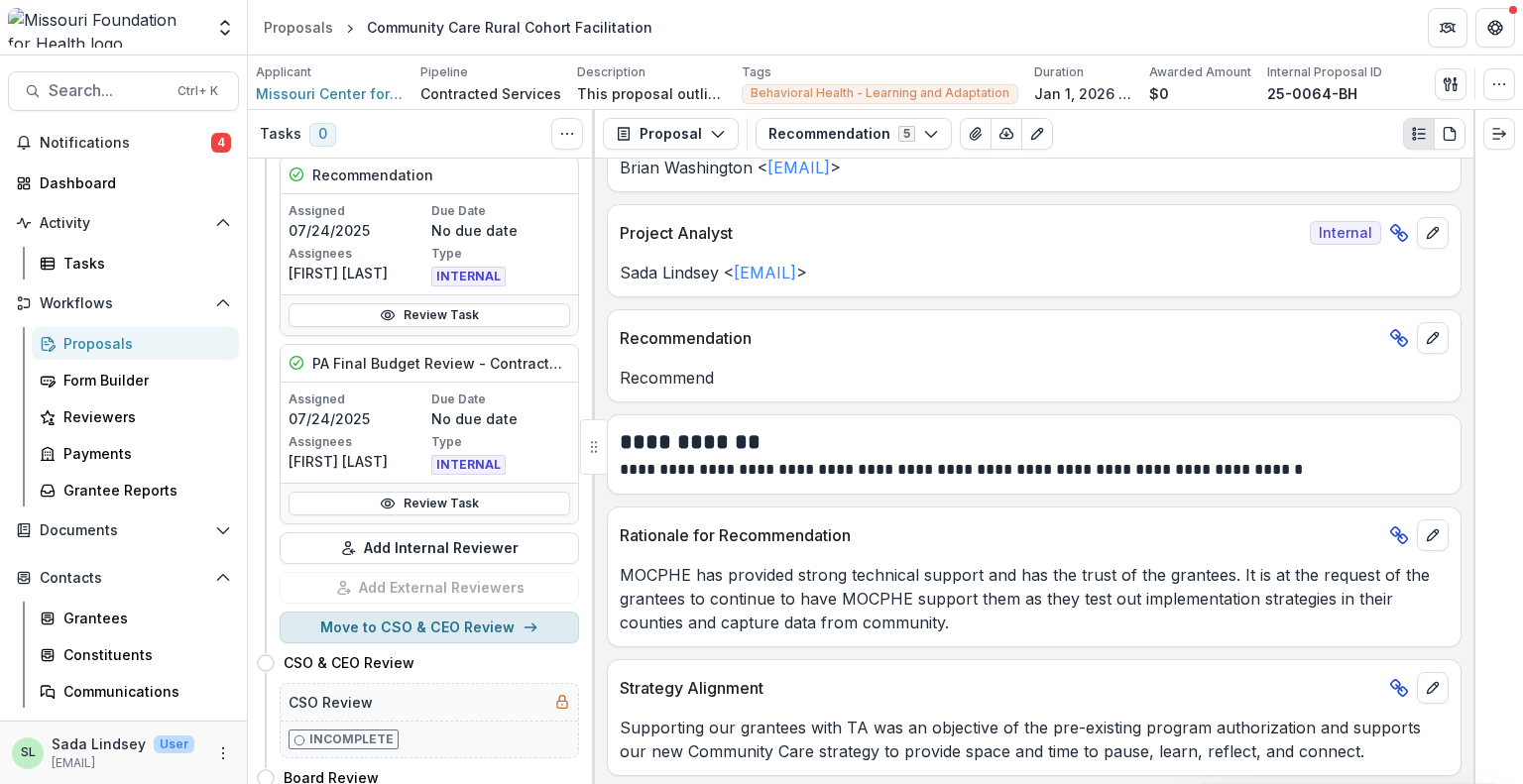 click on "Move to CSO & CEO Review" at bounding box center [429, 627] 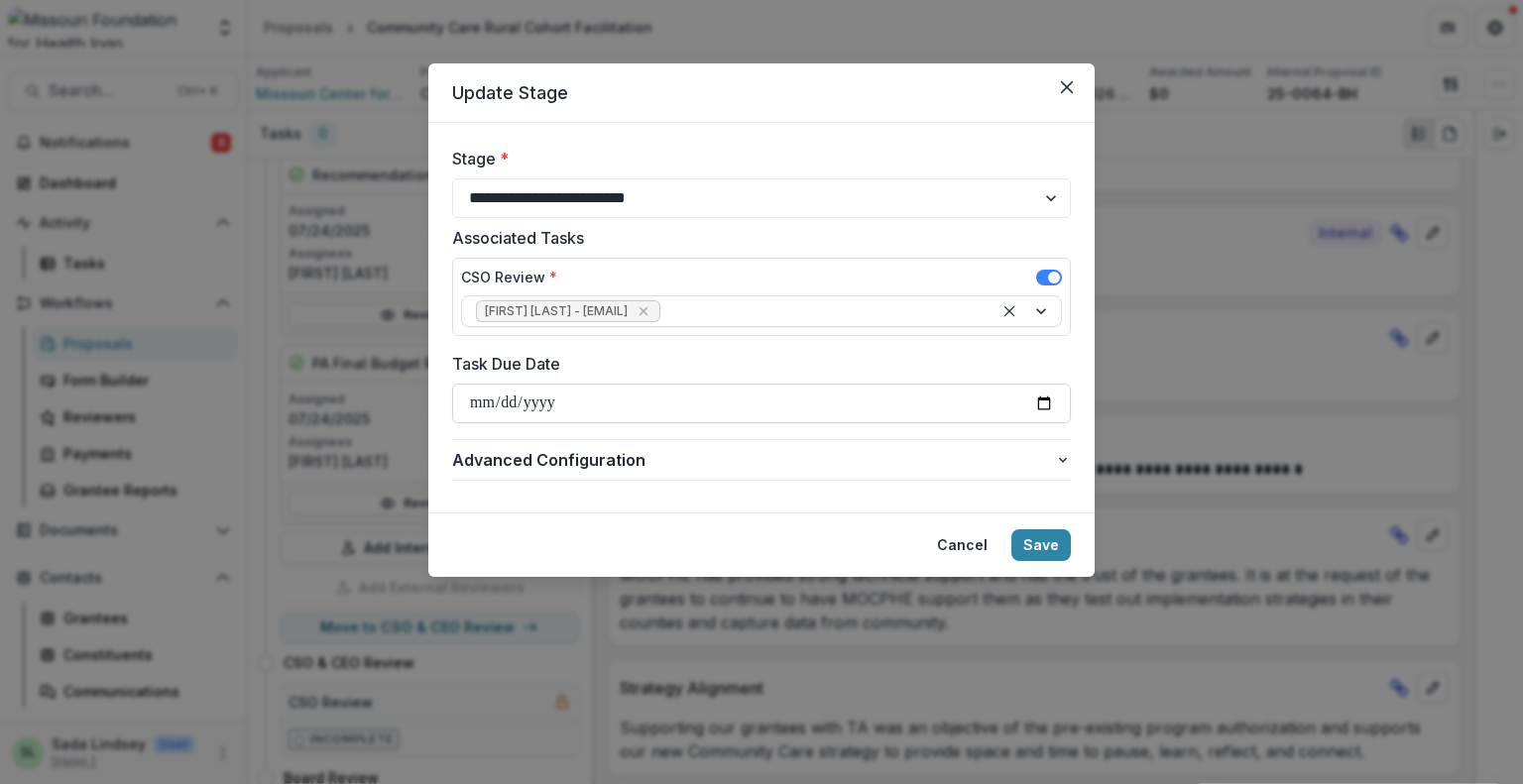 click on "Task Due Date" at bounding box center [762, 403] 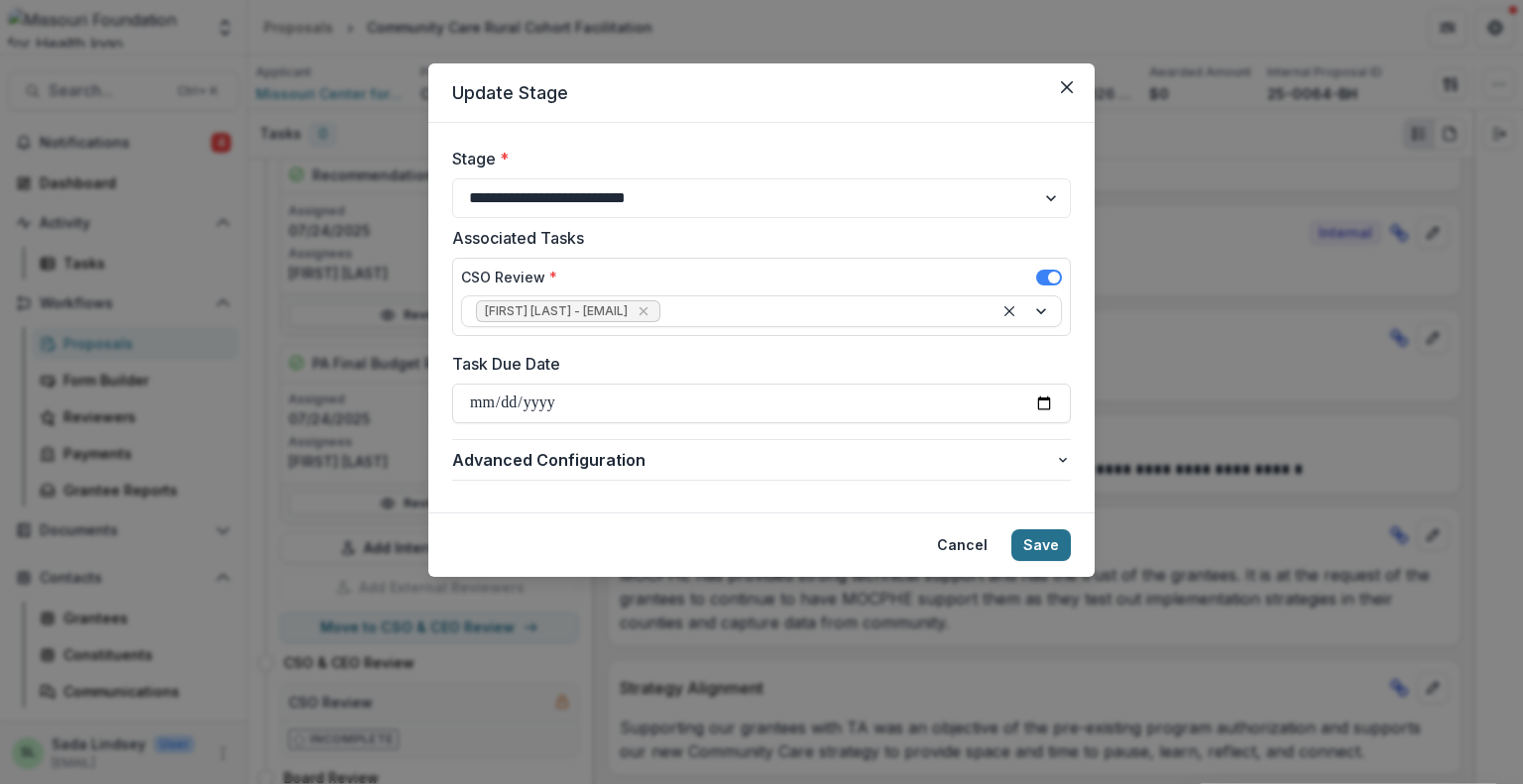 click on "Save" at bounding box center (1041, 545) 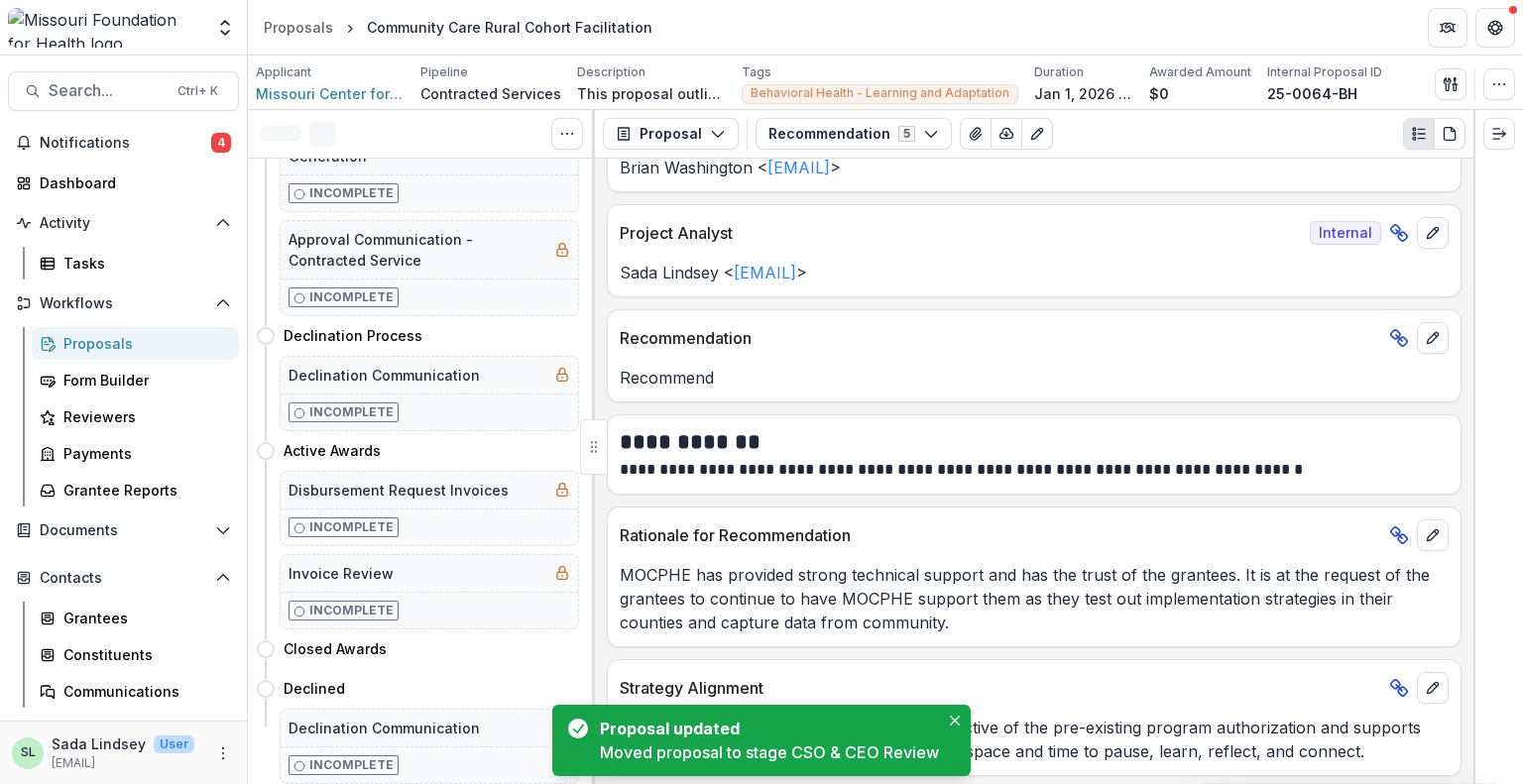 scroll, scrollTop: 0, scrollLeft: 0, axis: both 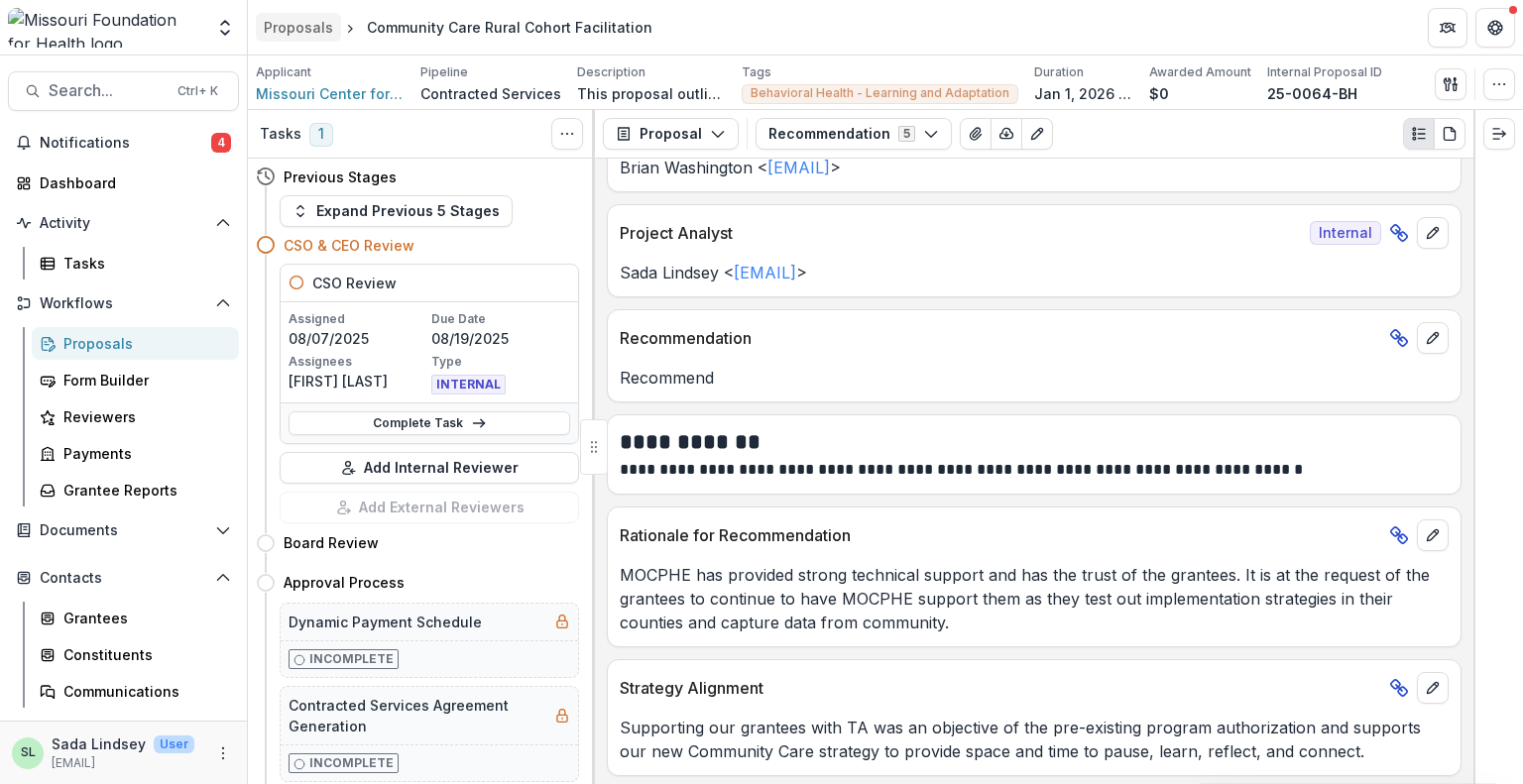 click on "Proposals" at bounding box center (298, 27) 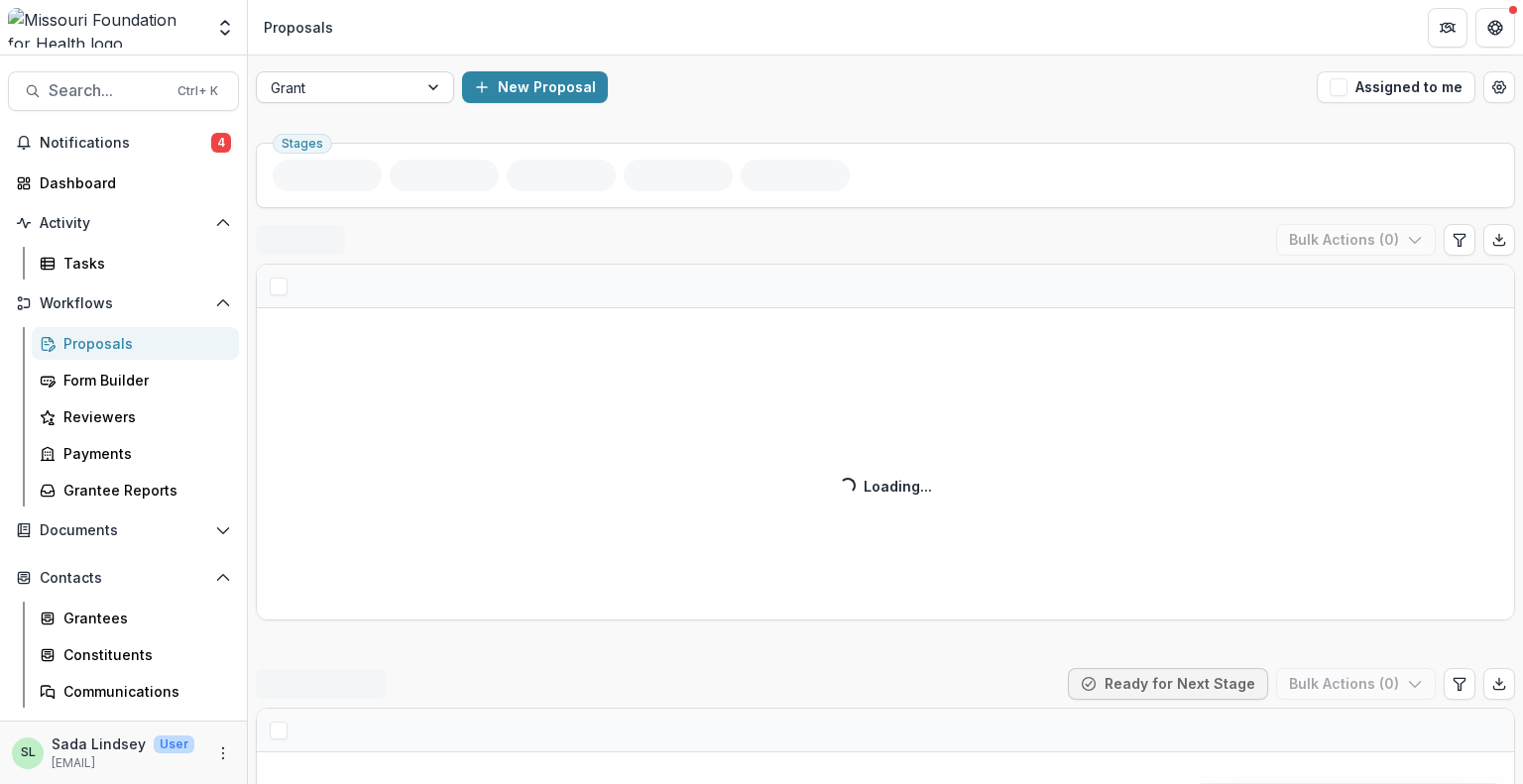 click at bounding box center [337, 87] 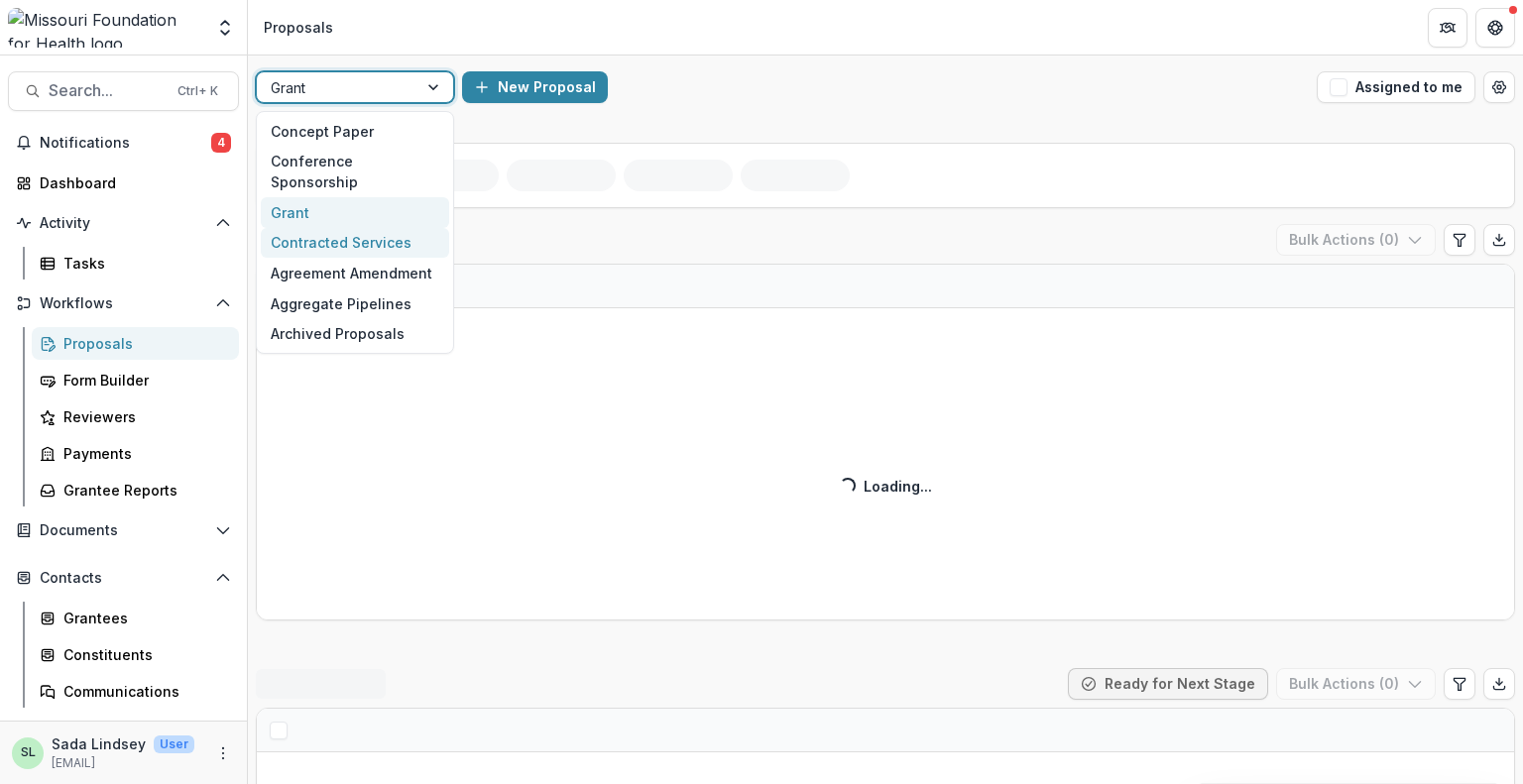 click on "Contracted Services" at bounding box center [355, 243] 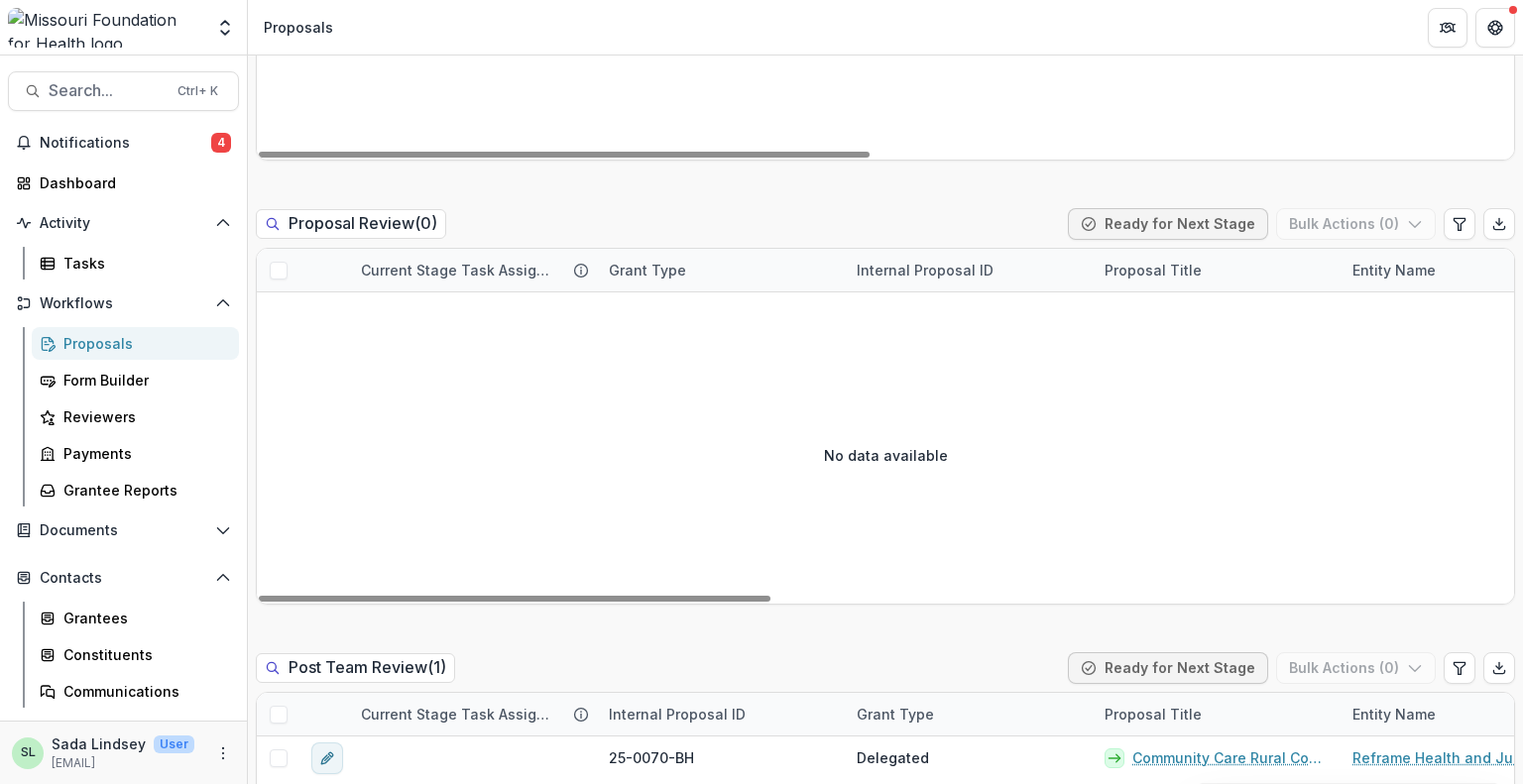 scroll, scrollTop: 1784, scrollLeft: 0, axis: vertical 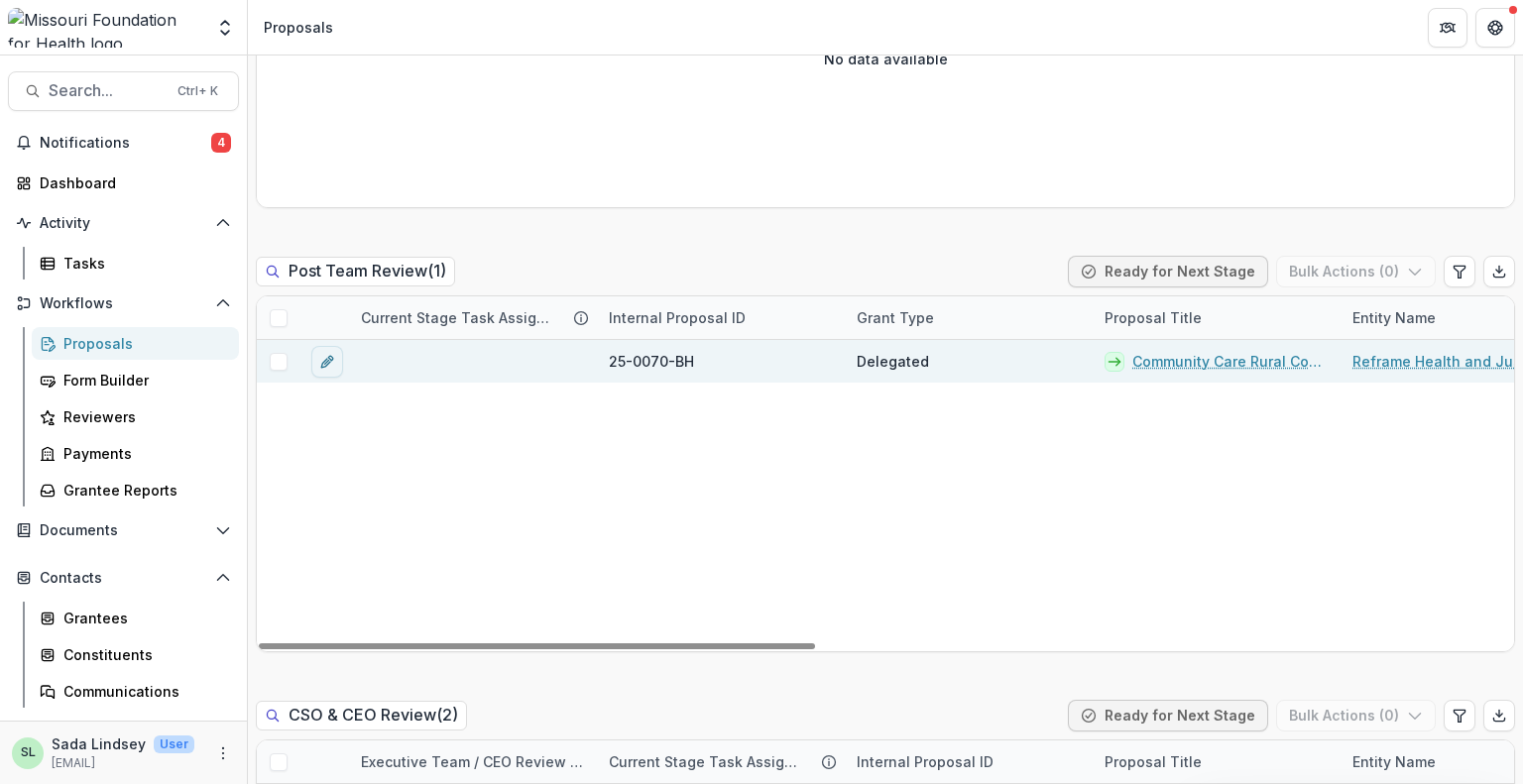 click on "Community Care Rural Cohort" at bounding box center [1230, 361] 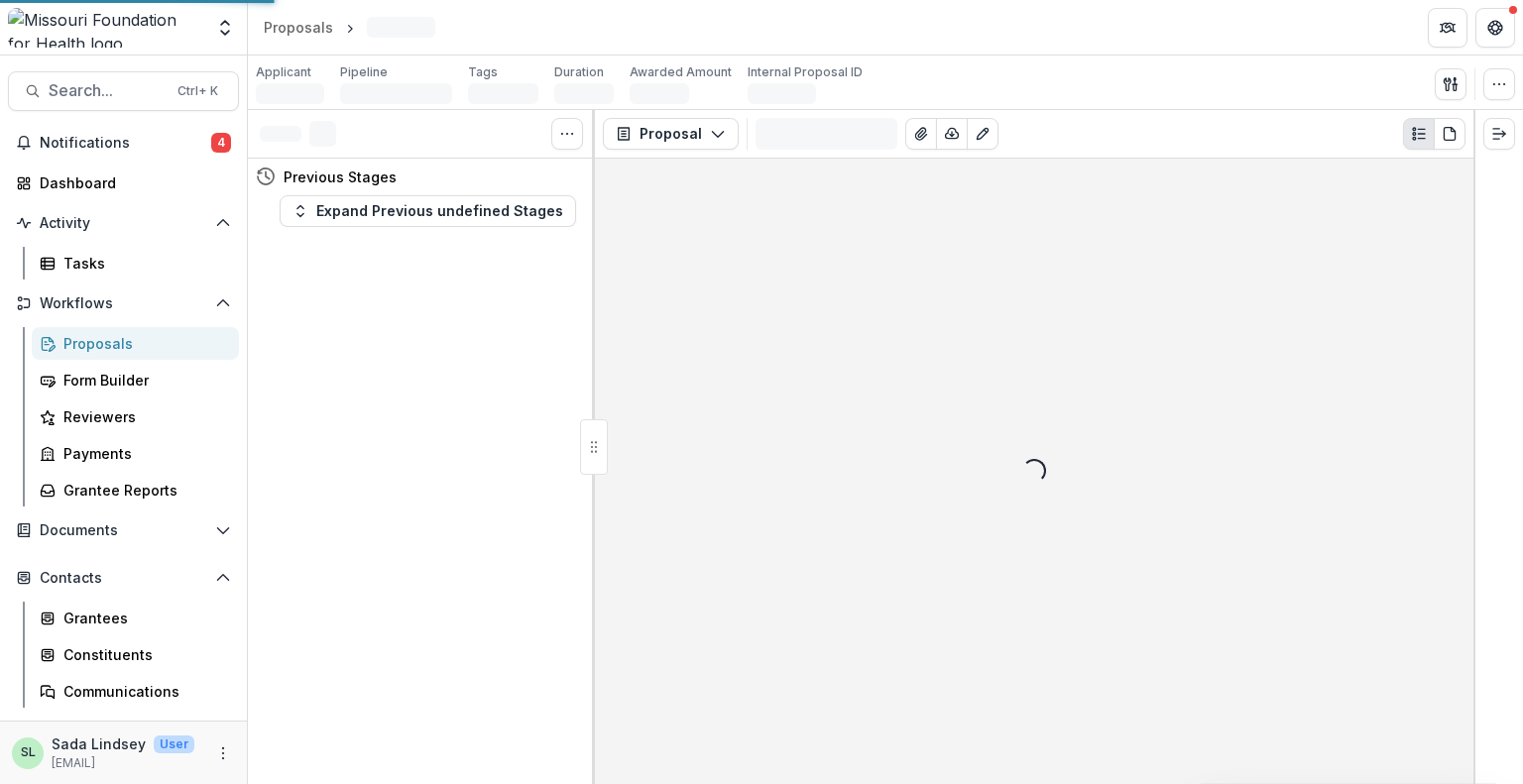 scroll, scrollTop: 0, scrollLeft: 0, axis: both 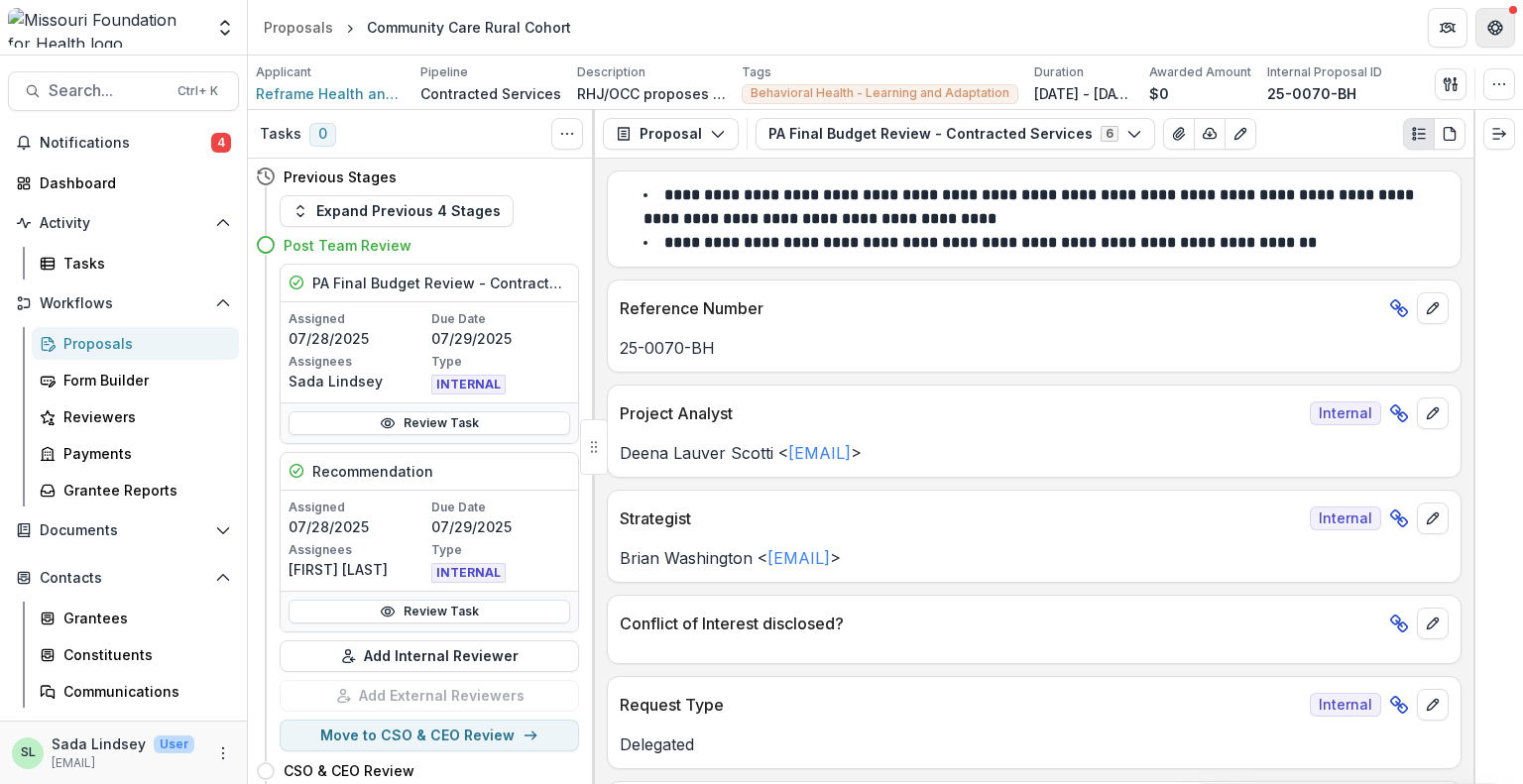 click 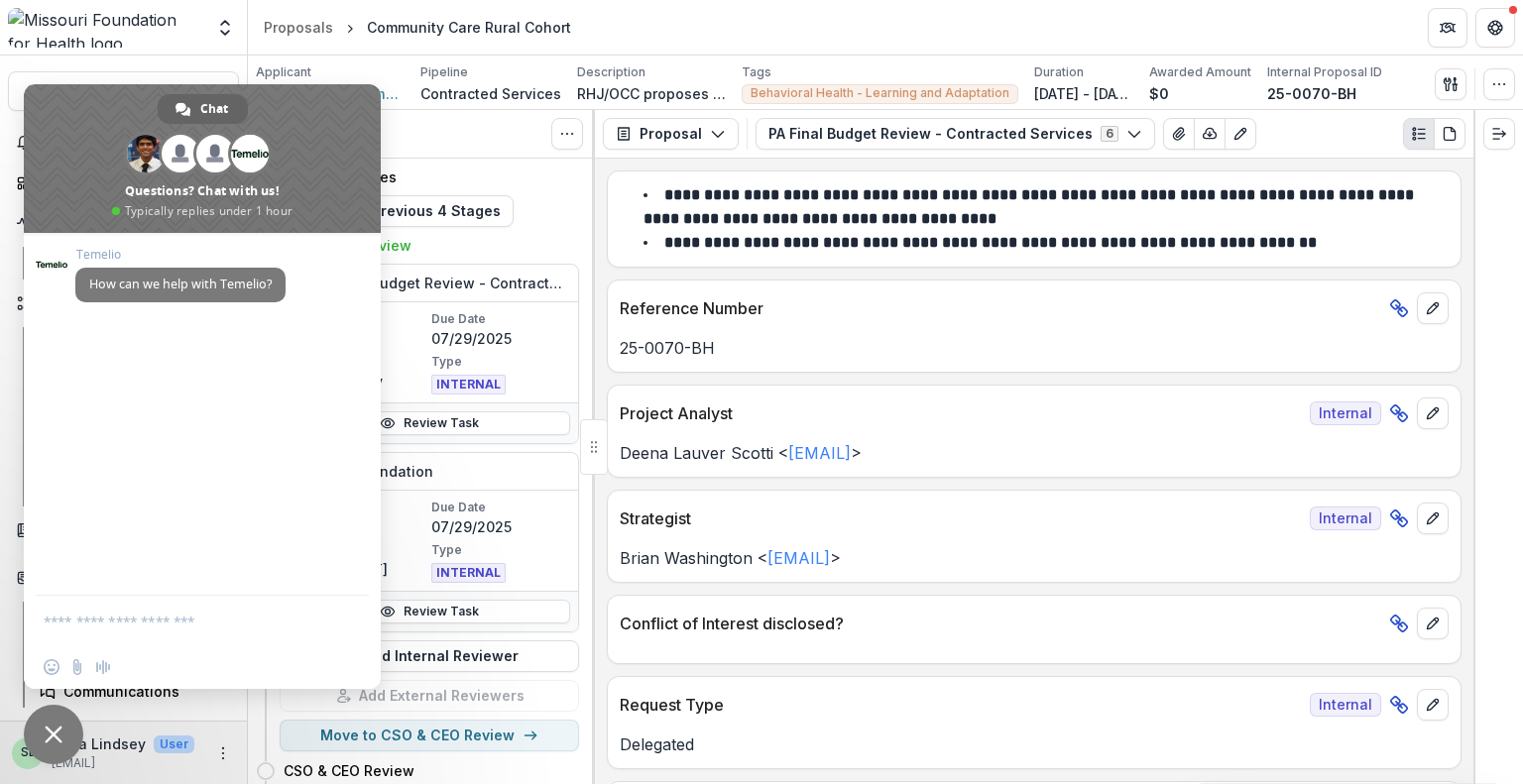 click at bounding box center (54, 734) 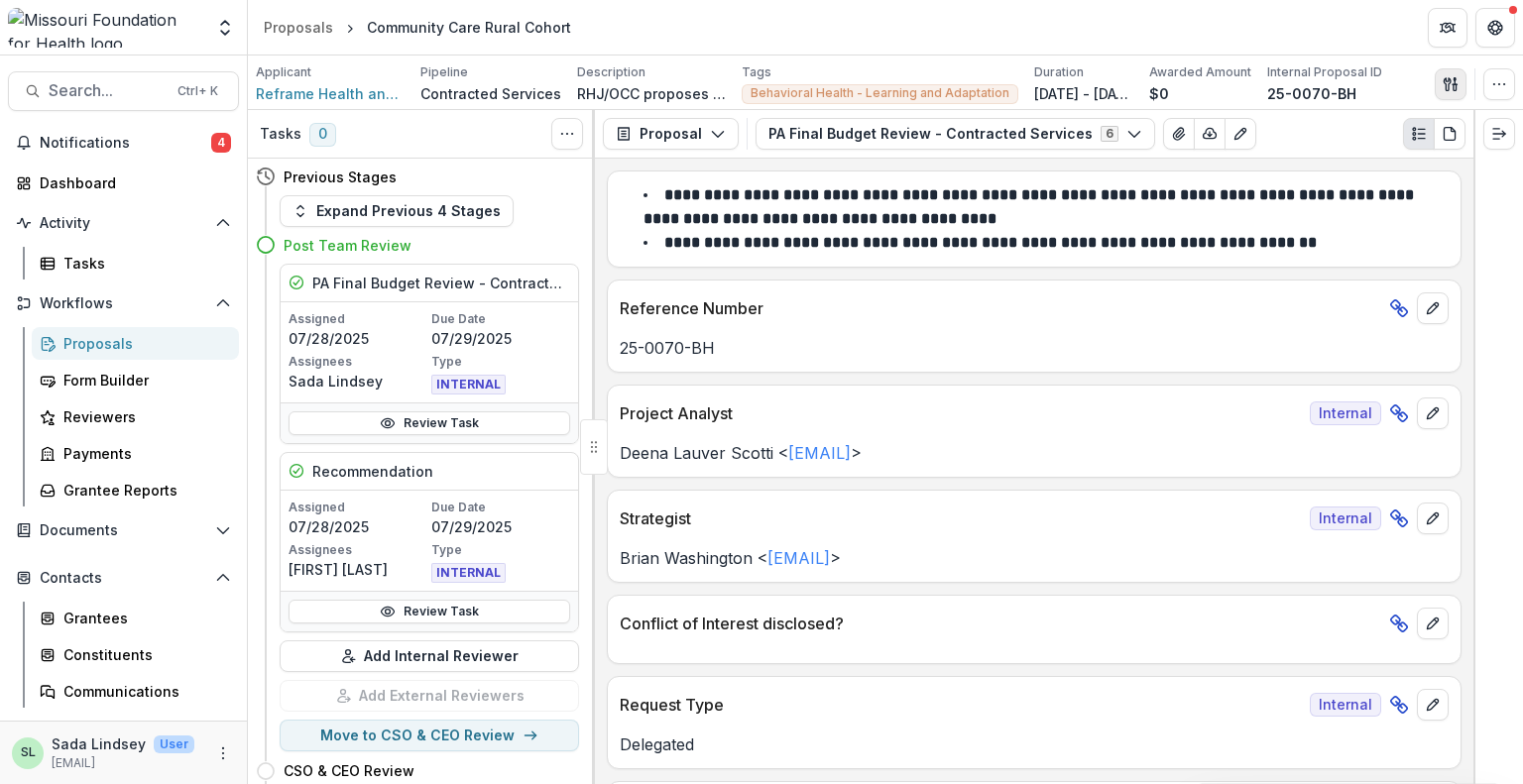 click 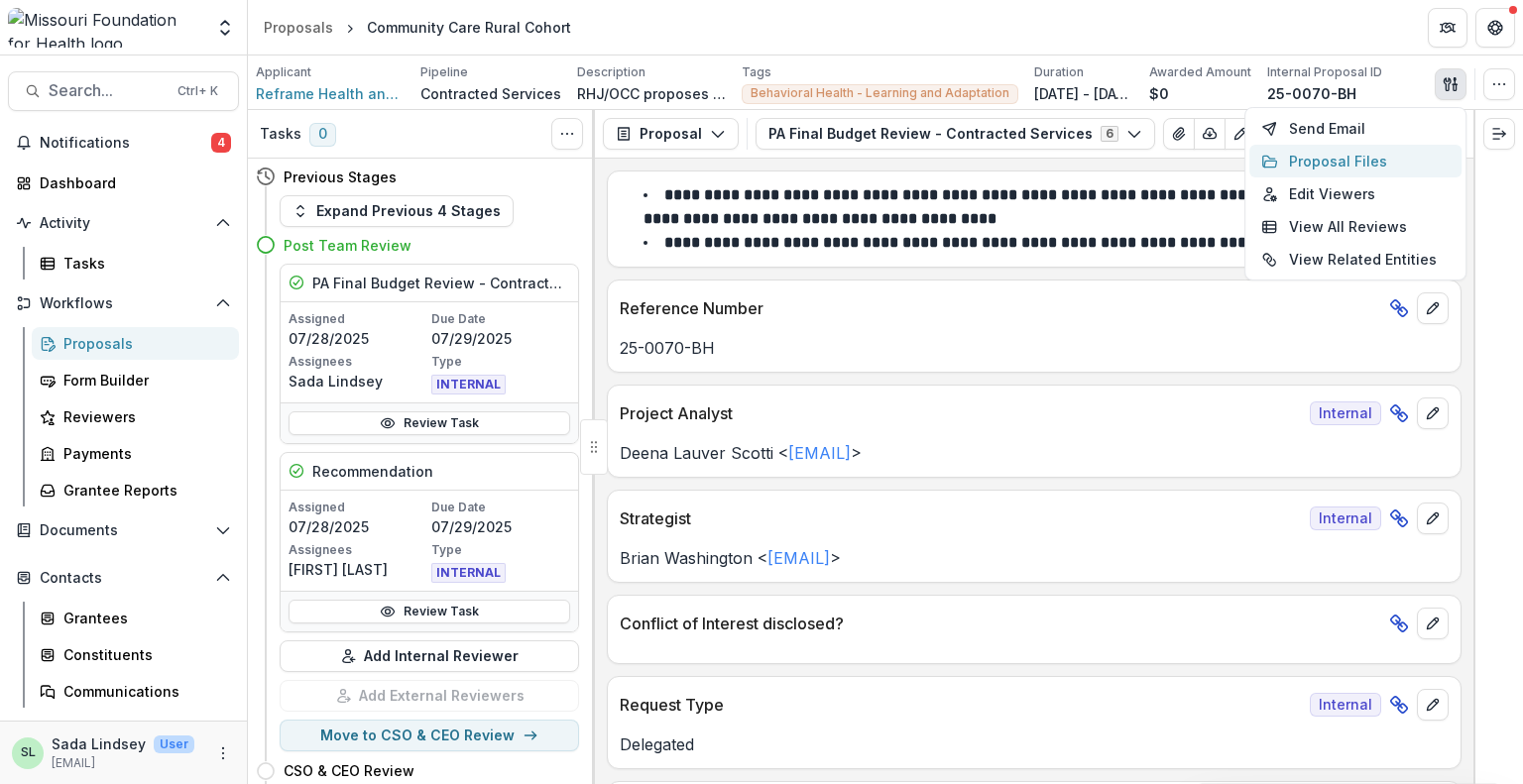 click on "Proposal Files" at bounding box center [1355, 161] 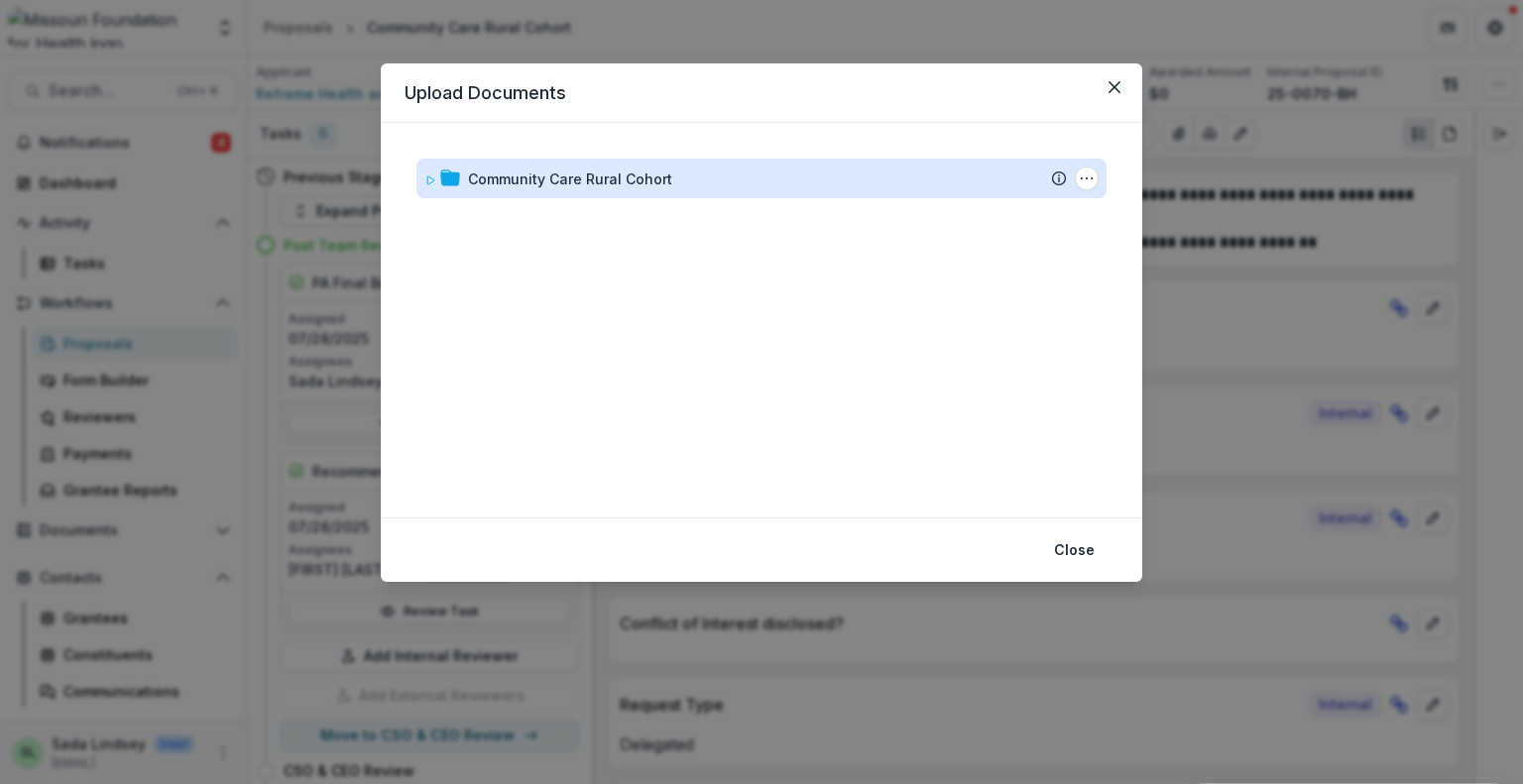 click on "Community Care Rural Cohort" at bounding box center [570, 178] 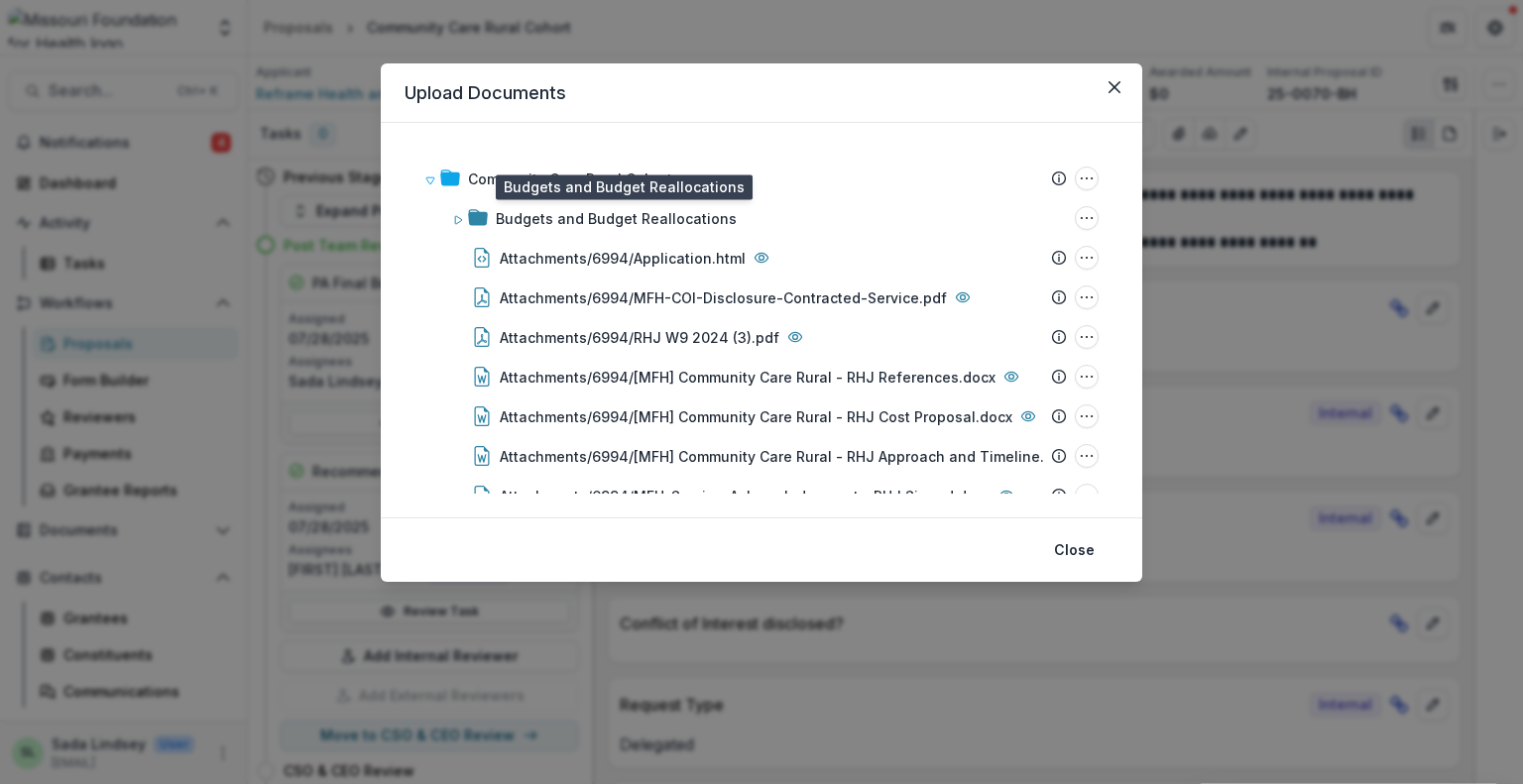 click on "Budgets and Budget Reallocations" at bounding box center [616, 218] 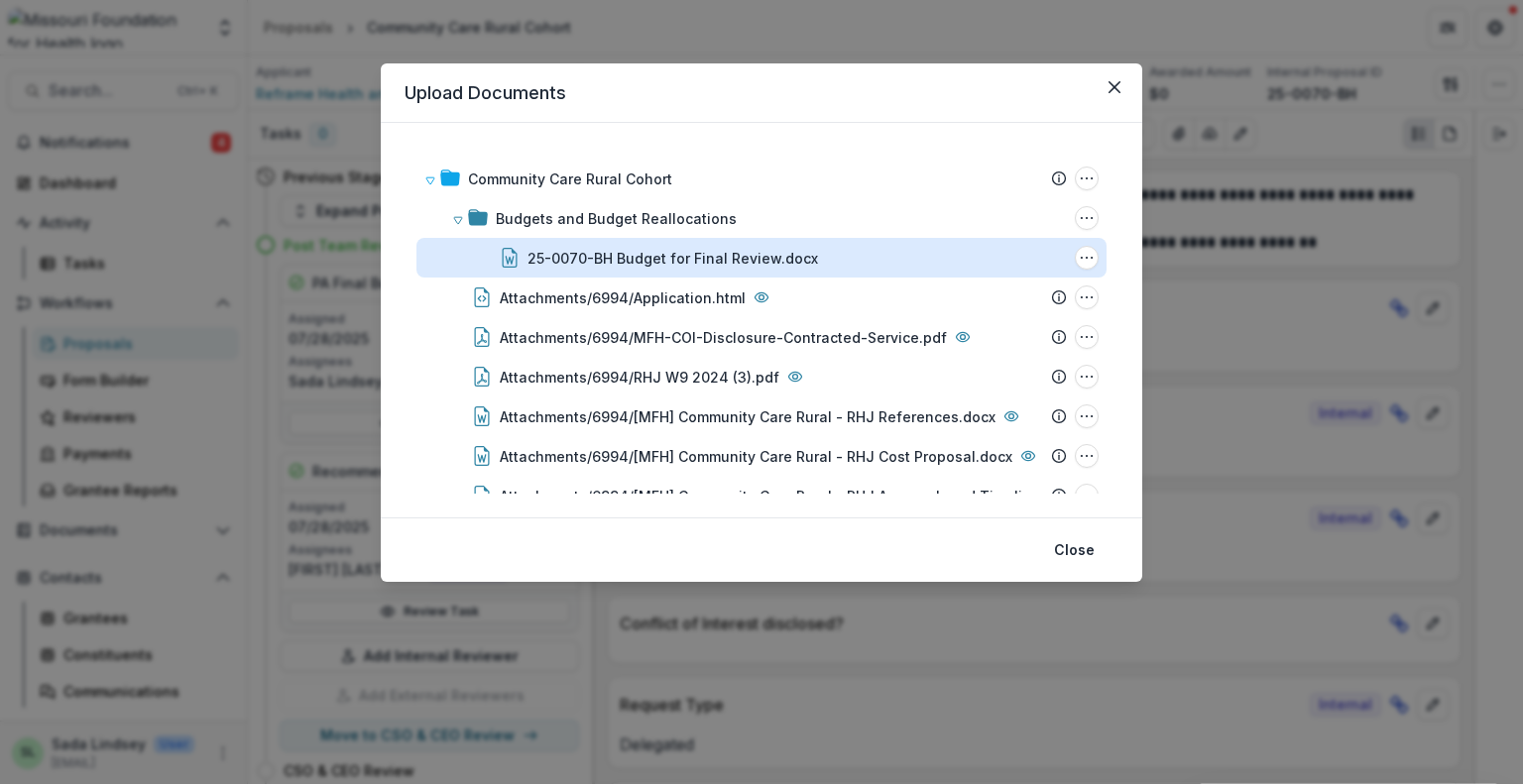 click on "25-0070-BH Budget for Final Review.docx" at bounding box center [672, 258] 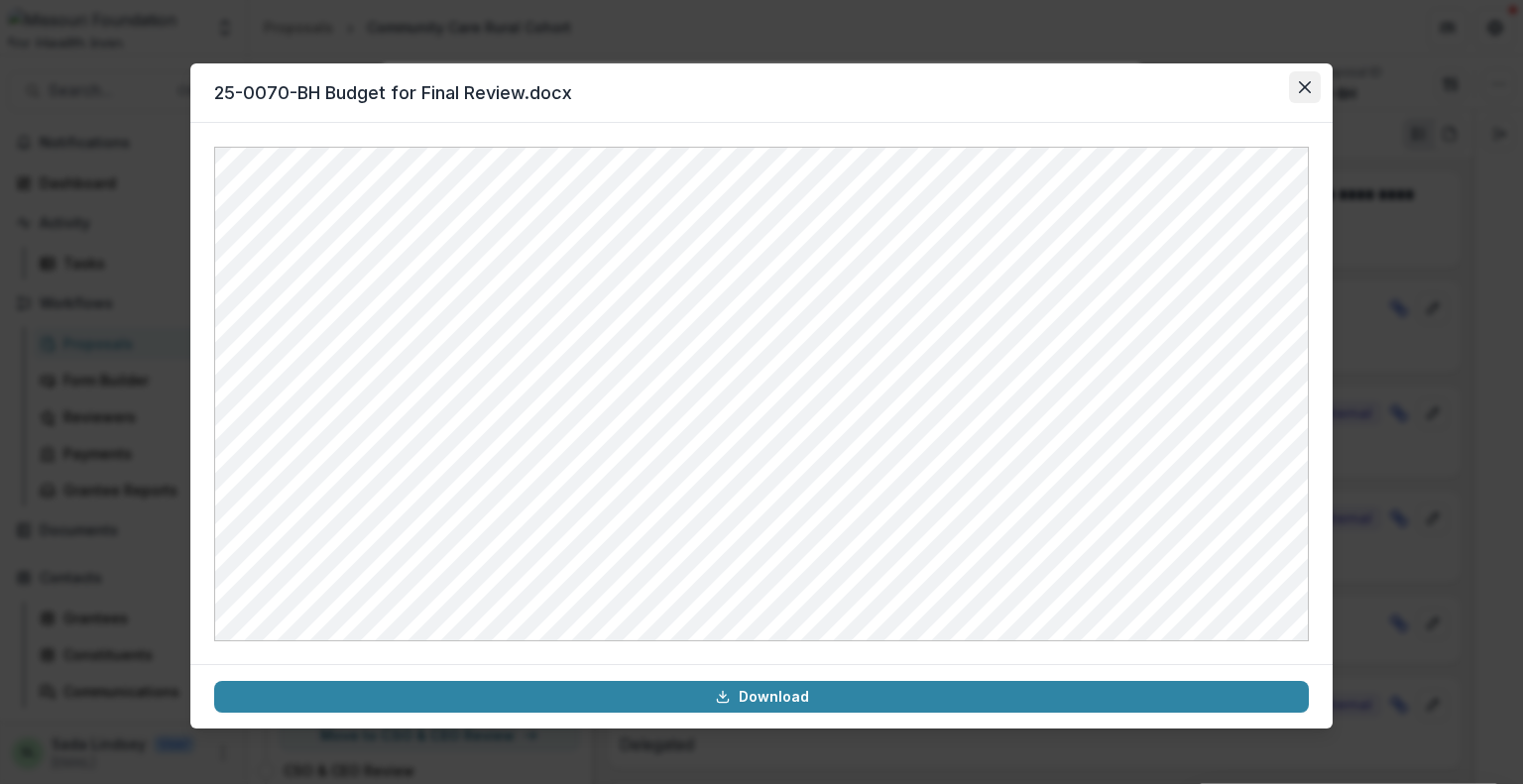 click at bounding box center (1305, 87) 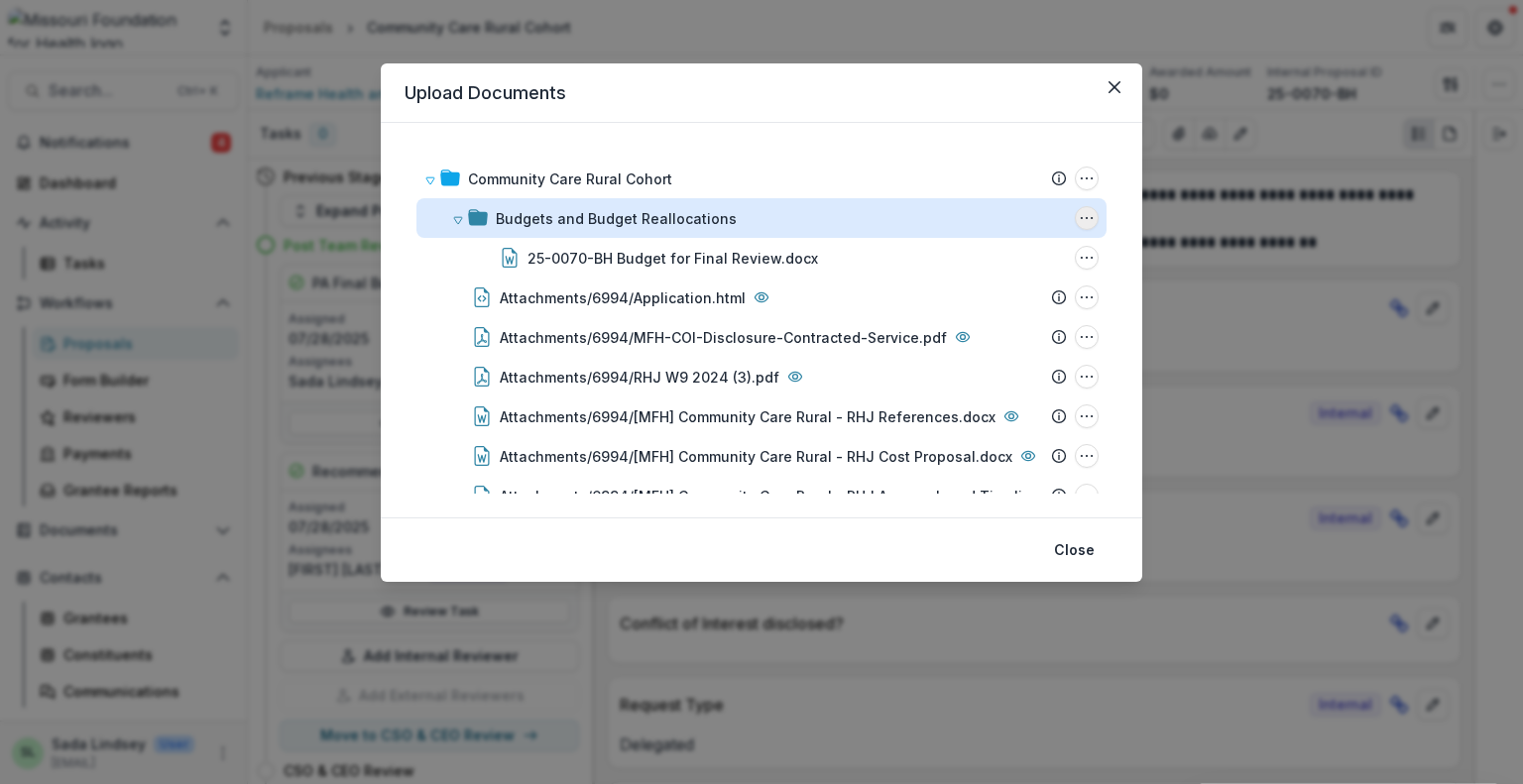 click 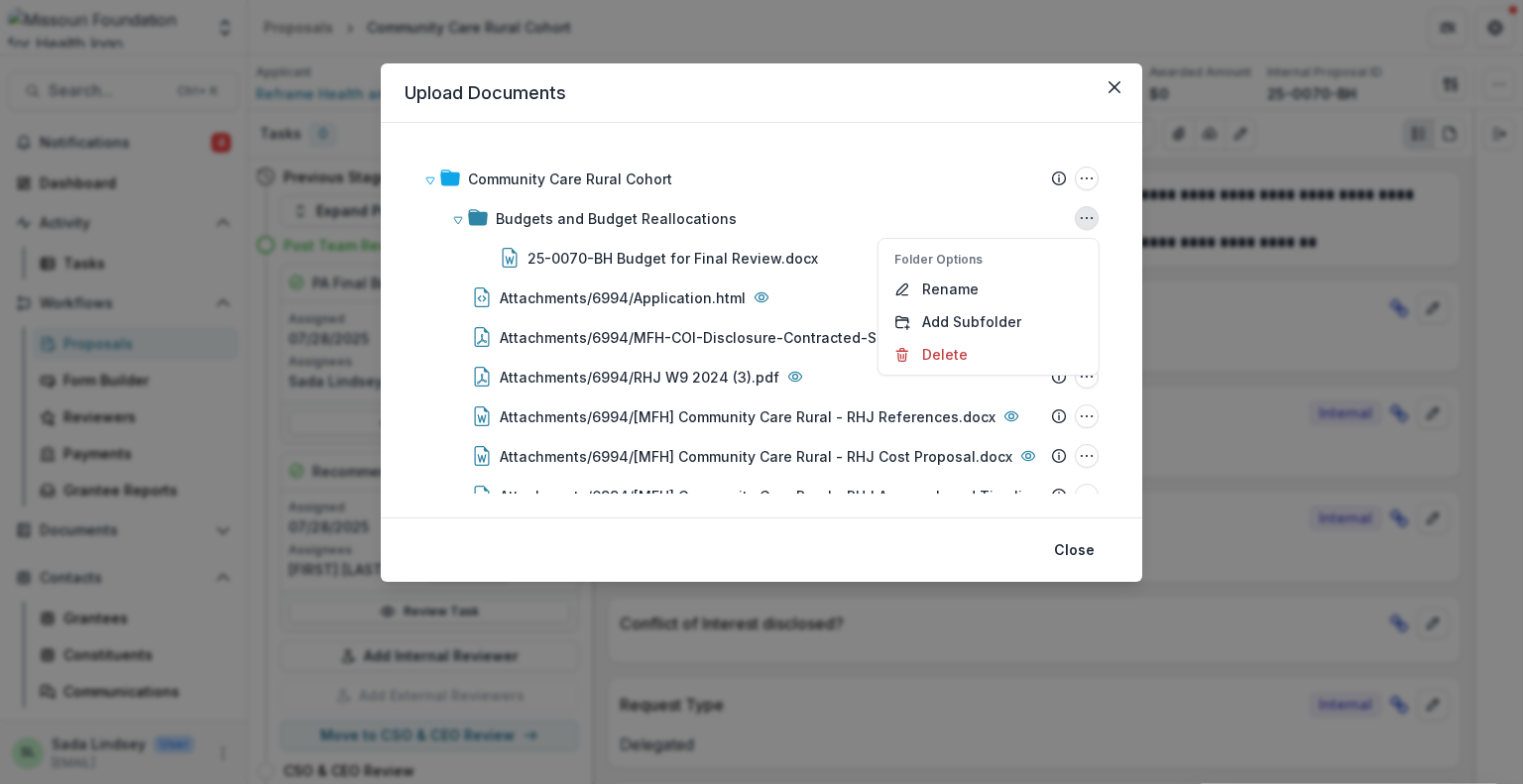 click on "Community Care Rural Cohort Submission Temelio Proposal Attached proposal documents Report Tasks No tasks Folder Options Rename Add Subfolder Delete Budgets and Budget Reallocations Folder Options Rename Add Subfolder Delete 25-0070-BH Budget for Final Review.docx File Options Download Rename Delete Attachments/6994/Application.html File Options Download Rename Delete Attachments/6994/MFH-COI-Disclosure-Contracted-Service.pdf File Options Download Rename Delete Attachments/6994/RHJ W9 2024 (3).pdf File Options Download Rename Delete Attachments/6994/[MFH] Community Care Rural - RHJ References.docx File Options Download Rename Delete Attachments/6994/[MFH] Community Care Rural - RHJ Cost Proposal.docx File Options Download Rename Delete Attachments/6994/[MFH] Community Care Rural - RHJ Approach and Timeline.docx File Options Download Rename Delete Attachments/6994/MFH-Service-Acknowledgement - RHJ Signed.docx File Options Download Rename Delete Proposal: Community Care Rural Cohort File Options Download Rename" at bounding box center [762, 320] 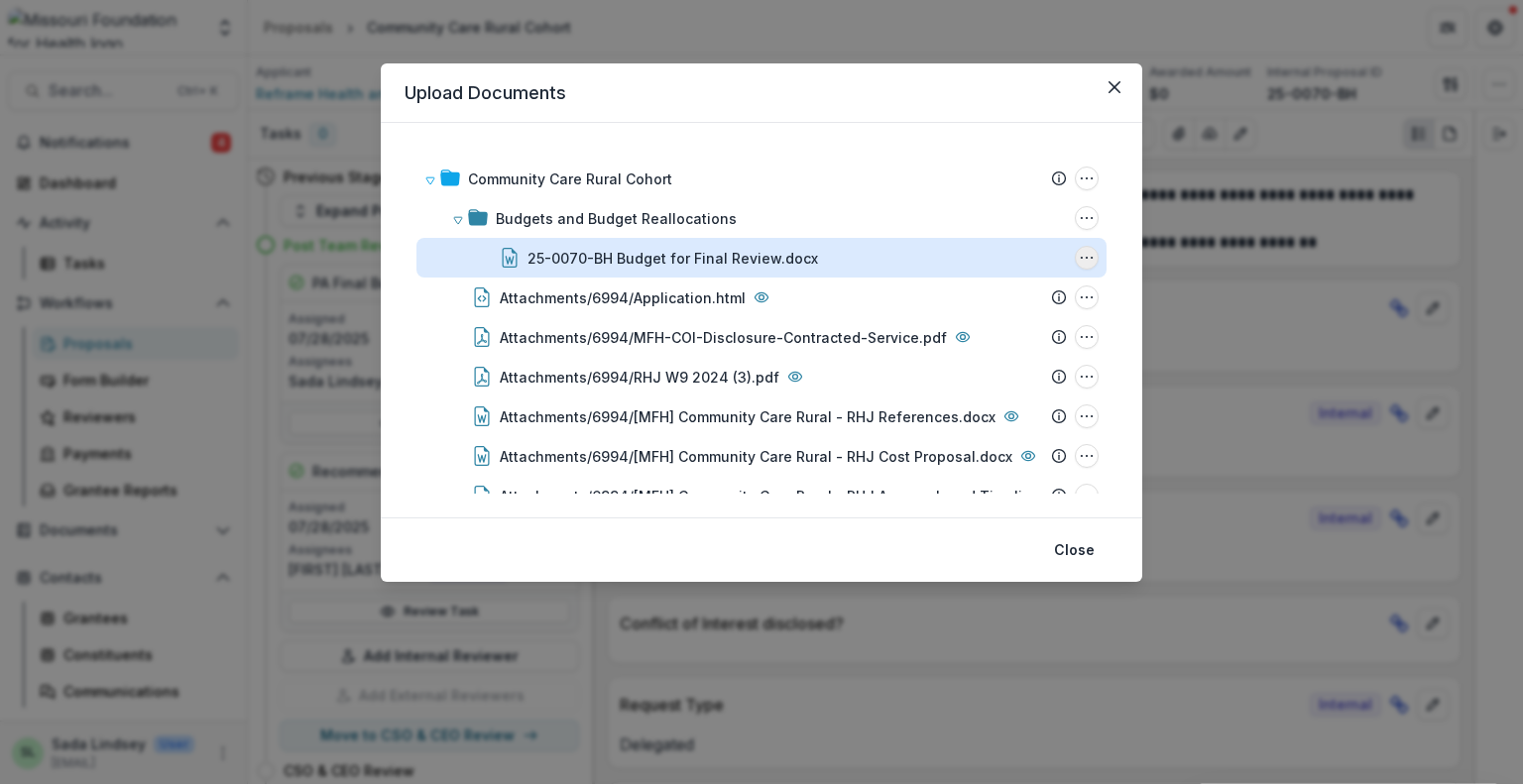 click 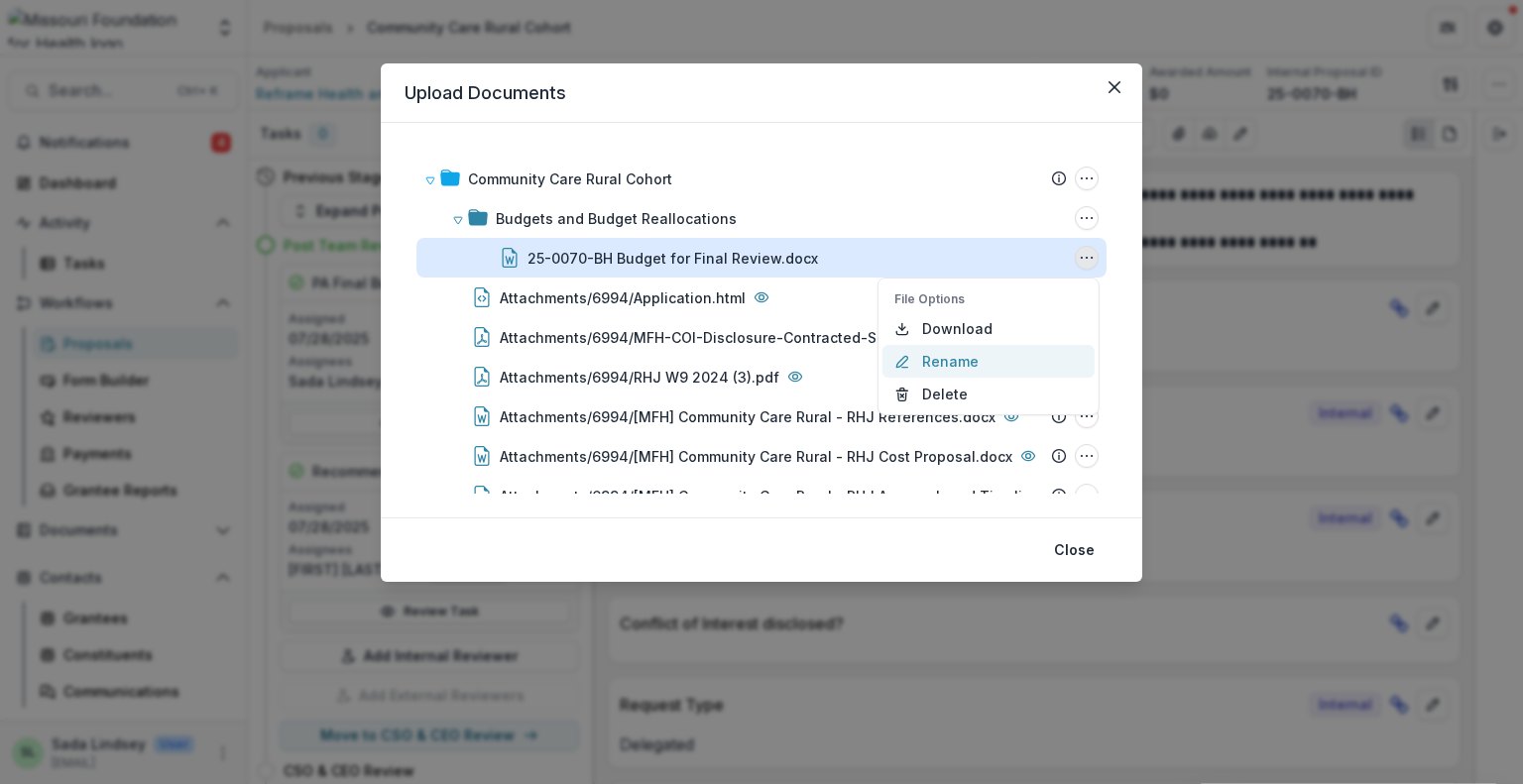 click on "Rename" at bounding box center (989, 361) 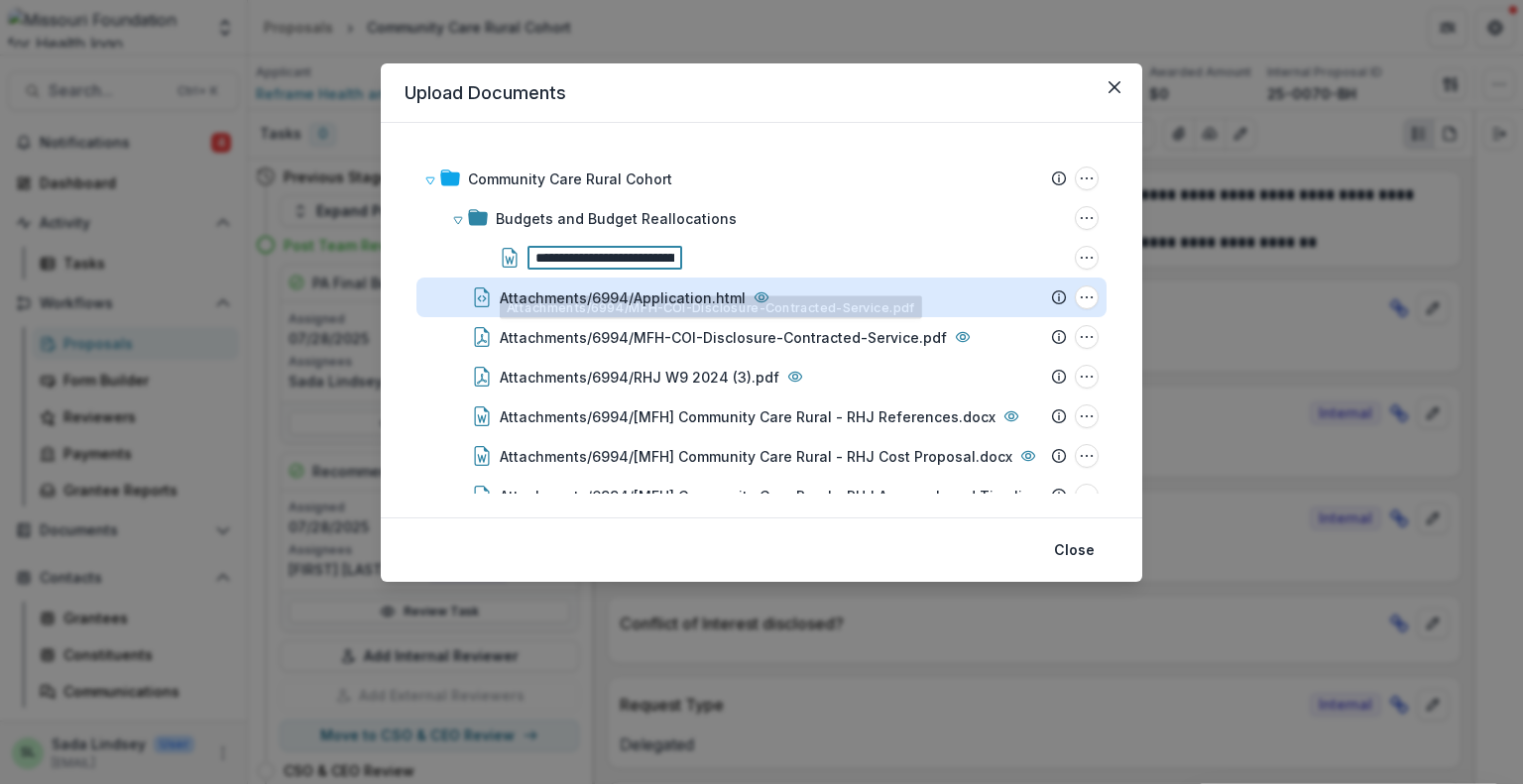 scroll, scrollTop: 0, scrollLeft: 54, axis: horizontal 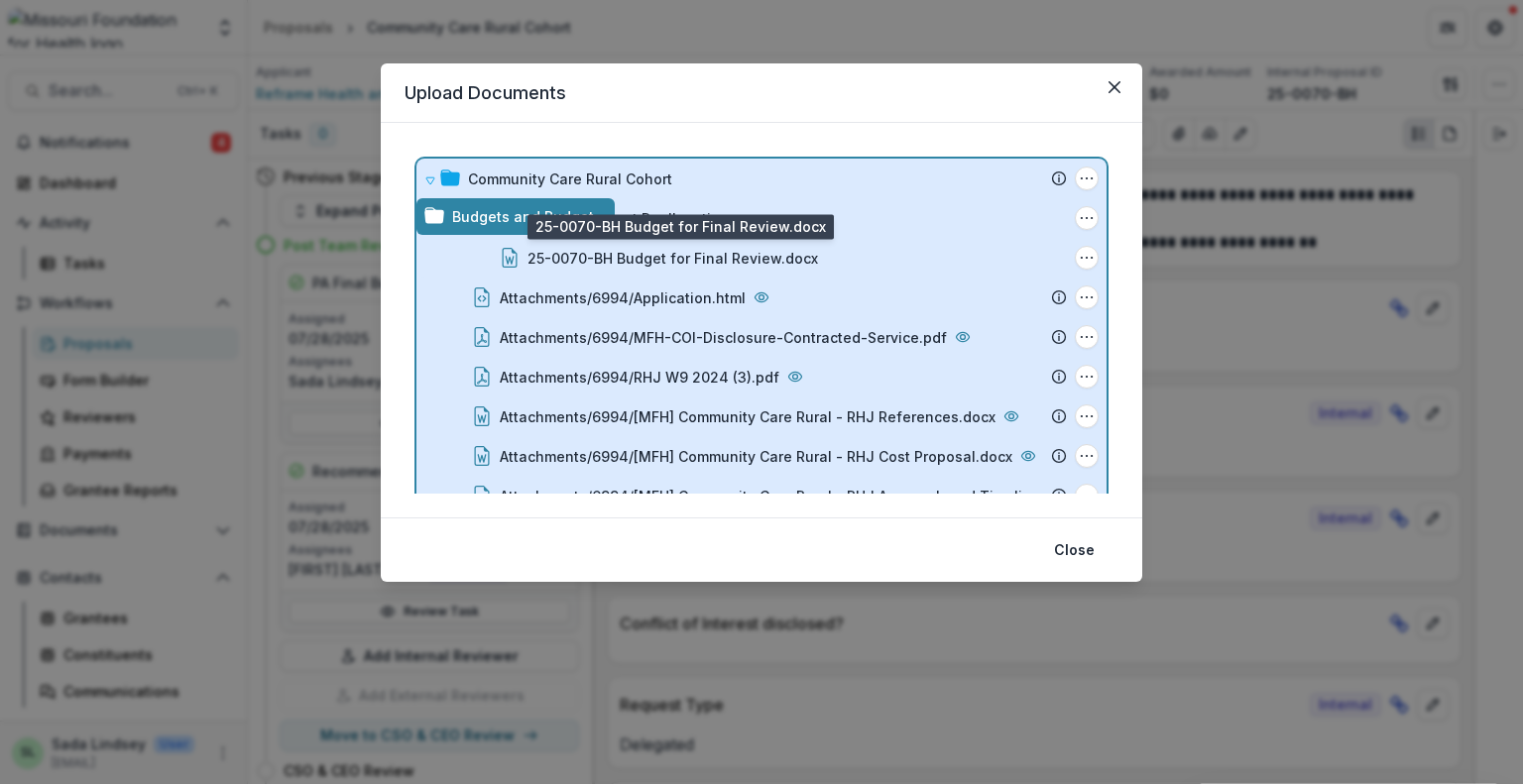 drag, startPoint x: 574, startPoint y: 257, endPoint x: 597, endPoint y: 270, distance: 26.41969 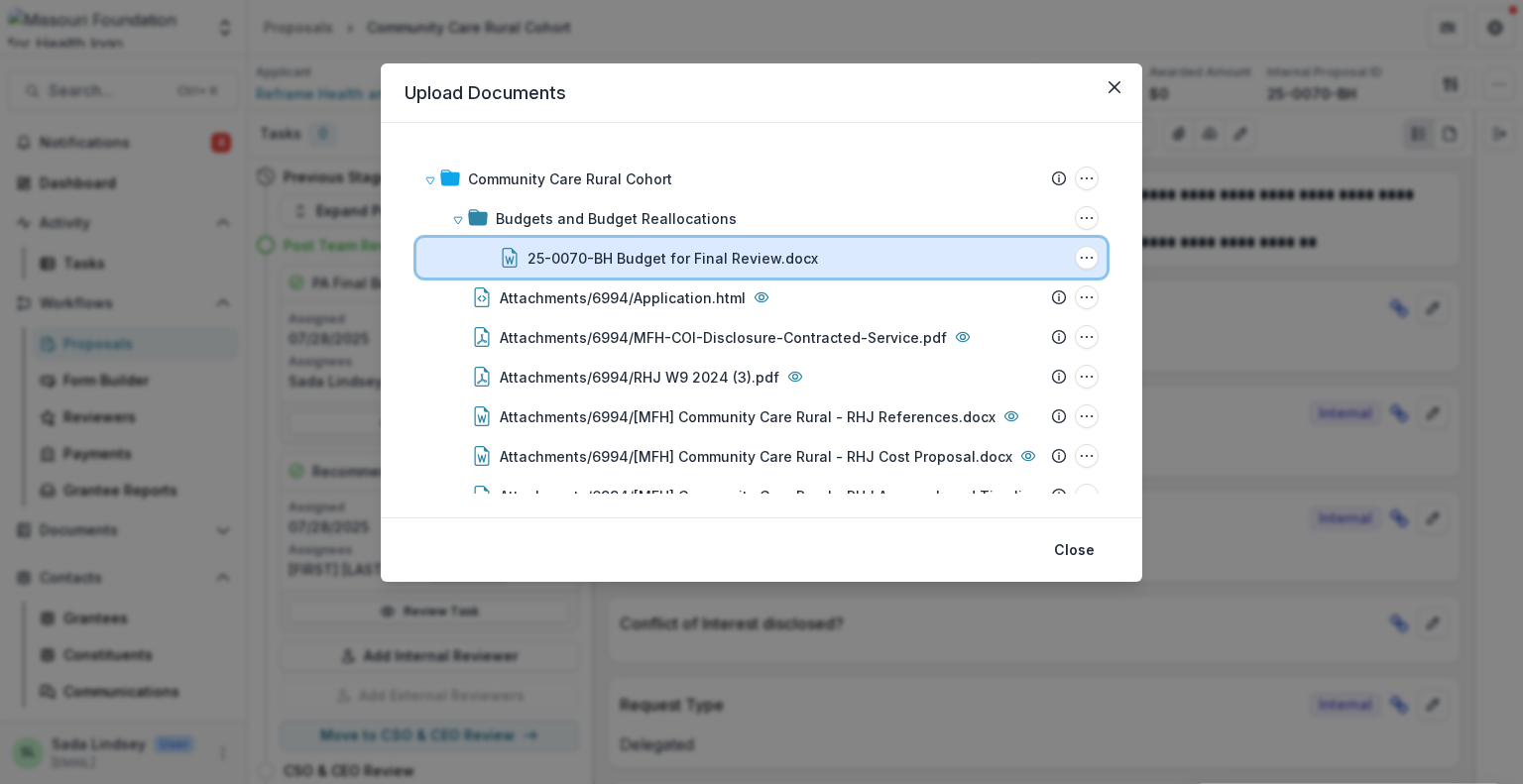 click on "25-0070-BH Budget for Final Review.docx File Options Download Rename Delete" at bounding box center [762, 258] 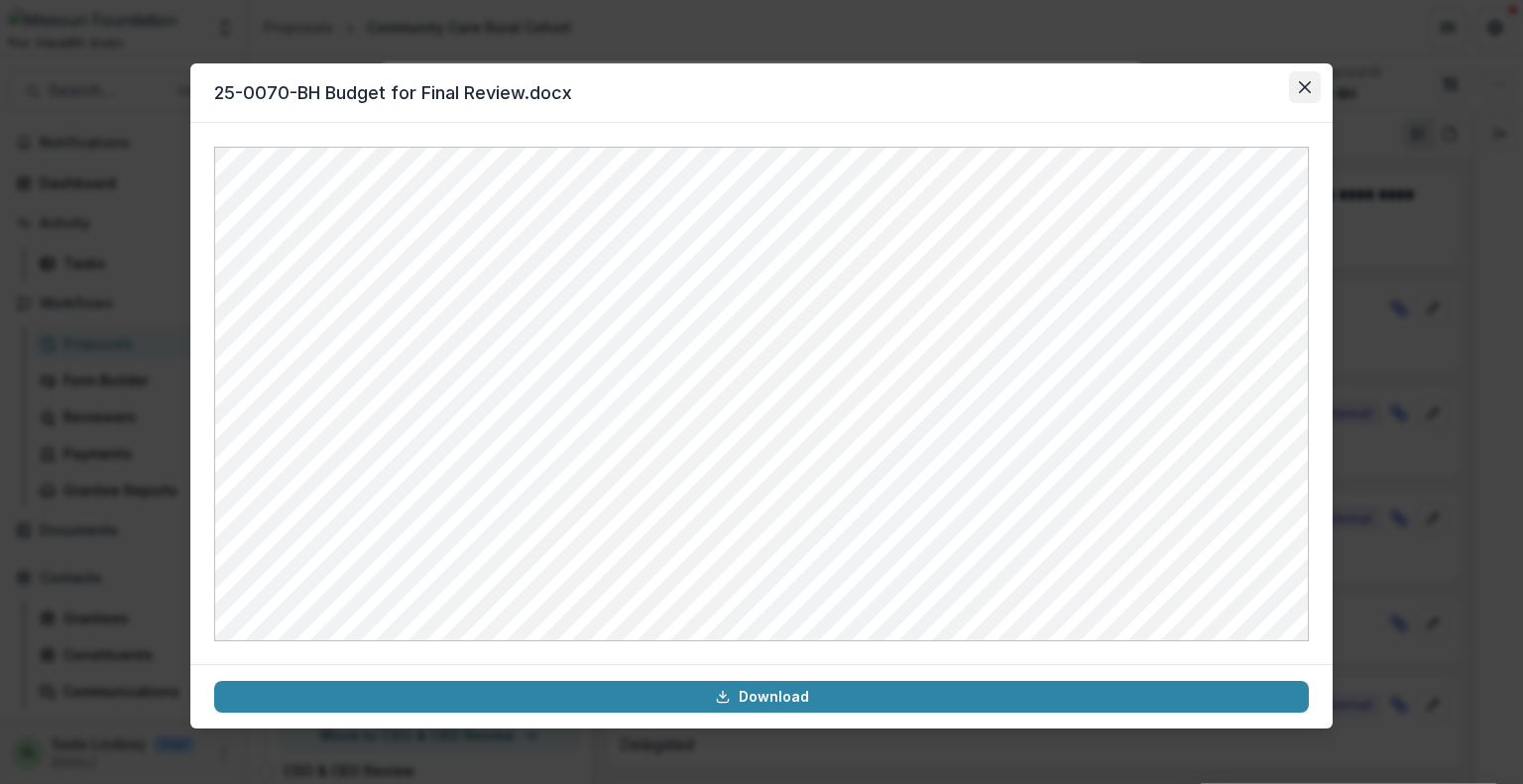 drag, startPoint x: 1284, startPoint y: 94, endPoint x: 1302, endPoint y: 87, distance: 19.313208 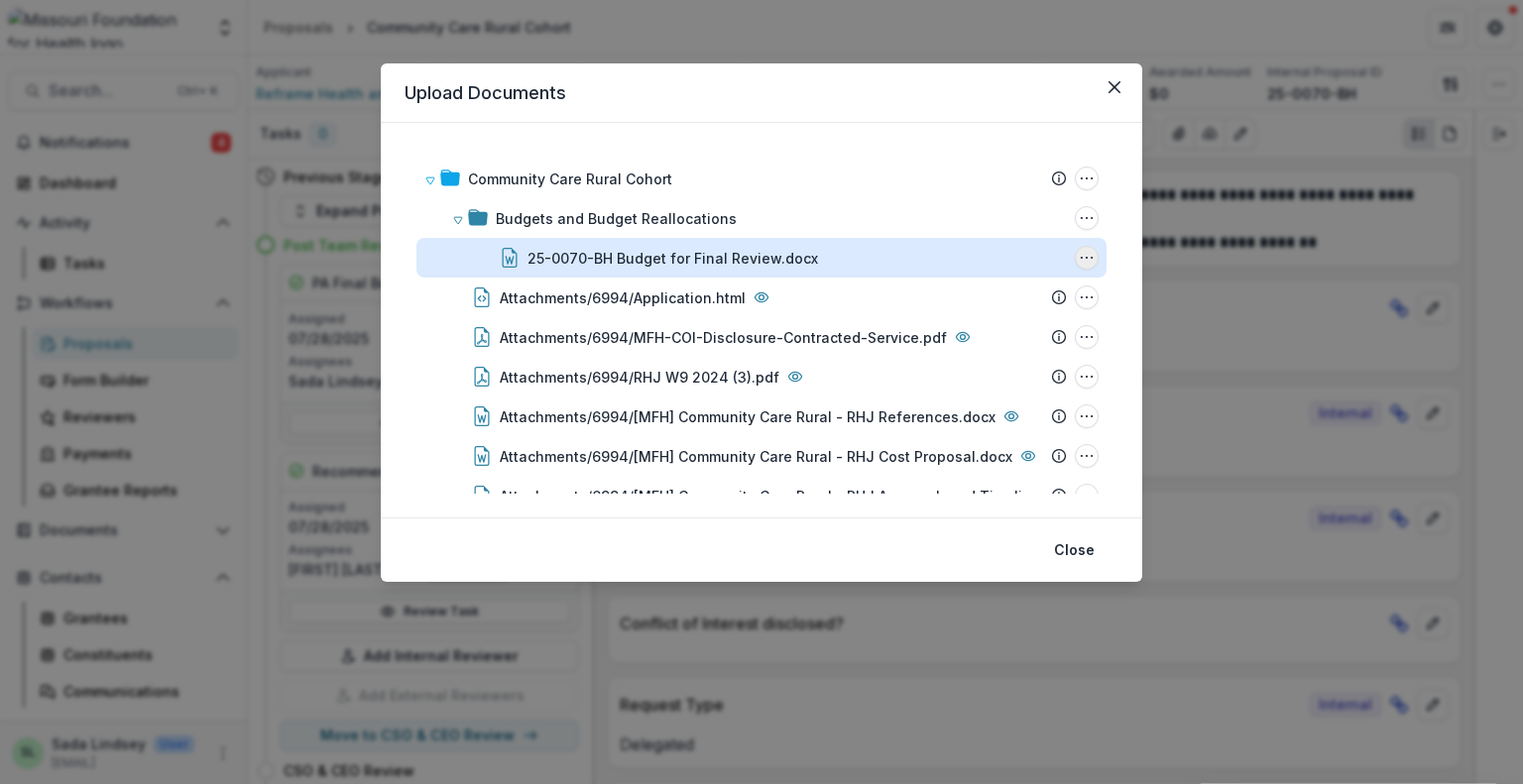 click 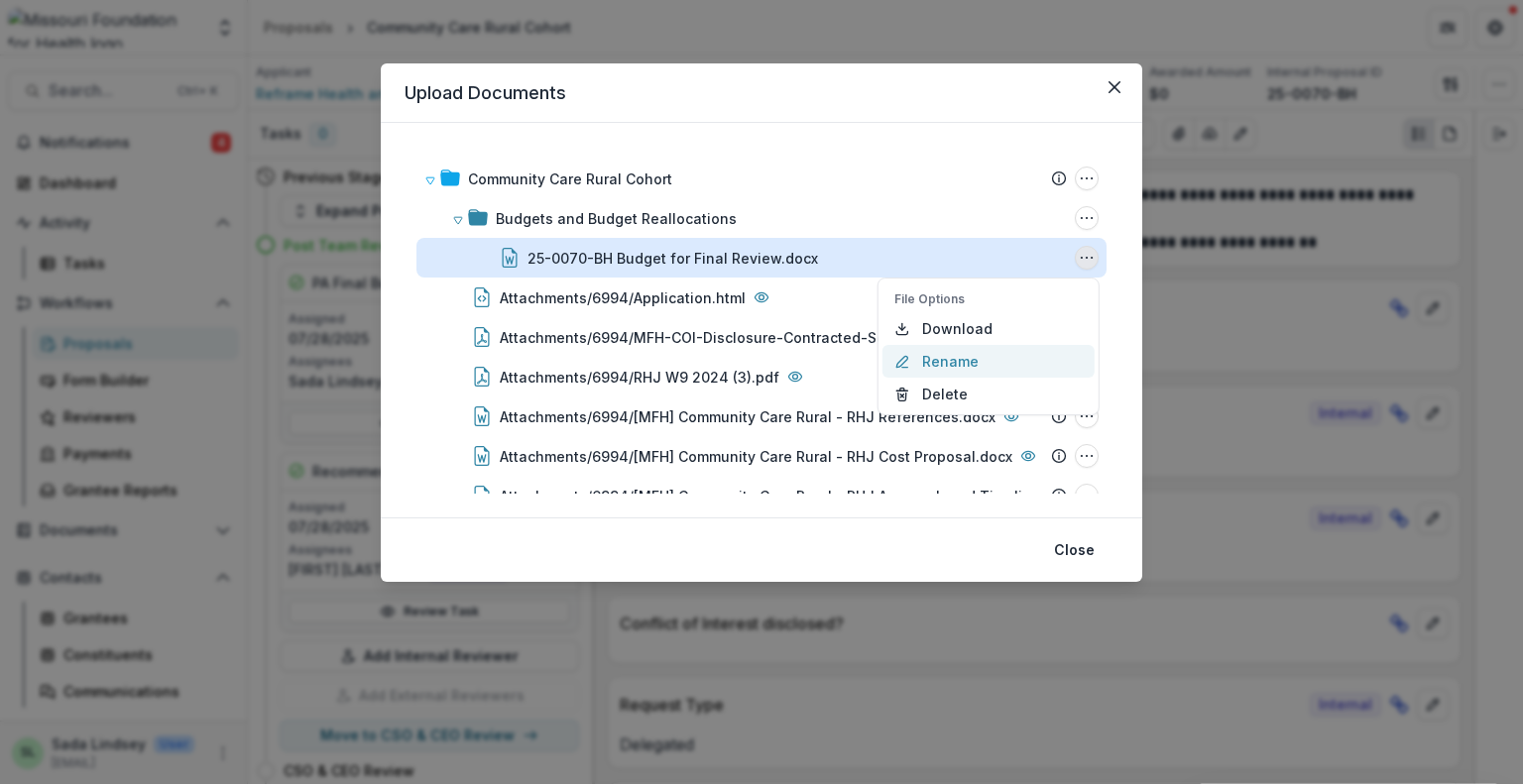 click on "Rename" at bounding box center [989, 361] 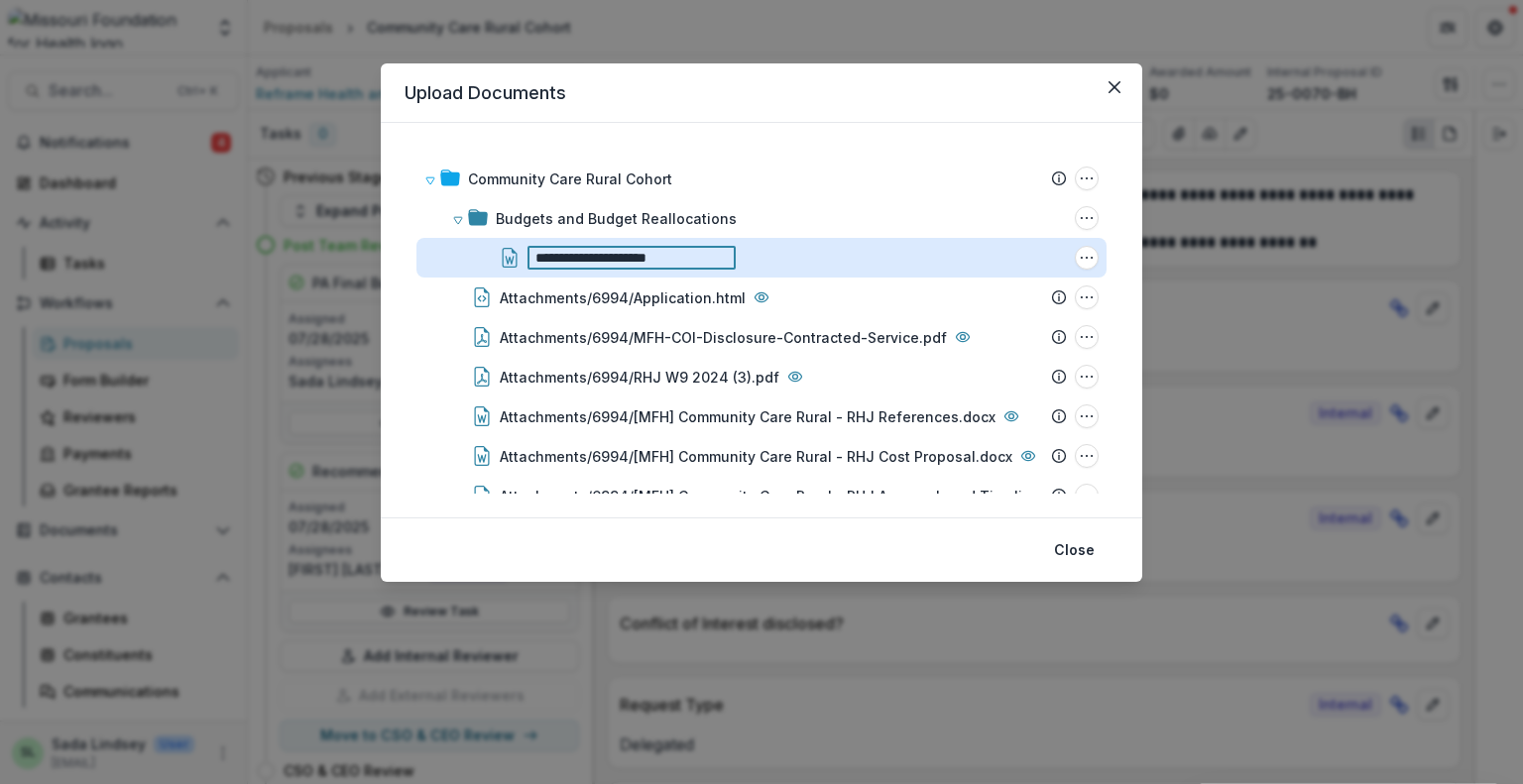 scroll, scrollTop: 0, scrollLeft: 0, axis: both 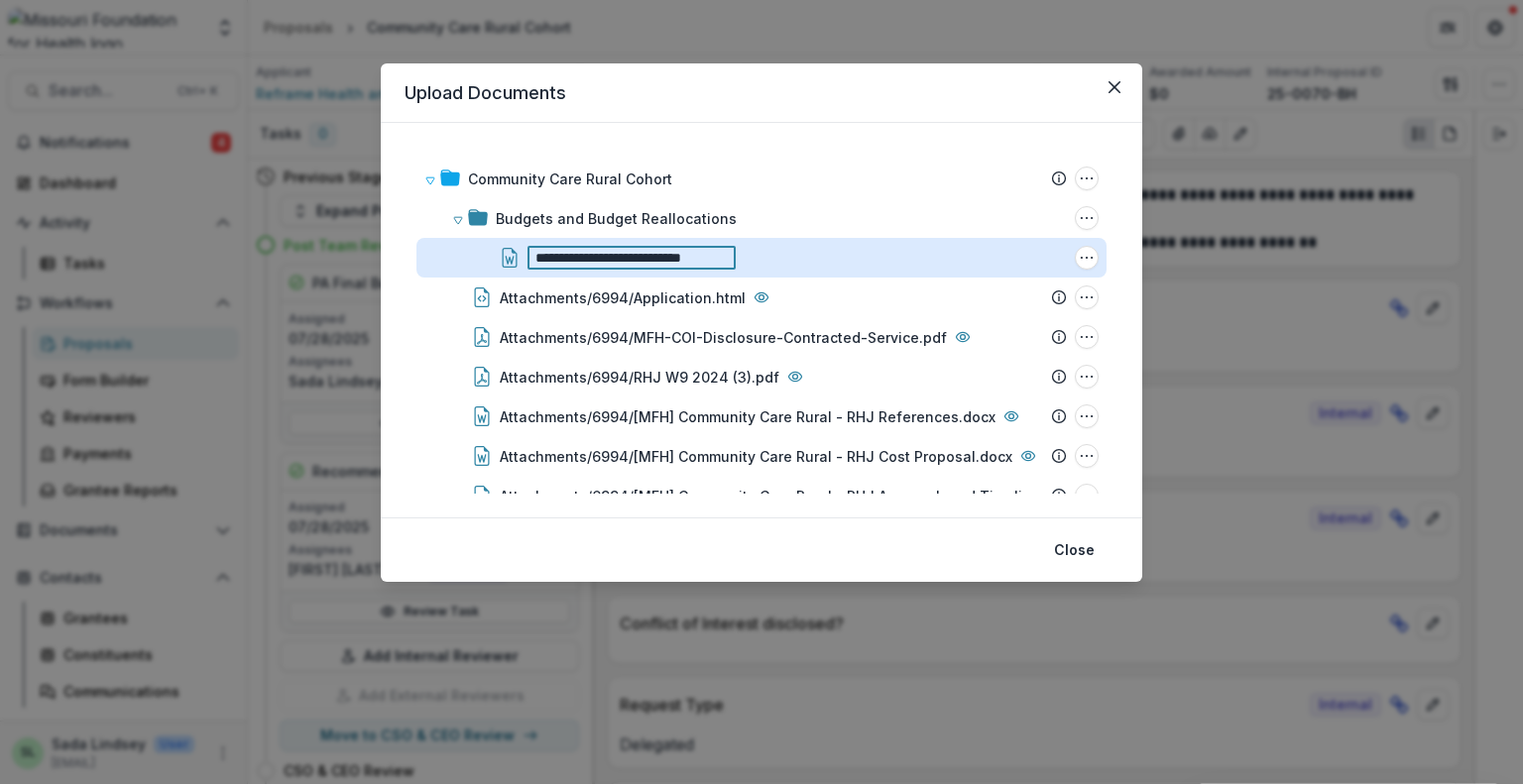 type on "**********" 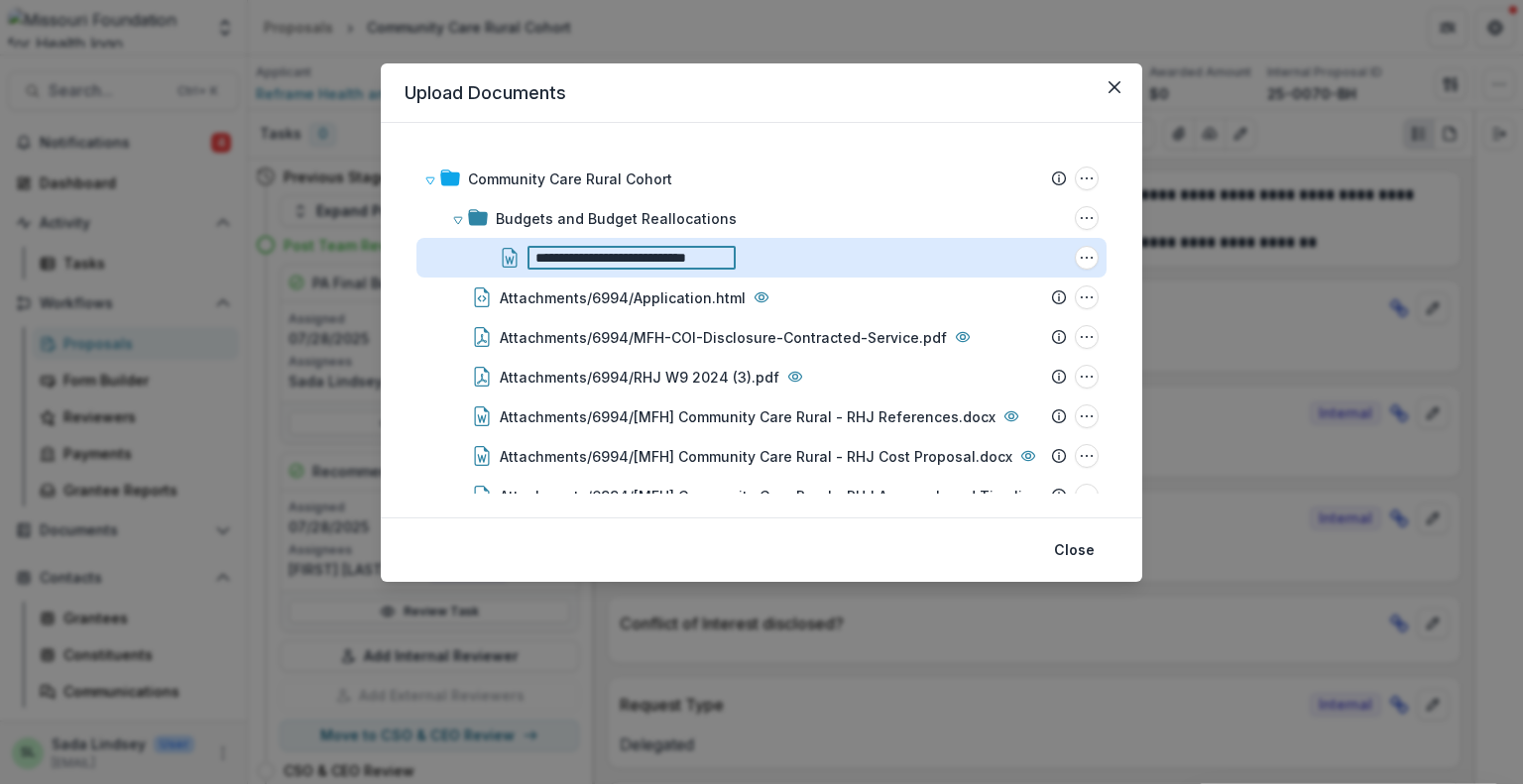 scroll, scrollTop: 0, scrollLeft: 25, axis: horizontal 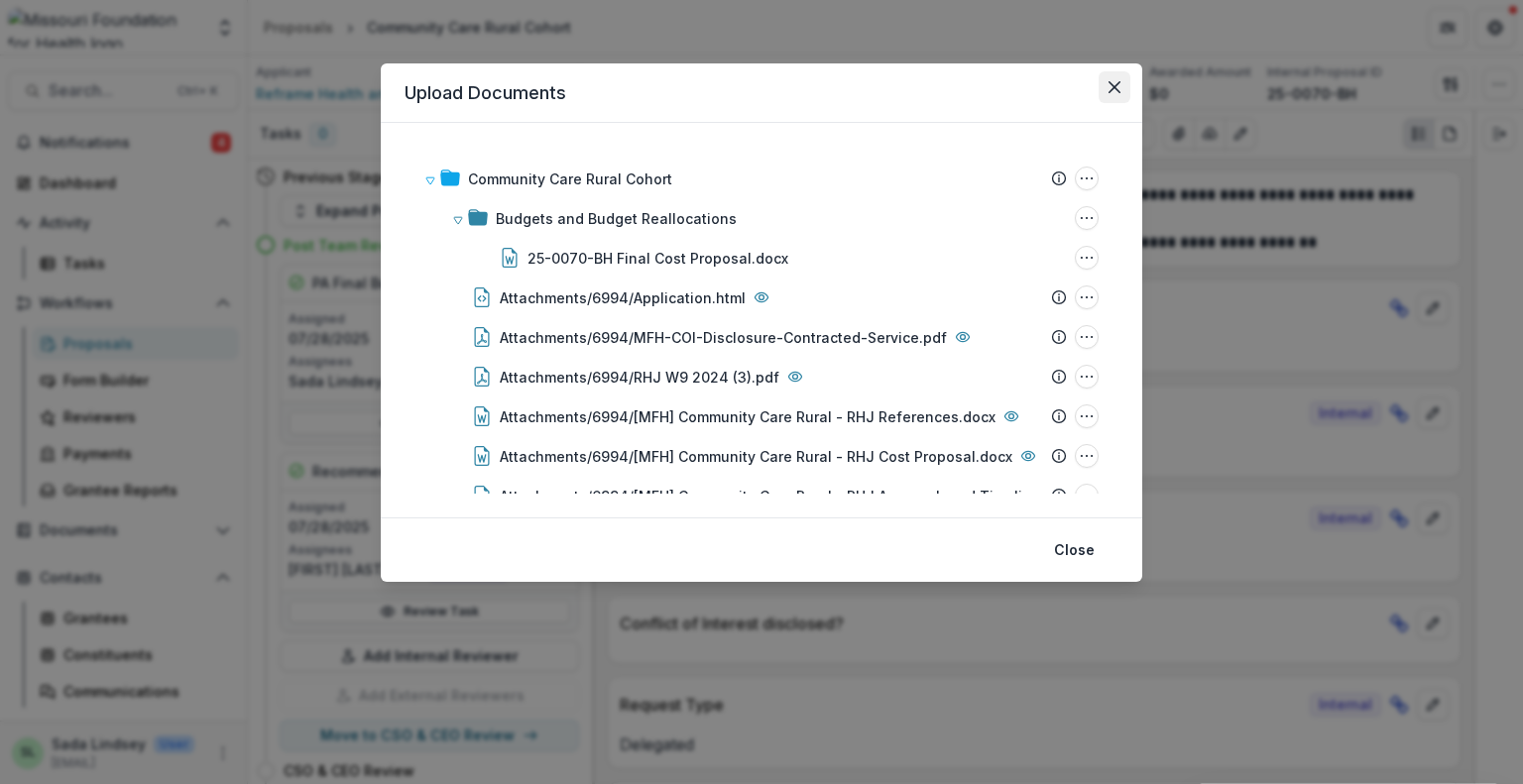 click 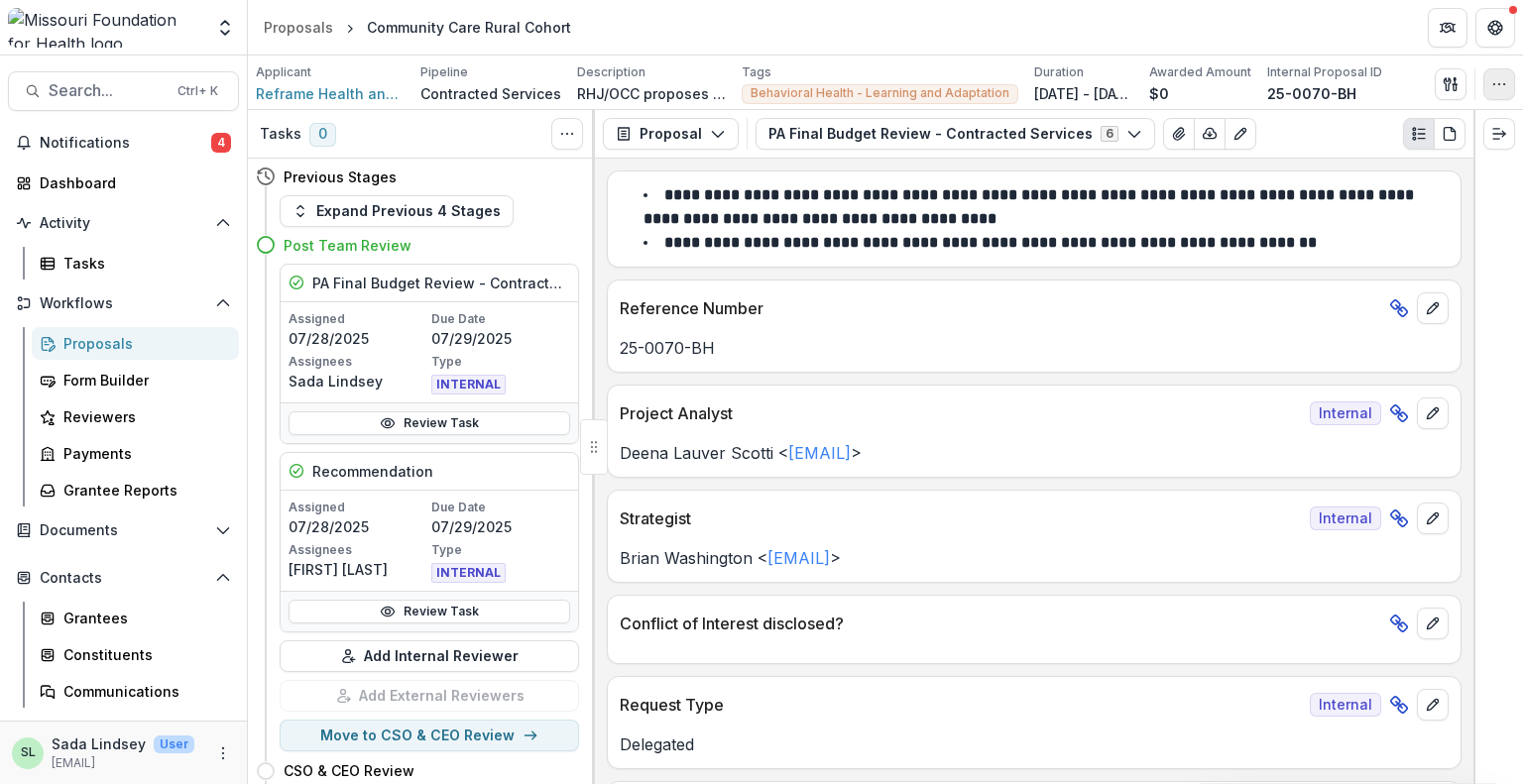 click 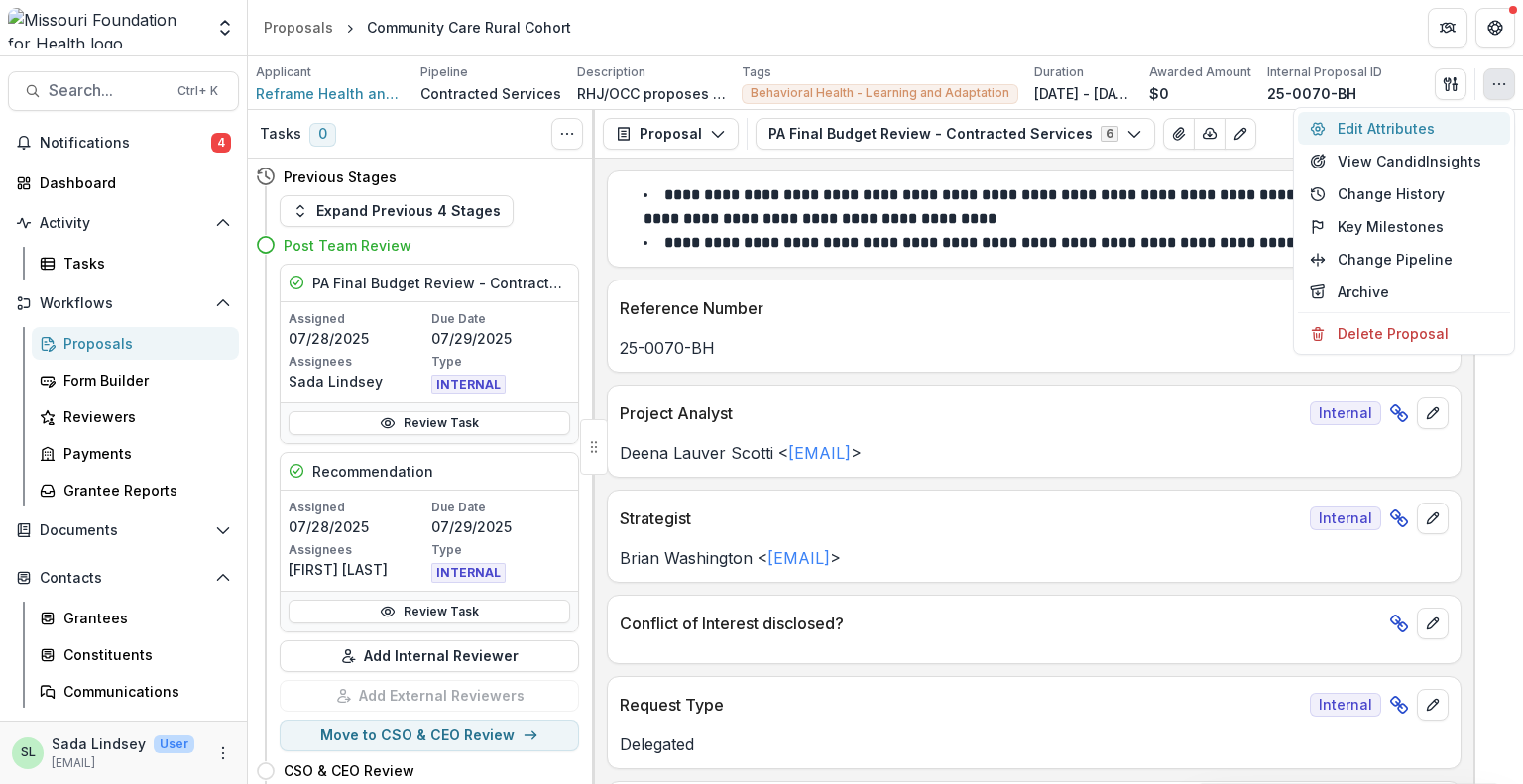 click on "Edit Attributes" at bounding box center (1404, 128) 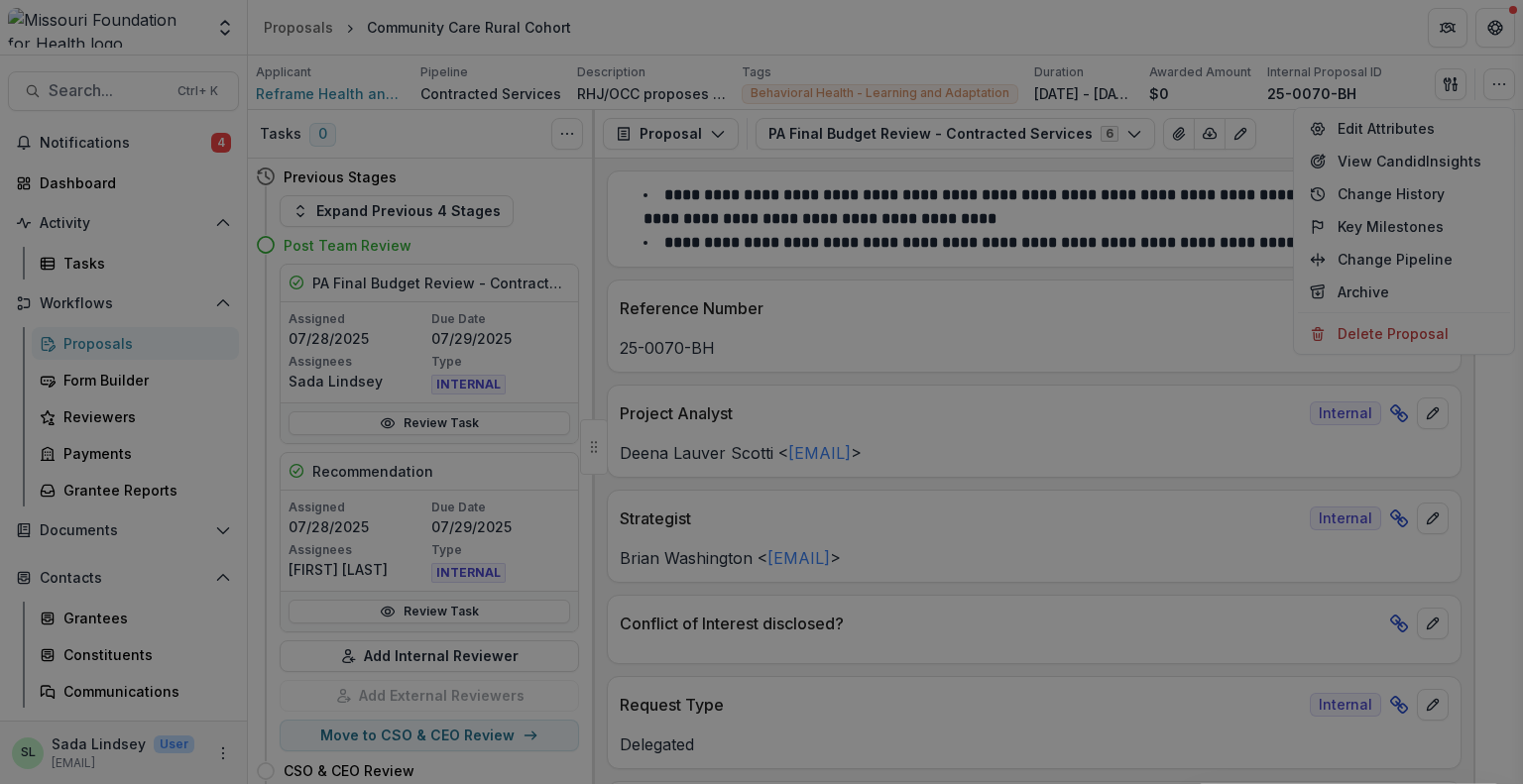 type on "********" 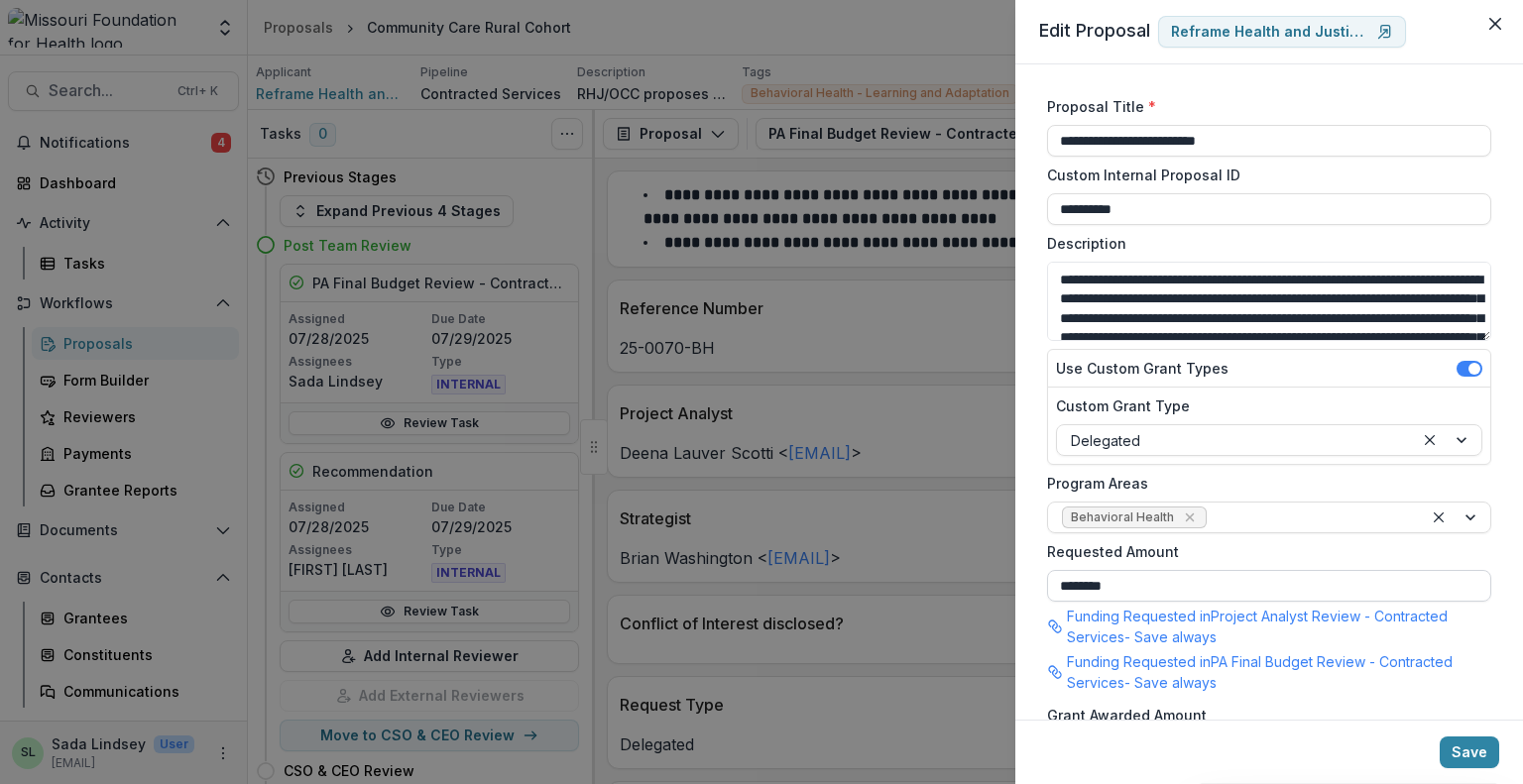 drag, startPoint x: 1059, startPoint y: 585, endPoint x: 1181, endPoint y: 585, distance: 122 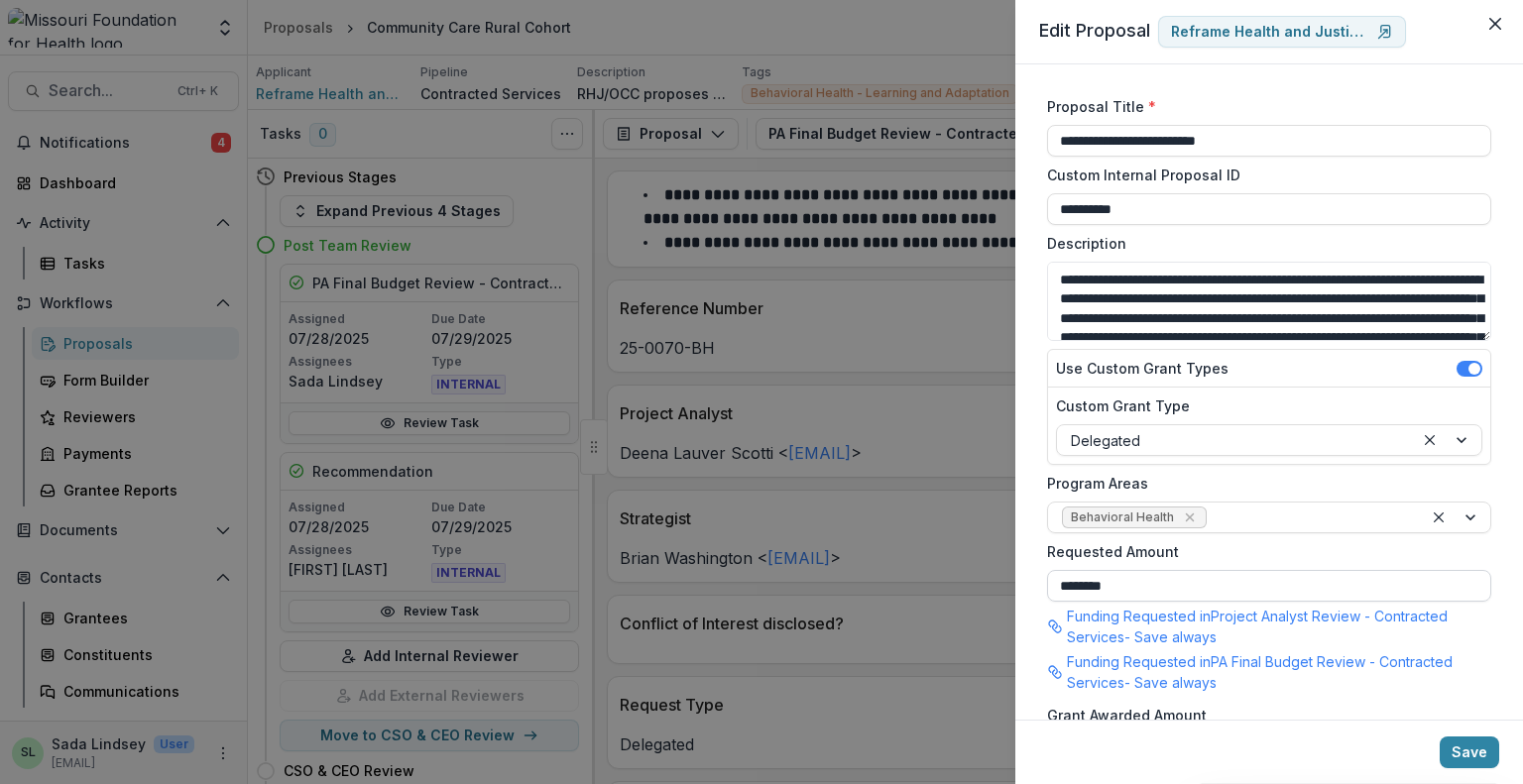 click on "********" at bounding box center (1269, 586) 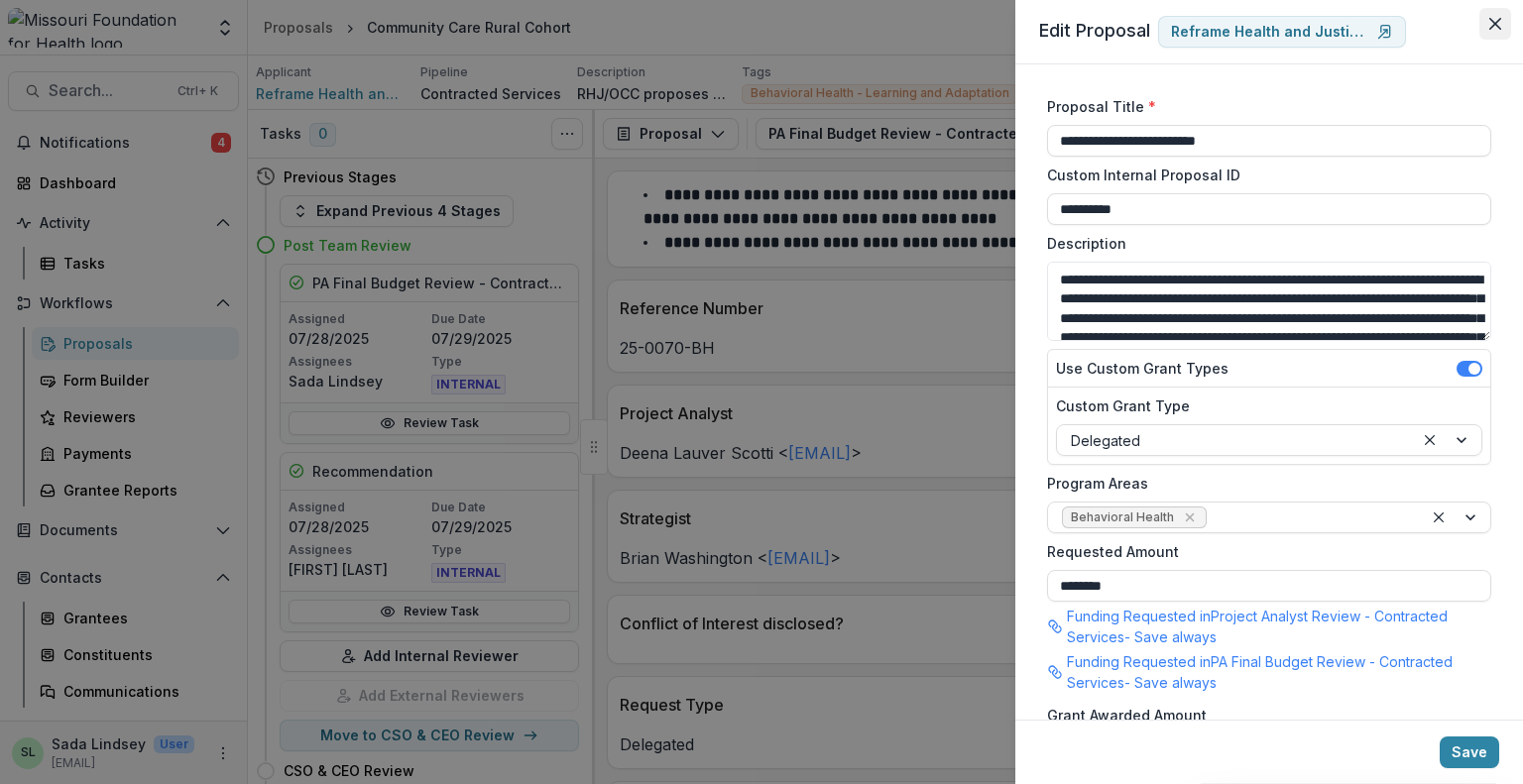 click at bounding box center [1495, 24] 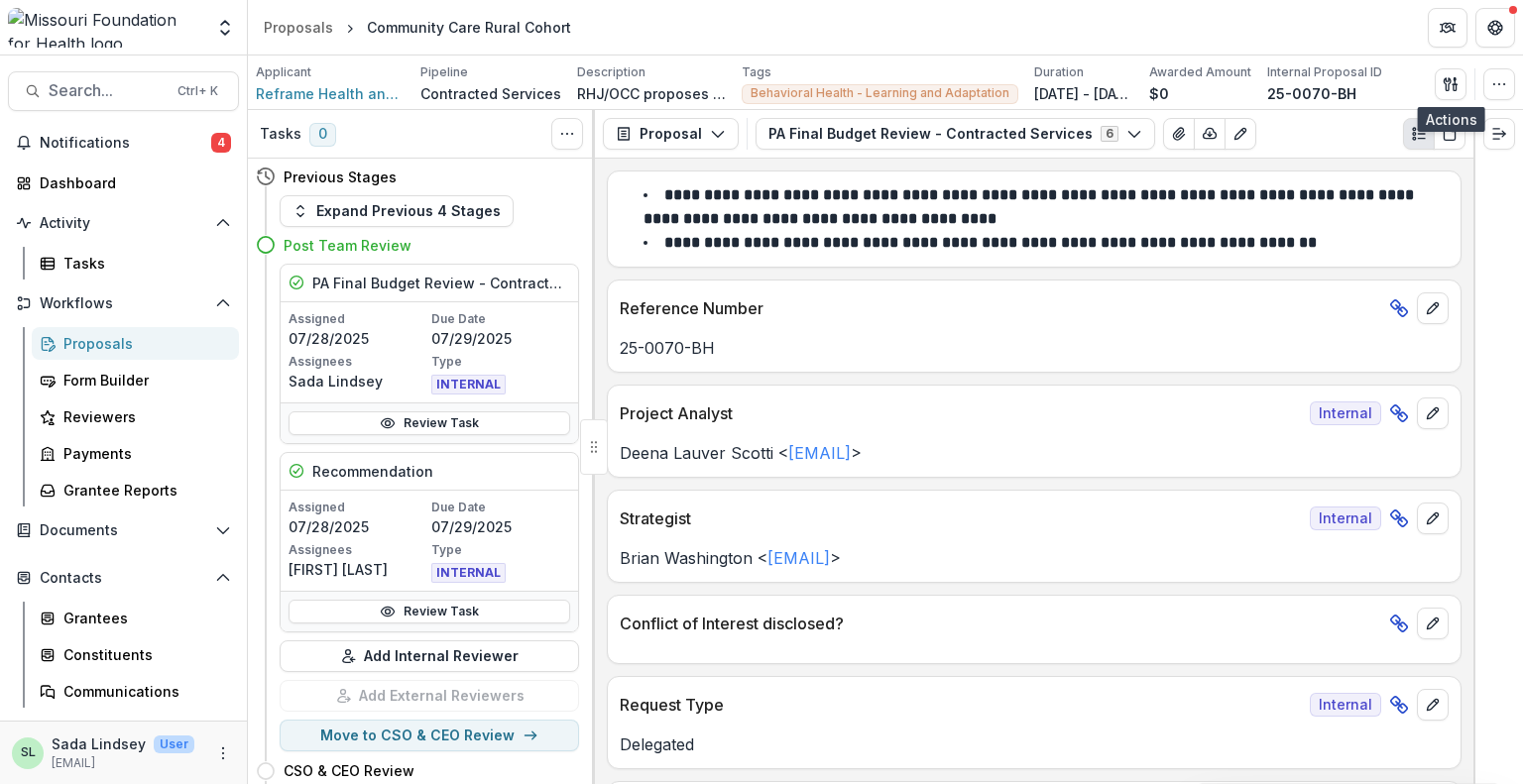 scroll, scrollTop: 99, scrollLeft: 0, axis: vertical 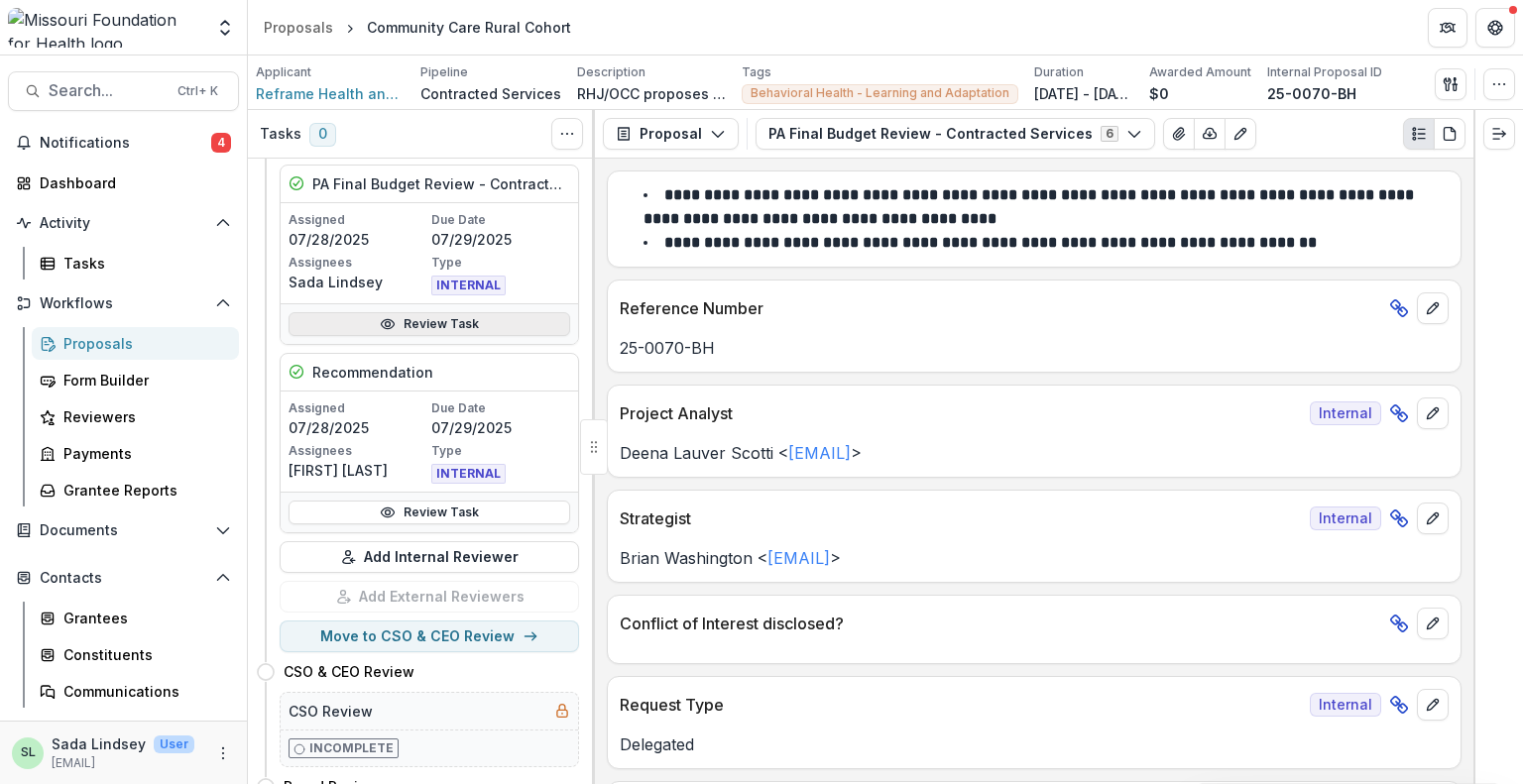 click on "Review Task" at bounding box center (429, 324) 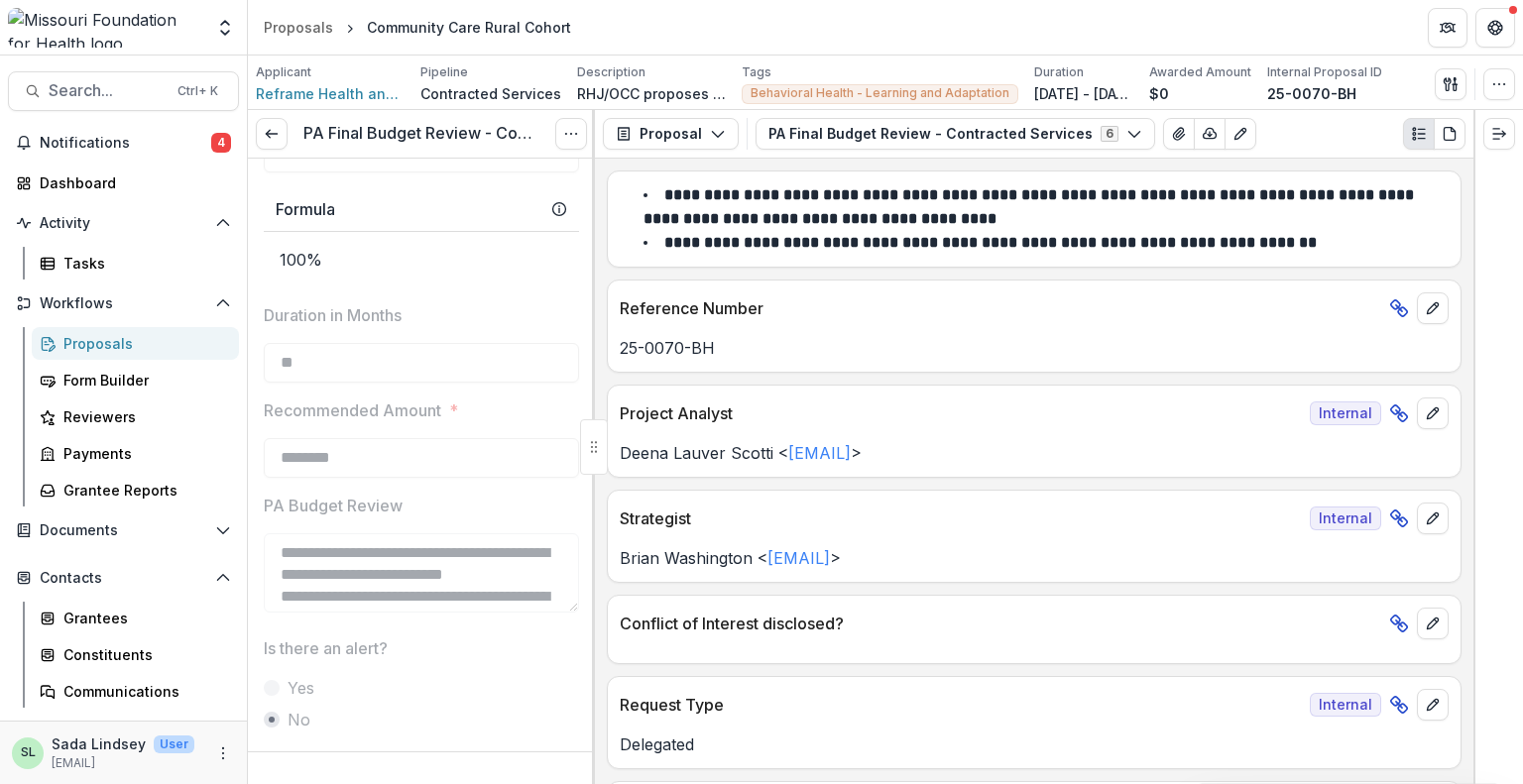 scroll, scrollTop: 1487, scrollLeft: 0, axis: vertical 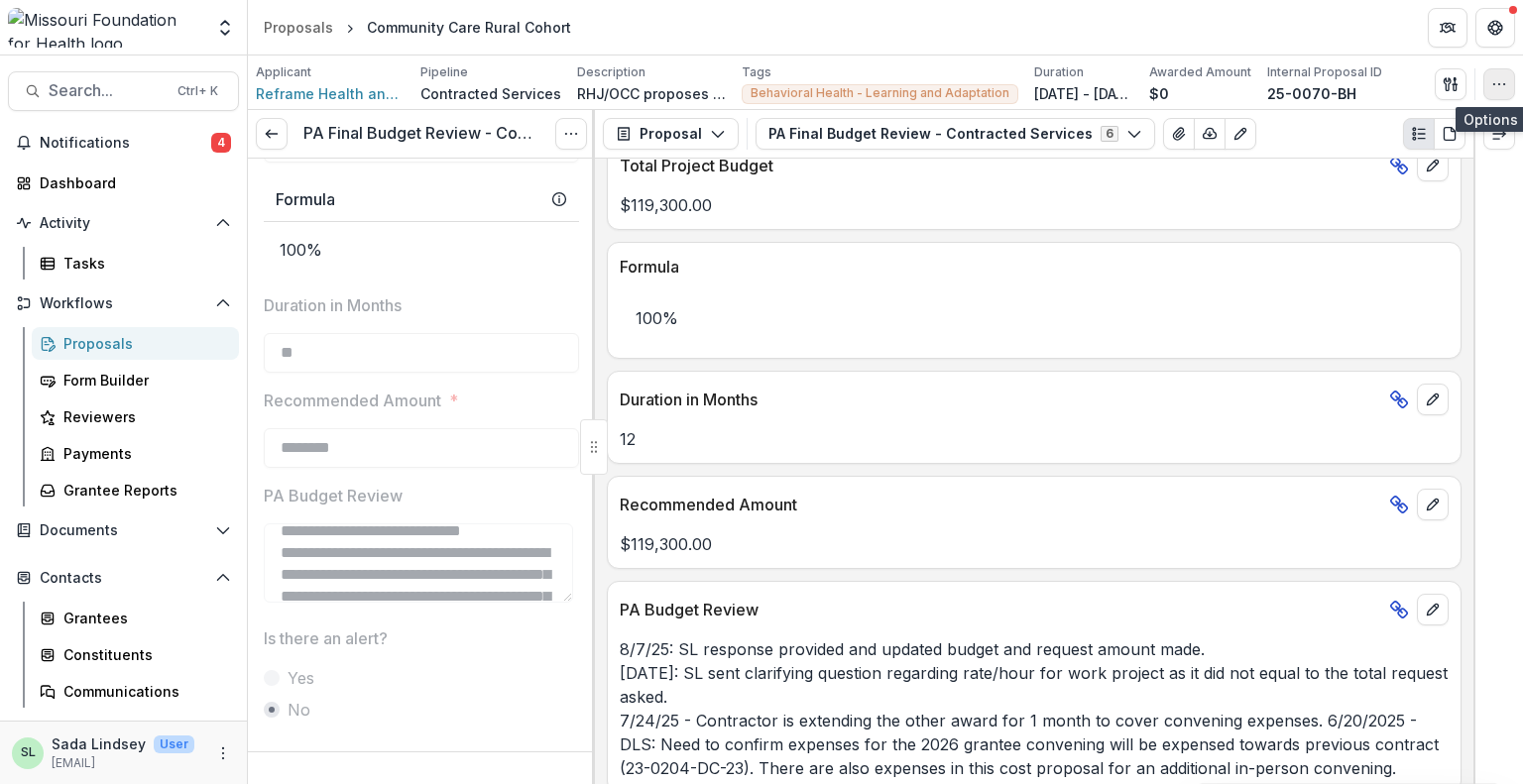 click 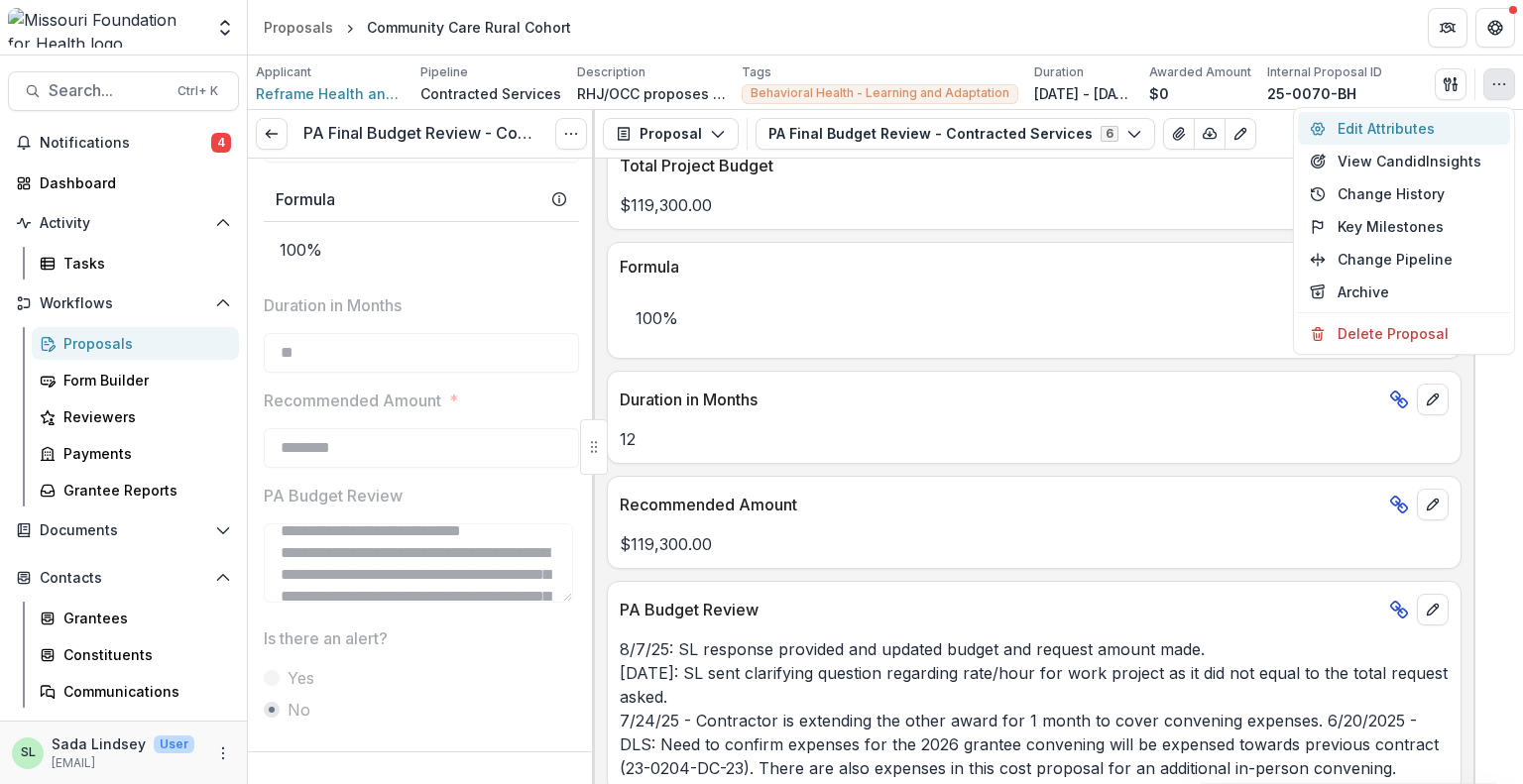 click on "Edit Attributes" at bounding box center [1404, 128] 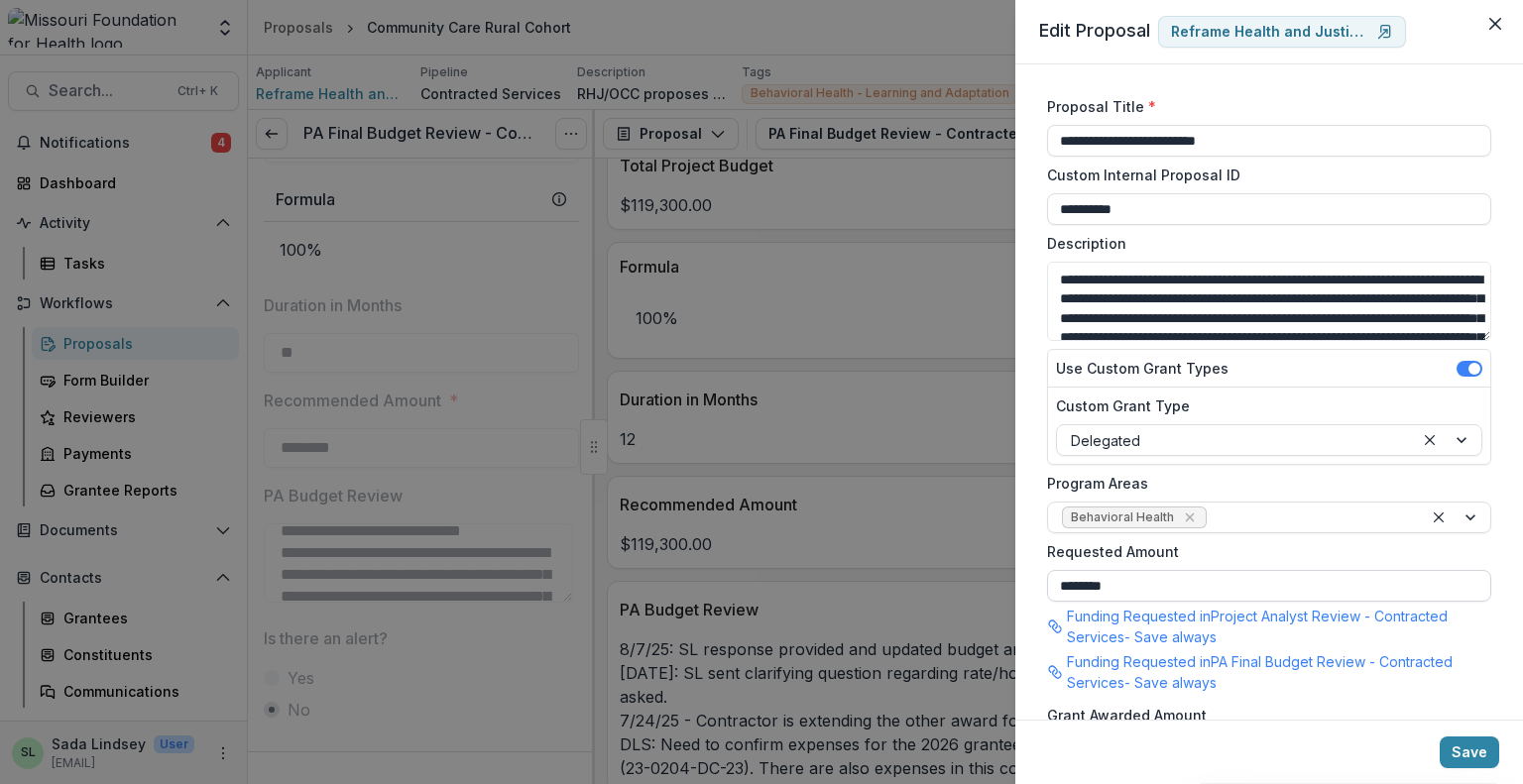 drag, startPoint x: 1135, startPoint y: 581, endPoint x: 1051, endPoint y: 598, distance: 85.702975 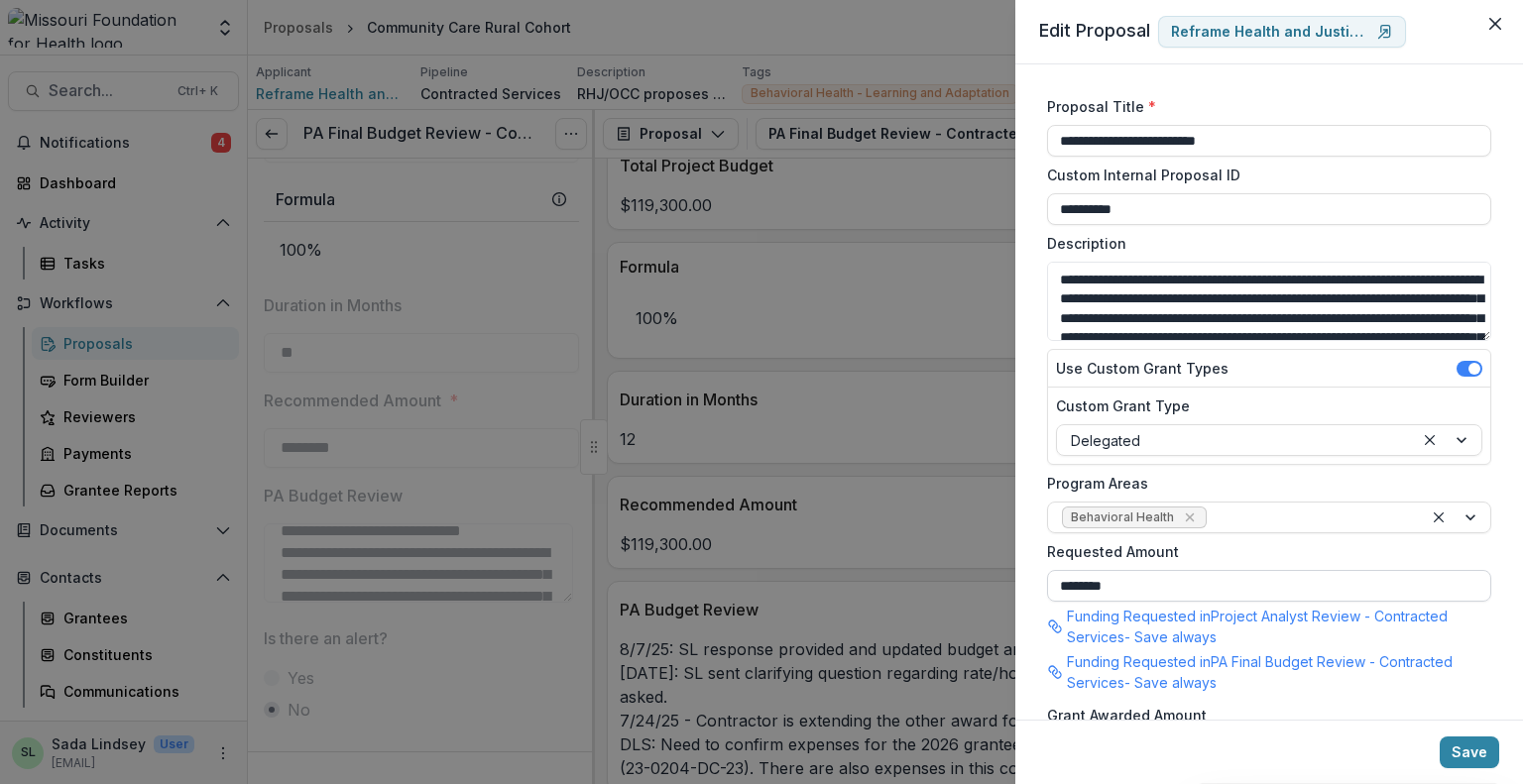 click on "********" at bounding box center [1269, 586] 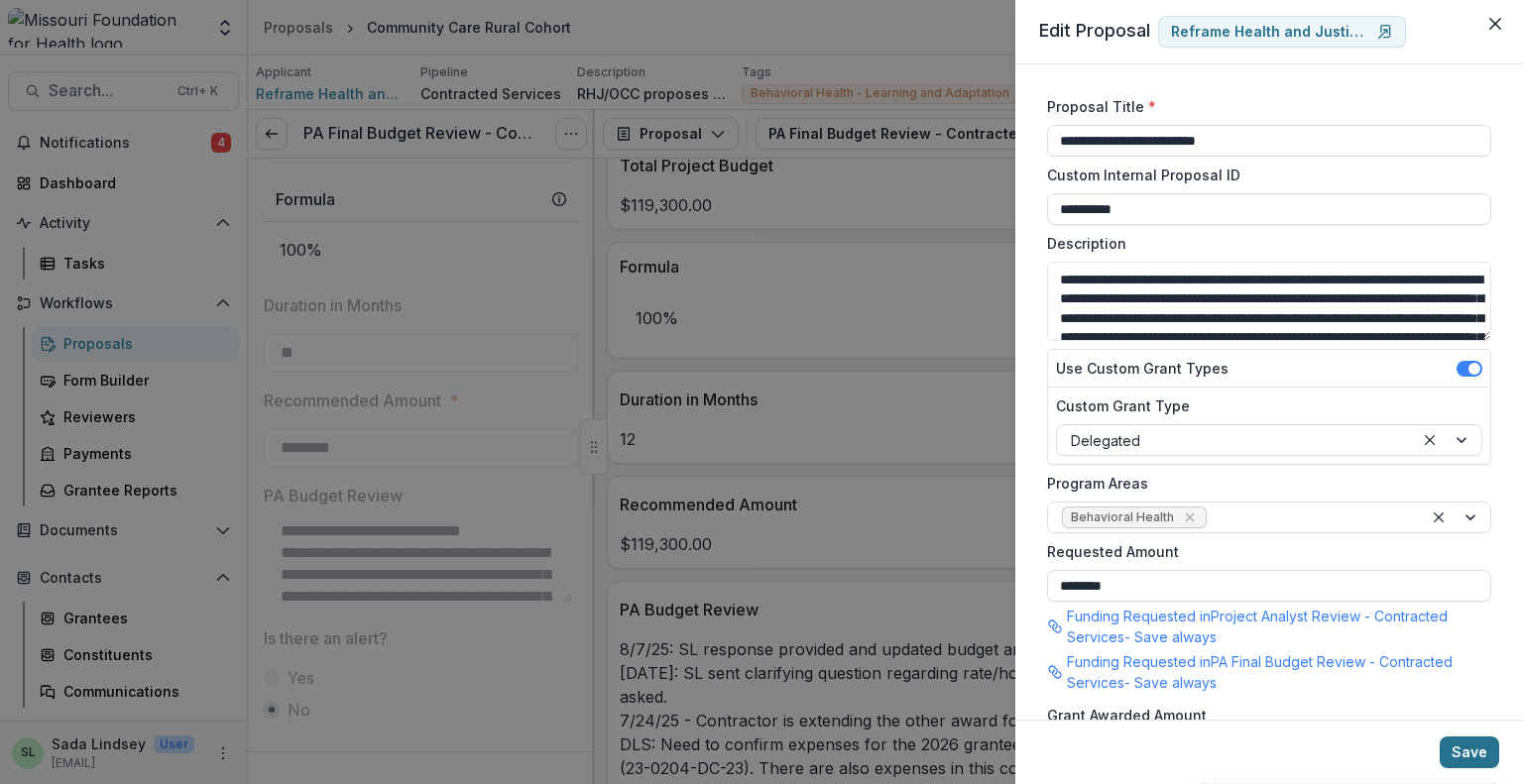 type on "********" 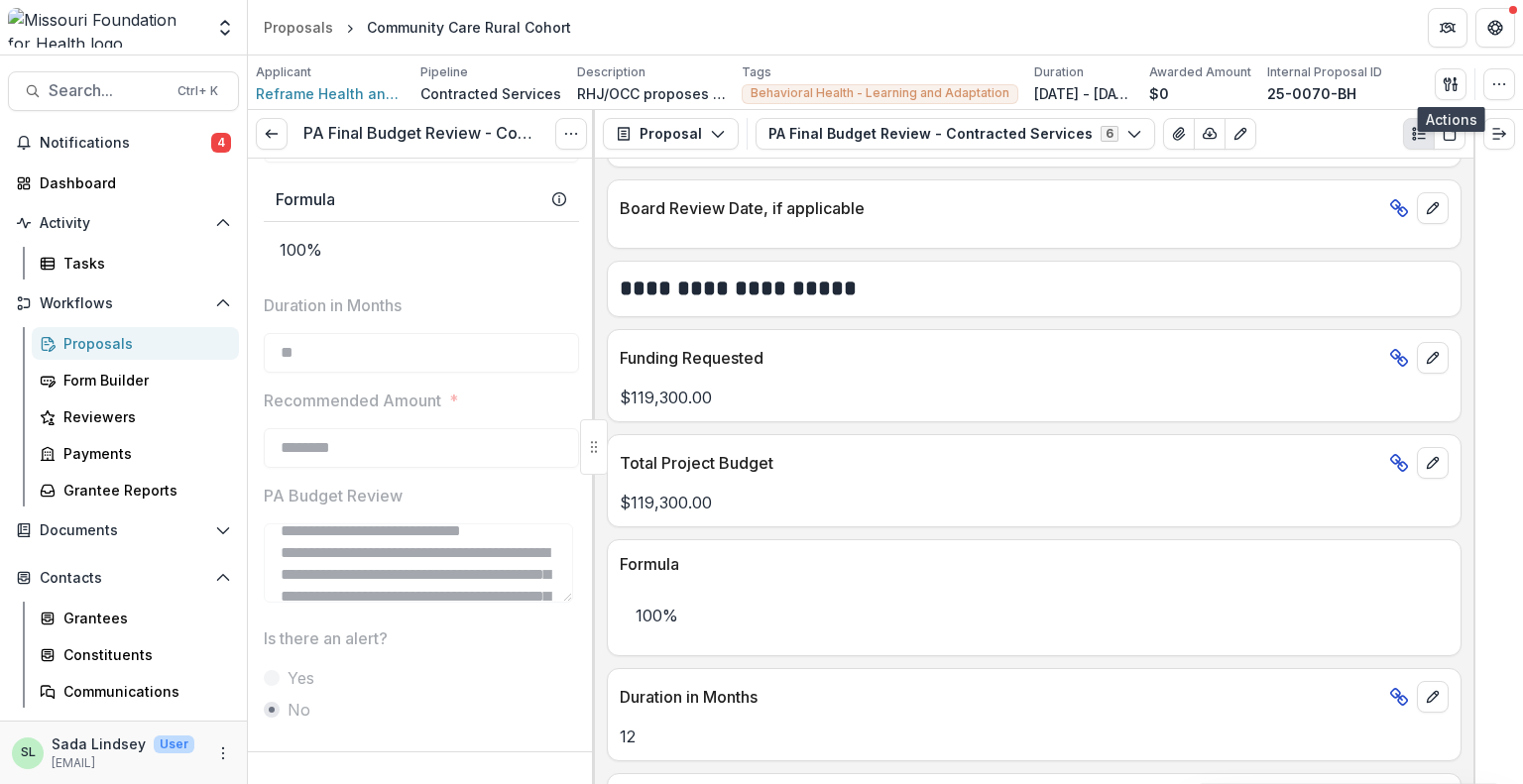 scroll, scrollTop: 1189, scrollLeft: 0, axis: vertical 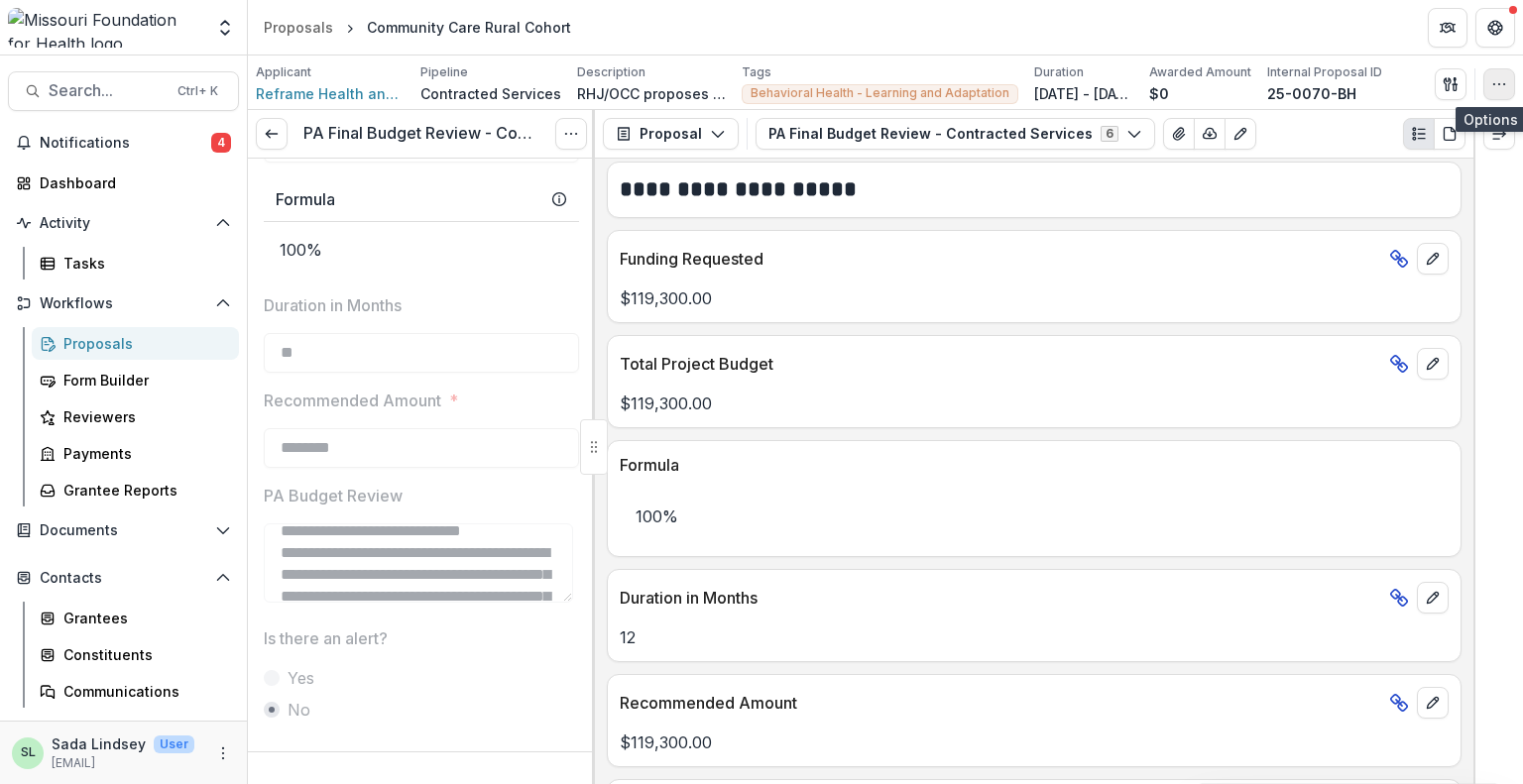 click 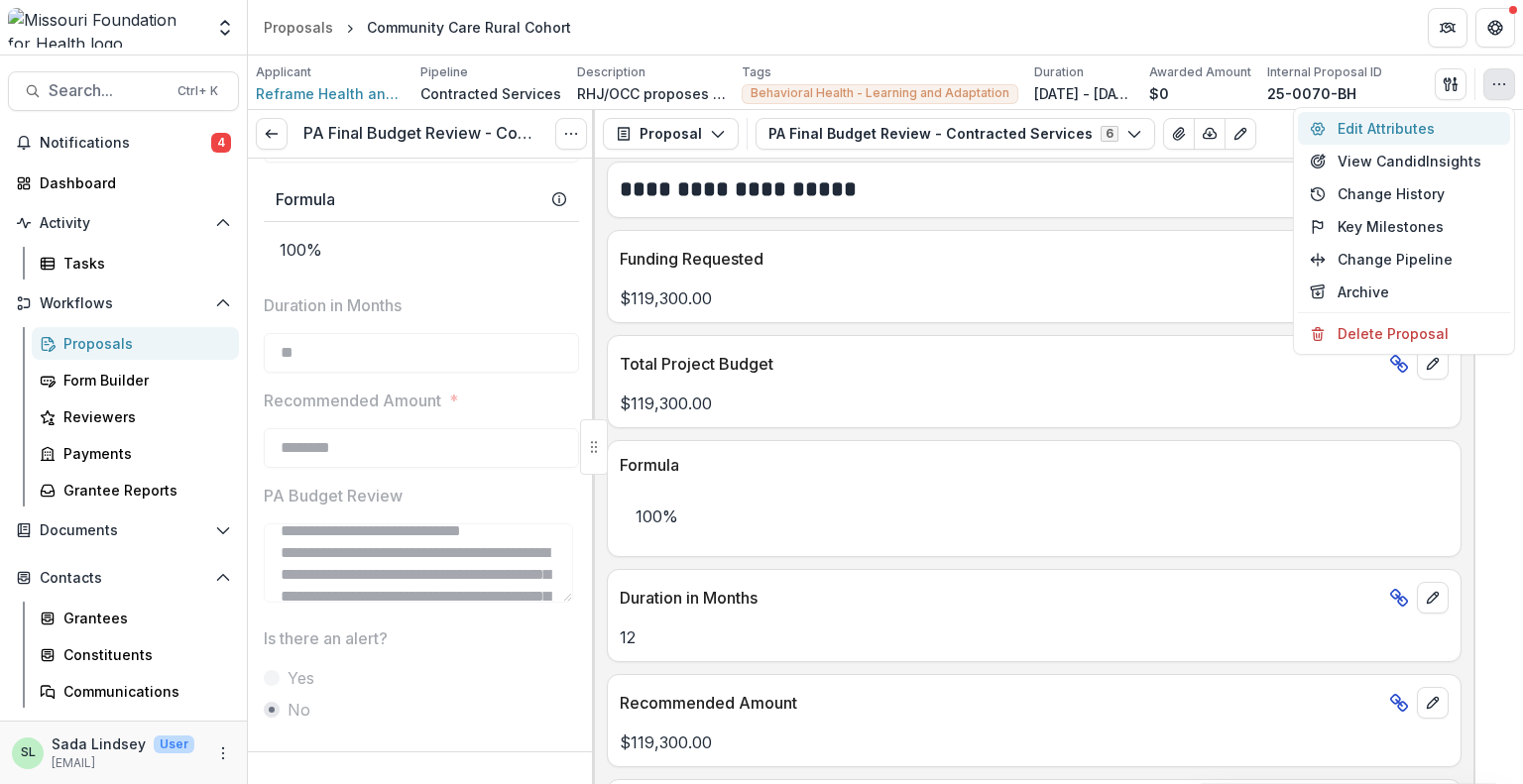 click on "Edit Attributes" at bounding box center (1404, 128) 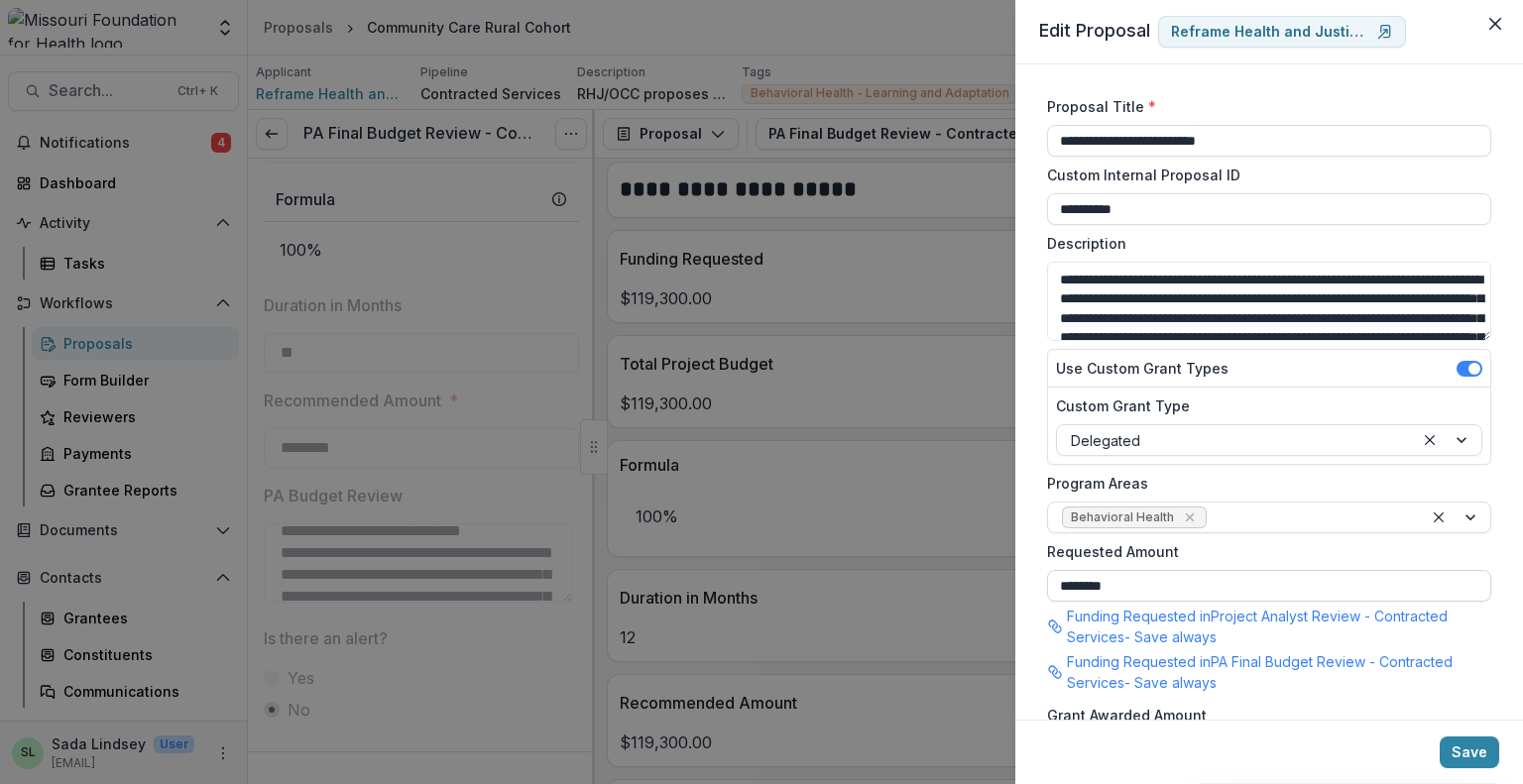 drag, startPoint x: 1071, startPoint y: 586, endPoint x: 1129, endPoint y: 584, distance: 58.03447 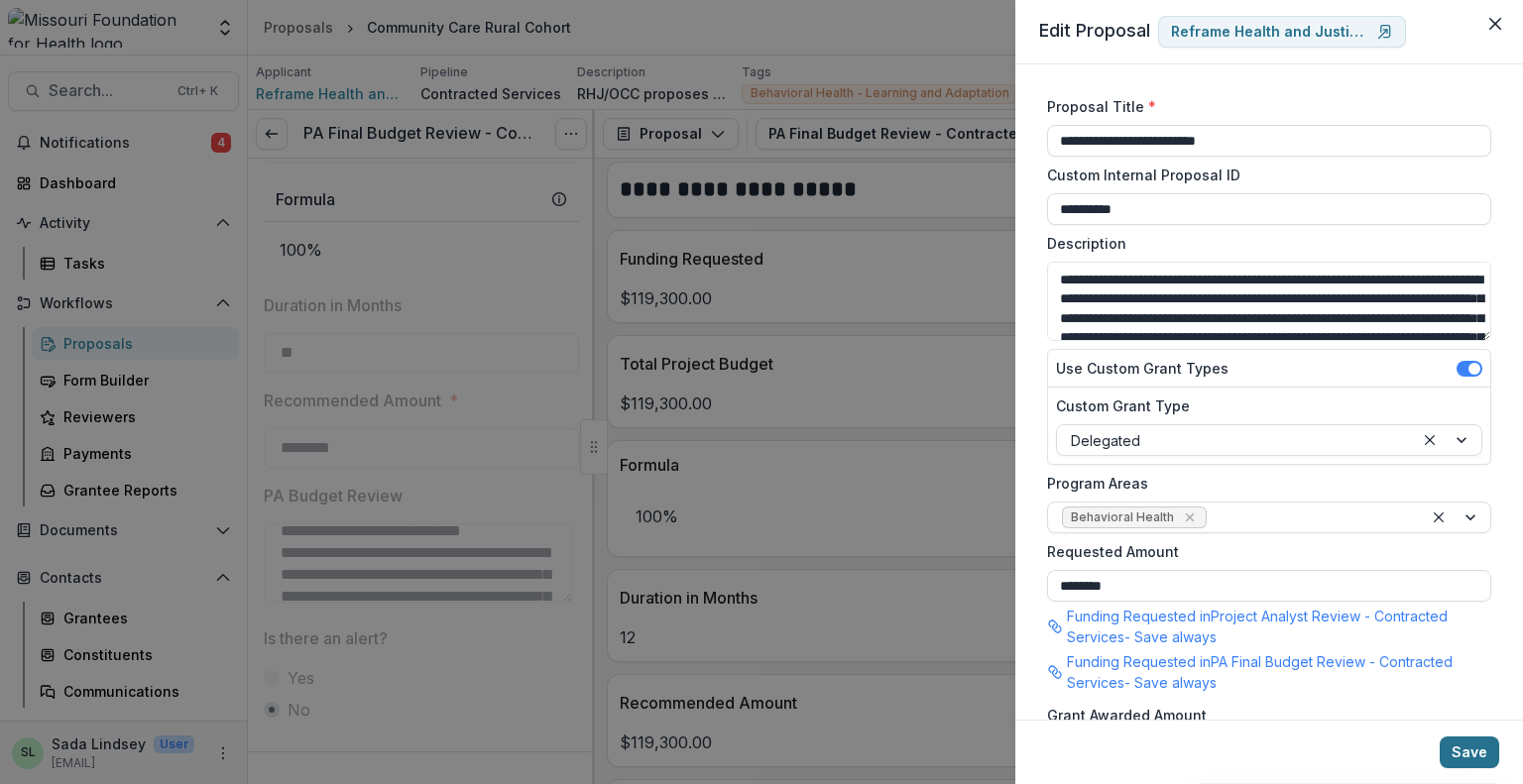 type on "********" 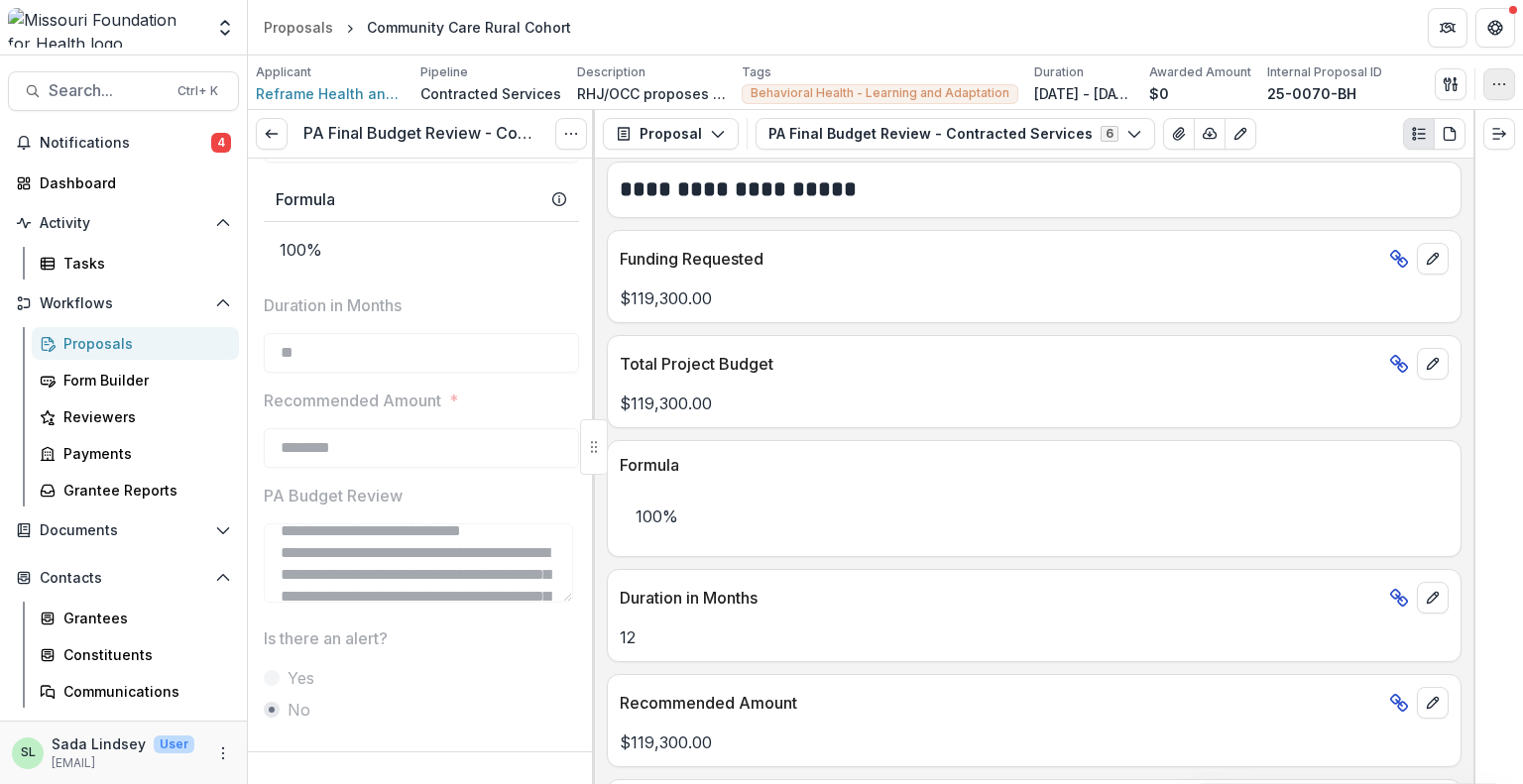 click at bounding box center (1499, 84) 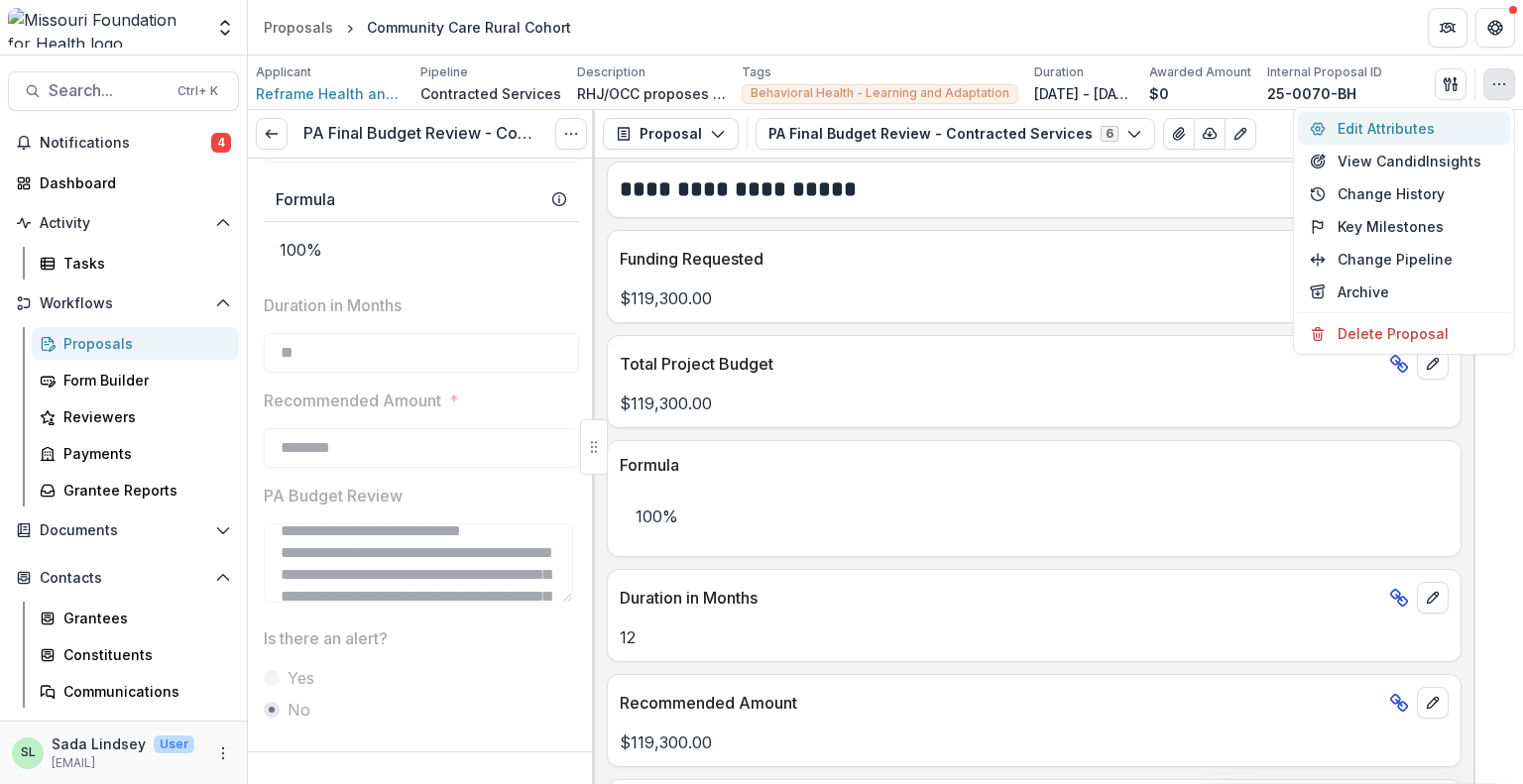 click on "Edit Attributes" at bounding box center [1404, 128] 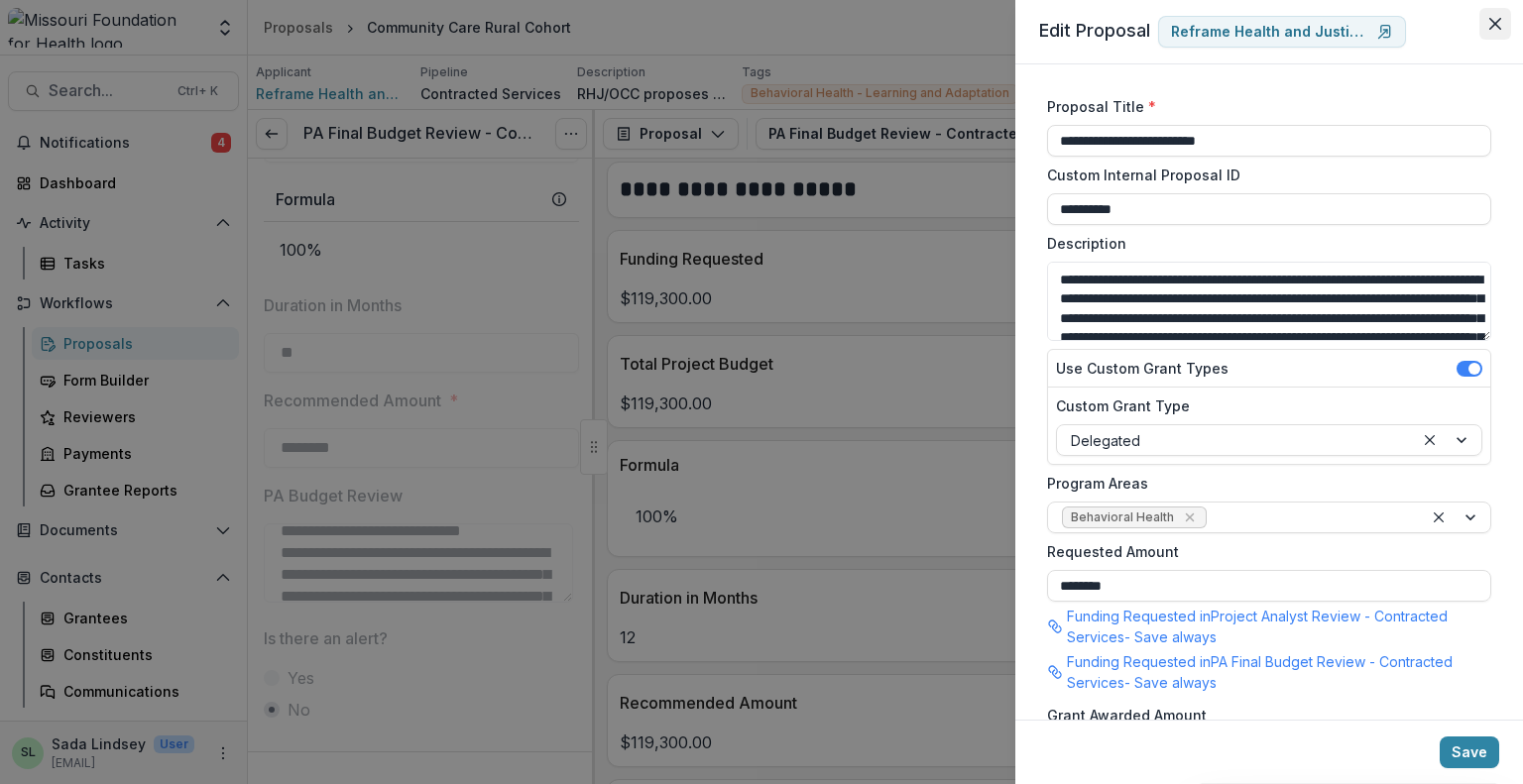click 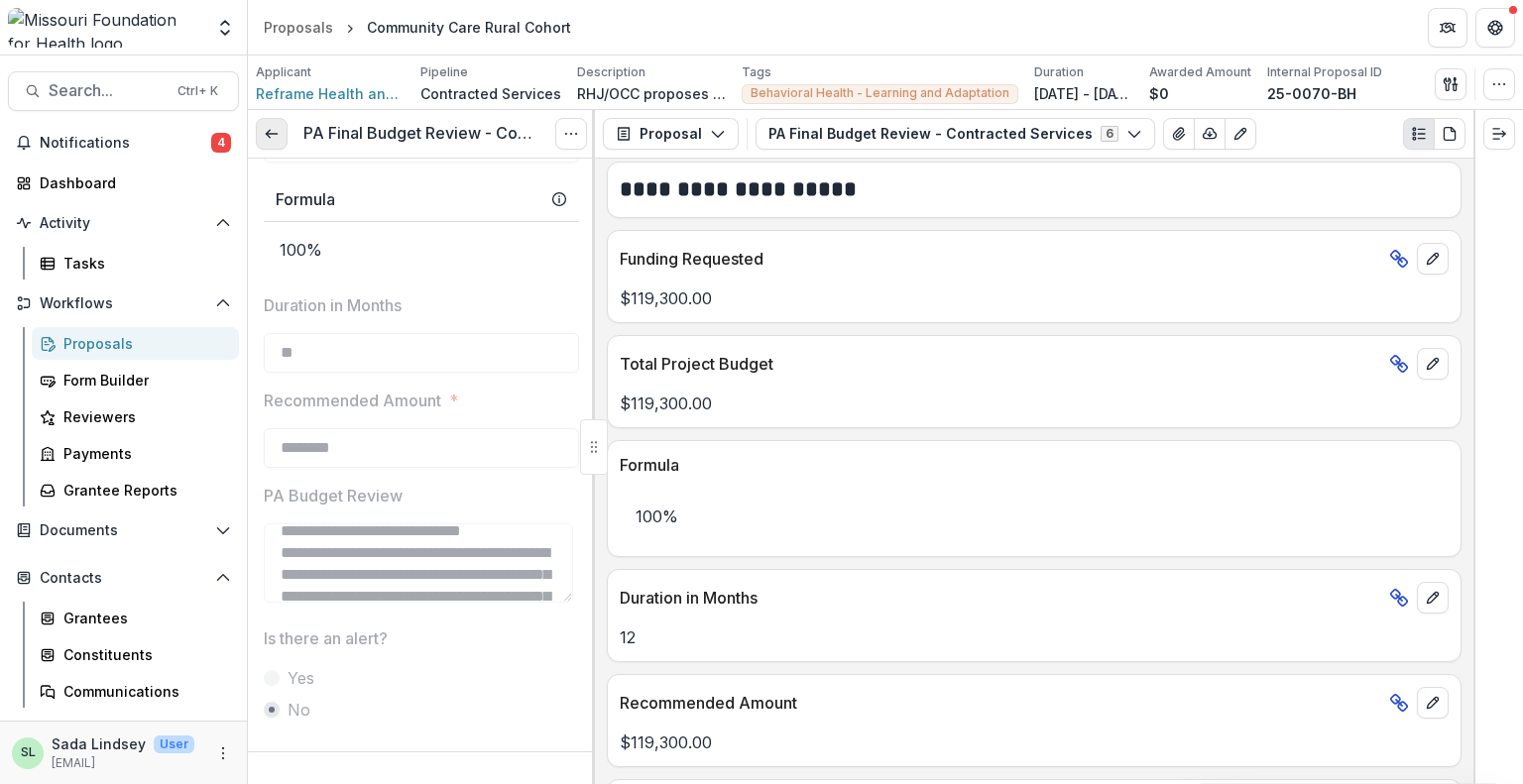 click 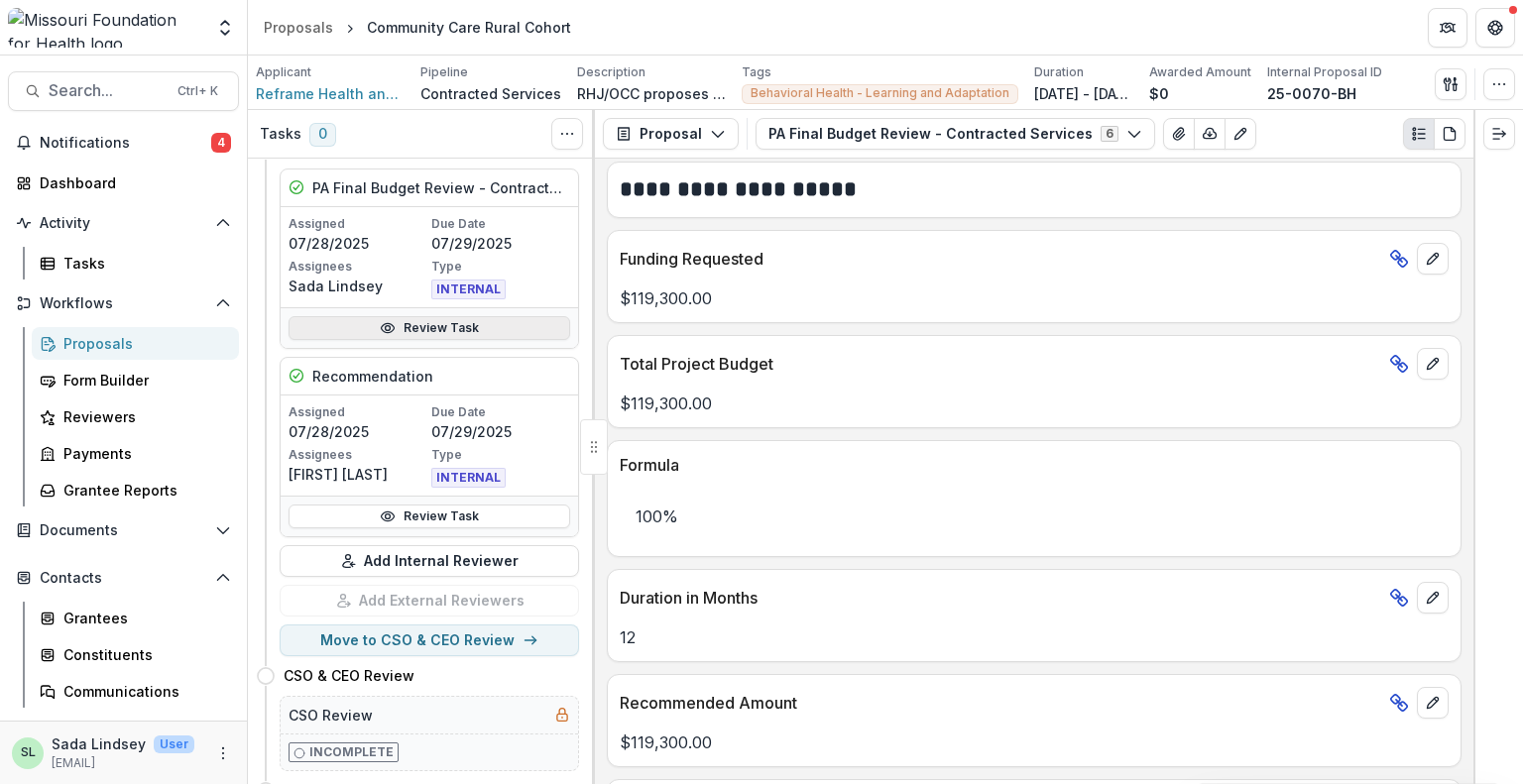 scroll, scrollTop: 99, scrollLeft: 0, axis: vertical 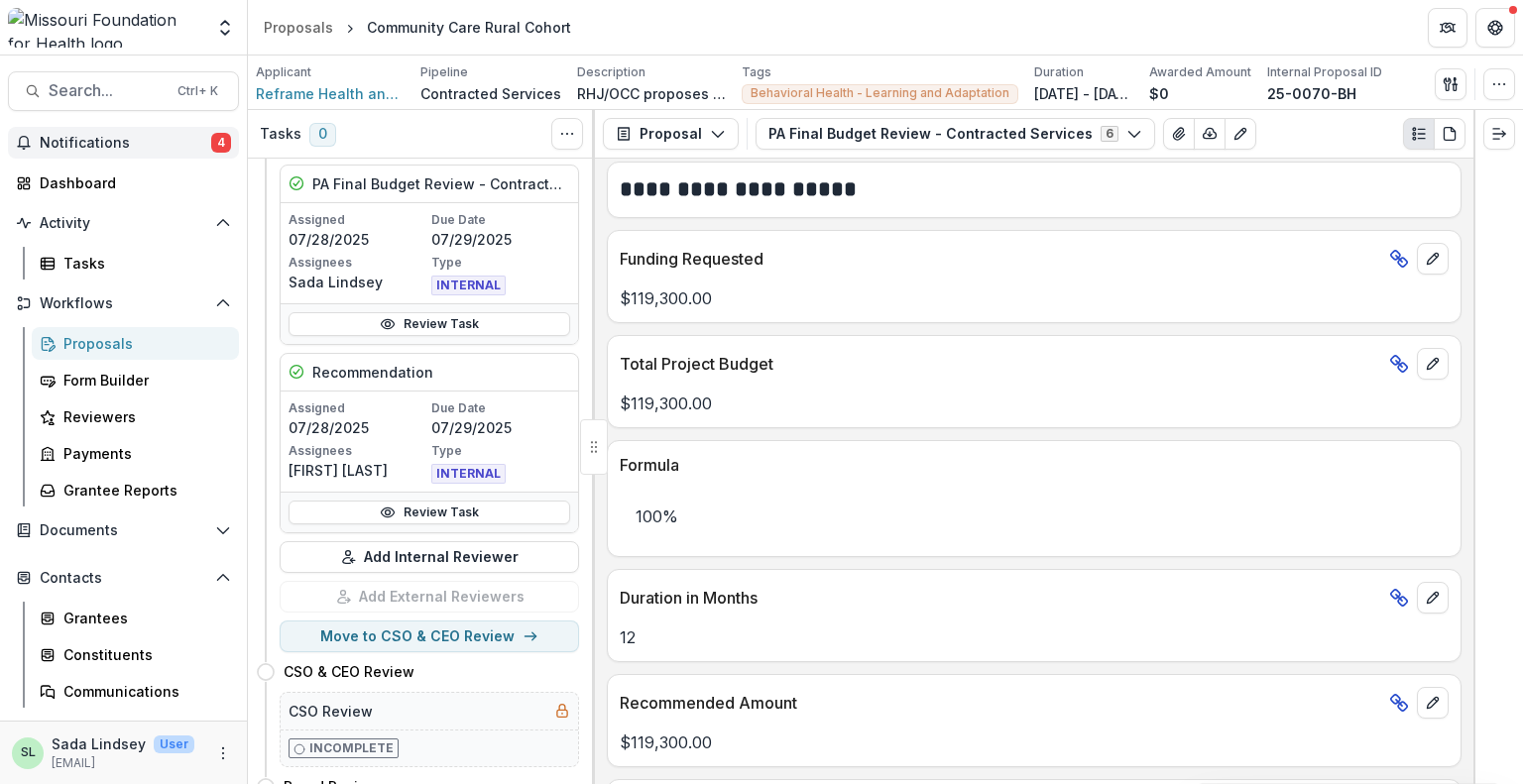 click on "Notifications 4" at bounding box center (123, 143) 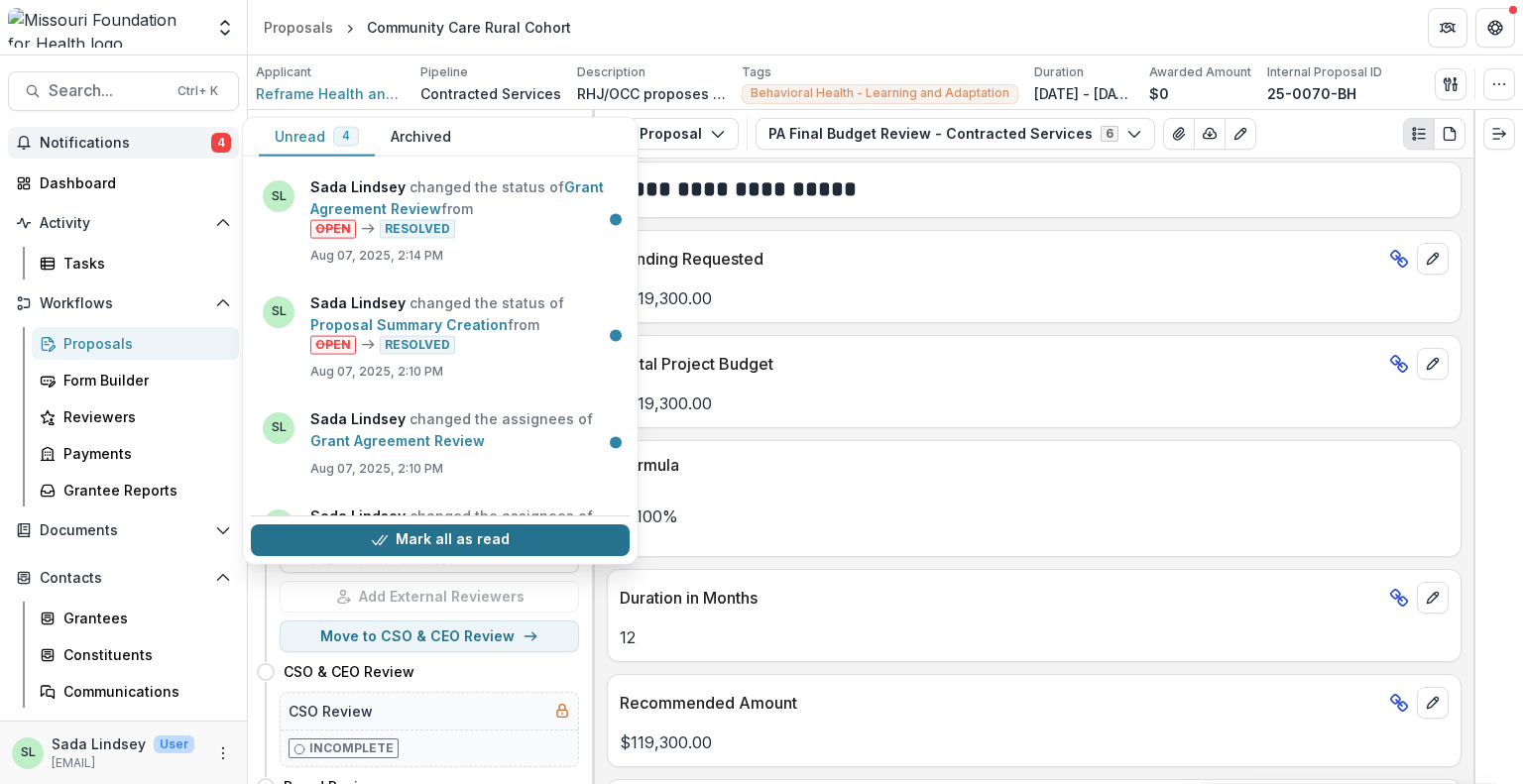 click on "Mark all as read" at bounding box center (440, 540) 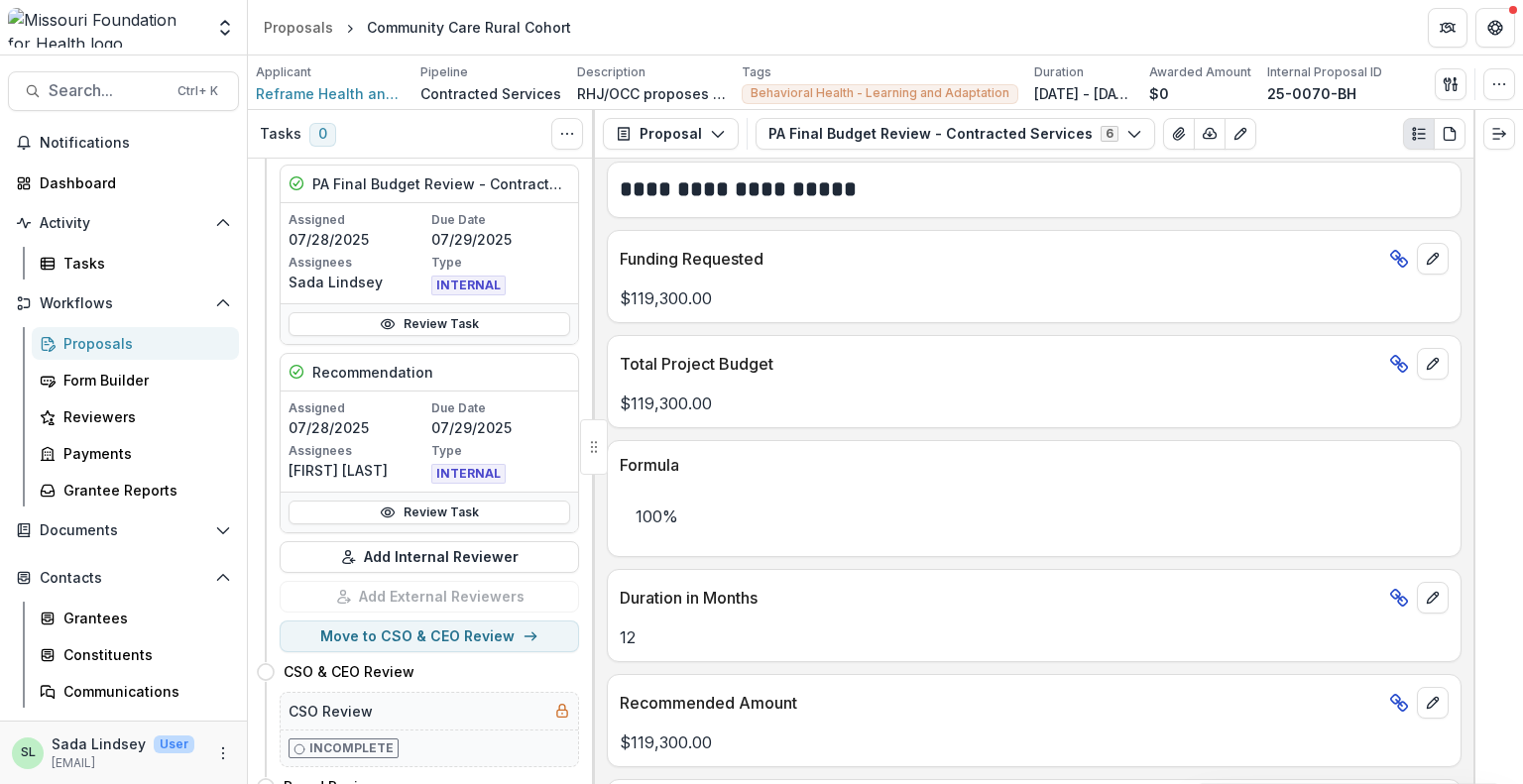 click on "Recommendation" at bounding box center (429, 373) 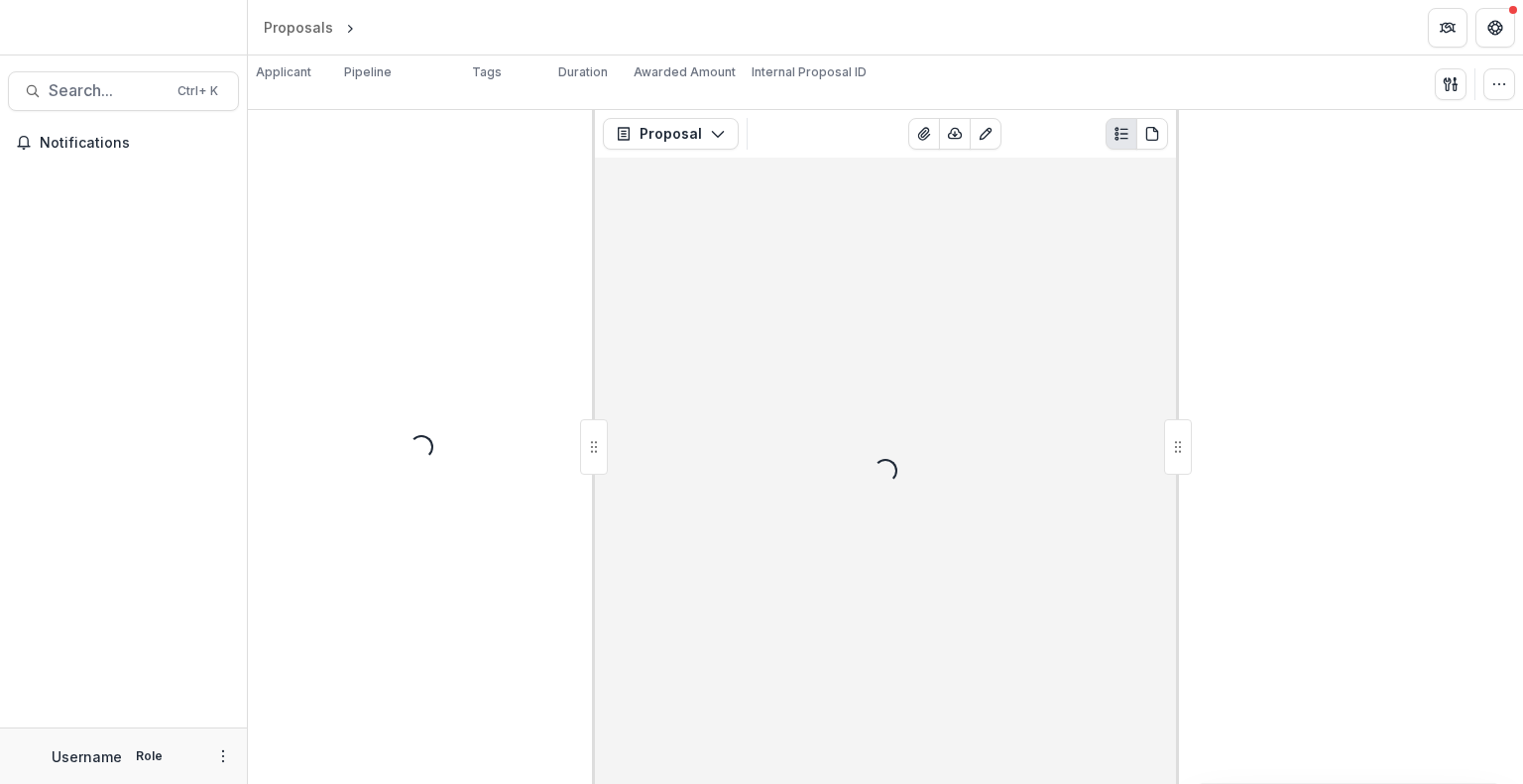 scroll, scrollTop: 0, scrollLeft: 0, axis: both 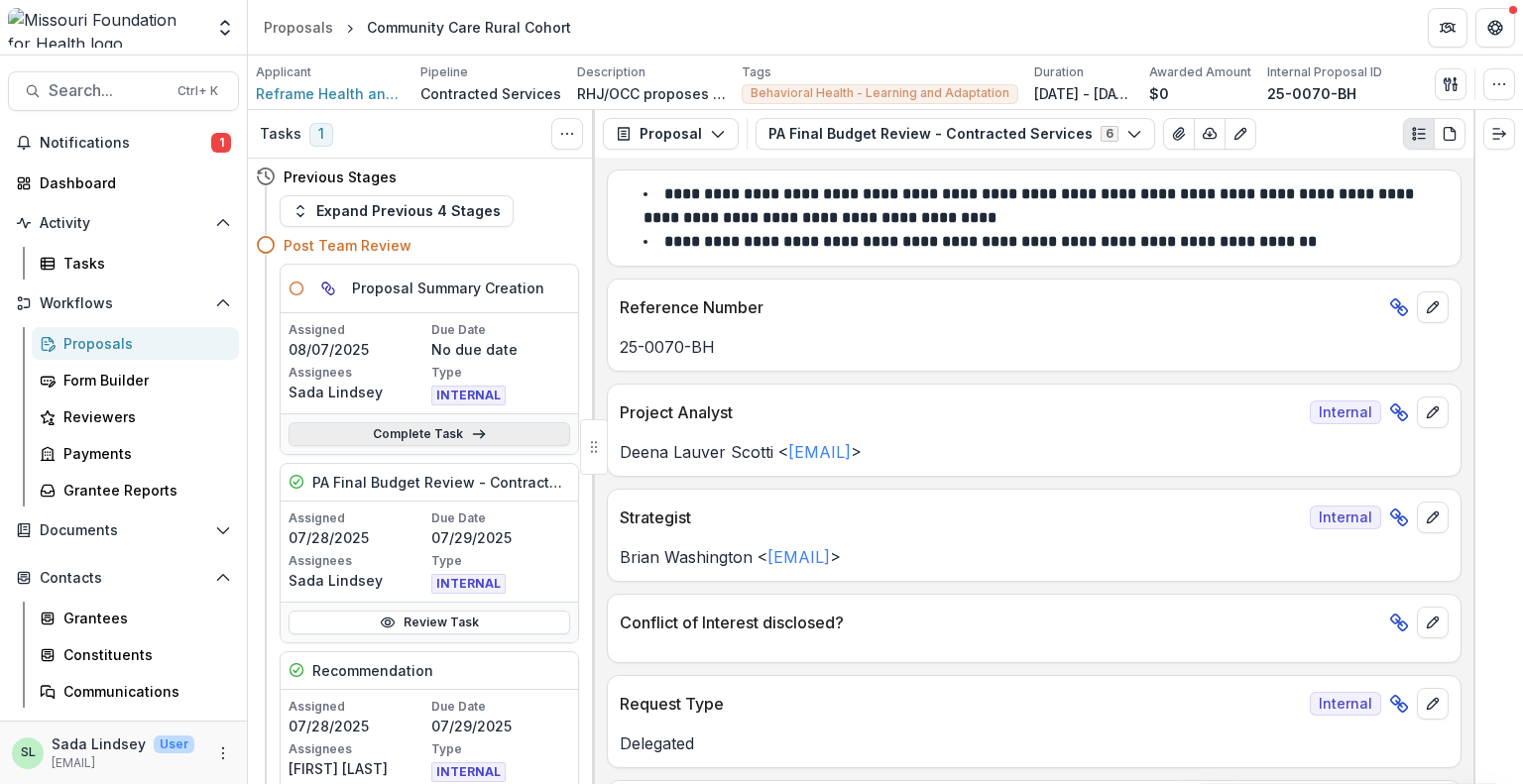 click on "Complete Task" at bounding box center [429, 434] 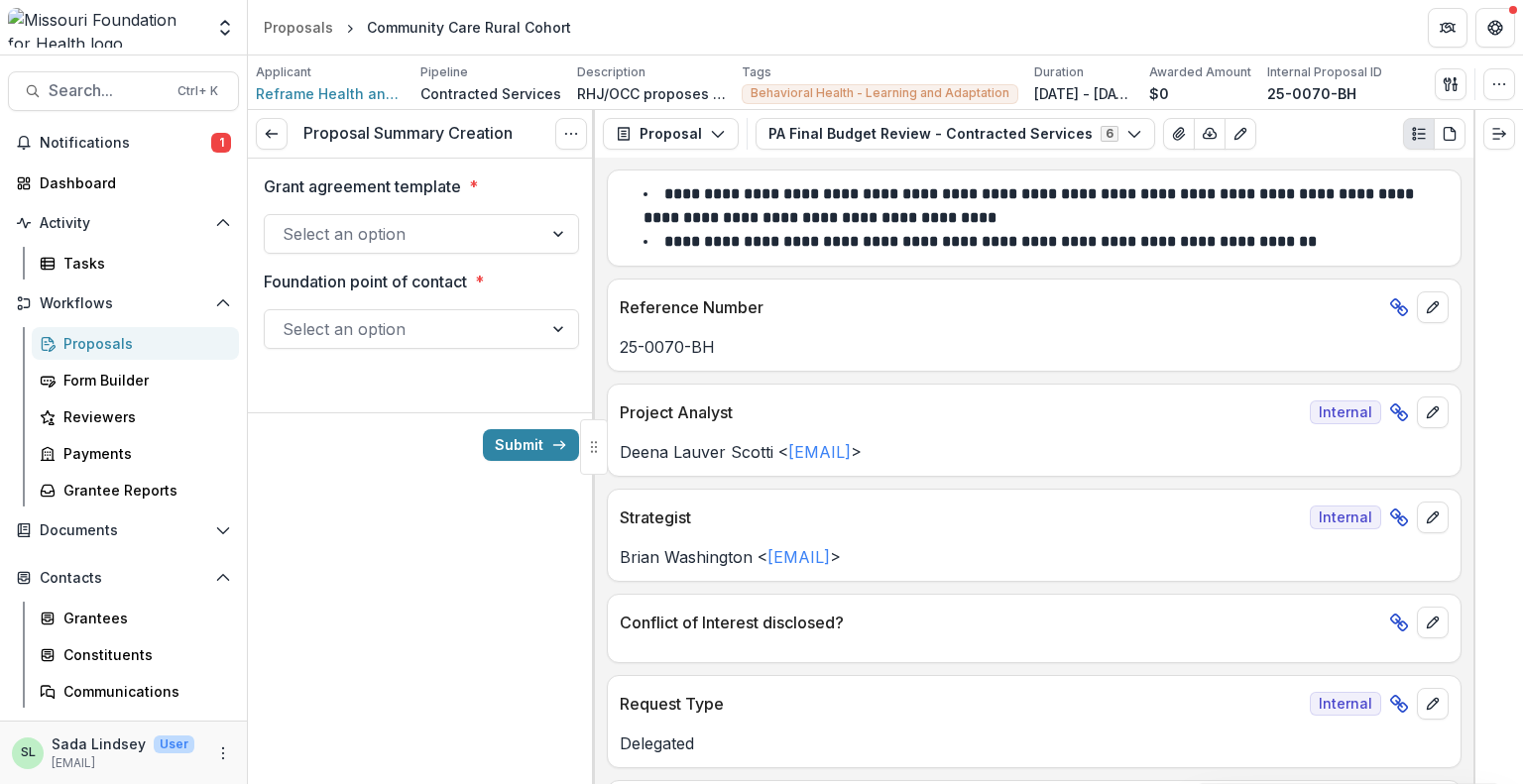 click at bounding box center (404, 234) 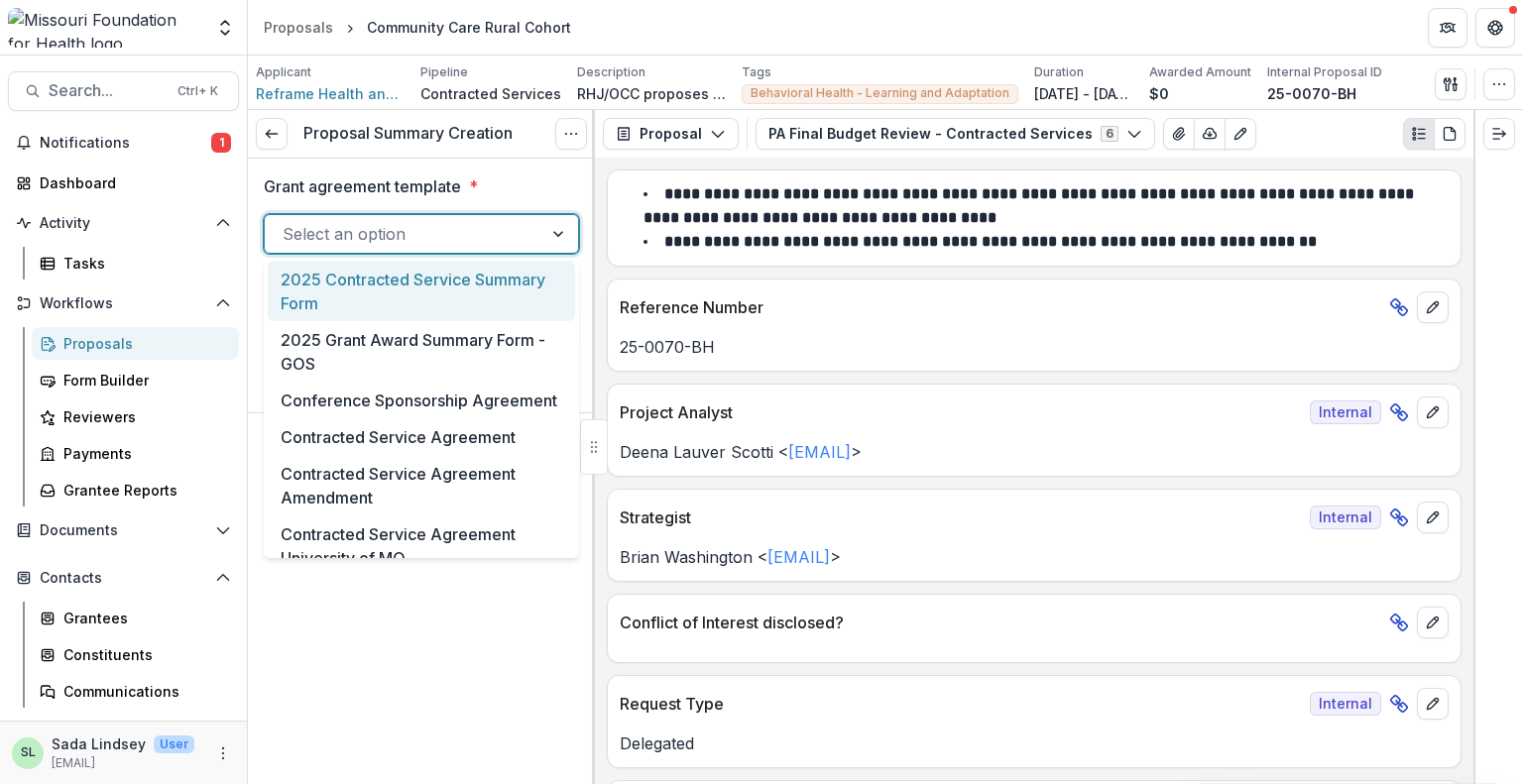 click on "2025 Contracted Service Summary Form" at bounding box center (421, 290) 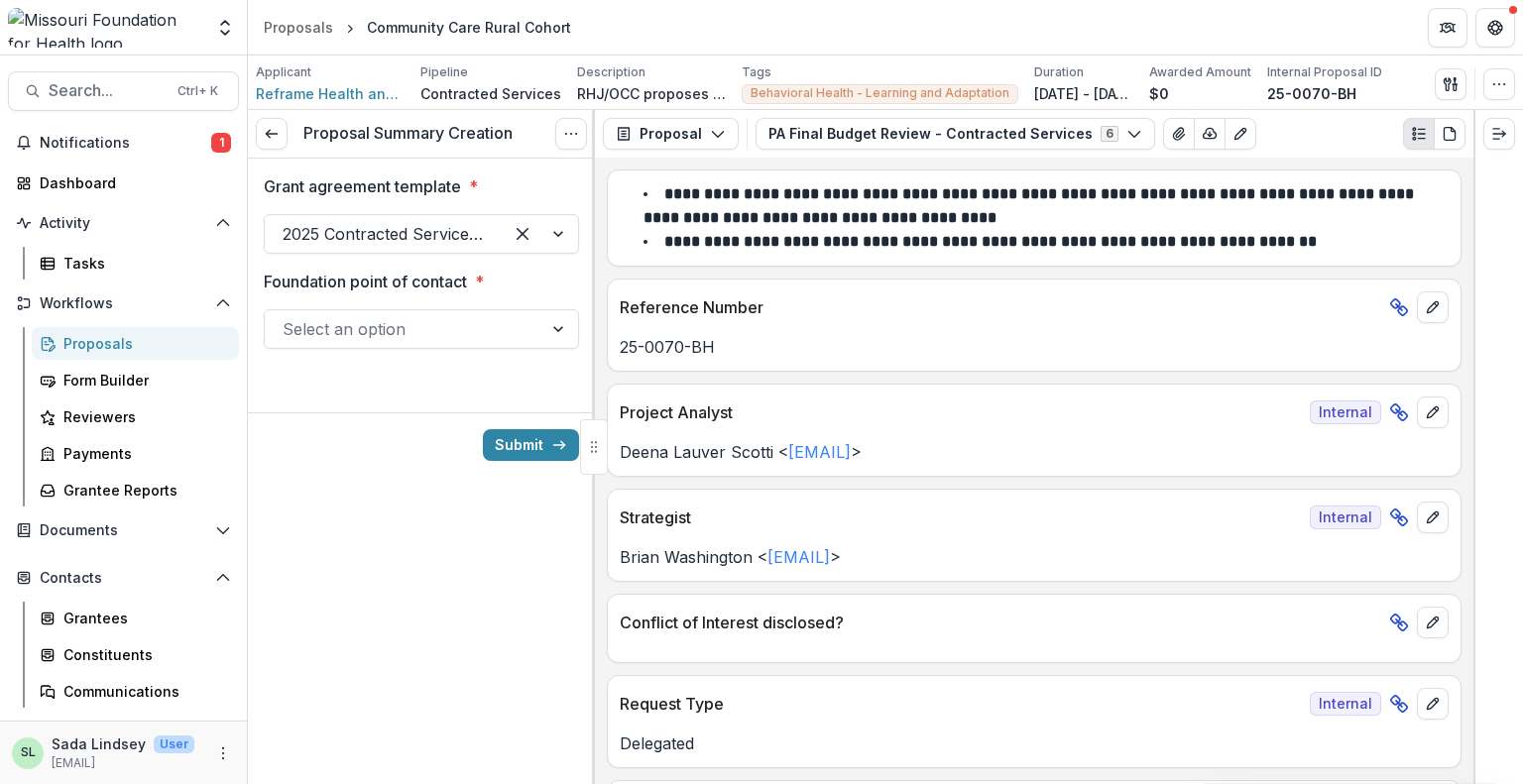 click at bounding box center (421, 305) 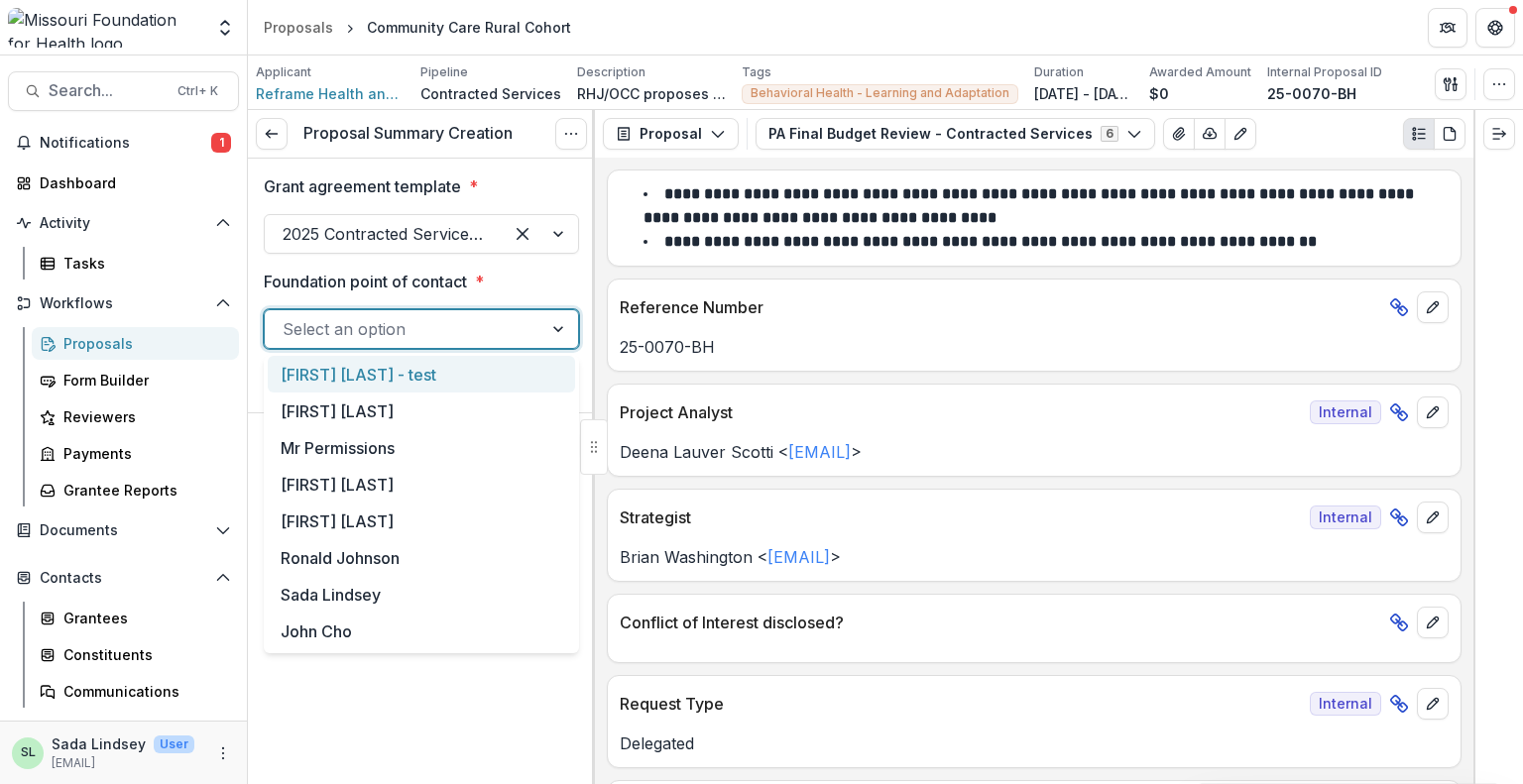 click at bounding box center (404, 329) 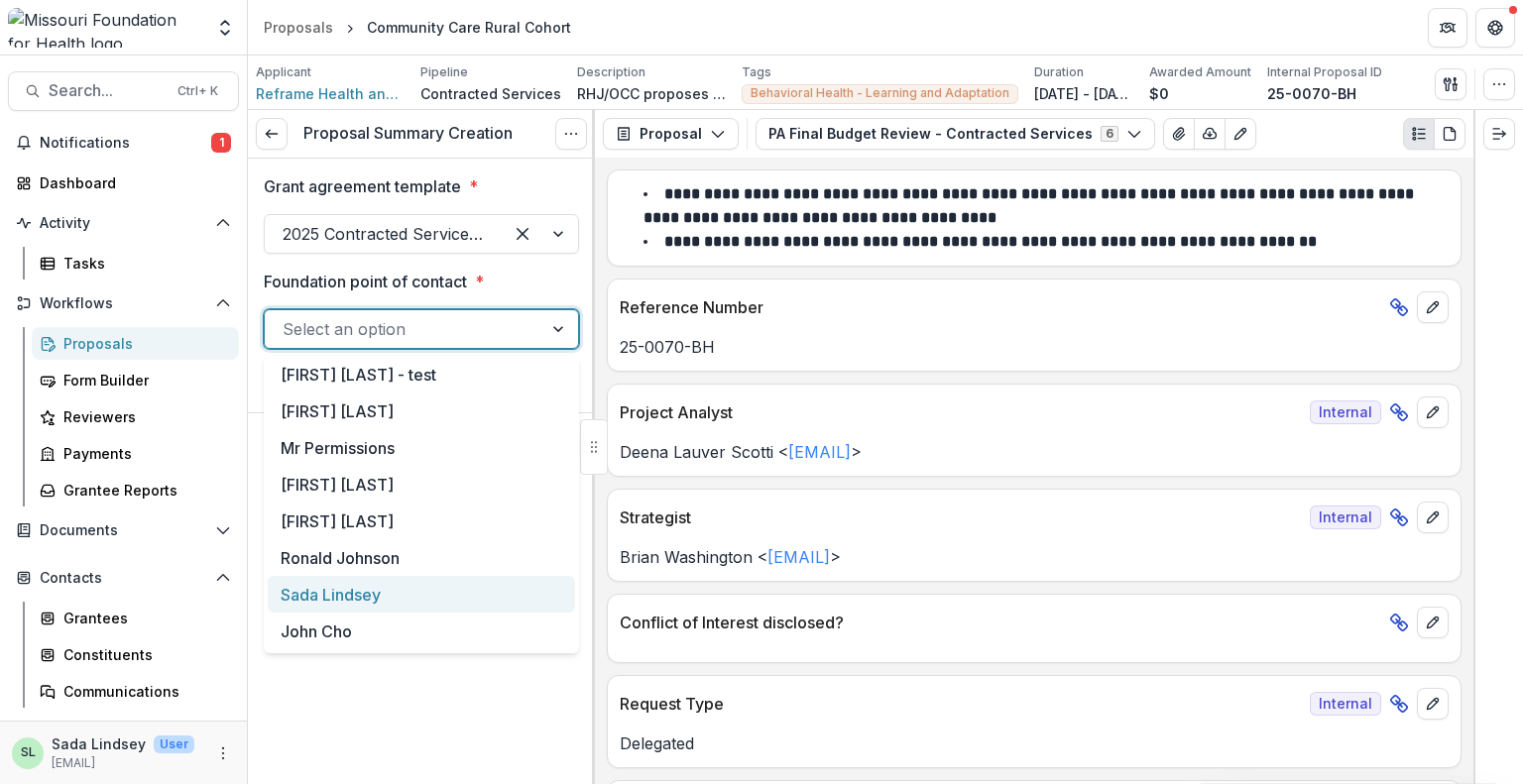 click on "Sada Lindsey" at bounding box center [421, 594] 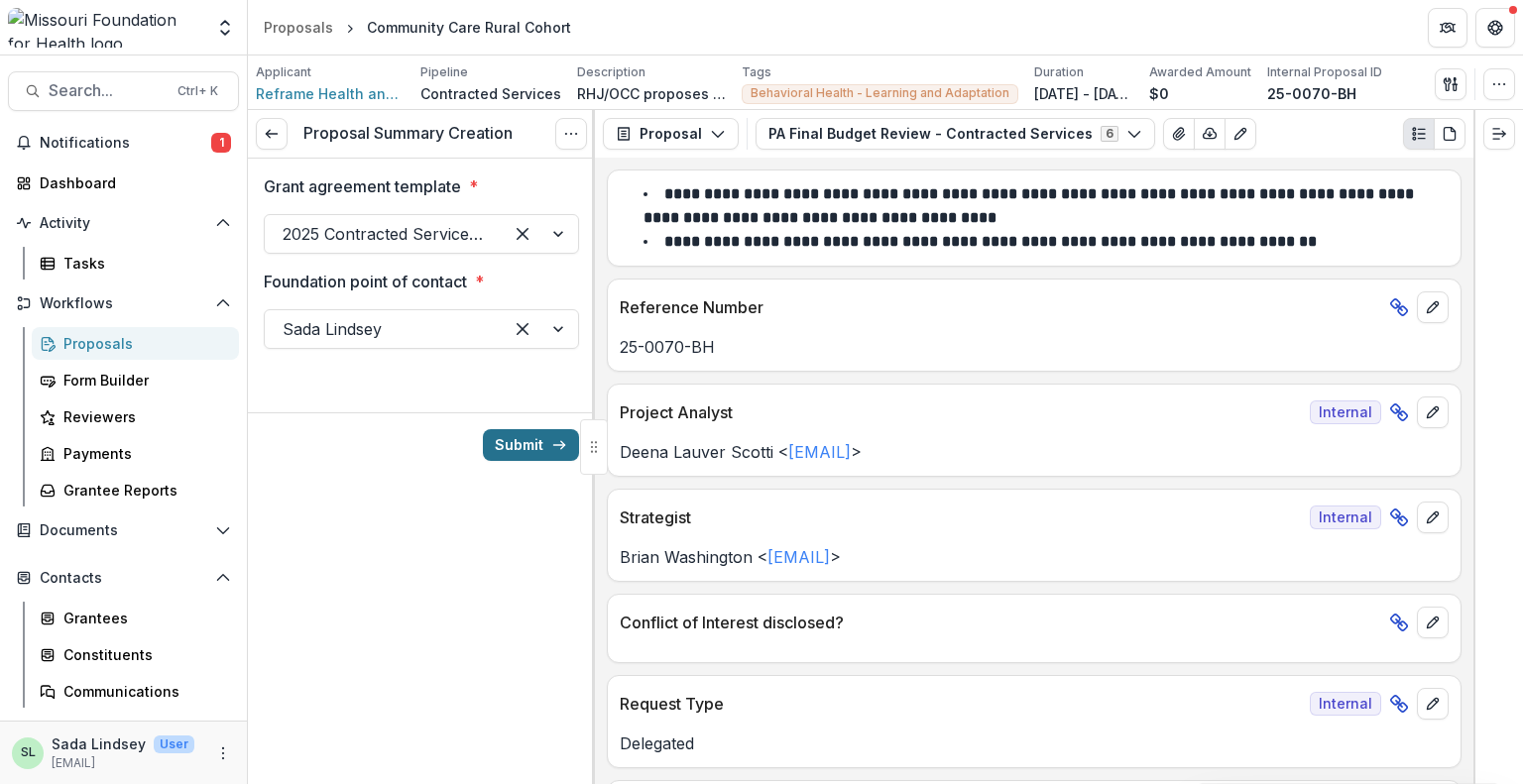 click on "Submit" at bounding box center [530, 445] 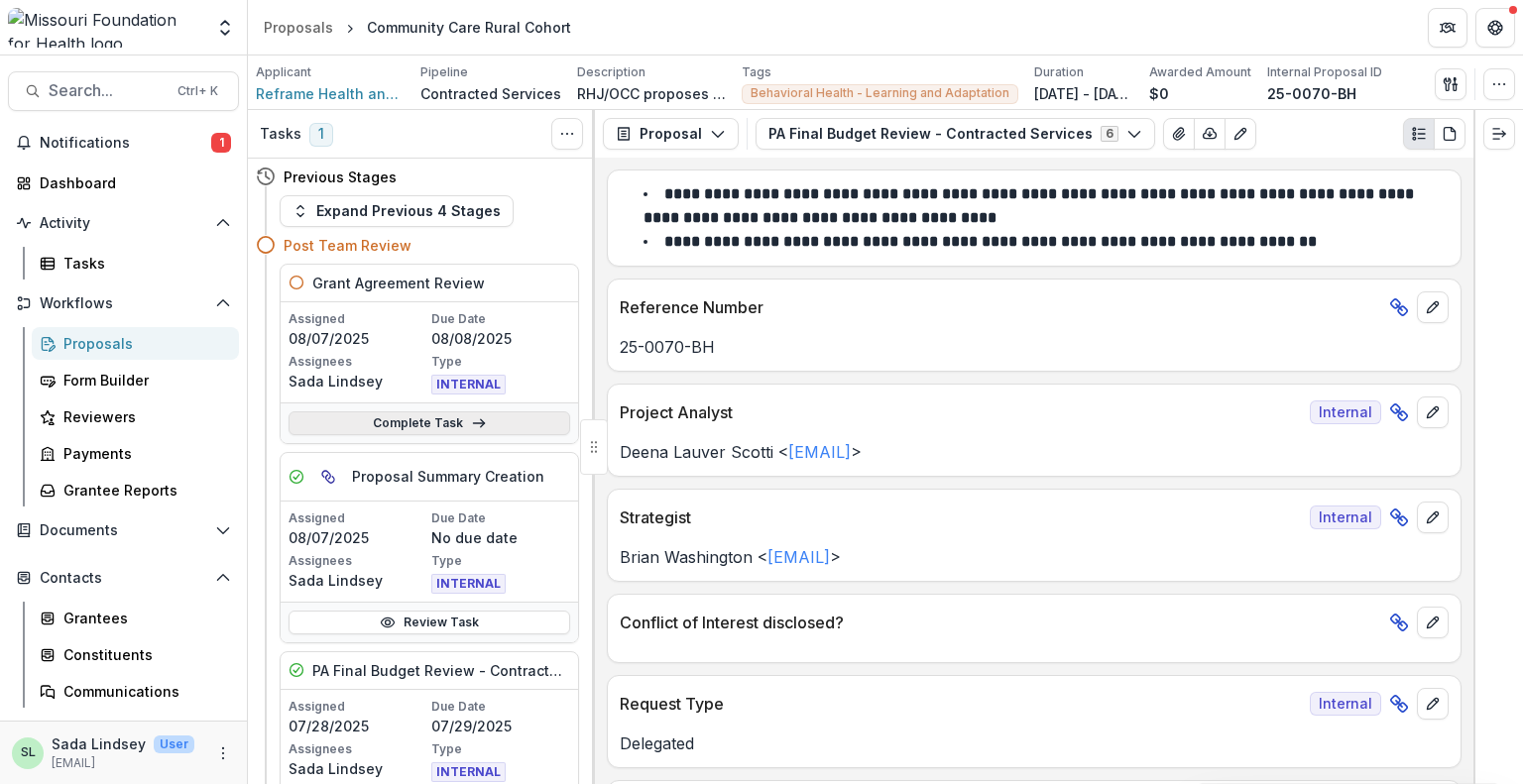 click on "Complete Task" at bounding box center [429, 423] 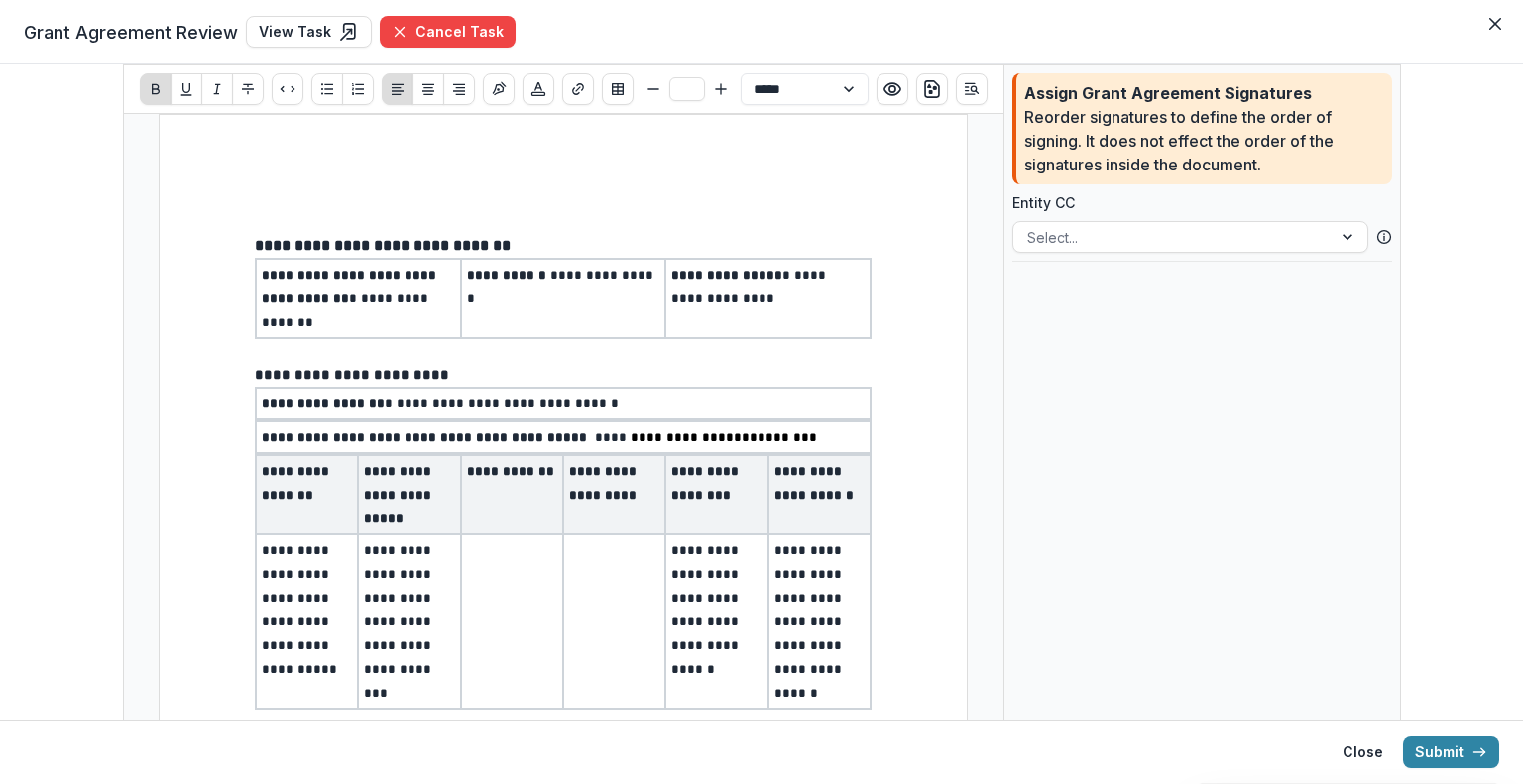 type on "**" 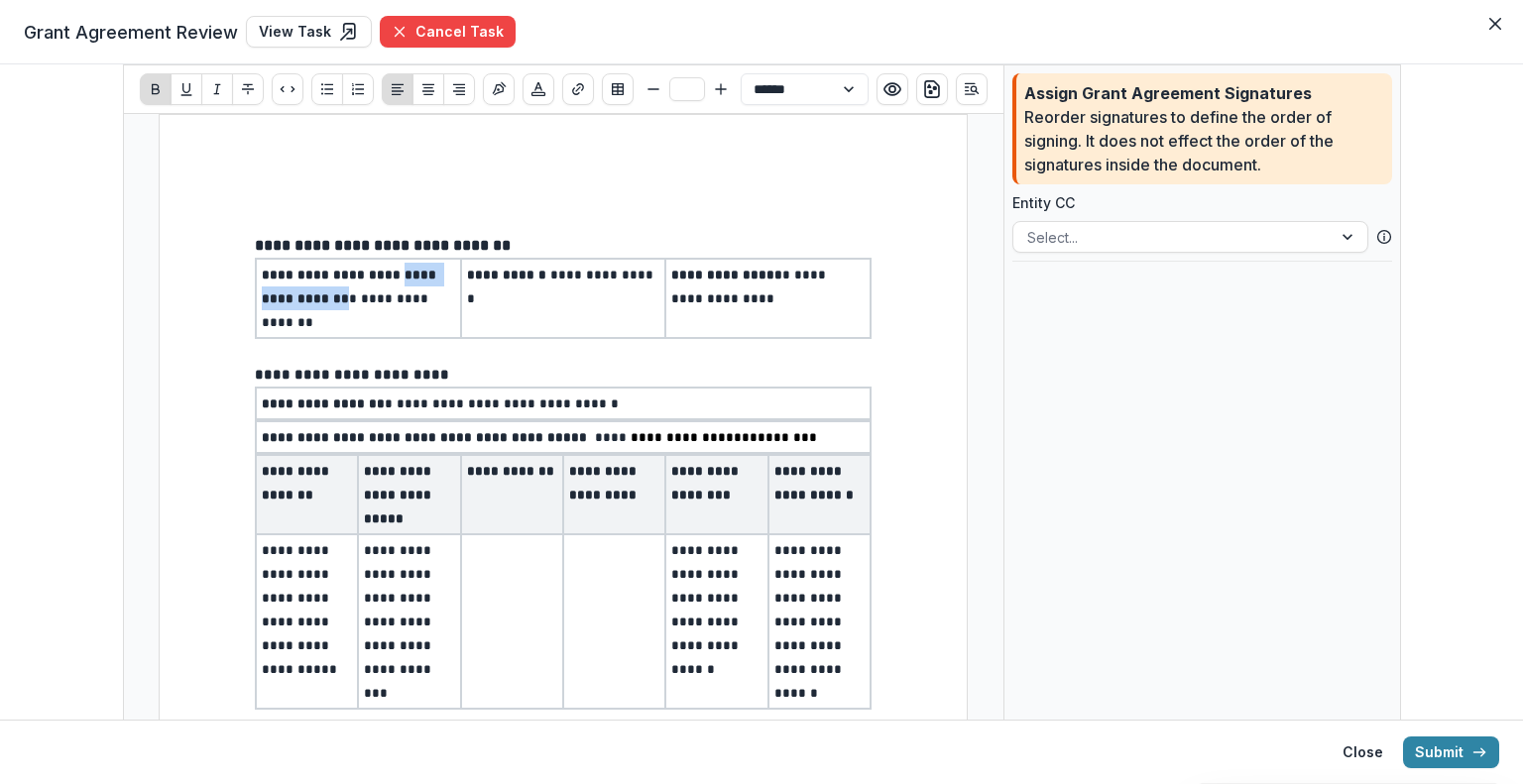 drag, startPoint x: 377, startPoint y: 273, endPoint x: 310, endPoint y: 303, distance: 73.40981 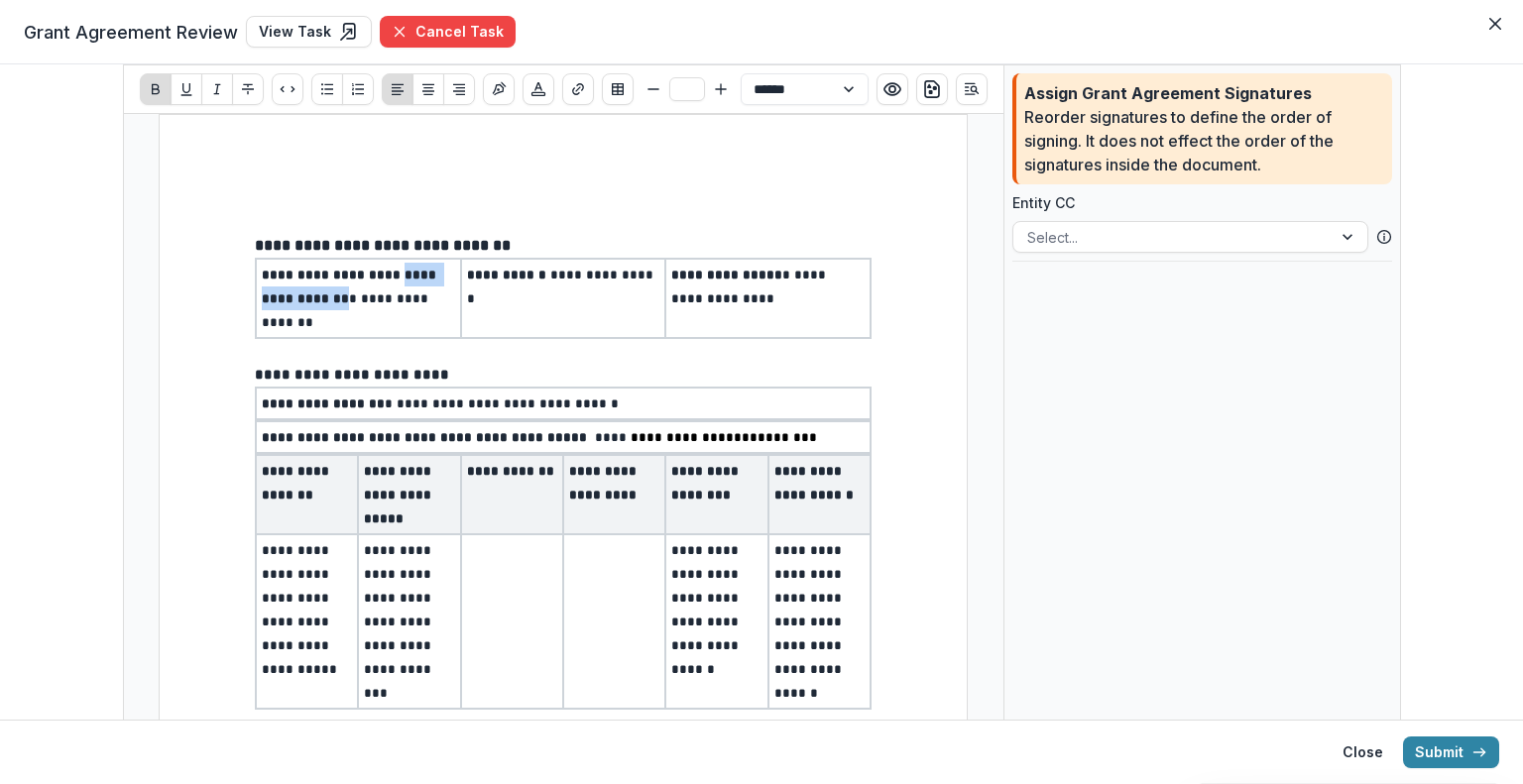 click on "**********" at bounding box center [351, 286] 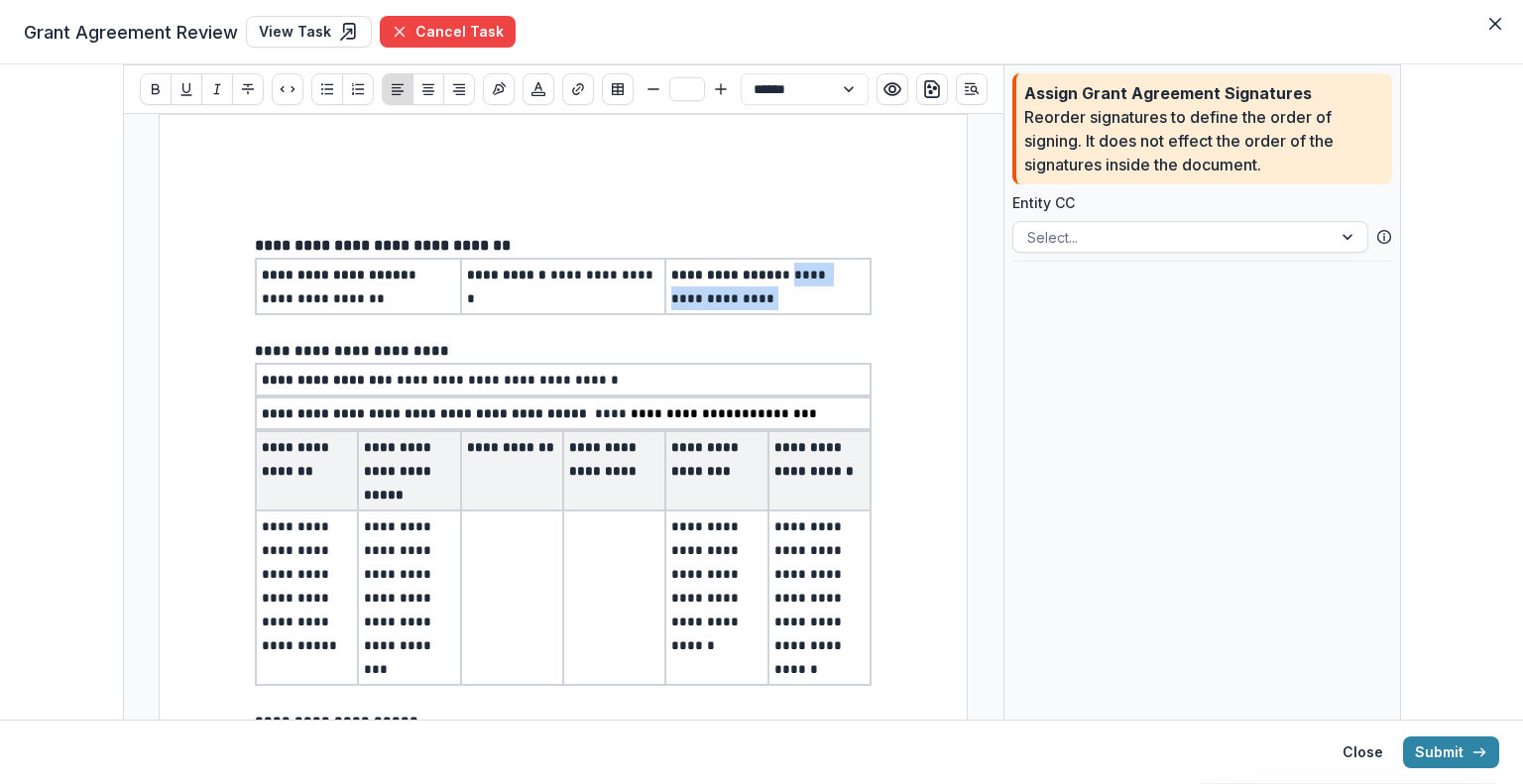 drag, startPoint x: 777, startPoint y: 273, endPoint x: 786, endPoint y: 289, distance: 18.35756 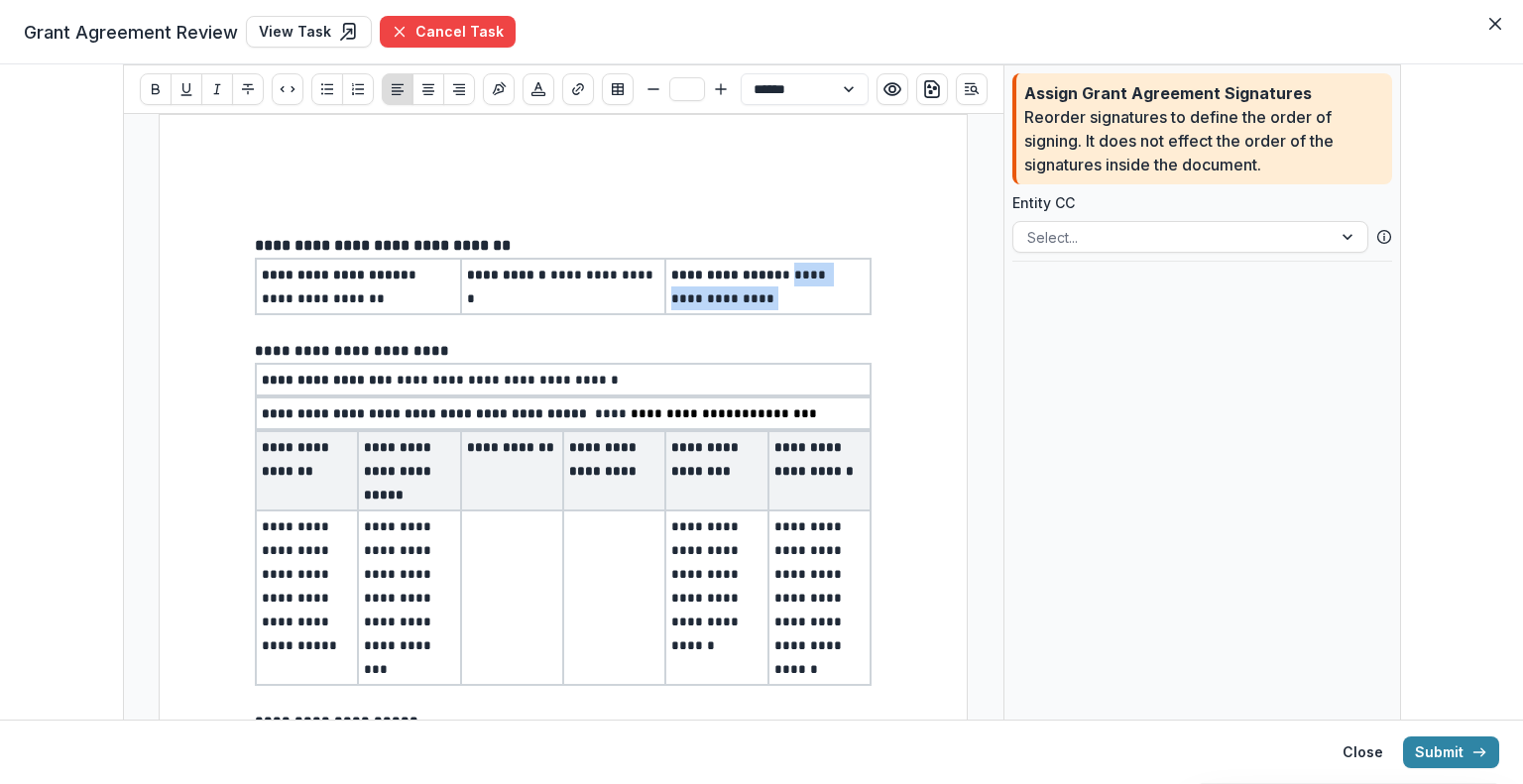 click on "**********" at bounding box center (767, 286) 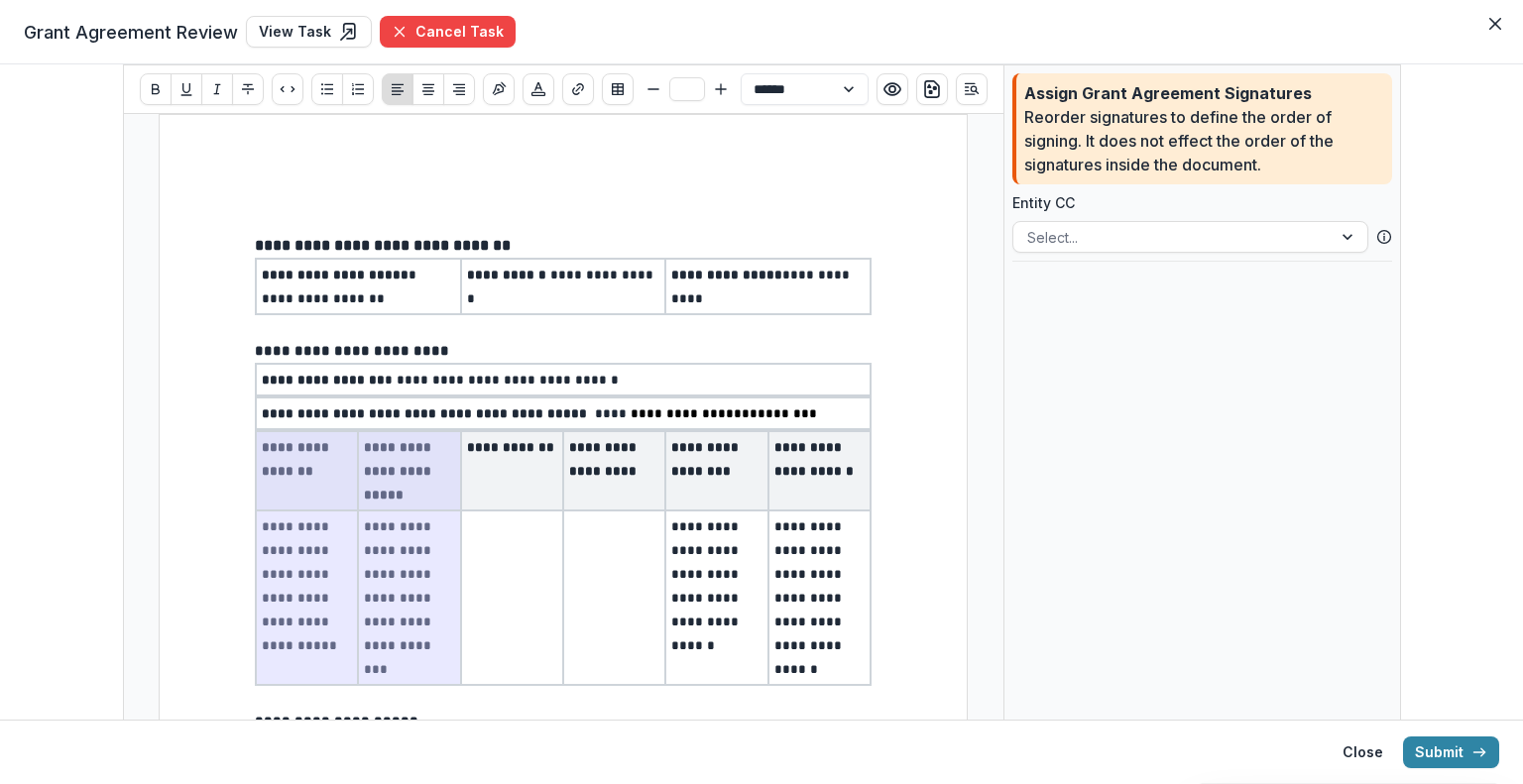 type on "**" 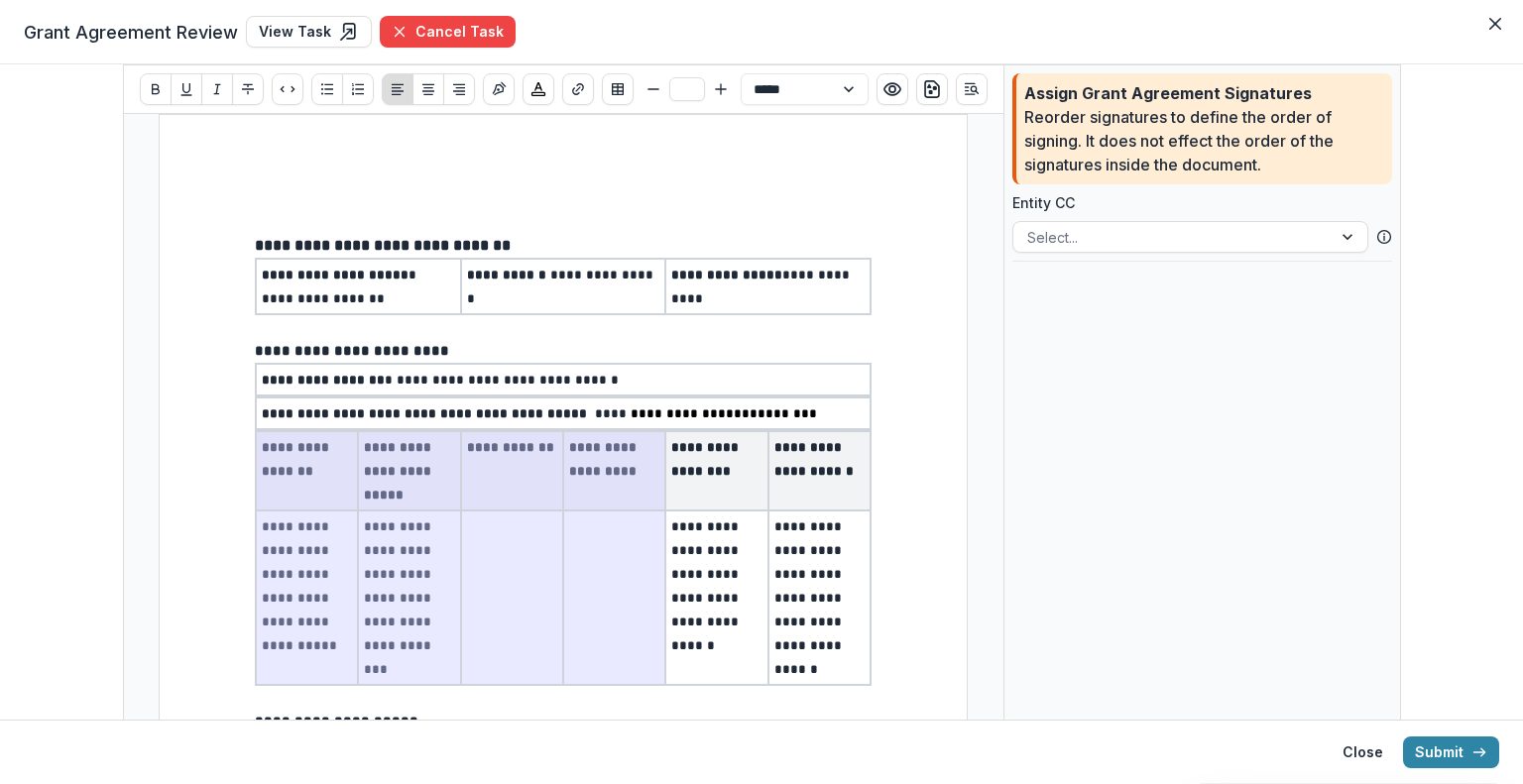 type on "**" 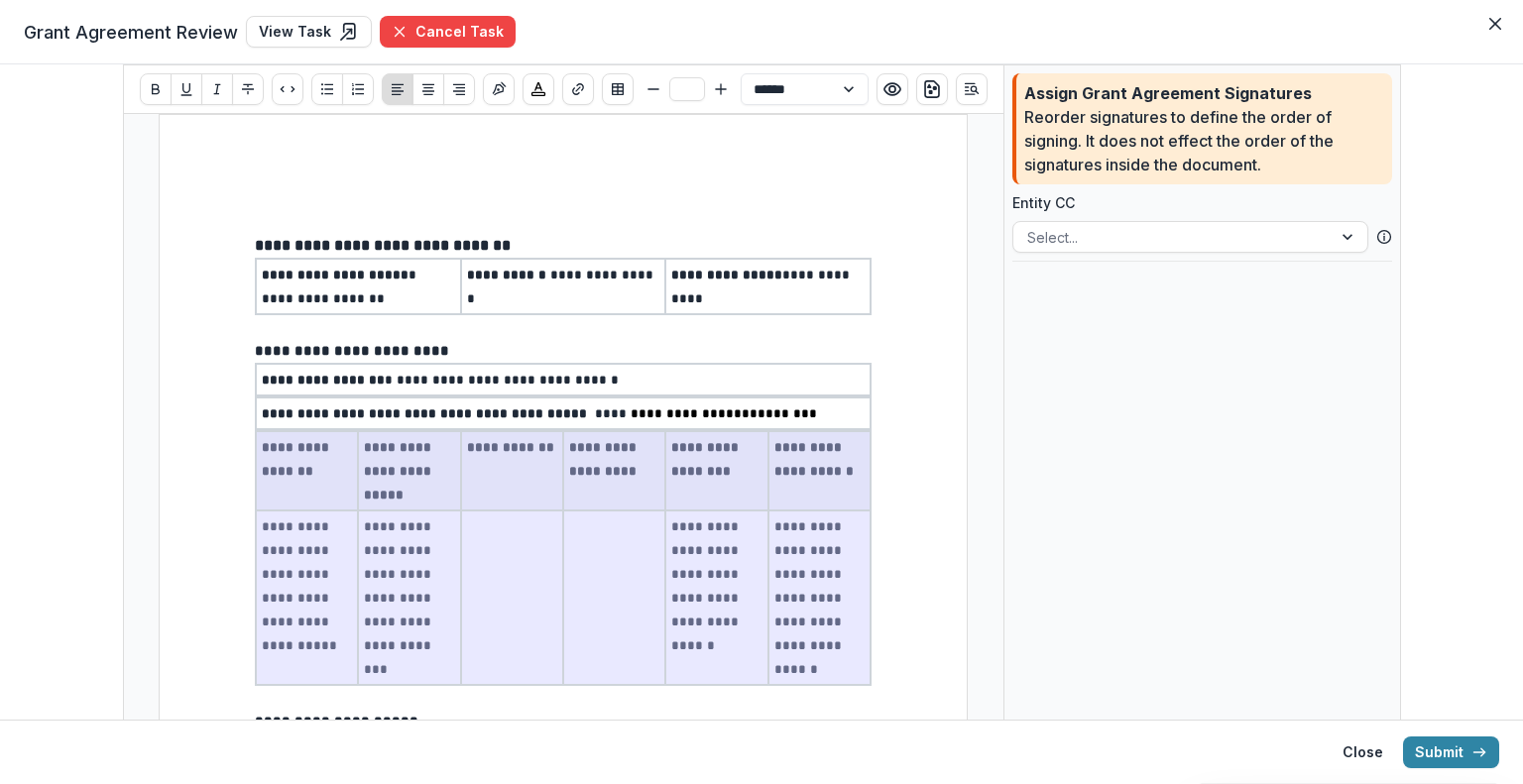 drag, startPoint x: 262, startPoint y: 440, endPoint x: 789, endPoint y: 574, distance: 543.7693 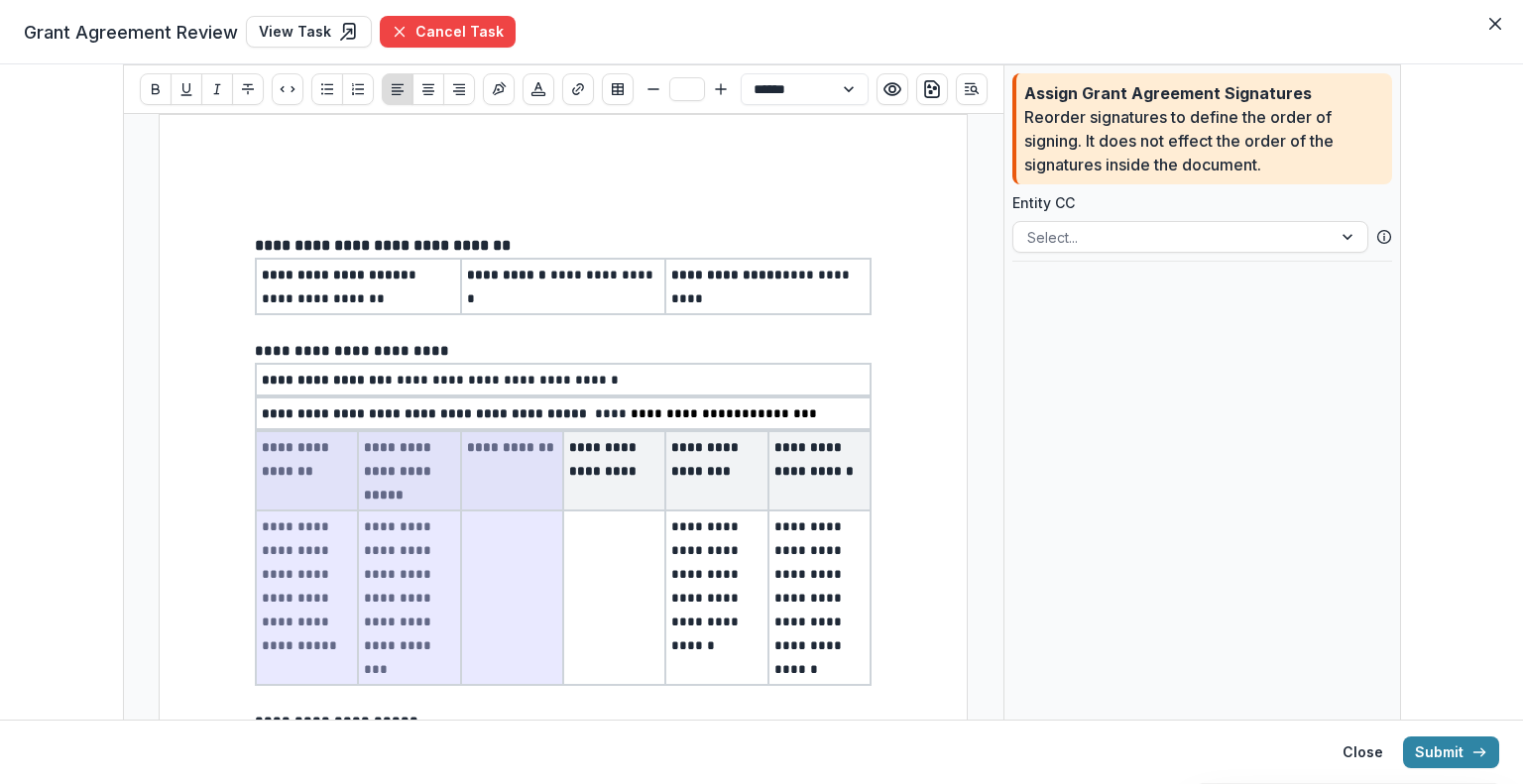 type on "**" 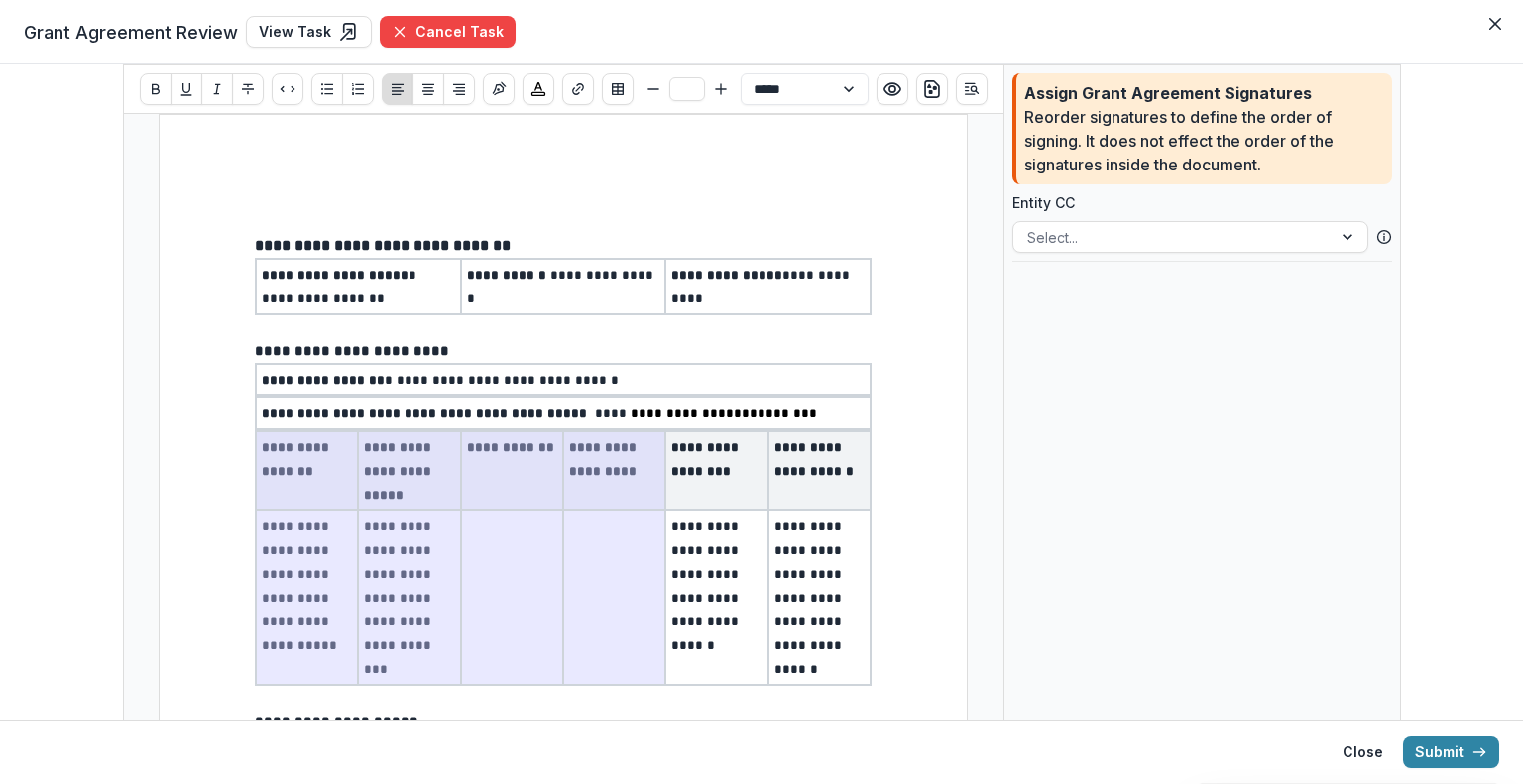 type on "**" 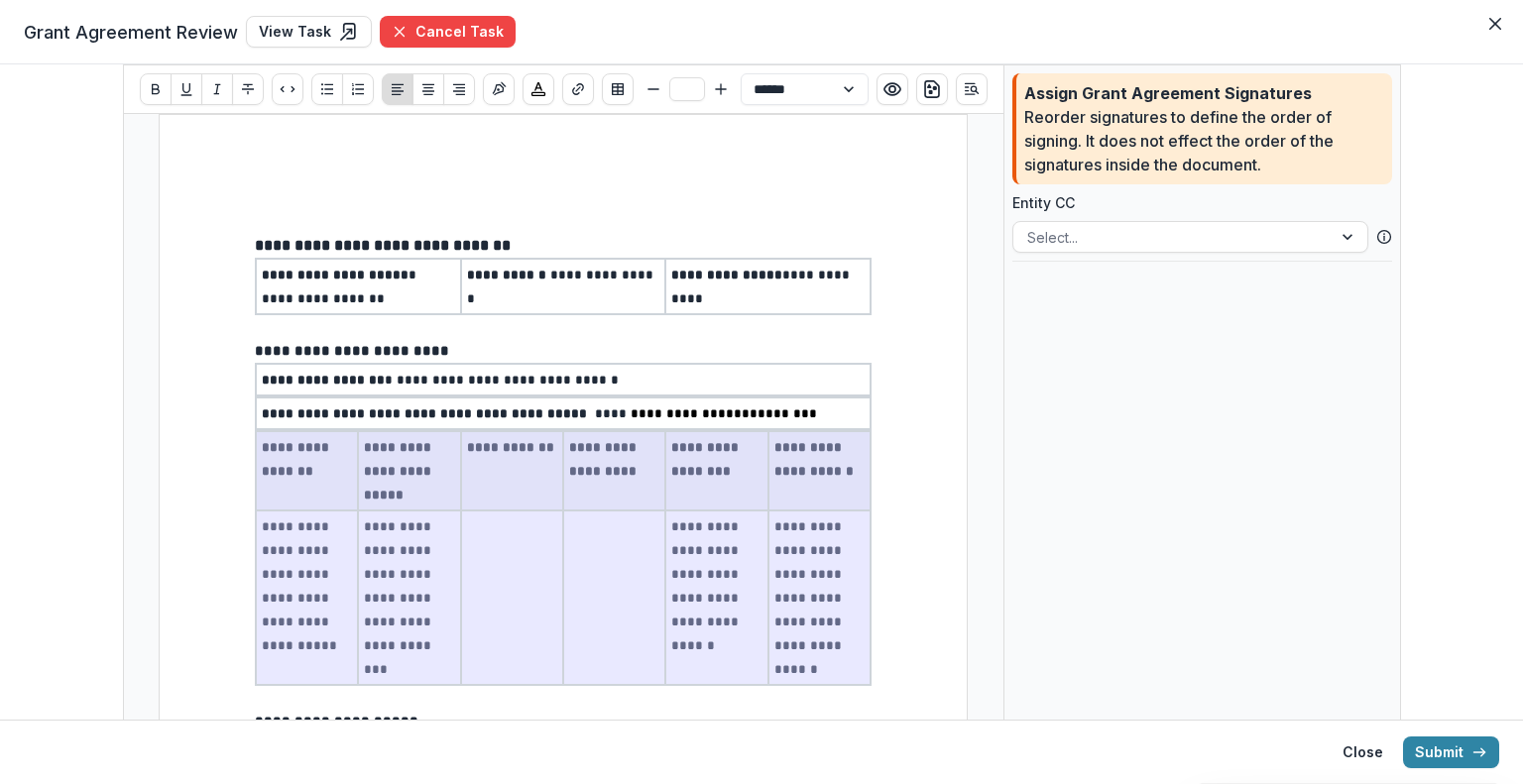 drag, startPoint x: 258, startPoint y: 439, endPoint x: 785, endPoint y: 577, distance: 544.7688 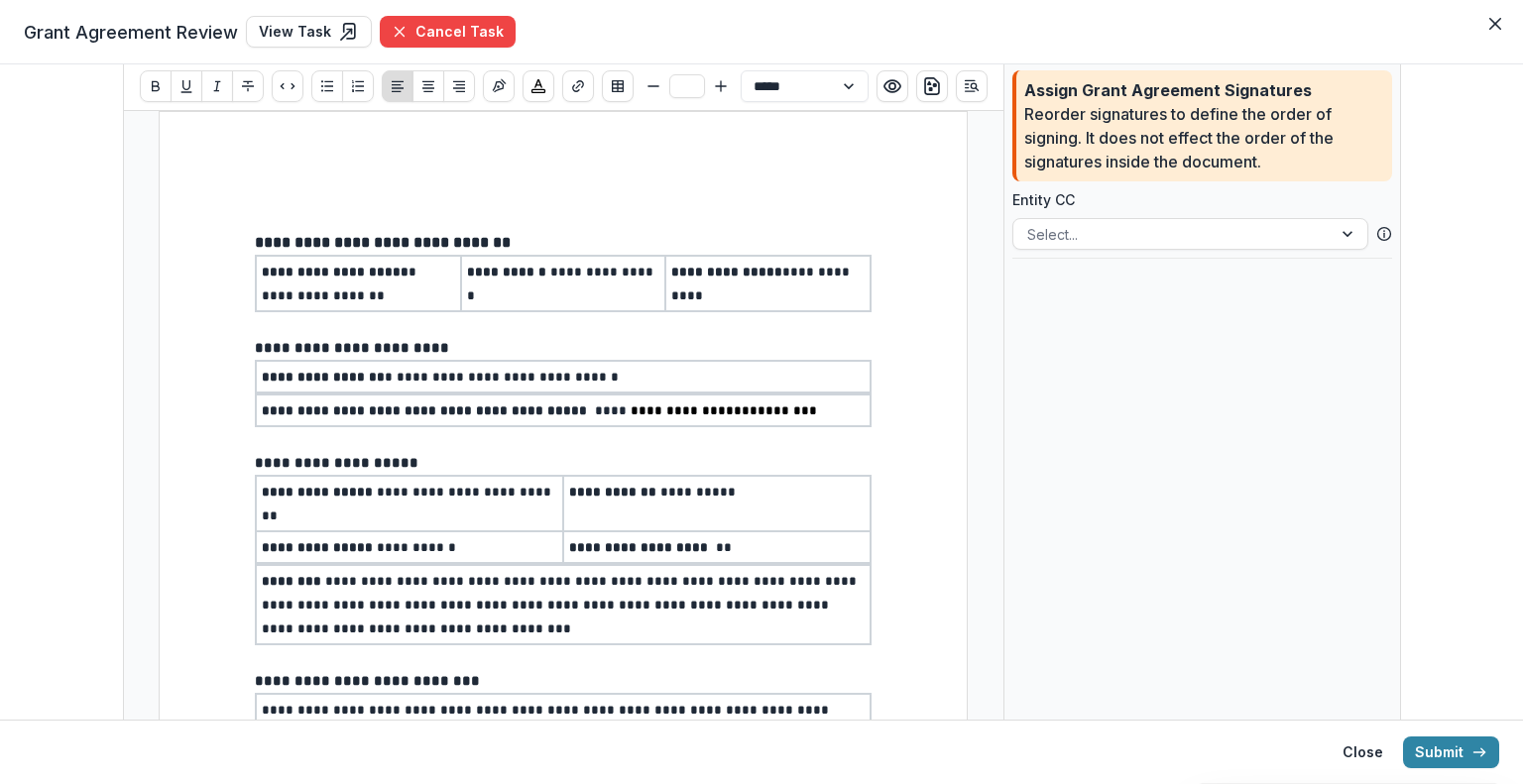 scroll, scrollTop: 0, scrollLeft: 0, axis: both 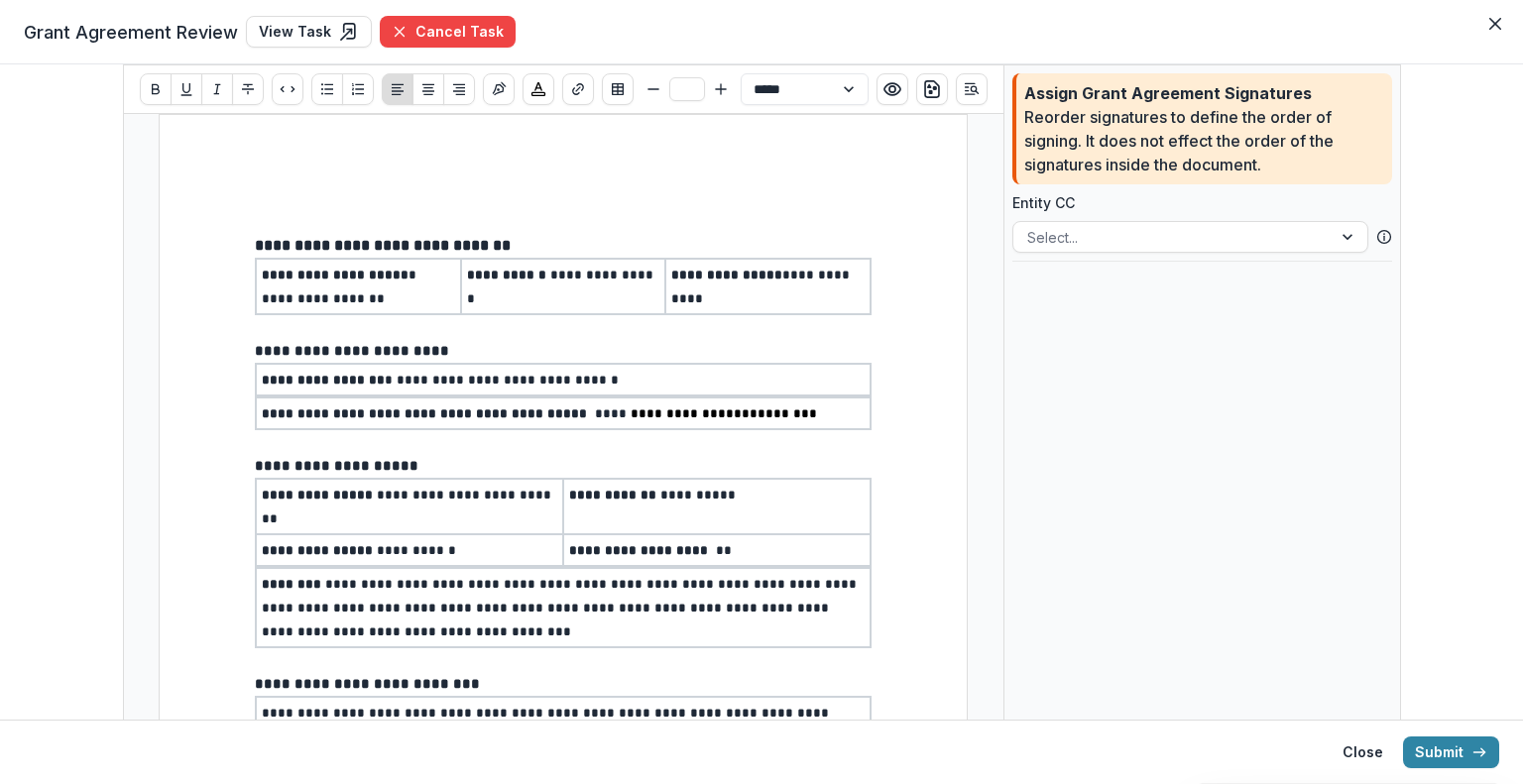 type on "**" 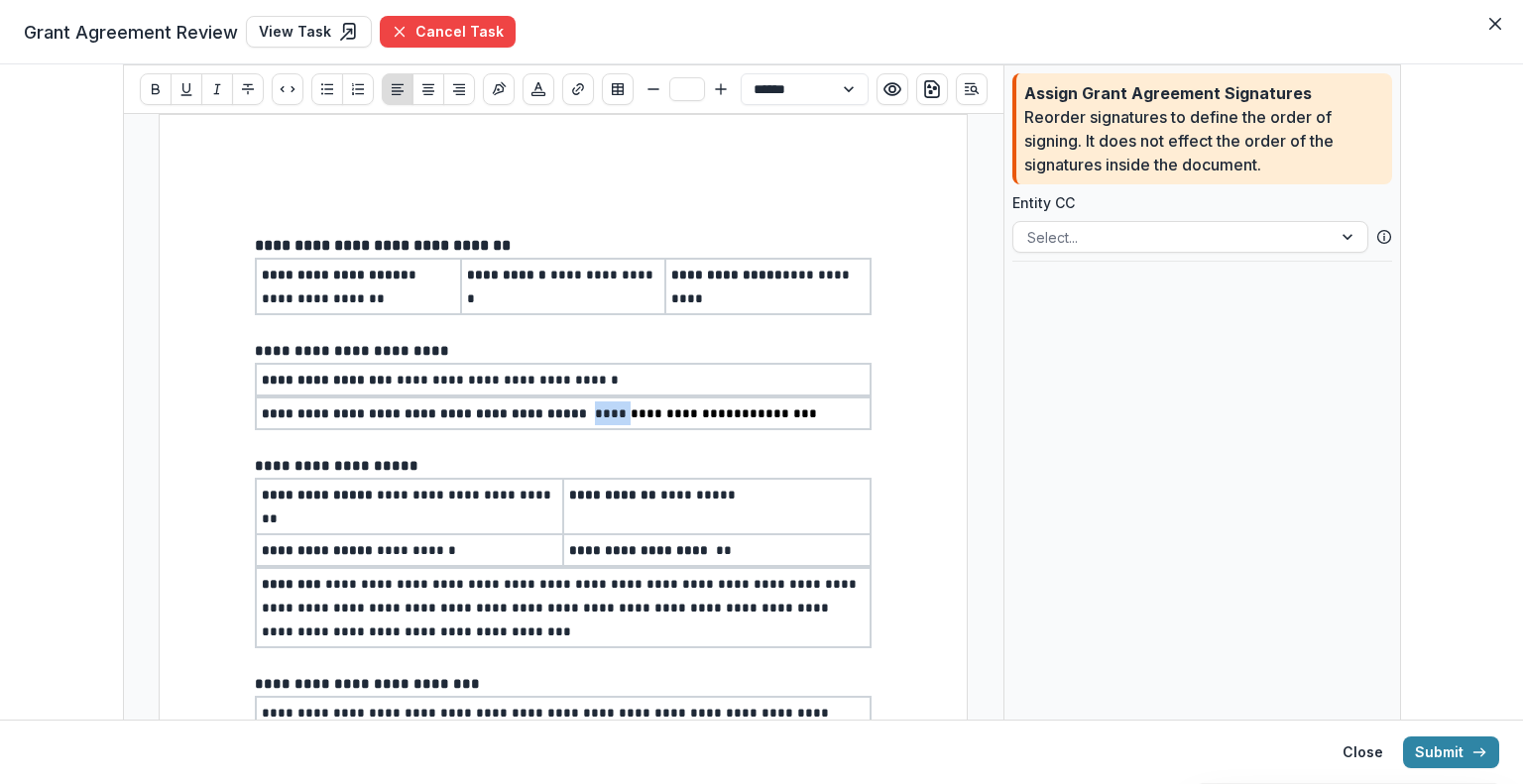drag, startPoint x: 563, startPoint y: 412, endPoint x: 587, endPoint y: 412, distance: 24 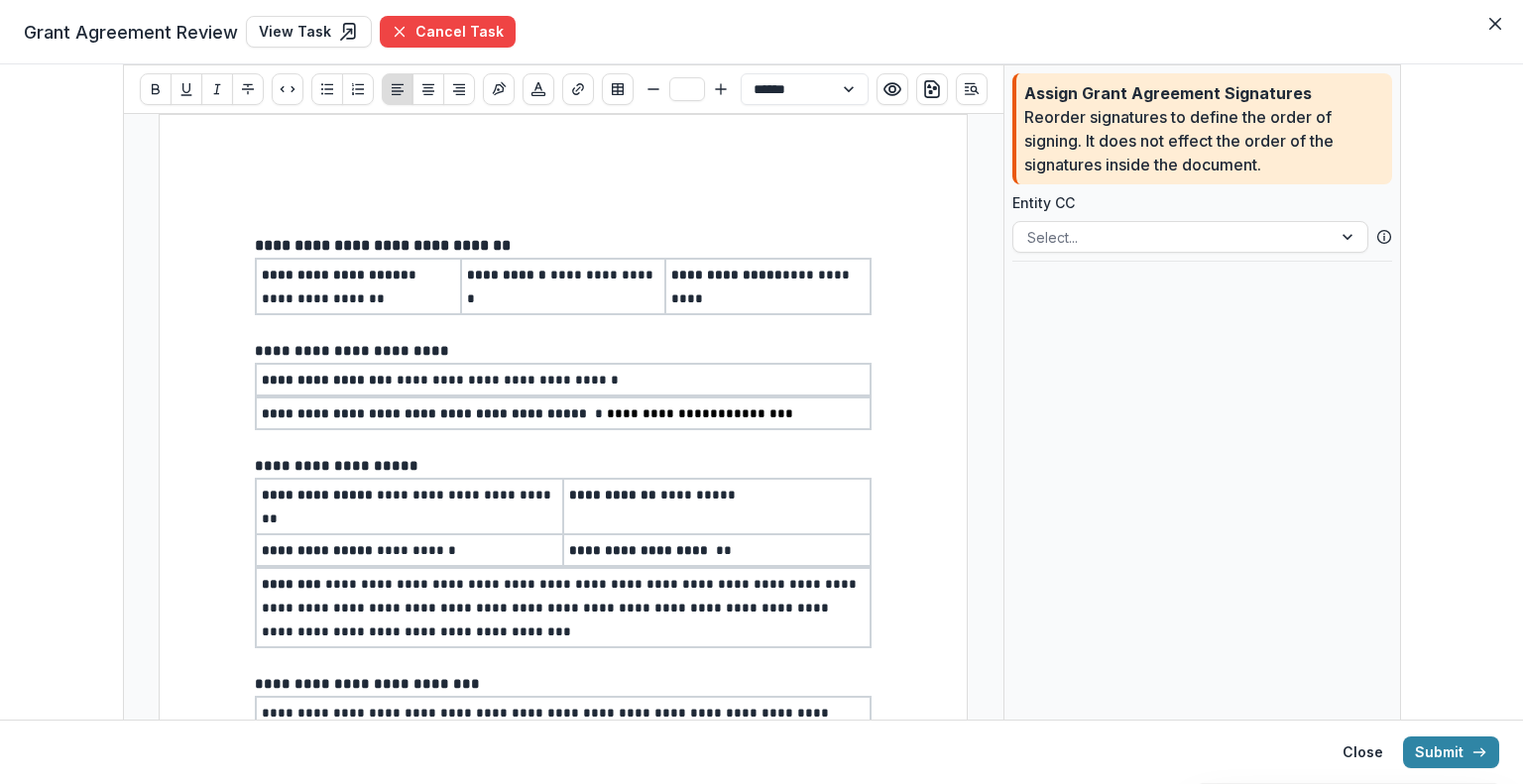 click on "*** ********" at bounding box center [752, 413] 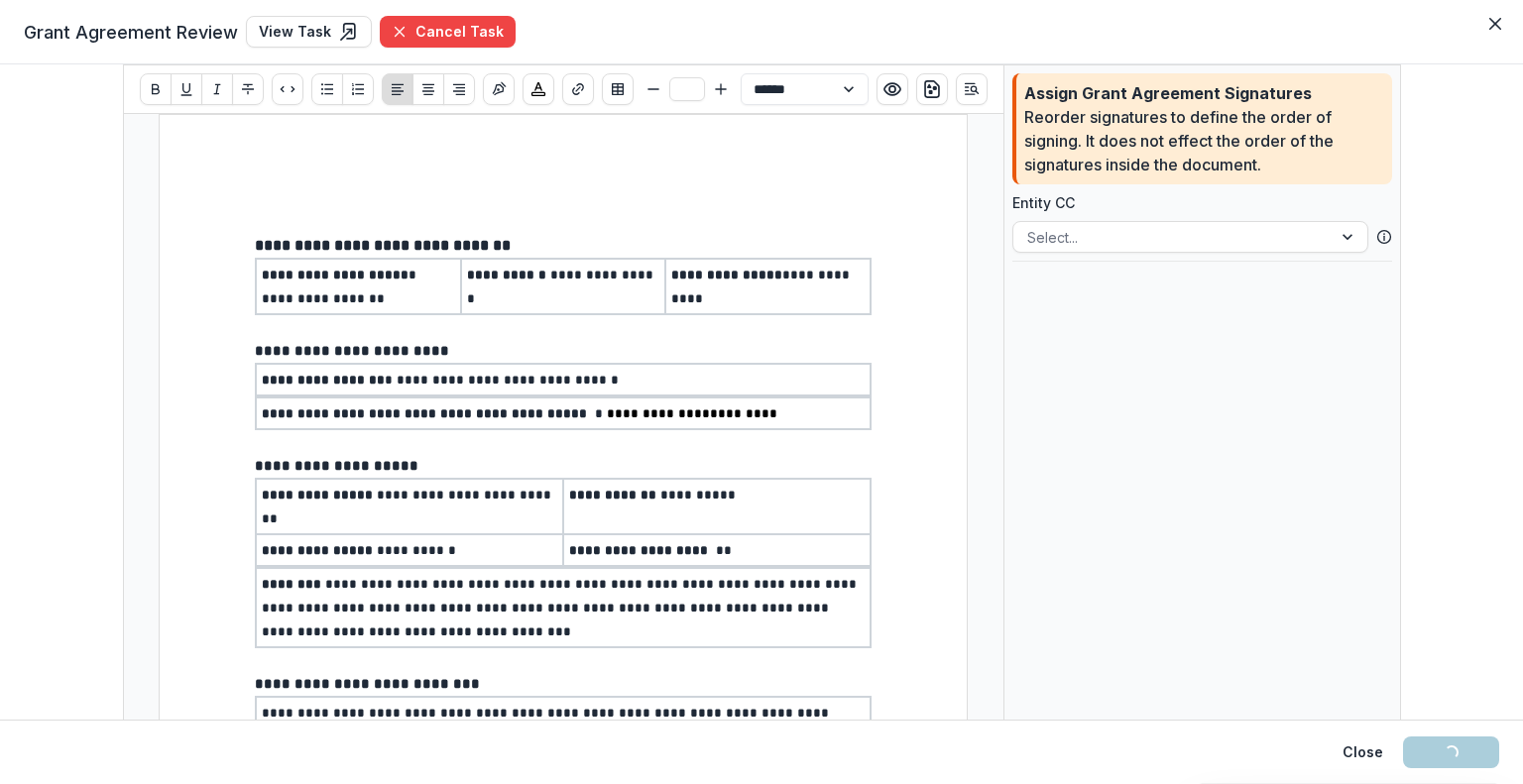 click on "*********" at bounding box center (744, 413) 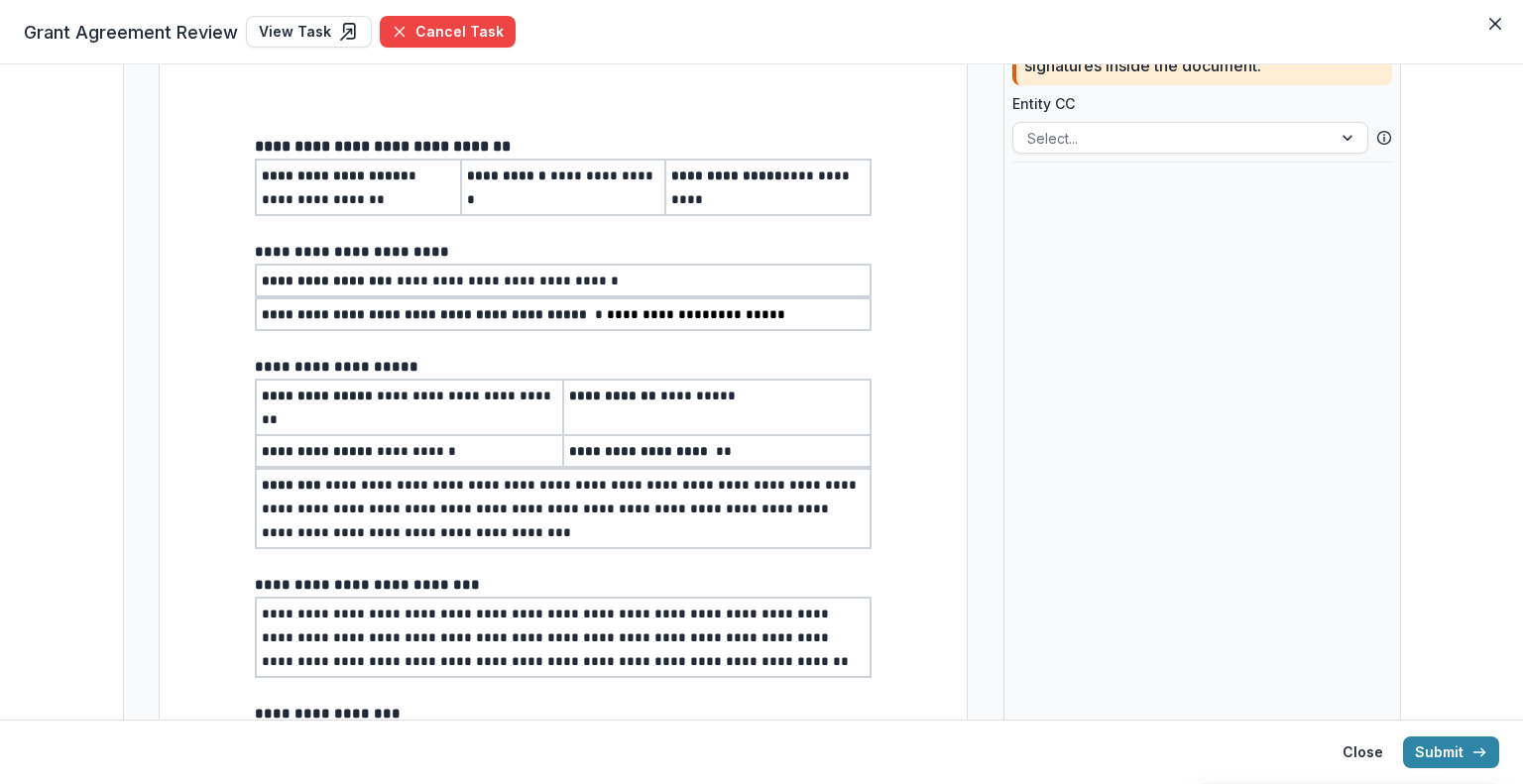 scroll, scrollTop: 198, scrollLeft: 0, axis: vertical 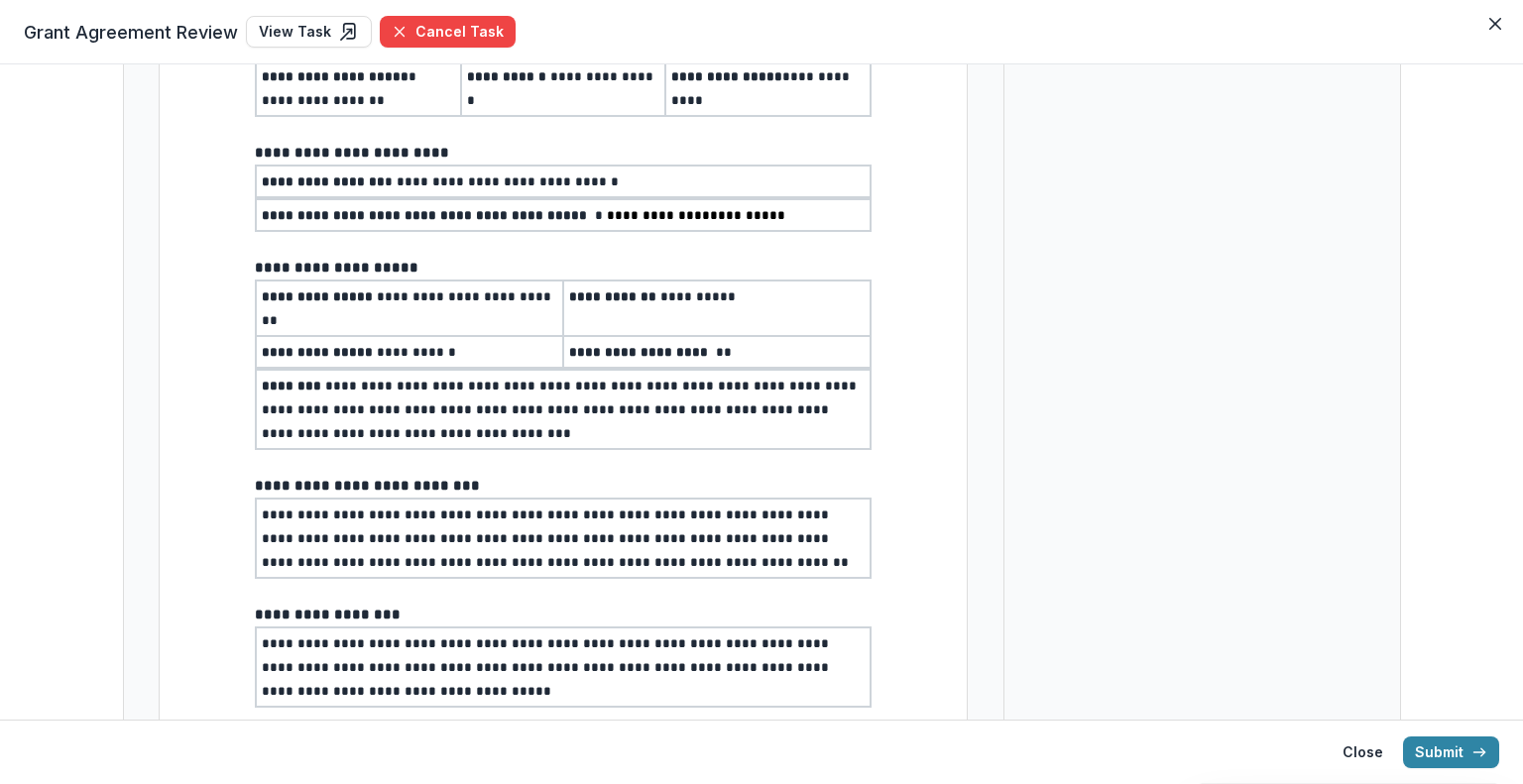click on "**********" at bounding box center [658, 215] 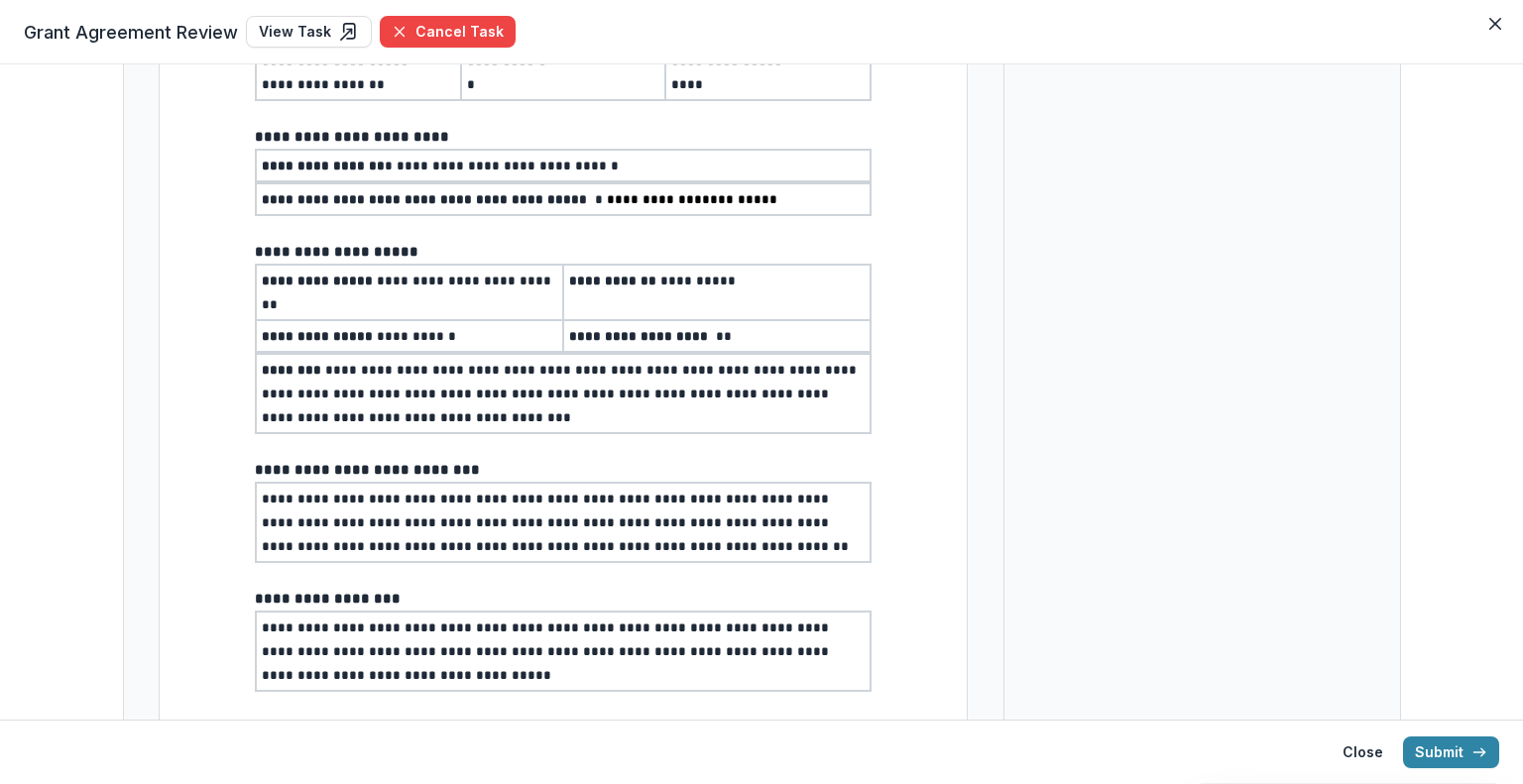 scroll, scrollTop: 198, scrollLeft: 0, axis: vertical 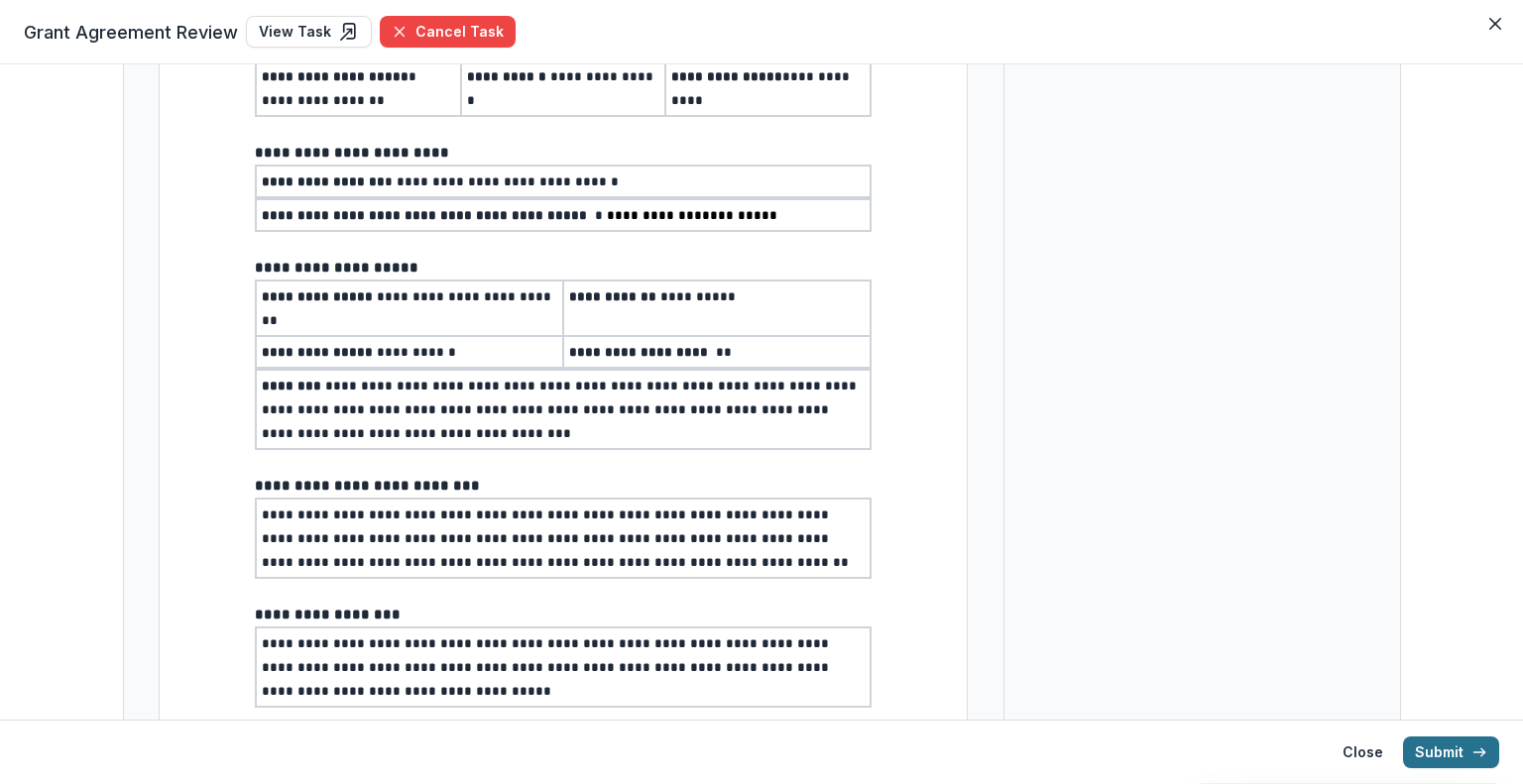 click on "Submit" at bounding box center (1451, 752) 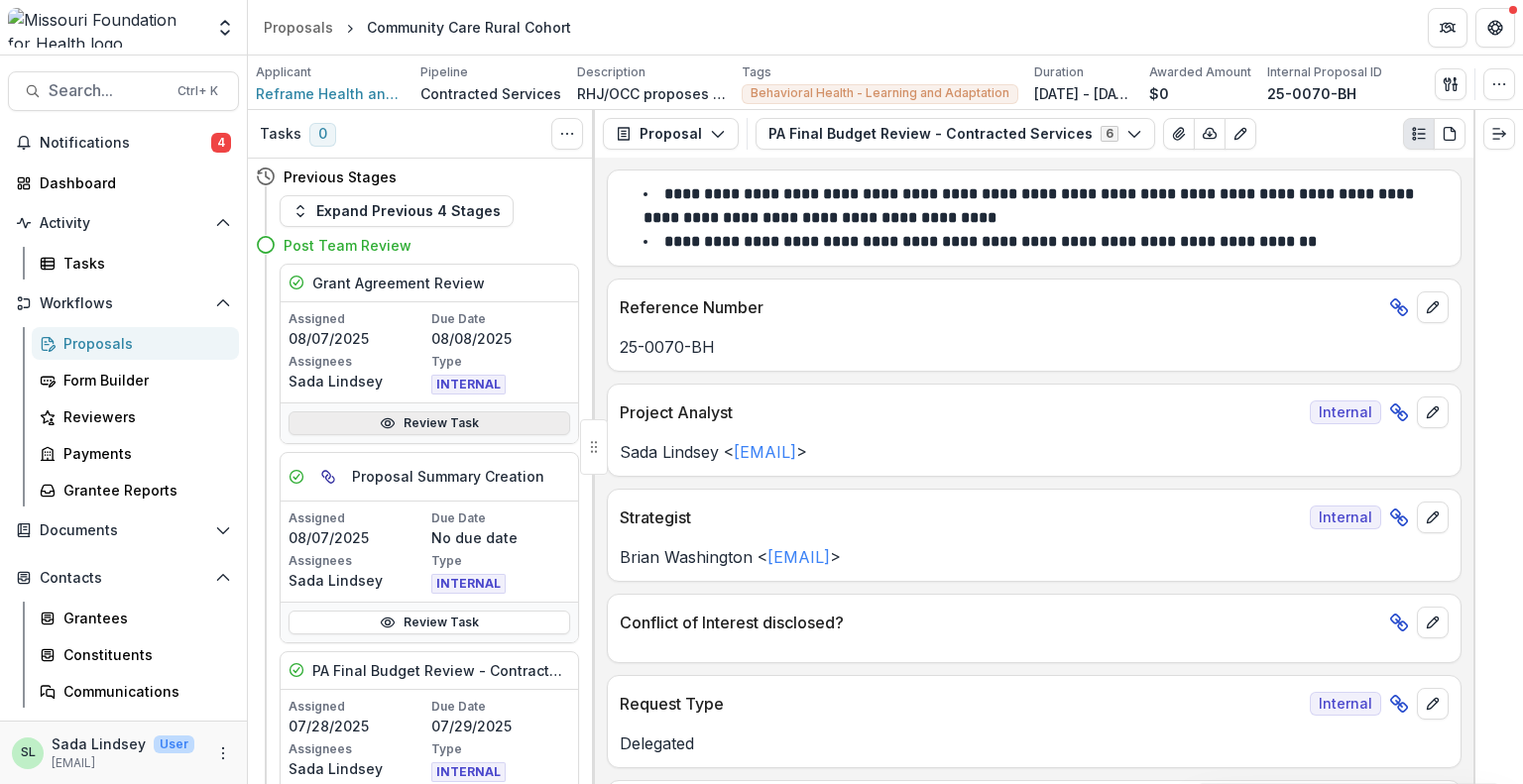 click on "Review Task" at bounding box center (429, 423) 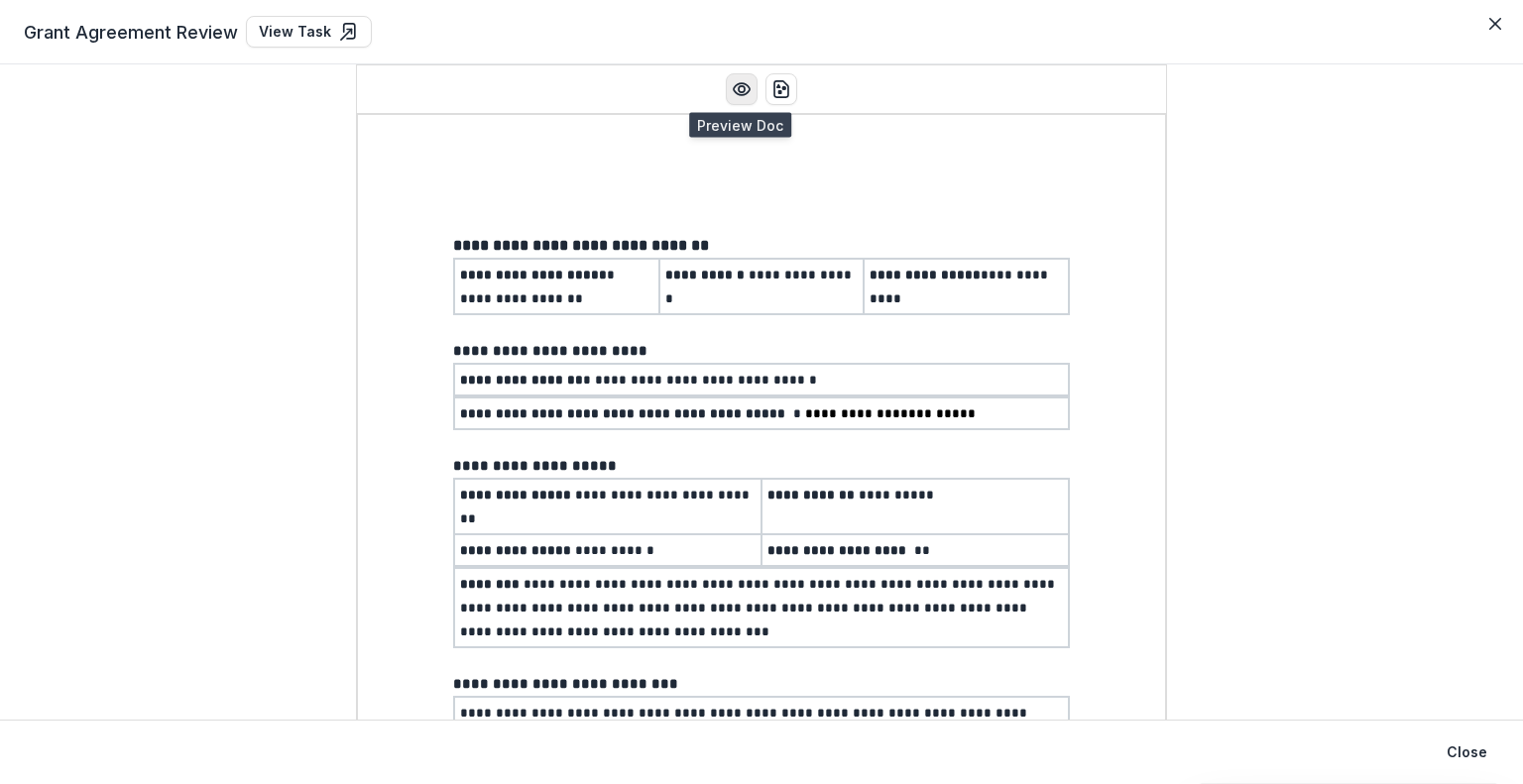 click 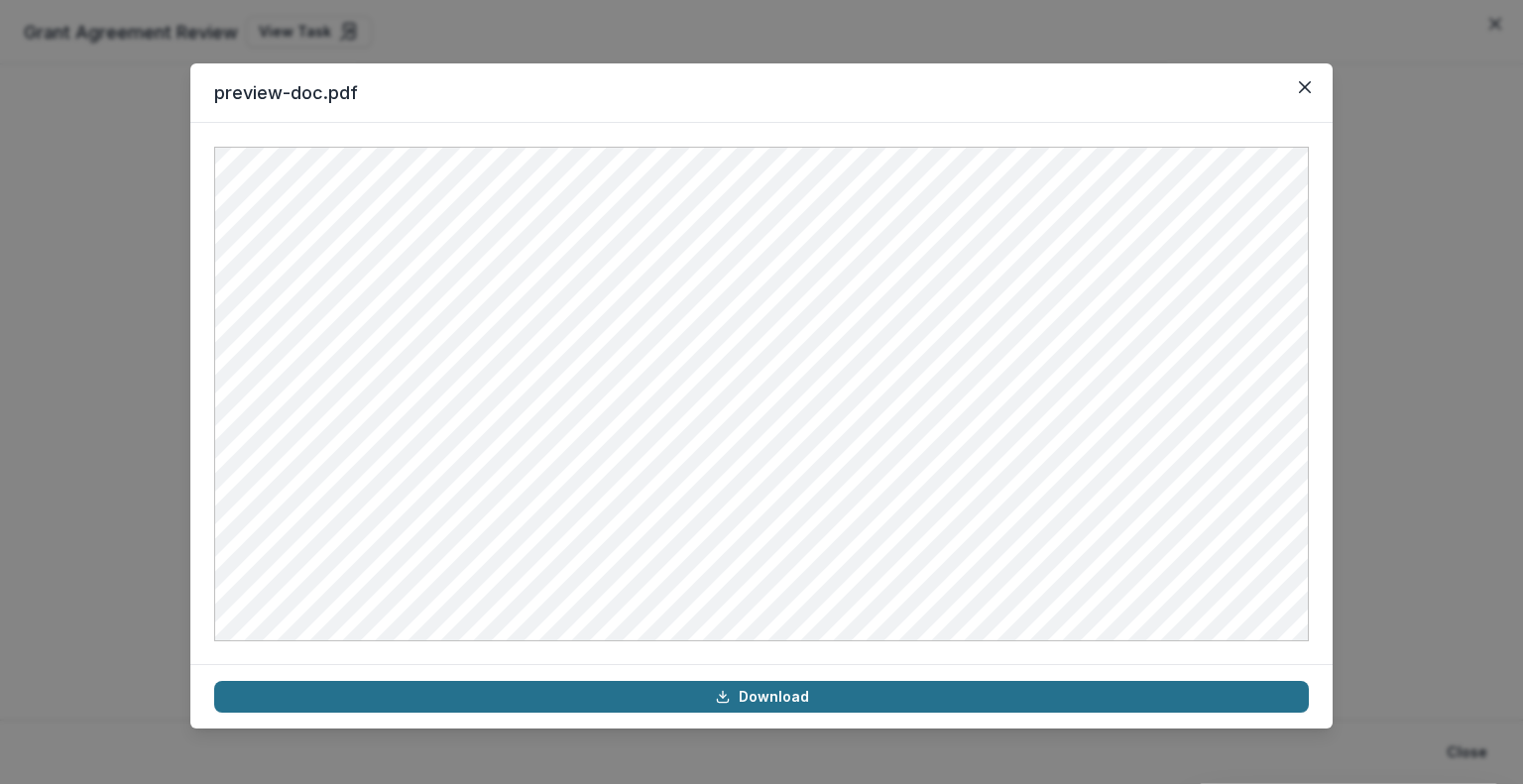 click on "Download" at bounding box center (762, 697) 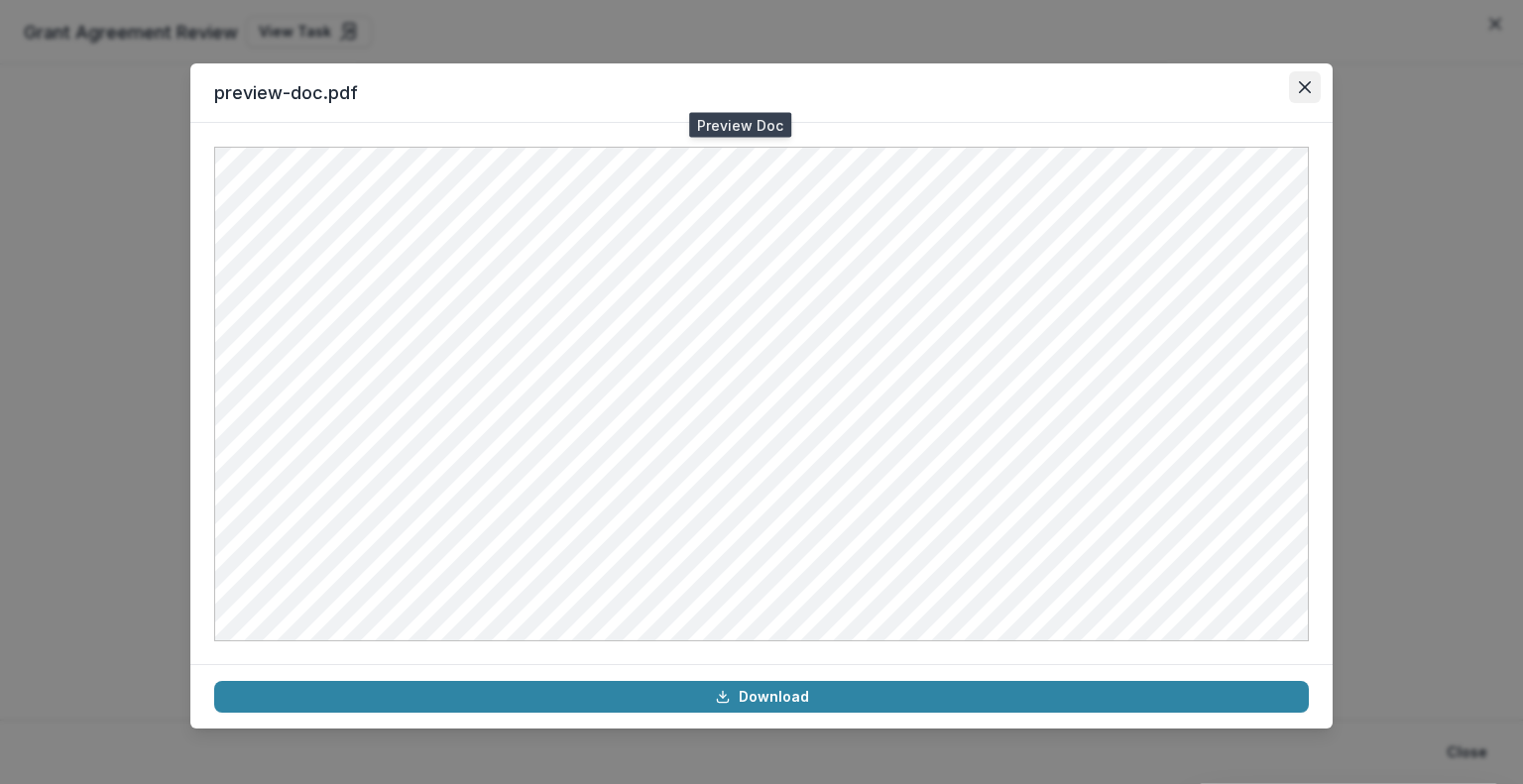click 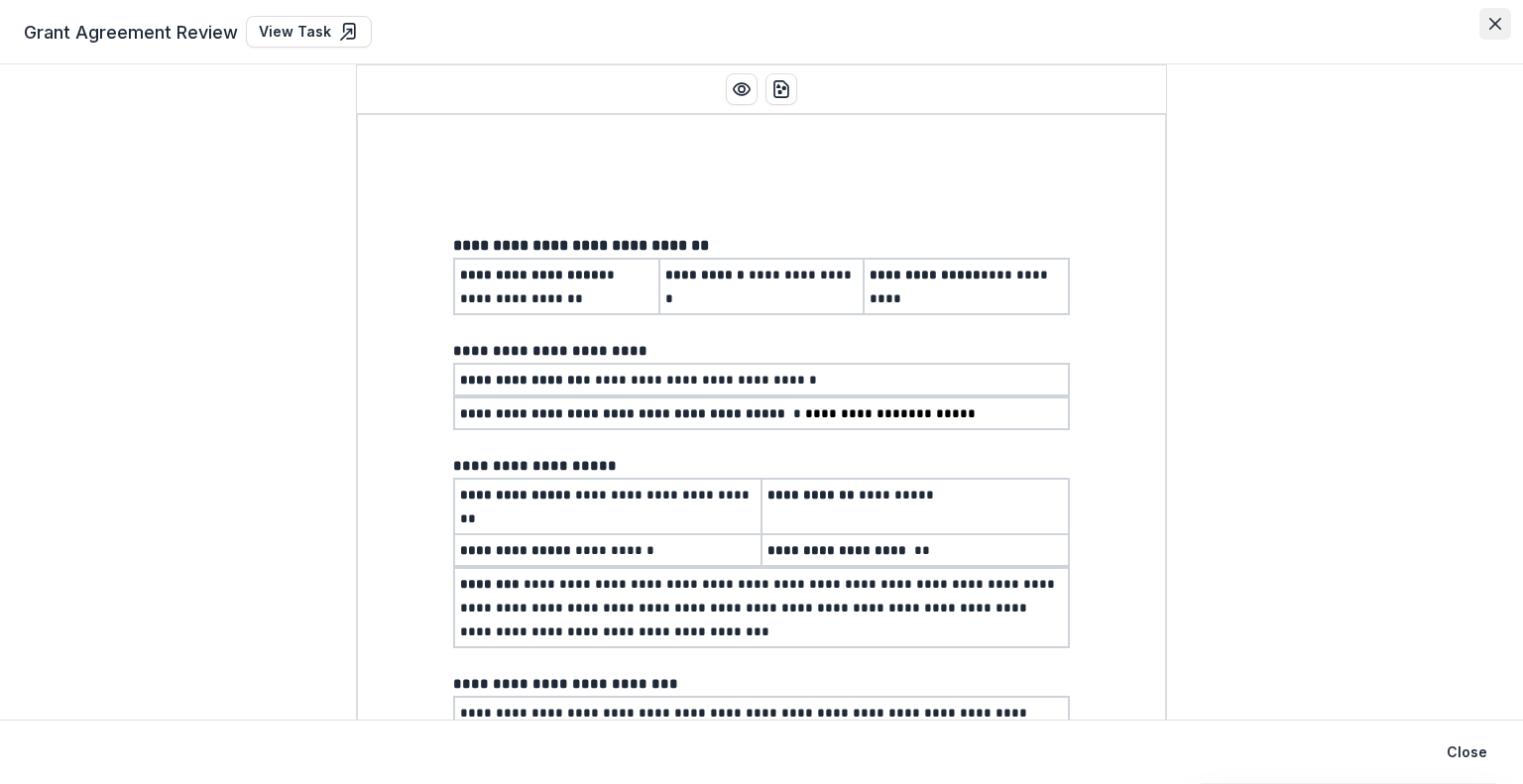 click 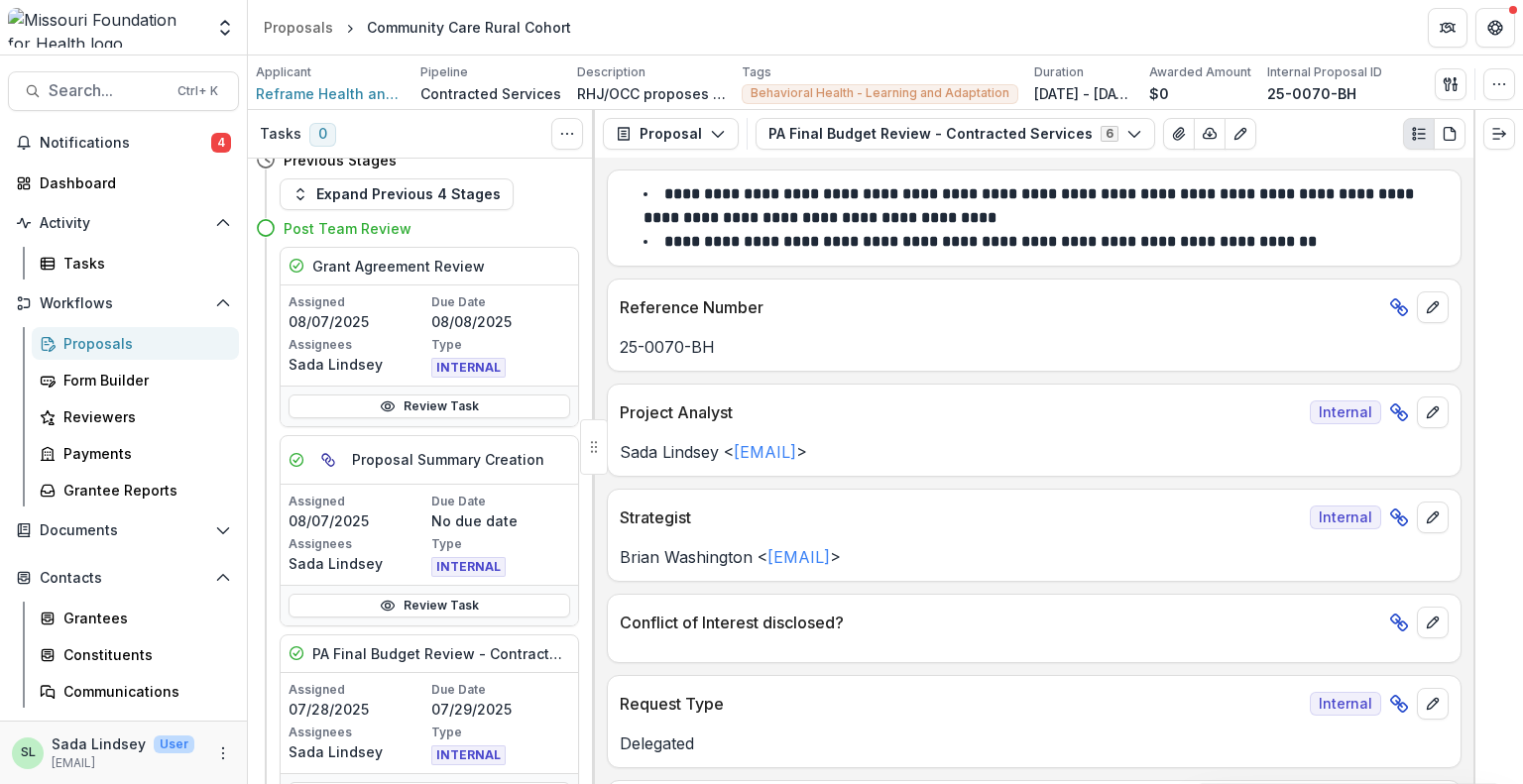 scroll, scrollTop: 0, scrollLeft: 0, axis: both 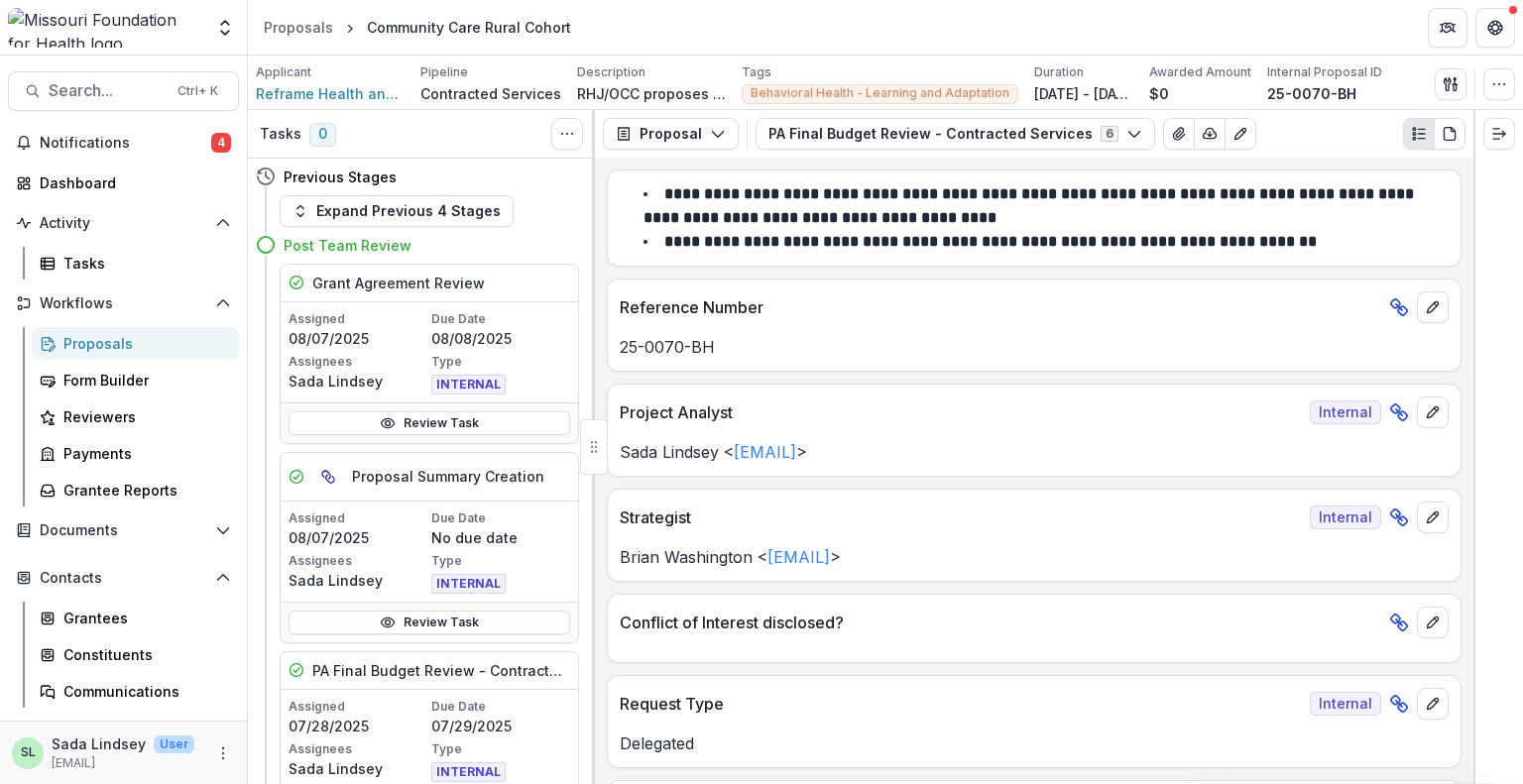 click on "Proposals" at bounding box center [143, 343] 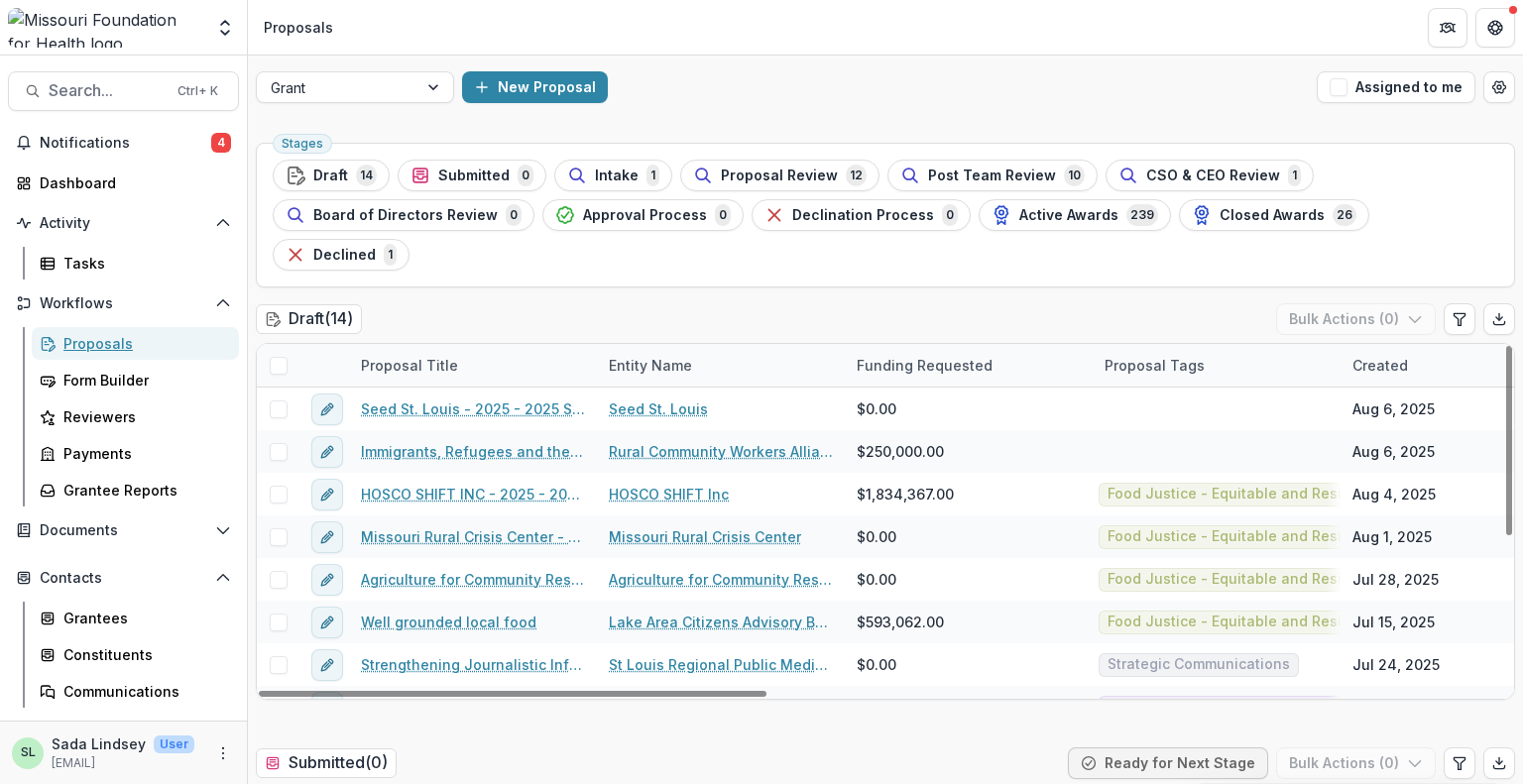 scroll, scrollTop: 284, scrollLeft: 0, axis: vertical 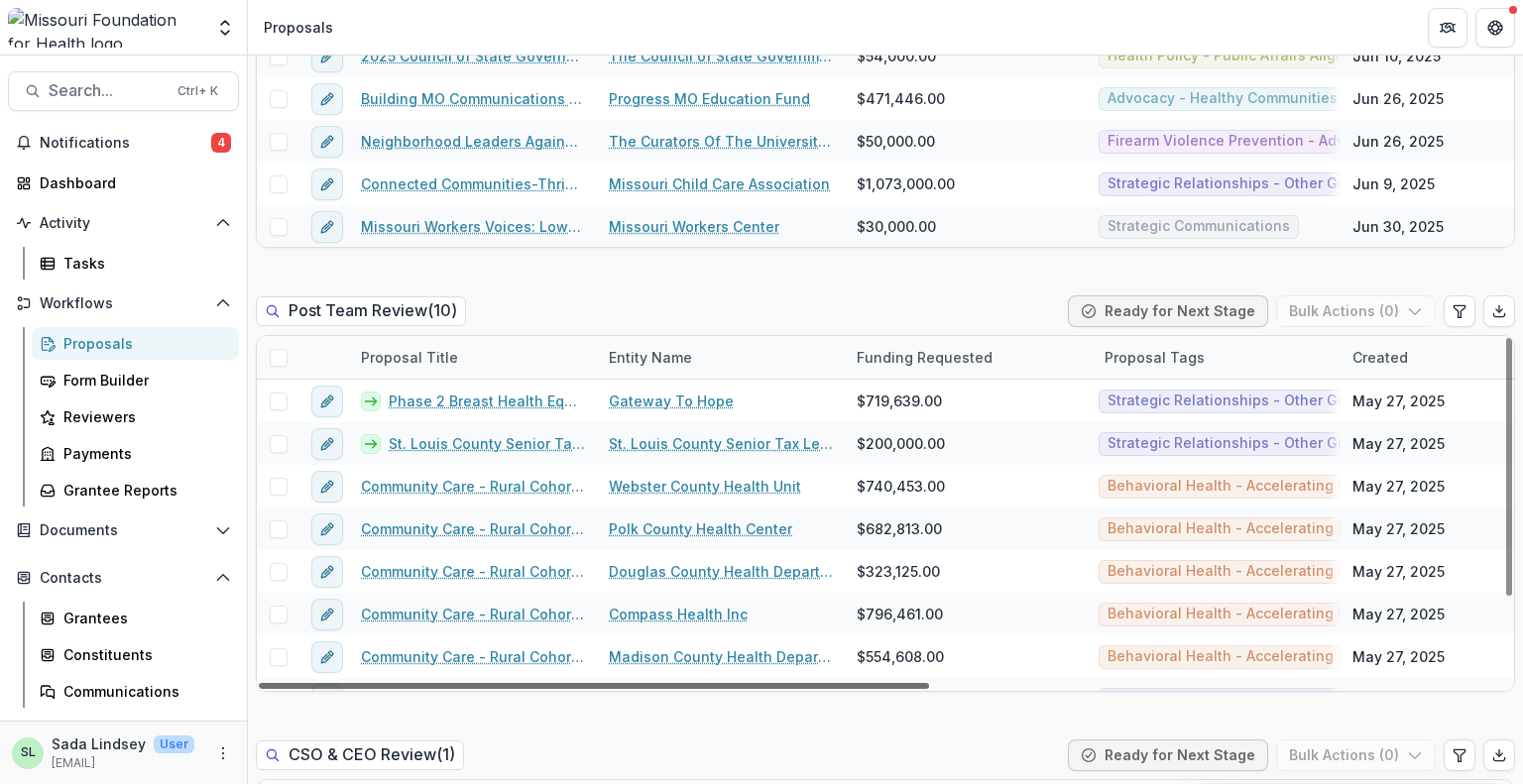 drag, startPoint x: 688, startPoint y: 645, endPoint x: 374, endPoint y: 639, distance: 314.05732 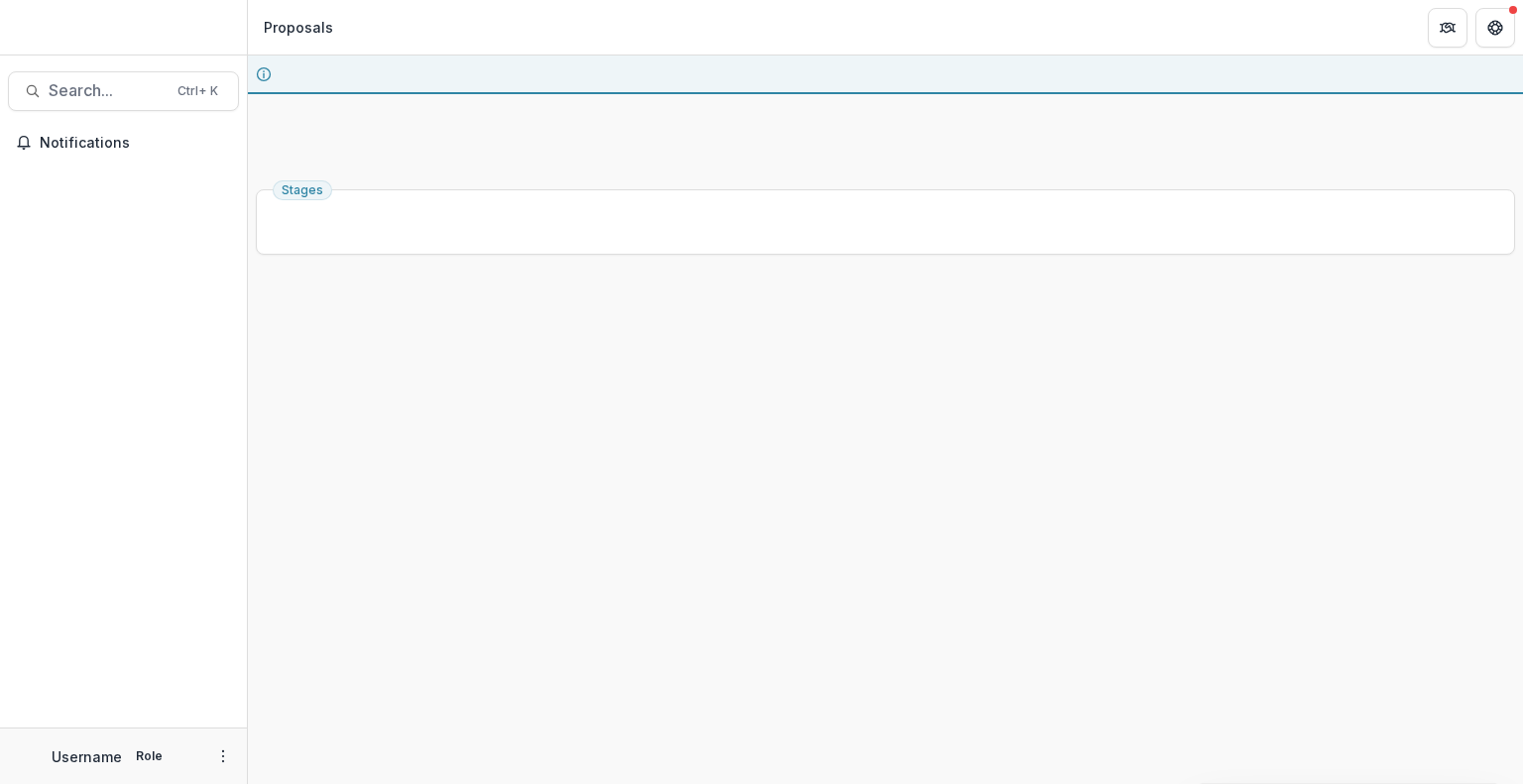 scroll, scrollTop: 0, scrollLeft: 0, axis: both 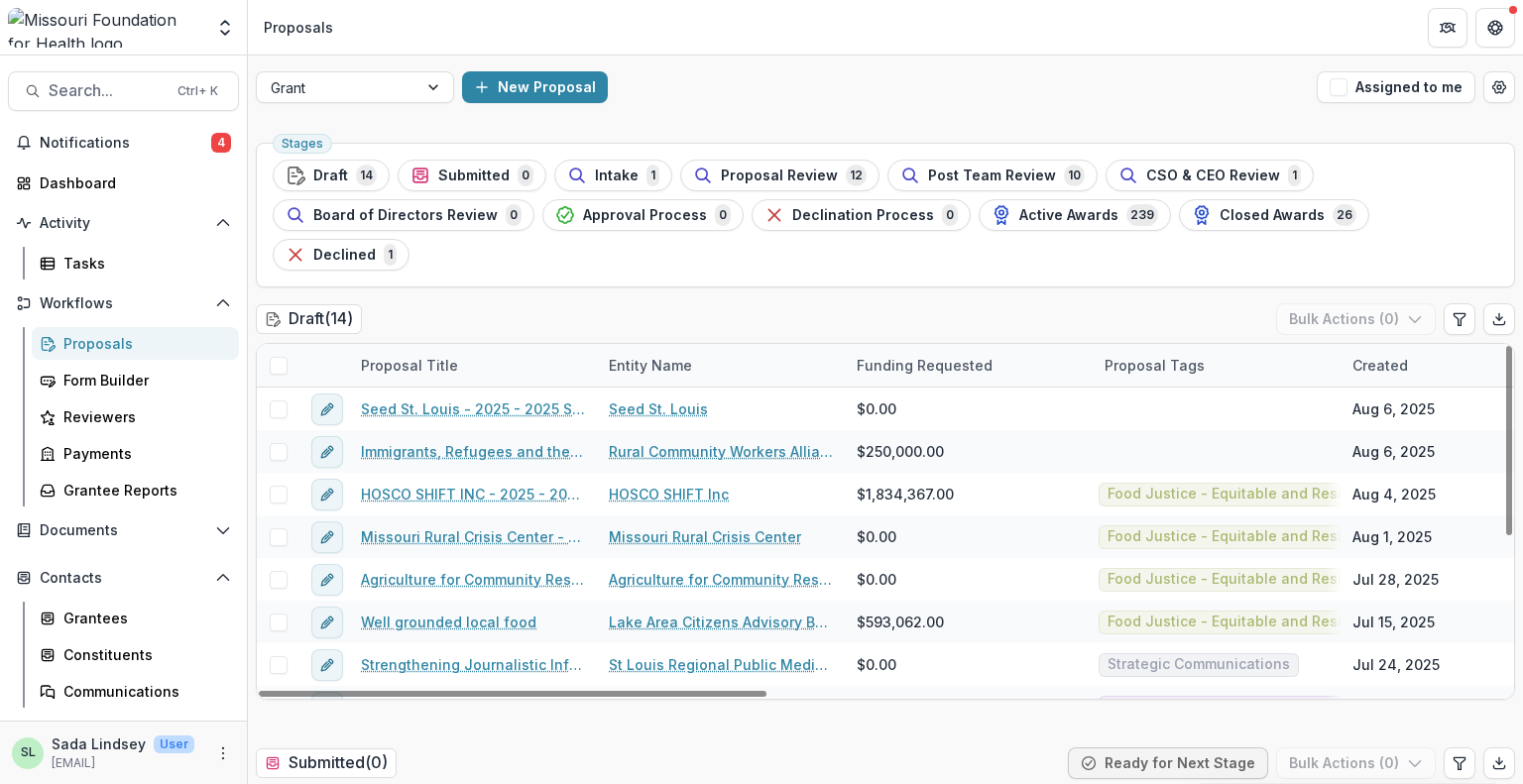 drag, startPoint x: 736, startPoint y: 653, endPoint x: 539, endPoint y: 693, distance: 201 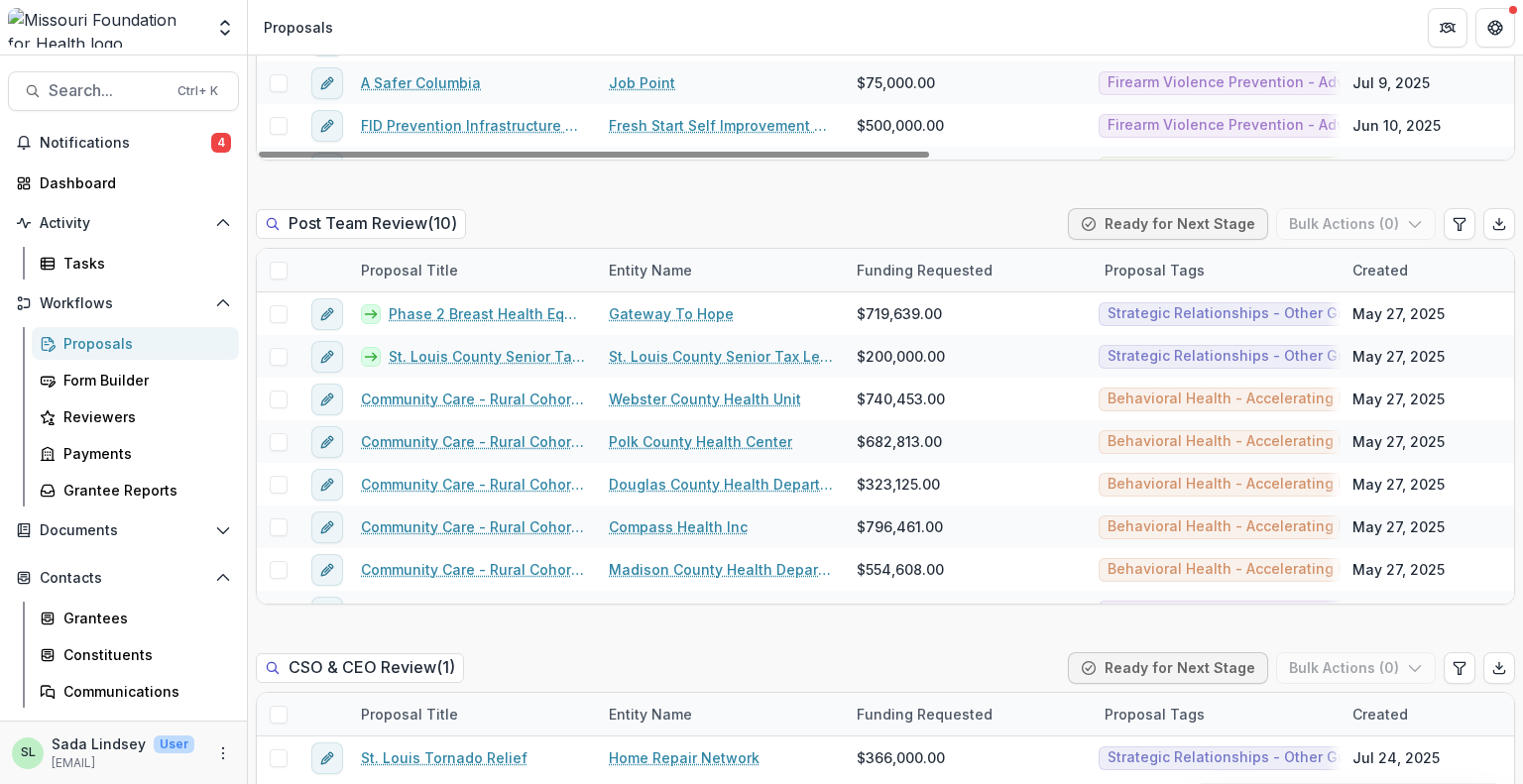 scroll, scrollTop: 1883, scrollLeft: 0, axis: vertical 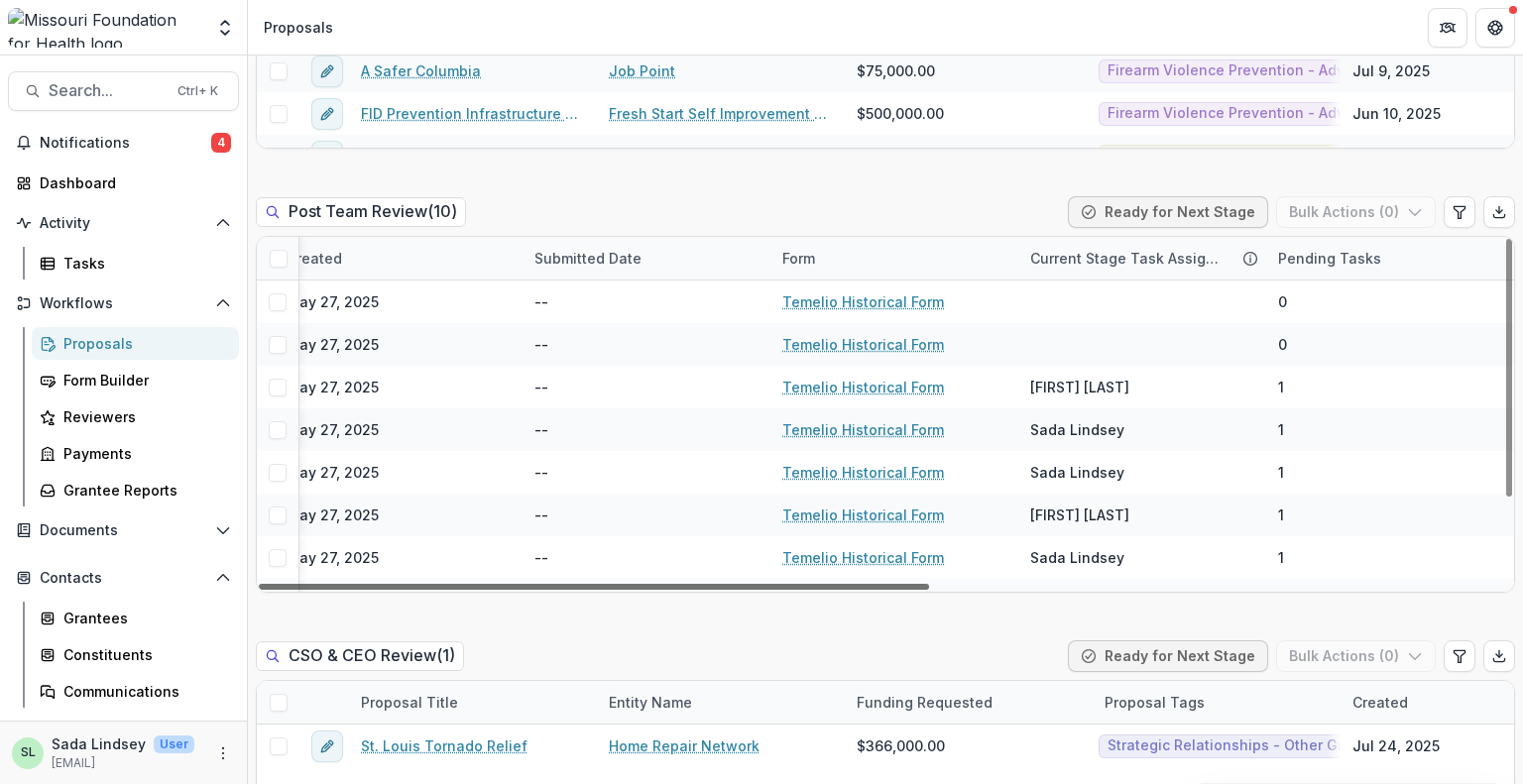 drag, startPoint x: 663, startPoint y: 546, endPoint x: 1329, endPoint y: 548, distance: 666.003 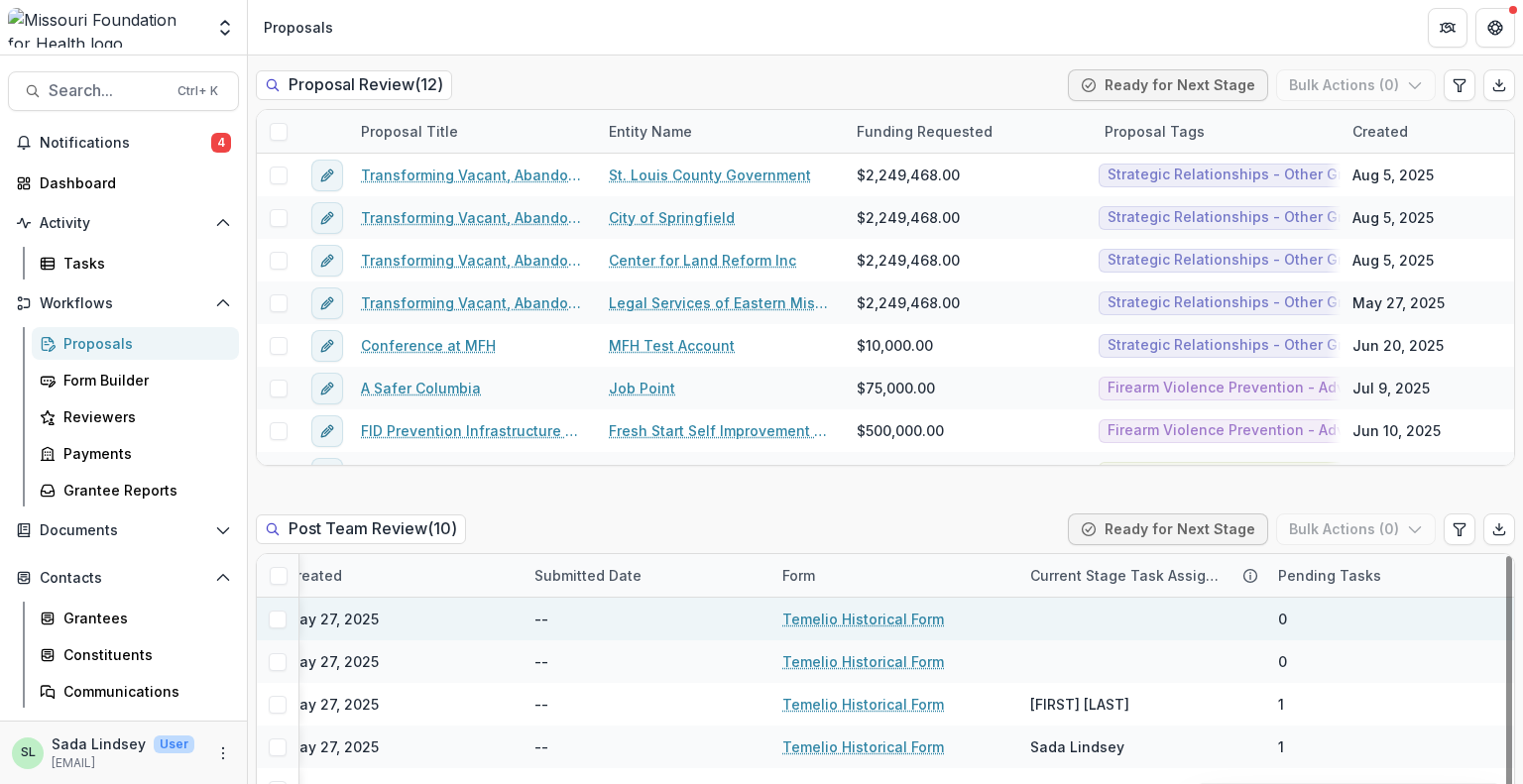 scroll, scrollTop: 1586, scrollLeft: 0, axis: vertical 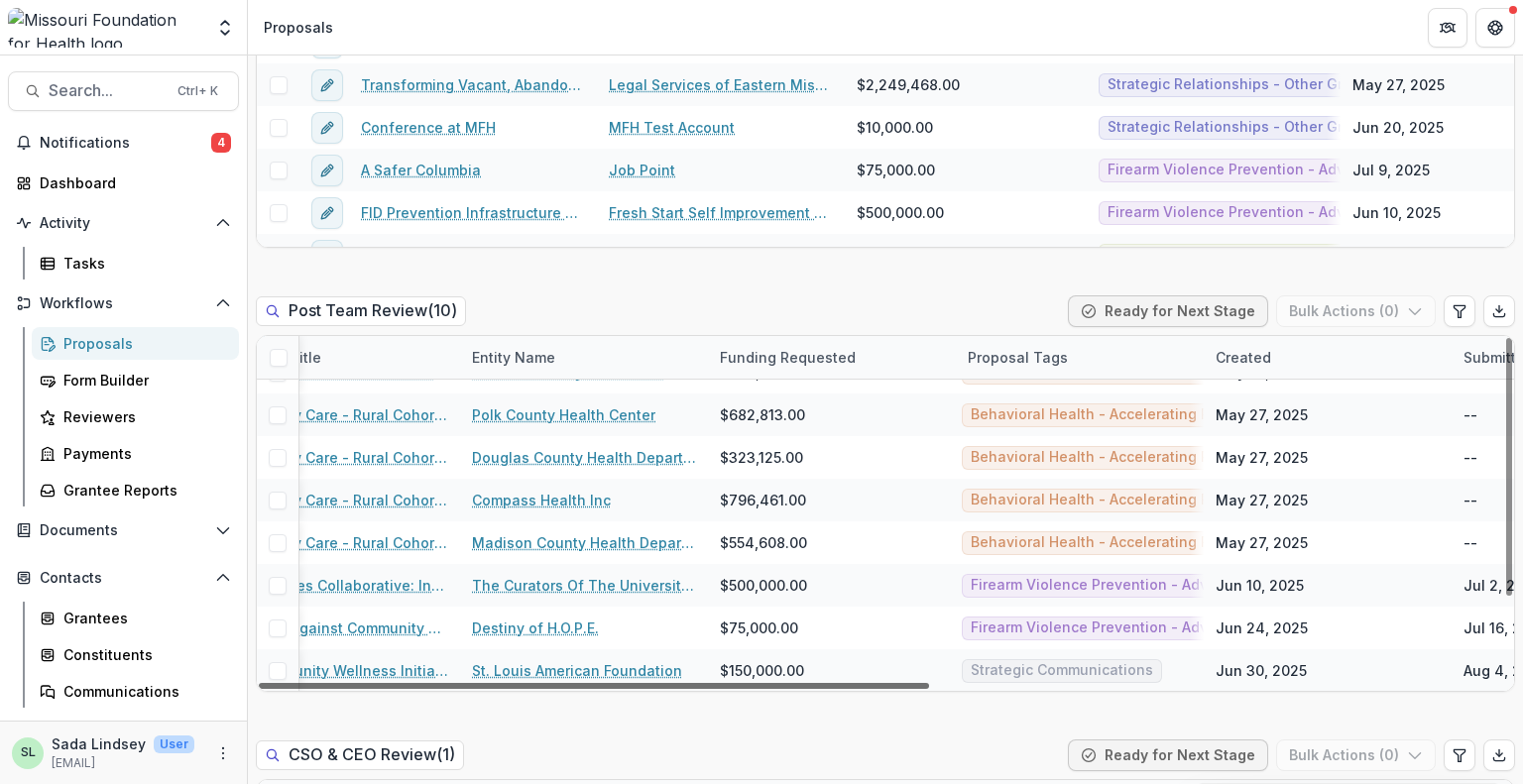 drag, startPoint x: 923, startPoint y: 645, endPoint x: 416, endPoint y: 640, distance: 507.02465 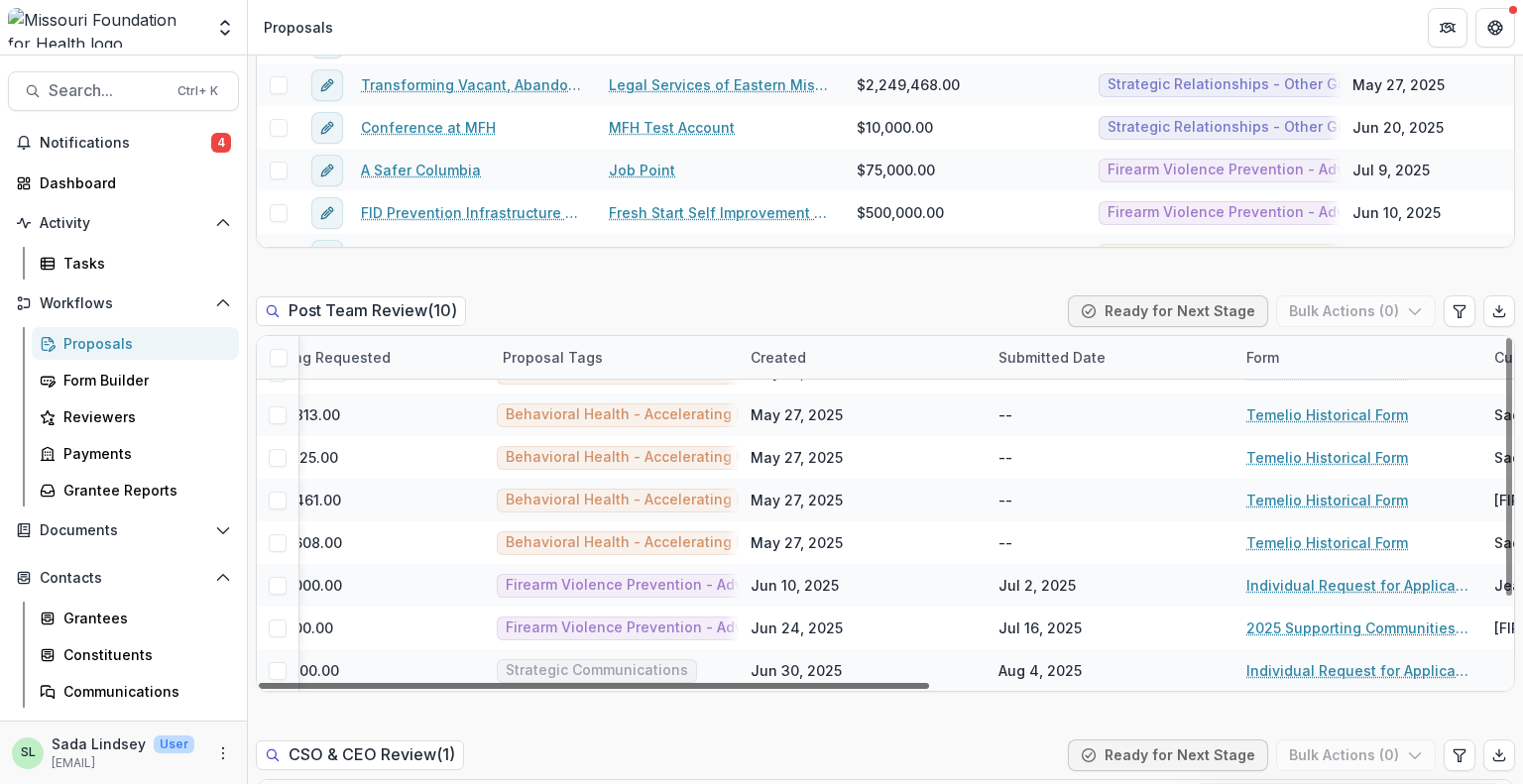 scroll, scrollTop: 114, scrollLeft: 1071, axis: both 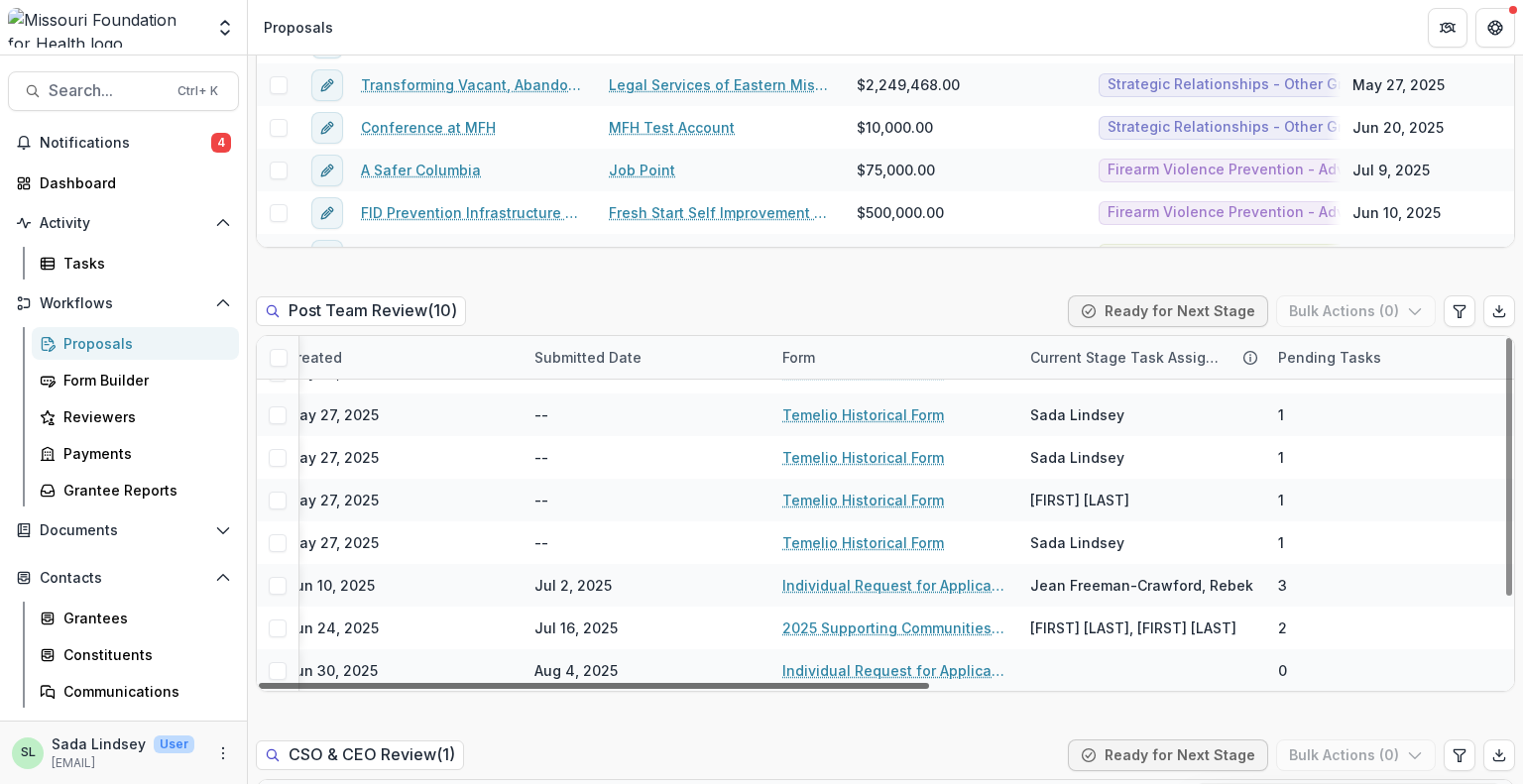 drag, startPoint x: 429, startPoint y: 643, endPoint x: 1469, endPoint y: 639, distance: 1040.0077 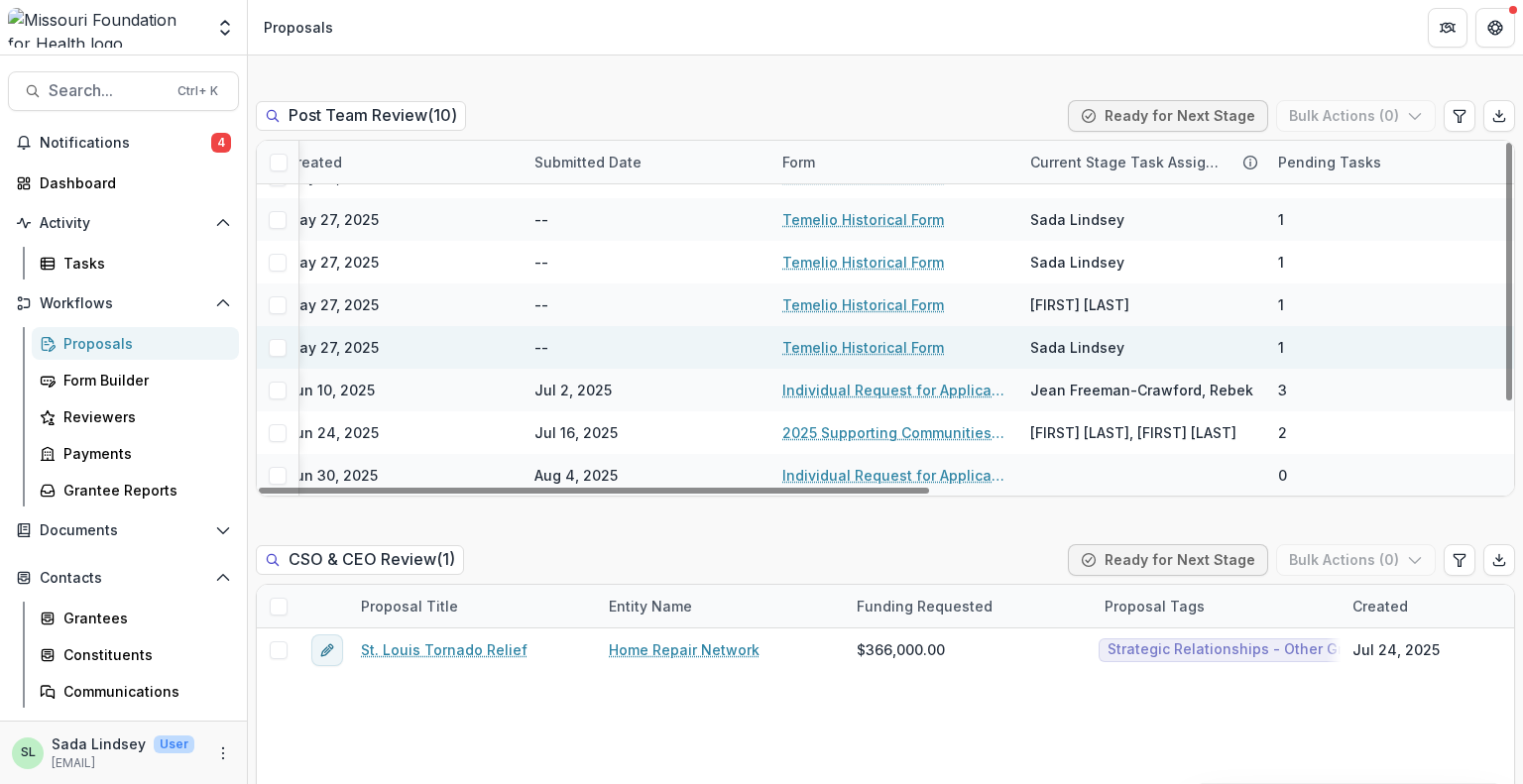 scroll, scrollTop: 1982, scrollLeft: 0, axis: vertical 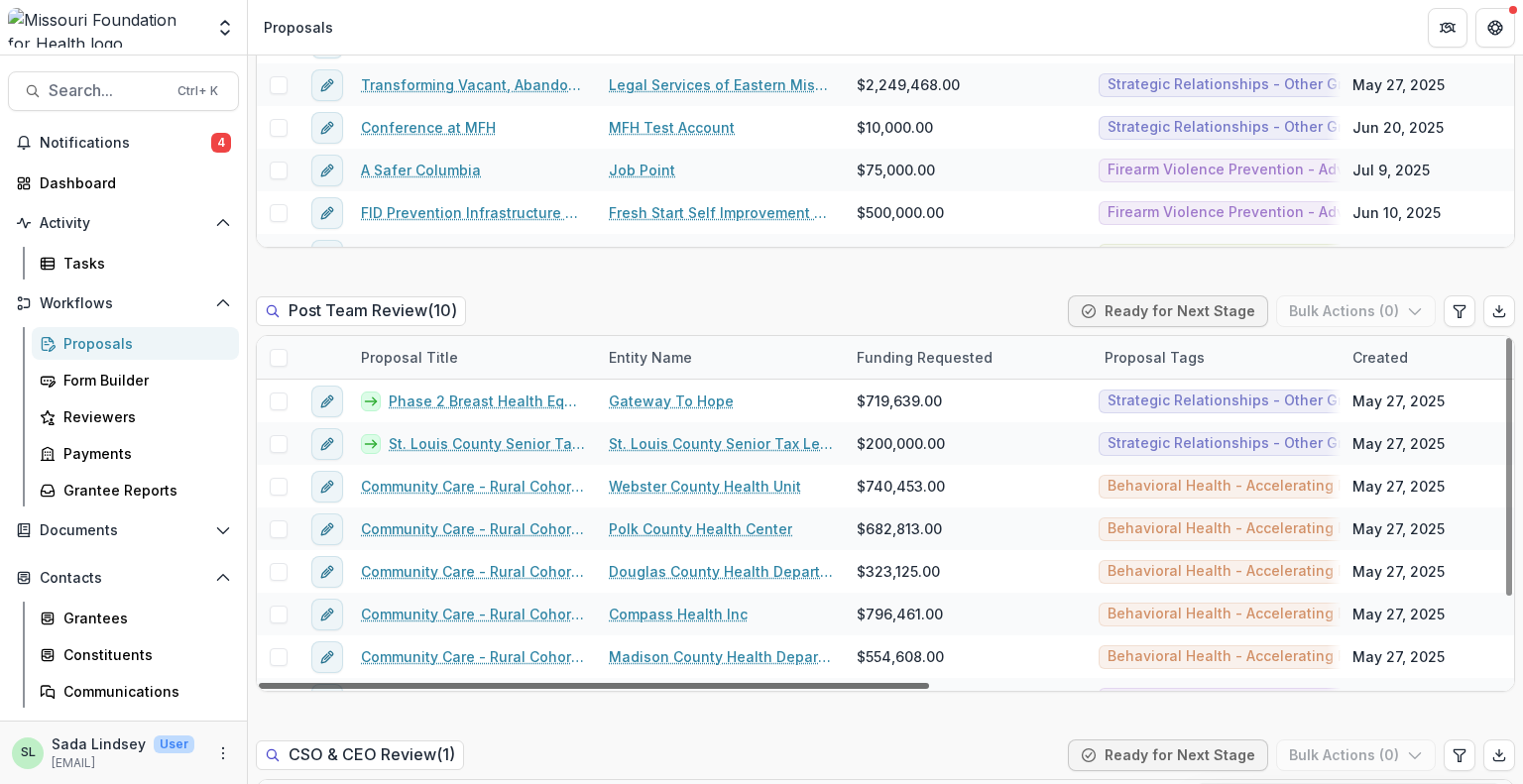 drag, startPoint x: 862, startPoint y: 641, endPoint x: 246, endPoint y: 645, distance: 616.013 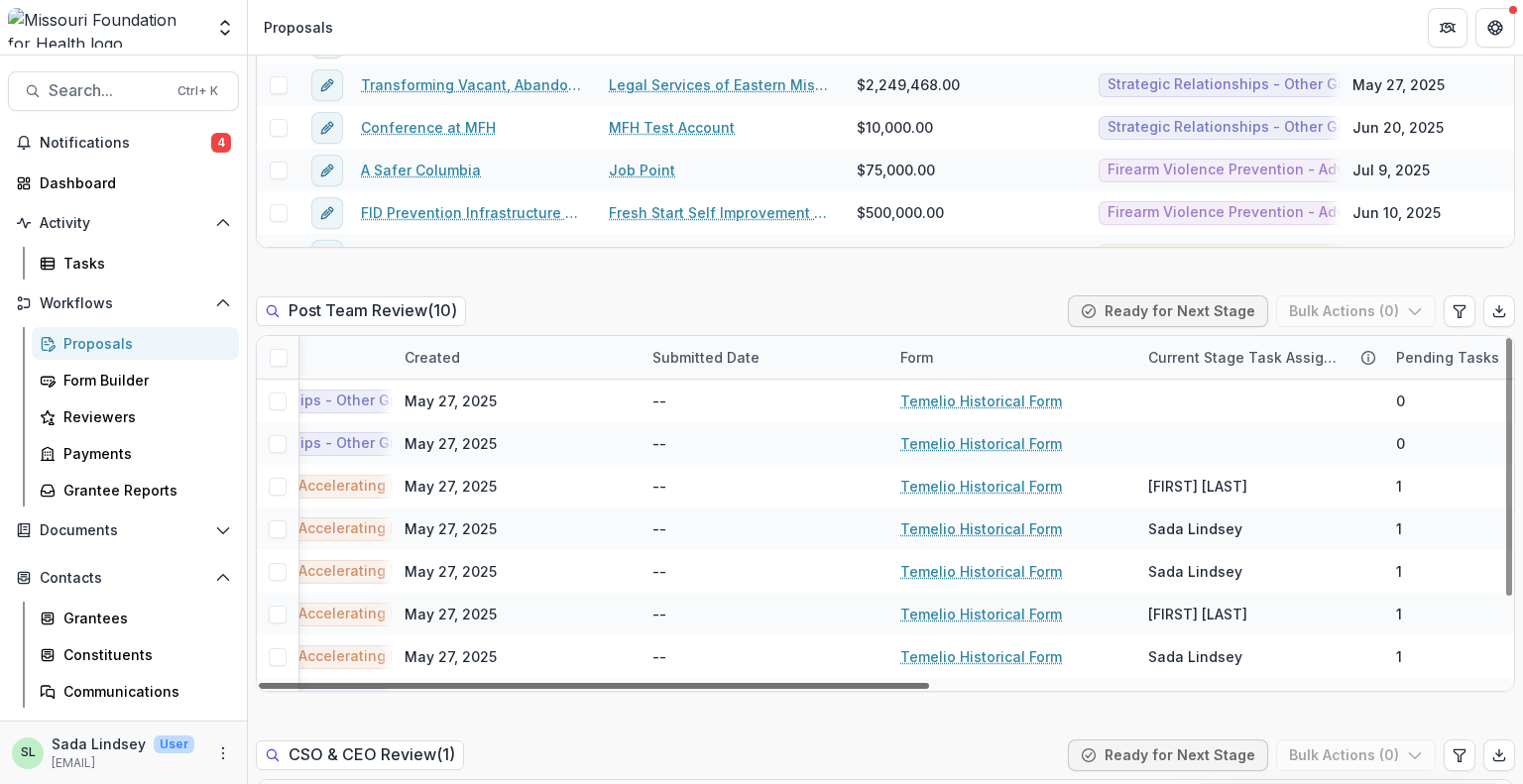 scroll, scrollTop: 0, scrollLeft: 1071, axis: horizontal 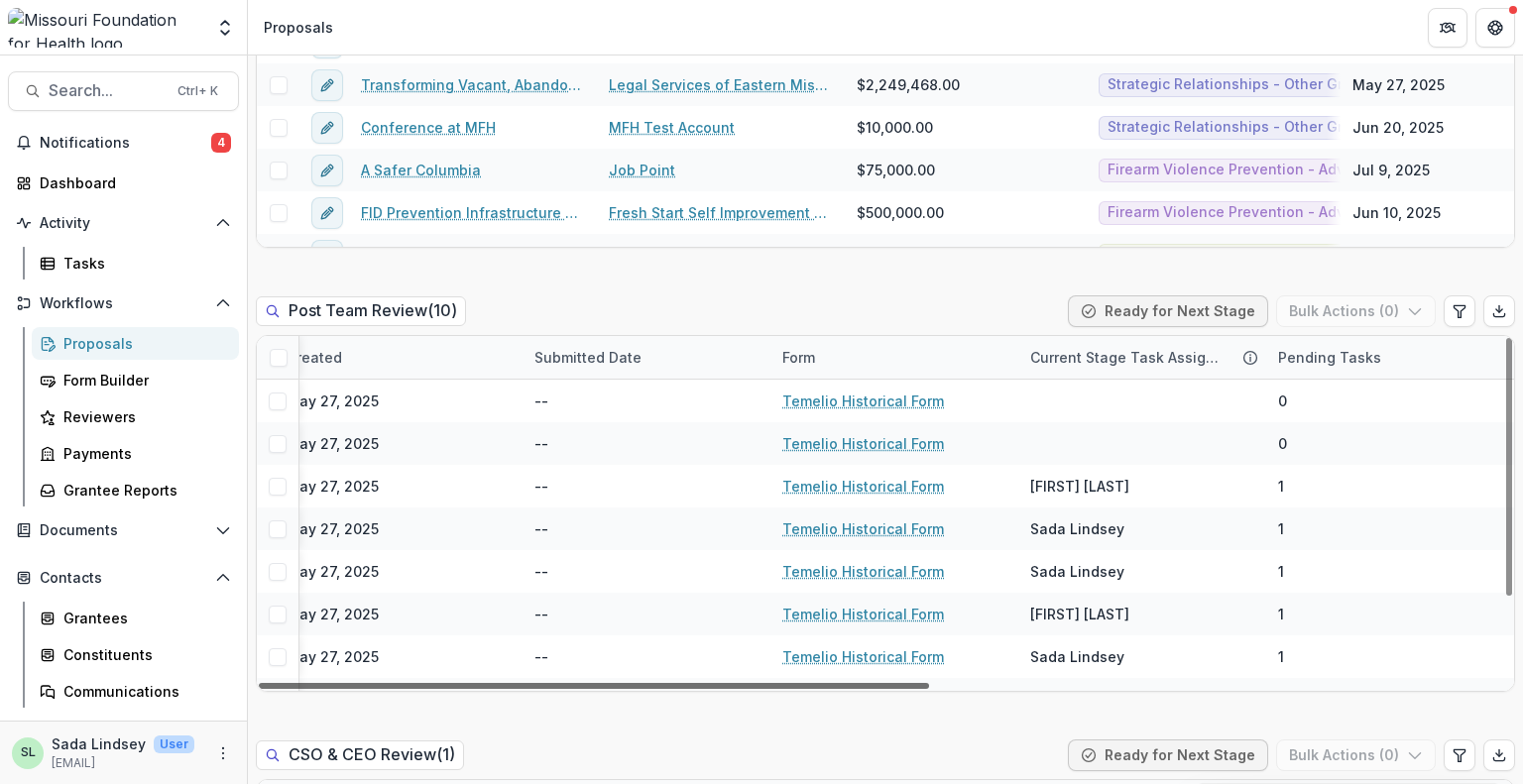 drag, startPoint x: 715, startPoint y: 644, endPoint x: 1360, endPoint y: 649, distance: 645.0194 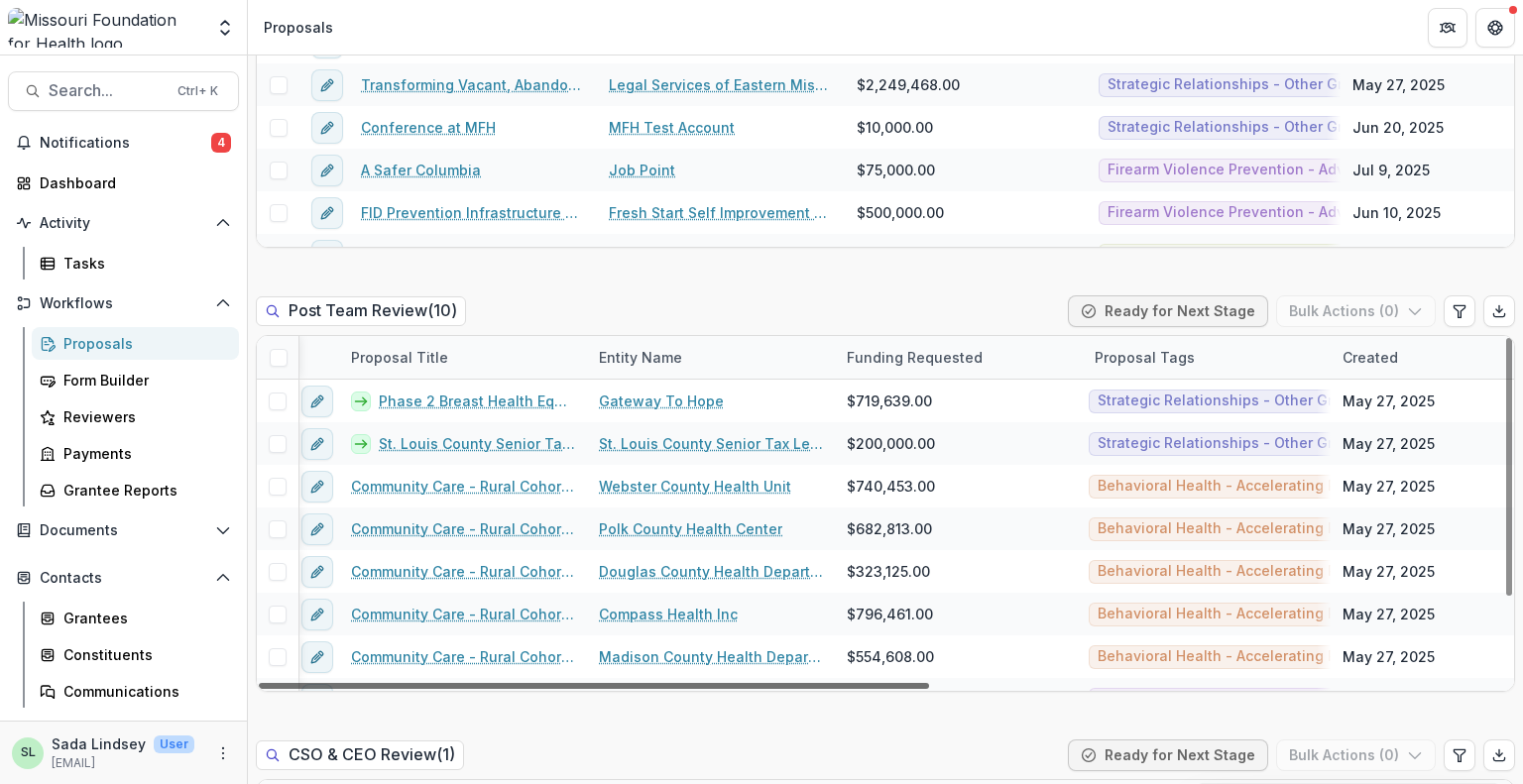 scroll, scrollTop: 0, scrollLeft: 1, axis: horizontal 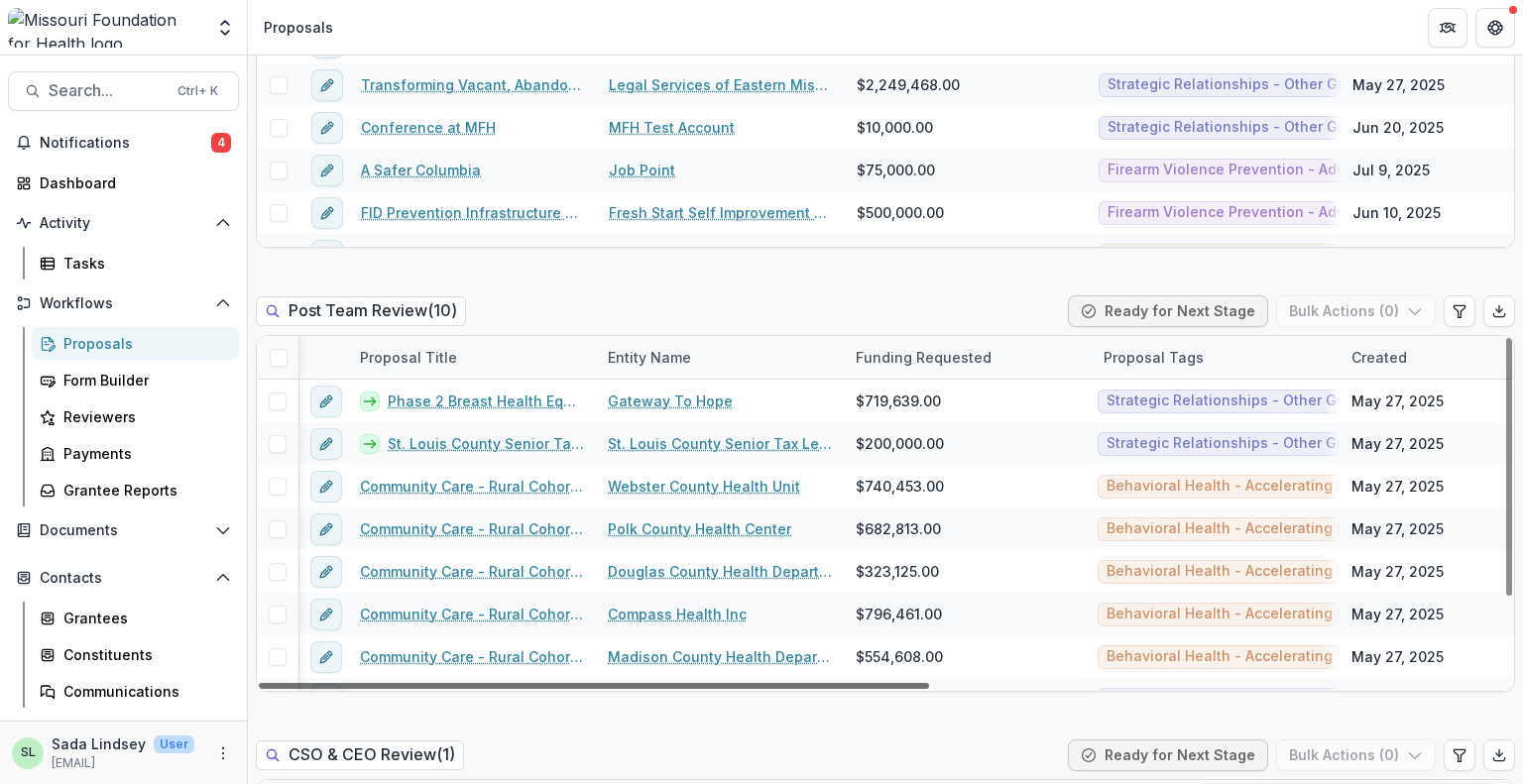 drag, startPoint x: 857, startPoint y: 643, endPoint x: 286, endPoint y: 643, distance: 571 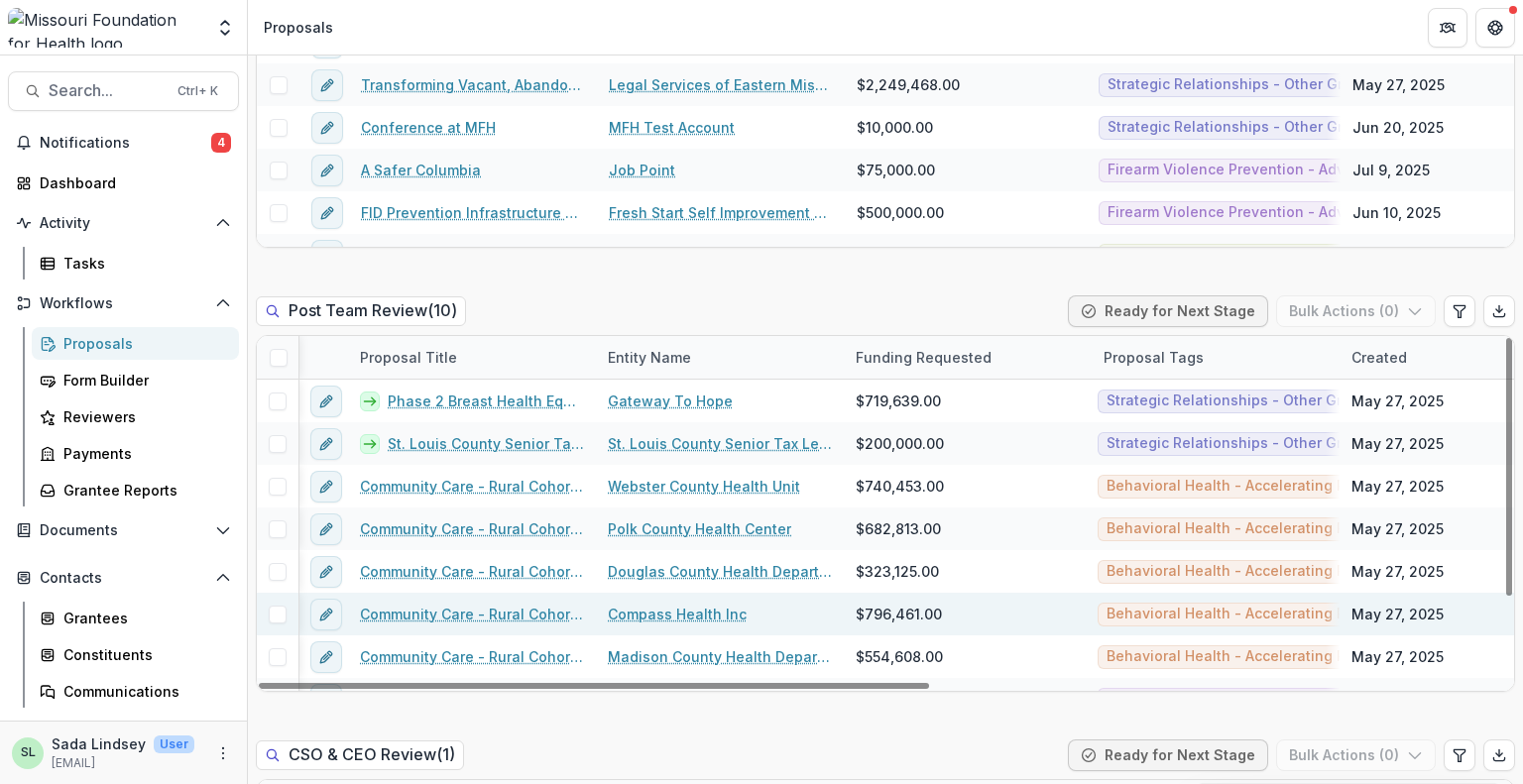 click on "Community Care - Rural Cohort Implementation Grant" at bounding box center [472, 614] 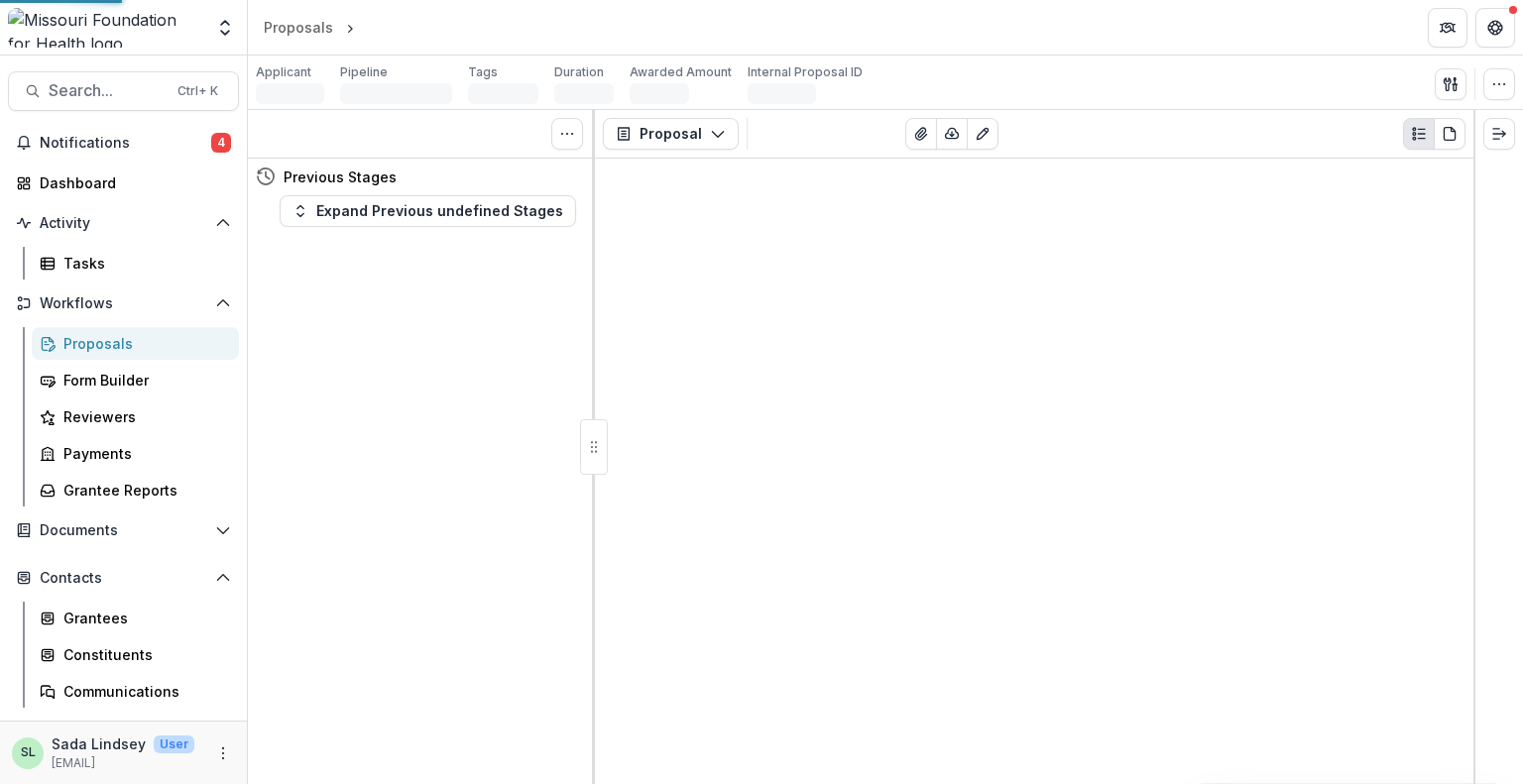scroll, scrollTop: 0, scrollLeft: 0, axis: both 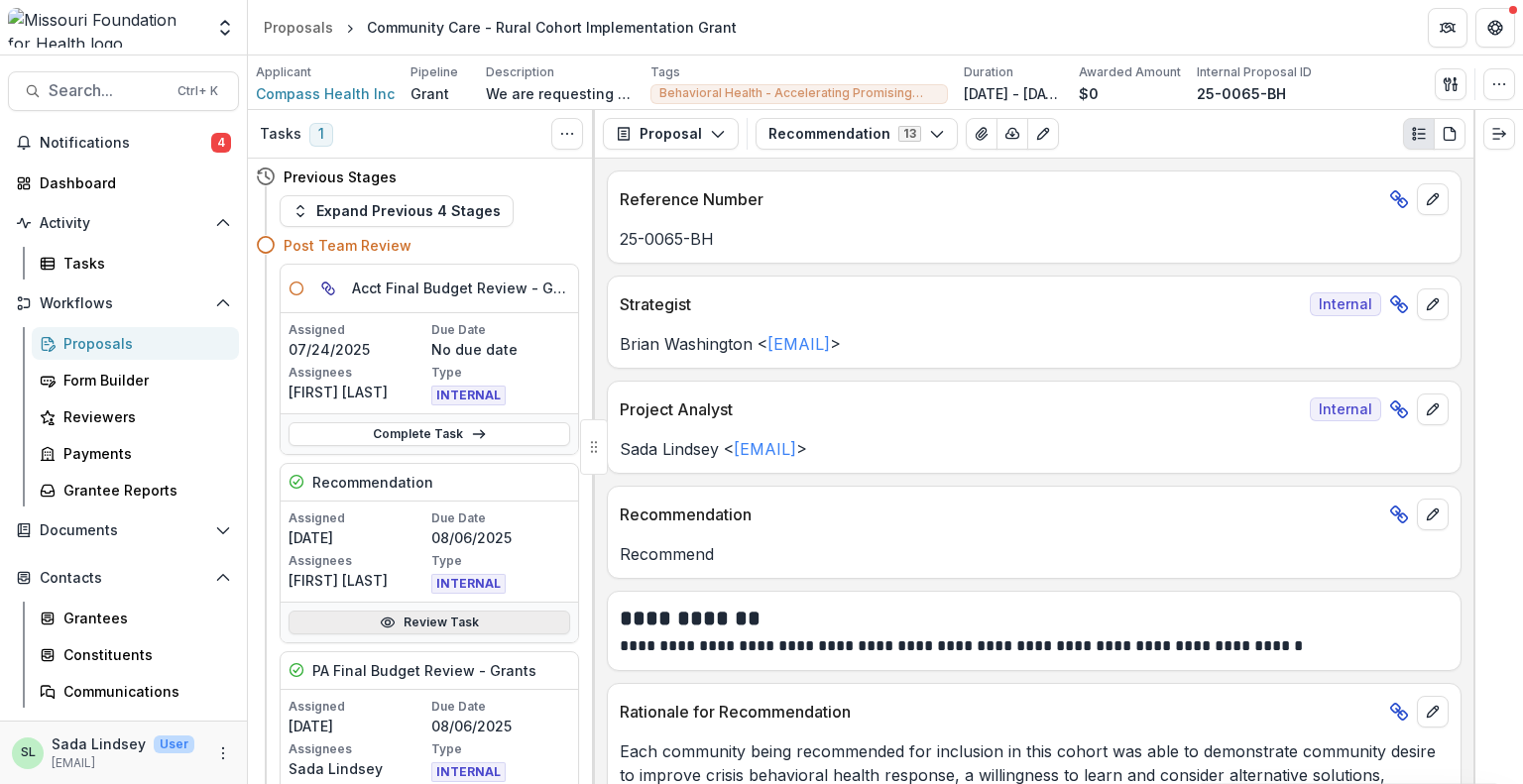 click on "Review Task" at bounding box center (429, 622) 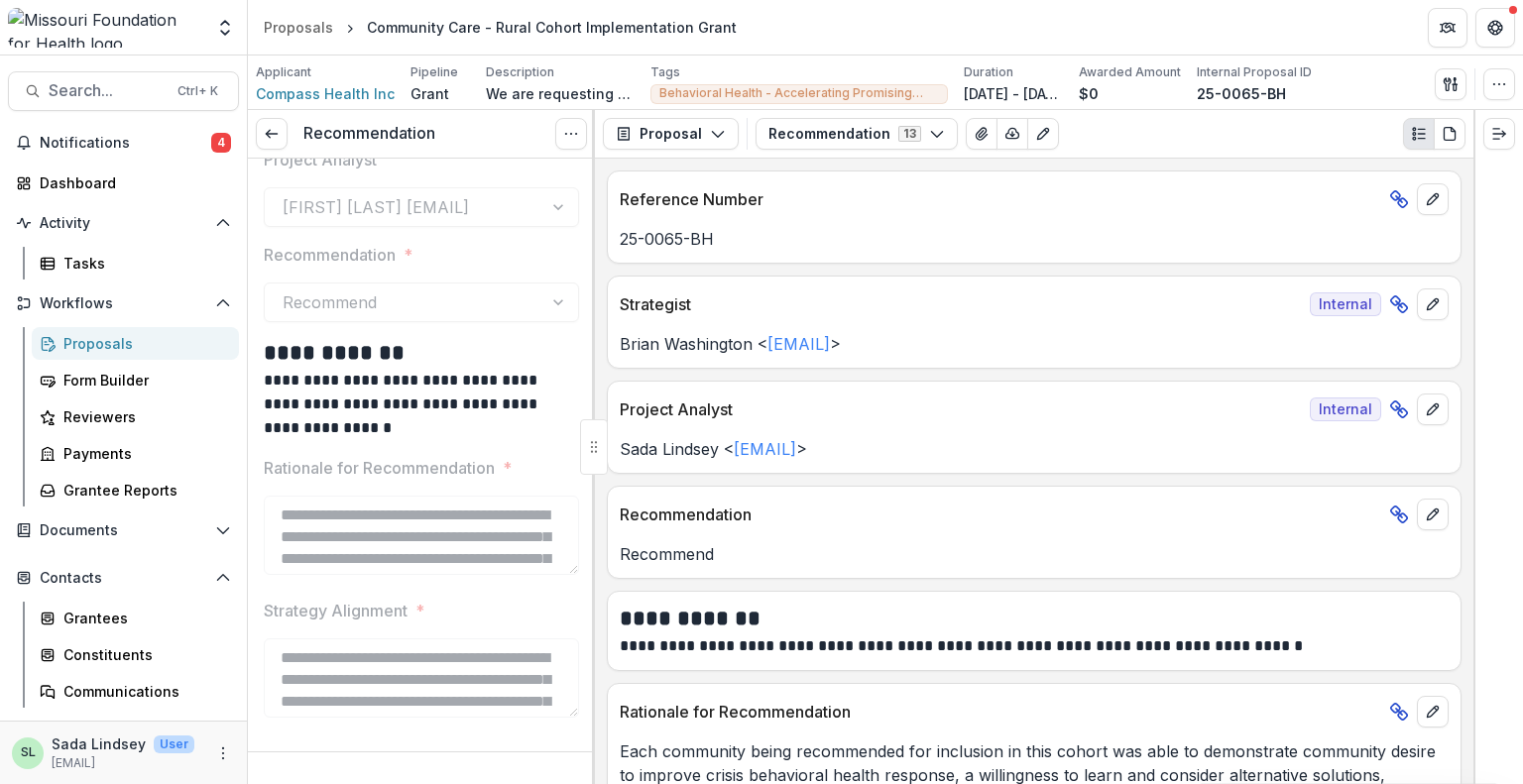 scroll, scrollTop: 254, scrollLeft: 0, axis: vertical 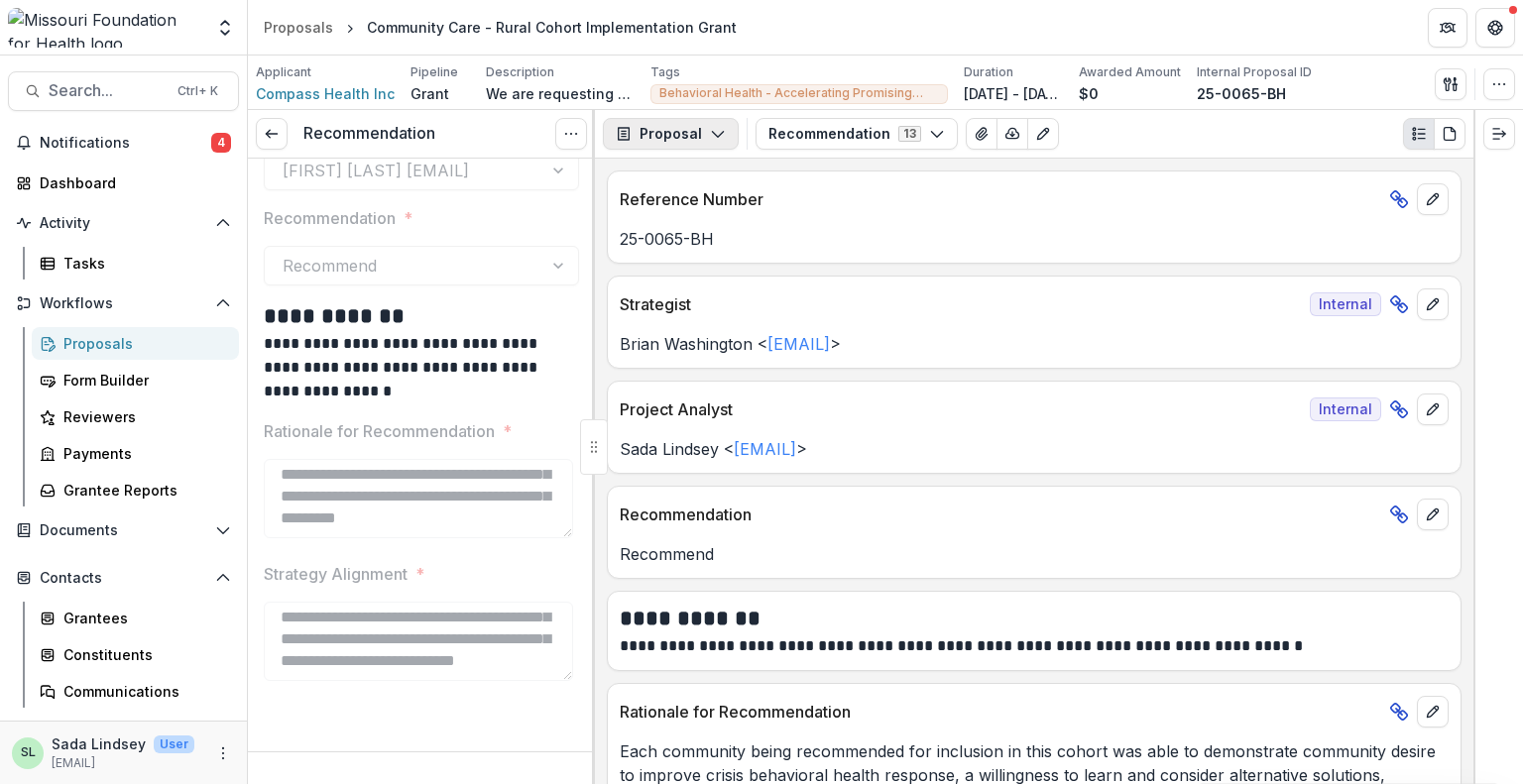 click on "Proposal" at bounding box center [670, 134] 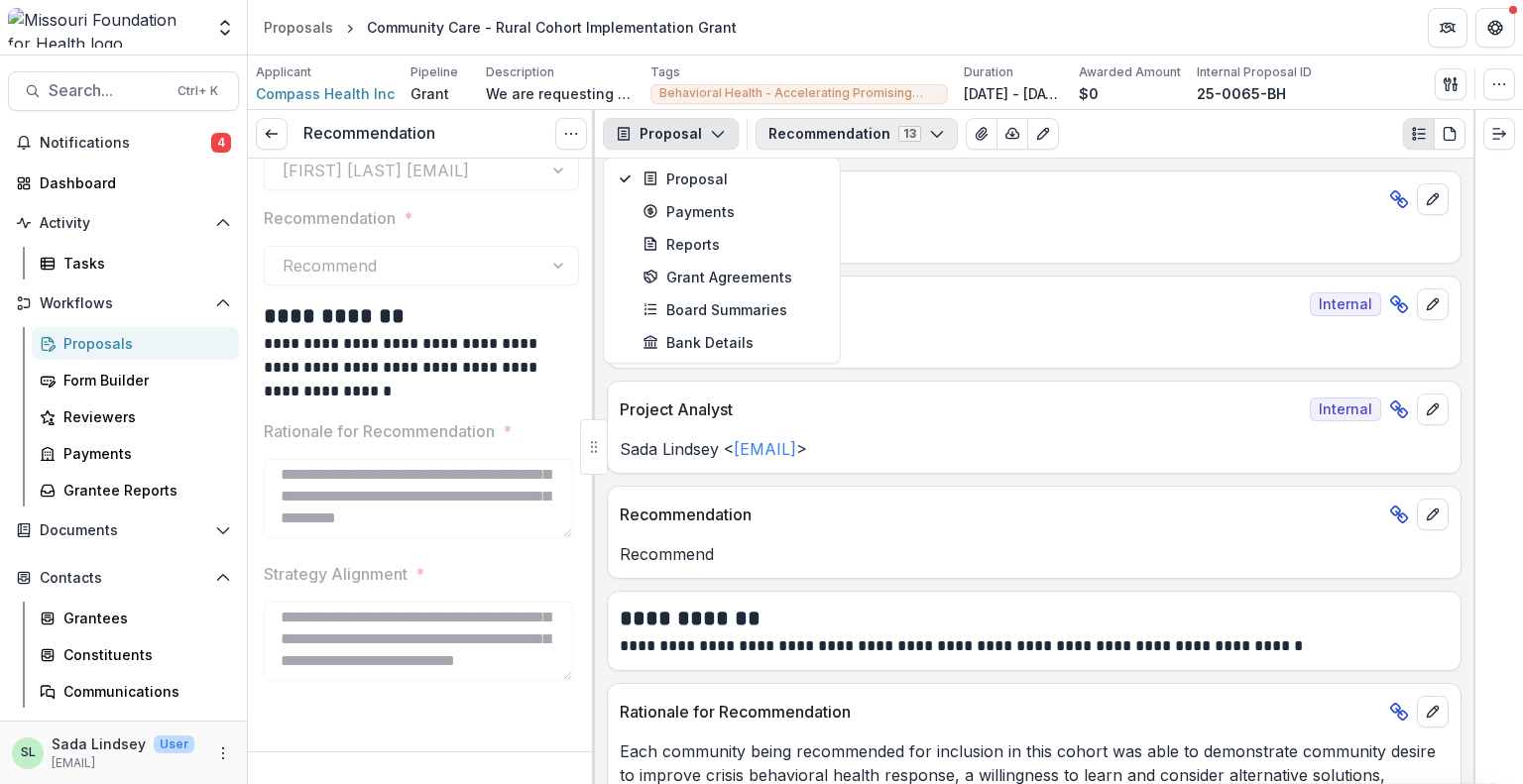 click on "Recommendation 13" at bounding box center (857, 134) 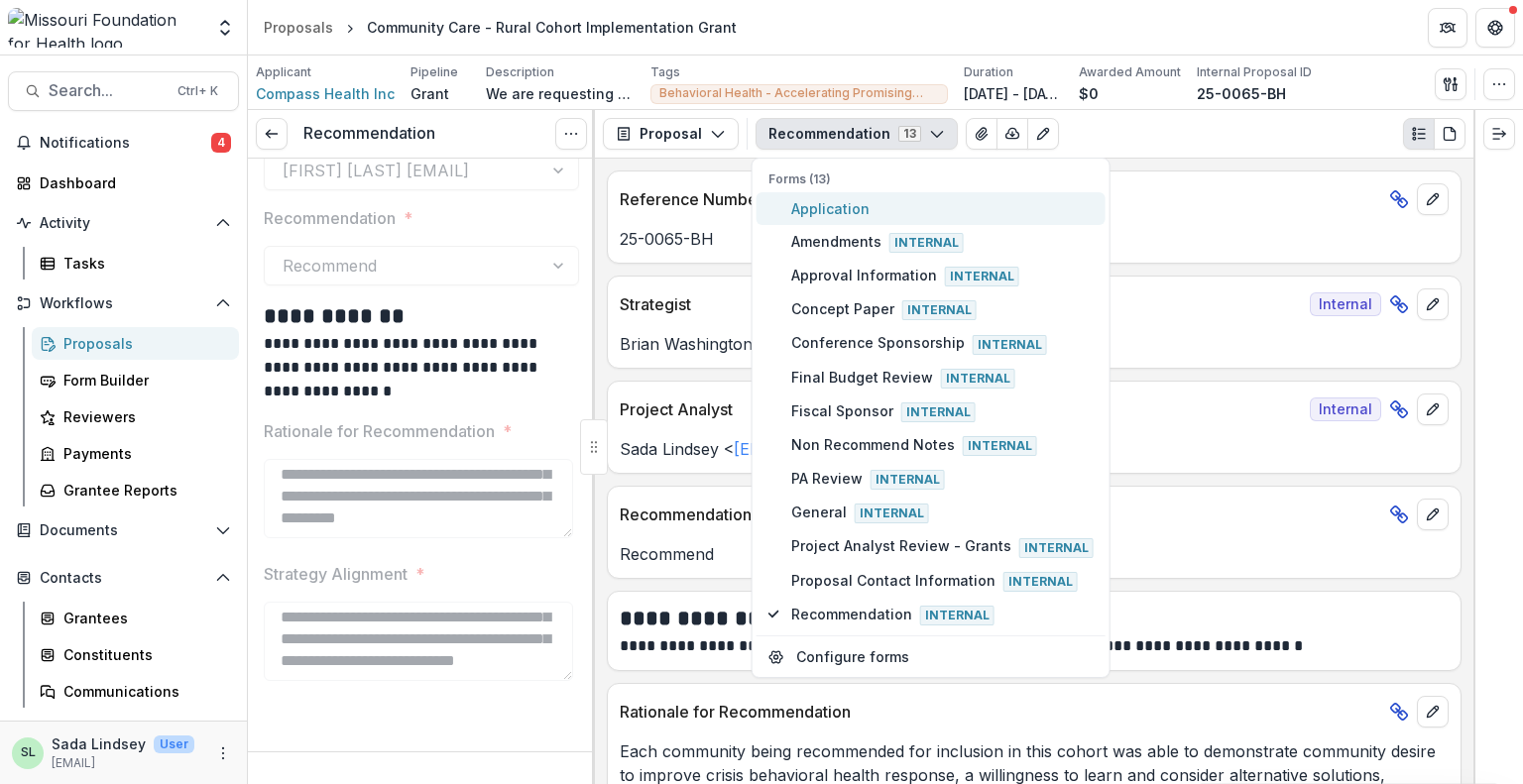 click on "Application" at bounding box center (942, 208) 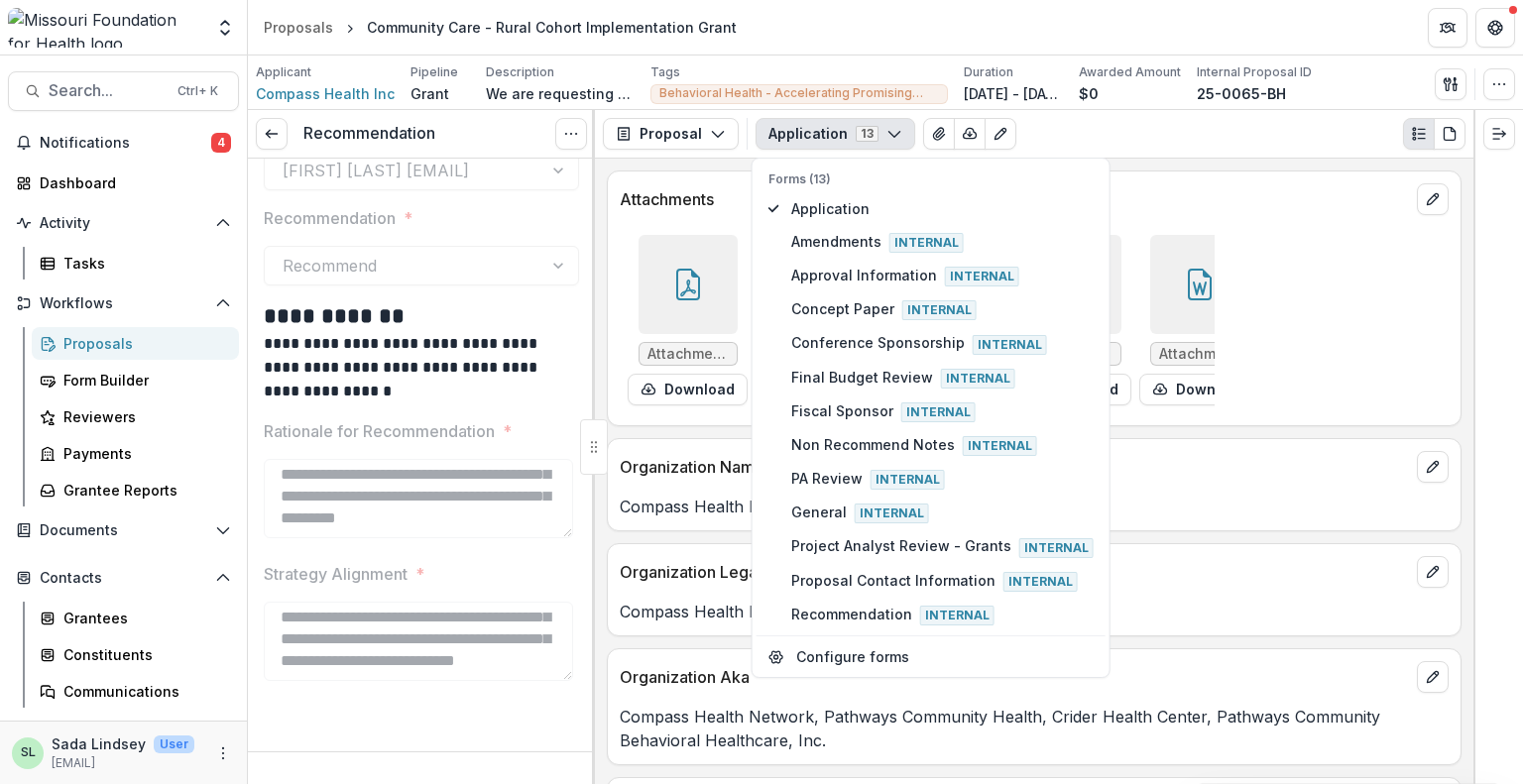 click on "Attachments/6991/Board Financial Statements - Compass - March FY 2025 - Copy.pdf Download Attachments/6991/Final MOU's.pdf Download Attachments/6991/2025-MFH-Grant-Budget-.docx Download Attachments/6991/Audit Report - Compass Health - FY 2024 - Full Version.pdf Download Attachments/6991/Compass Health Final Narrative.docx Download Attachments/6991/Audit Report - Compass Health - FY 2024 - Short Version.pdf Download Attachments/6991/MFH-Grant-Acknowledgement (2).pdf Download Attachments/6991/PDC- Compass Health Inc.pdf Download Attachments/6991/Application.html Download Attachments/6991/MFH-COI-Disclosure-Grant (2).pdf Download" at bounding box center (1034, 320) 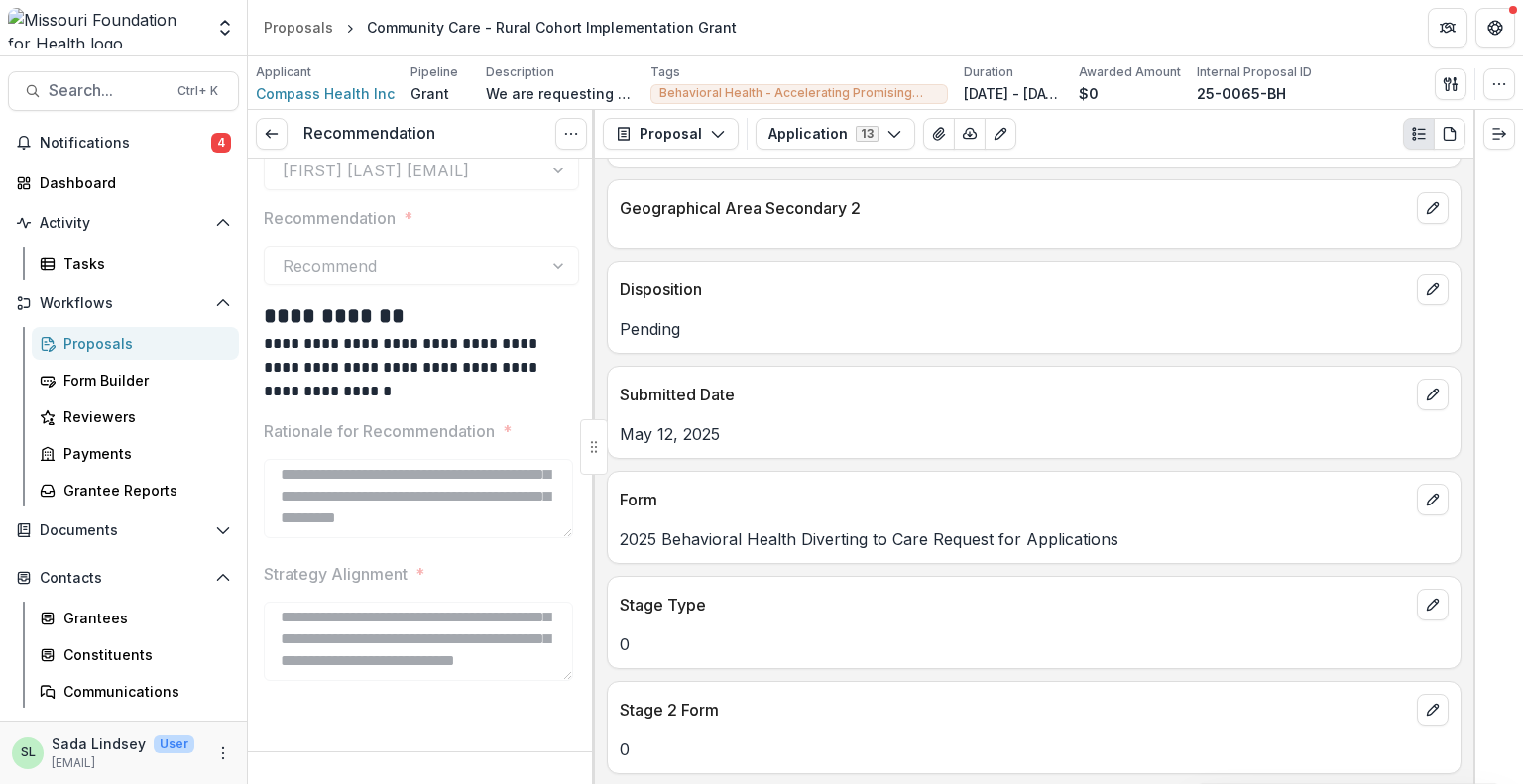 scroll, scrollTop: 3179, scrollLeft: 0, axis: vertical 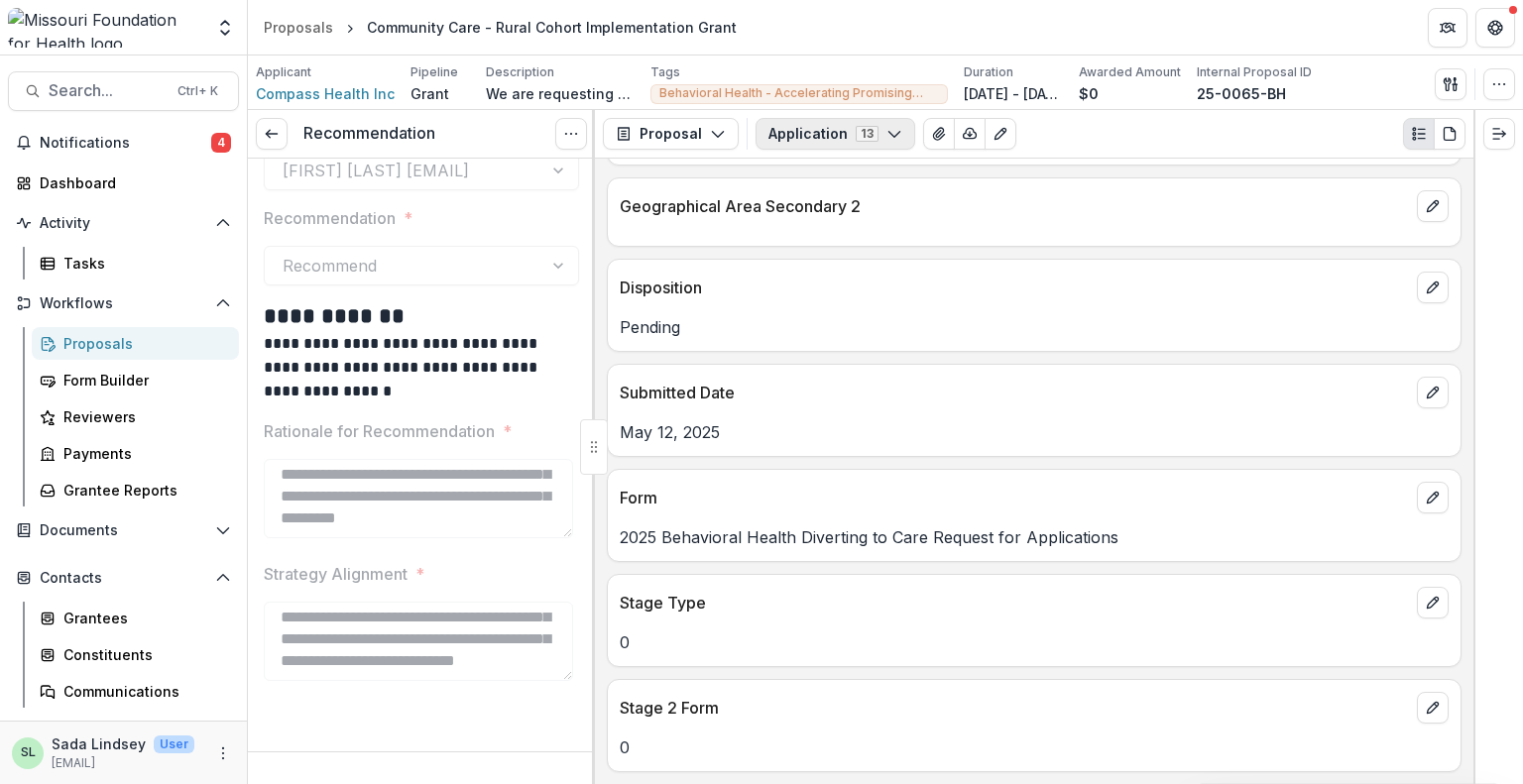 click 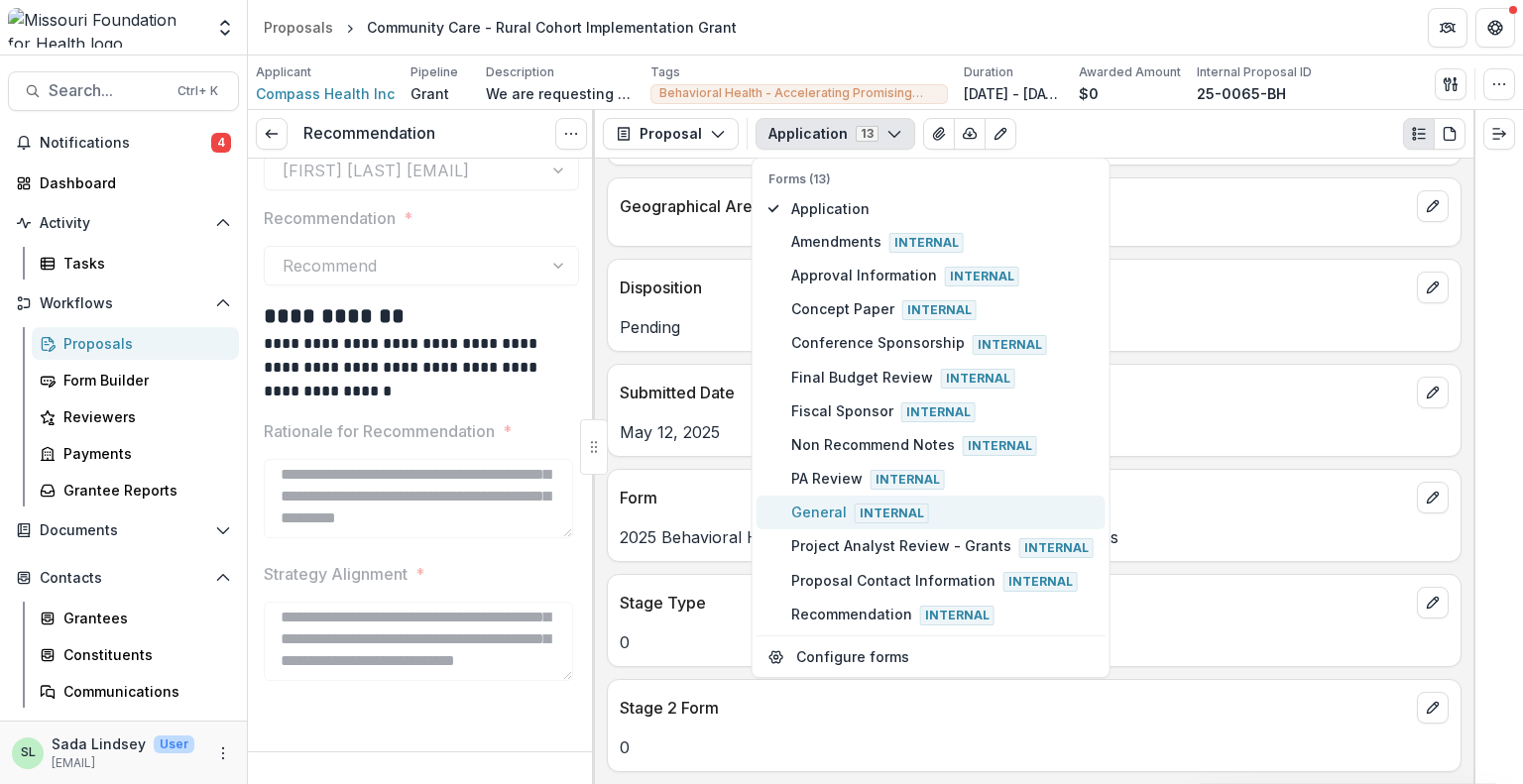 click on "General Internal" at bounding box center [942, 512] 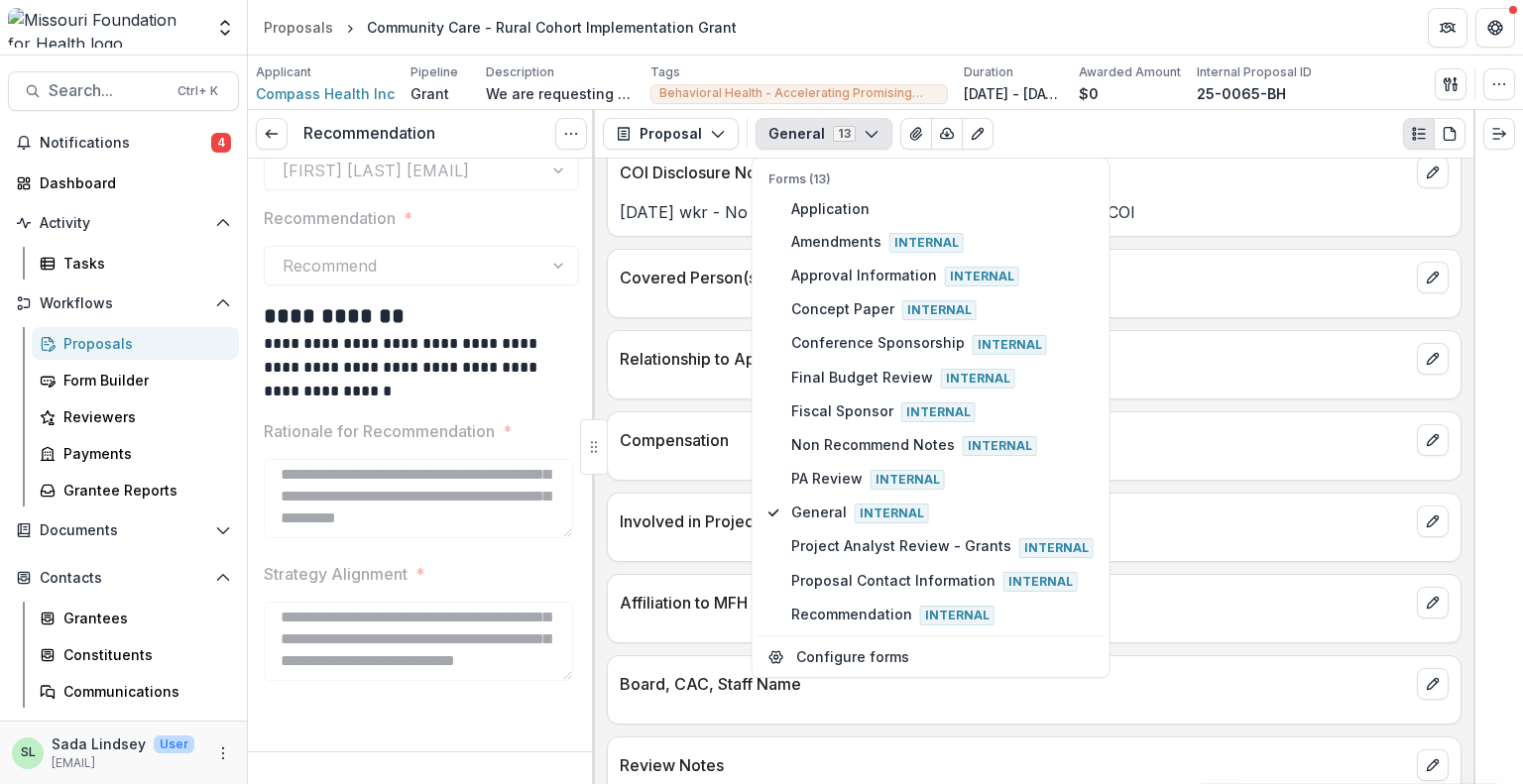 click on "05/13/25 wkr - No conflicts per master spreadsheet and attached COI" at bounding box center [1034, 206] 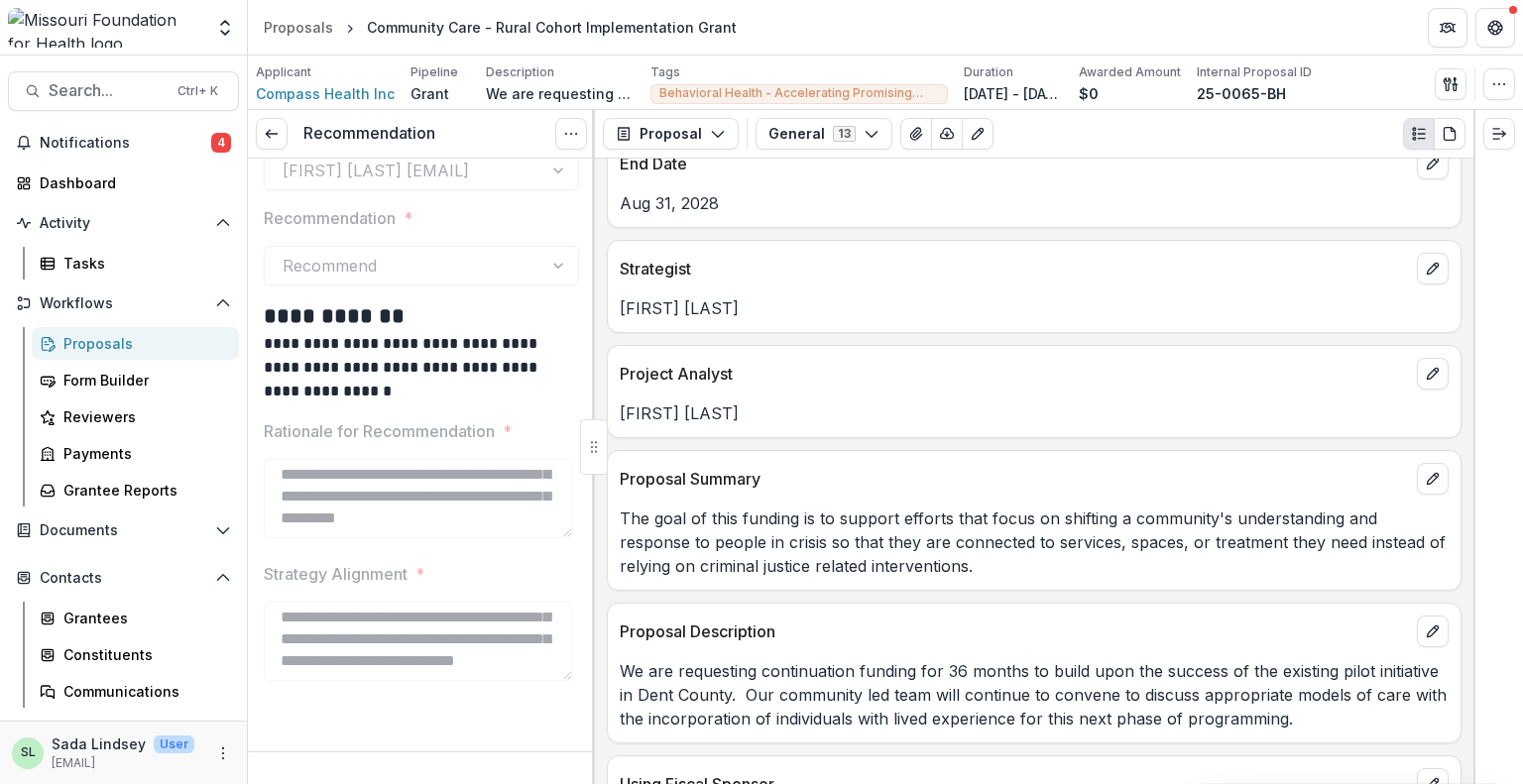 scroll, scrollTop: 1295, scrollLeft: 0, axis: vertical 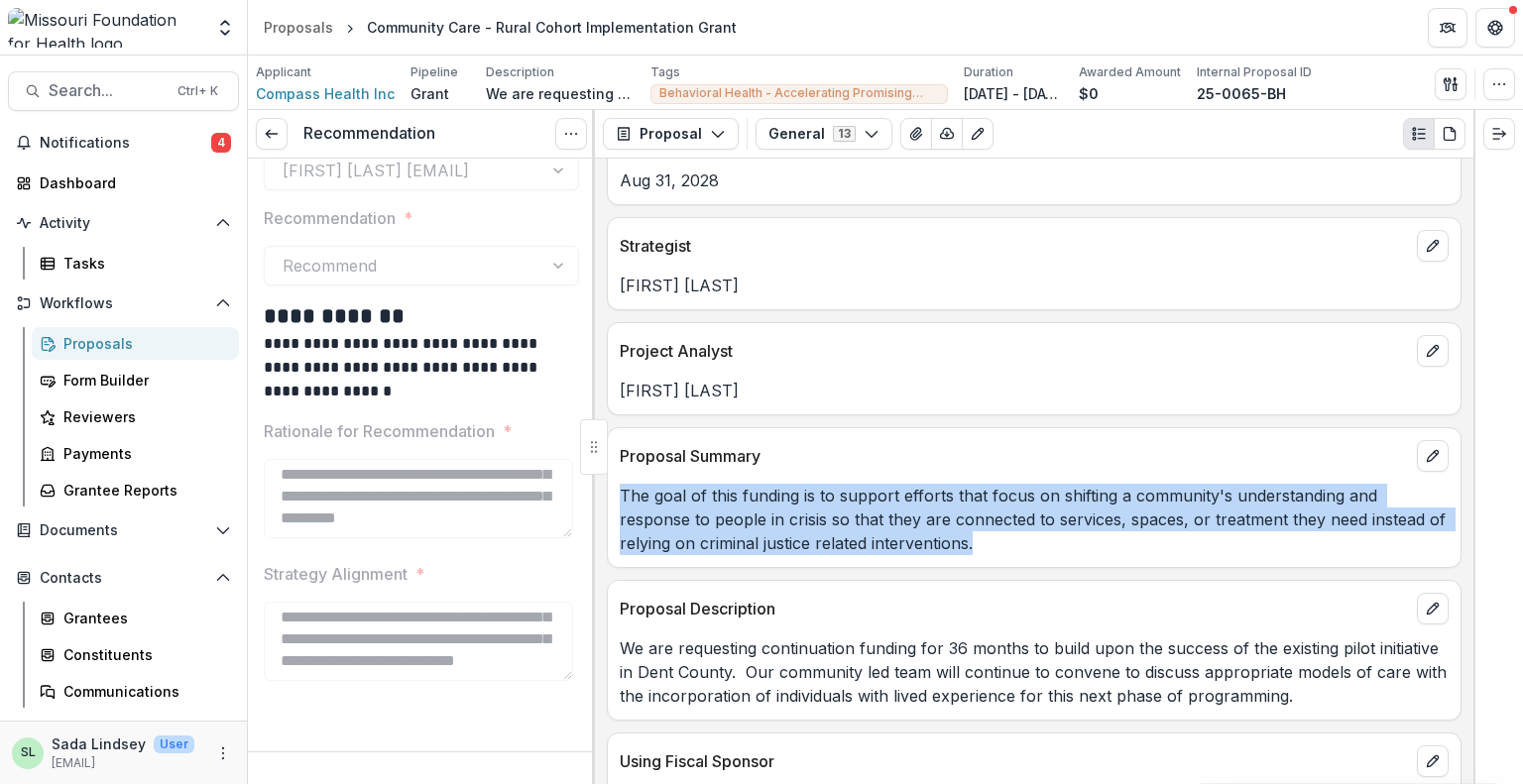 drag, startPoint x: 623, startPoint y: 484, endPoint x: 1011, endPoint y: 544, distance: 392.61177 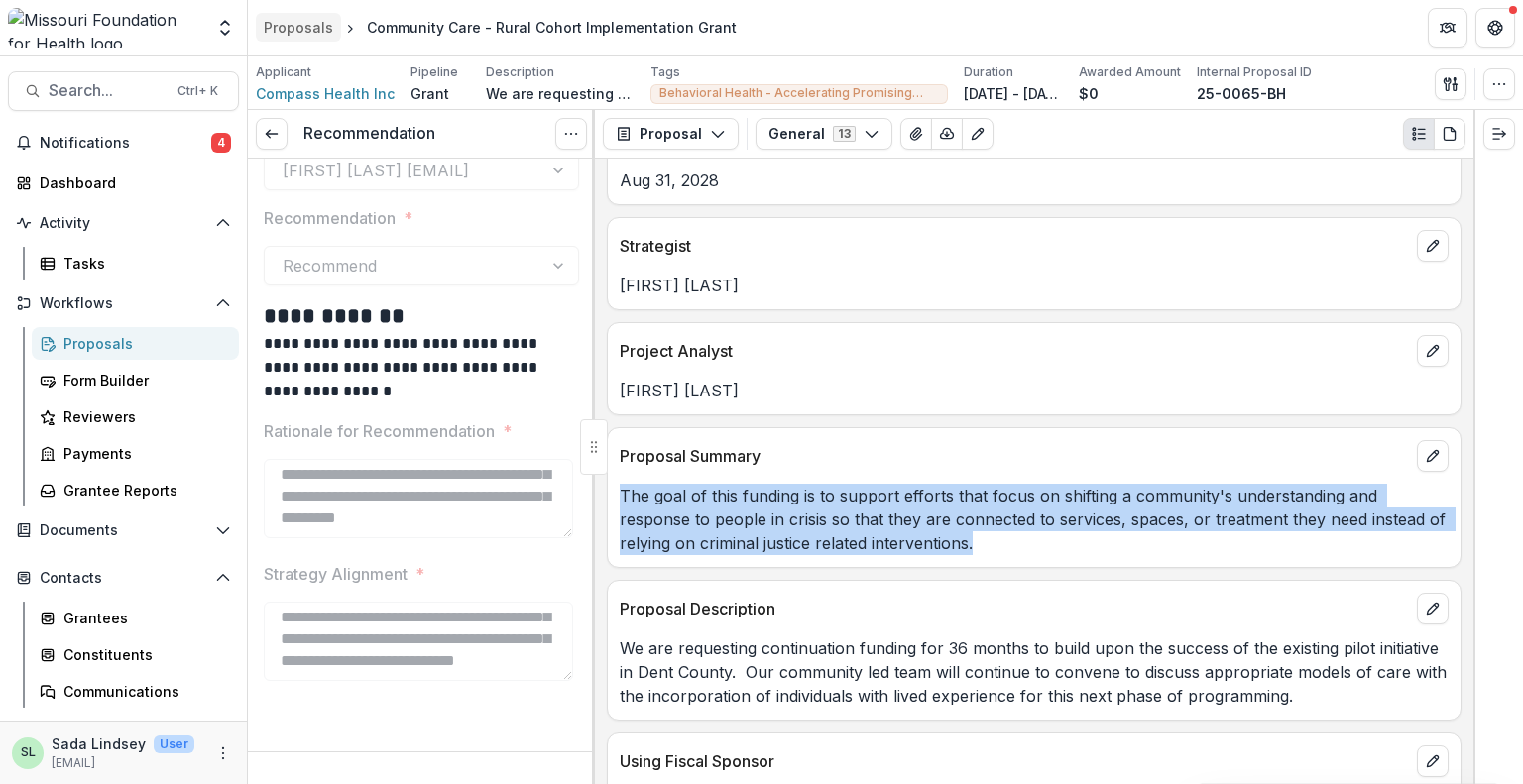 click on "Proposals" at bounding box center (298, 27) 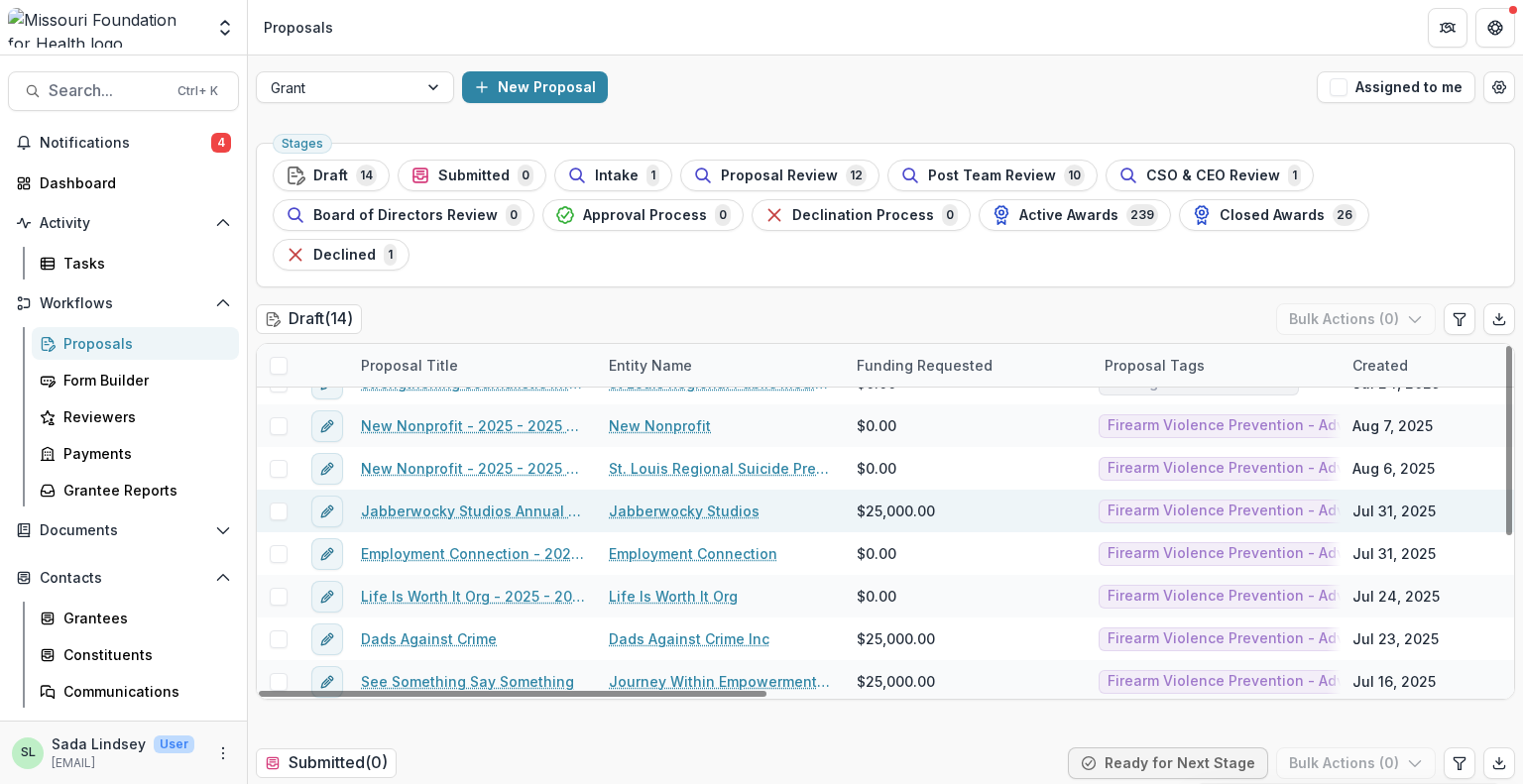 scroll, scrollTop: 284, scrollLeft: 0, axis: vertical 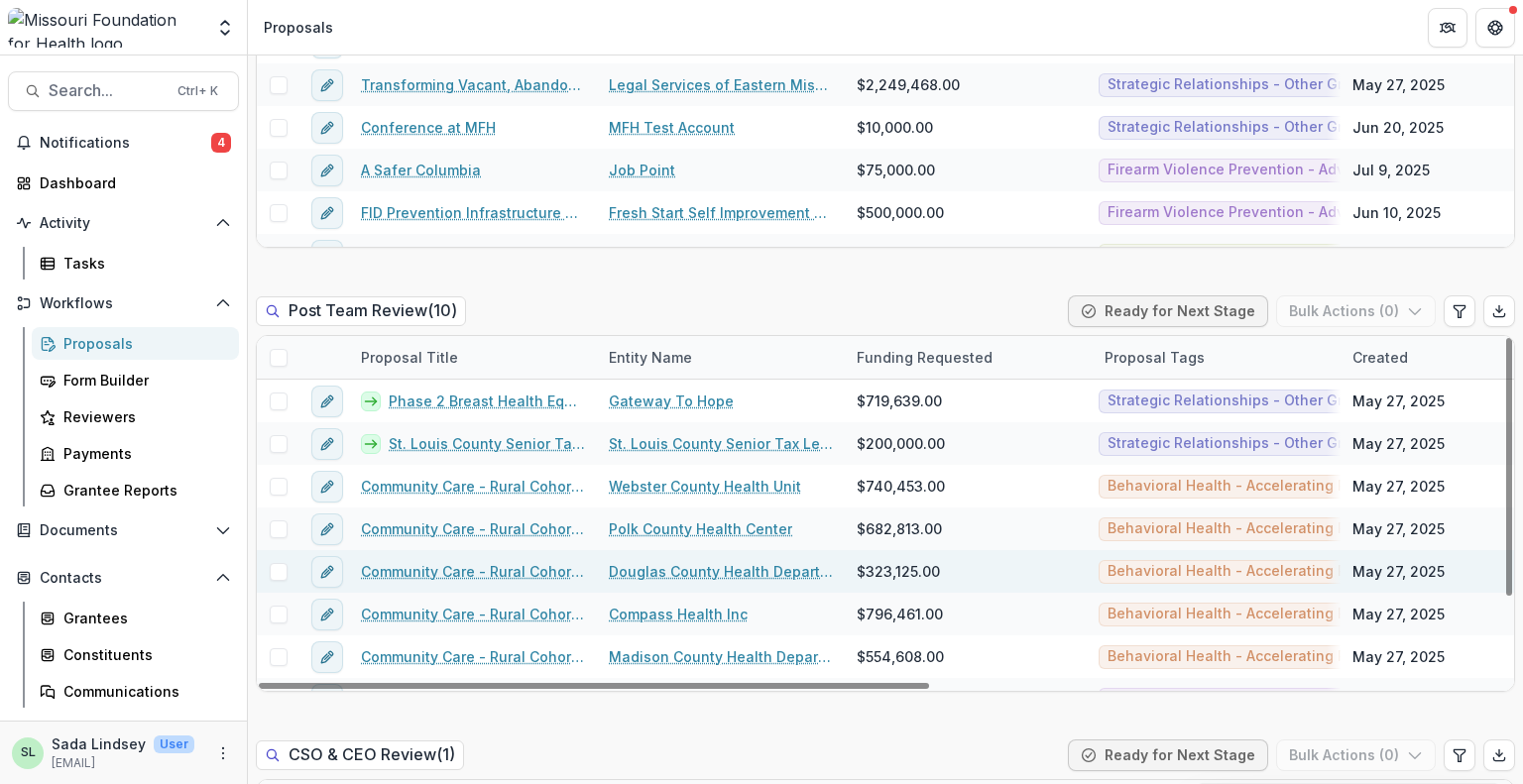 click on "Community Care - Rural Cohort Implementation Grant" at bounding box center (473, 571) 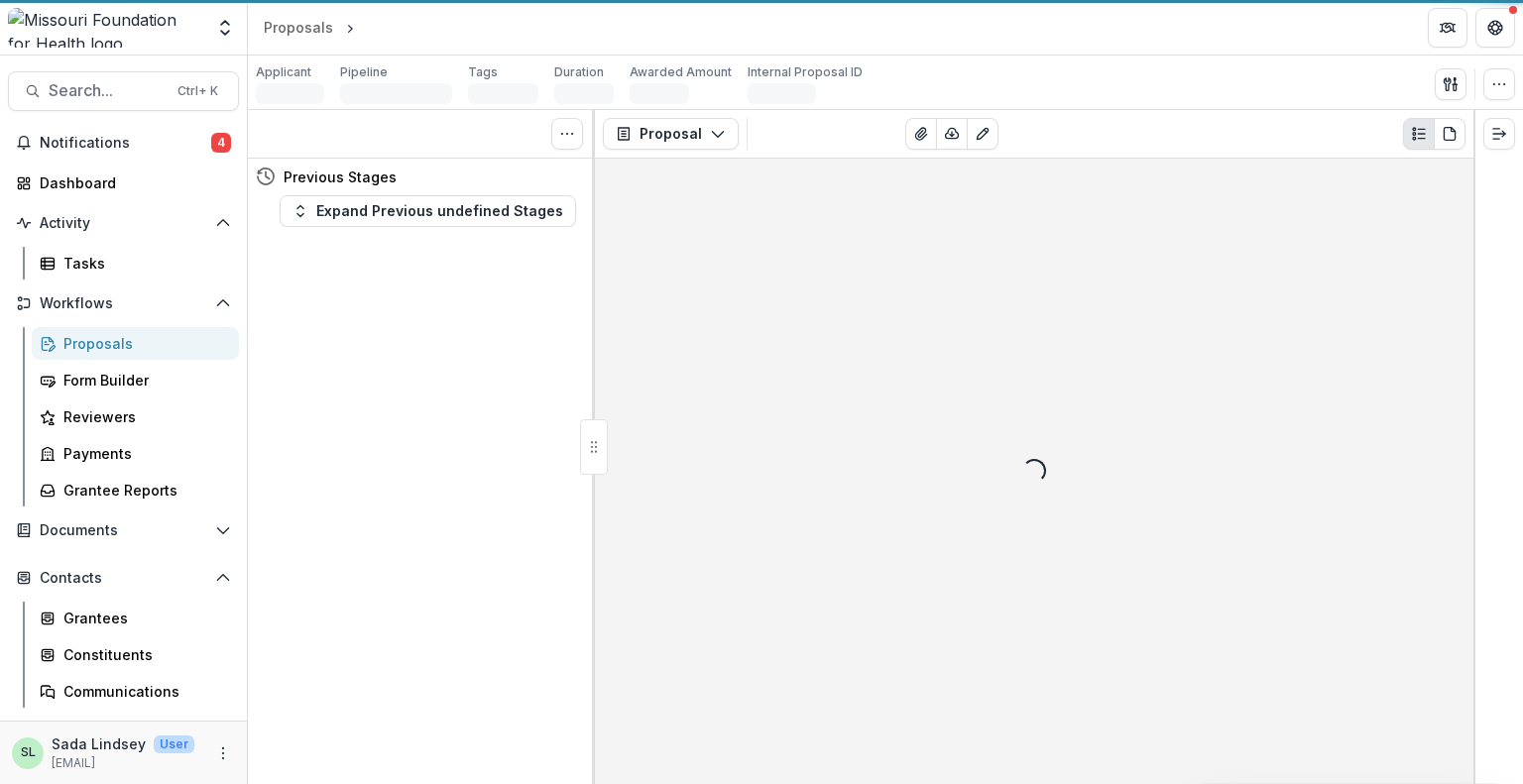 scroll, scrollTop: 0, scrollLeft: 0, axis: both 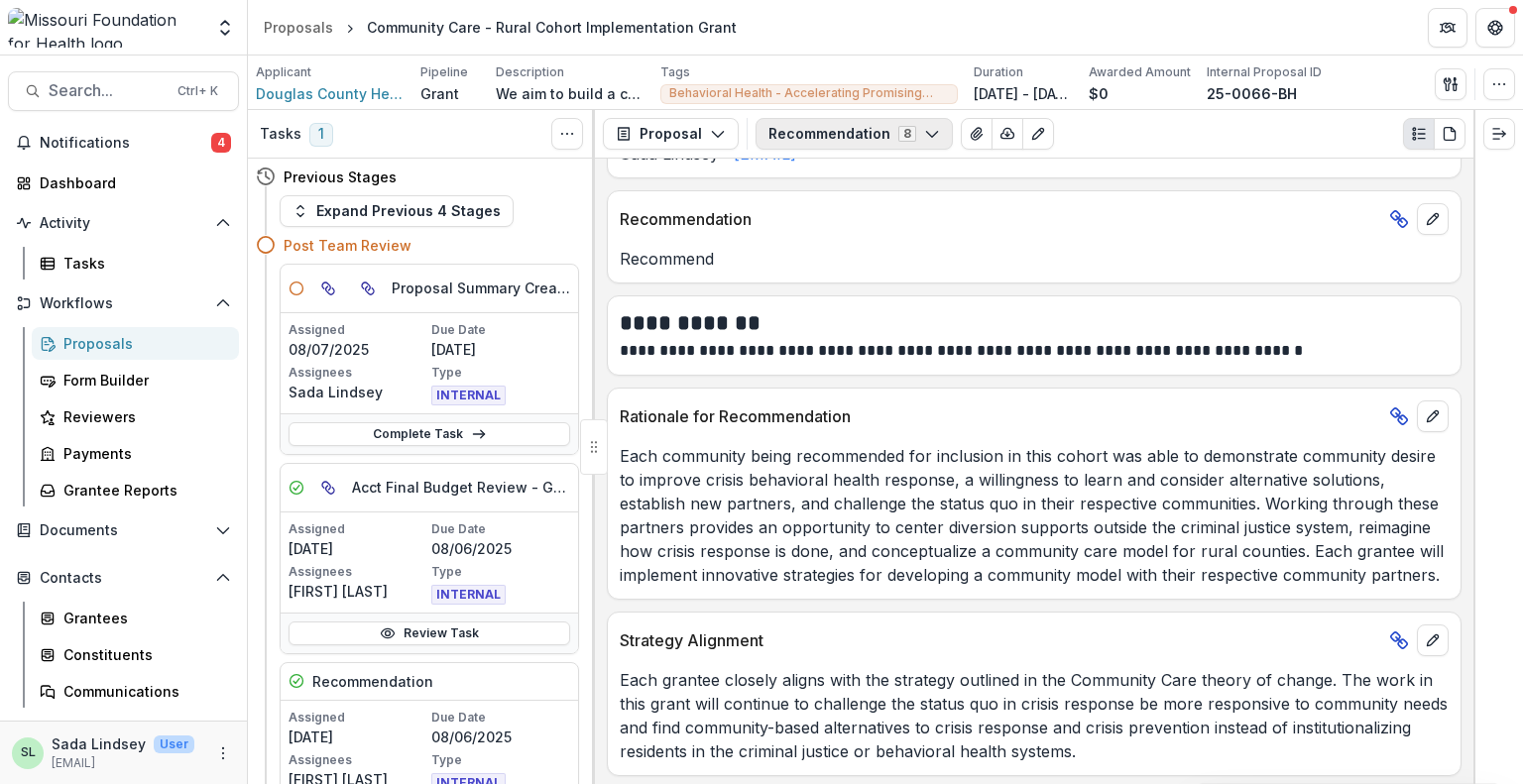 click on "Recommendation 8" at bounding box center (854, 134) 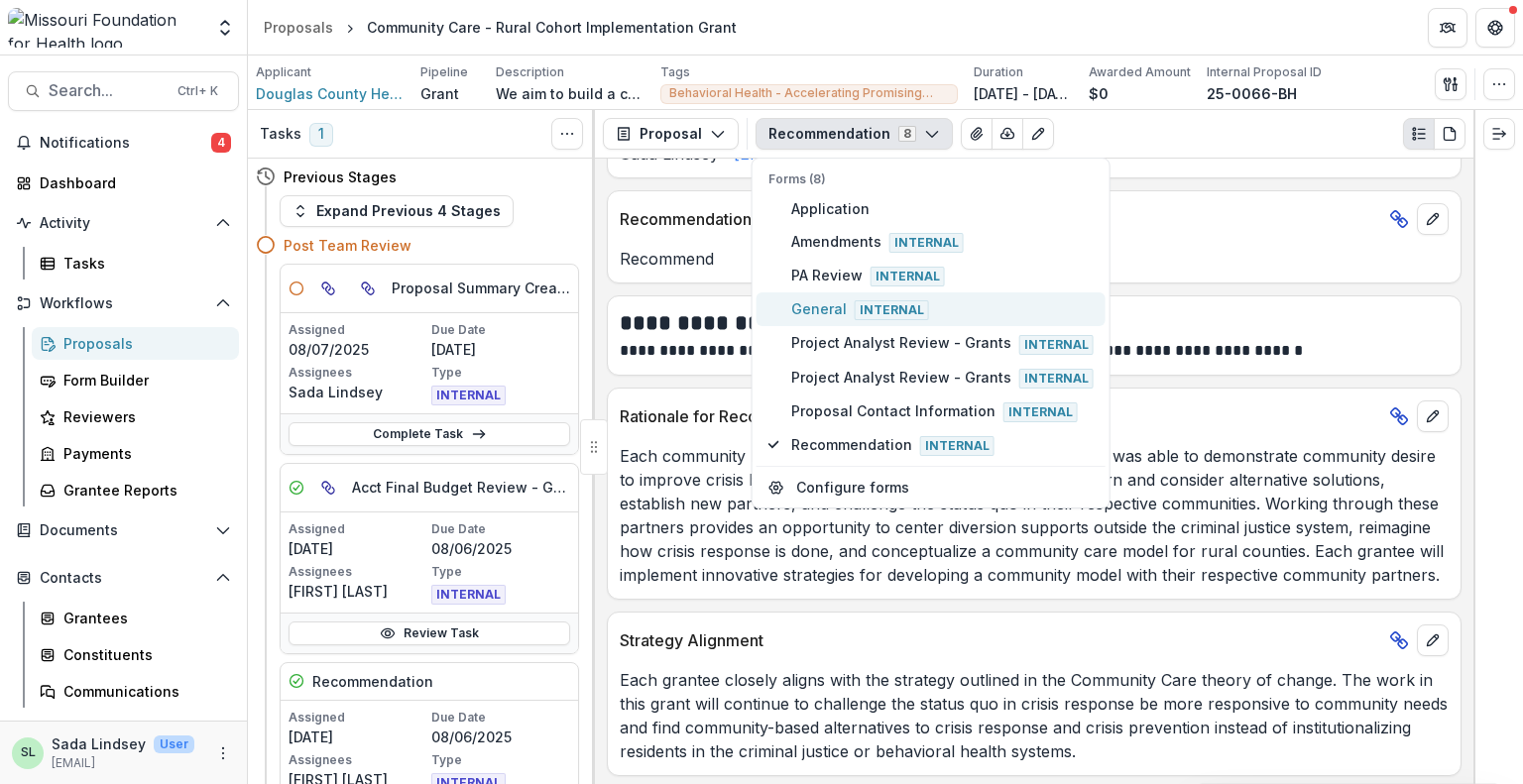 click on "General Internal" at bounding box center (942, 309) 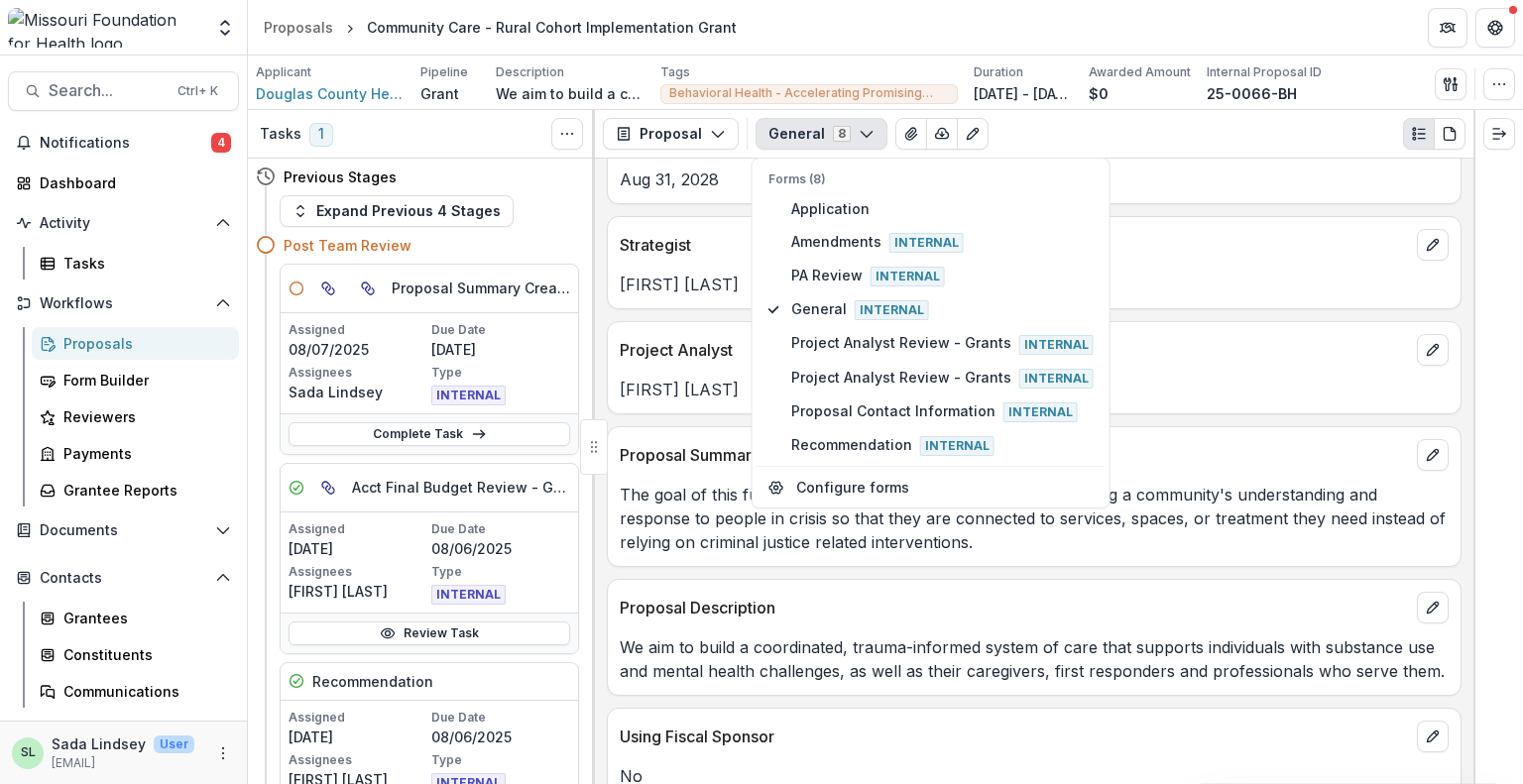 scroll, scrollTop: 1287, scrollLeft: 0, axis: vertical 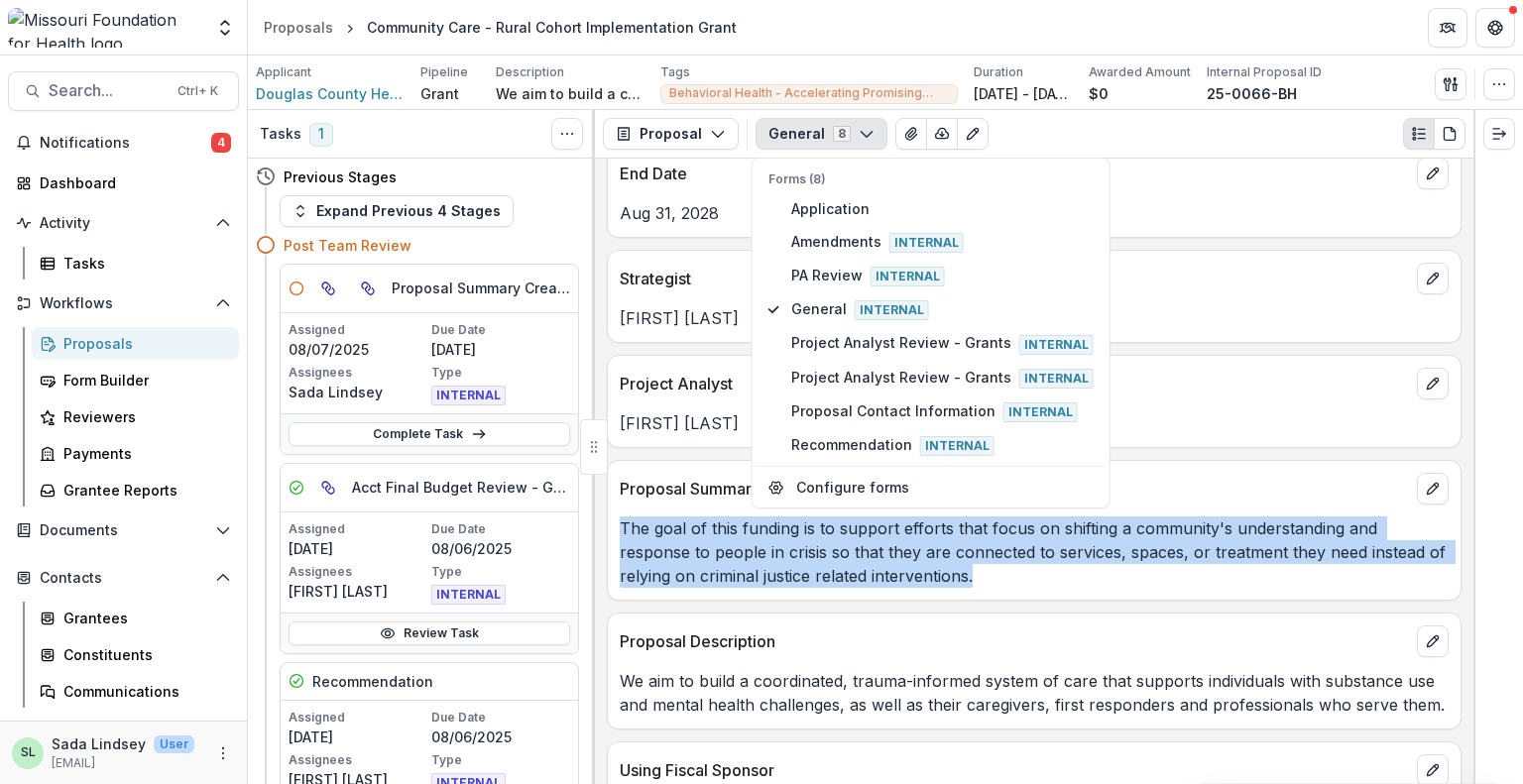 drag, startPoint x: 621, startPoint y: 516, endPoint x: 1030, endPoint y: 586, distance: 414.947 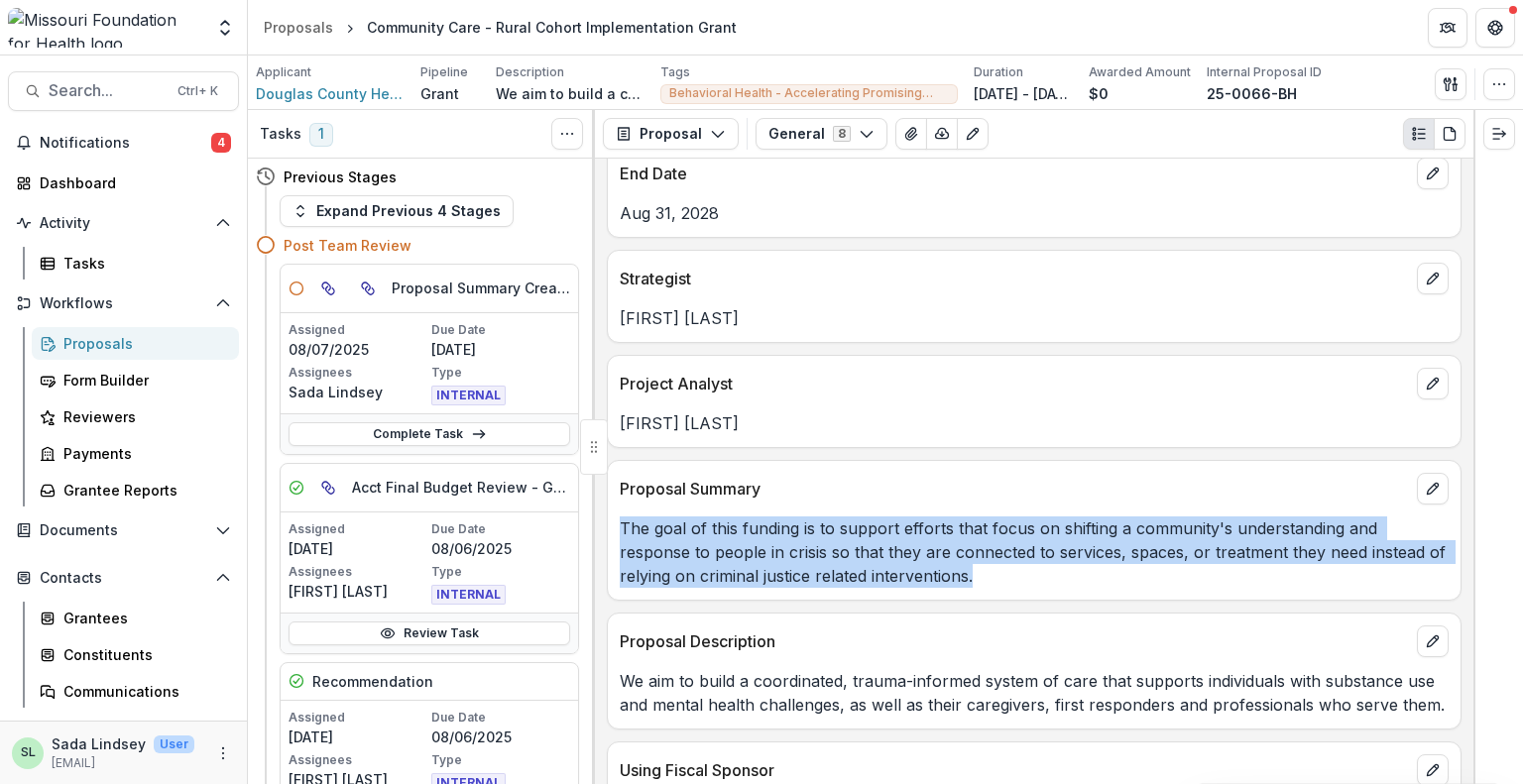 copy on "The goal of this funding is to support efforts that focus on shifting a community's understanding and response to people in crisis so that they are connected to services, spaces, or treatment they need instead of relying on criminal justice related interventions." 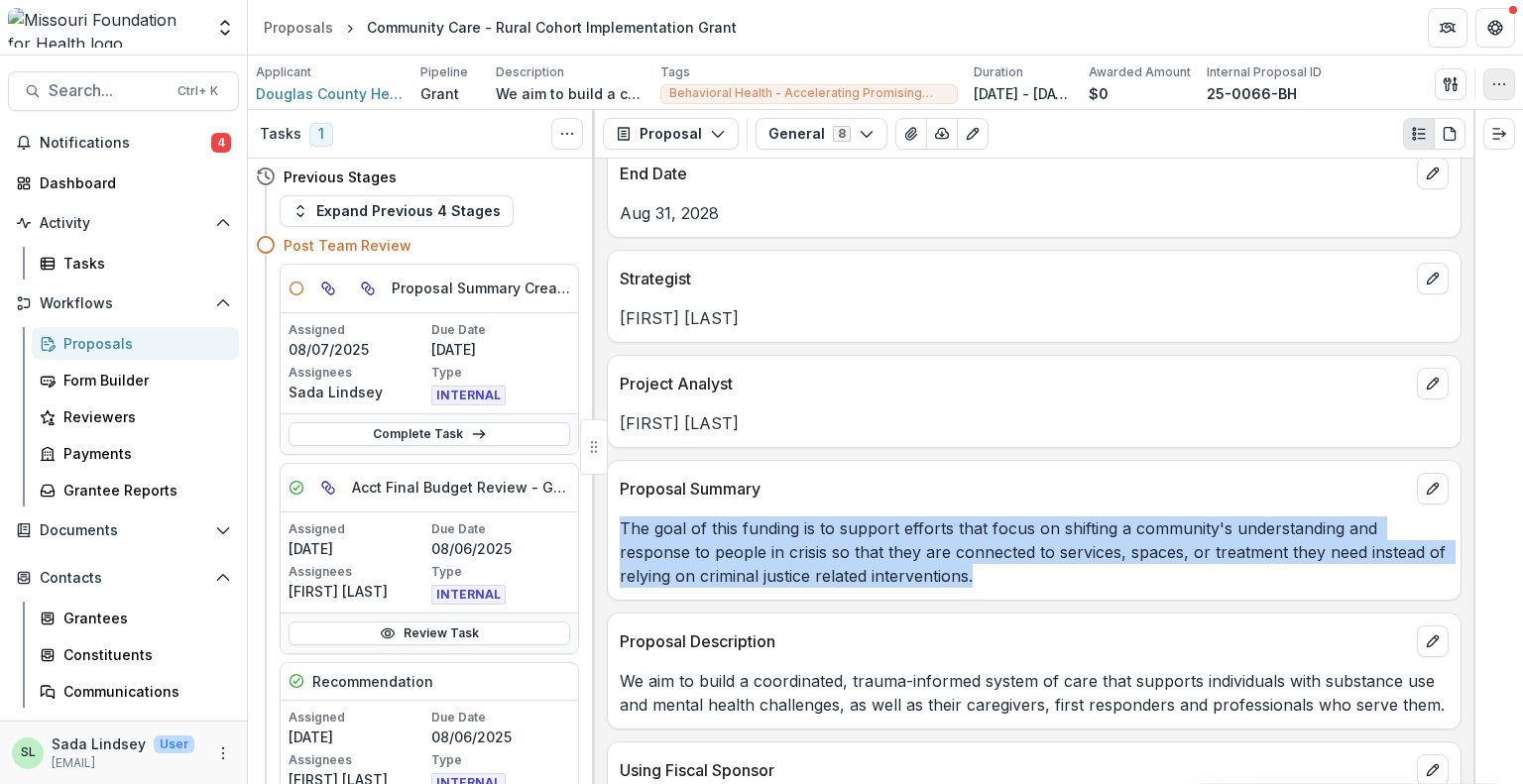 click 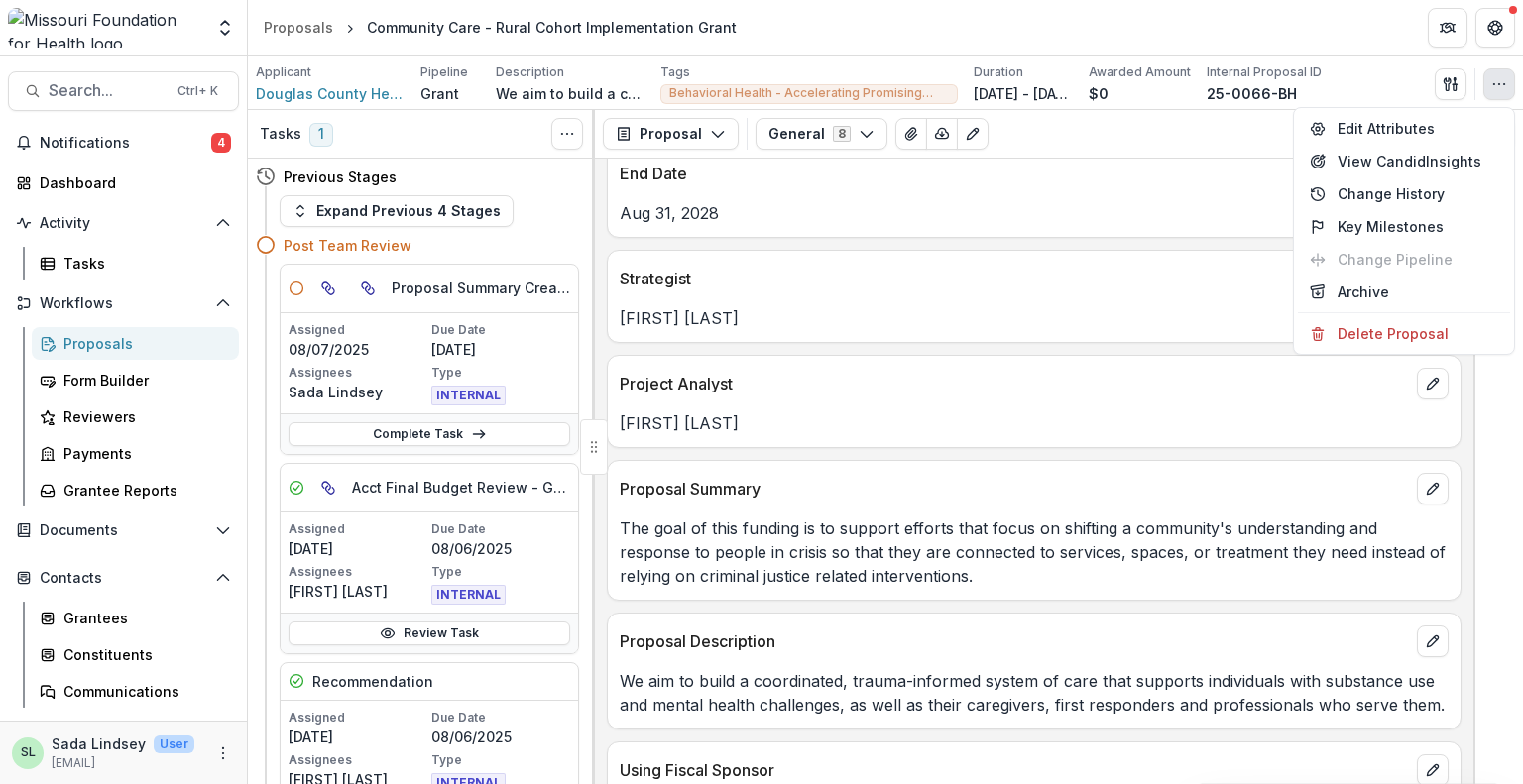 click on "End Date Aug 31, 2028" at bounding box center [1034, 191] 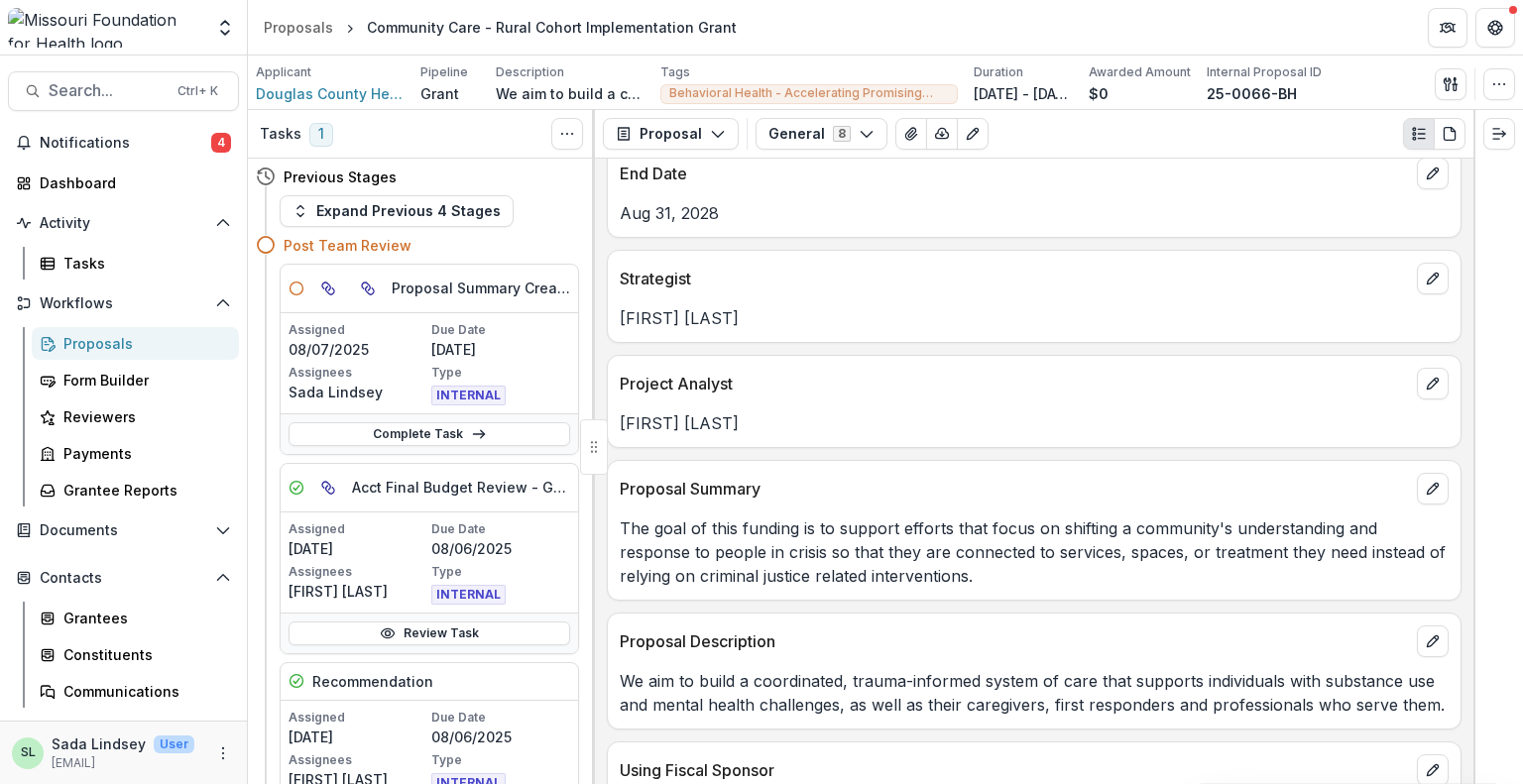 click on "Proposals" at bounding box center [143, 343] 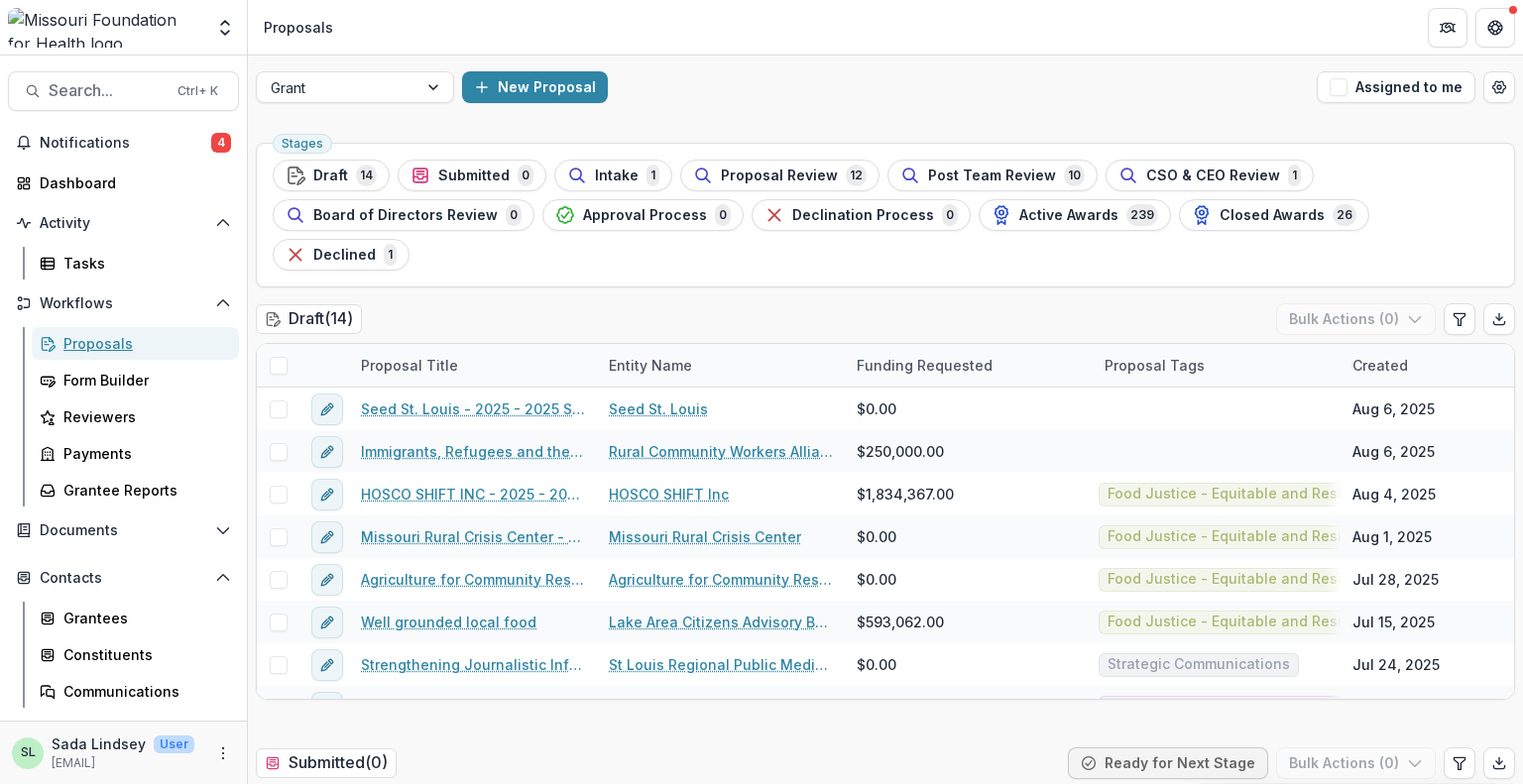 scroll, scrollTop: 1586, scrollLeft: 0, axis: vertical 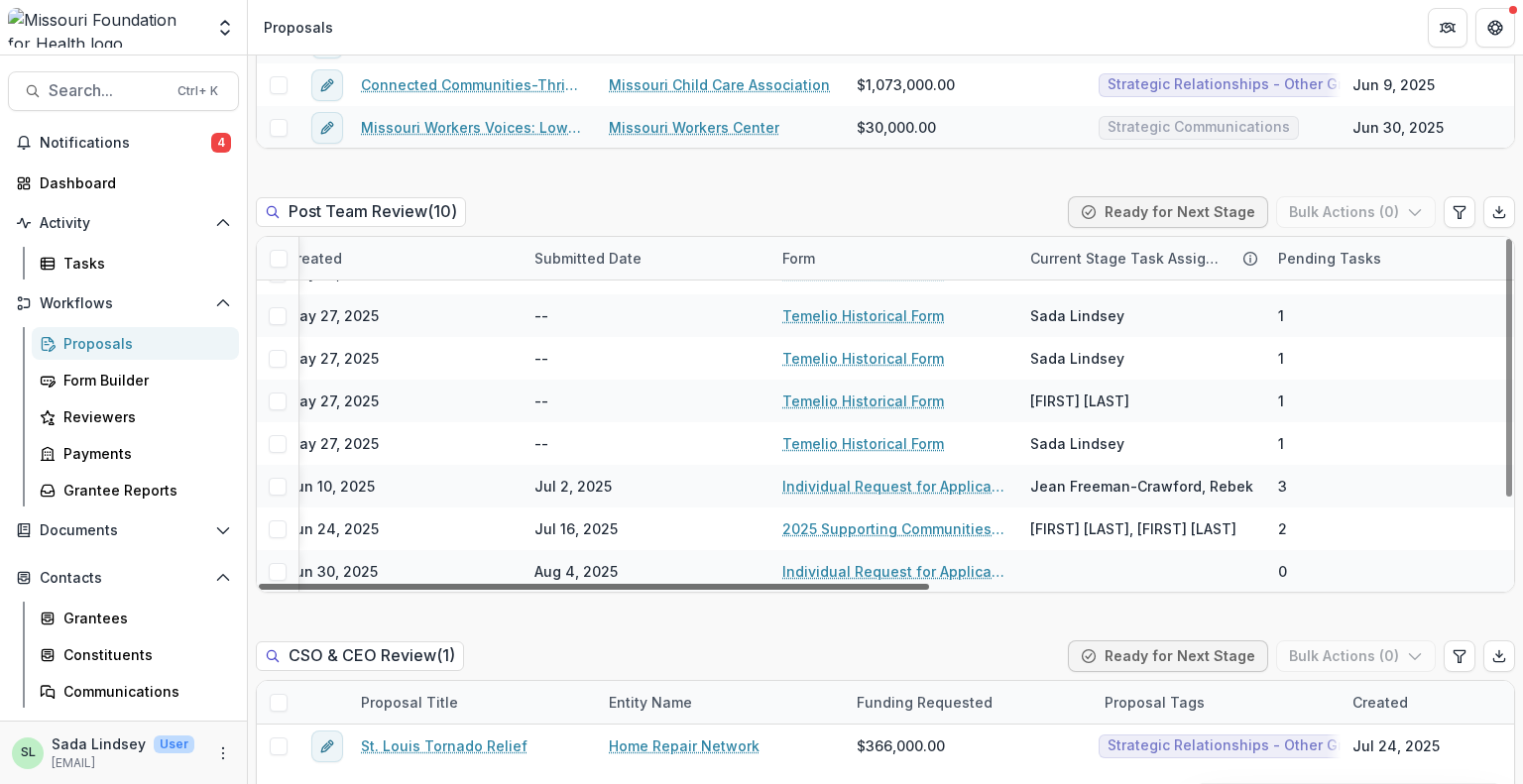 drag, startPoint x: 858, startPoint y: 547, endPoint x: 1522, endPoint y: 557, distance: 664.0753 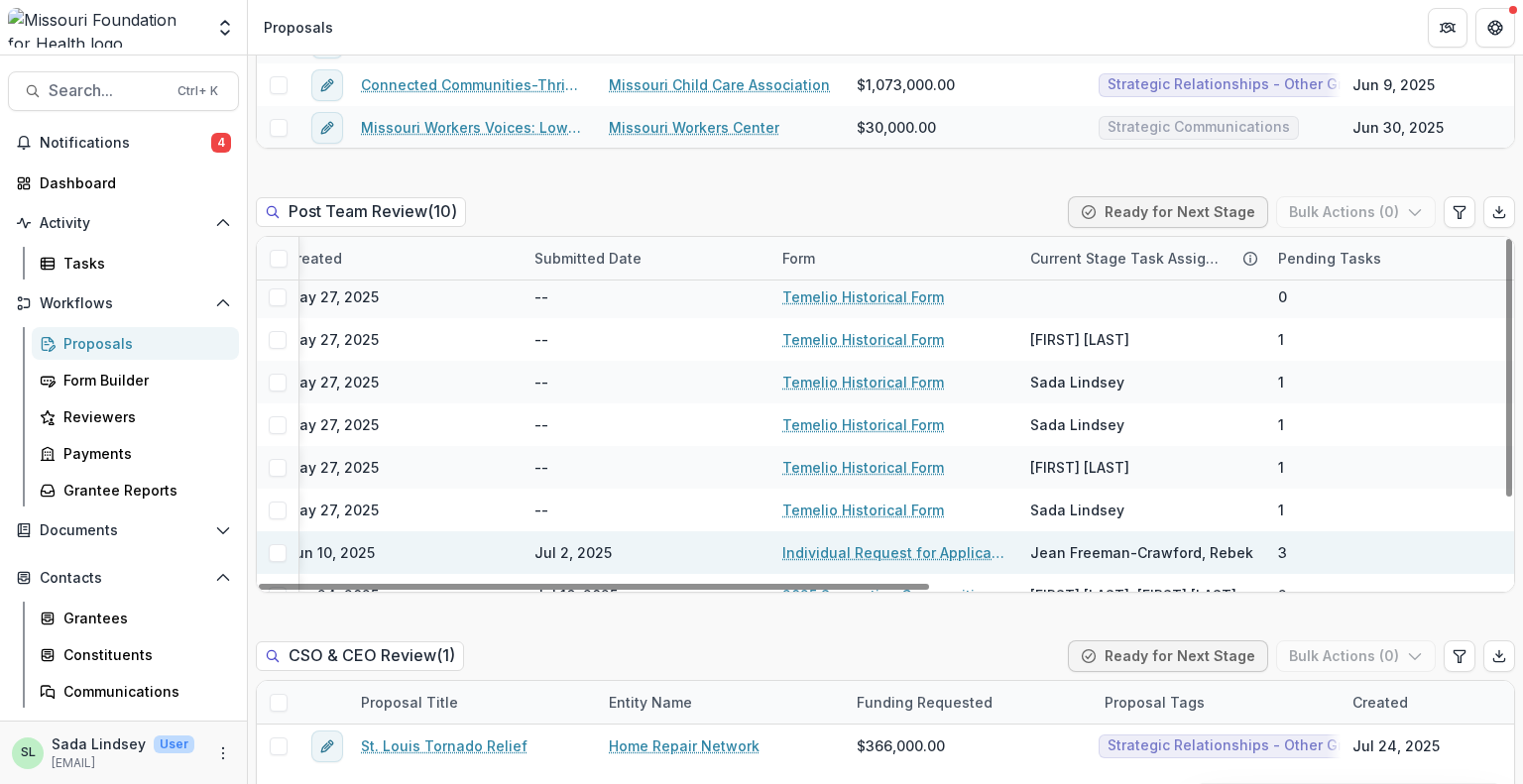 scroll, scrollTop: 15, scrollLeft: 1071, axis: both 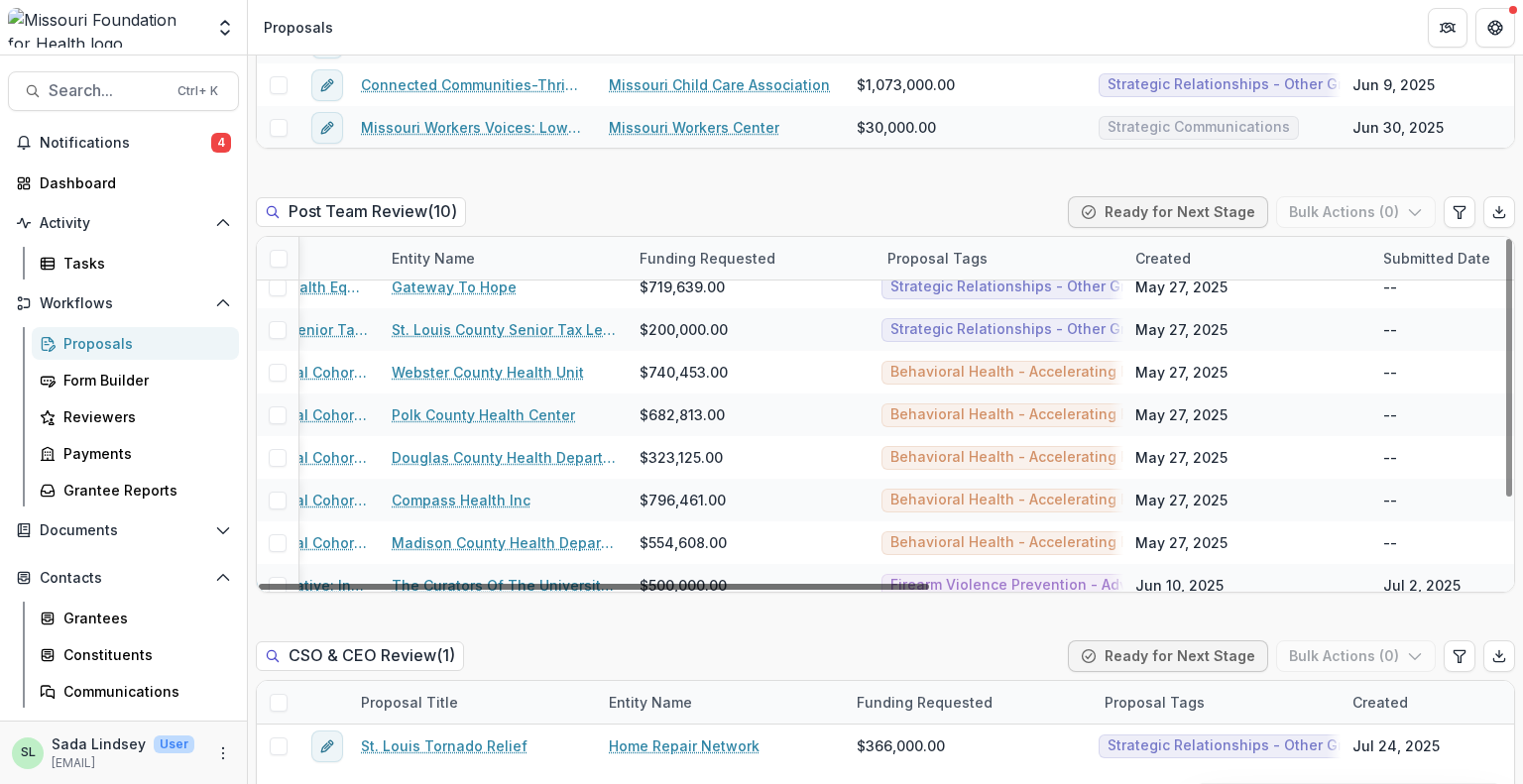 drag, startPoint x: 1119, startPoint y: 544, endPoint x: 664, endPoint y: 548, distance: 455.01758 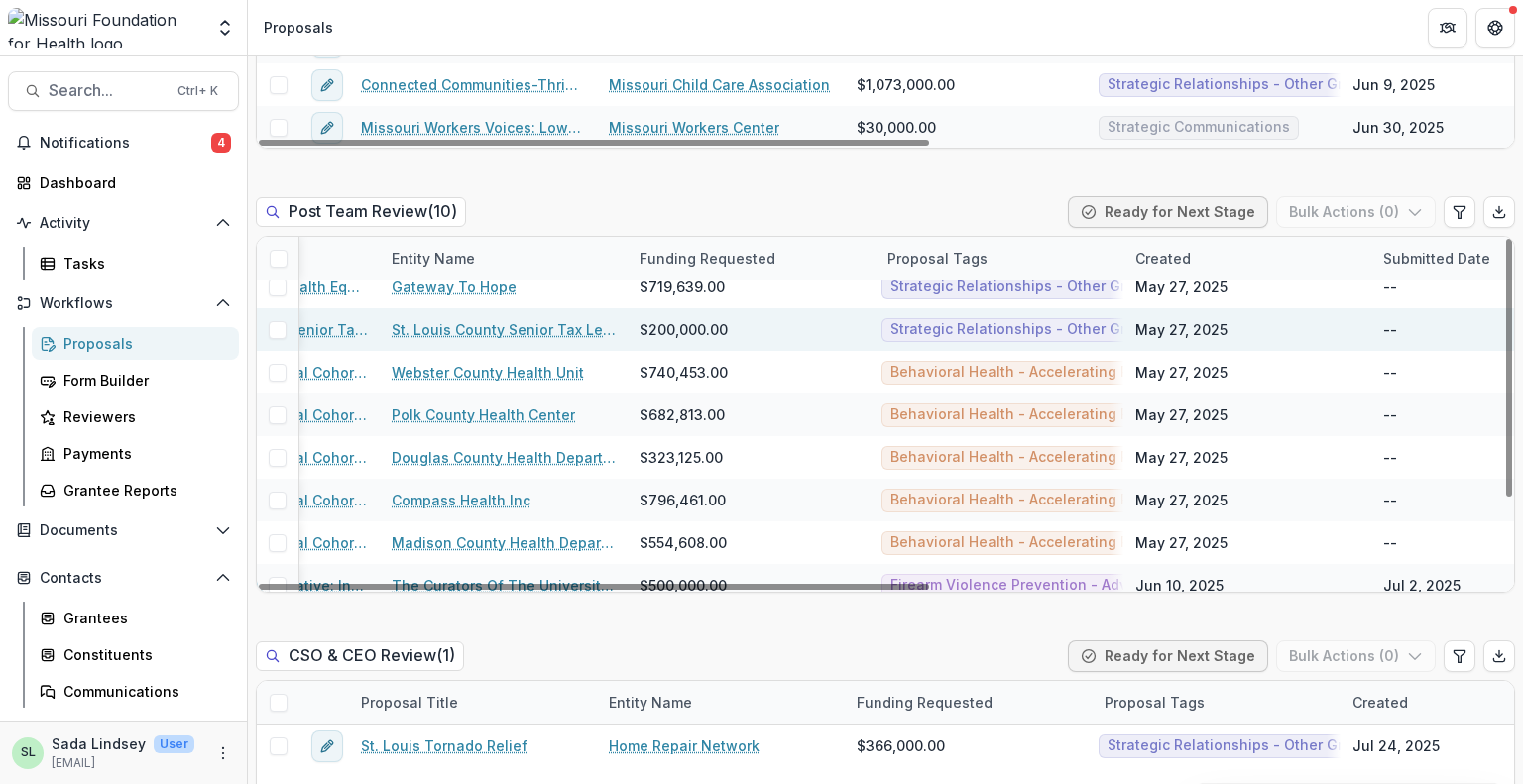 scroll, scrollTop: 0, scrollLeft: 217, axis: horizontal 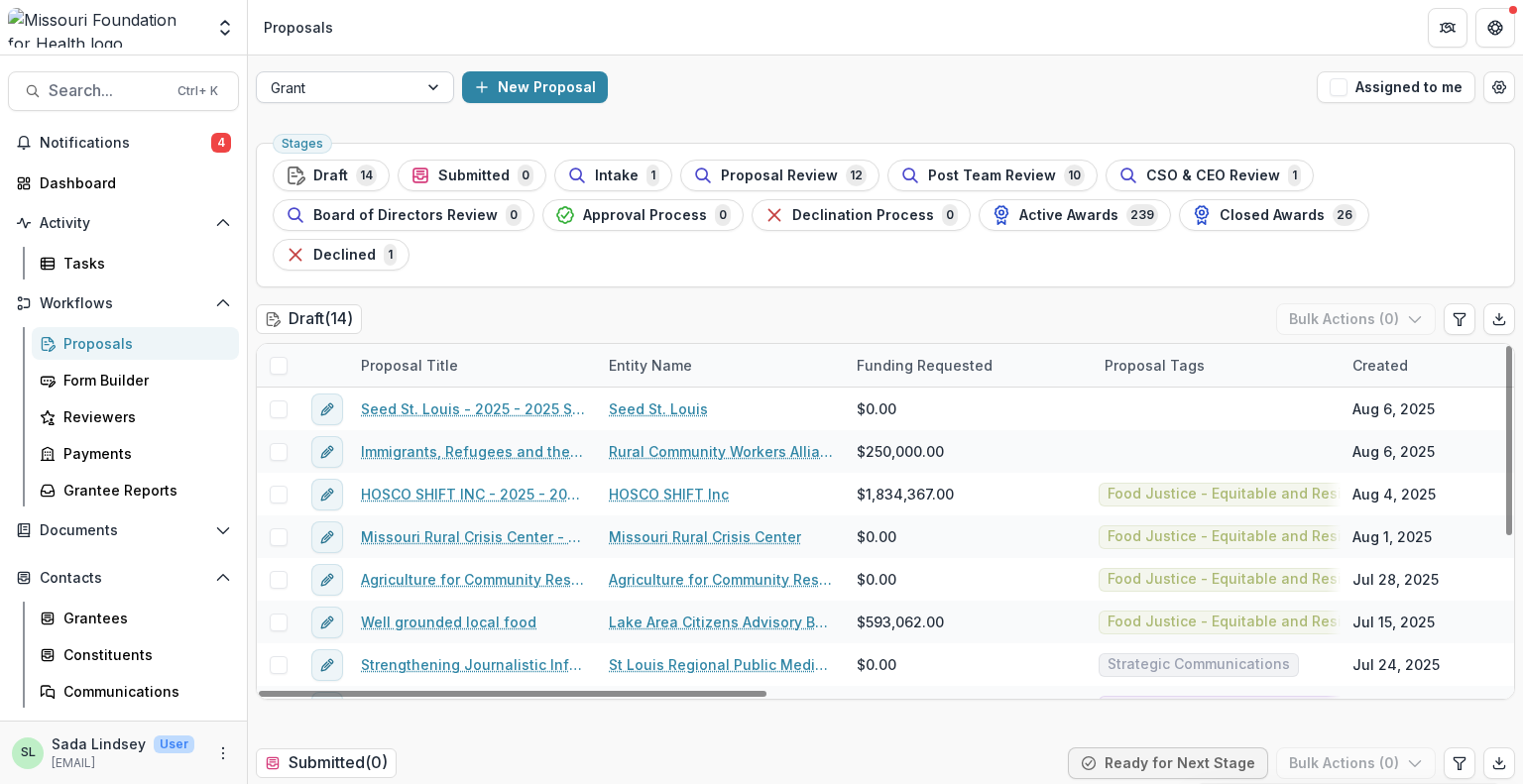 click at bounding box center [337, 87] 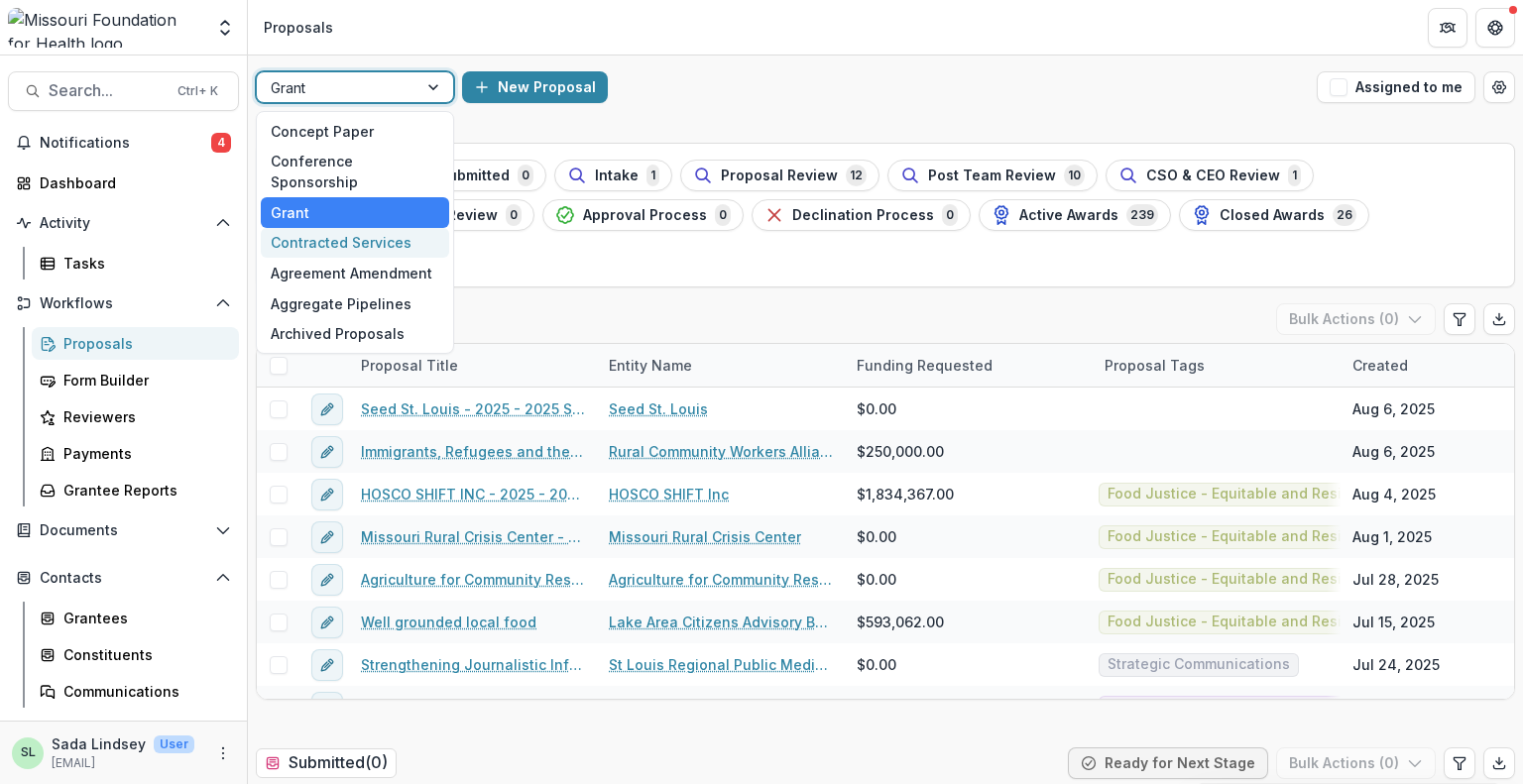 click on "Contracted Services" at bounding box center (355, 243) 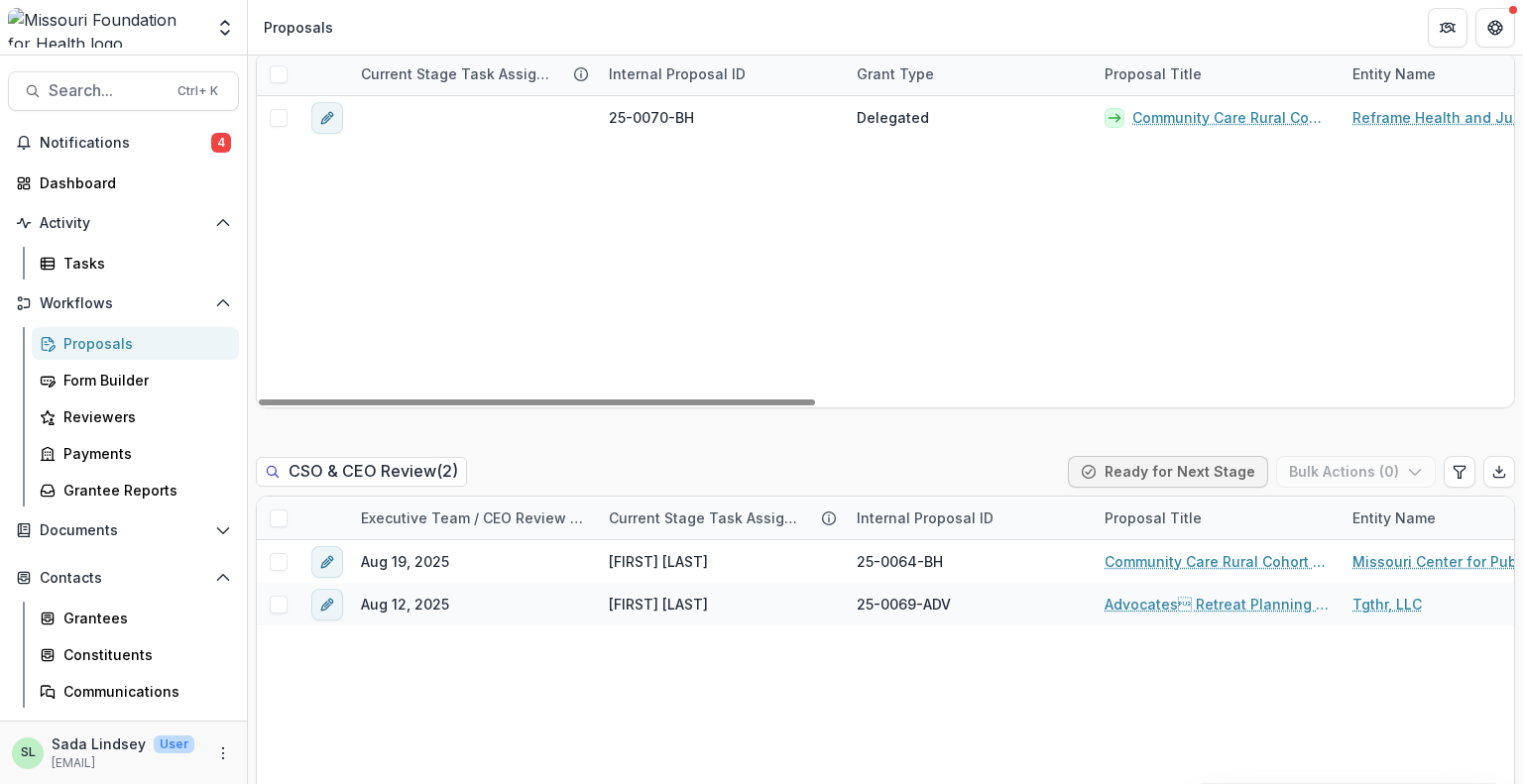 scroll, scrollTop: 2280, scrollLeft: 0, axis: vertical 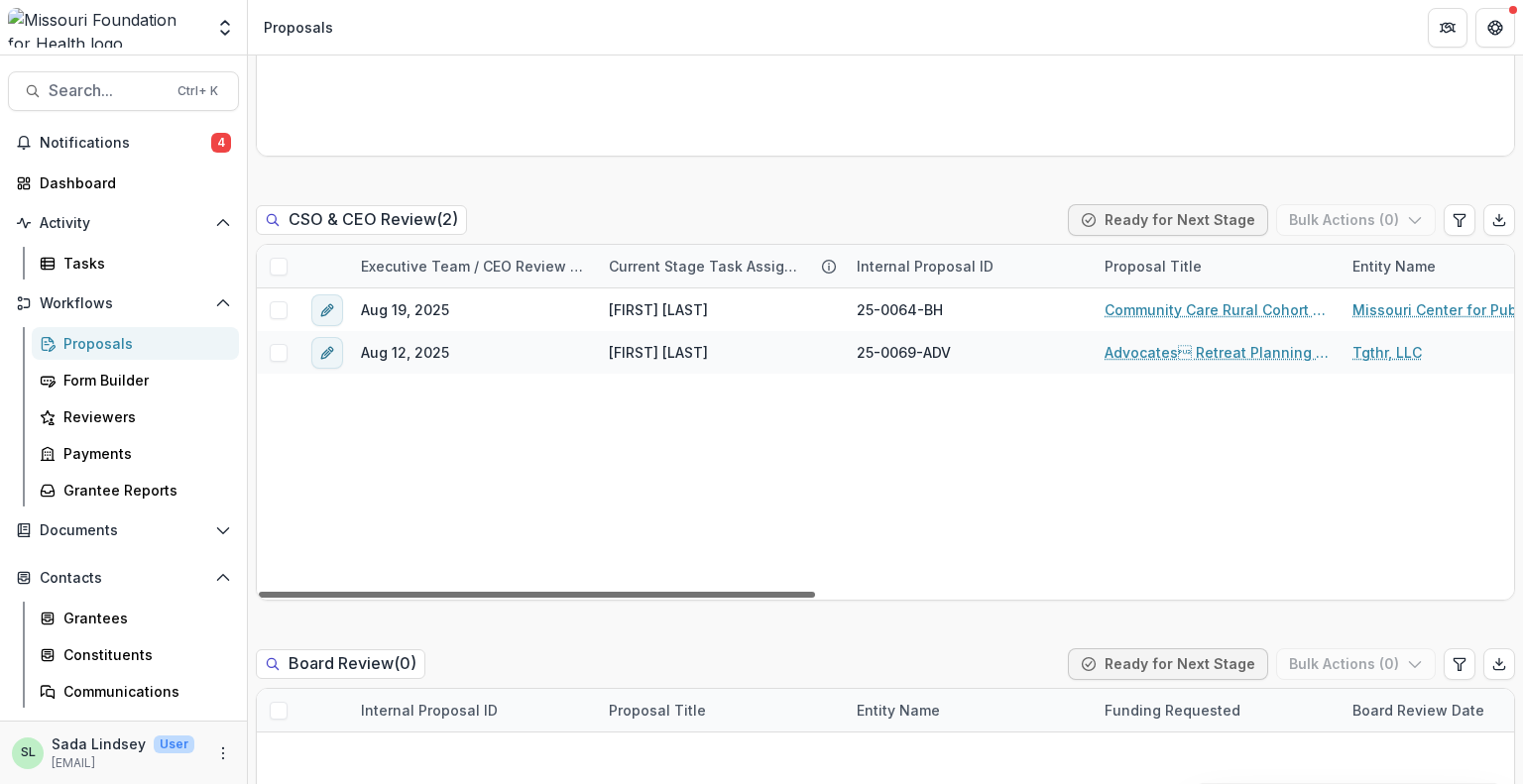 drag, startPoint x: 725, startPoint y: 592, endPoint x: 642, endPoint y: 611, distance: 85.14693 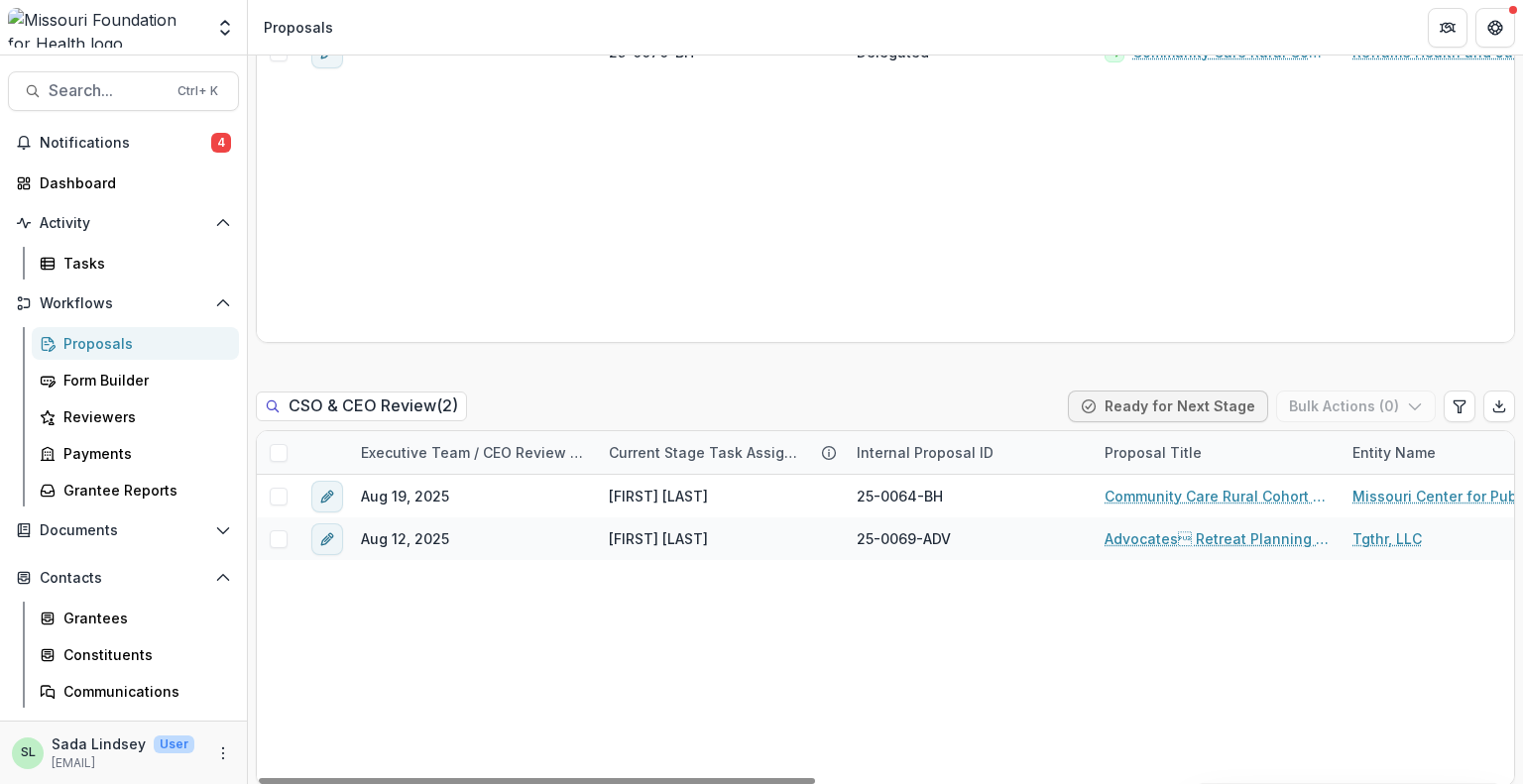scroll, scrollTop: 1784, scrollLeft: 0, axis: vertical 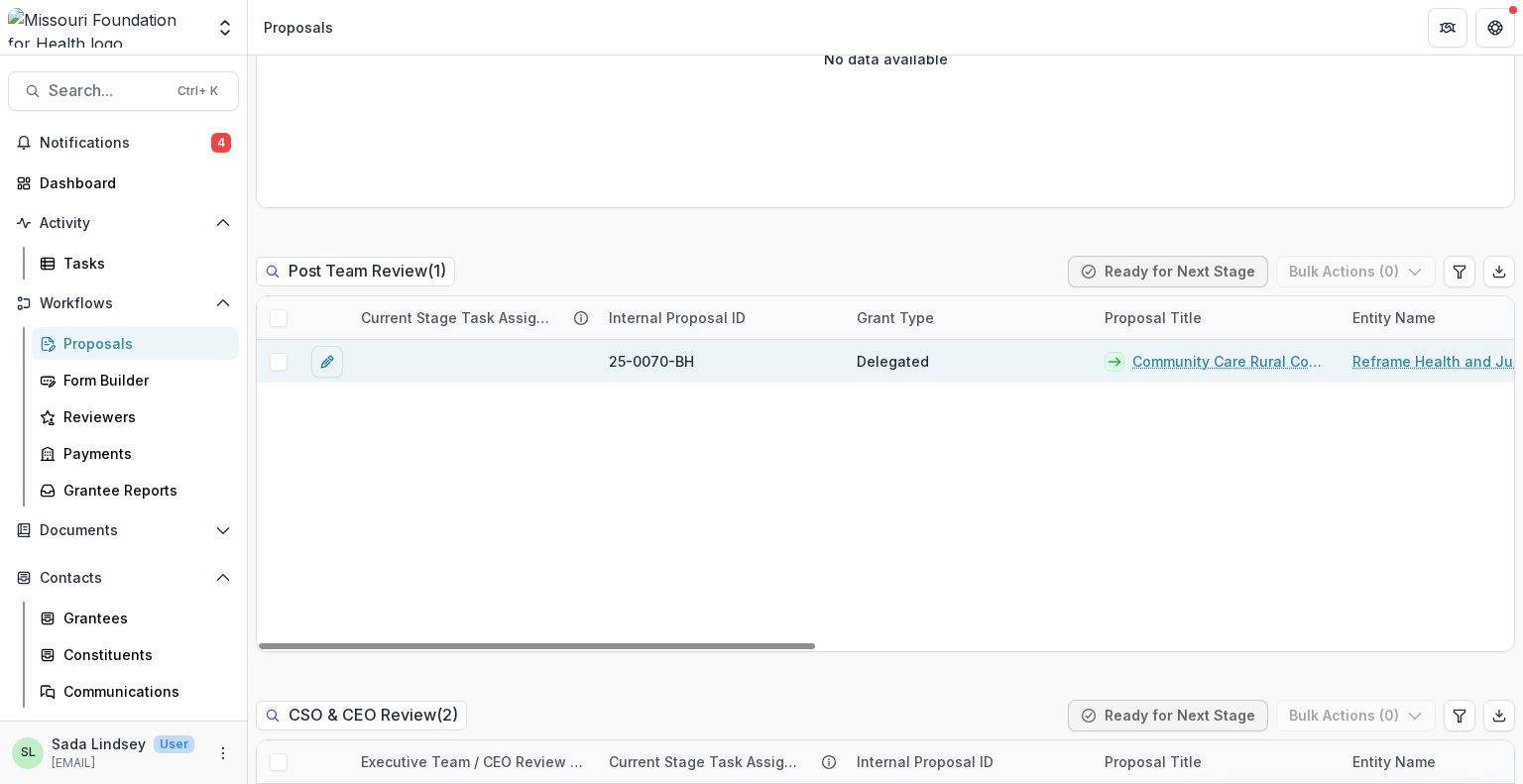 click on "Community Care Rural Cohort" at bounding box center [1230, 361] 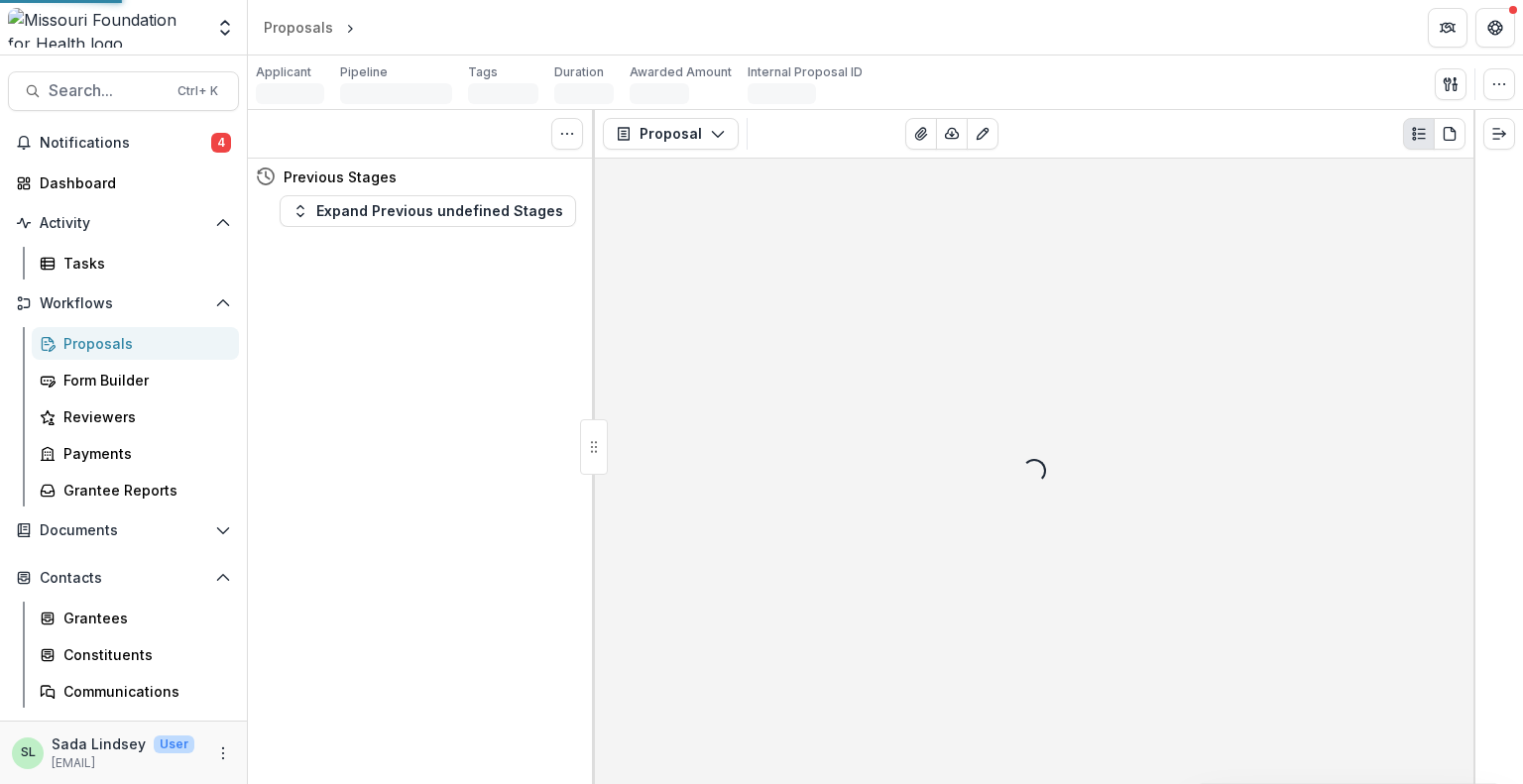 scroll, scrollTop: 0, scrollLeft: 0, axis: both 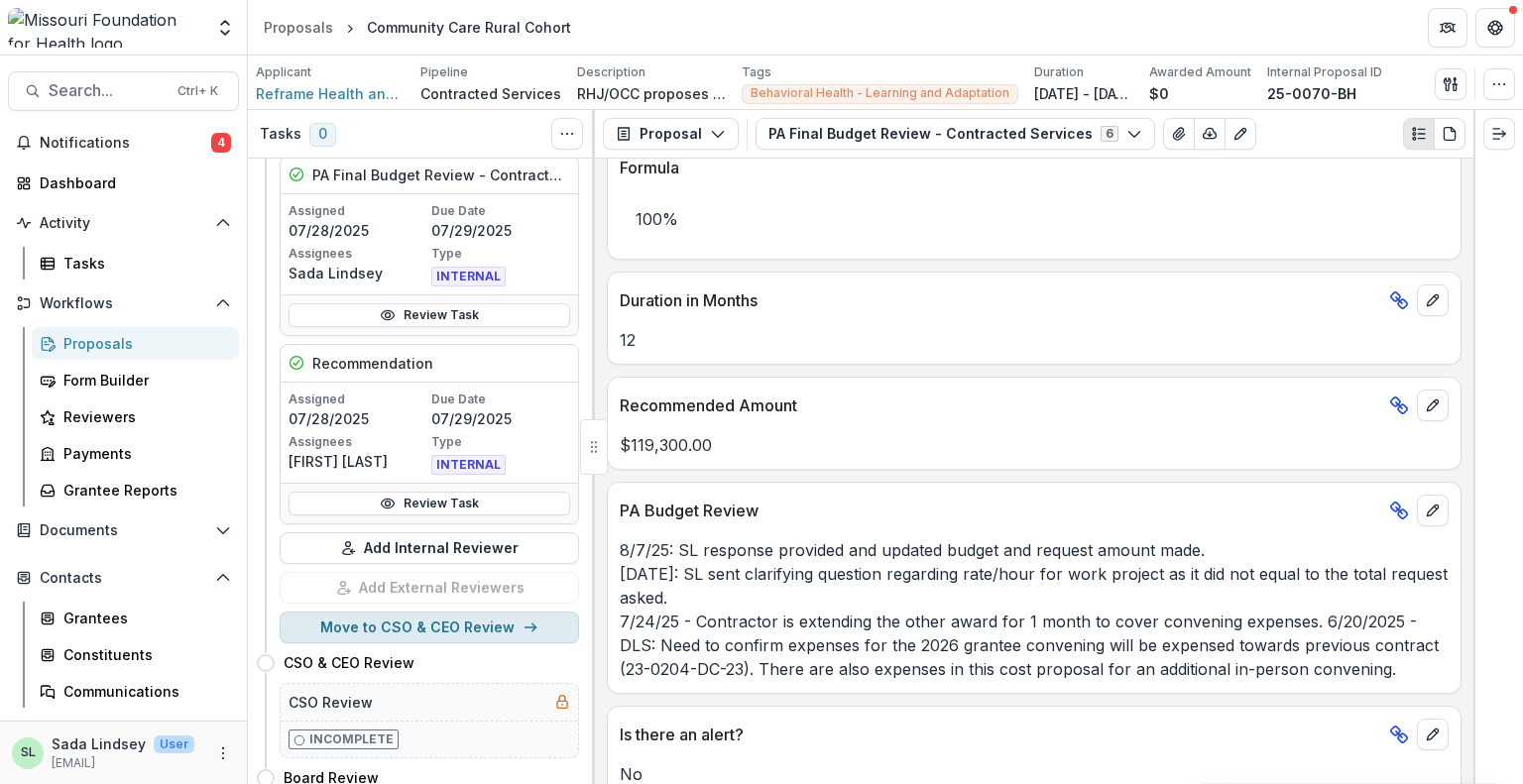 click on "Move to CSO & CEO Review" at bounding box center [429, 627] 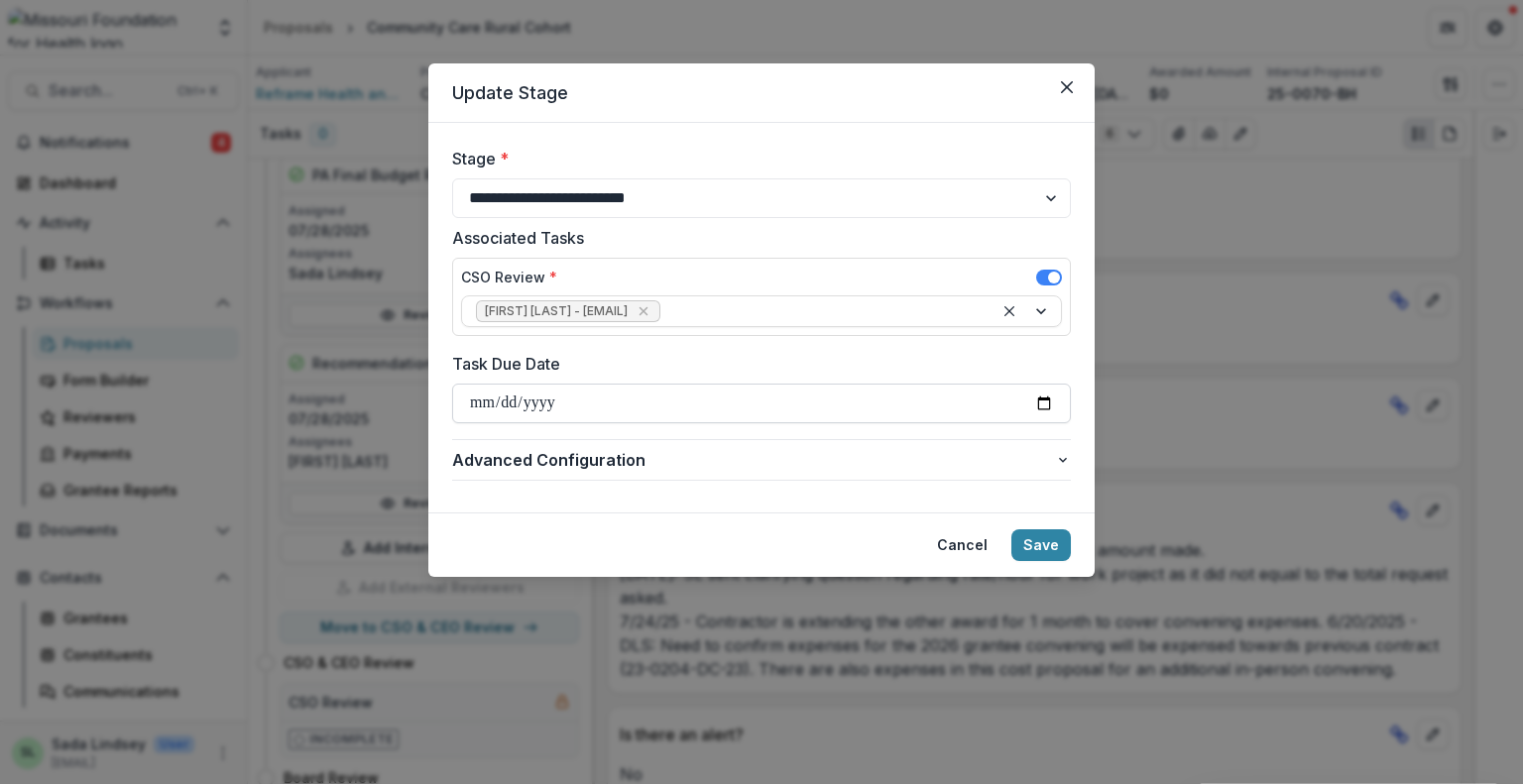 click on "Task Due Date" at bounding box center [762, 403] 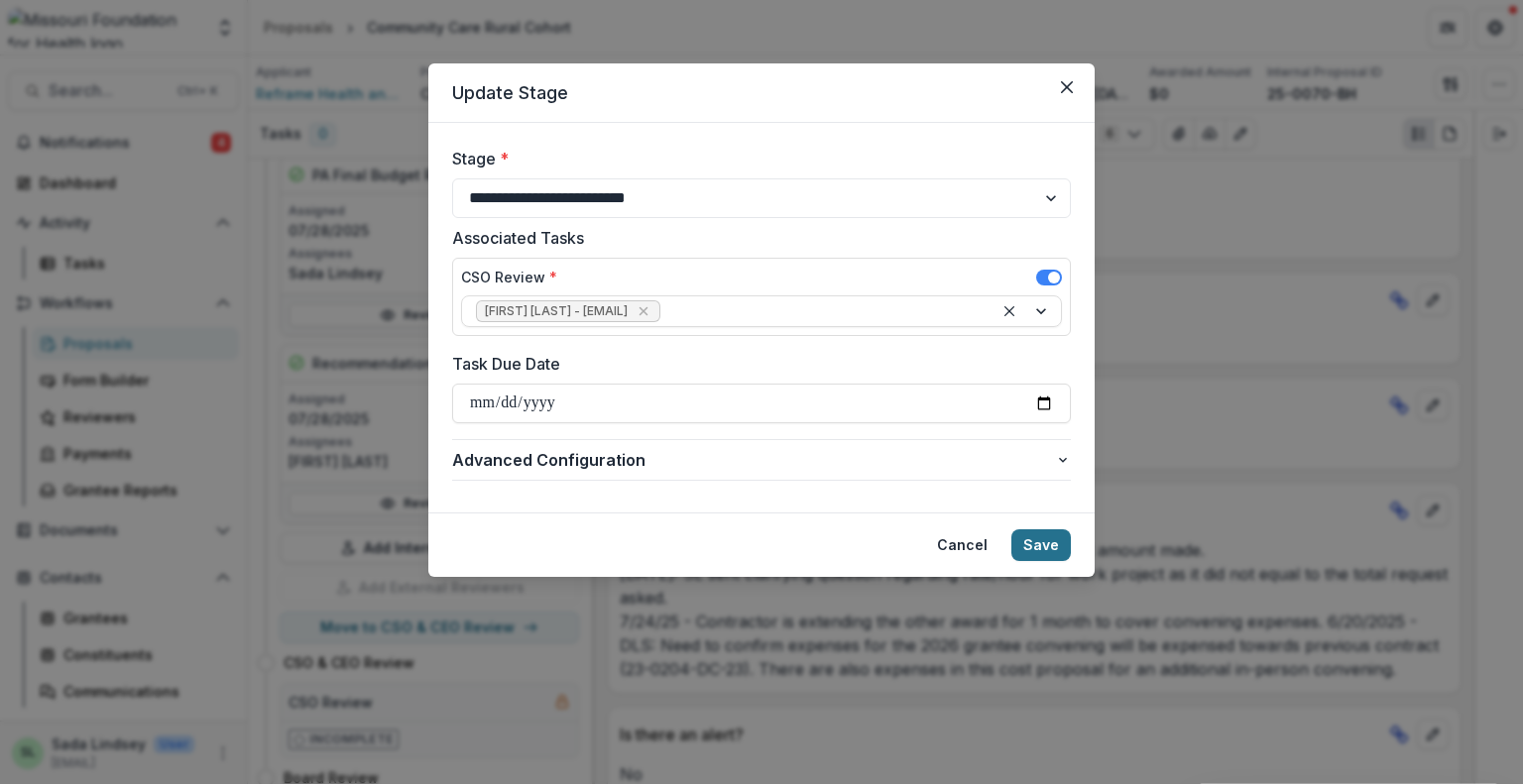 click on "Save" at bounding box center [1041, 545] 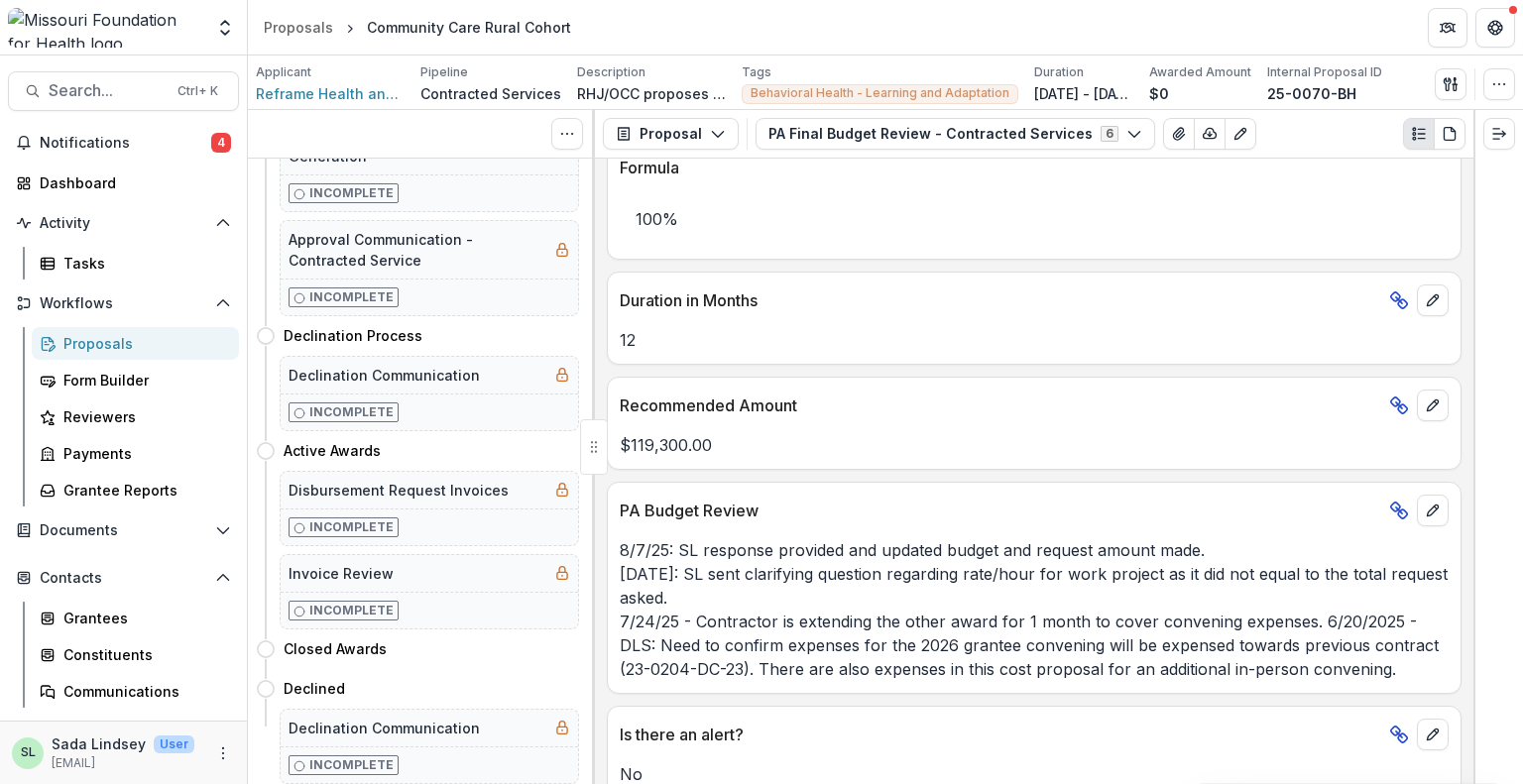 scroll, scrollTop: 0, scrollLeft: 0, axis: both 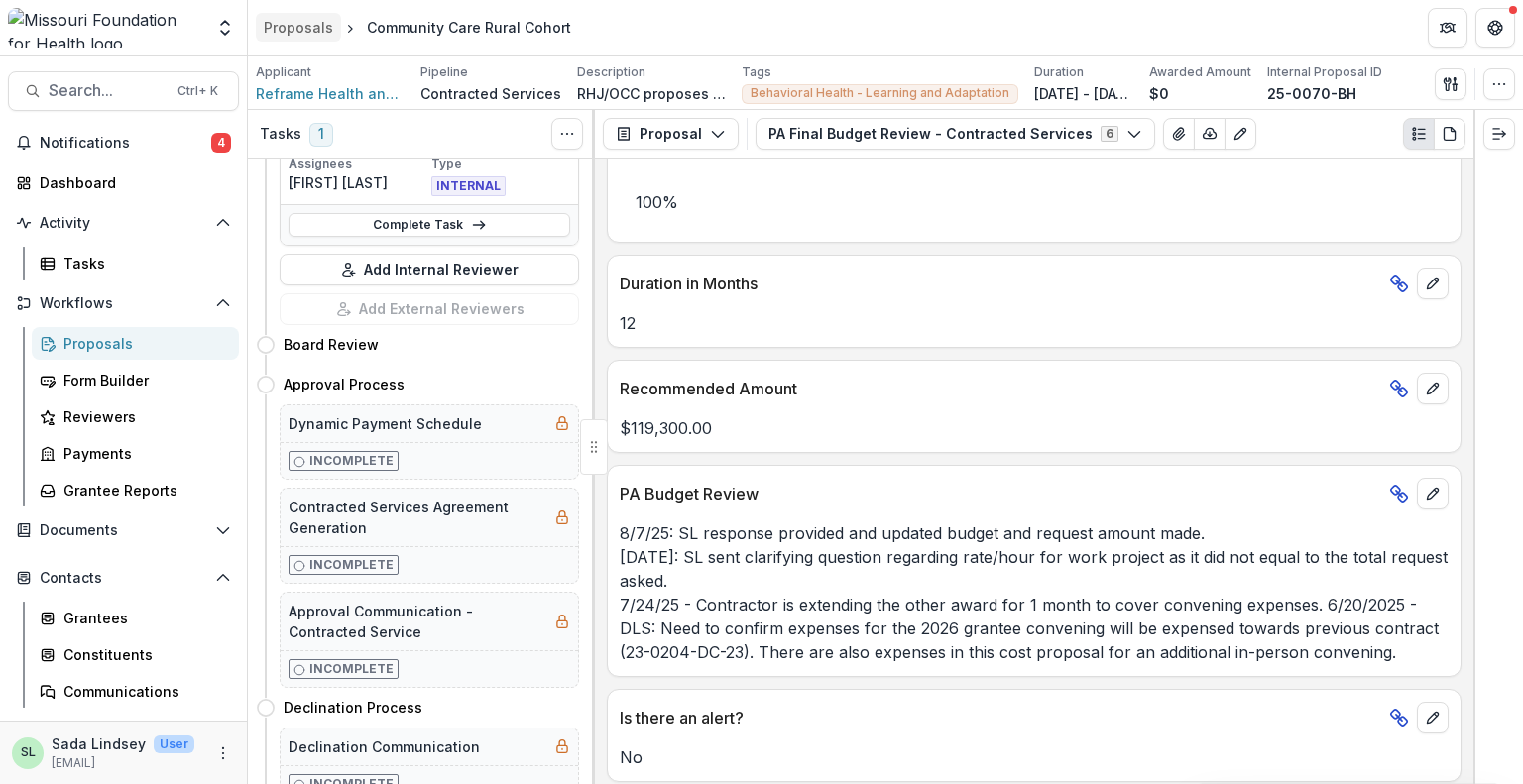 click on "Proposals" at bounding box center [298, 27] 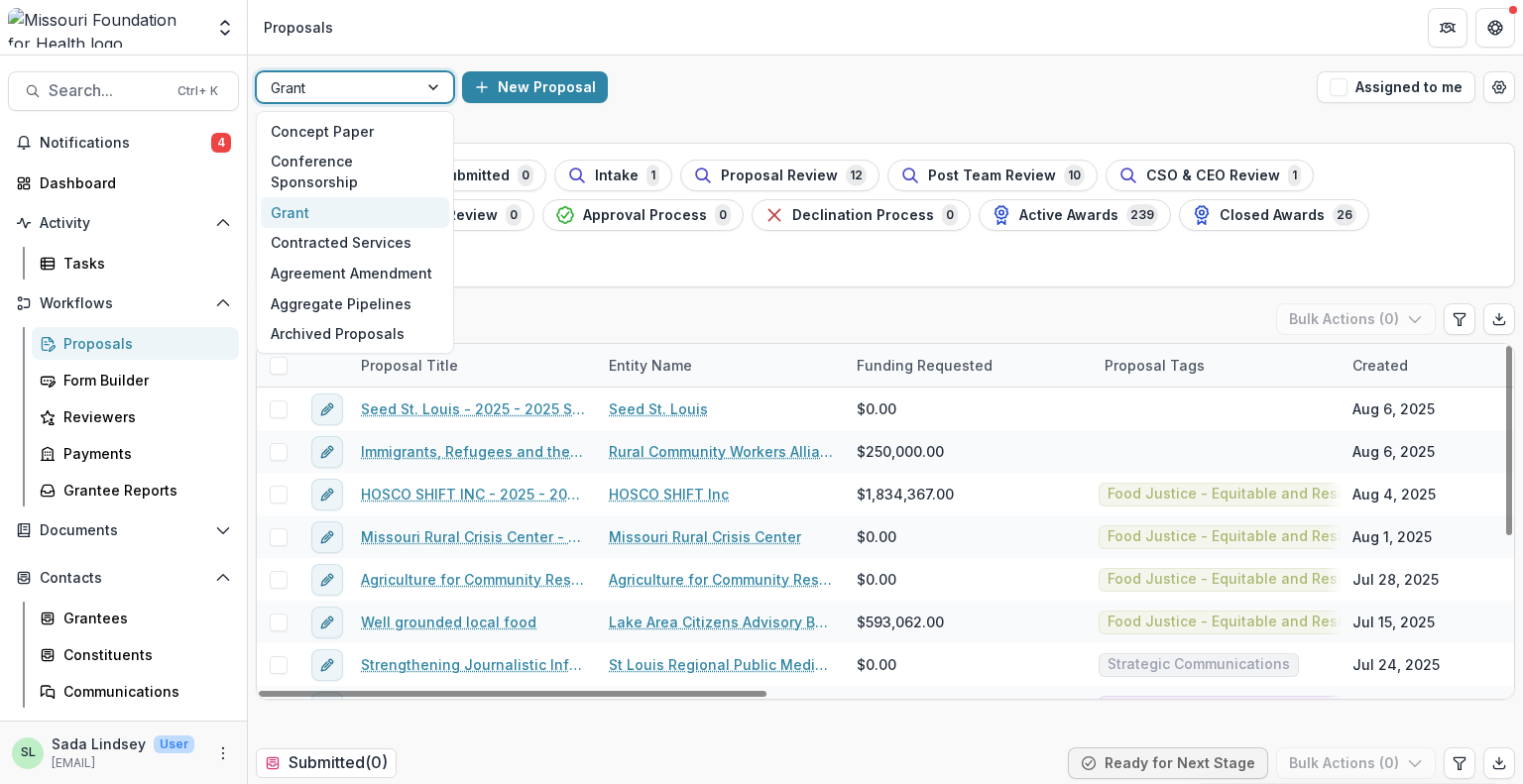 click at bounding box center (435, 87) 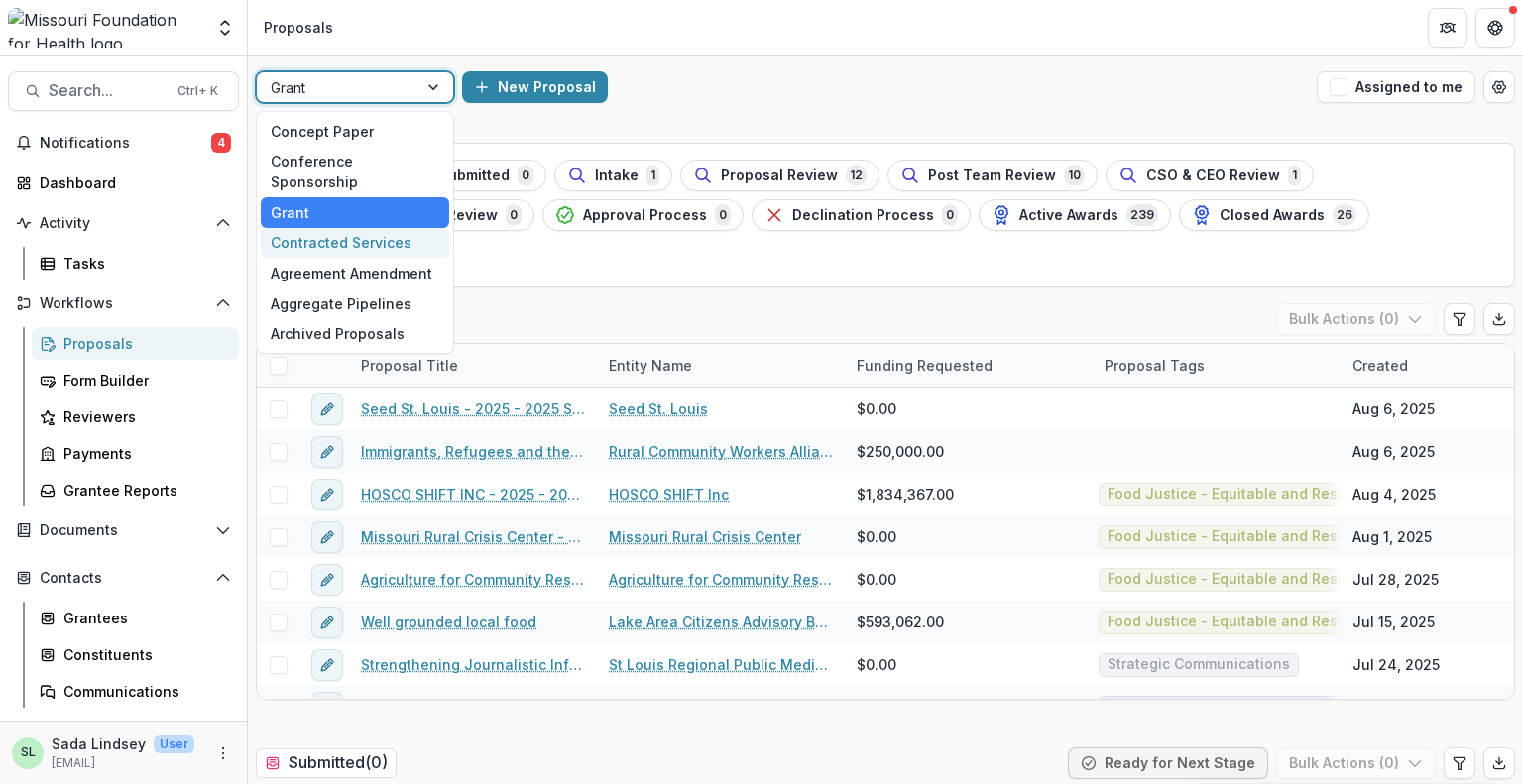 click on "Contracted Services" at bounding box center [355, 243] 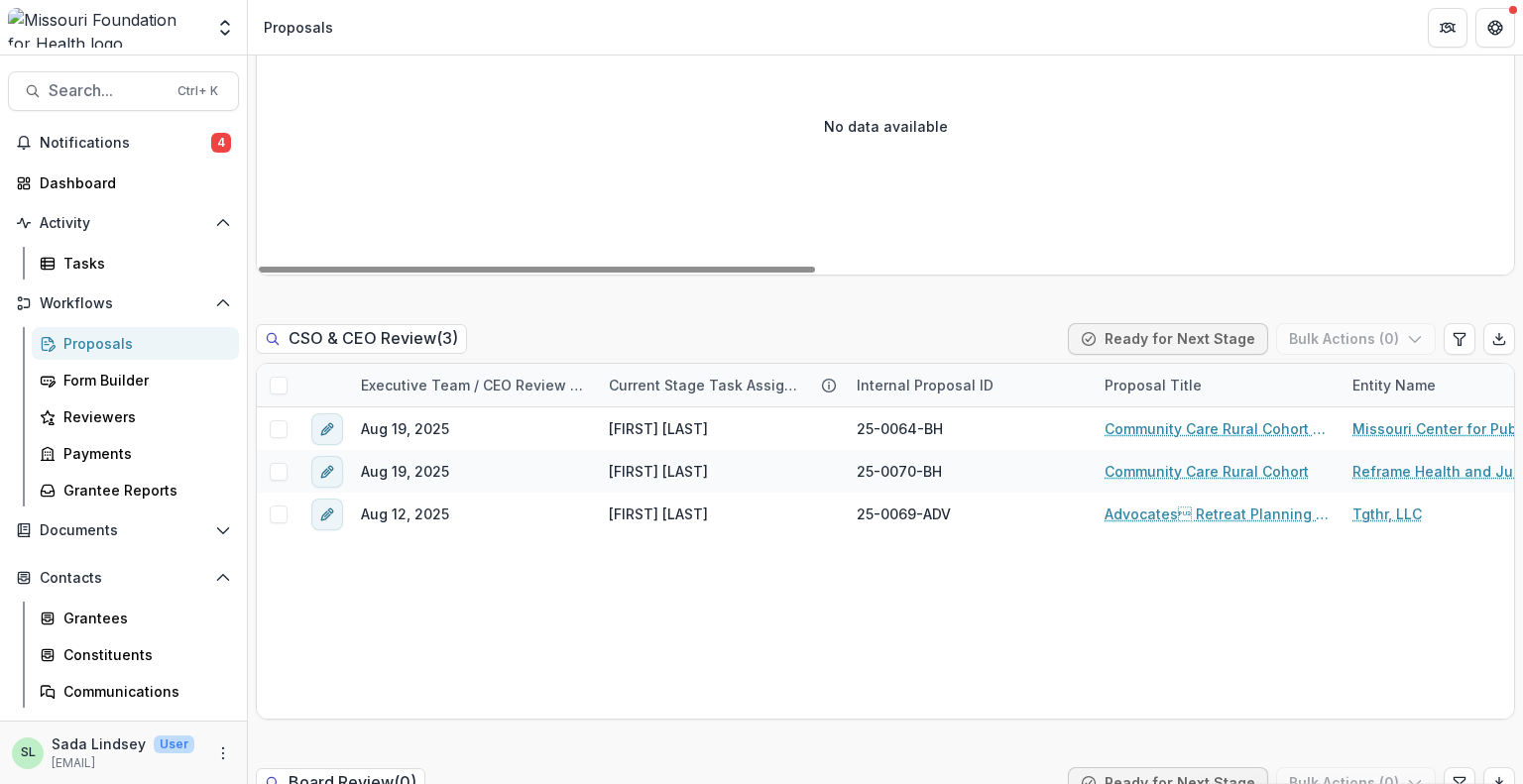 scroll, scrollTop: 2280, scrollLeft: 0, axis: vertical 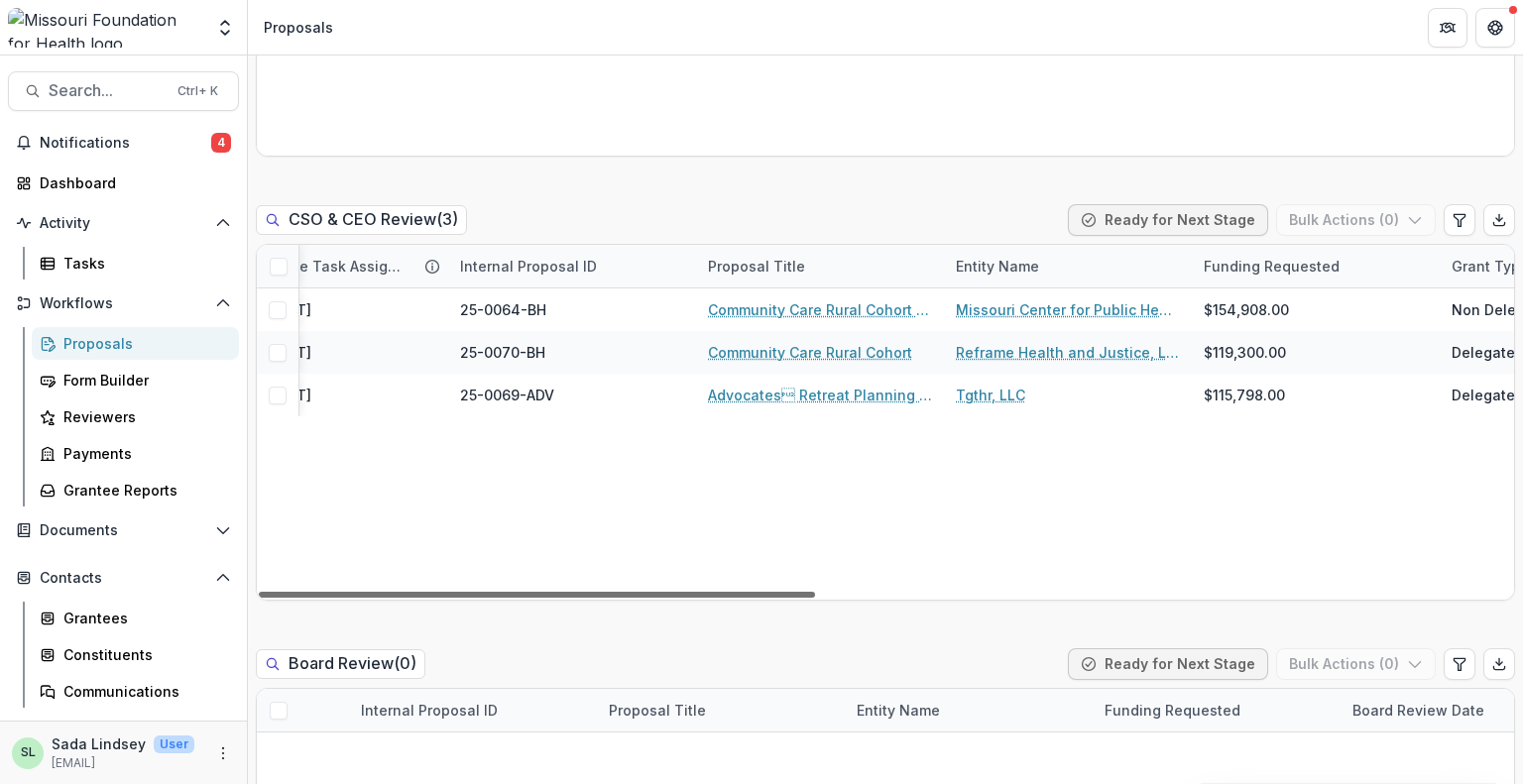 drag, startPoint x: 769, startPoint y: 592, endPoint x: 945, endPoint y: 603, distance: 176.34341 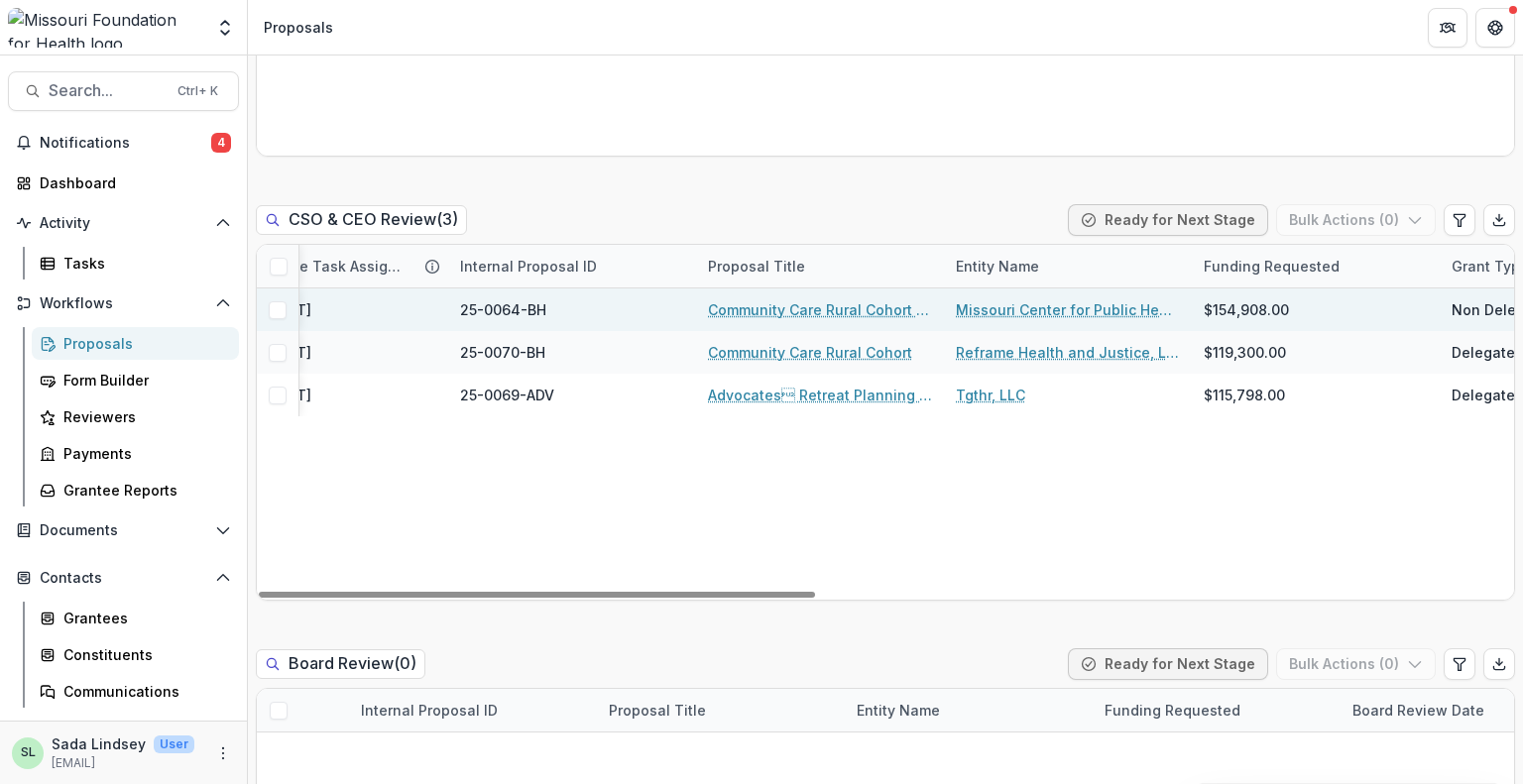 click on "Community Care Rural Cohort Facilitation" at bounding box center (820, 309) 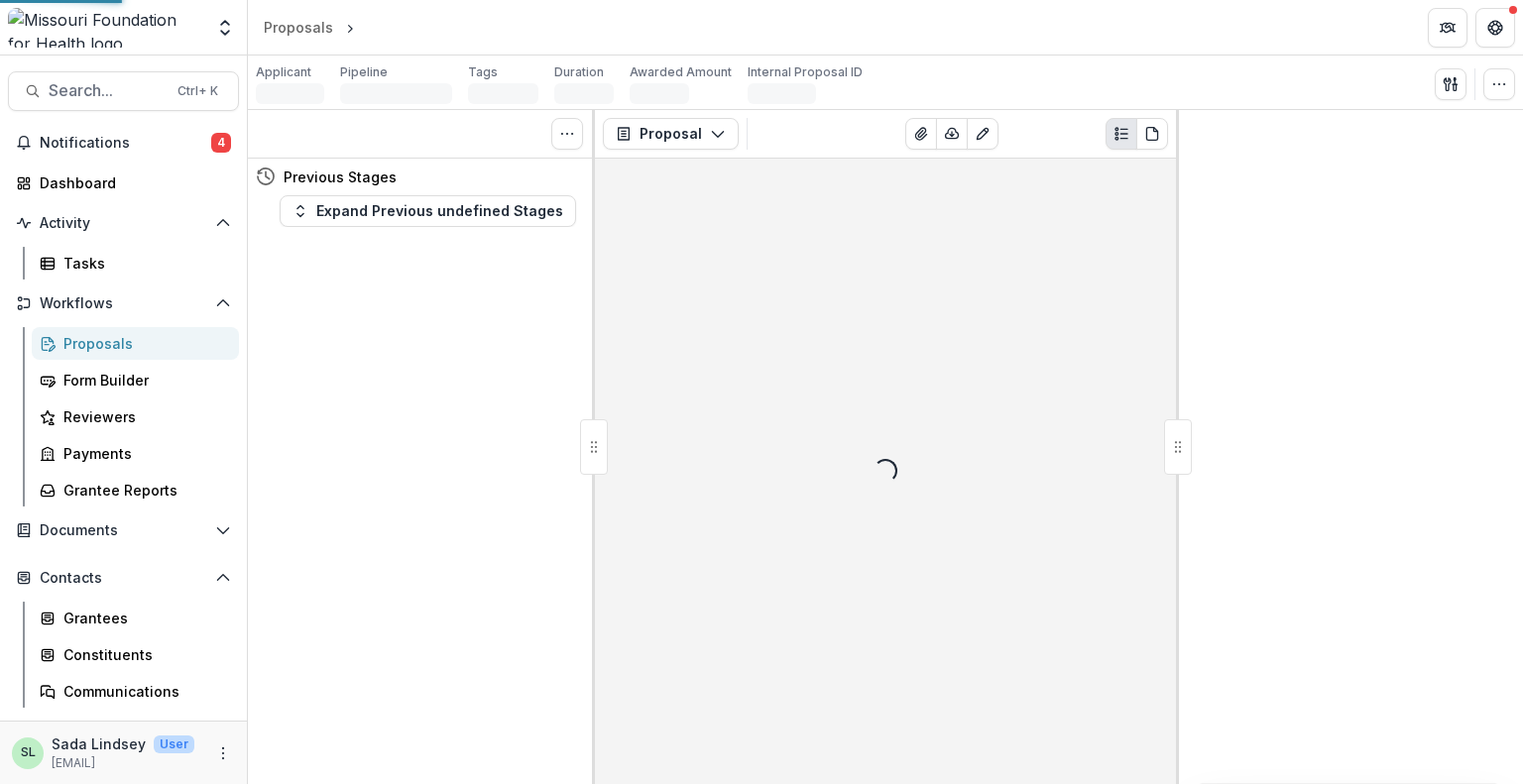 scroll, scrollTop: 0, scrollLeft: 0, axis: both 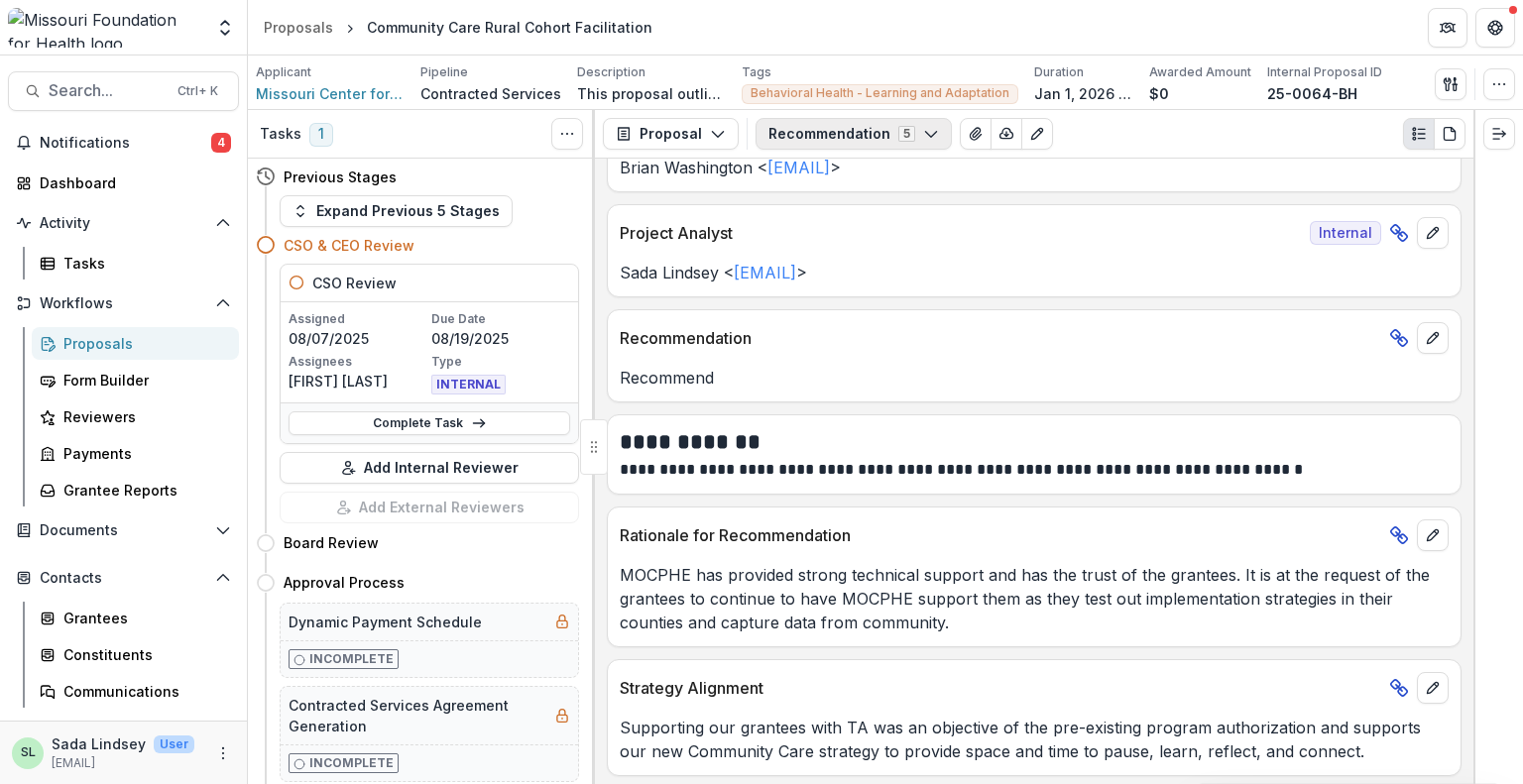 click on "Recommendation 5" at bounding box center [854, 134] 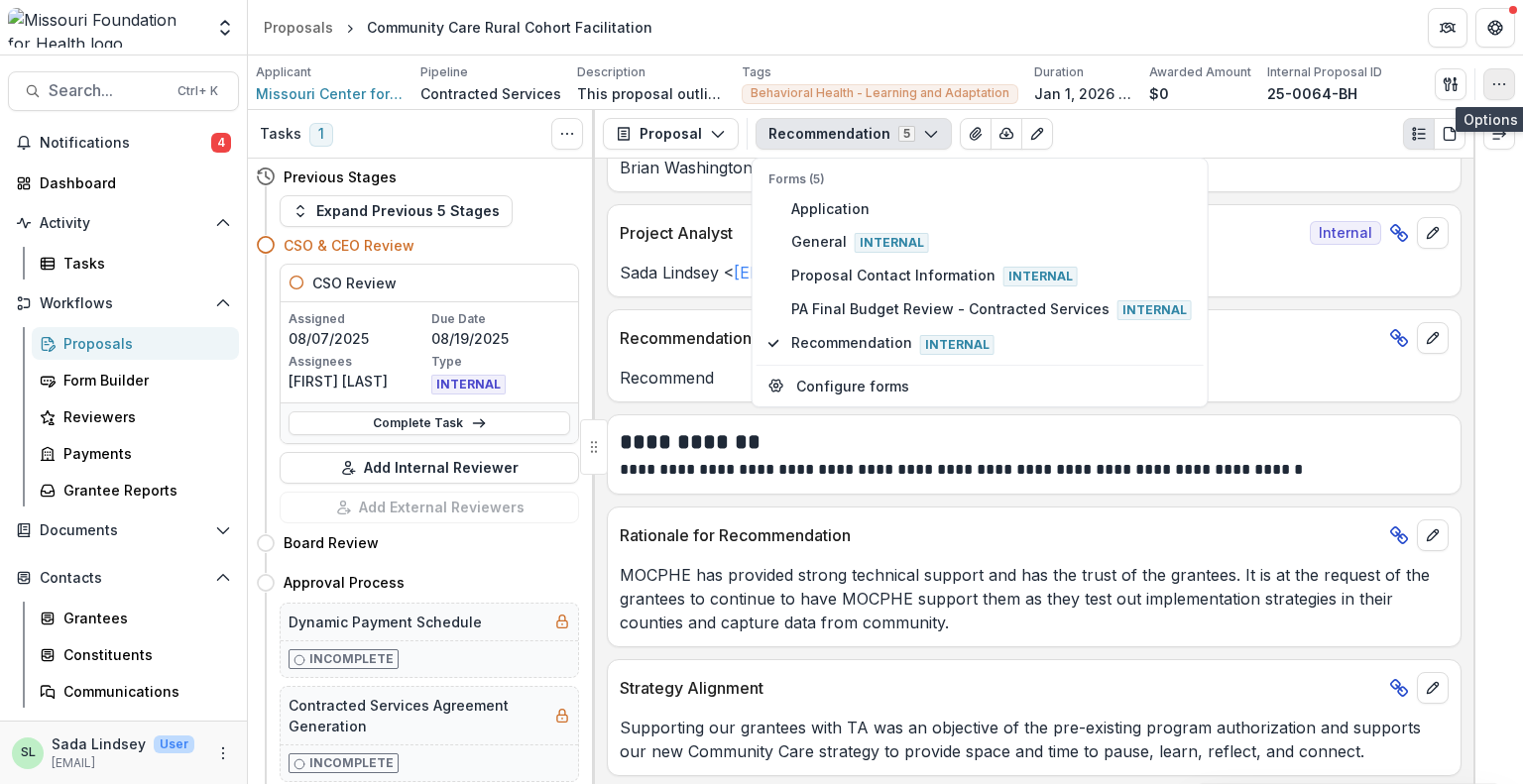 click 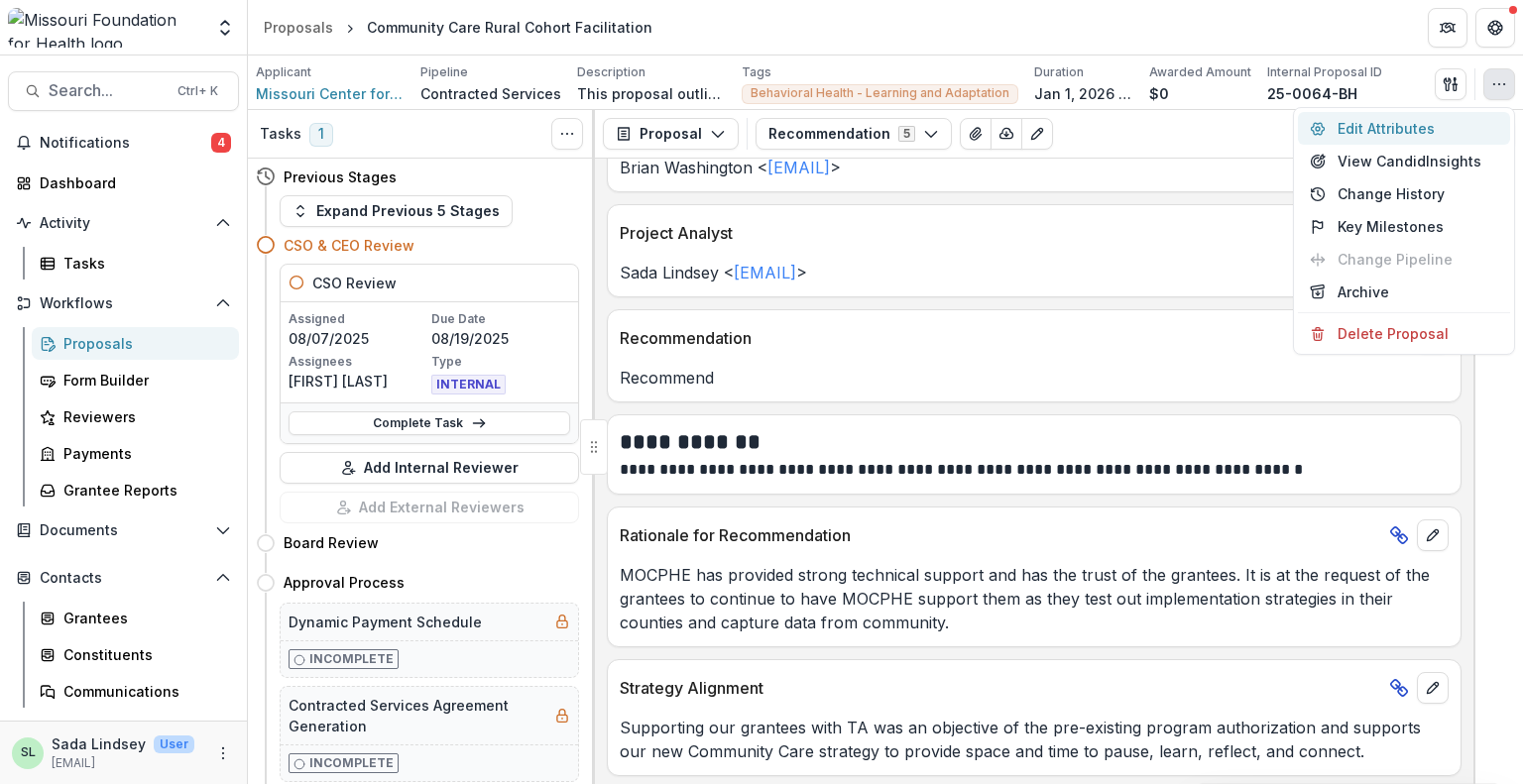 click on "Edit Attributes" at bounding box center [1404, 128] 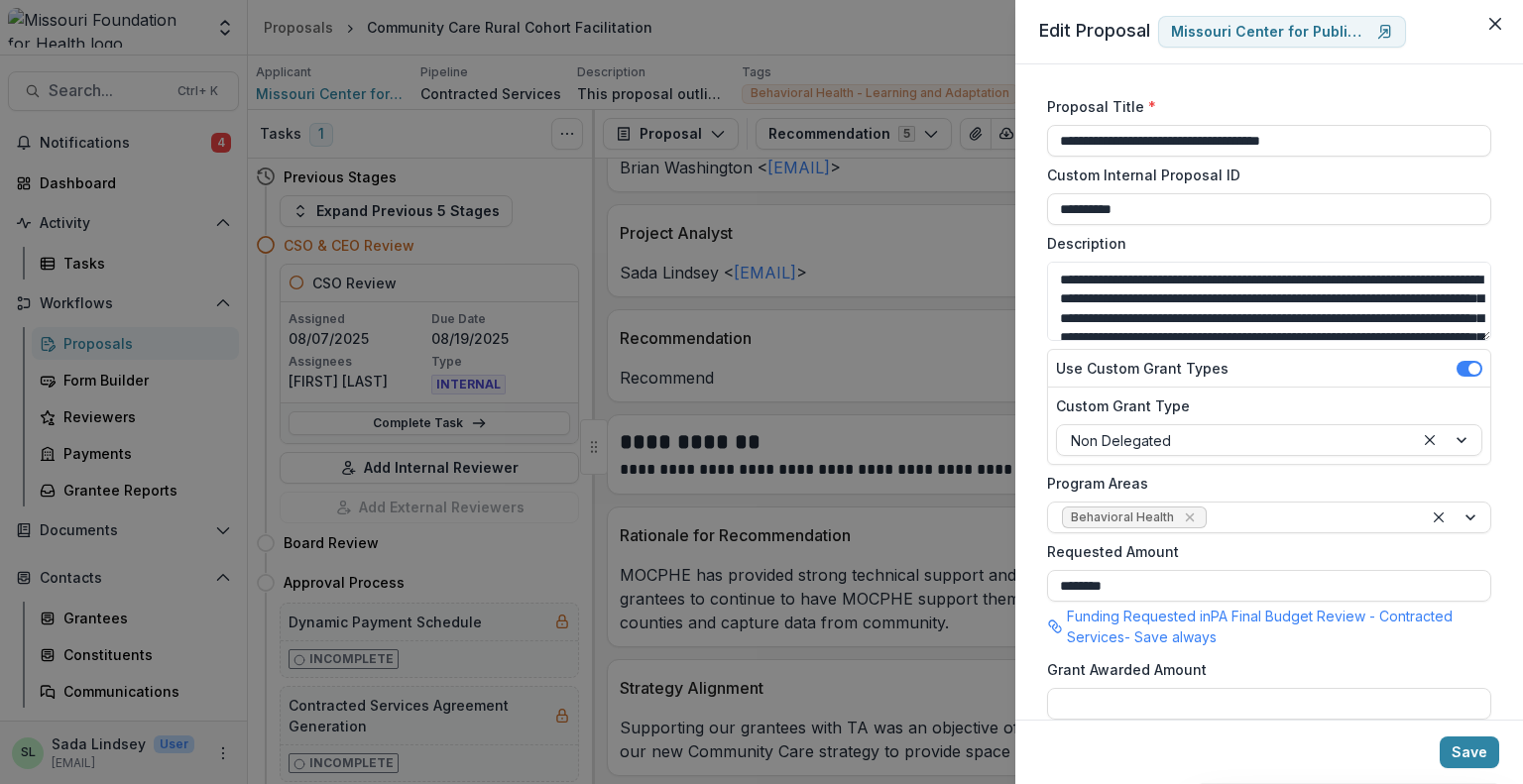 drag, startPoint x: 1491, startPoint y: 24, endPoint x: 1469, endPoint y: 27, distance: 22.203603 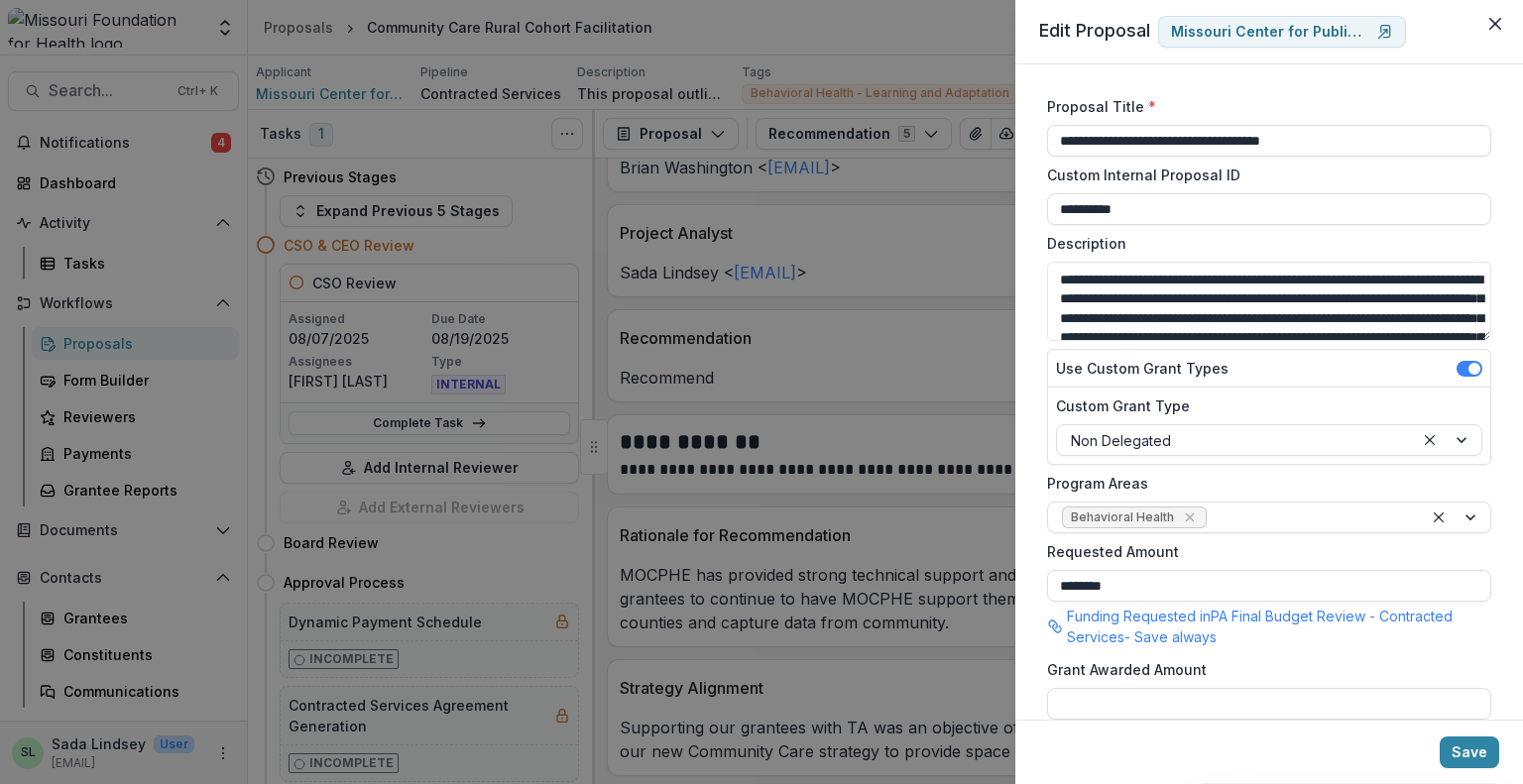 click 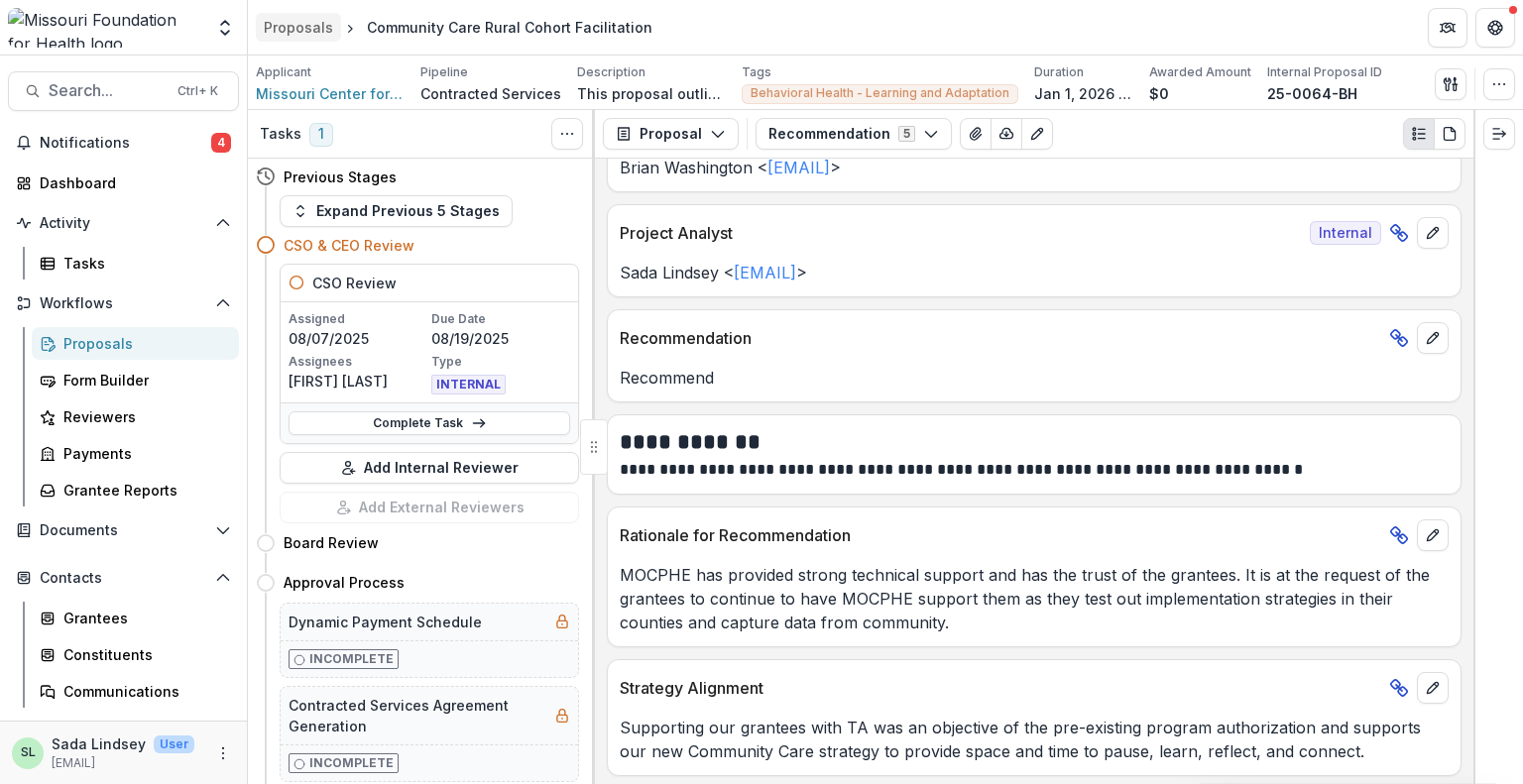 click on "Proposals" at bounding box center [298, 27] 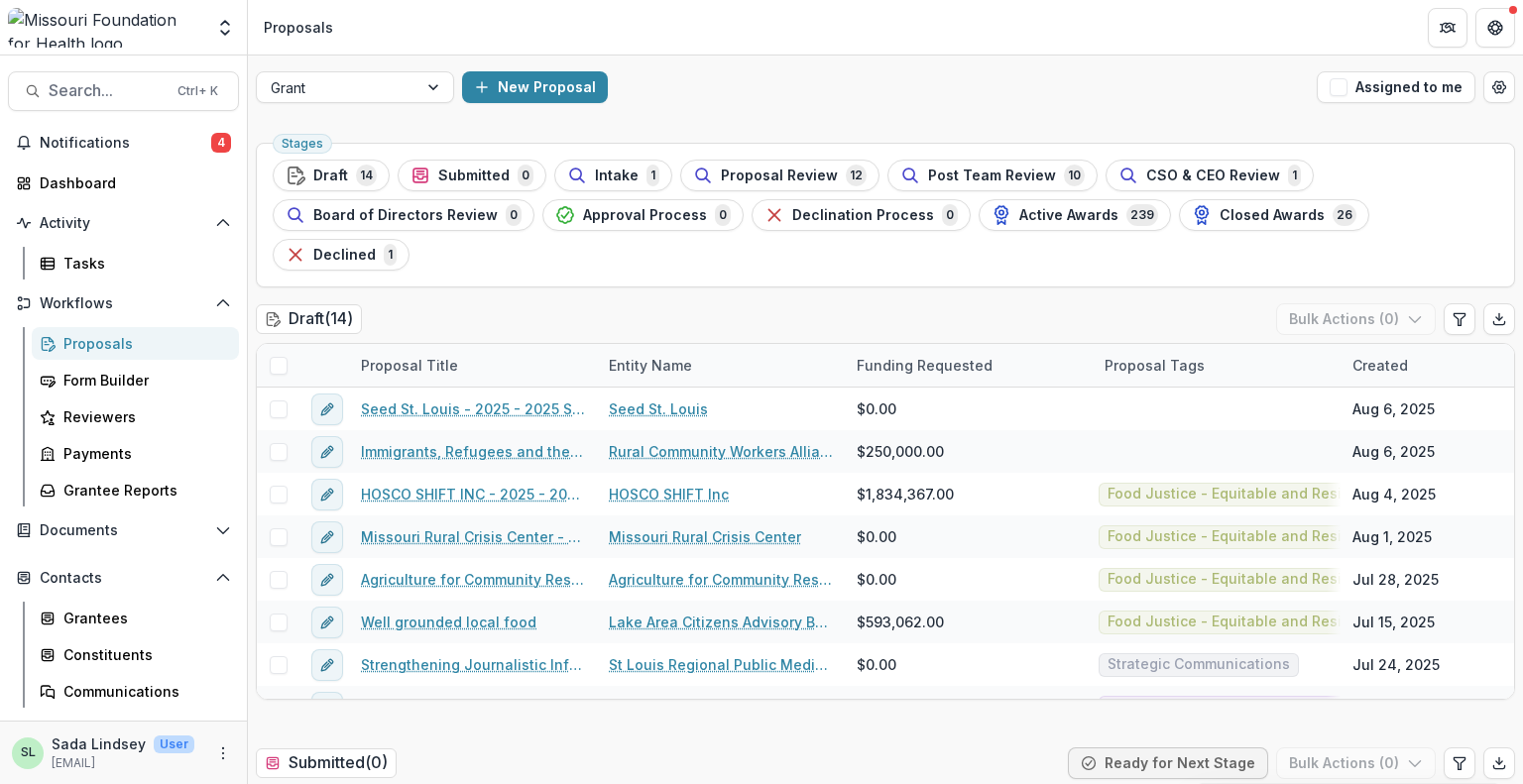 scroll, scrollTop: 299, scrollLeft: 0, axis: vertical 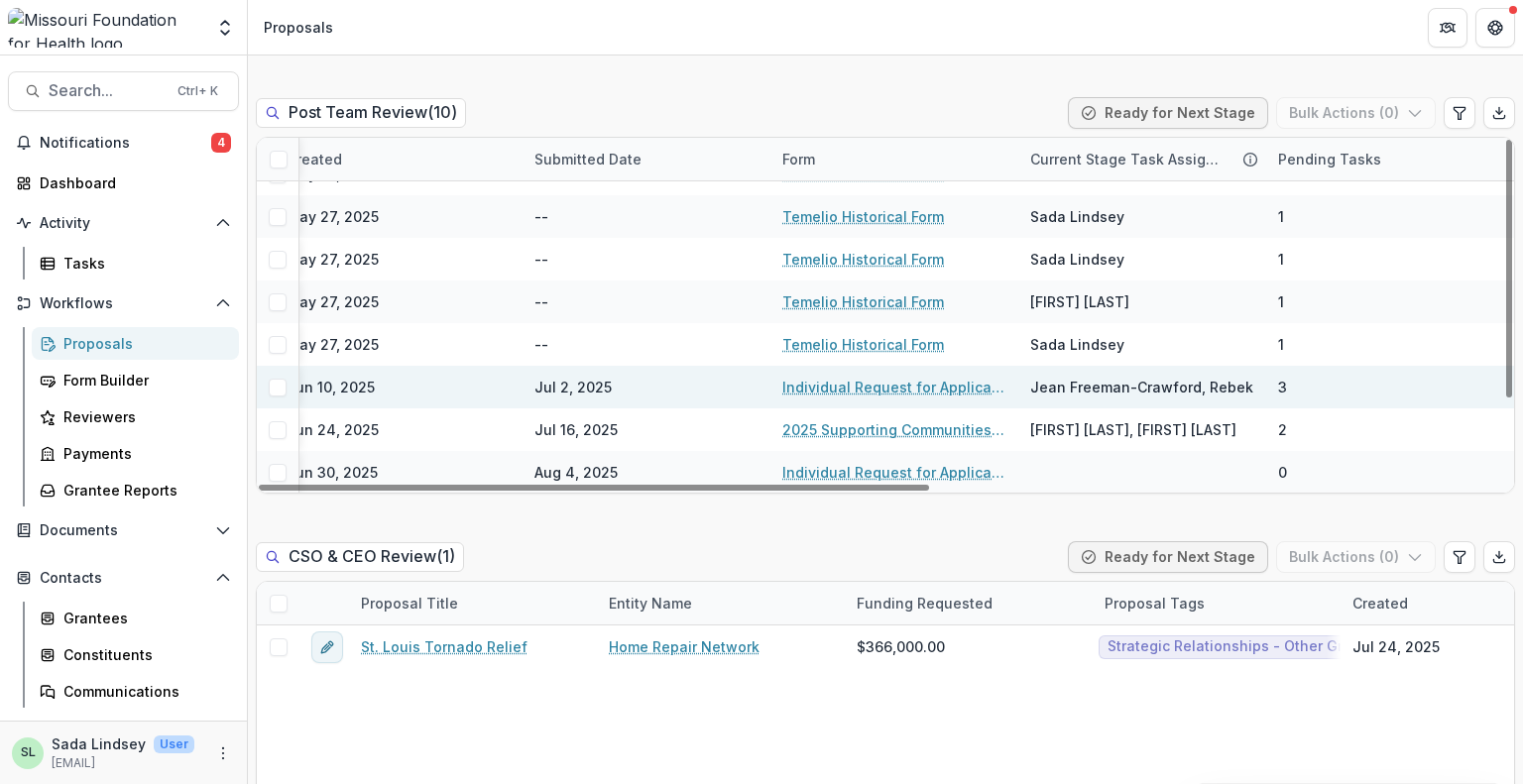 drag, startPoint x: 893, startPoint y: 440, endPoint x: 1111, endPoint y: 332, distance: 243.28584 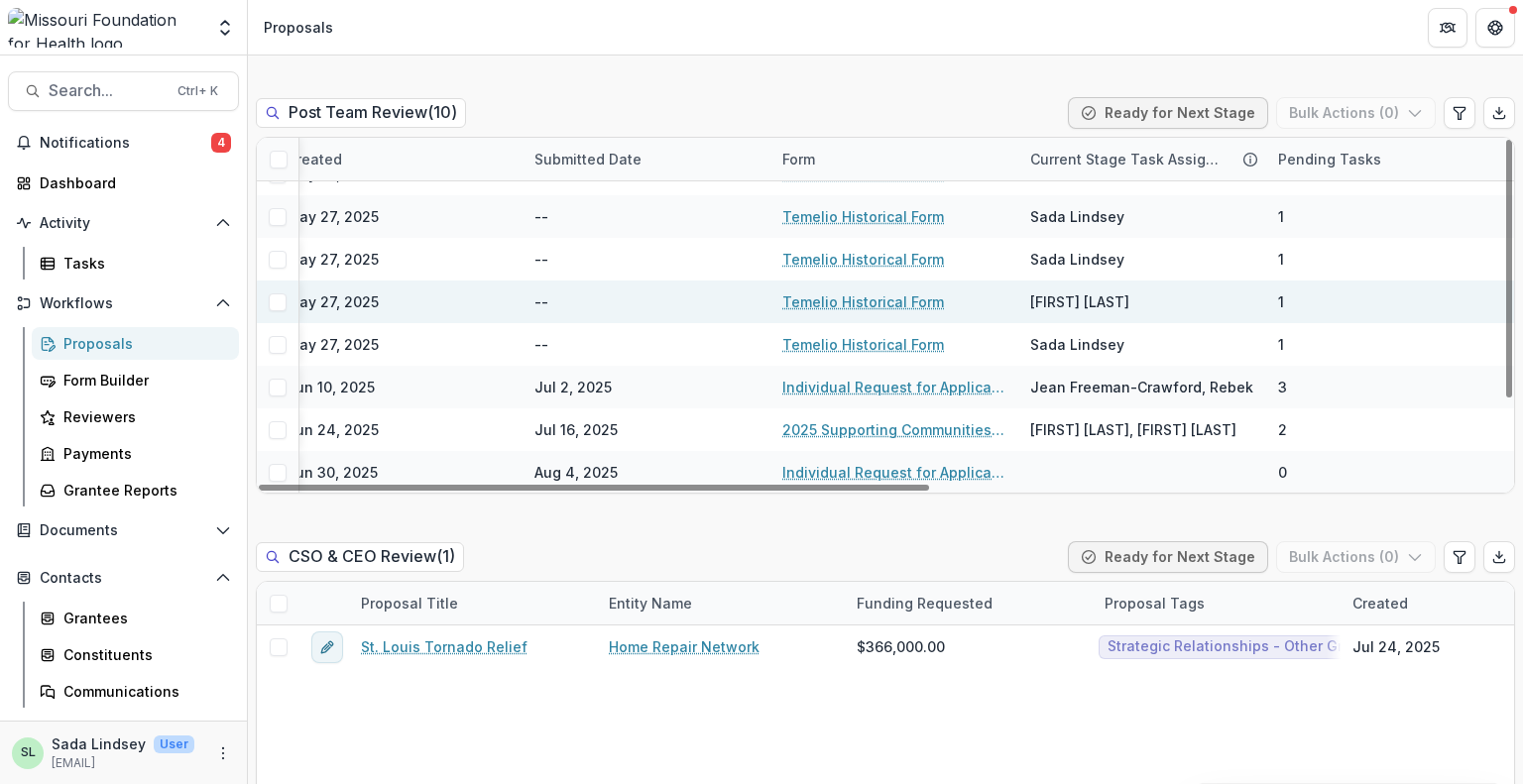 click on "[FIRST] [LAST]" at bounding box center (1142, 301) 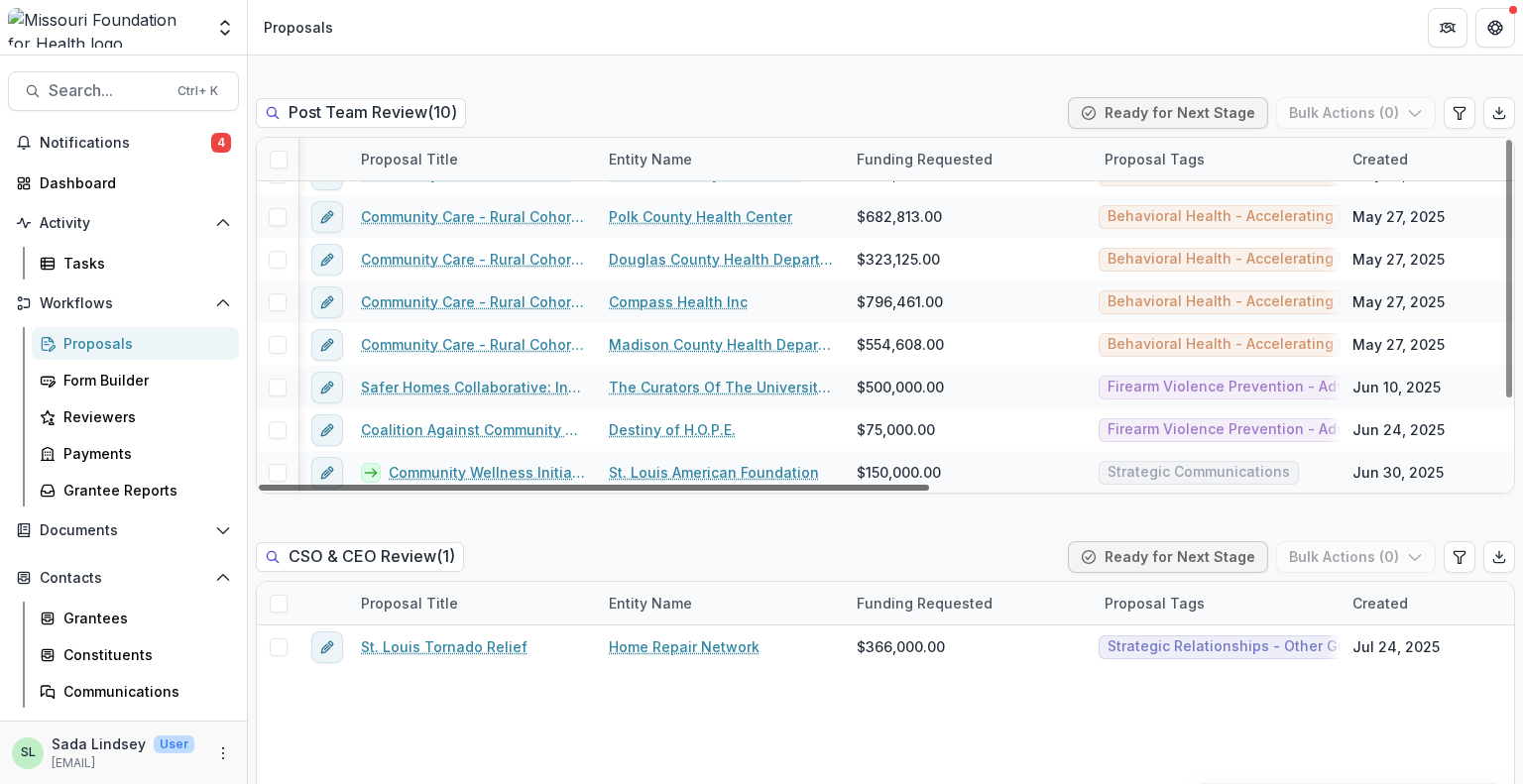 scroll, scrollTop: 114, scrollLeft: 153, axis: both 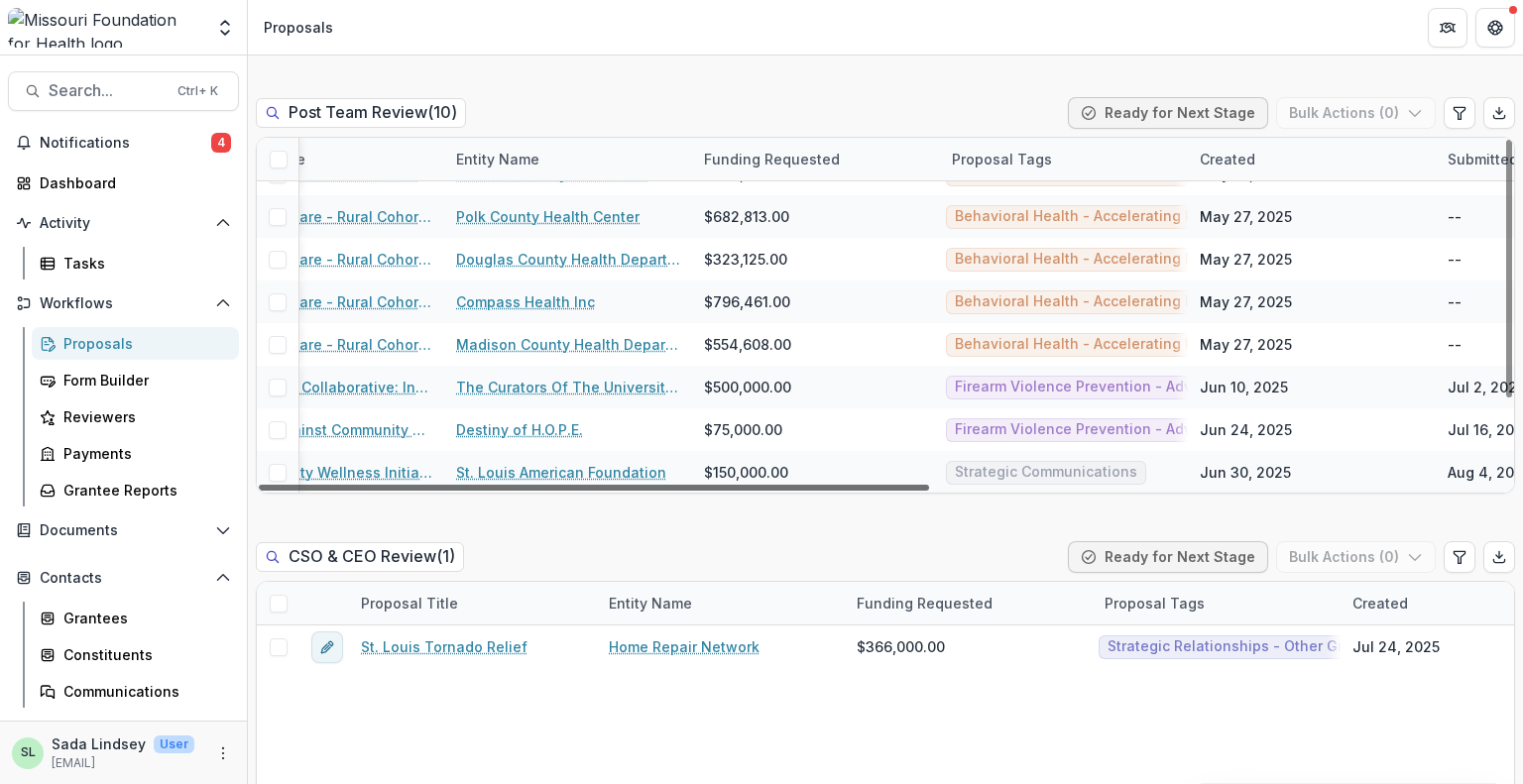 drag, startPoint x: 984, startPoint y: 443, endPoint x: 494, endPoint y: 433, distance: 490.102 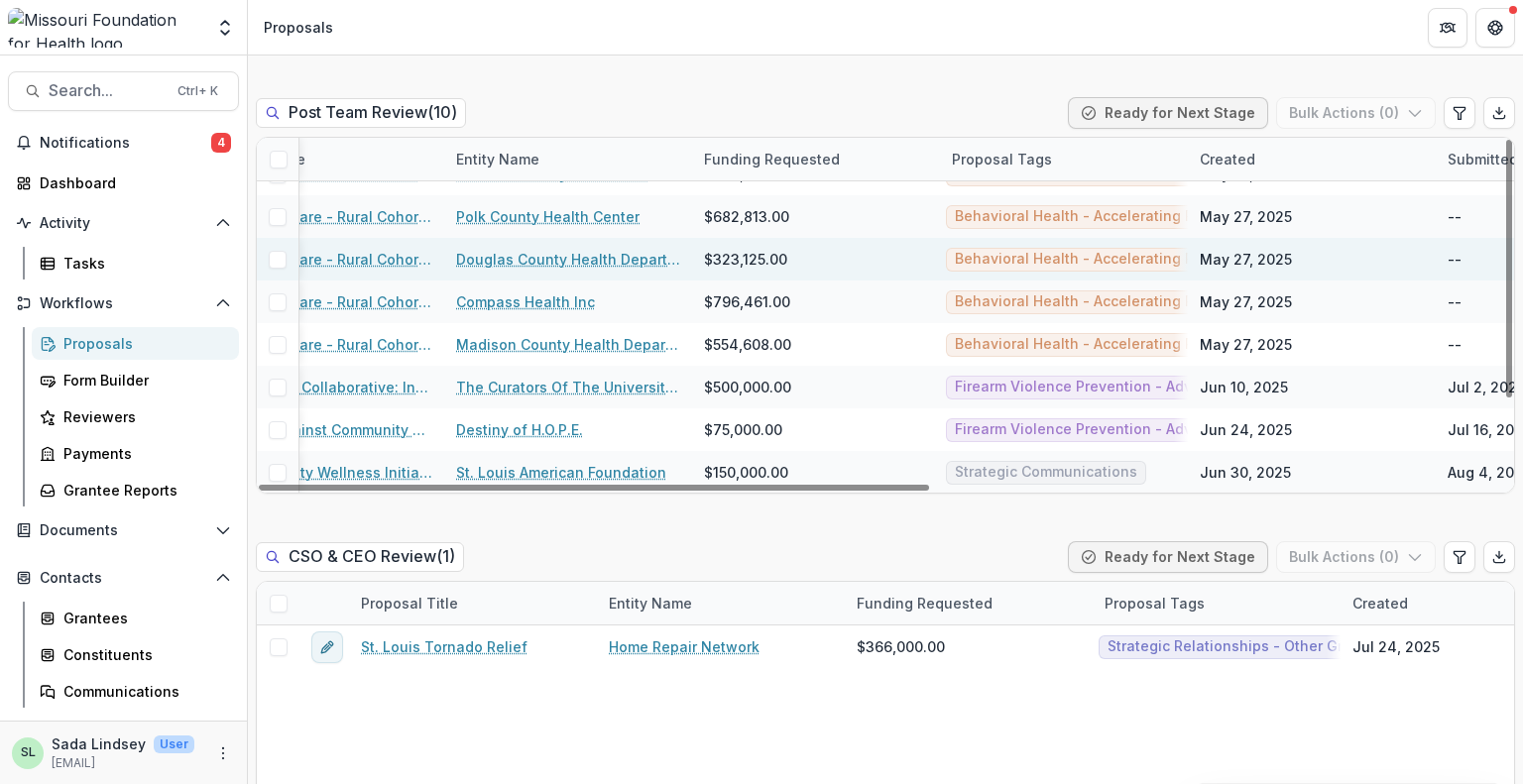 scroll, scrollTop: 0, scrollLeft: 153, axis: horizontal 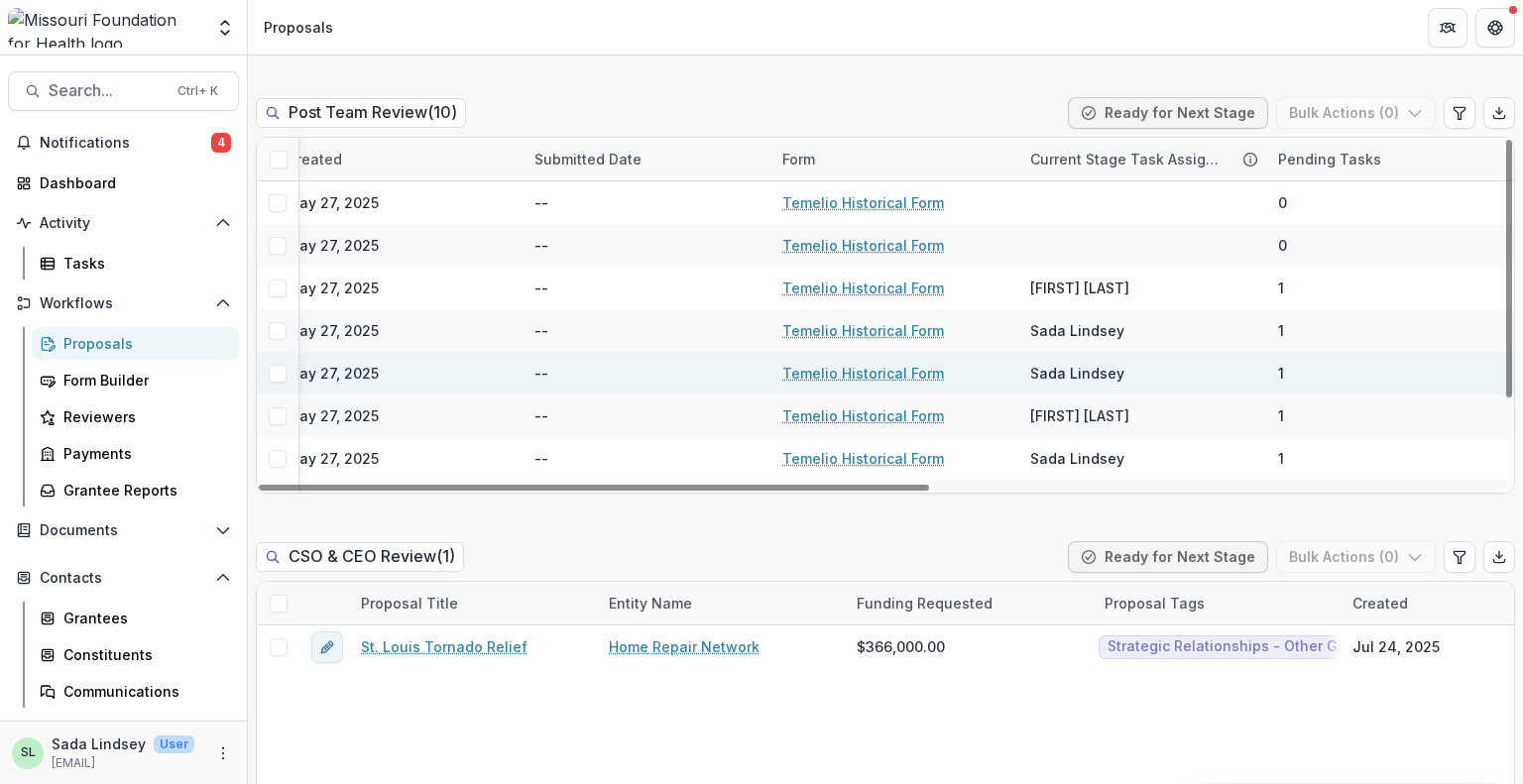 drag, startPoint x: 957, startPoint y: 447, endPoint x: 1405, endPoint y: 327, distance: 463.7931 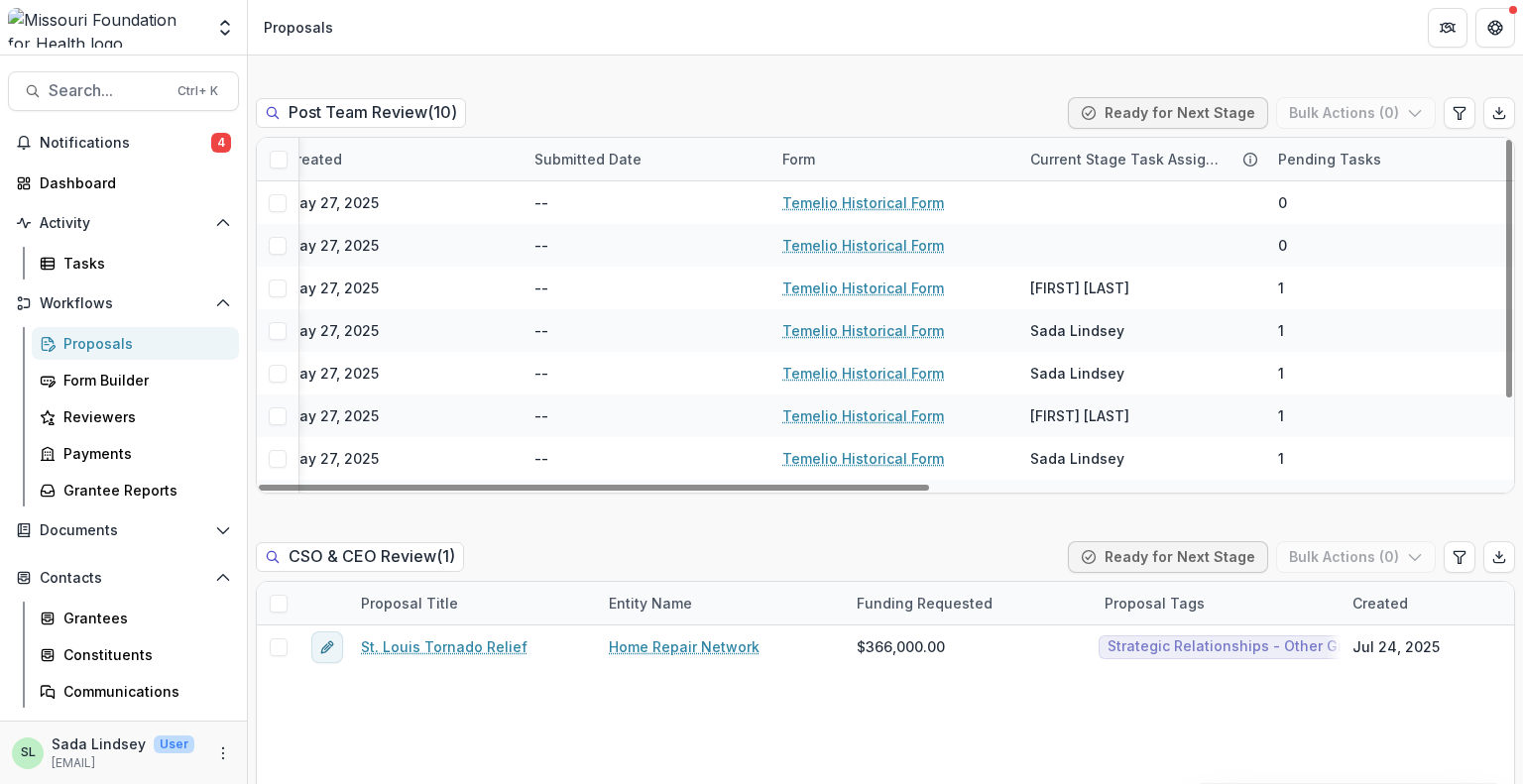 click on "Current Stage Task Assignees" at bounding box center [1126, 159] 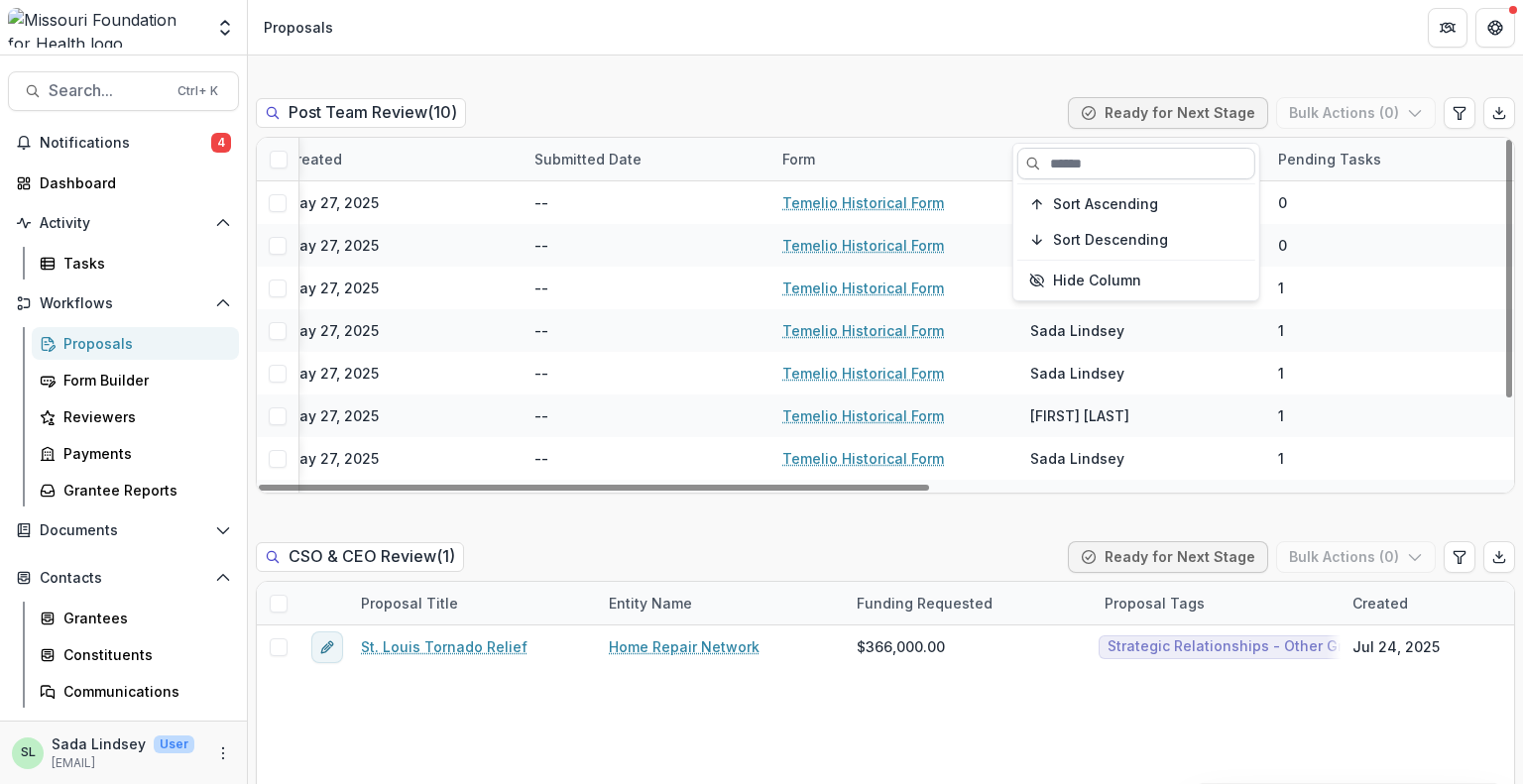 click at bounding box center (1136, 164) 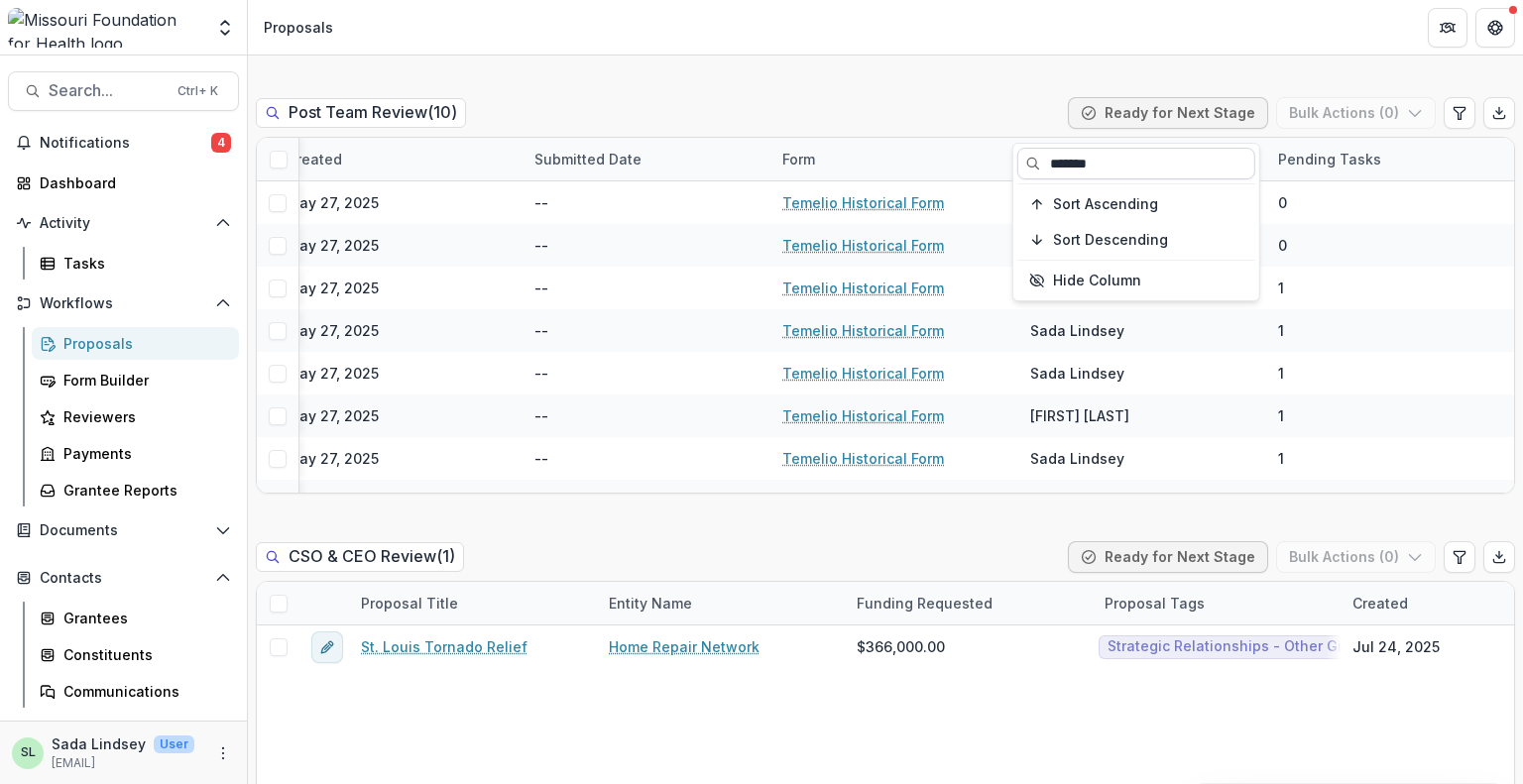 type on "*******" 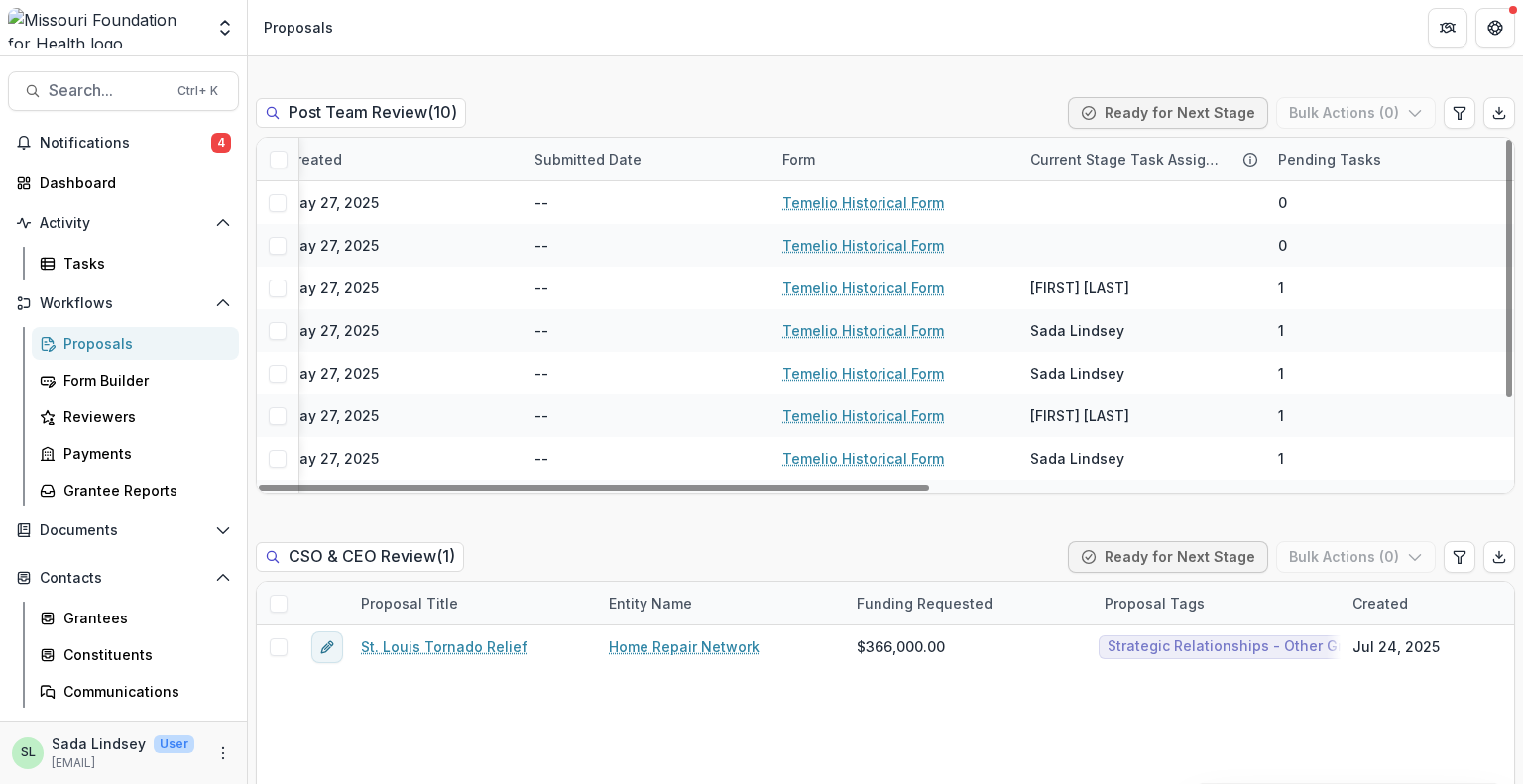 click on "Current Stage Task Assignees" at bounding box center [1126, 159] 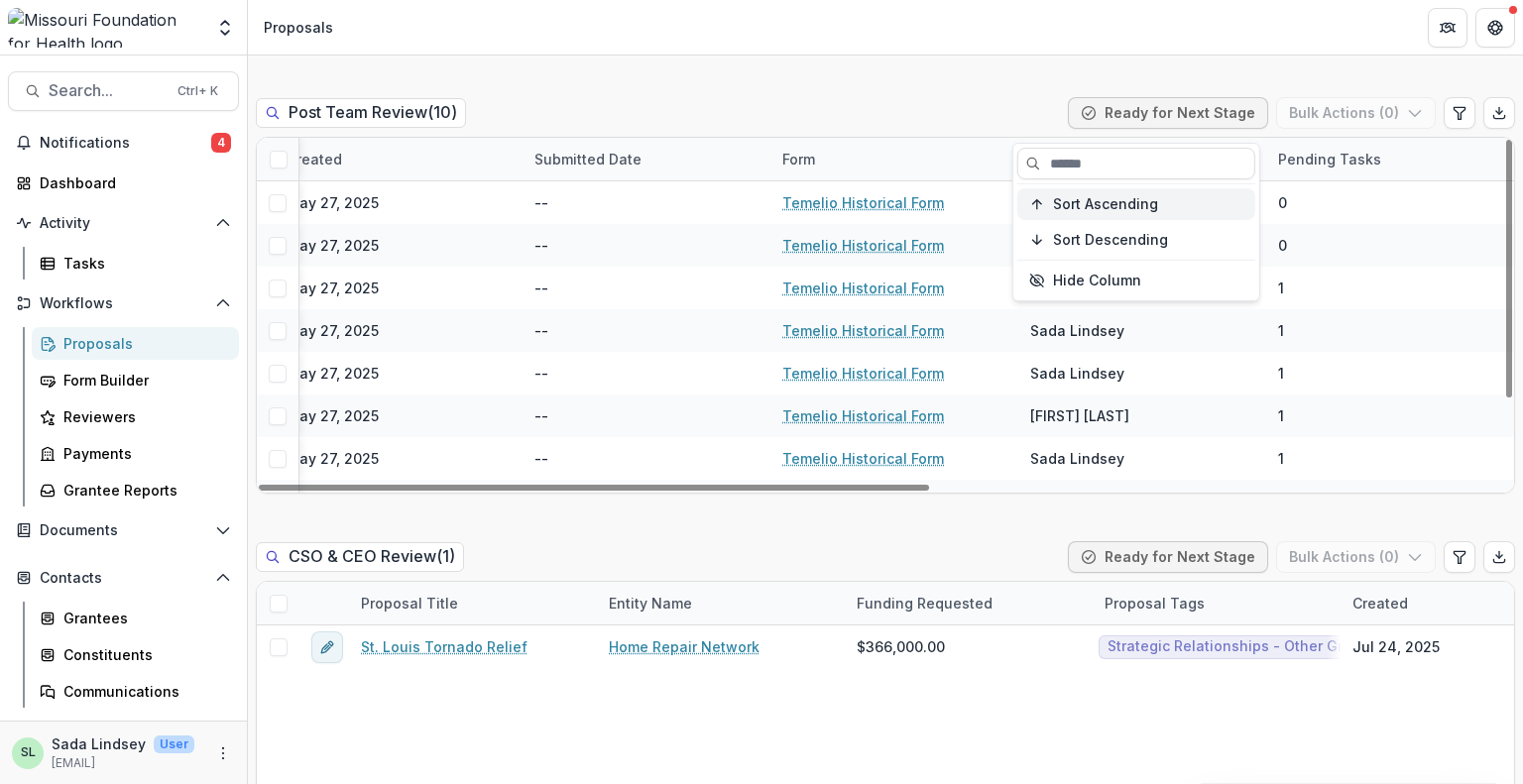 click on "Sort Ascending" at bounding box center [1106, 204] 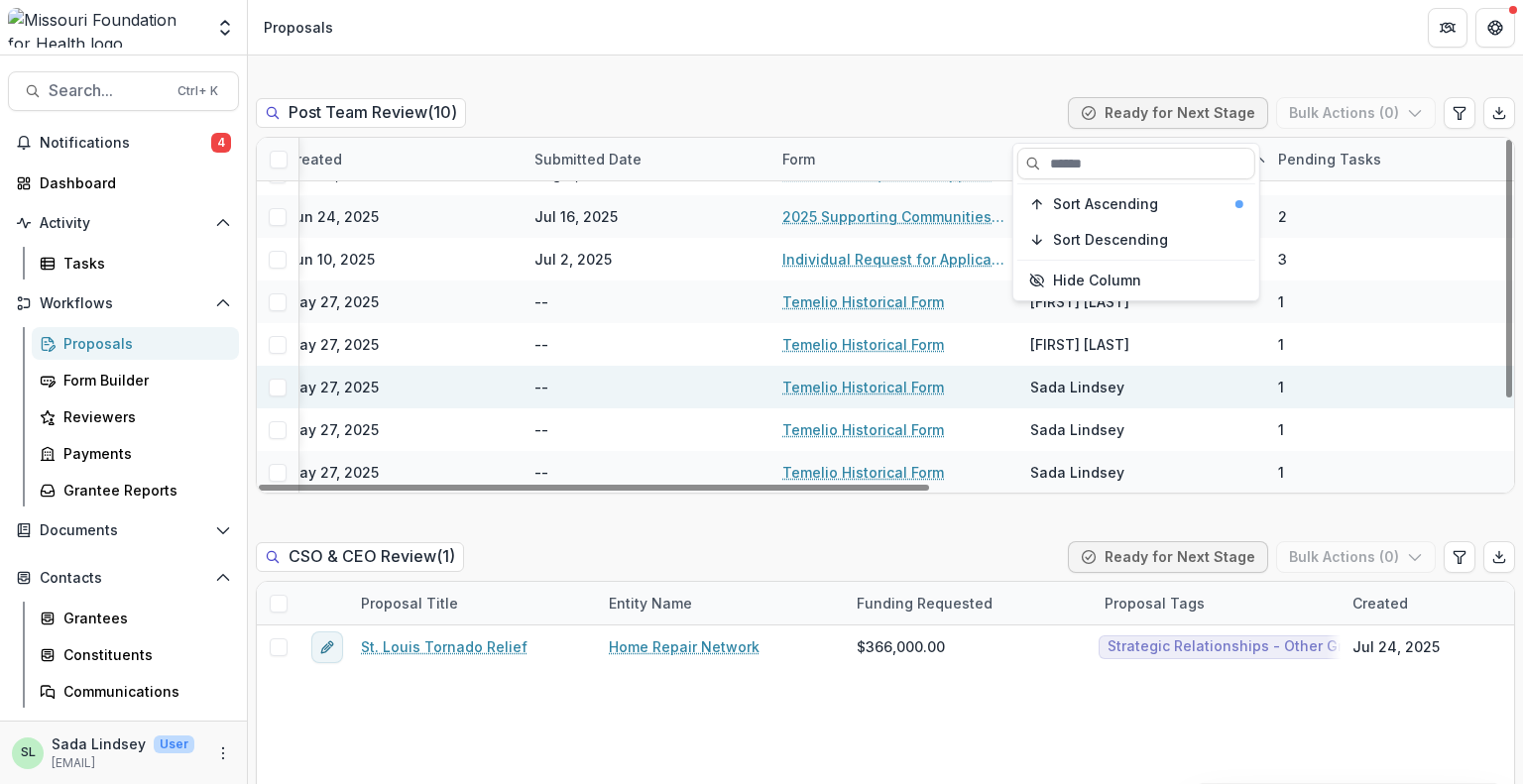 scroll, scrollTop: 15, scrollLeft: 1071, axis: both 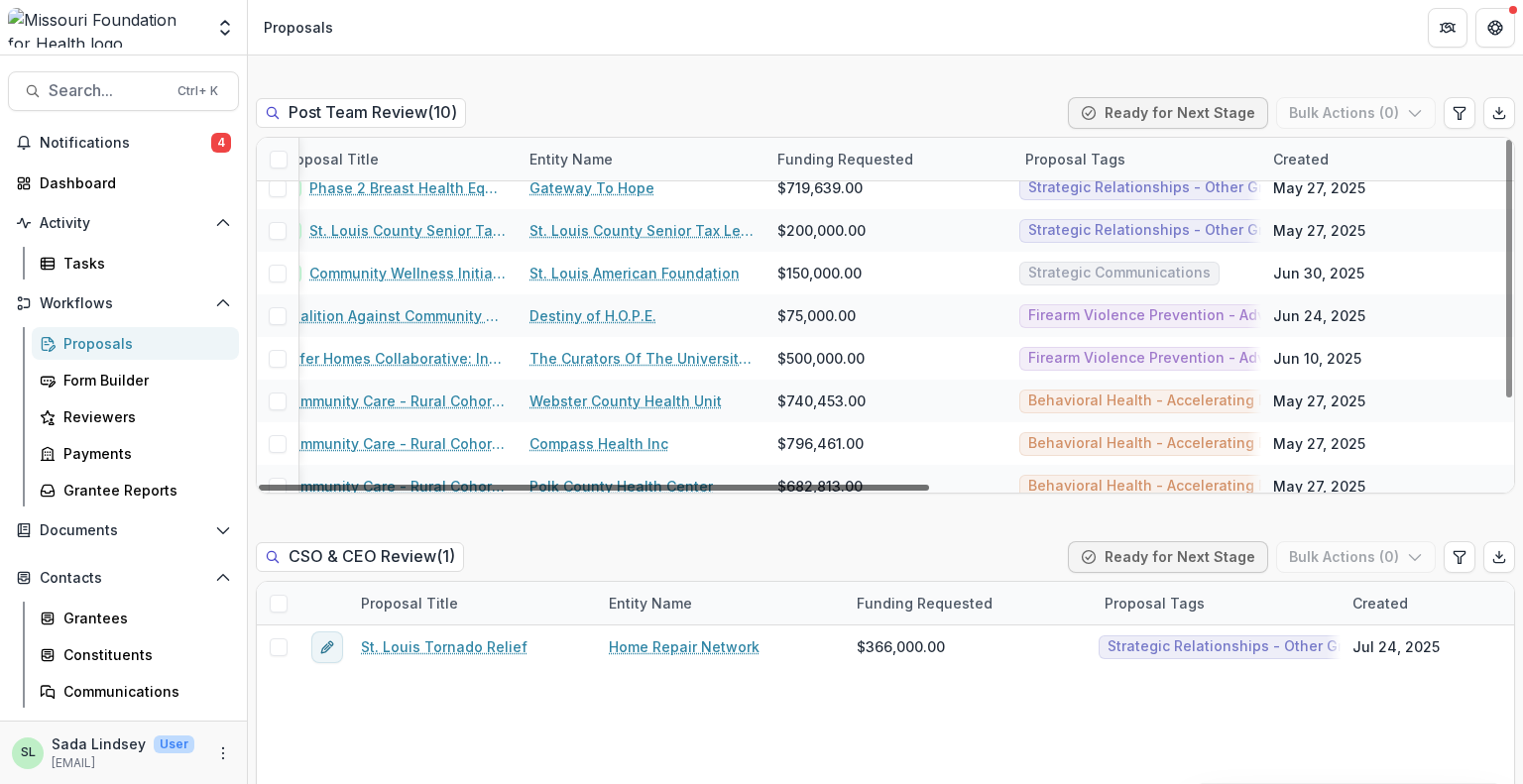 drag, startPoint x: 933, startPoint y: 447, endPoint x: 357, endPoint y: 439, distance: 576.05555 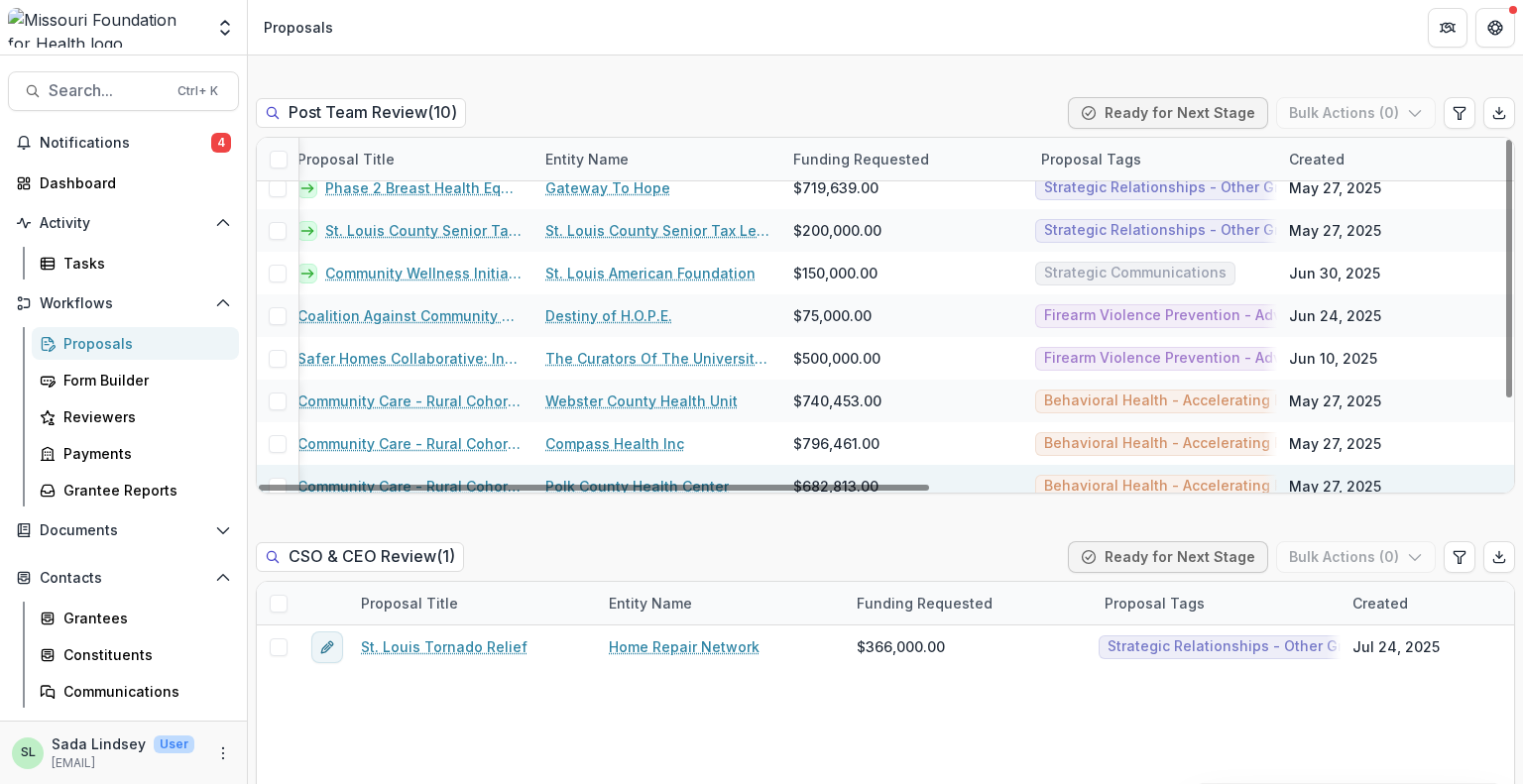 scroll, scrollTop: 114, scrollLeft: 63, axis: both 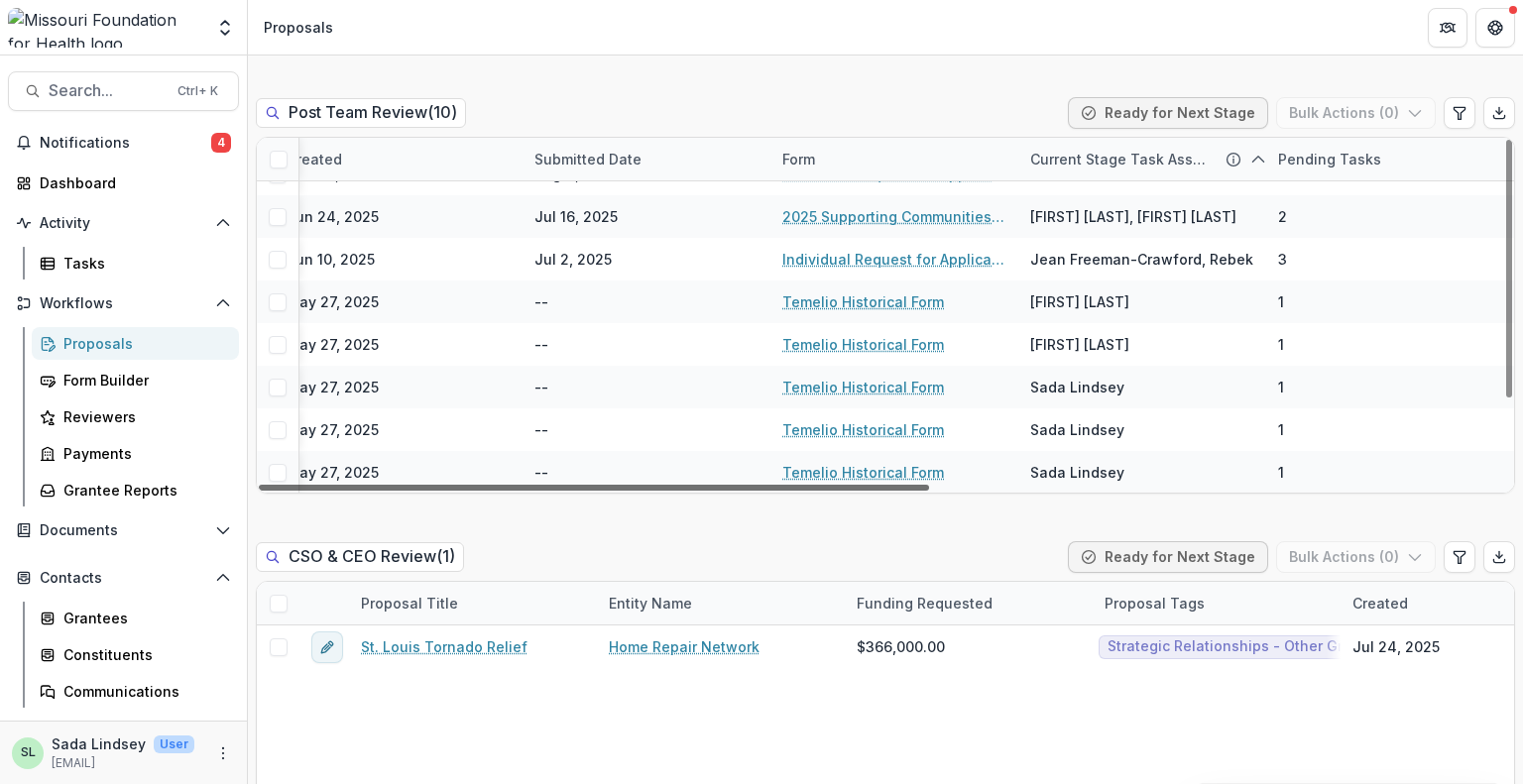 drag, startPoint x: 628, startPoint y: 447, endPoint x: 1269, endPoint y: 480, distance: 641.849 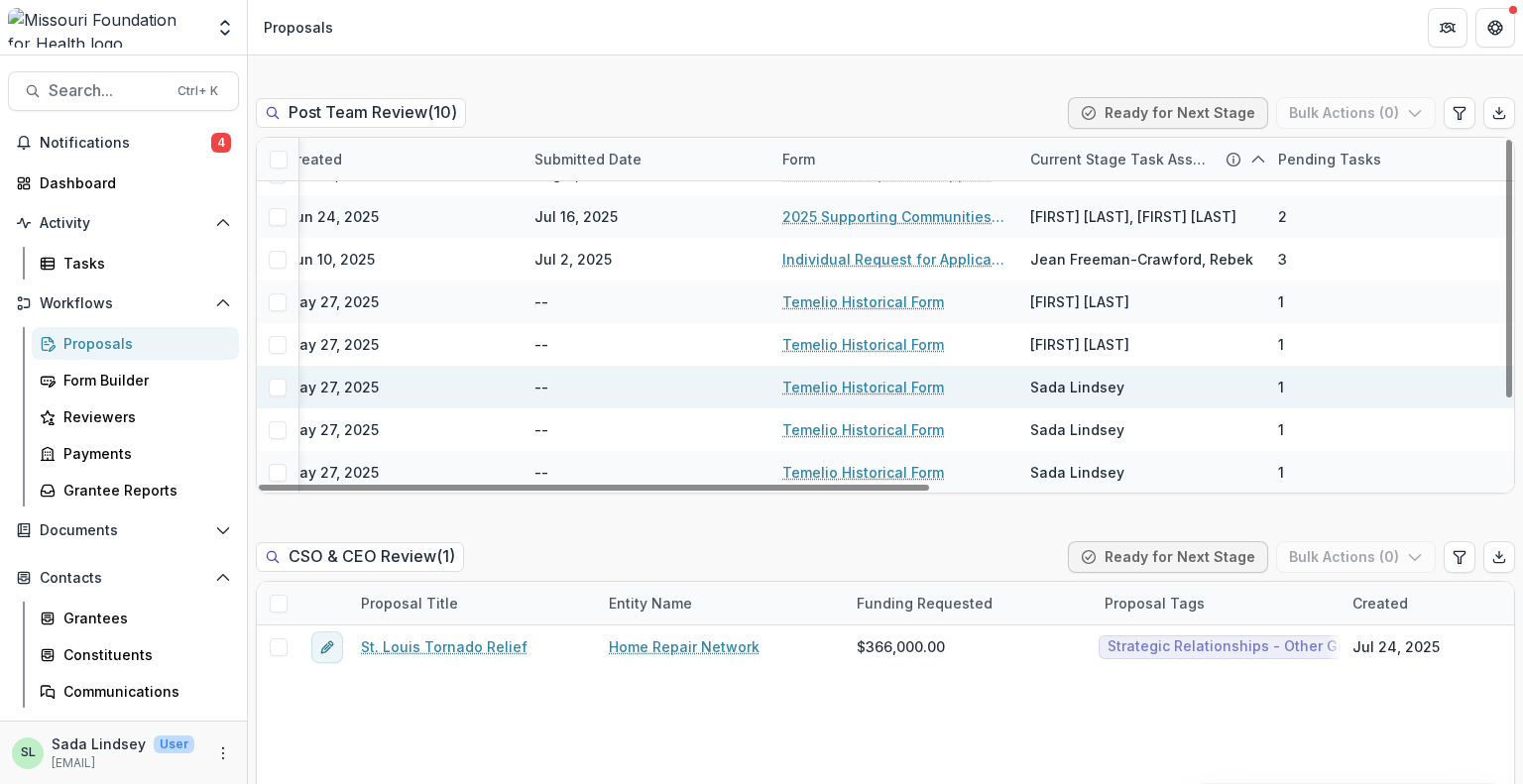 scroll, scrollTop: 2181, scrollLeft: 0, axis: vertical 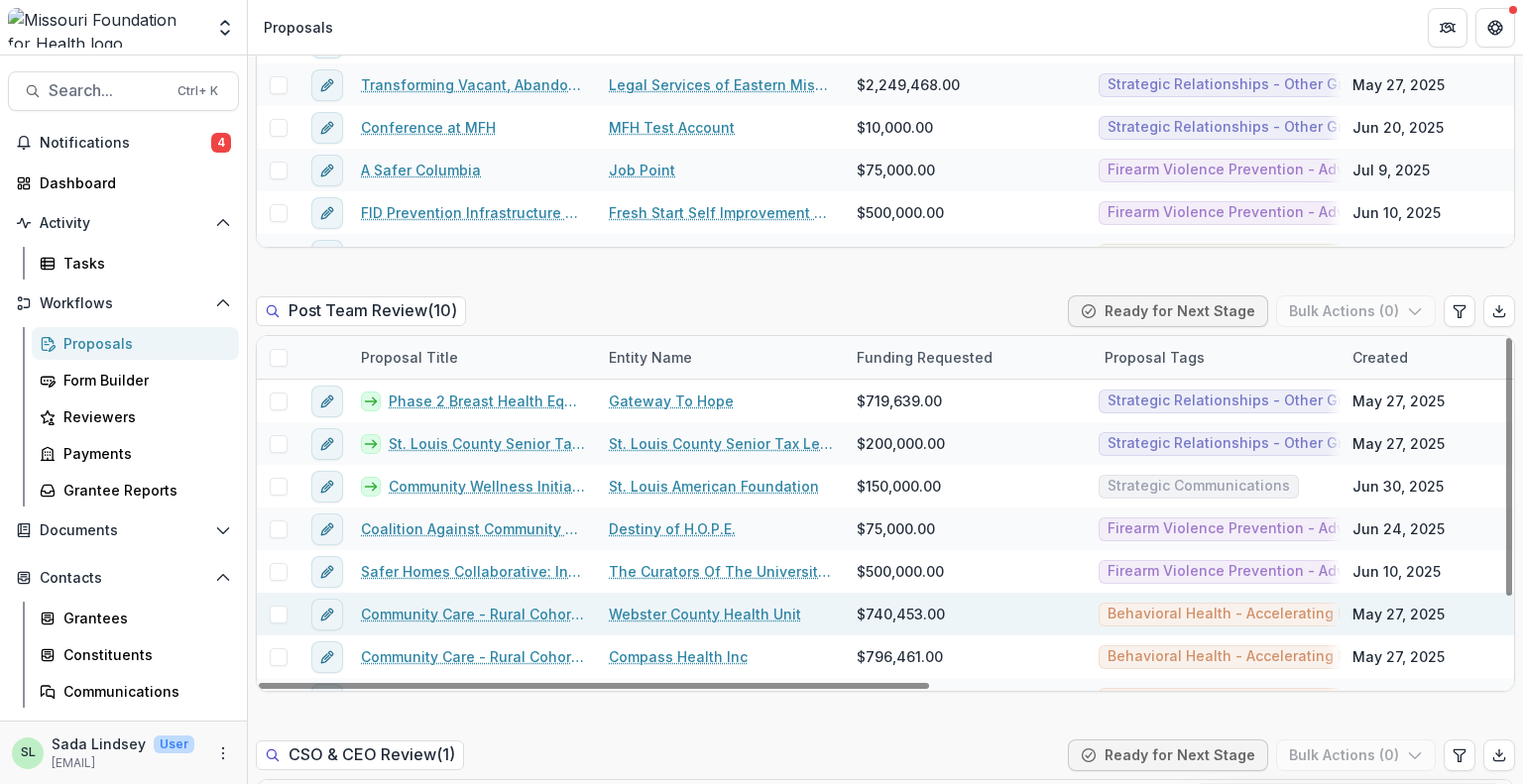 drag, startPoint x: 1050, startPoint y: 645, endPoint x: 410, endPoint y: 566, distance: 644.8573 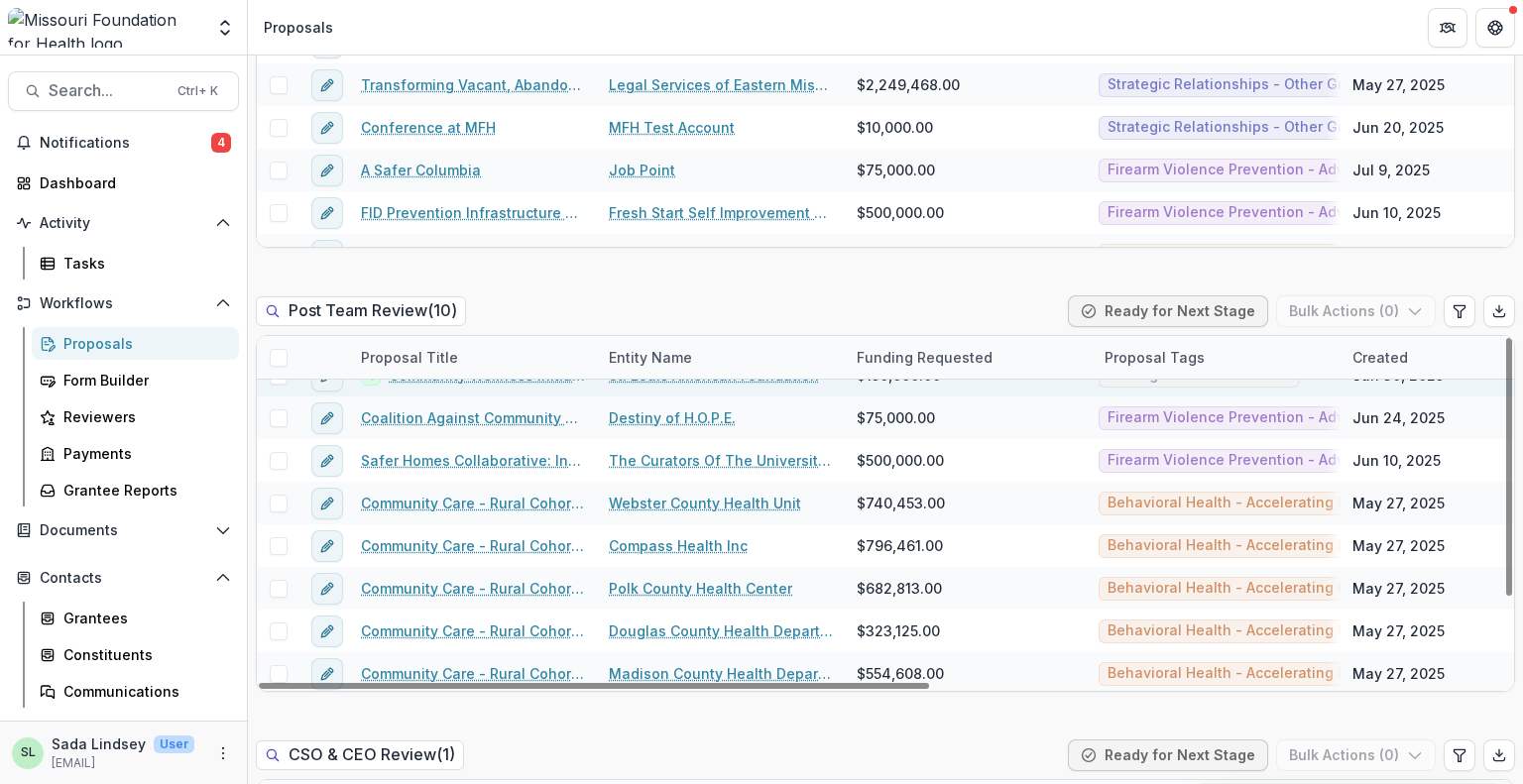 scroll, scrollTop: 114, scrollLeft: 0, axis: vertical 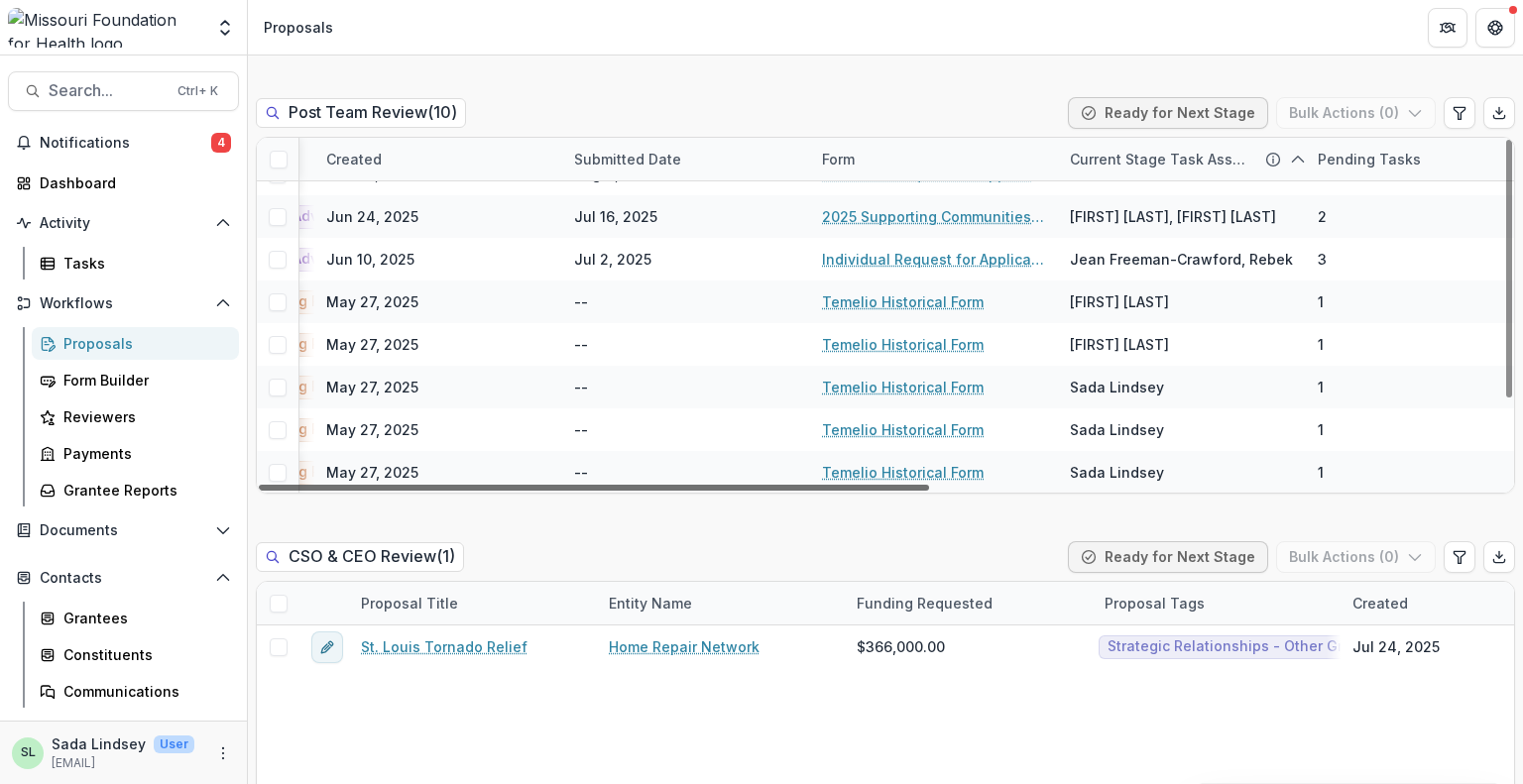 drag, startPoint x: 787, startPoint y: 445, endPoint x: 1335, endPoint y: 498, distance: 550.557 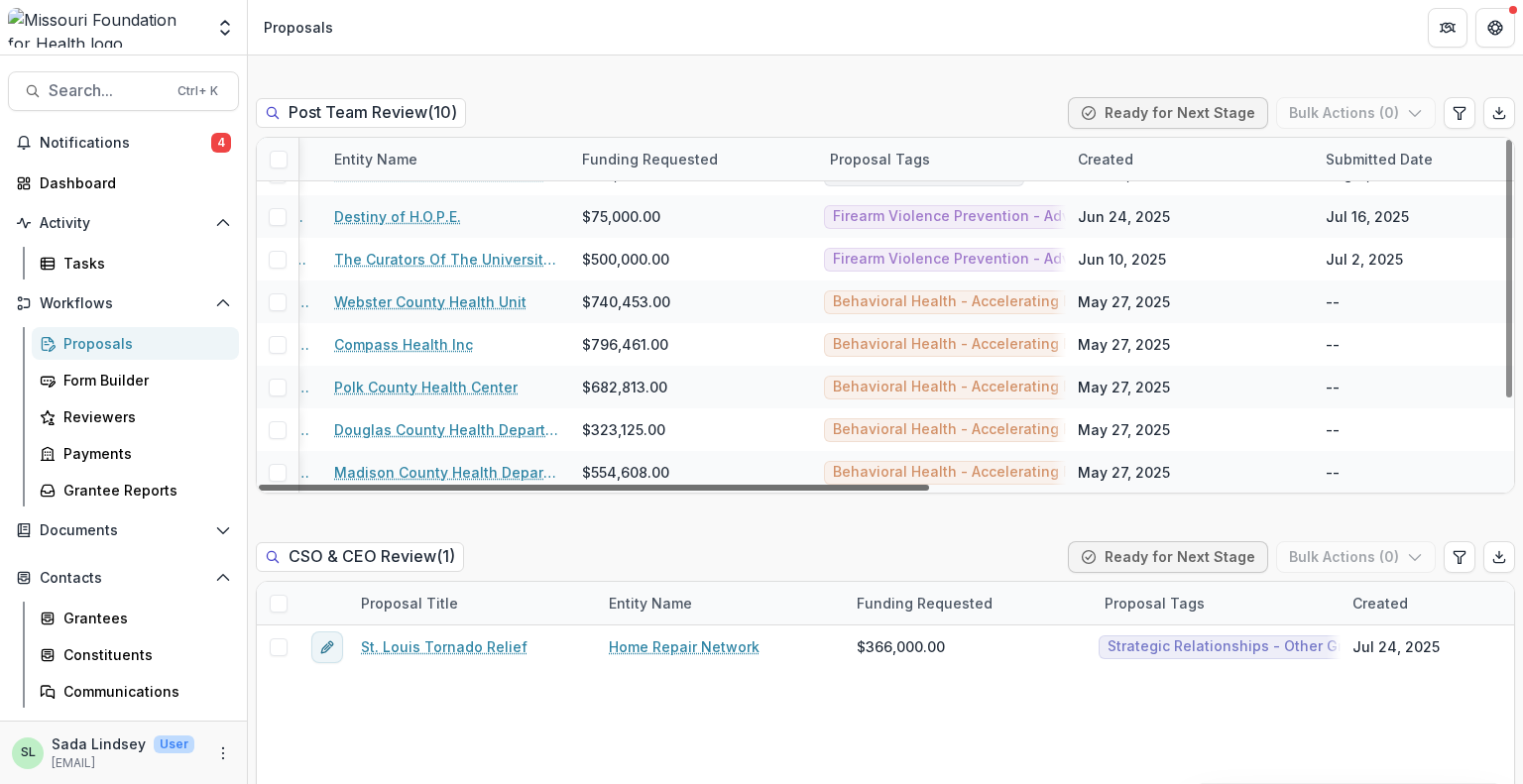 scroll, scrollTop: 114, scrollLeft: 0, axis: vertical 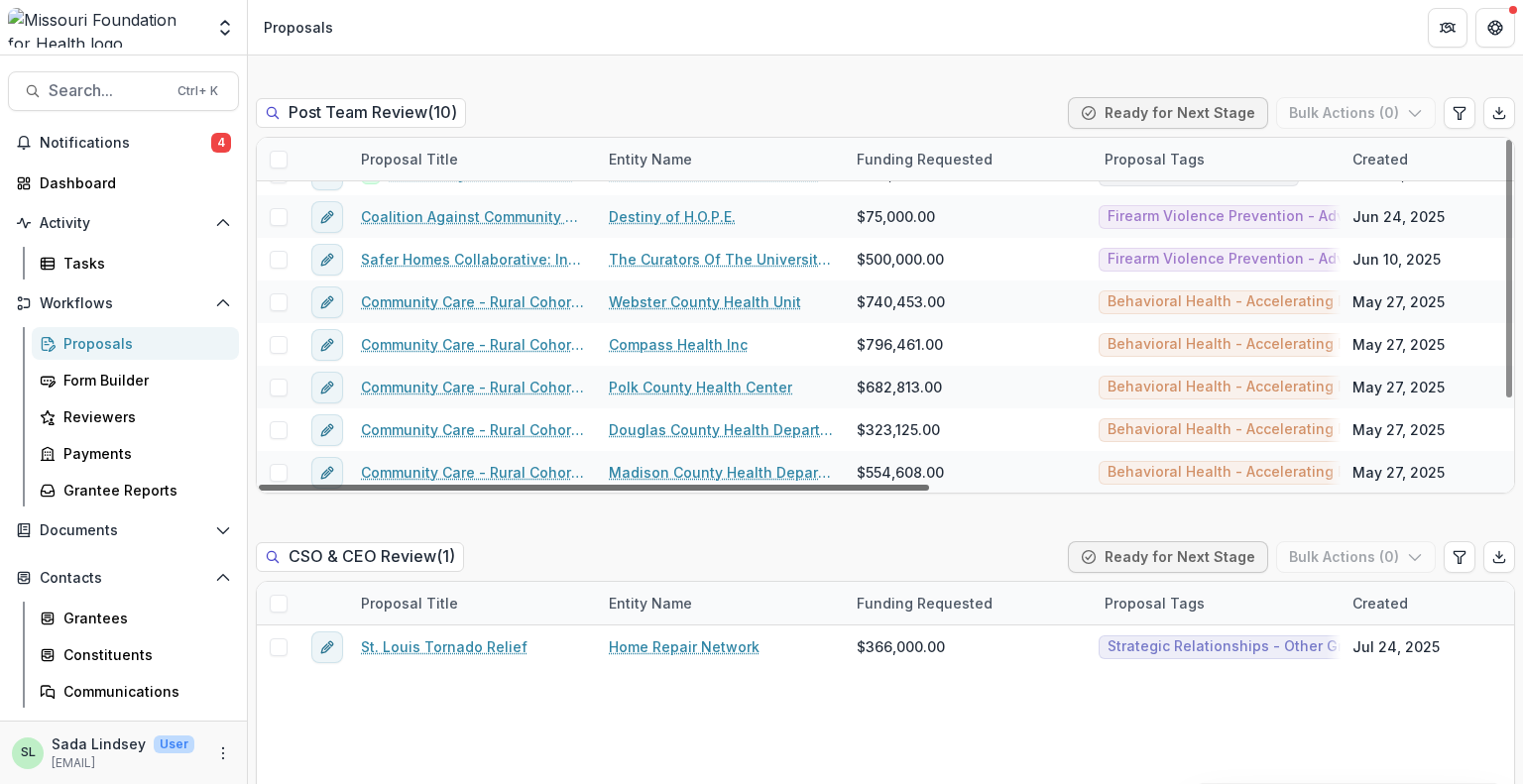 drag, startPoint x: 845, startPoint y: 445, endPoint x: 186, endPoint y: 430, distance: 659.17069 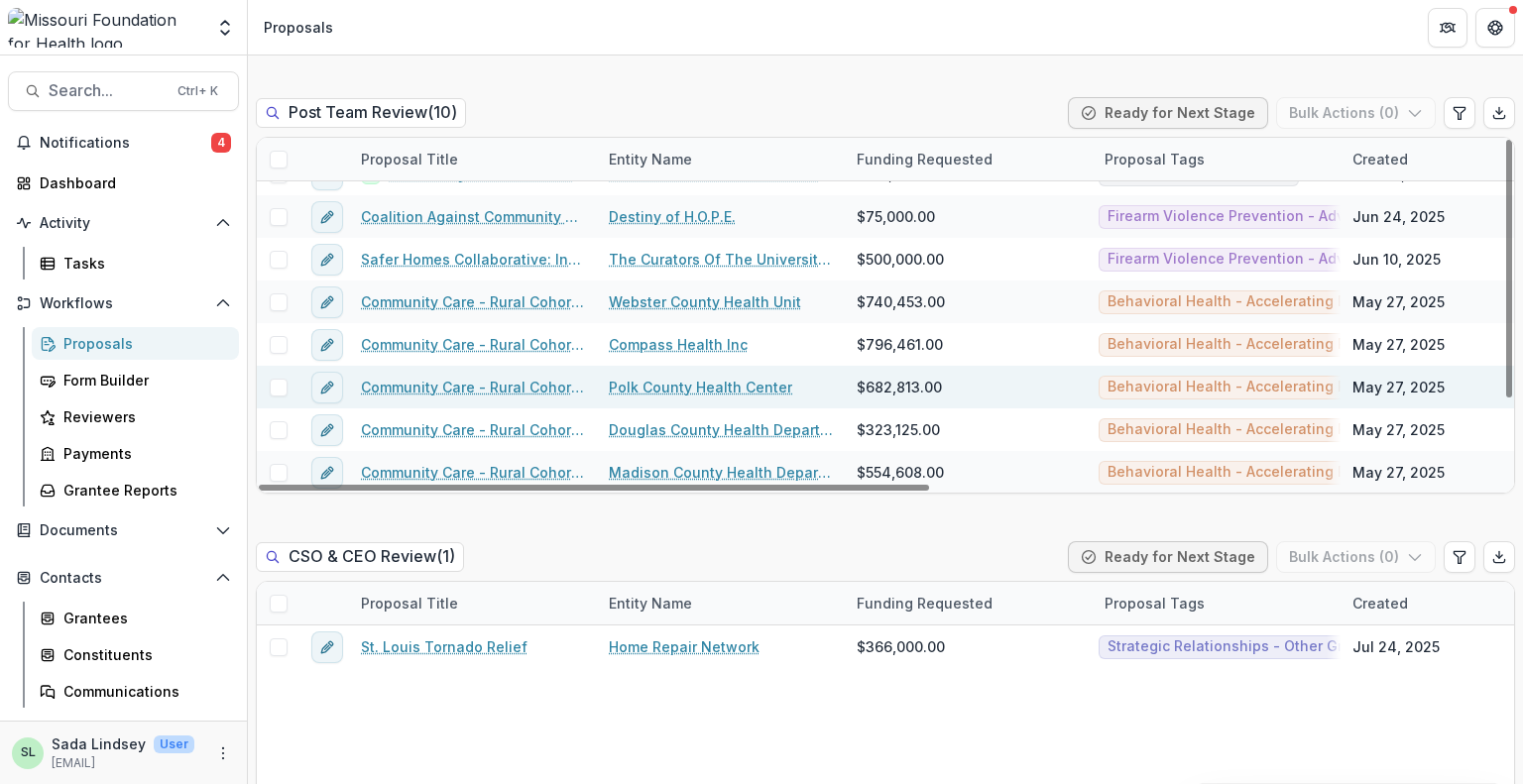 click on "Community Care - Rural Cohort Implementation Grant" at bounding box center (473, 387) 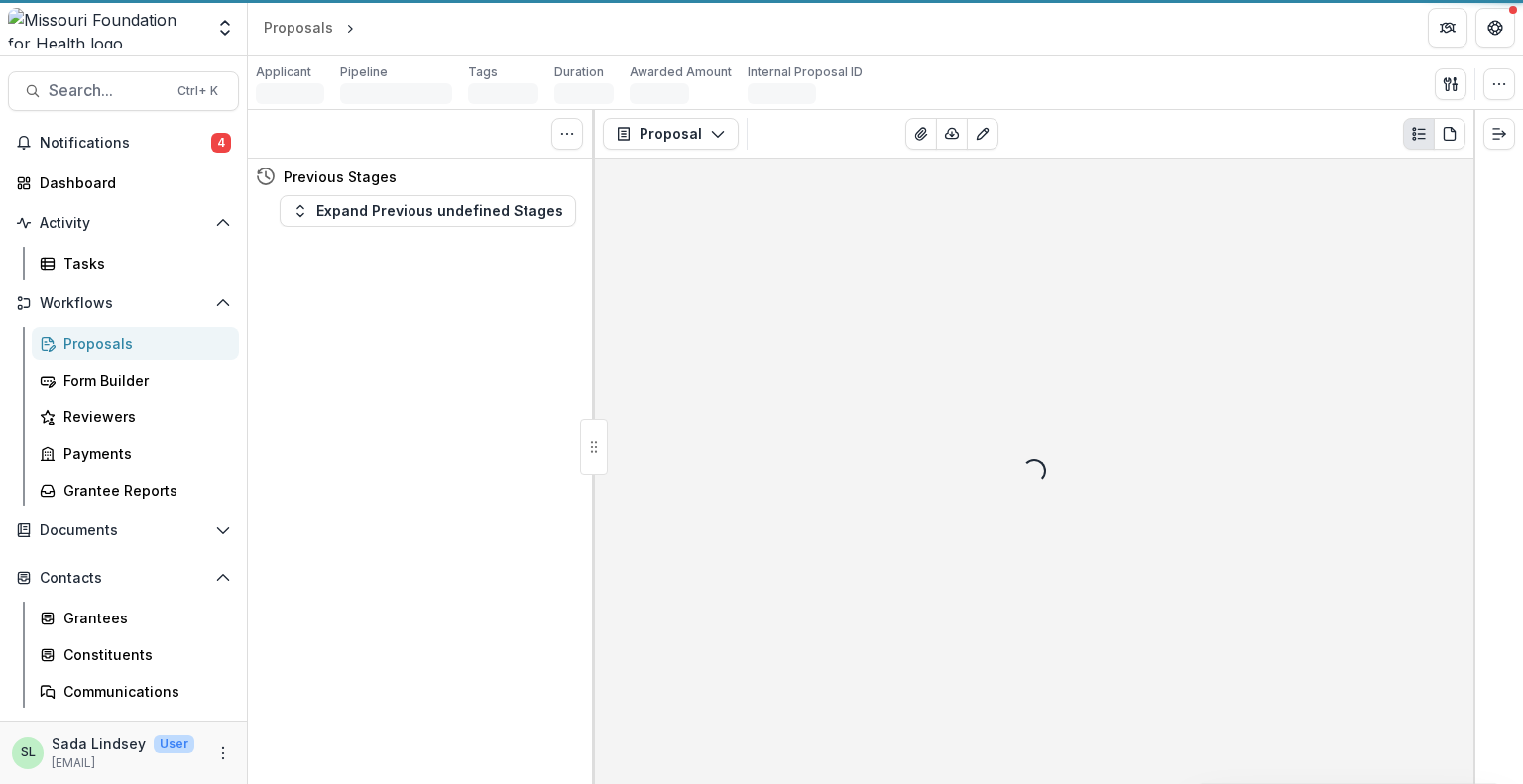scroll, scrollTop: 0, scrollLeft: 0, axis: both 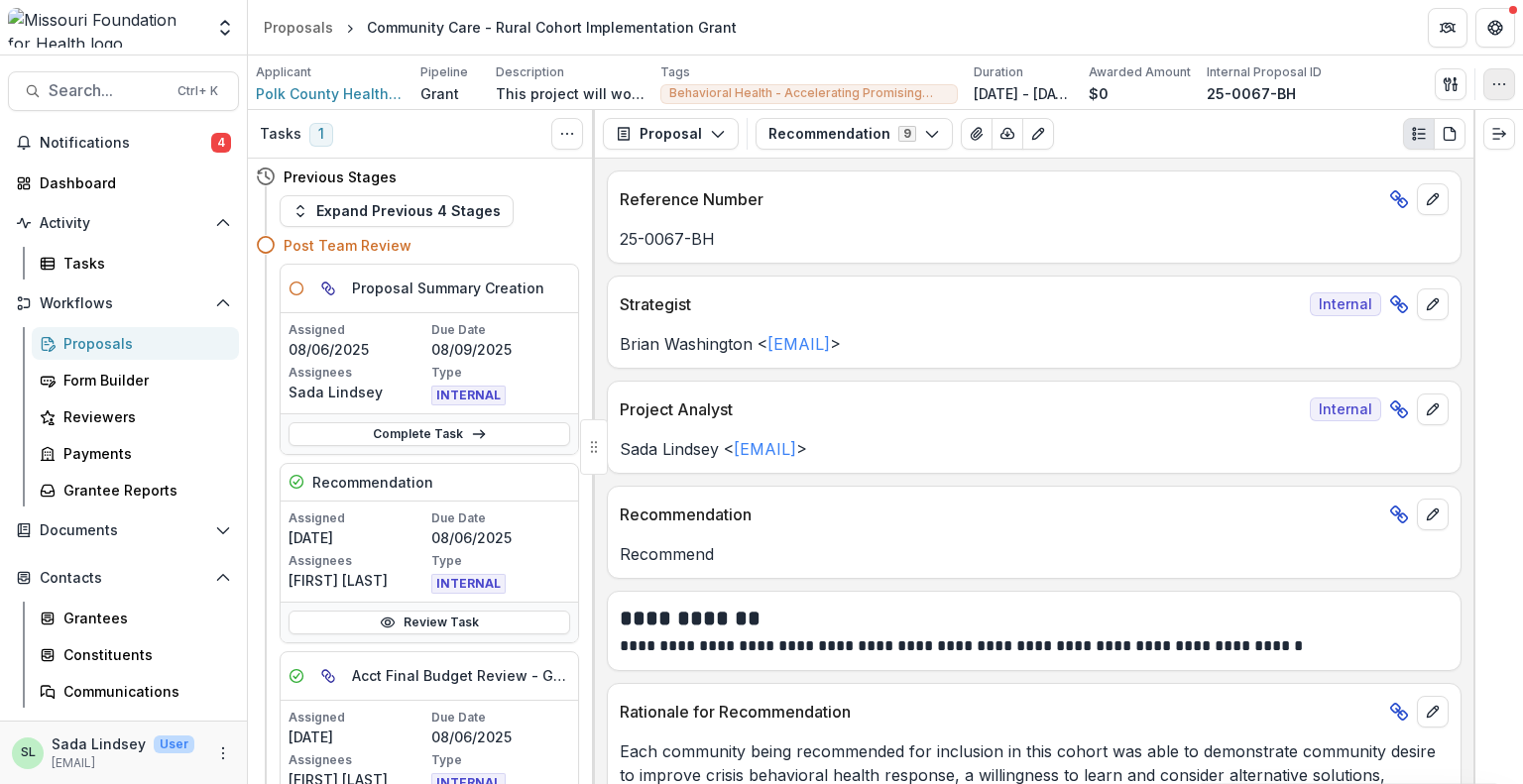 click 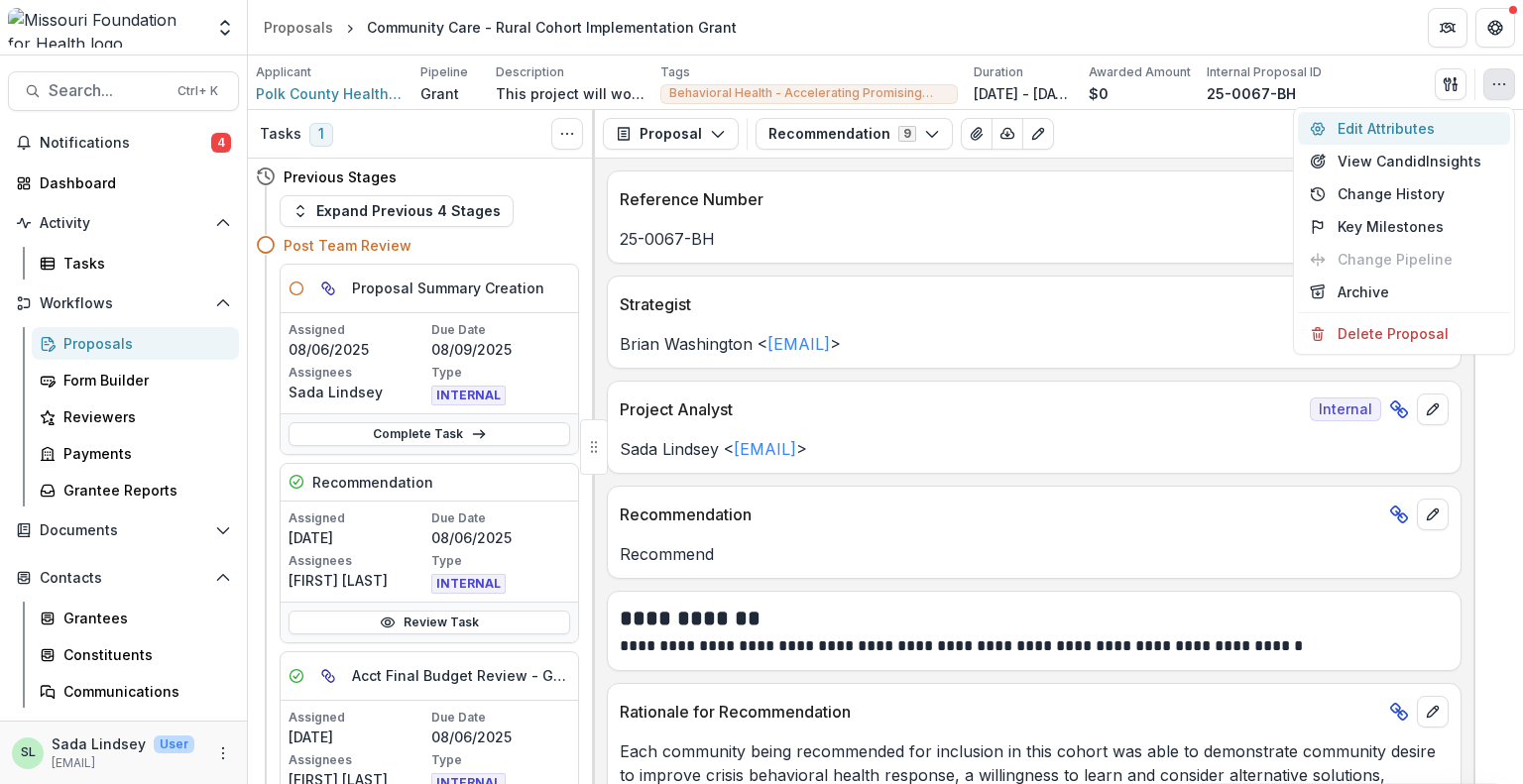 click on "Edit Attributes" at bounding box center (1404, 128) 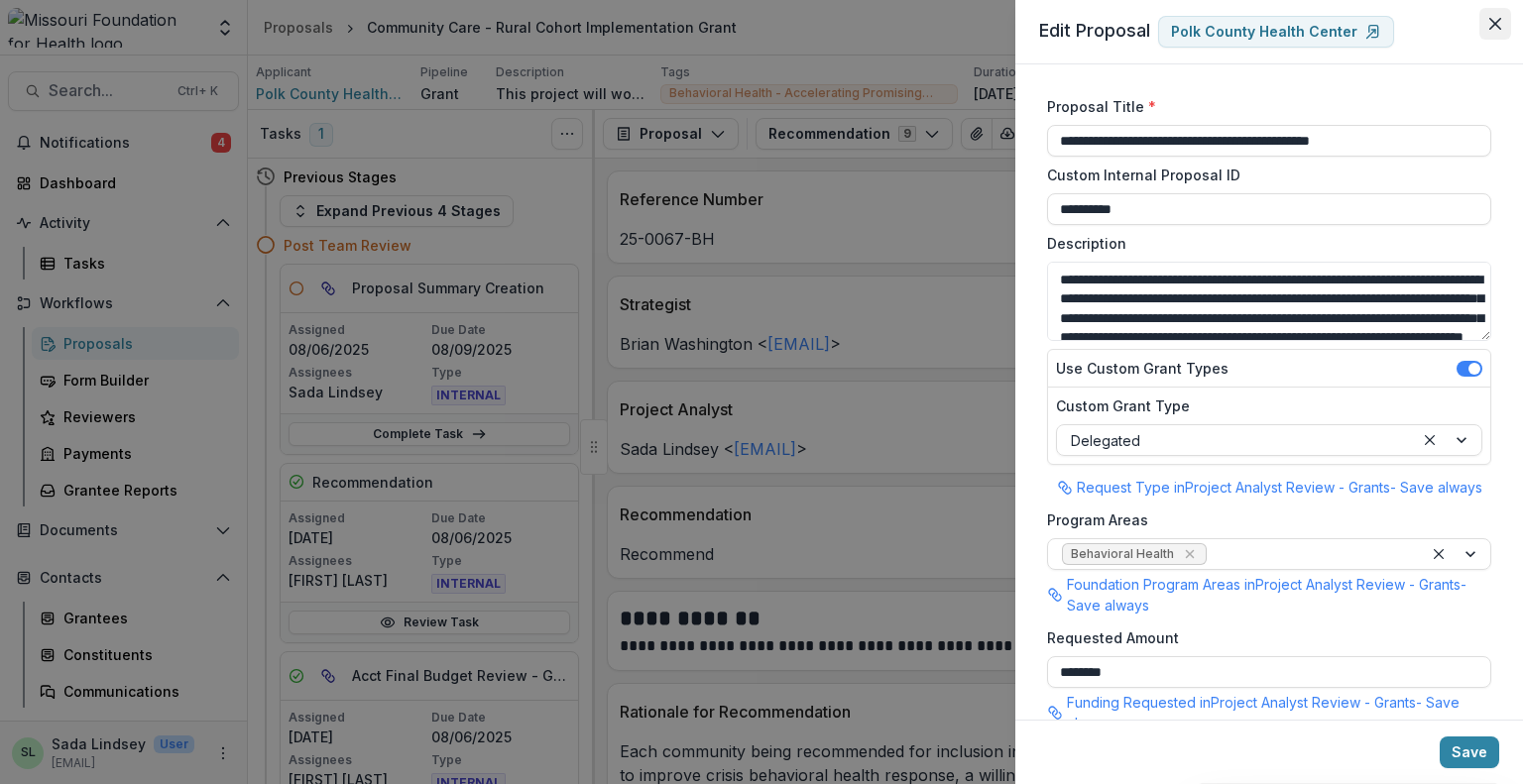 click 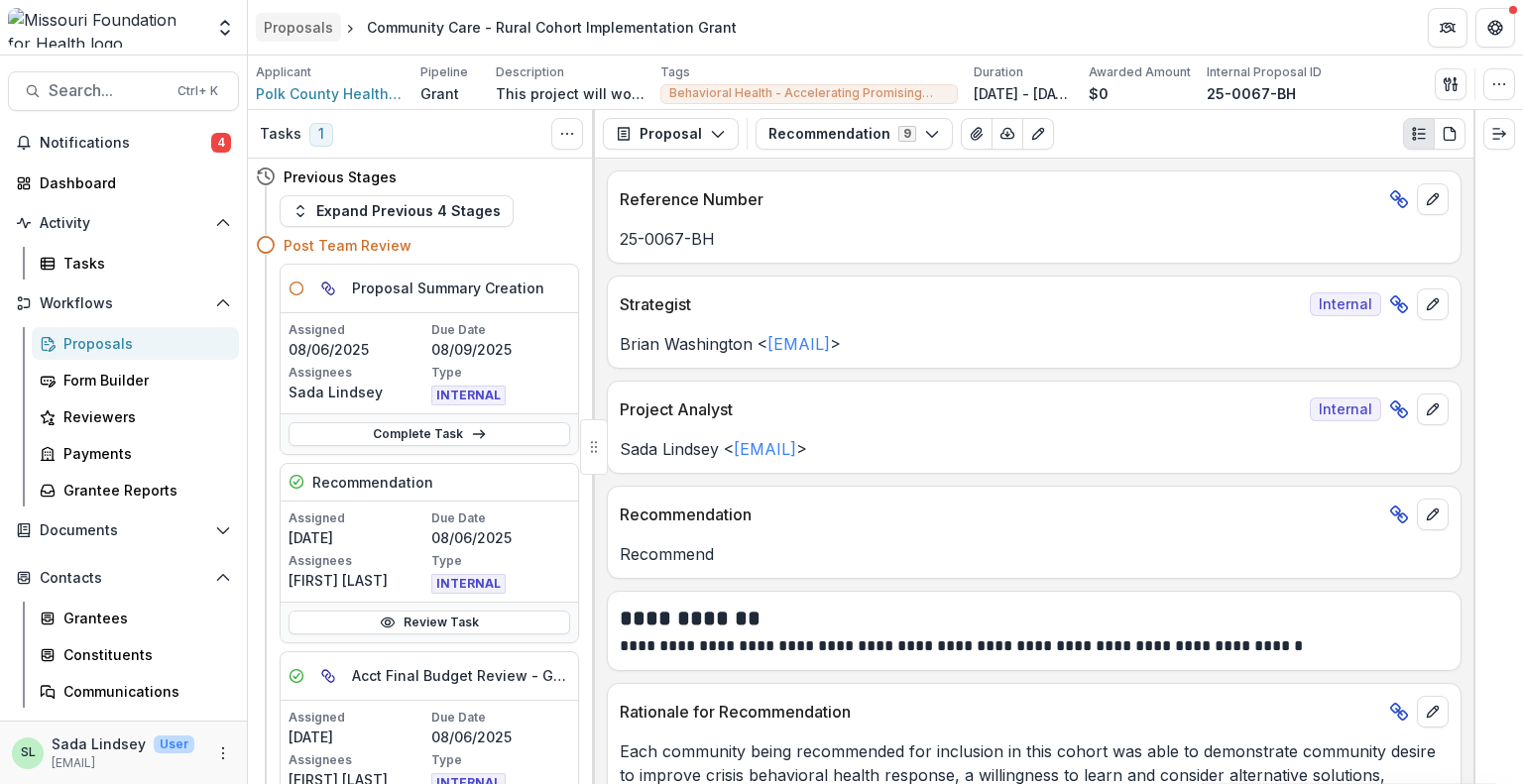 click on "Proposals" at bounding box center [298, 27] 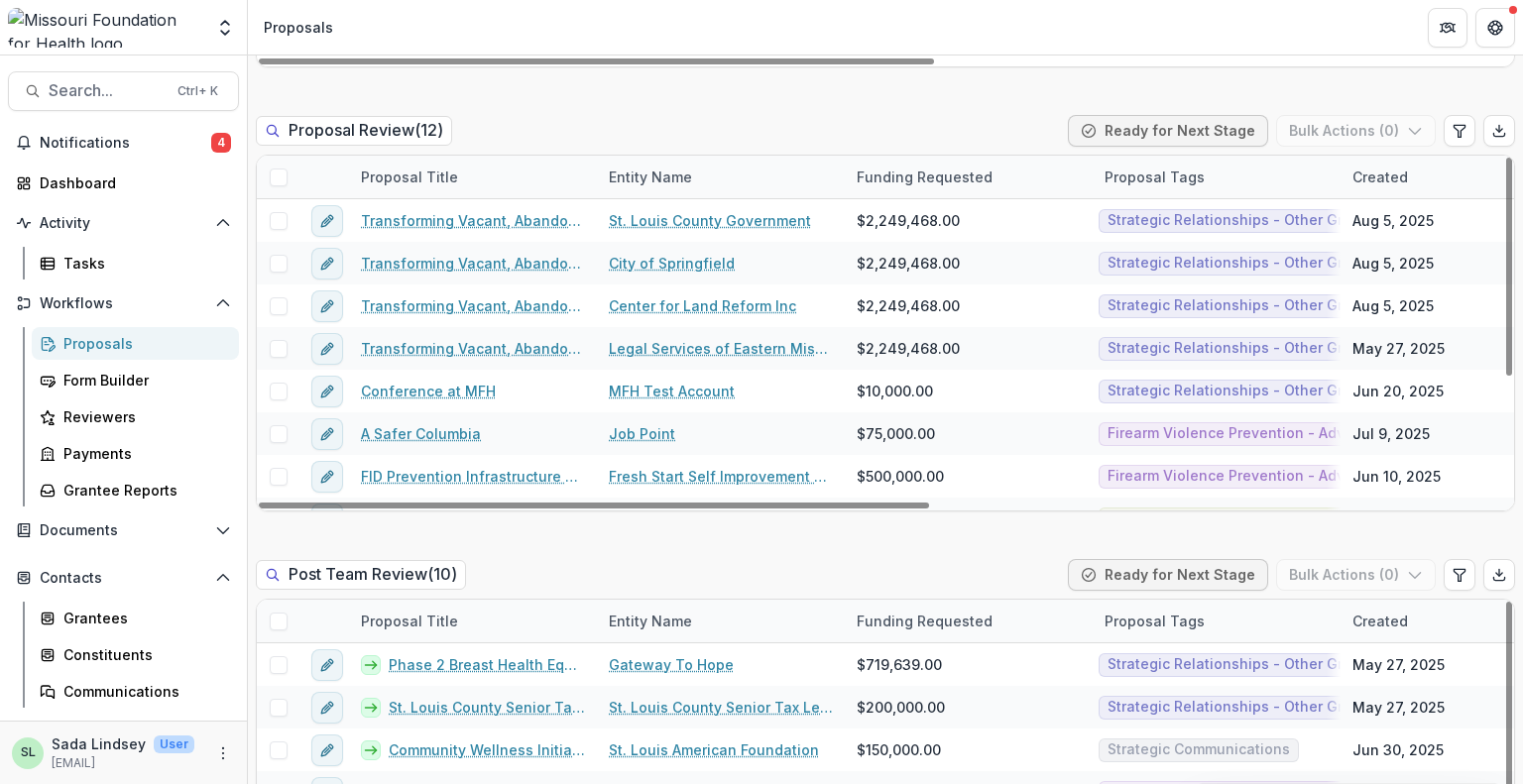 scroll, scrollTop: 1685, scrollLeft: 0, axis: vertical 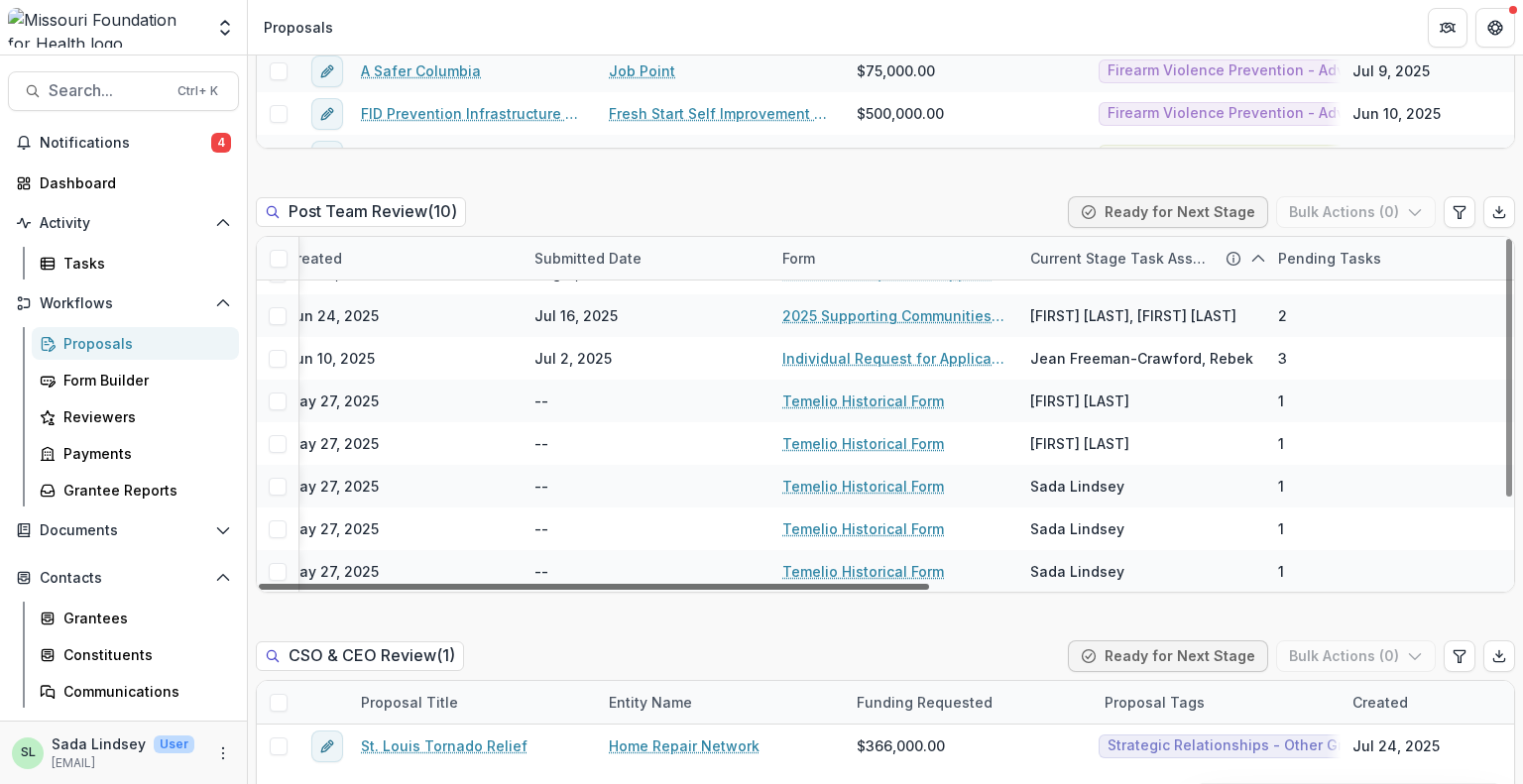 drag, startPoint x: 879, startPoint y: 643, endPoint x: 1522, endPoint y: 672, distance: 643.6536 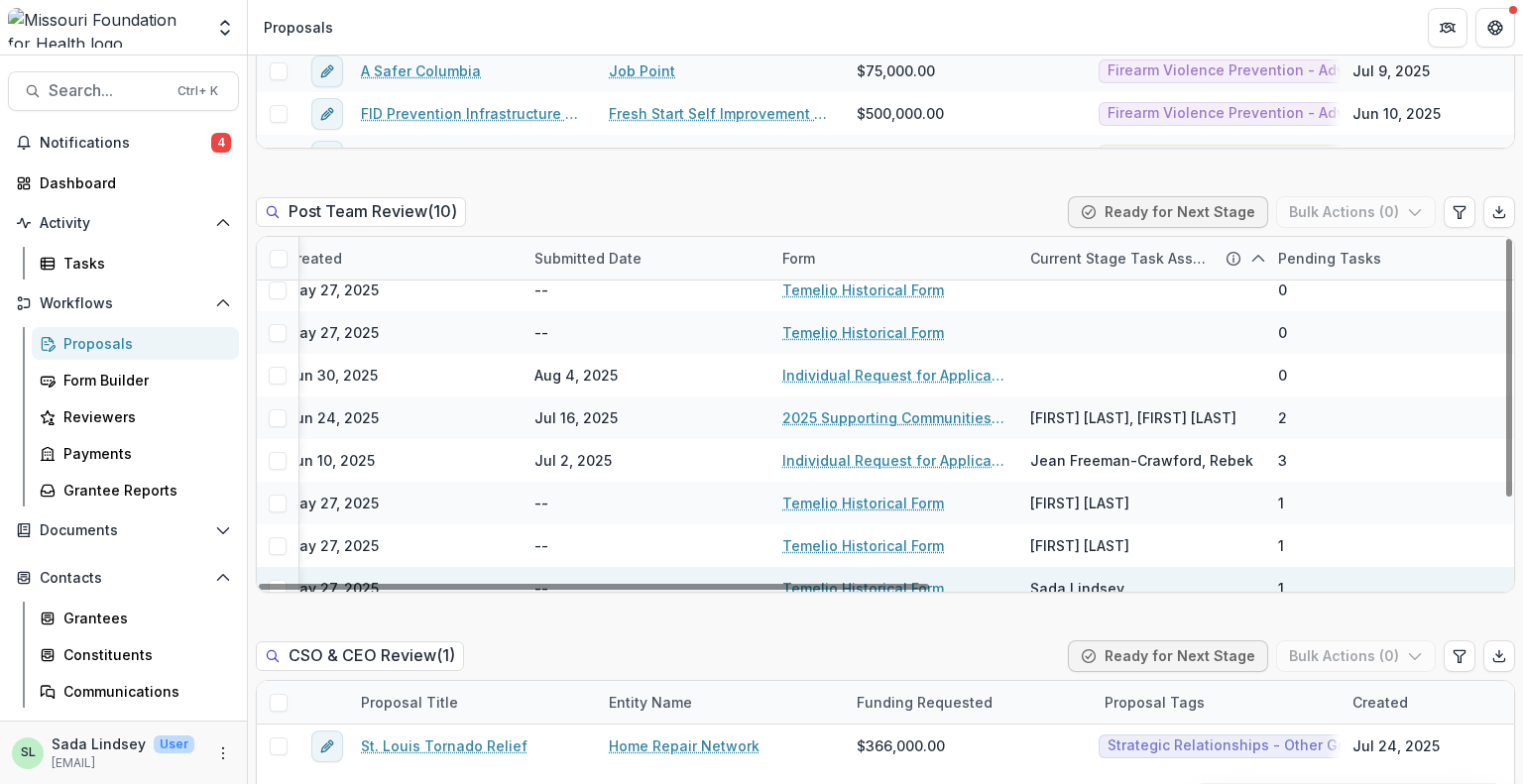 scroll, scrollTop: 0, scrollLeft: 1071, axis: horizontal 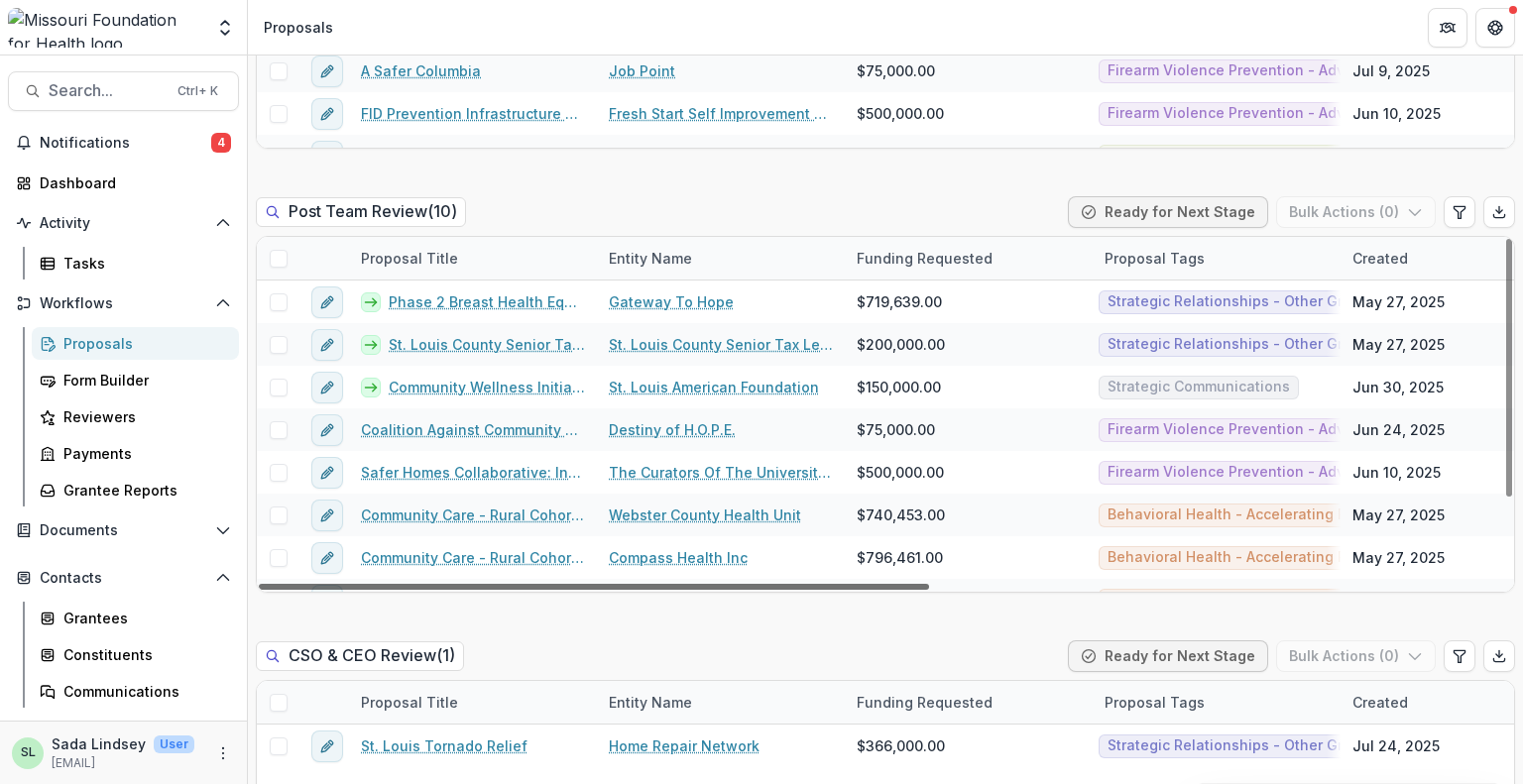 drag, startPoint x: 1078, startPoint y: 543, endPoint x: 409, endPoint y: 558, distance: 669.1681 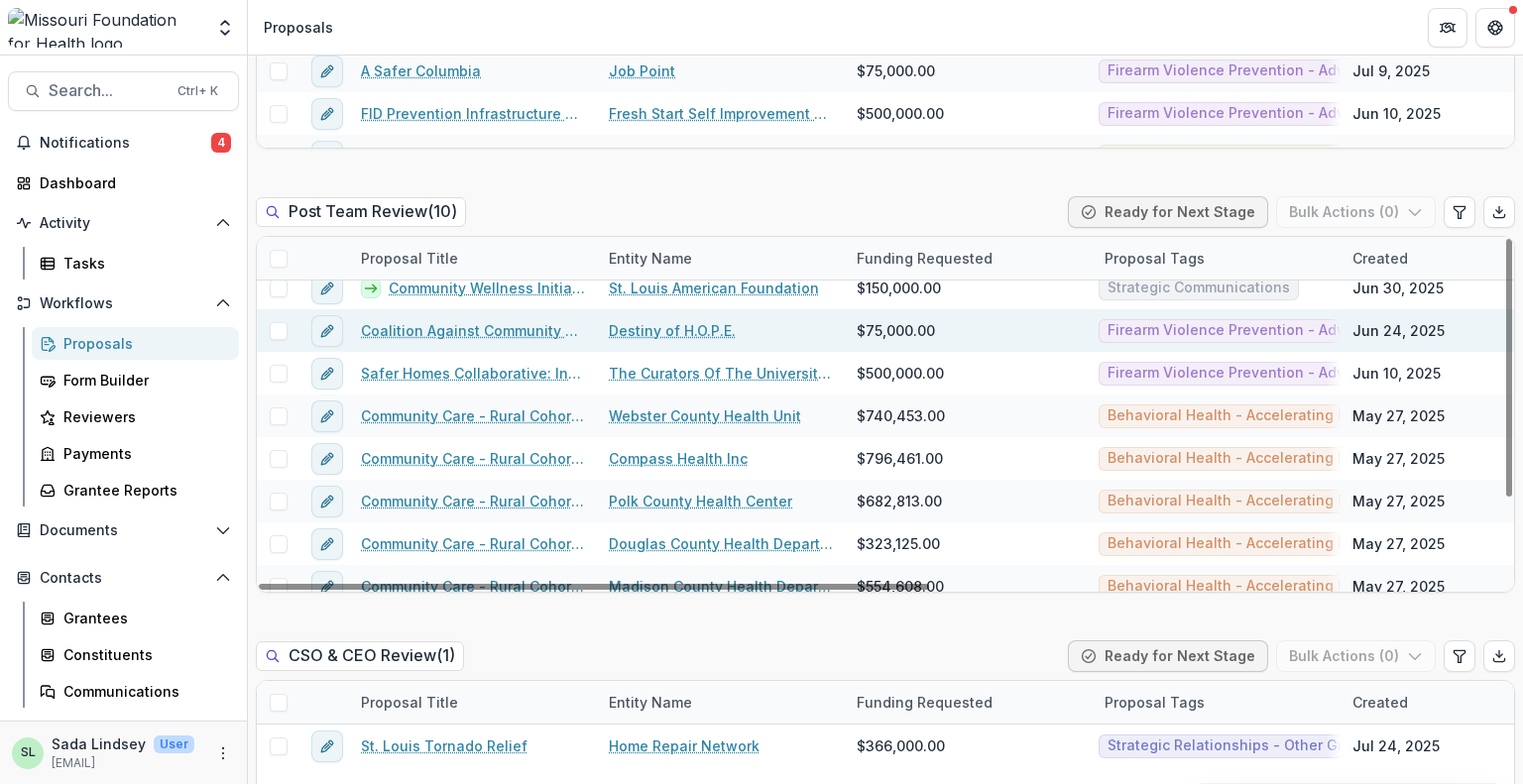 scroll, scrollTop: 114, scrollLeft: 0, axis: vertical 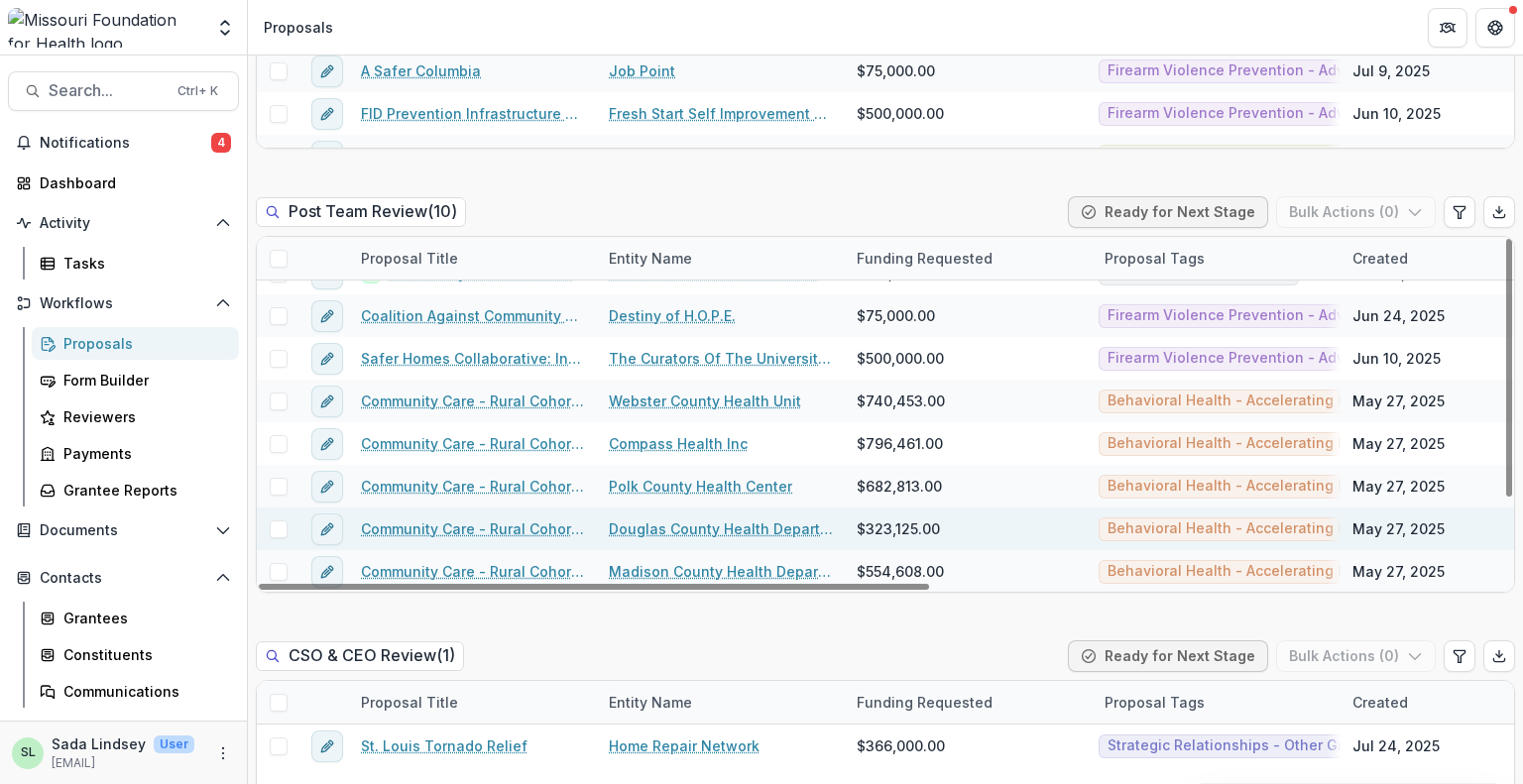 click on "Community Care - Rural Cohort Implementation Grant" at bounding box center [473, 528] 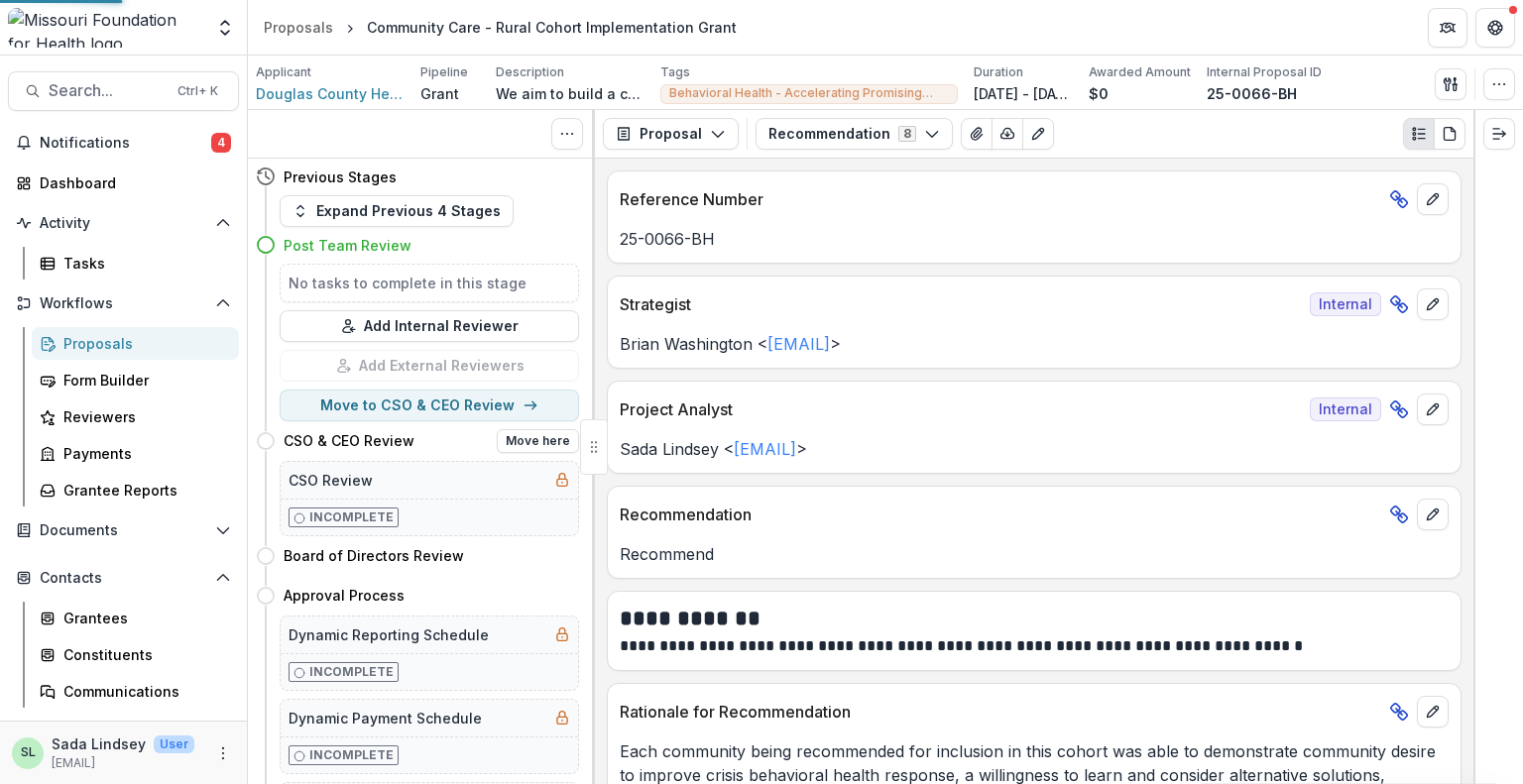 scroll, scrollTop: 0, scrollLeft: 0, axis: both 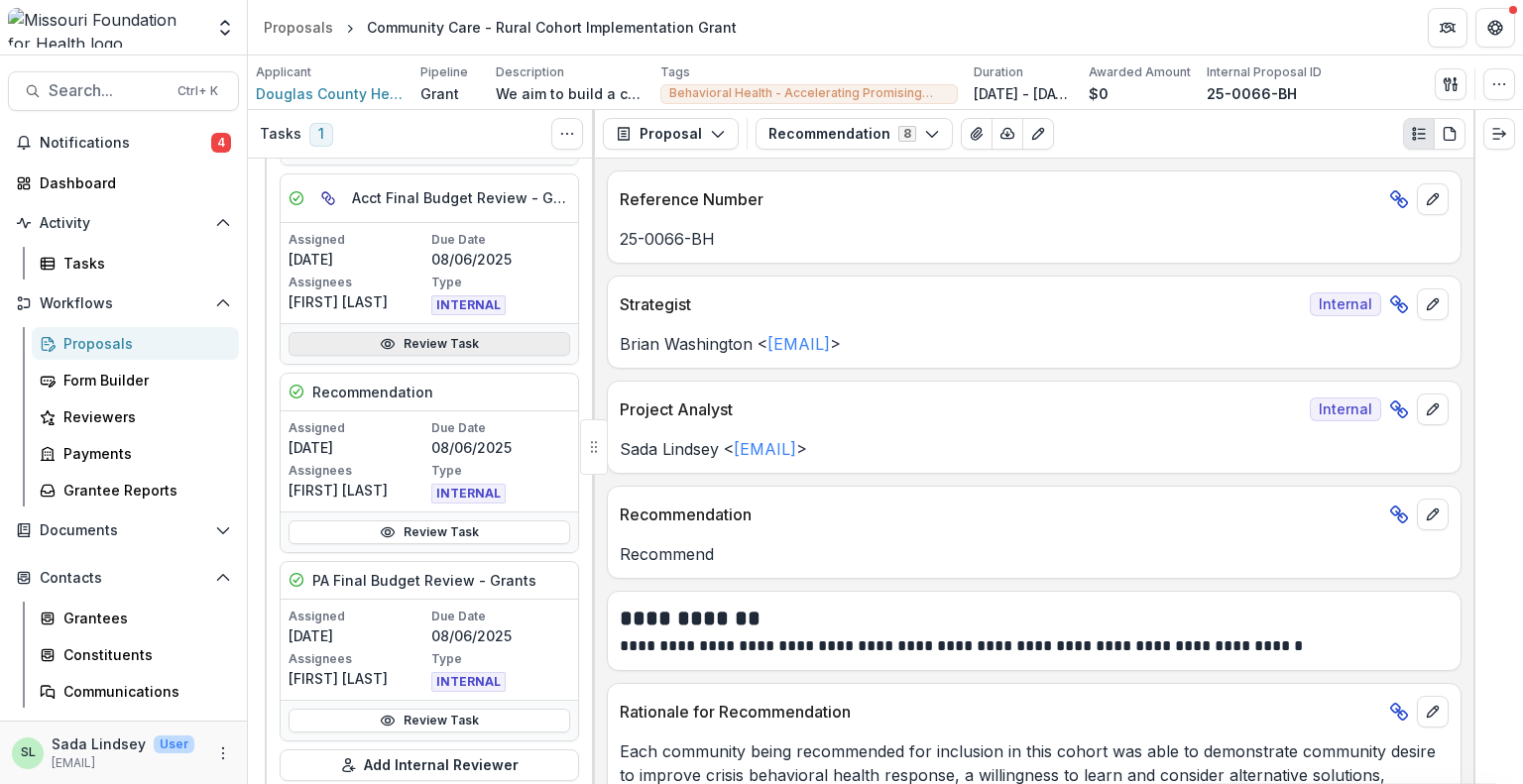 click on "Review Task" at bounding box center (429, 344) 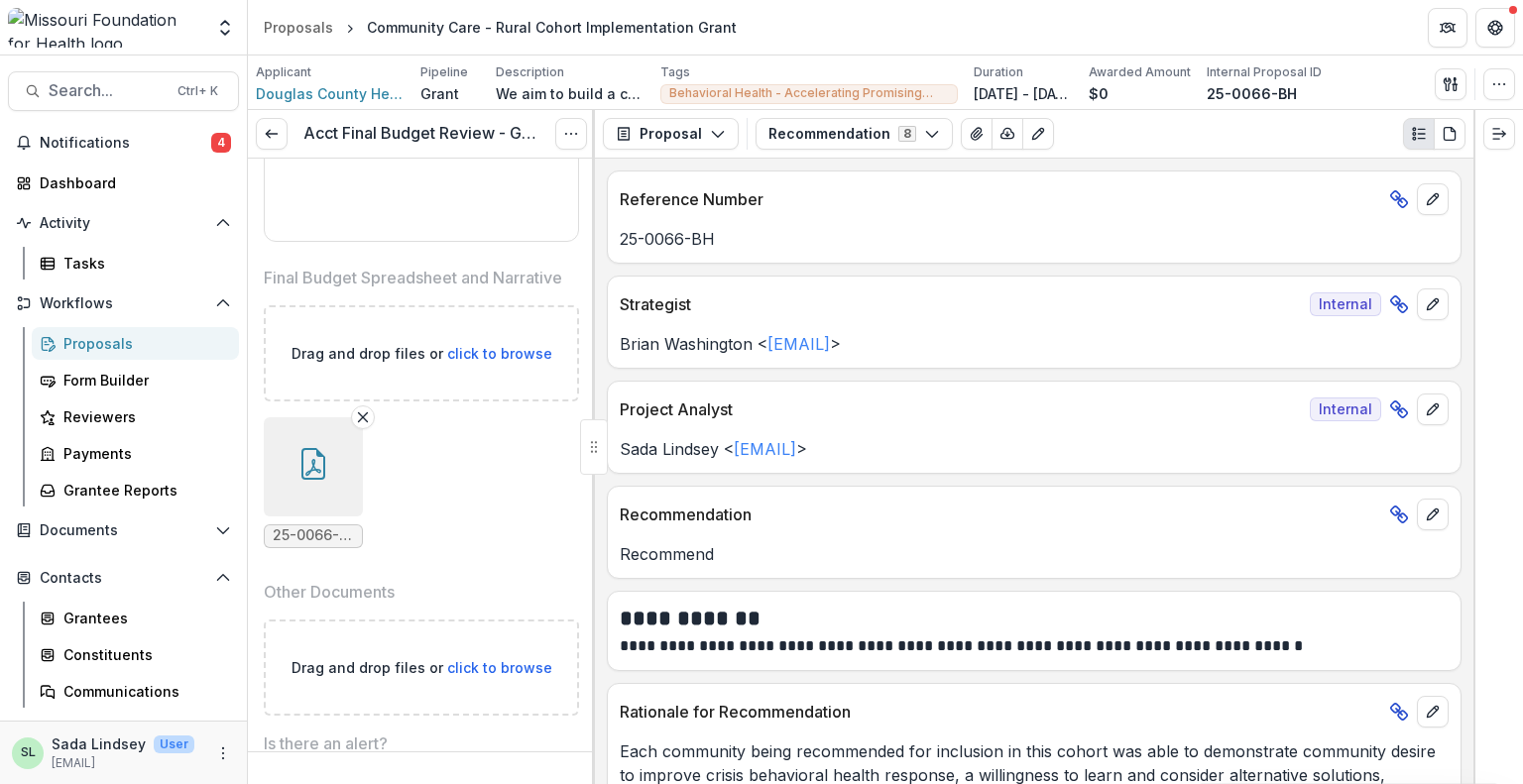 scroll, scrollTop: 2577, scrollLeft: 0, axis: vertical 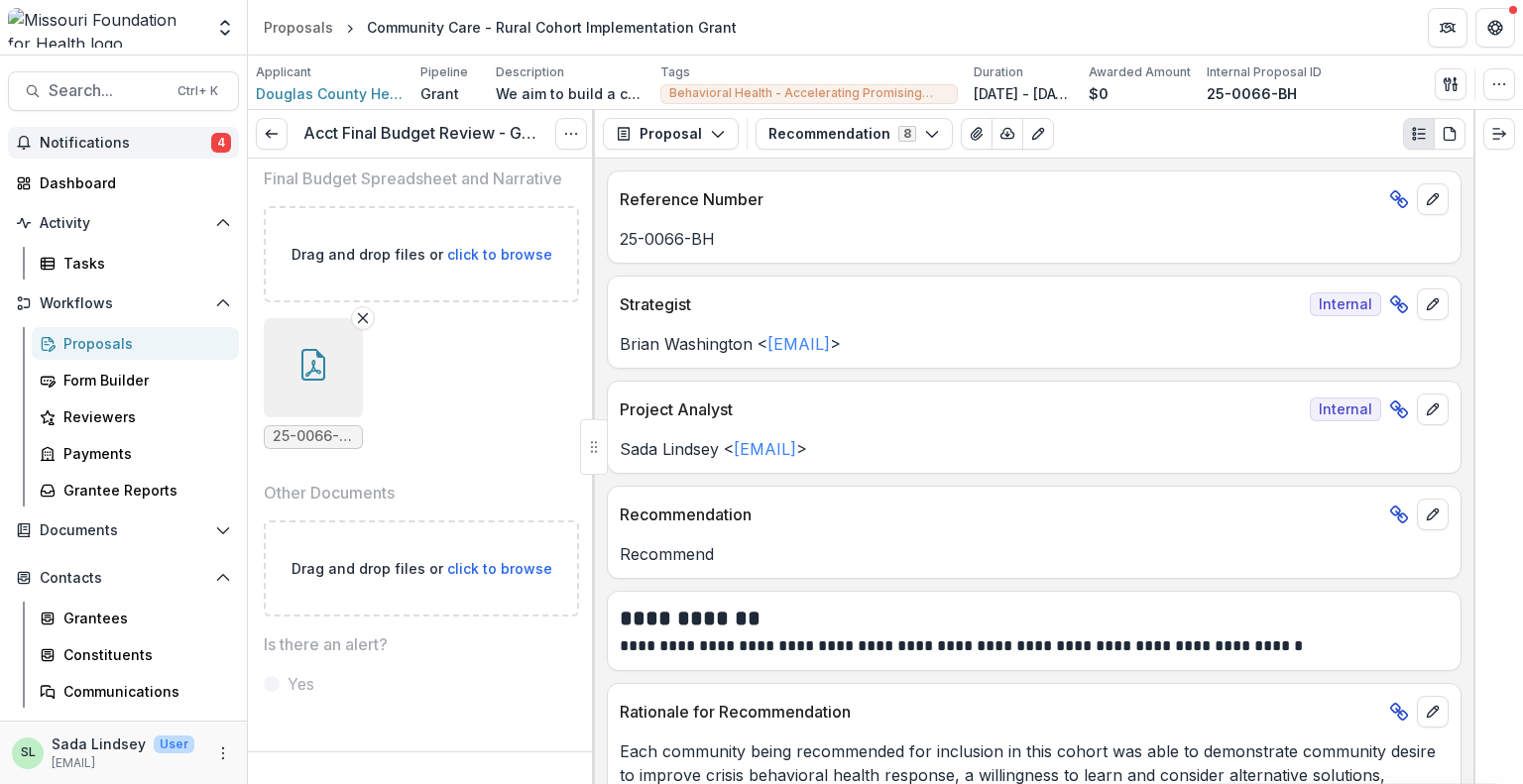 click on "Notifications" at bounding box center [125, 143] 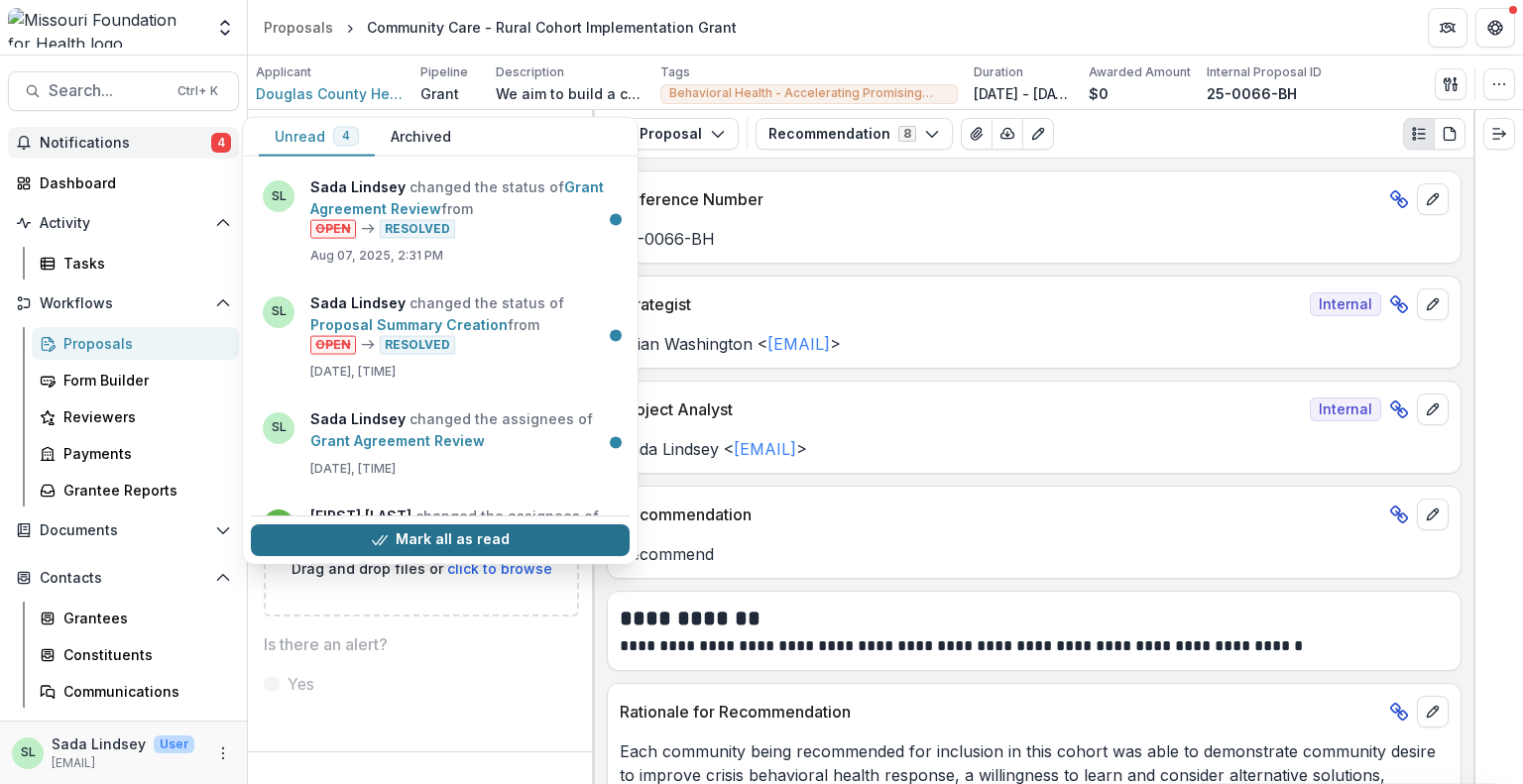 click on "Mark all as read" at bounding box center [440, 540] 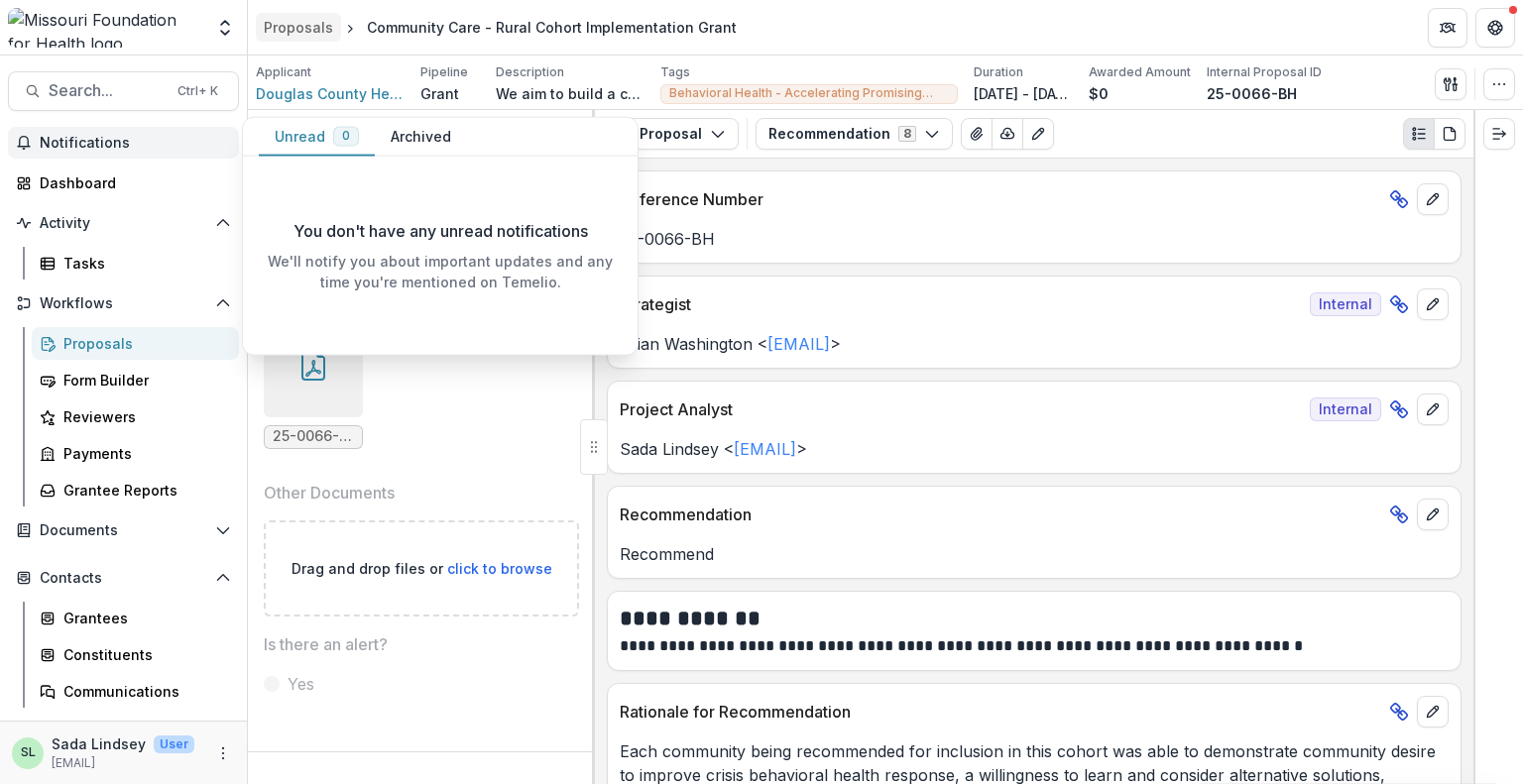 click on "Proposals" at bounding box center (298, 27) 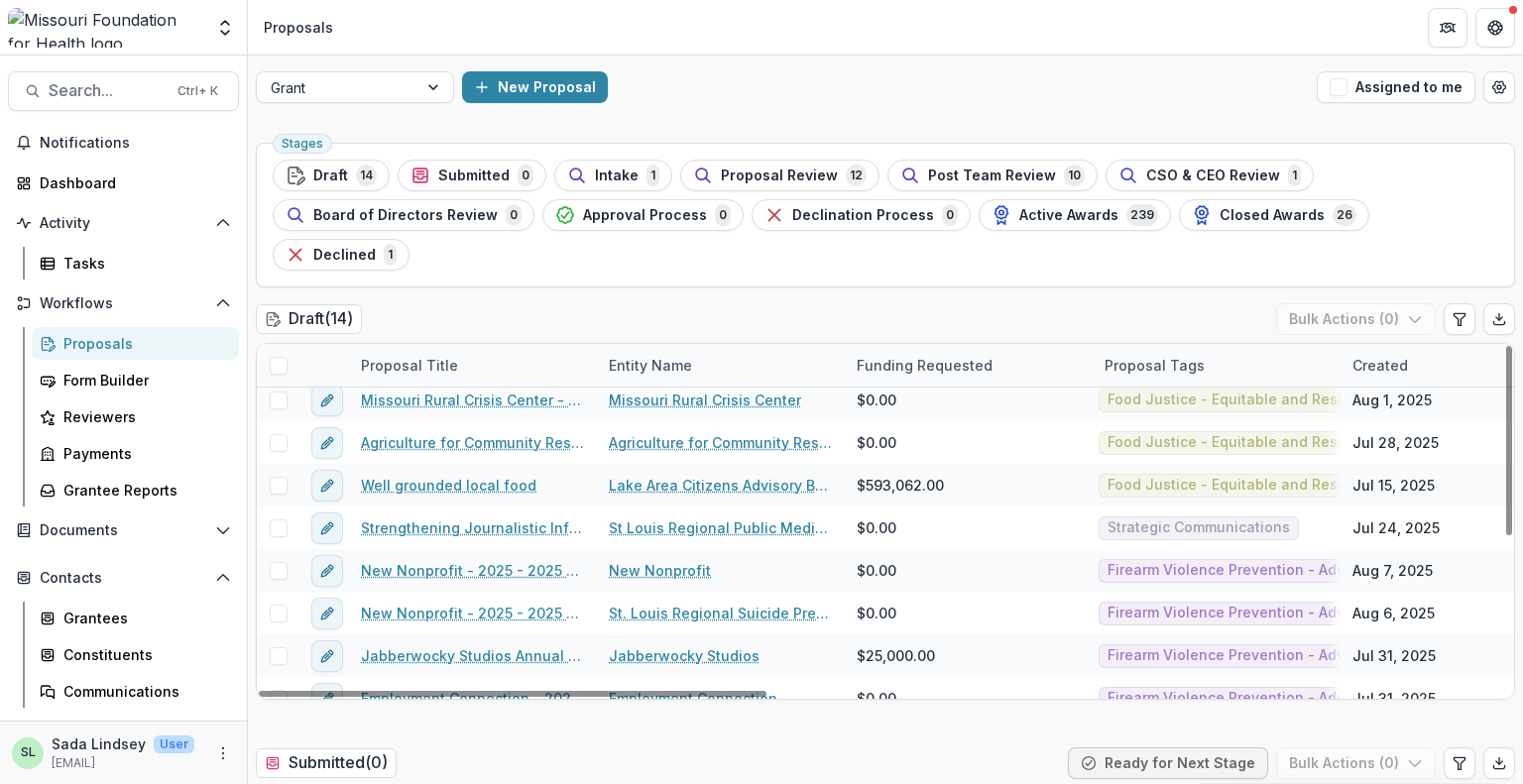 scroll, scrollTop: 284, scrollLeft: 0, axis: vertical 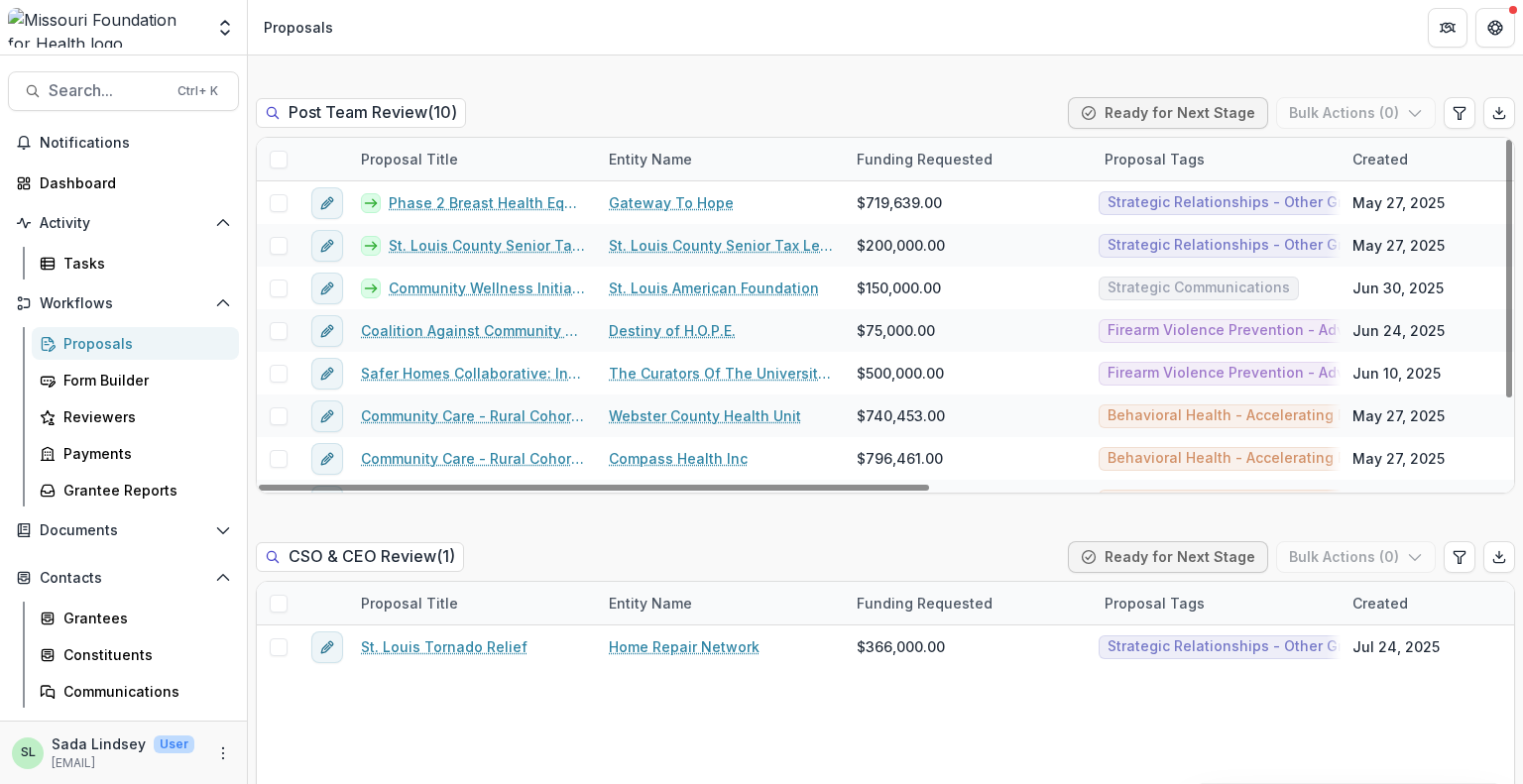 drag, startPoint x: 732, startPoint y: 445, endPoint x: 590, endPoint y: 460, distance: 142.79006 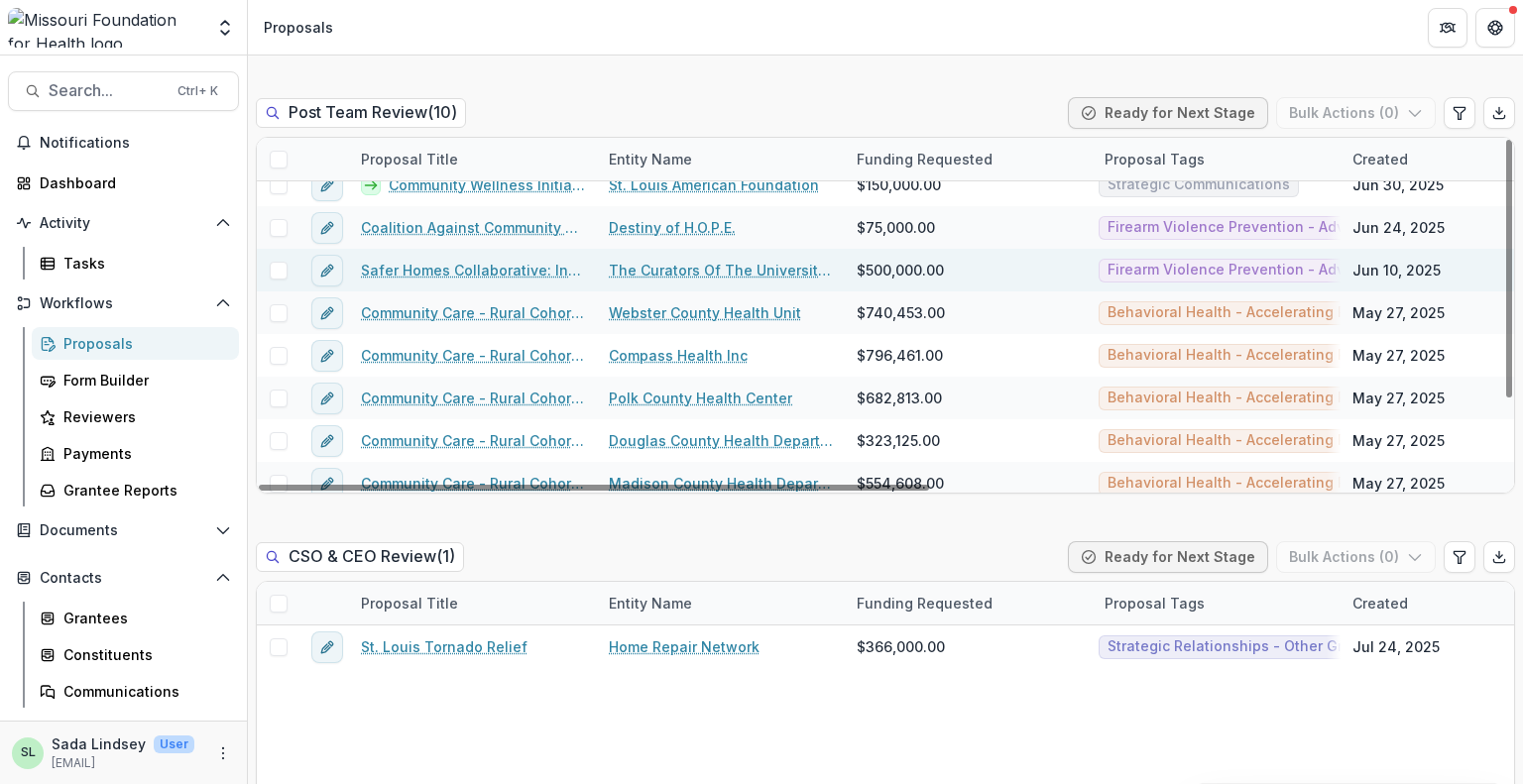 scroll, scrollTop: 114, scrollLeft: 0, axis: vertical 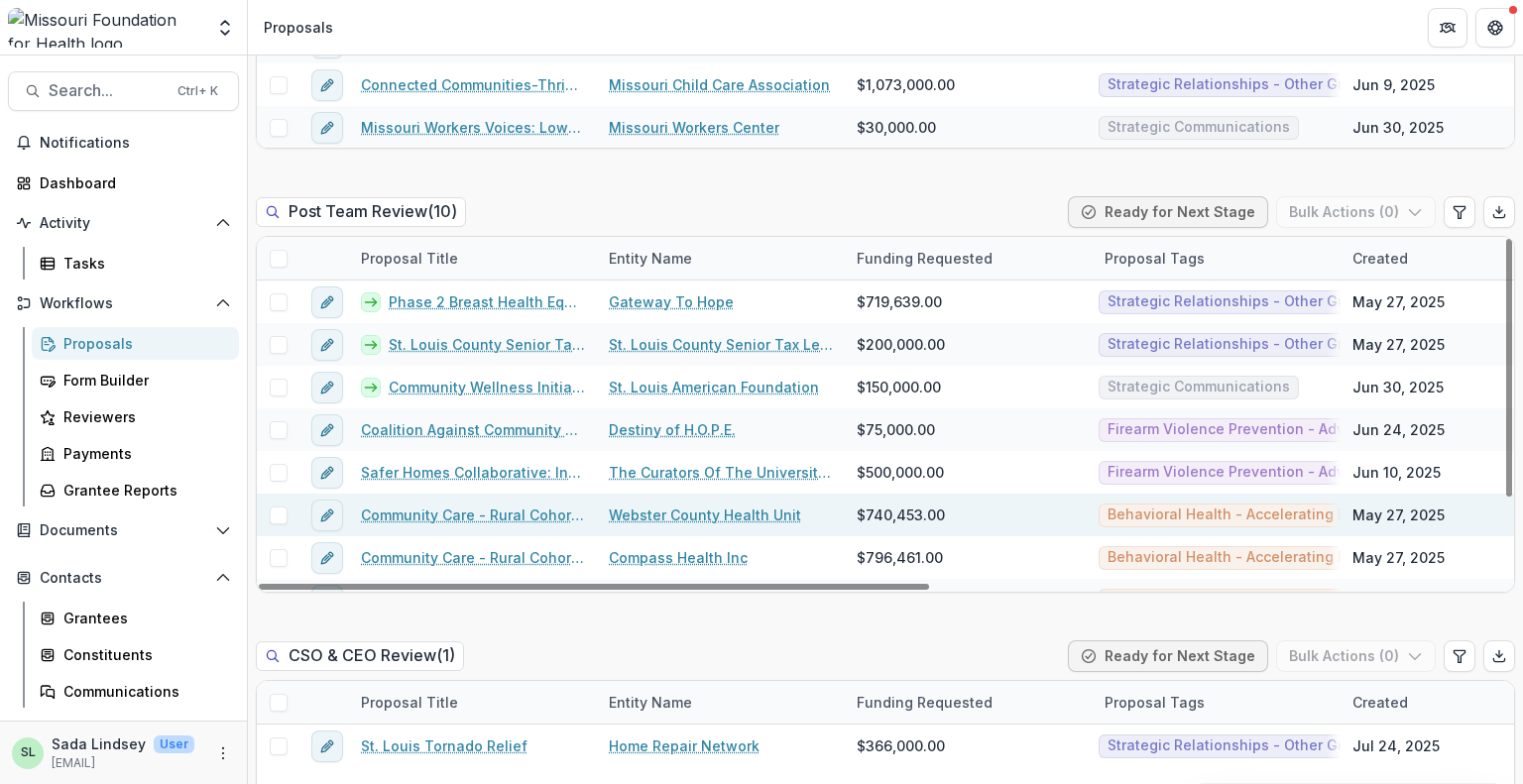 click on "Community Care - Rural Cohort Implementation Grant" at bounding box center (473, 514) 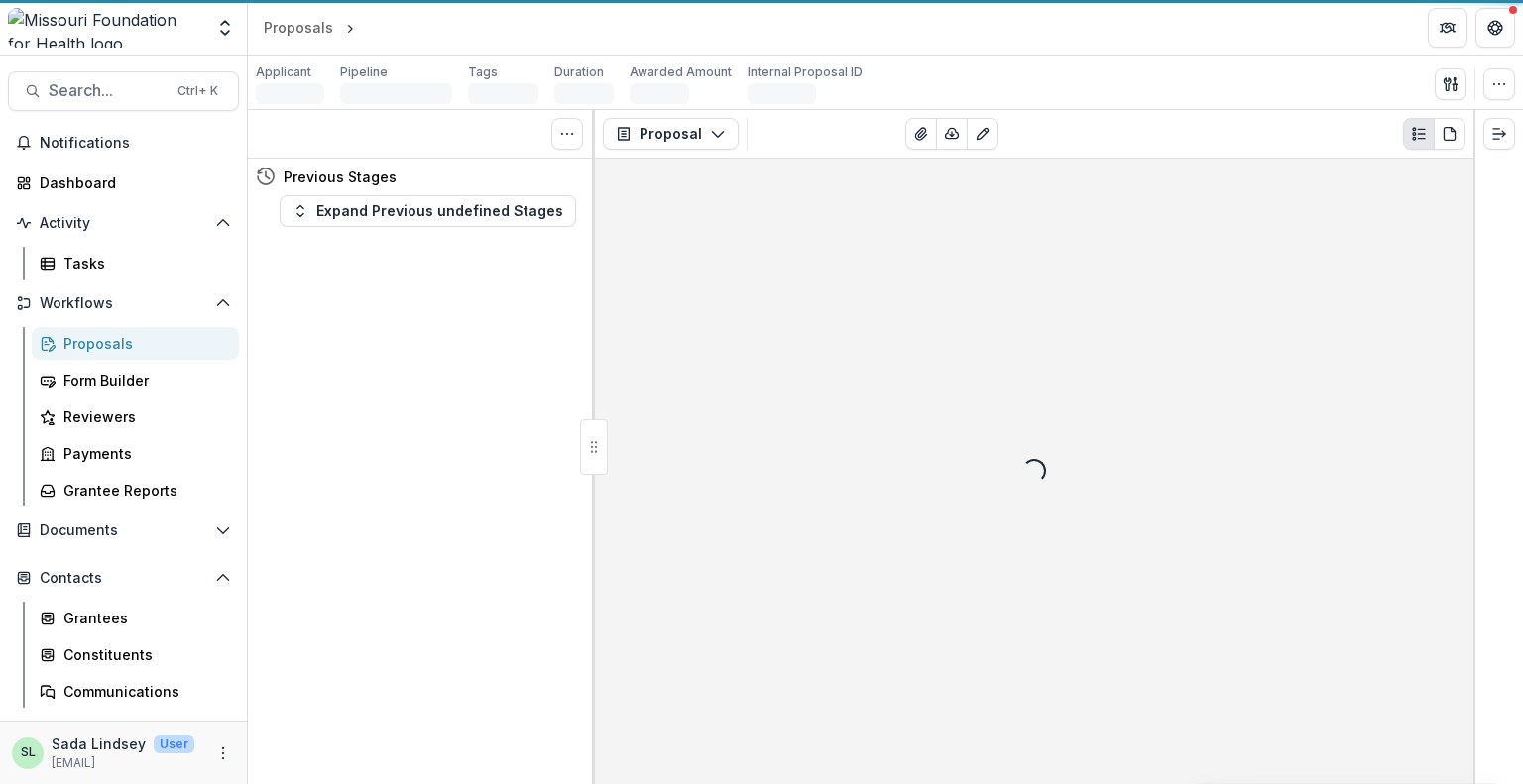 scroll, scrollTop: 0, scrollLeft: 0, axis: both 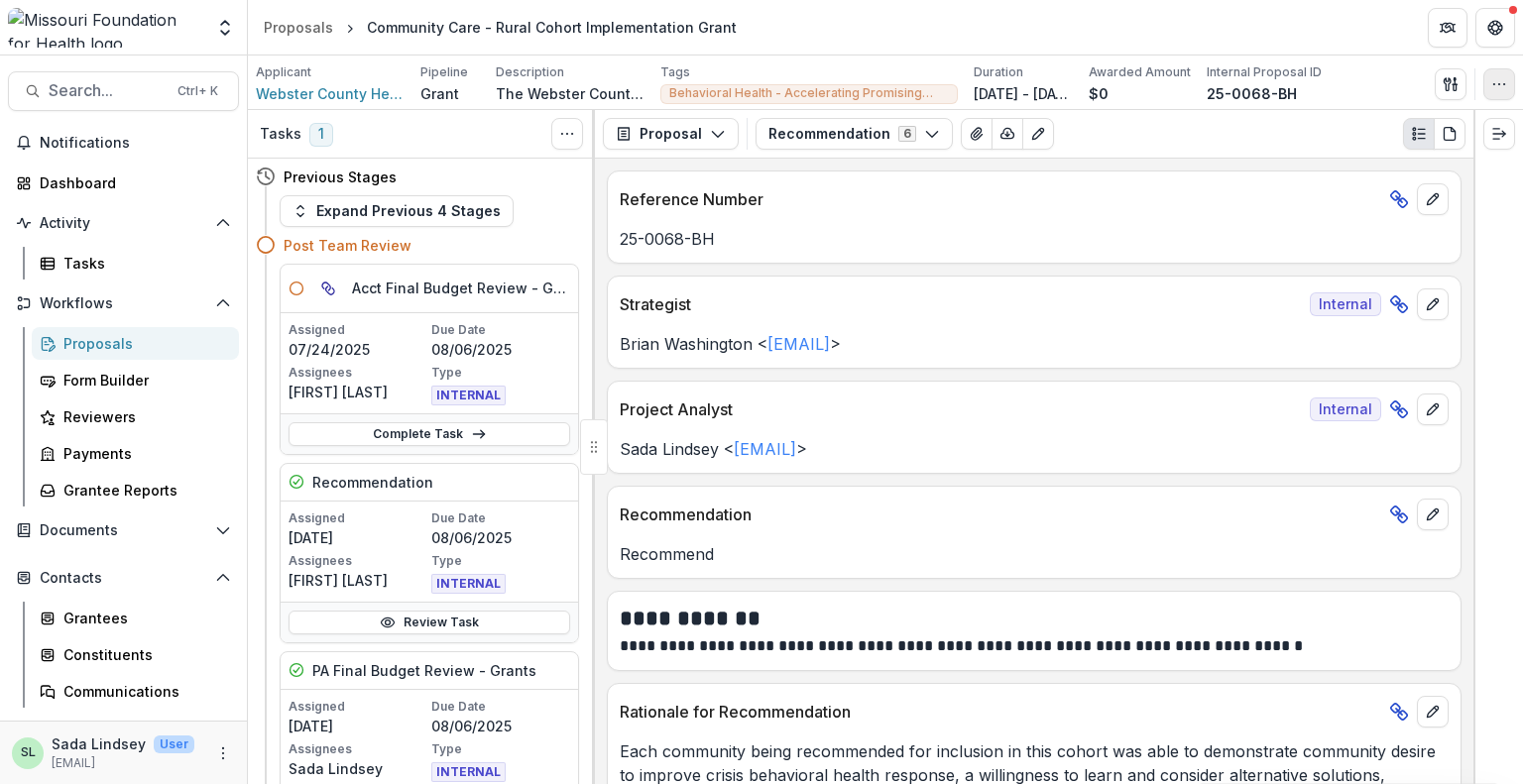 click at bounding box center [1499, 84] 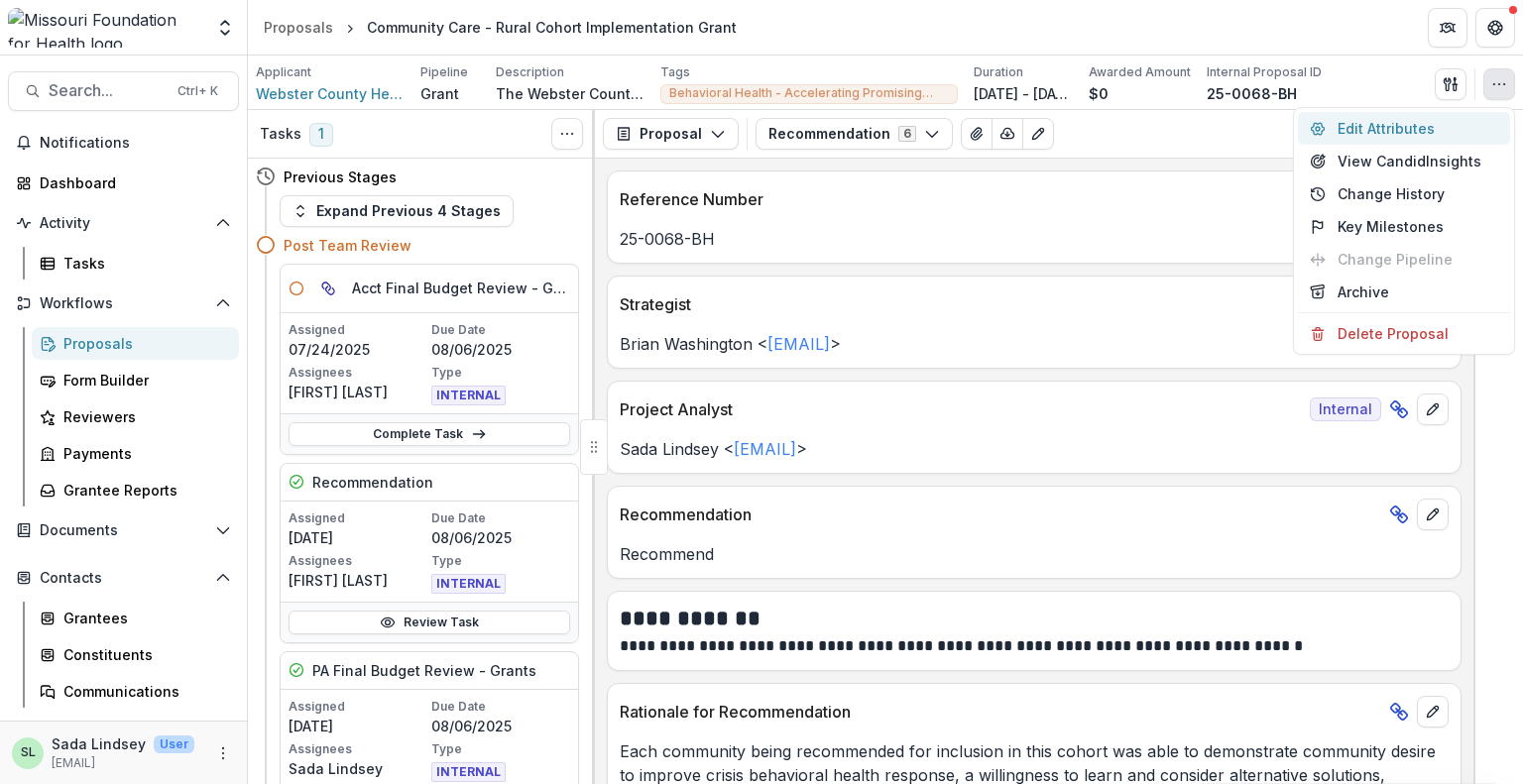 click on "Edit Attributes" at bounding box center [1404, 128] 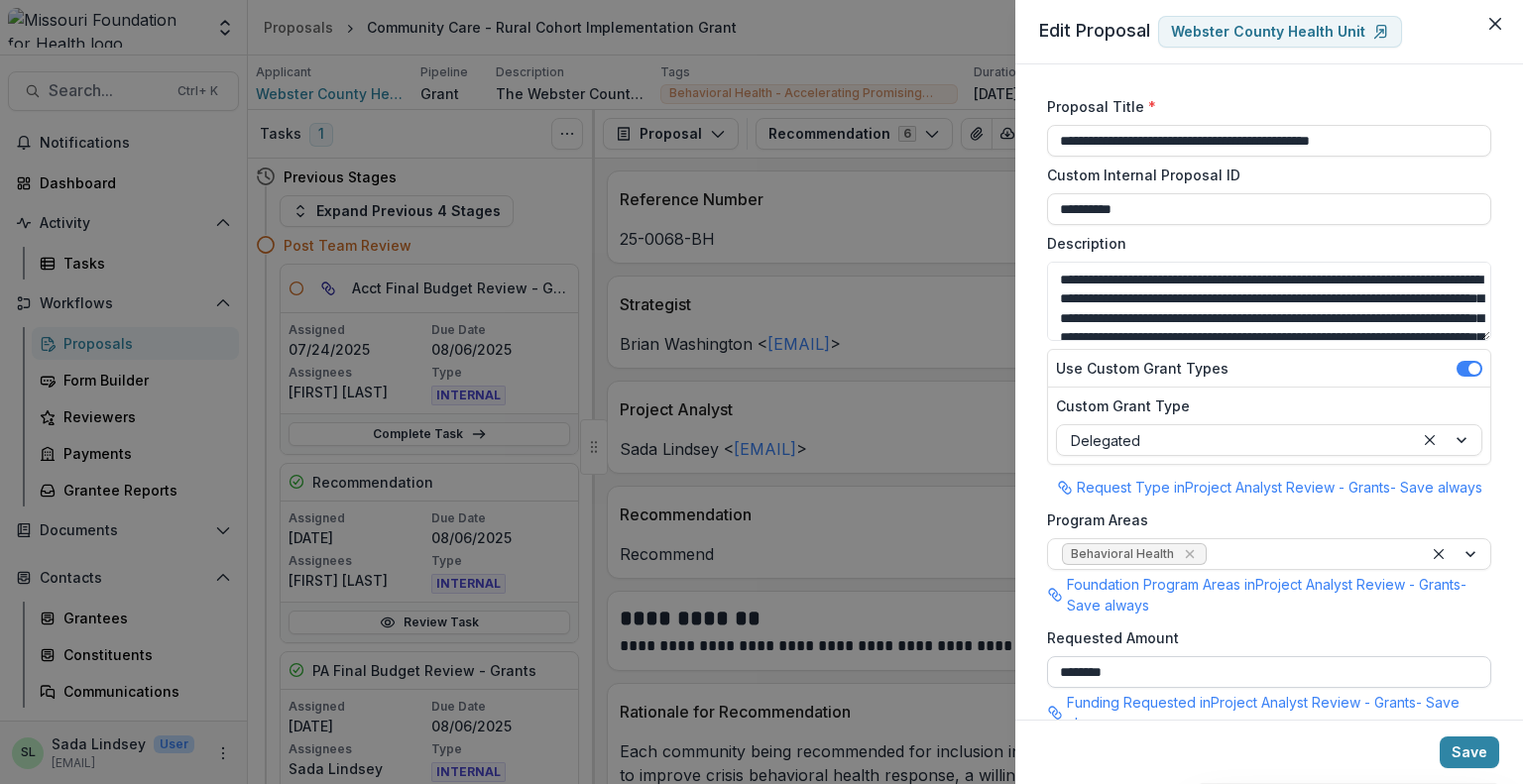click on "********" at bounding box center (1269, 672) 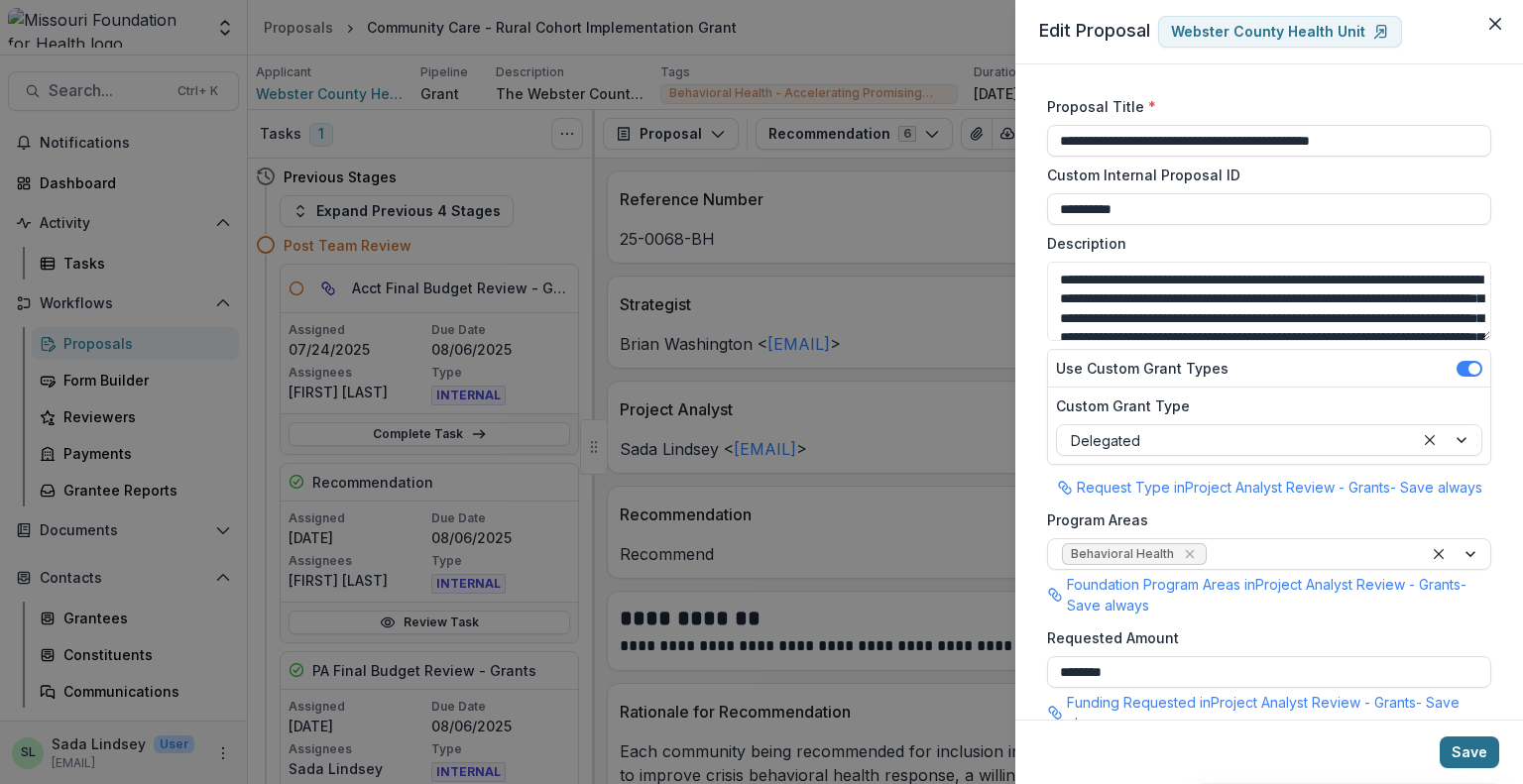 click on "Save" at bounding box center (1469, 752) 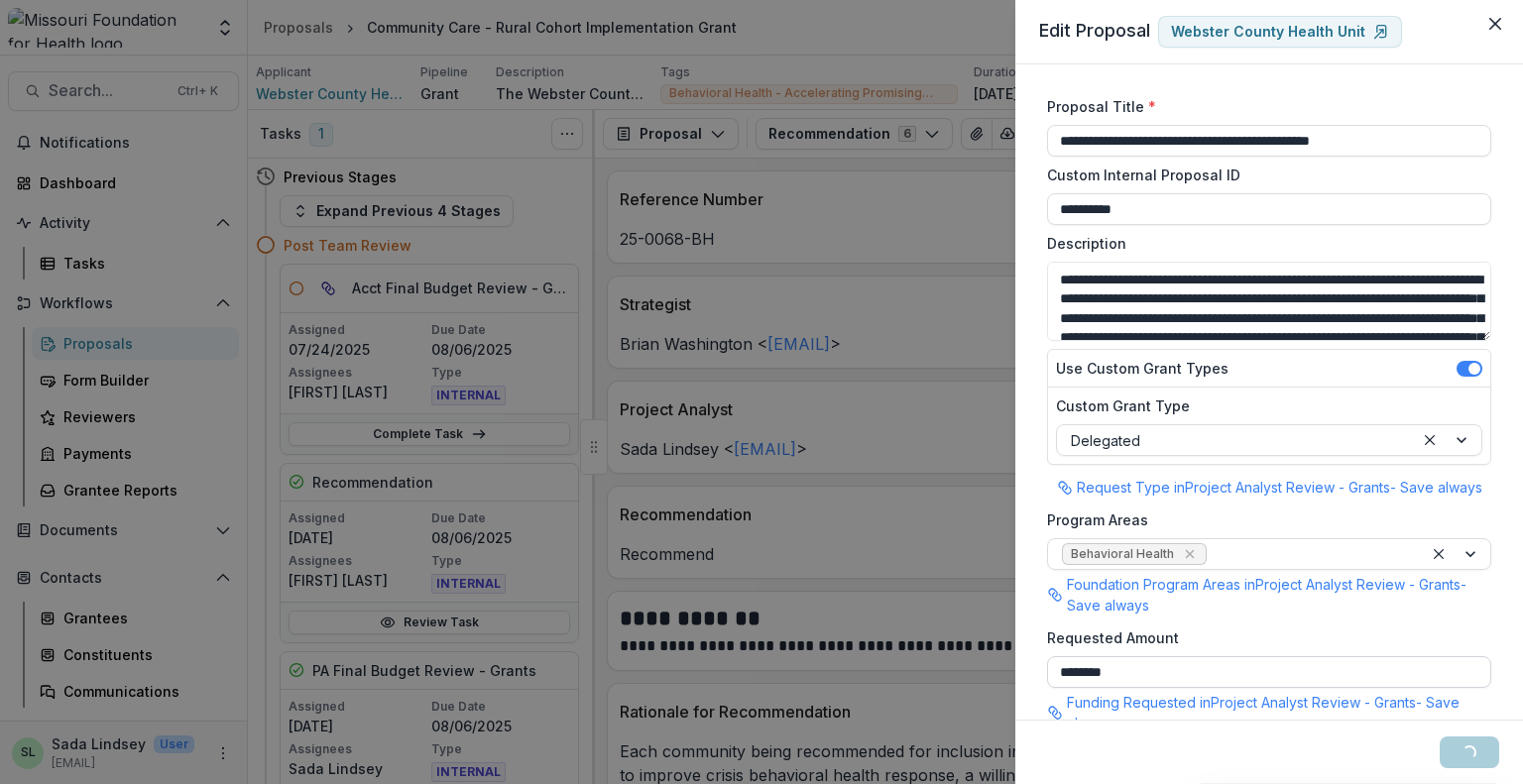 click on "********" at bounding box center [1269, 672] 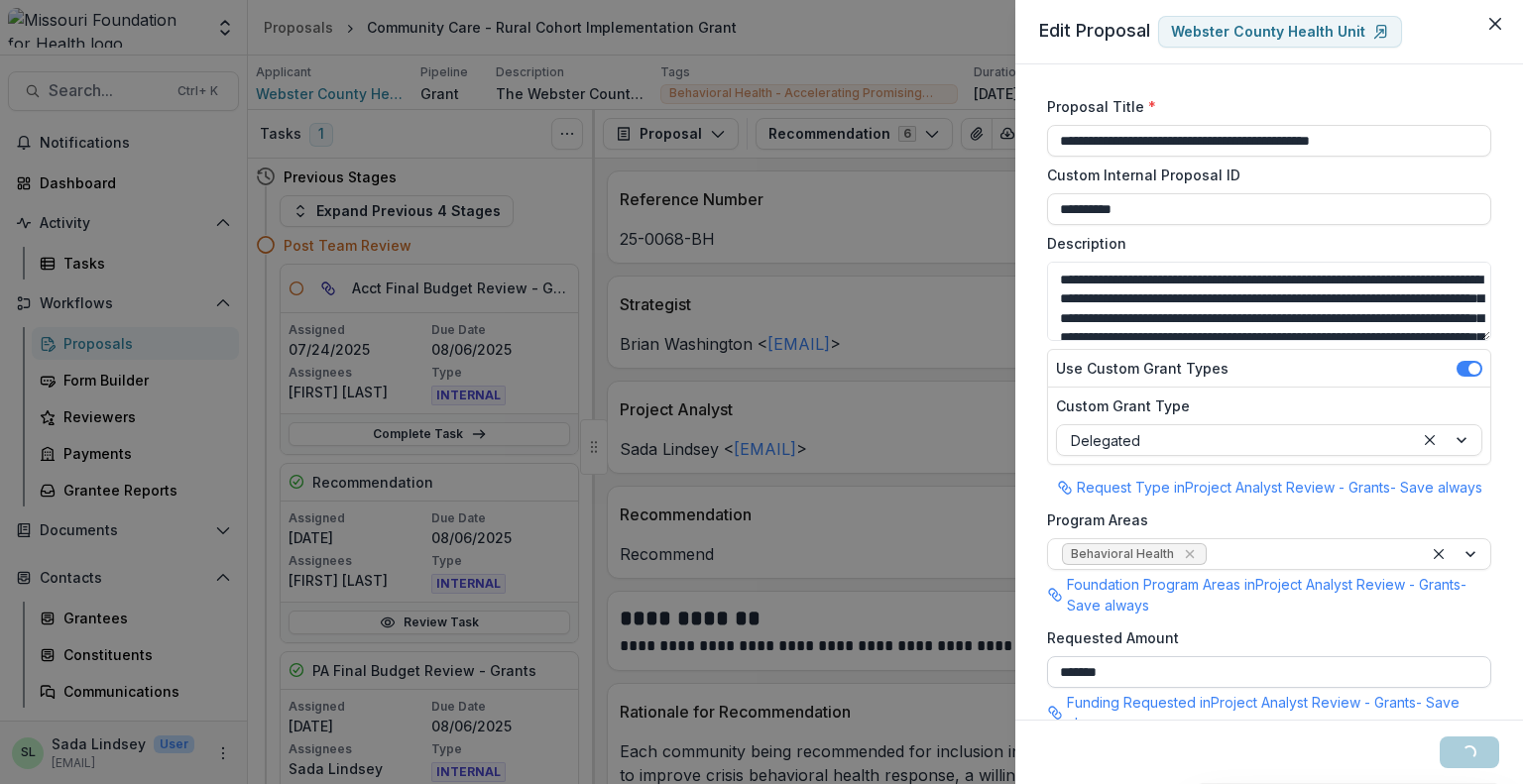 type on "********" 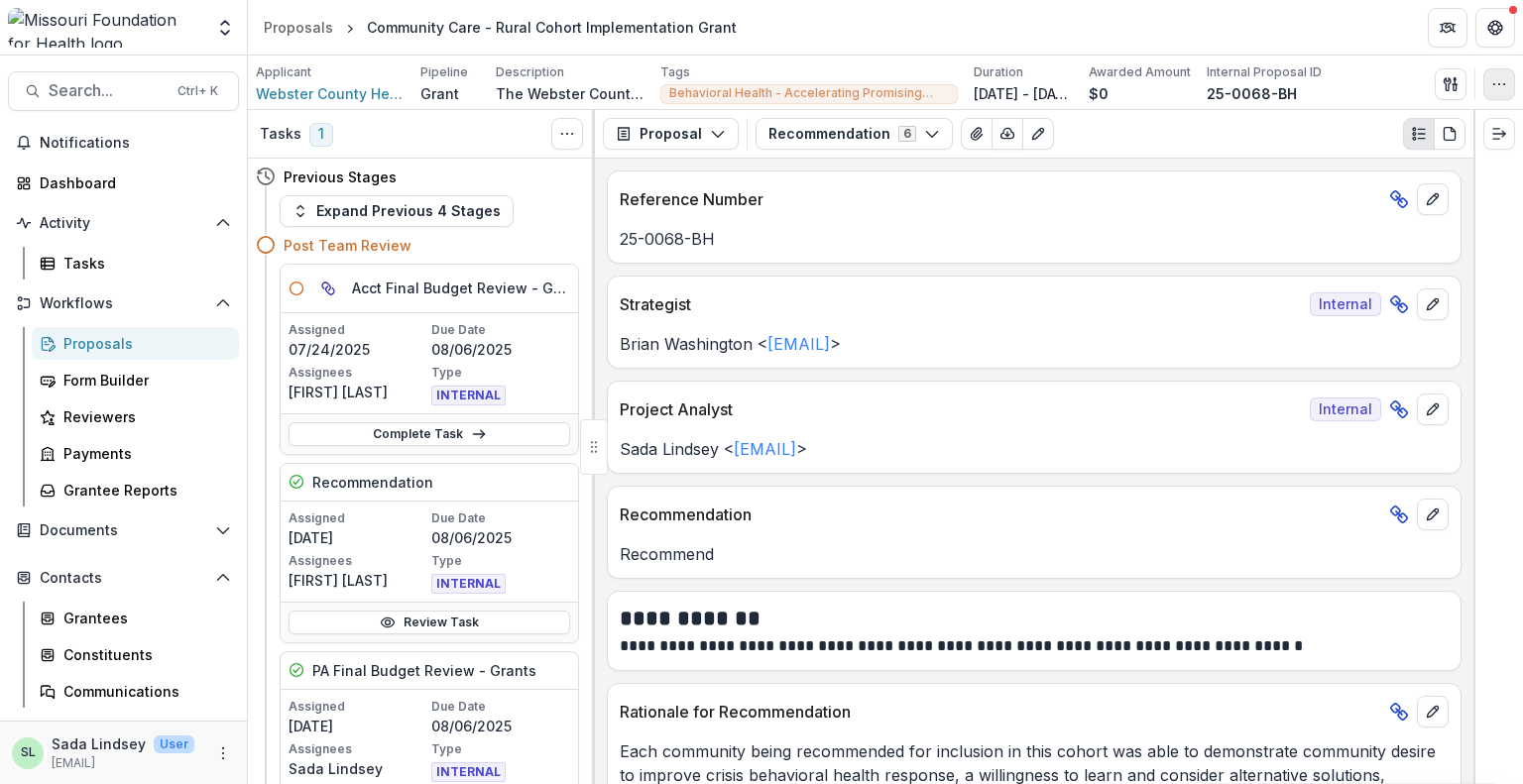 click 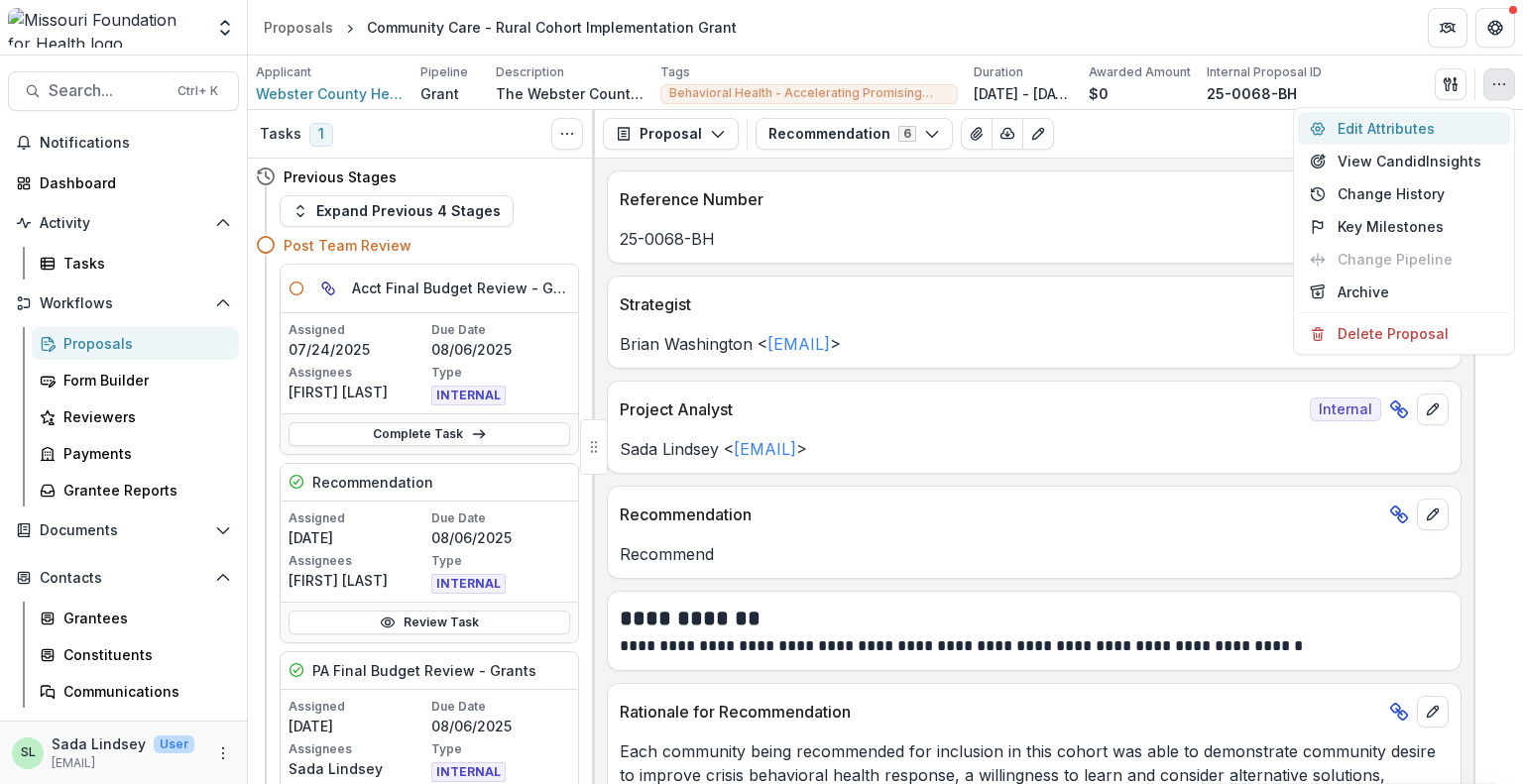 click on "Edit Attributes" at bounding box center [1404, 128] 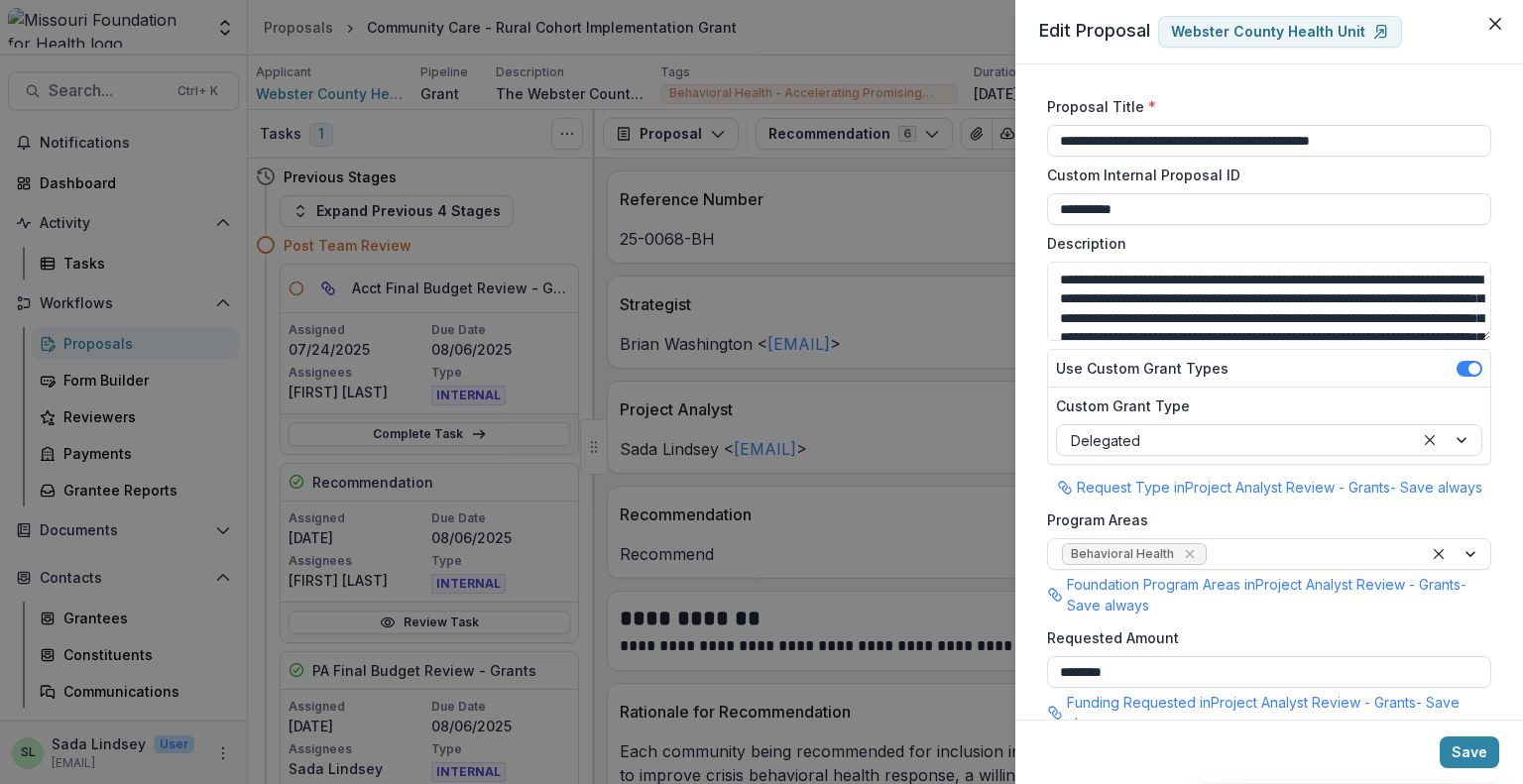 click on "**********" at bounding box center (762, 392) 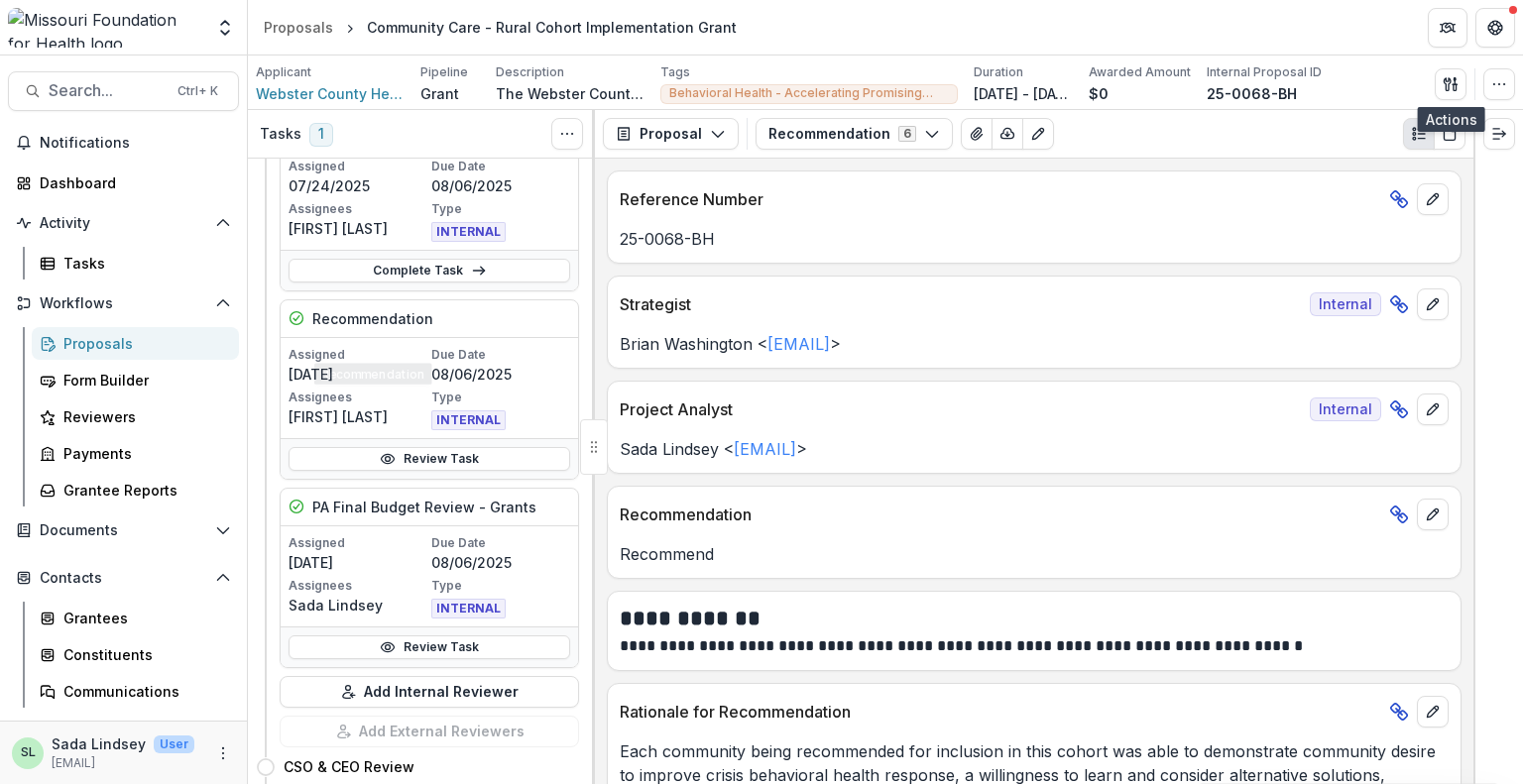 scroll, scrollTop: 198, scrollLeft: 0, axis: vertical 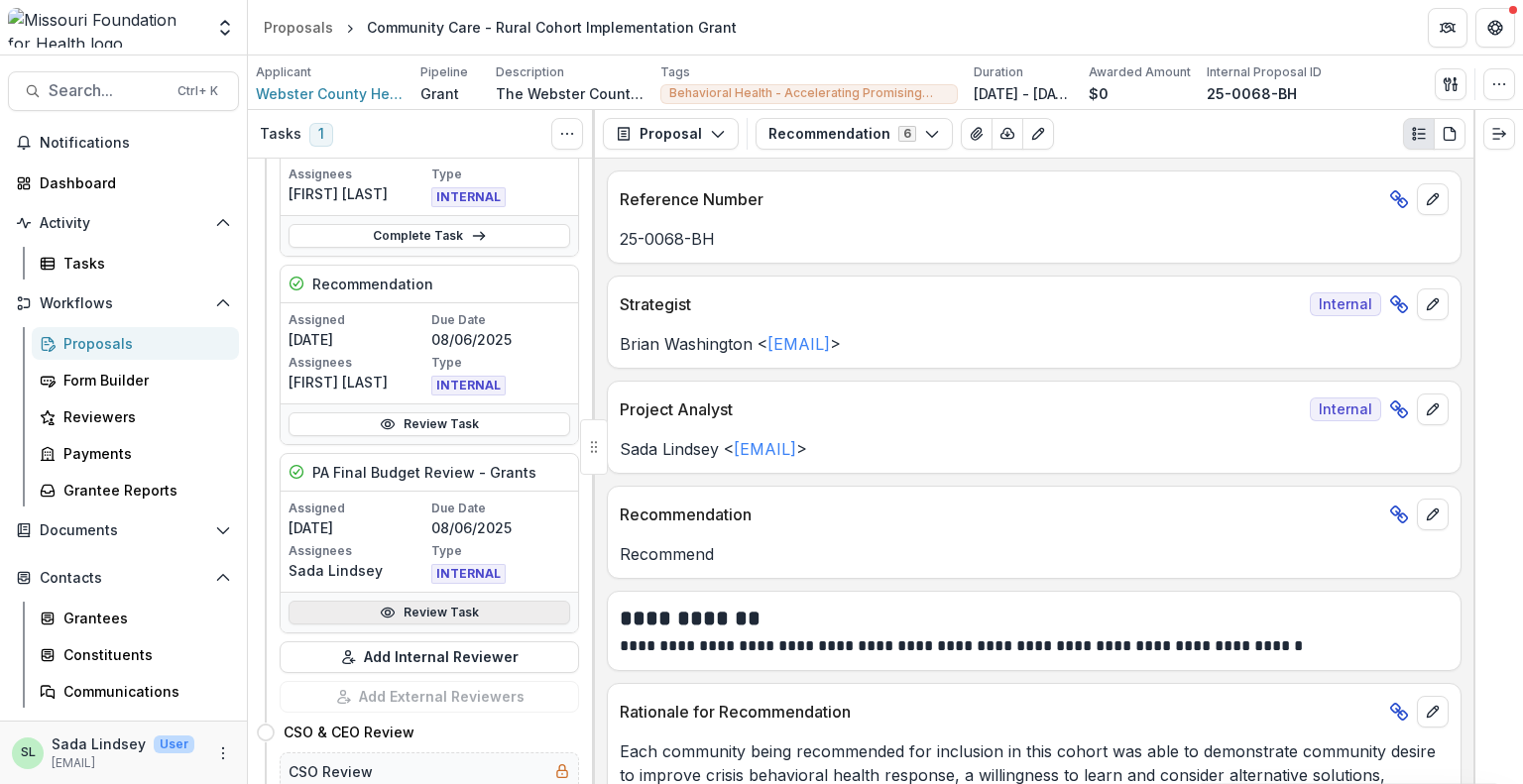 click on "Review Task" at bounding box center [429, 613] 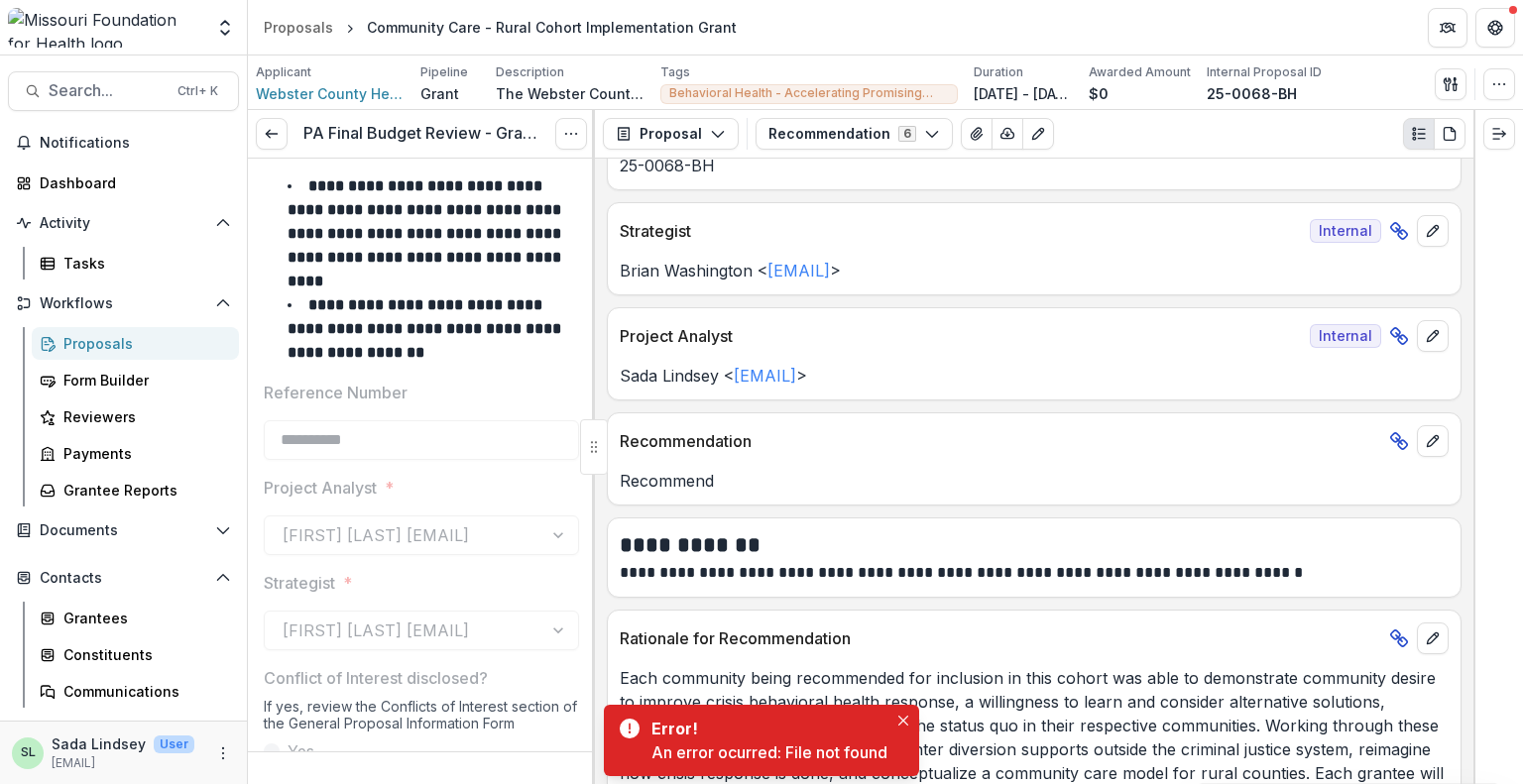 scroll, scrollTop: 0, scrollLeft: 0, axis: both 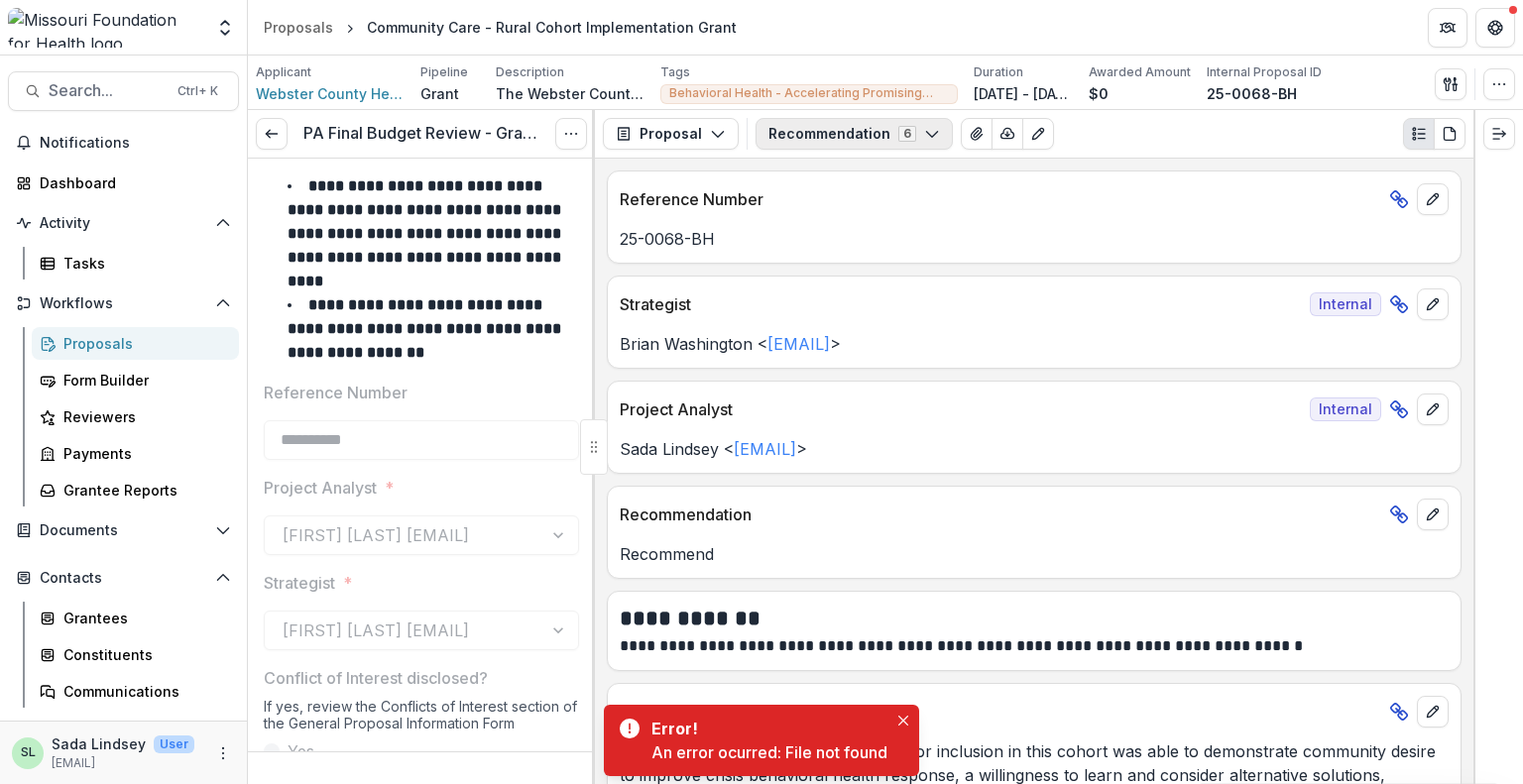click on "Recommendation 6" at bounding box center (854, 134) 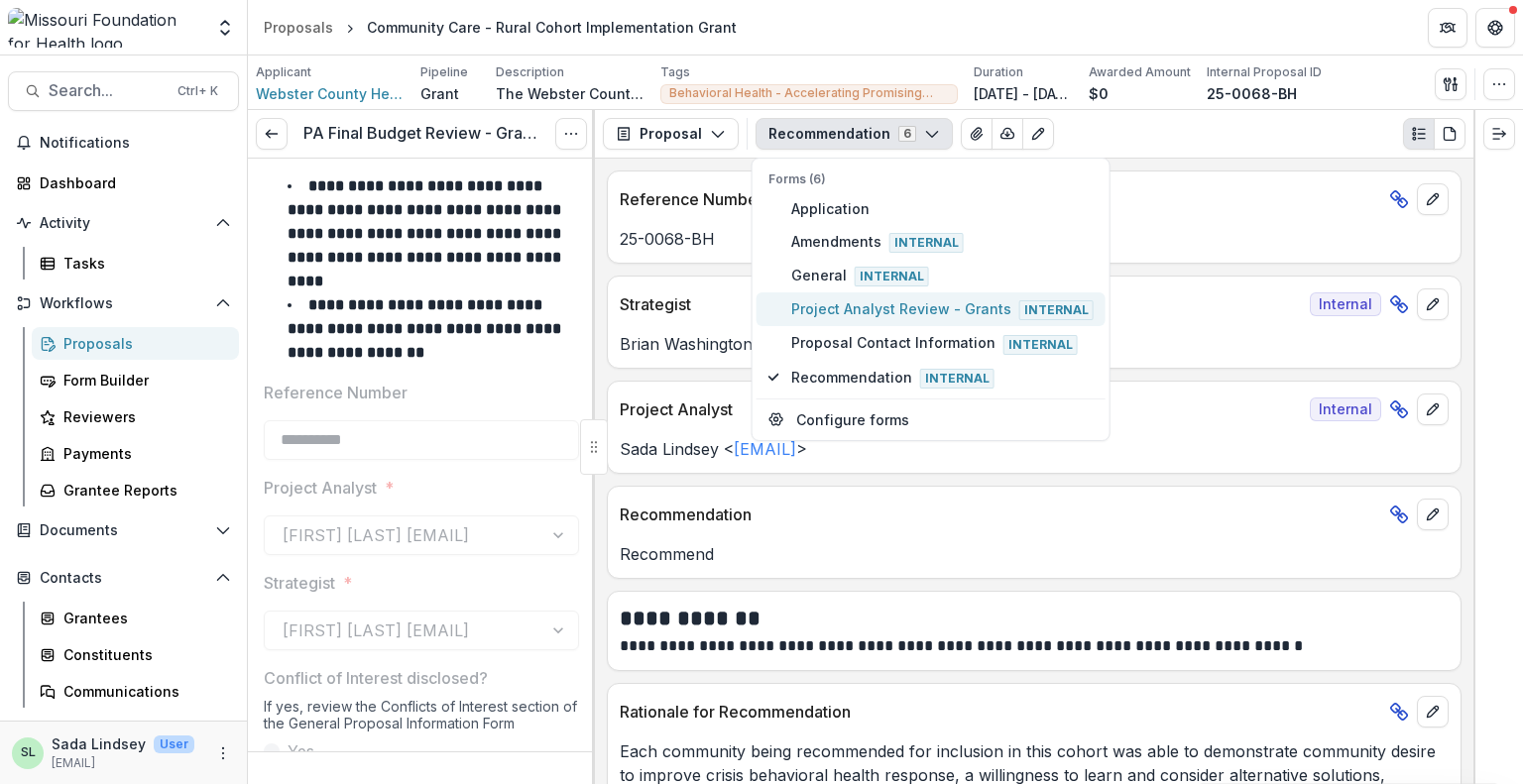 click on "Project Analyst Review - Grants Internal" at bounding box center (942, 309) 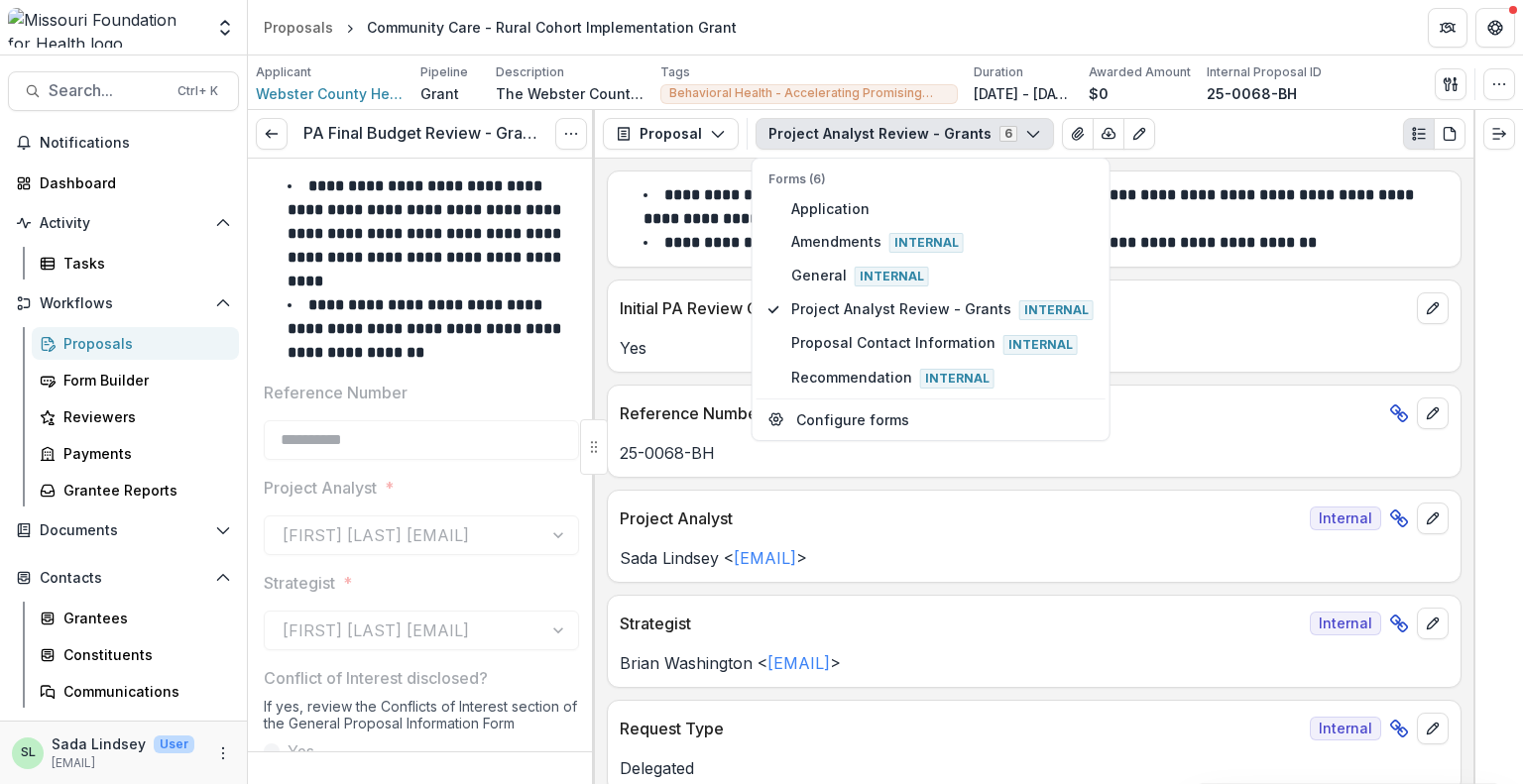click on "**********" at bounding box center [1034, 471] 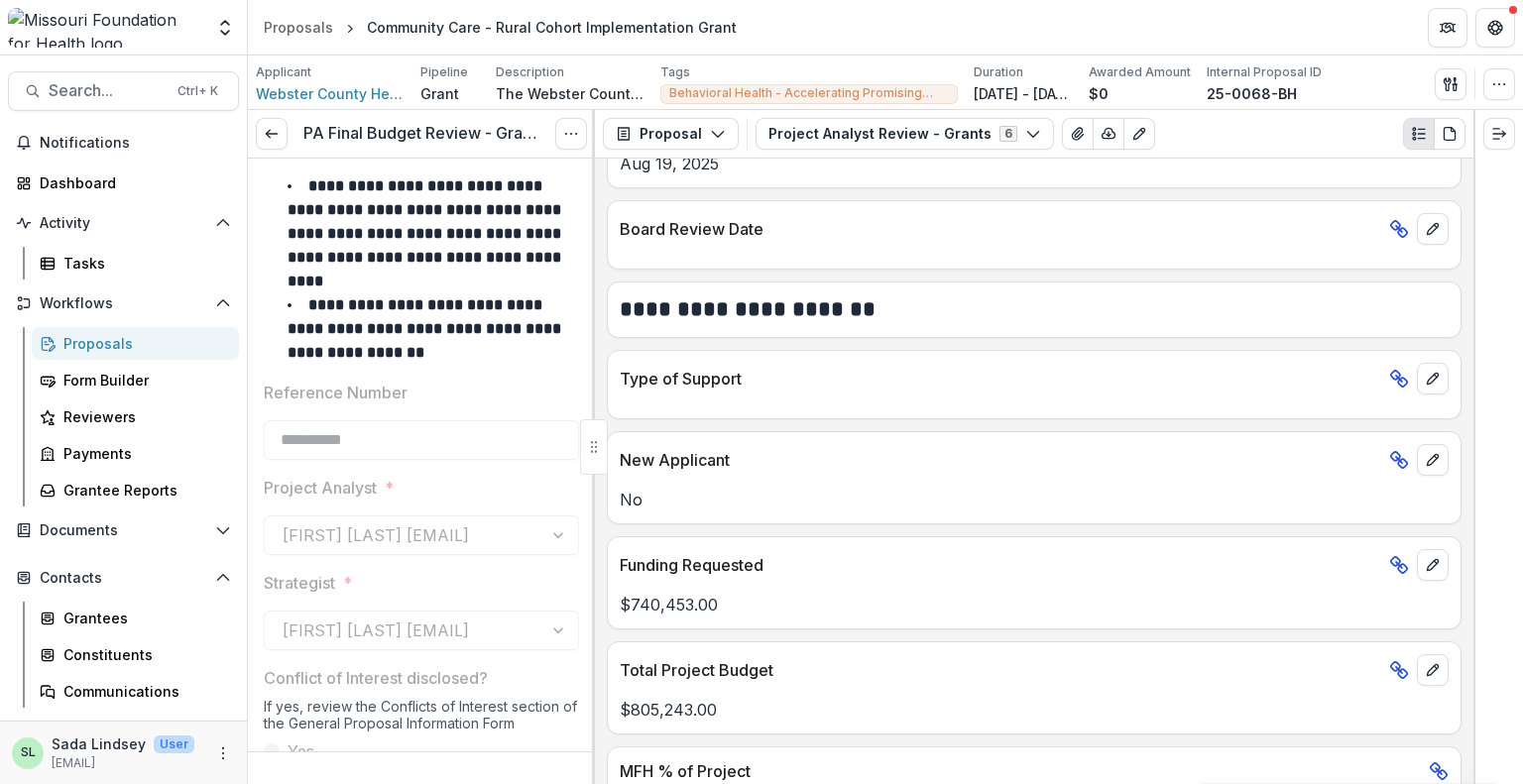 scroll, scrollTop: 1189, scrollLeft: 0, axis: vertical 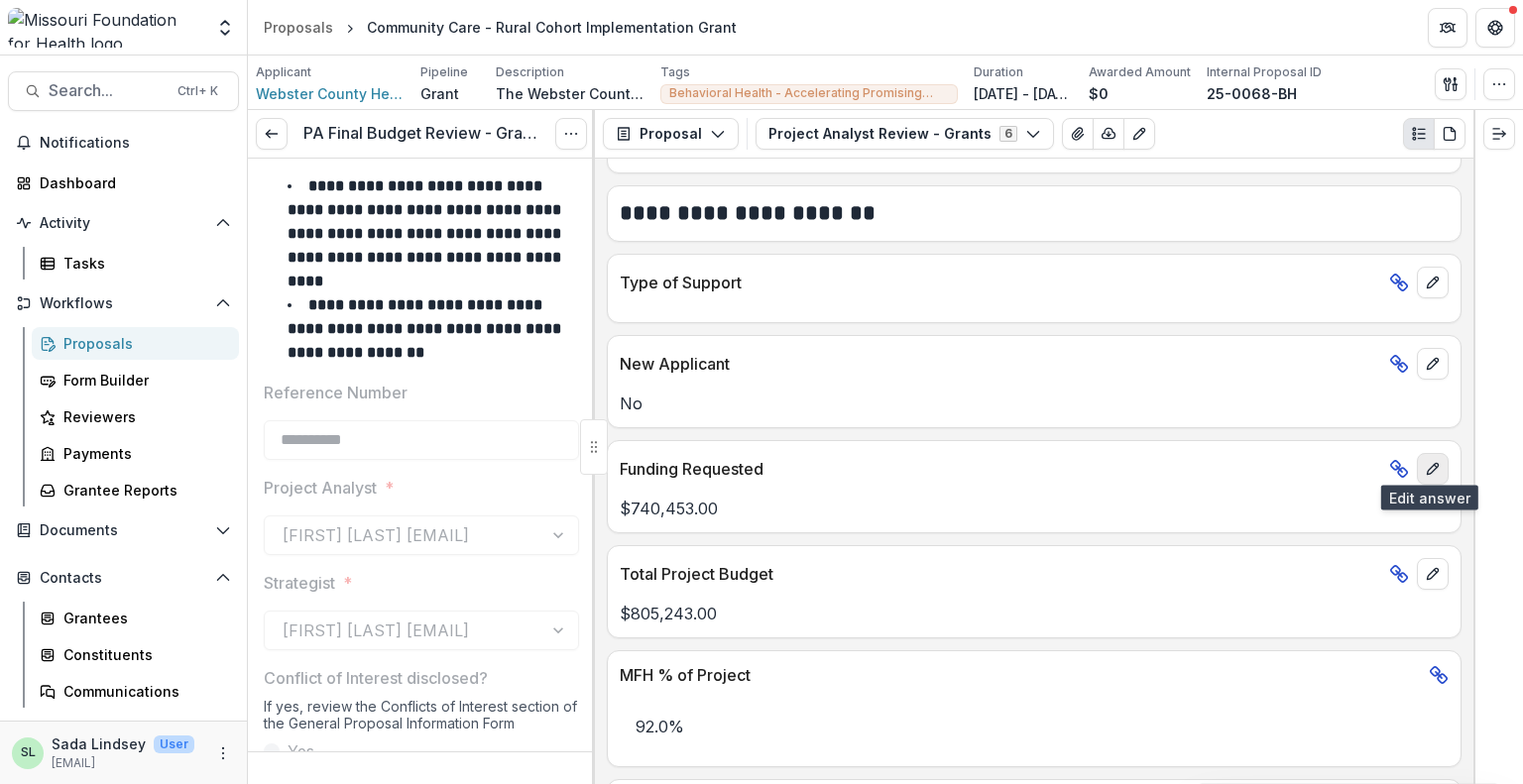 click 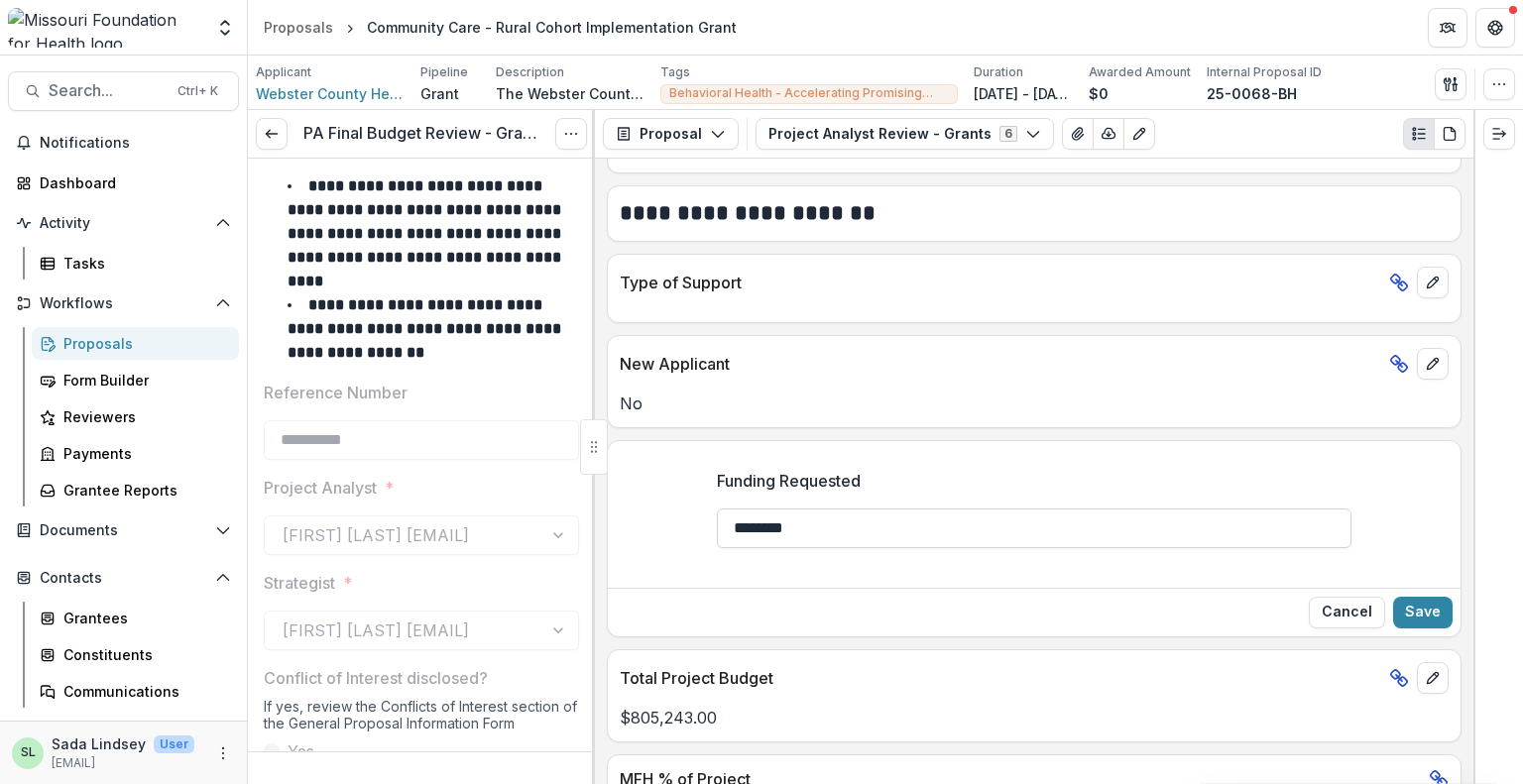click on "********" at bounding box center (1034, 528) 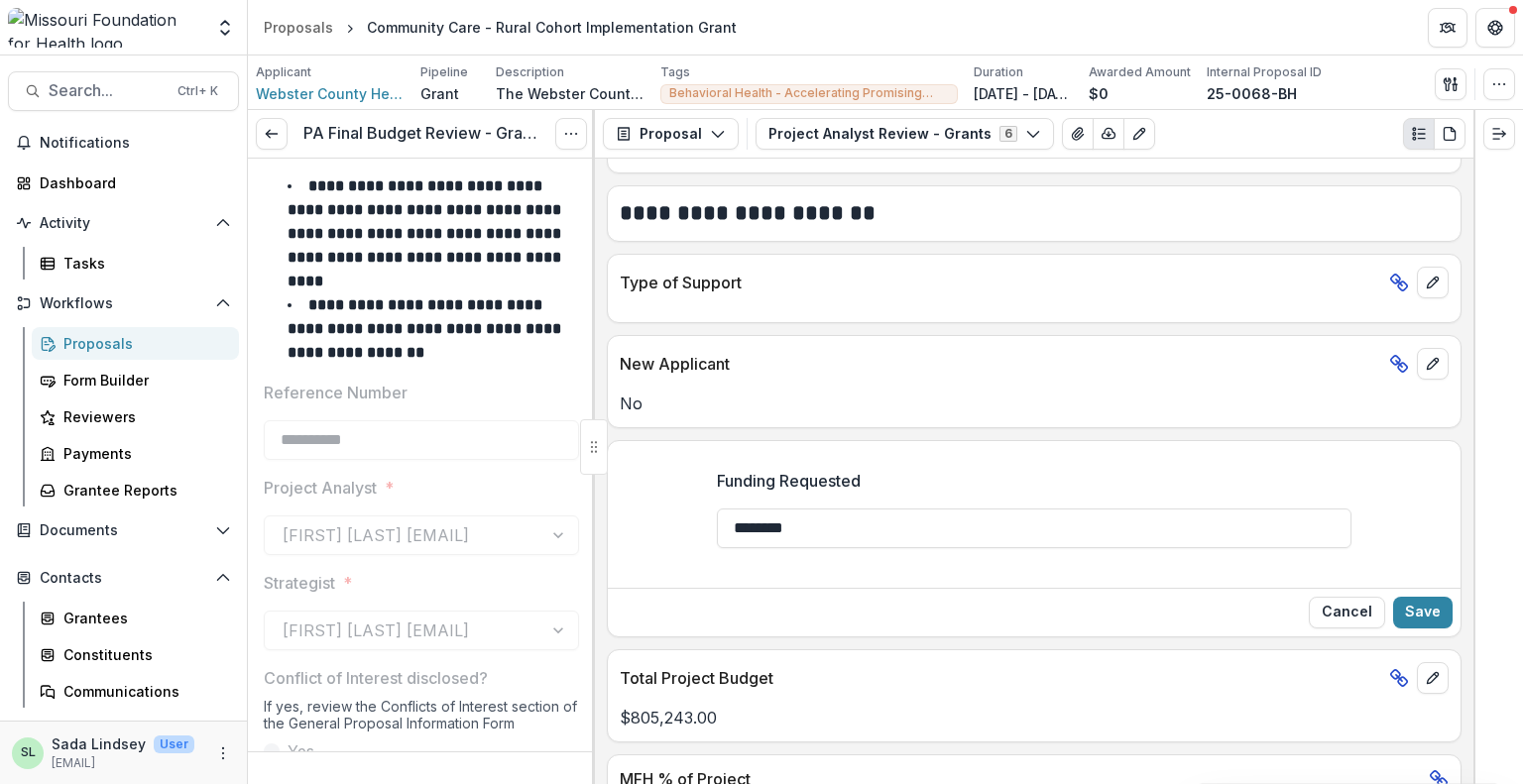 type on "********" 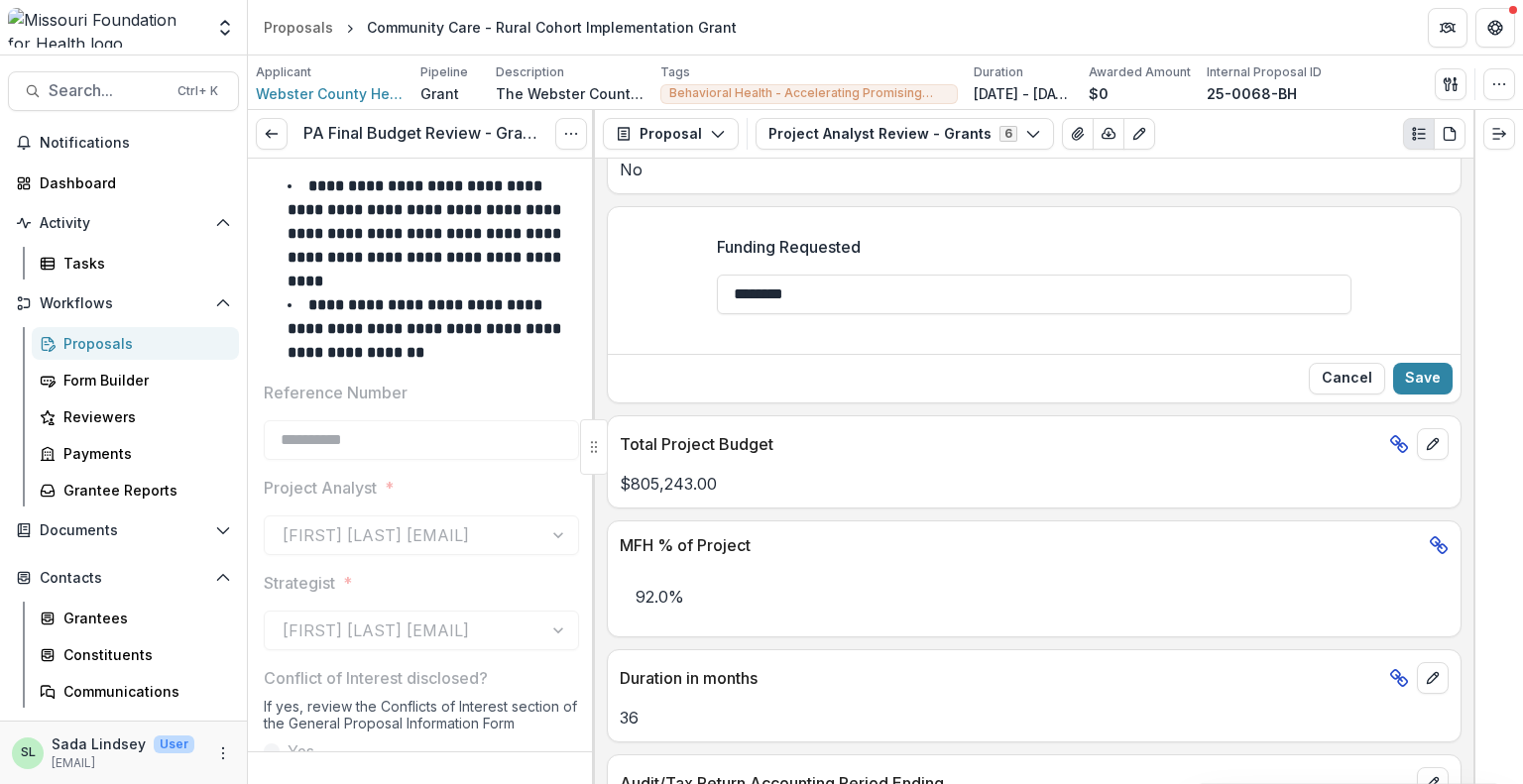 scroll, scrollTop: 1487, scrollLeft: 0, axis: vertical 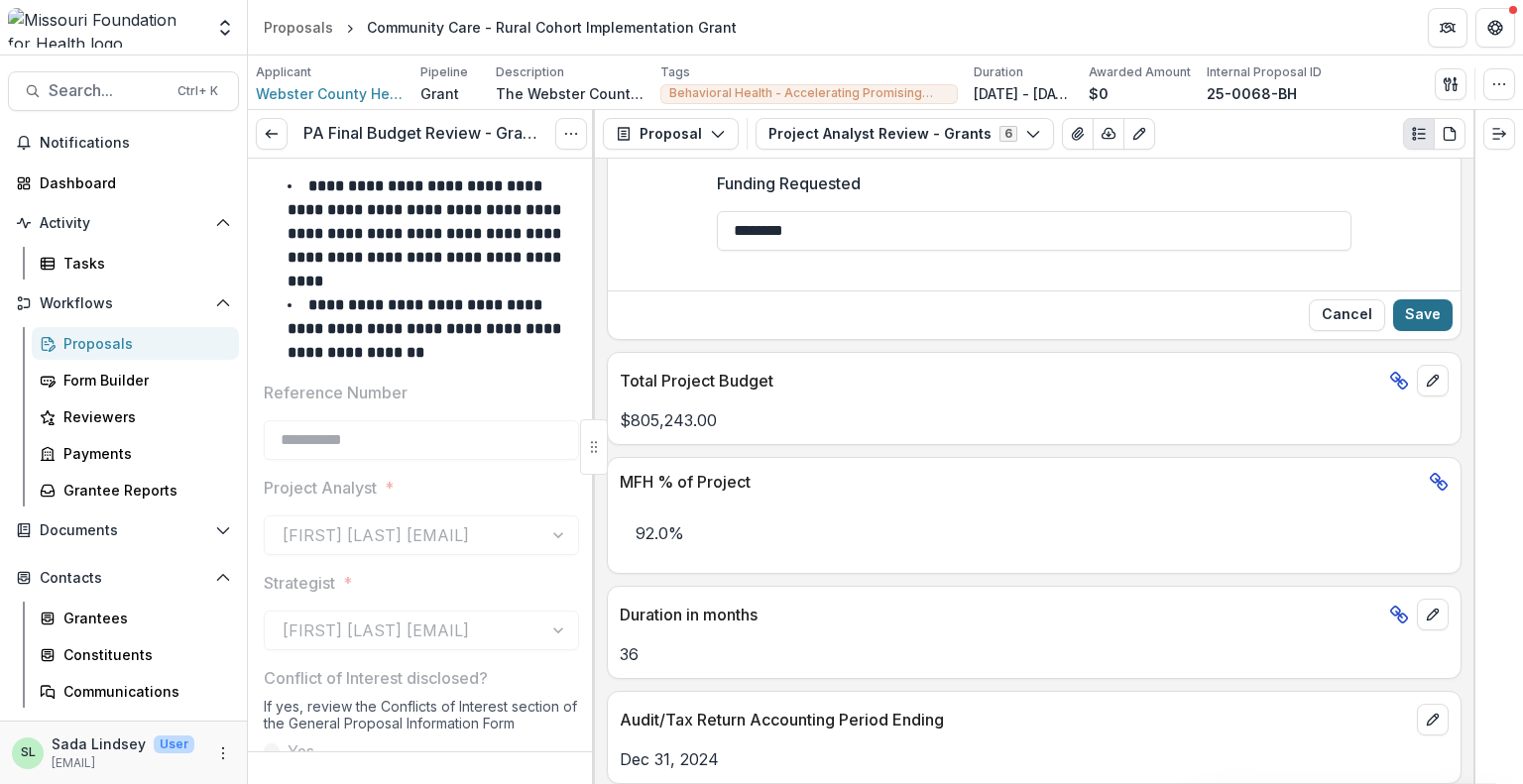 click on "Save" at bounding box center [1423, 315] 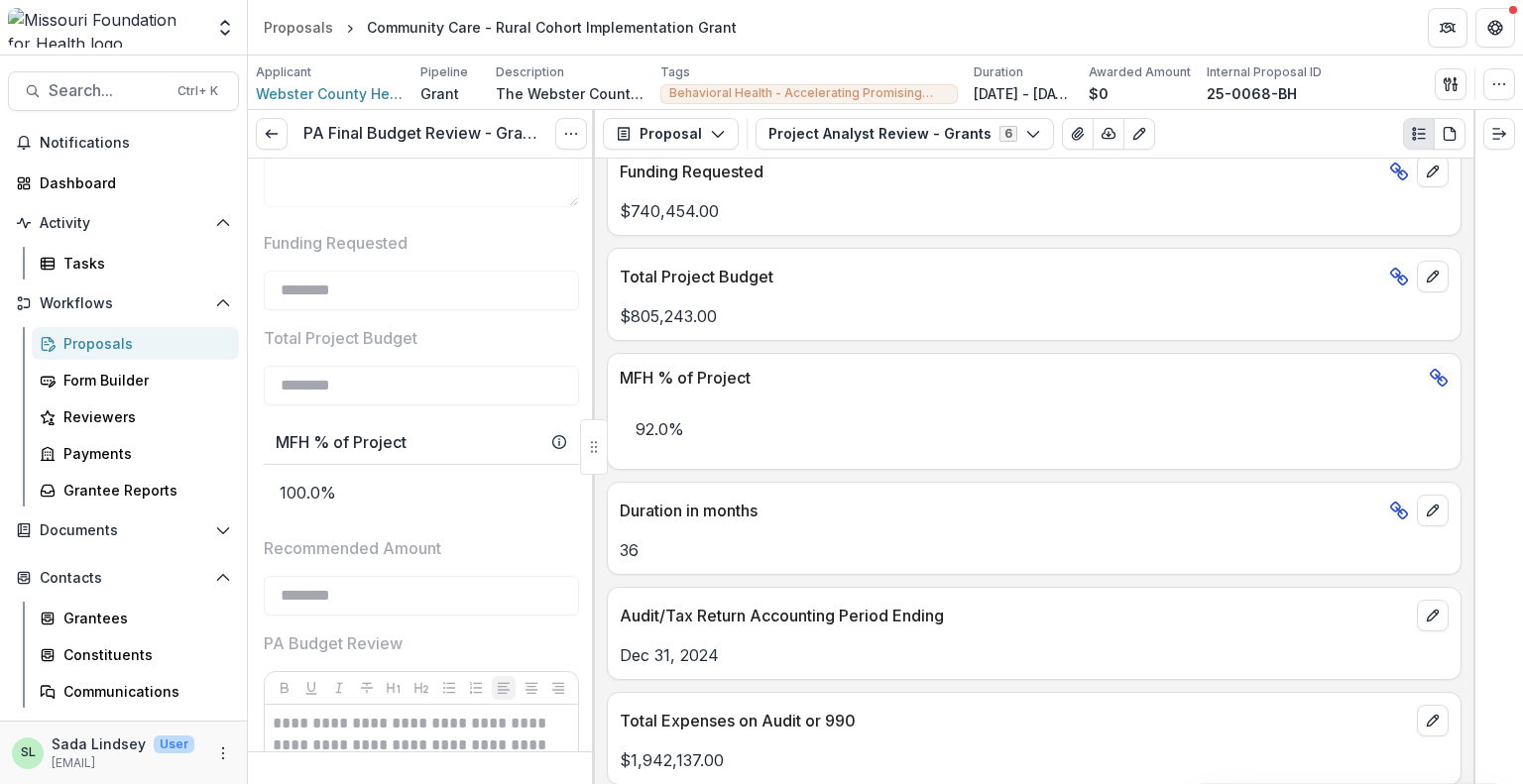 scroll, scrollTop: 1487, scrollLeft: 0, axis: vertical 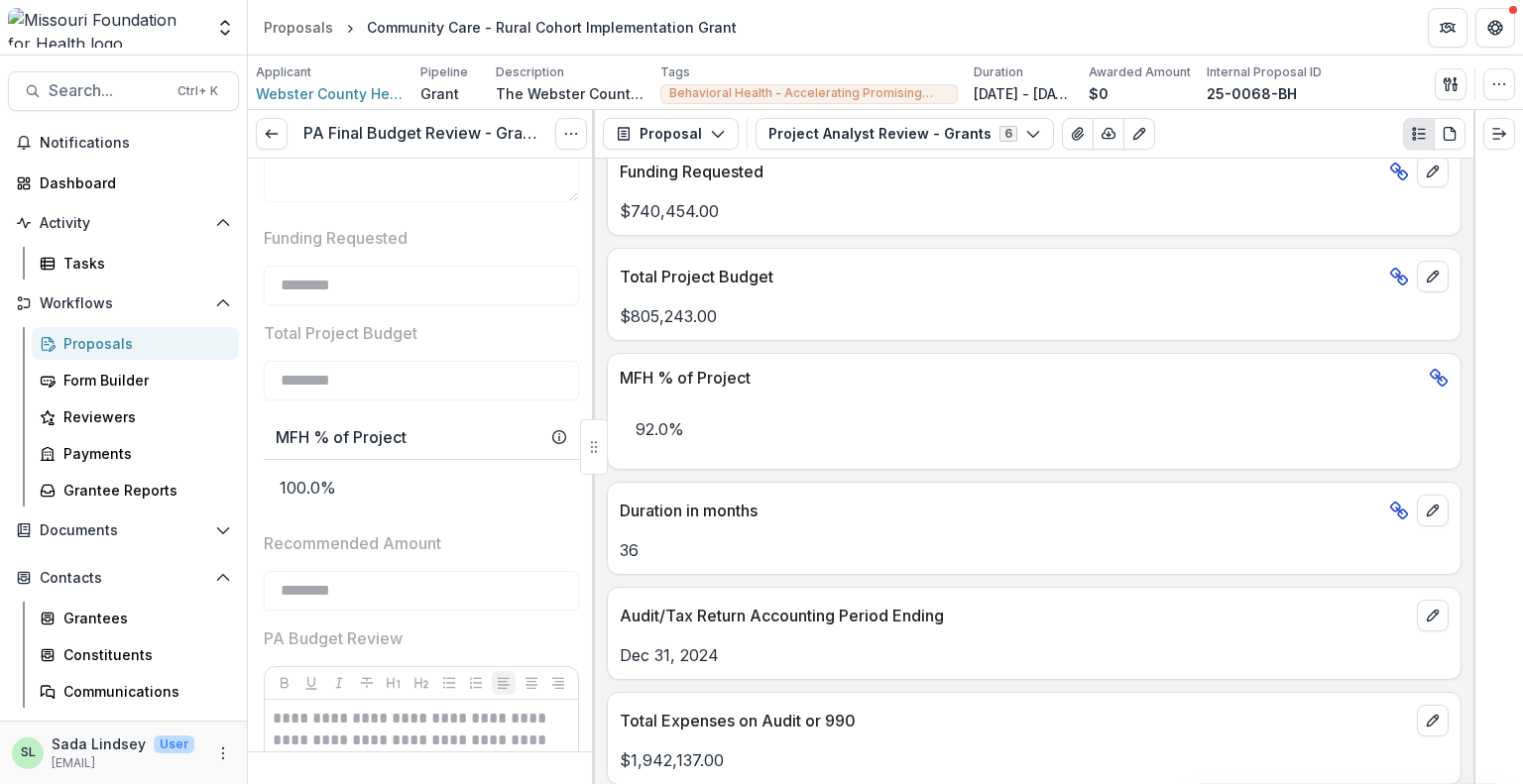 click on "Proposals" at bounding box center [143, 343] 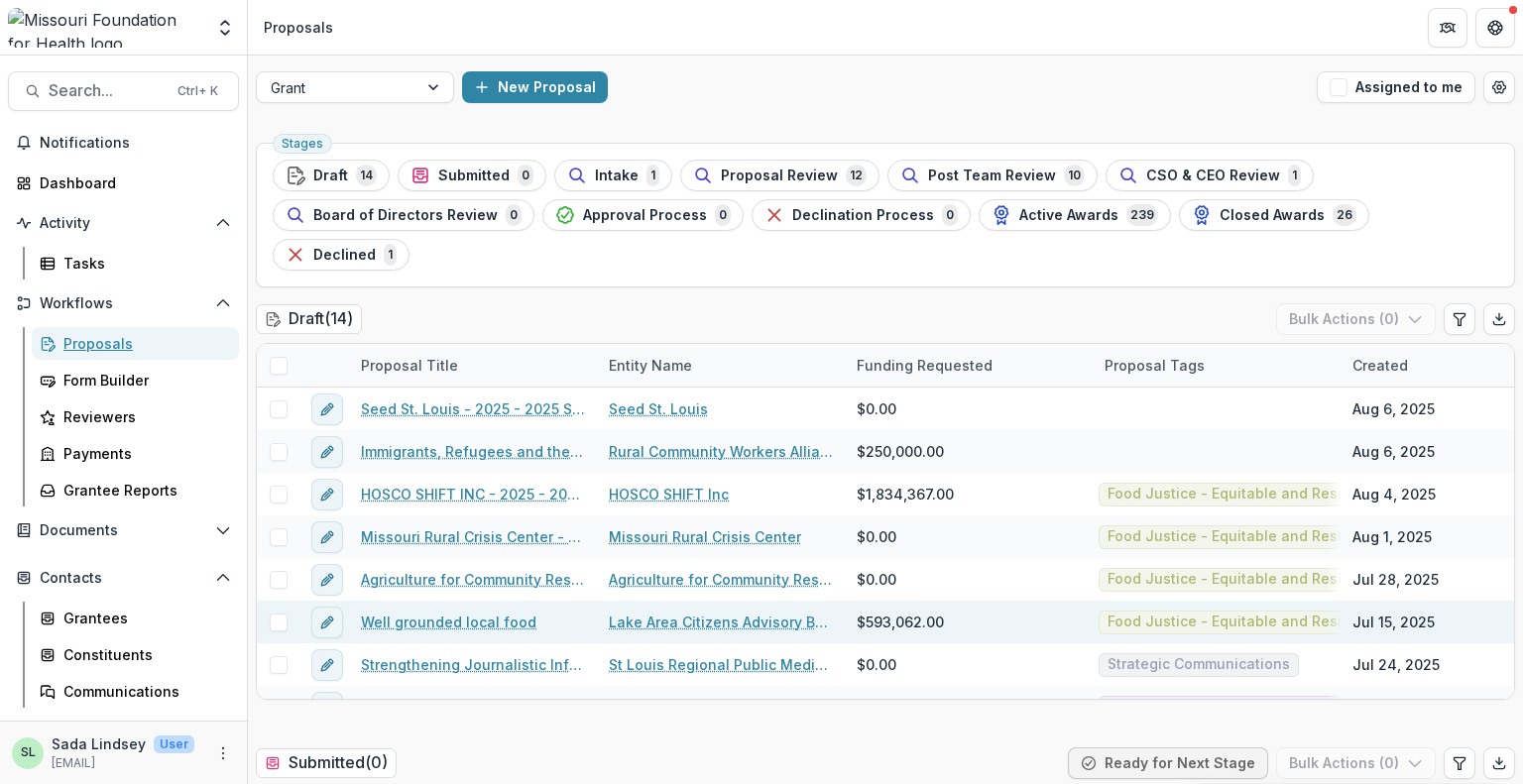 scroll, scrollTop: 217, scrollLeft: 0, axis: vertical 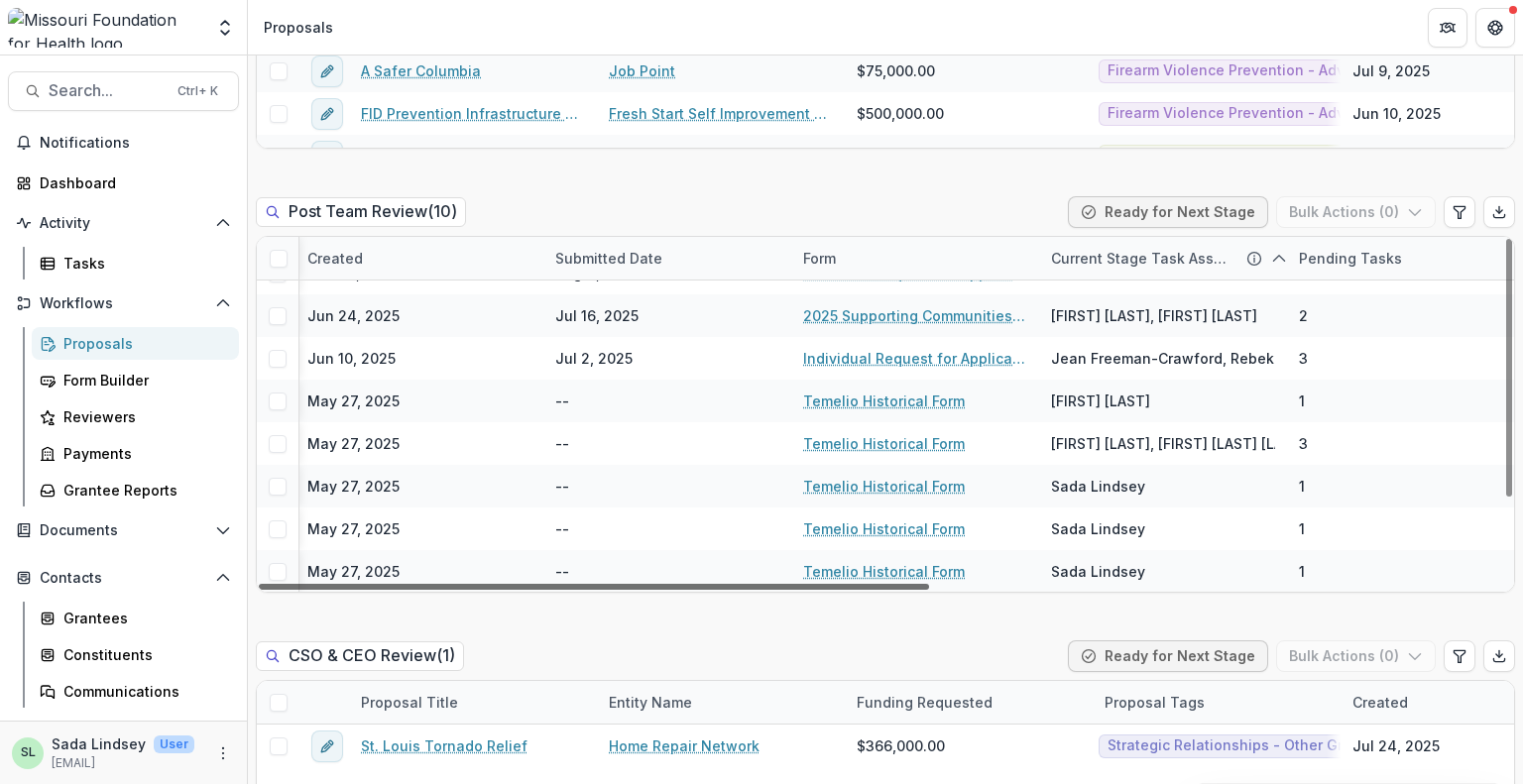 drag, startPoint x: 714, startPoint y: 548, endPoint x: 1271, endPoint y: 566, distance: 557.2908 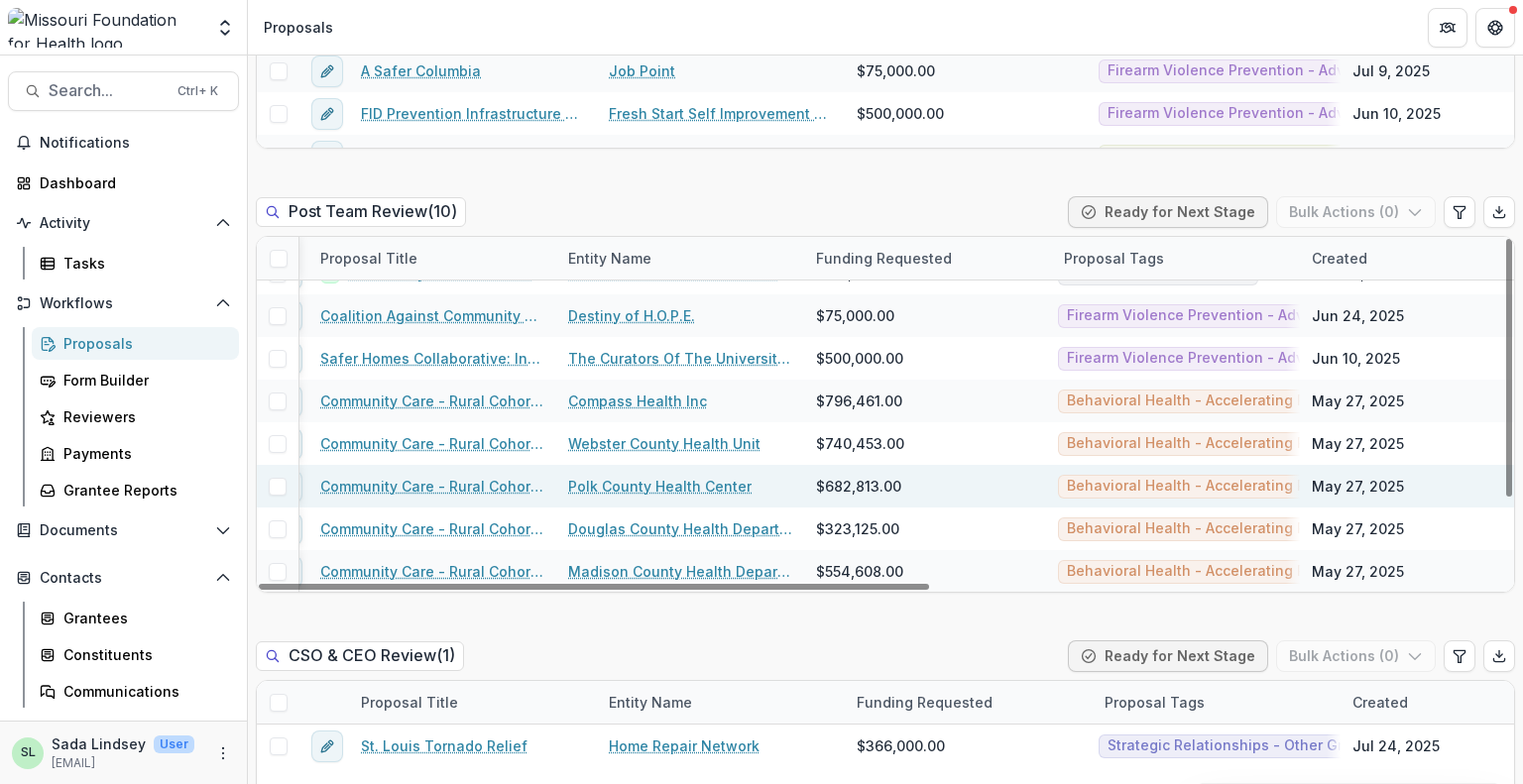 drag, startPoint x: 952, startPoint y: 544, endPoint x: 502, endPoint y: 455, distance: 458.71669 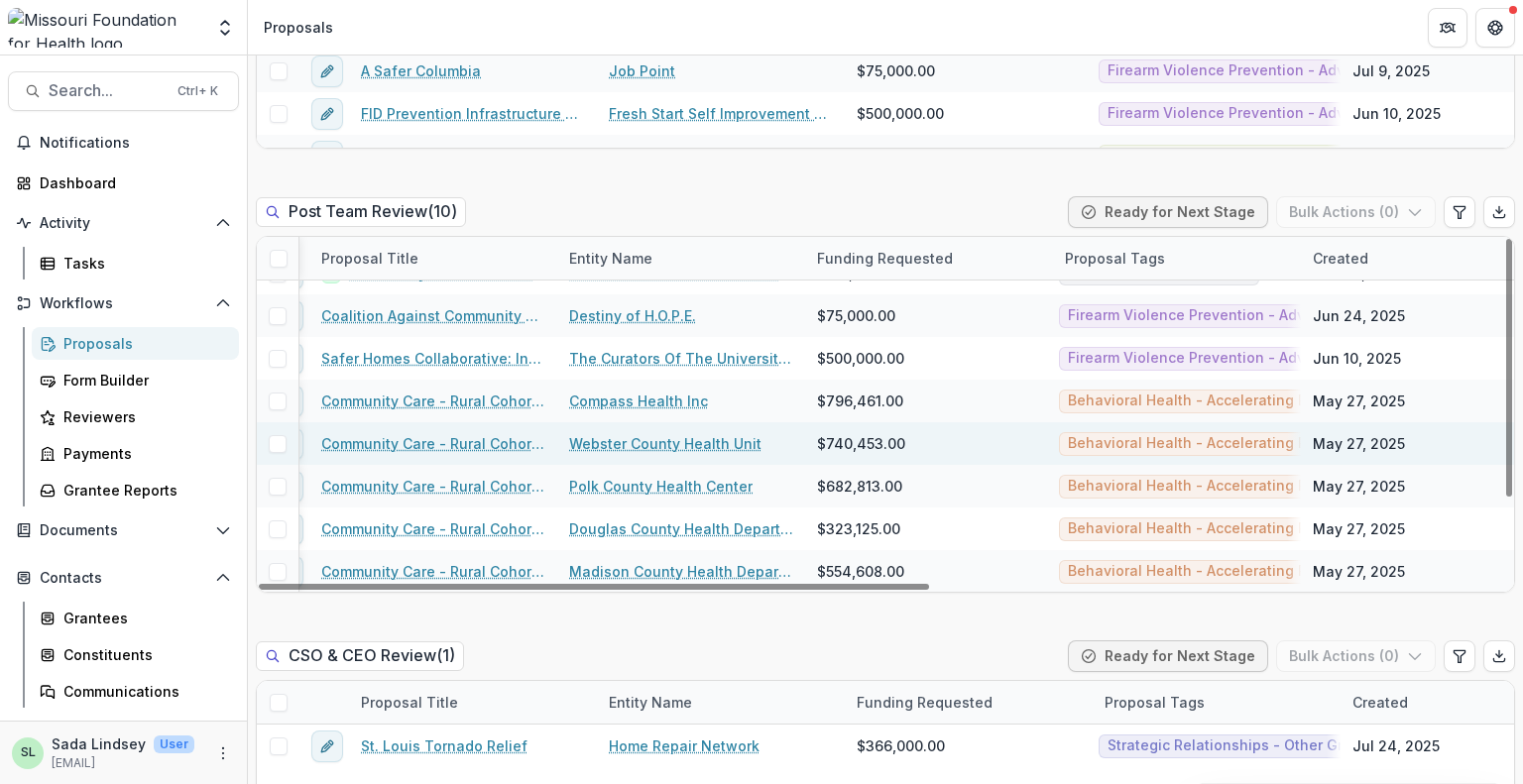 click on "Webster County Health Unit" at bounding box center [665, 443] 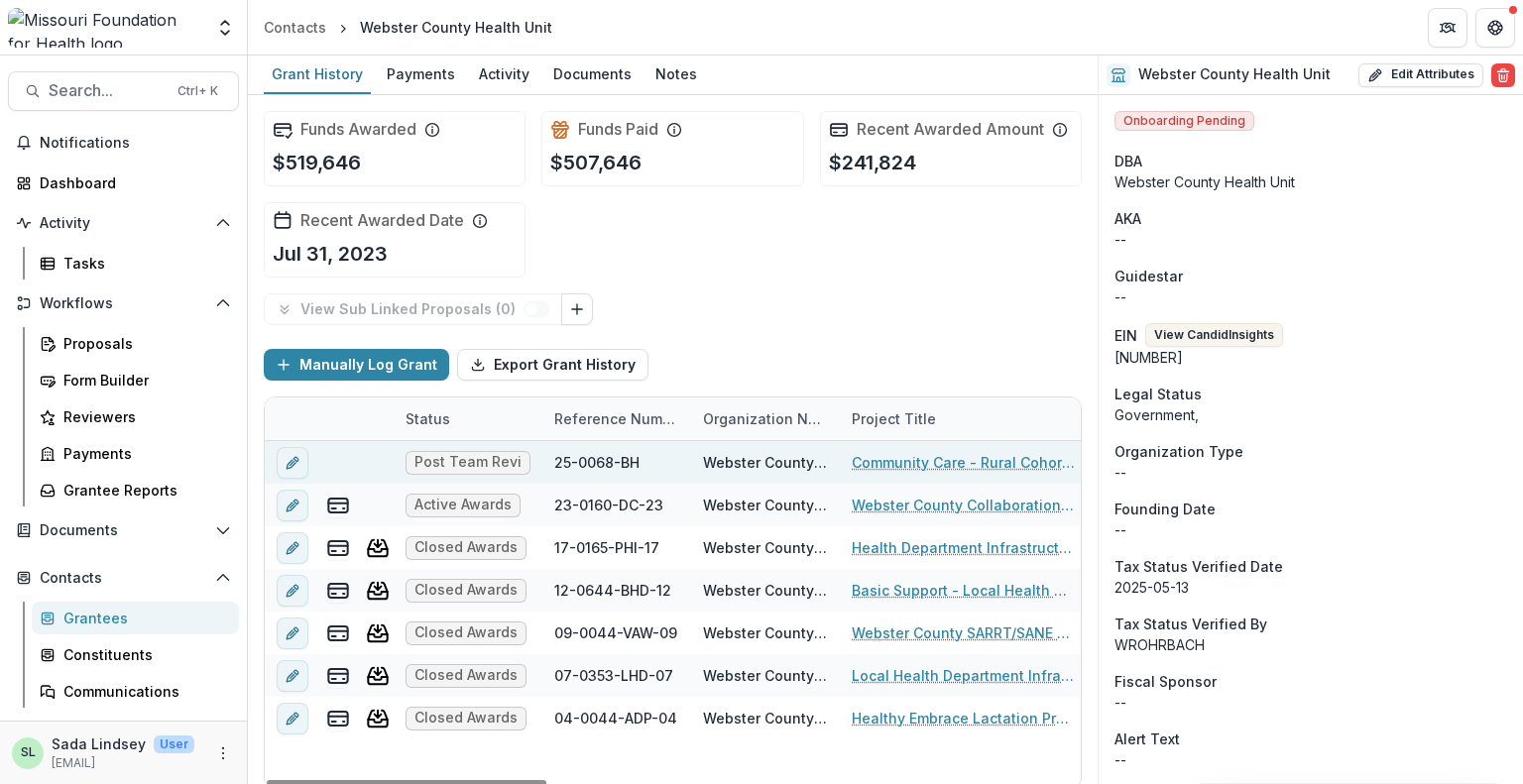 click on "Community Care - Rural Cohort Implementation Grant" at bounding box center [964, 462] 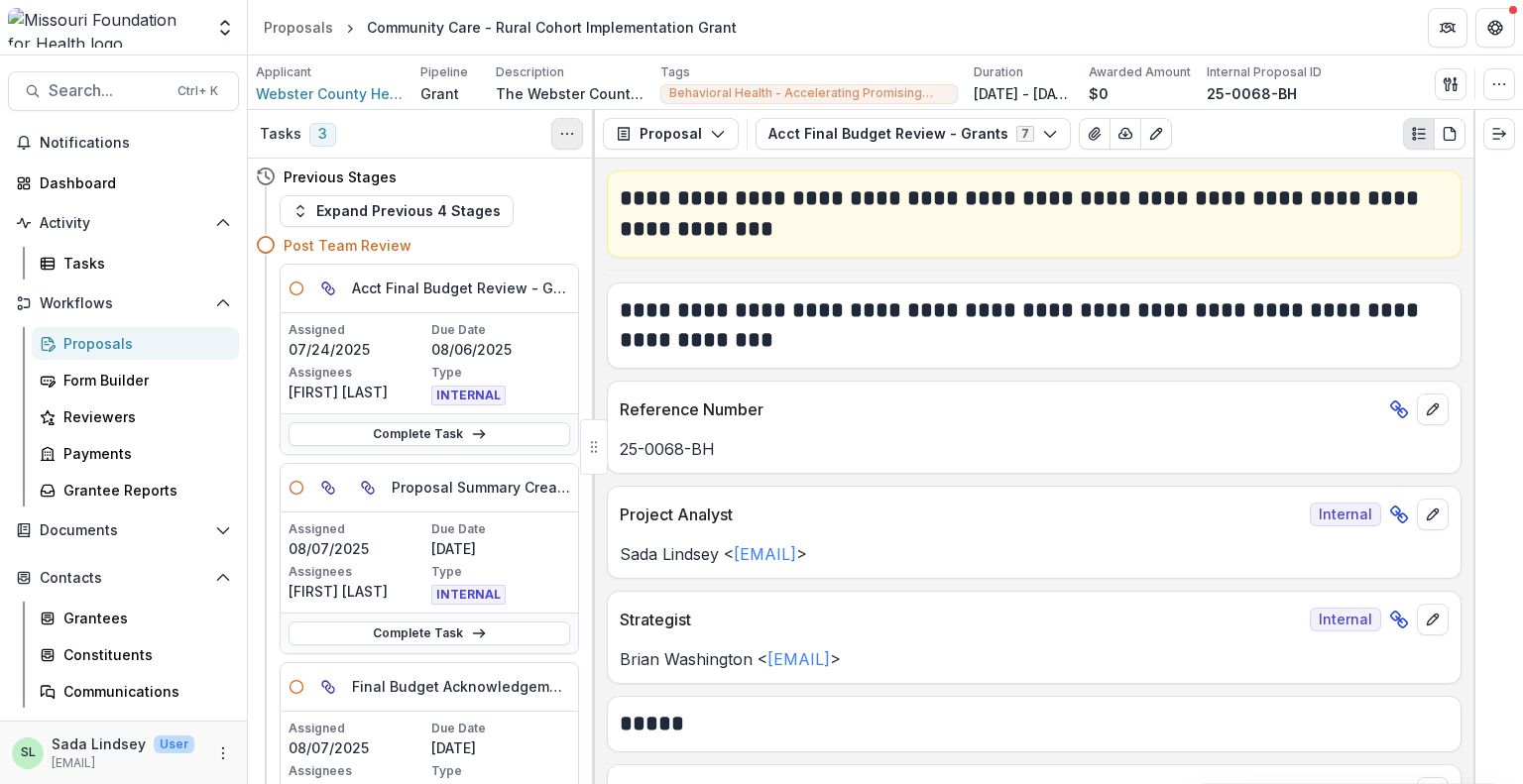 click 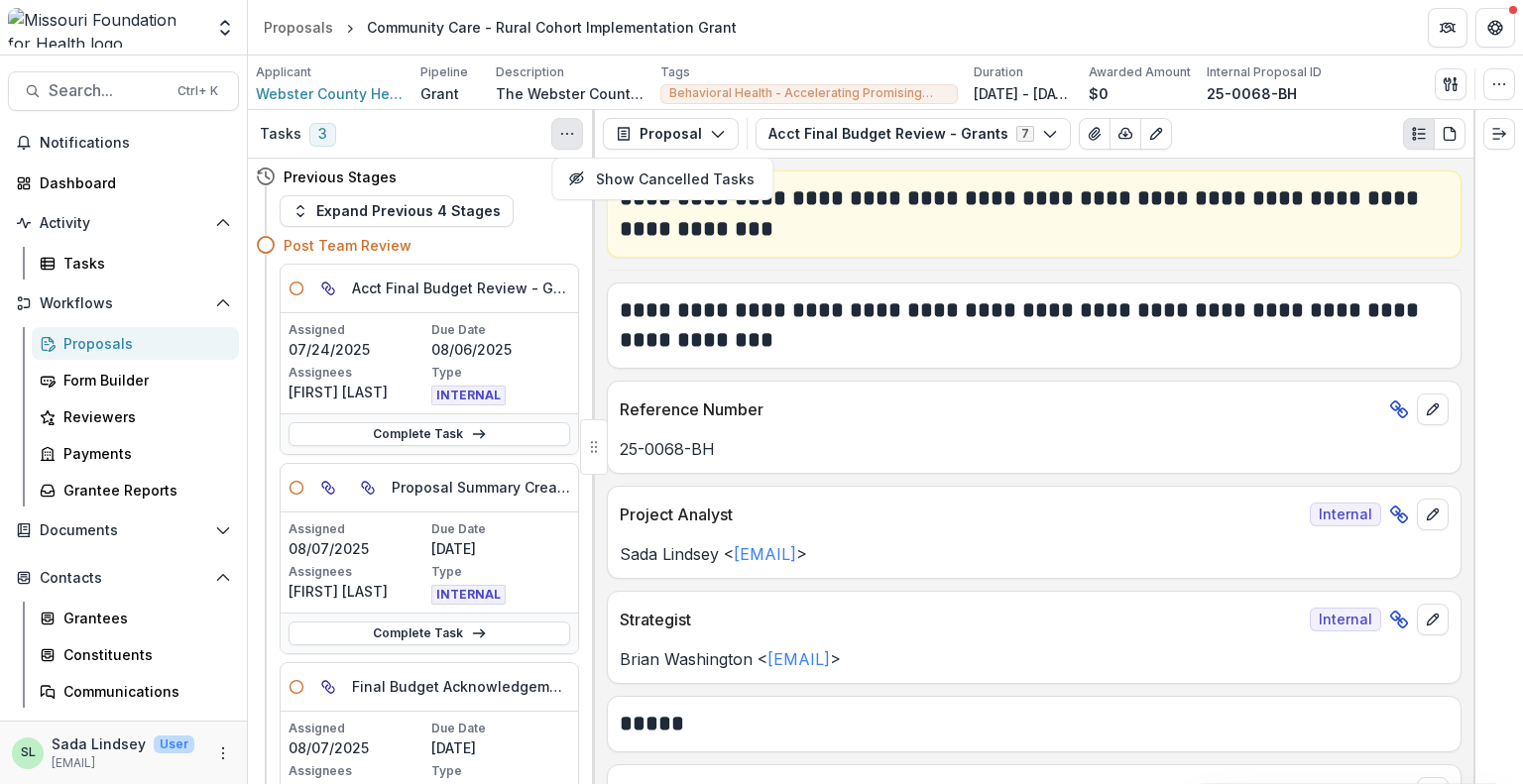 click 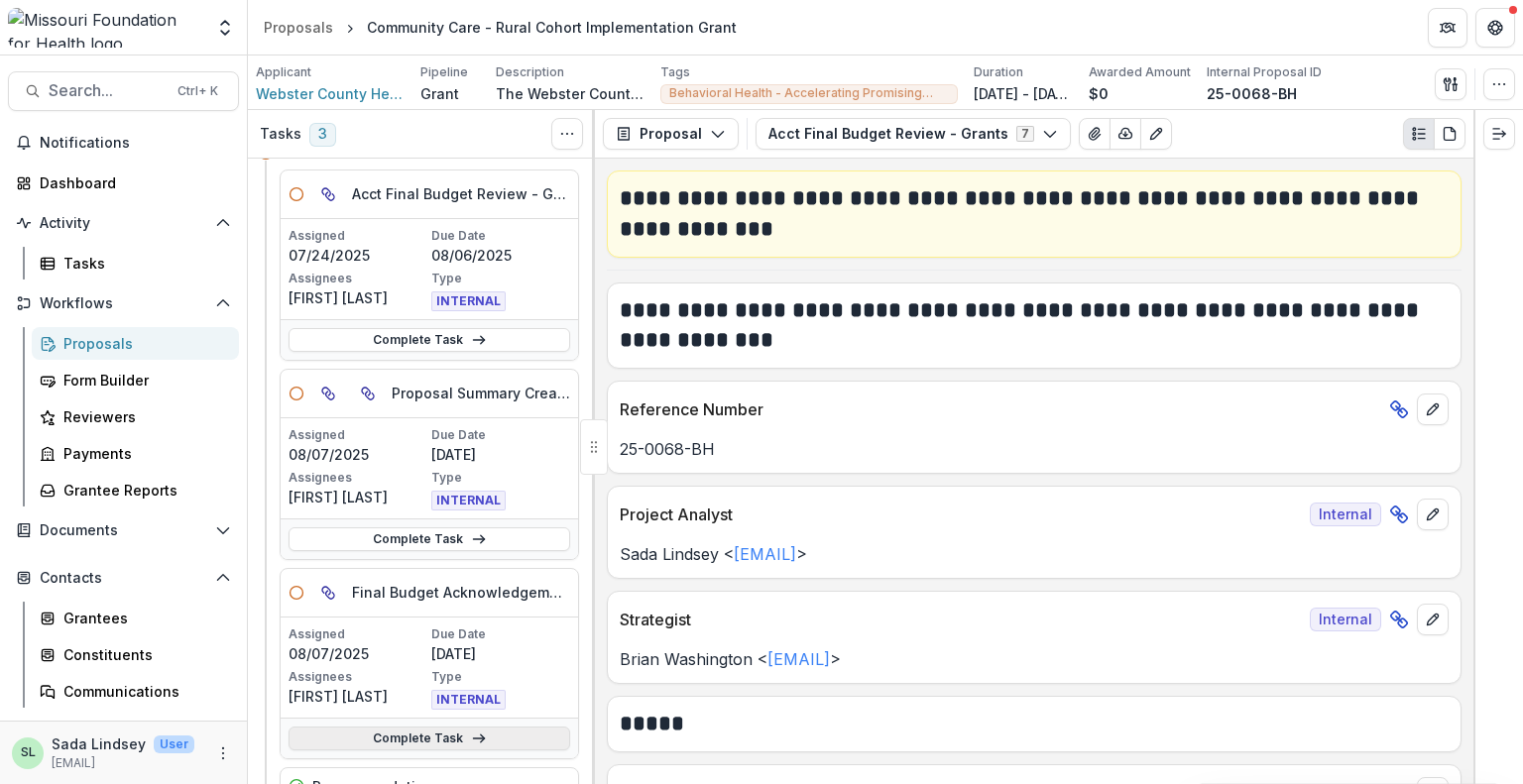 scroll, scrollTop: 198, scrollLeft: 0, axis: vertical 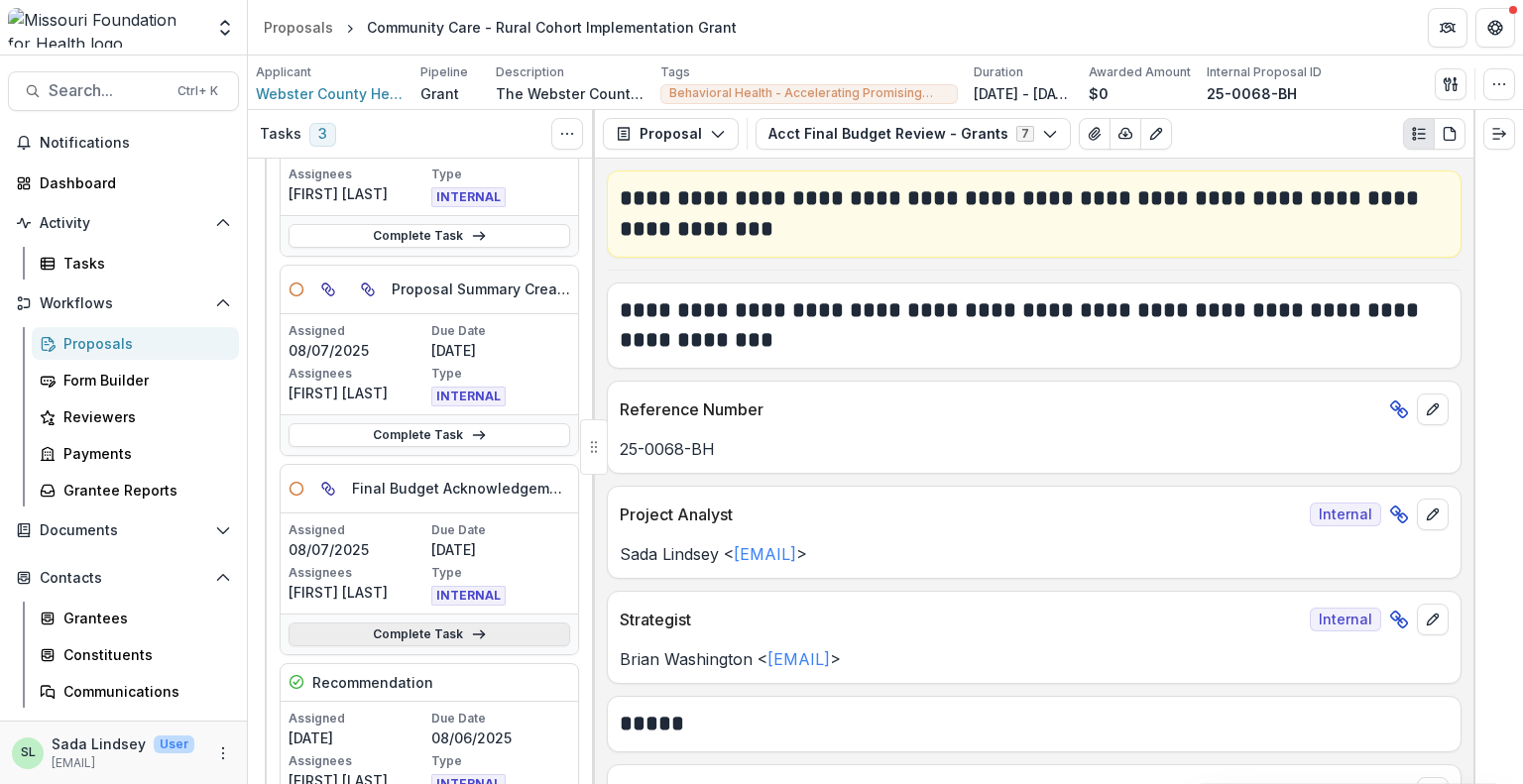 click on "Complete Task" at bounding box center [429, 634] 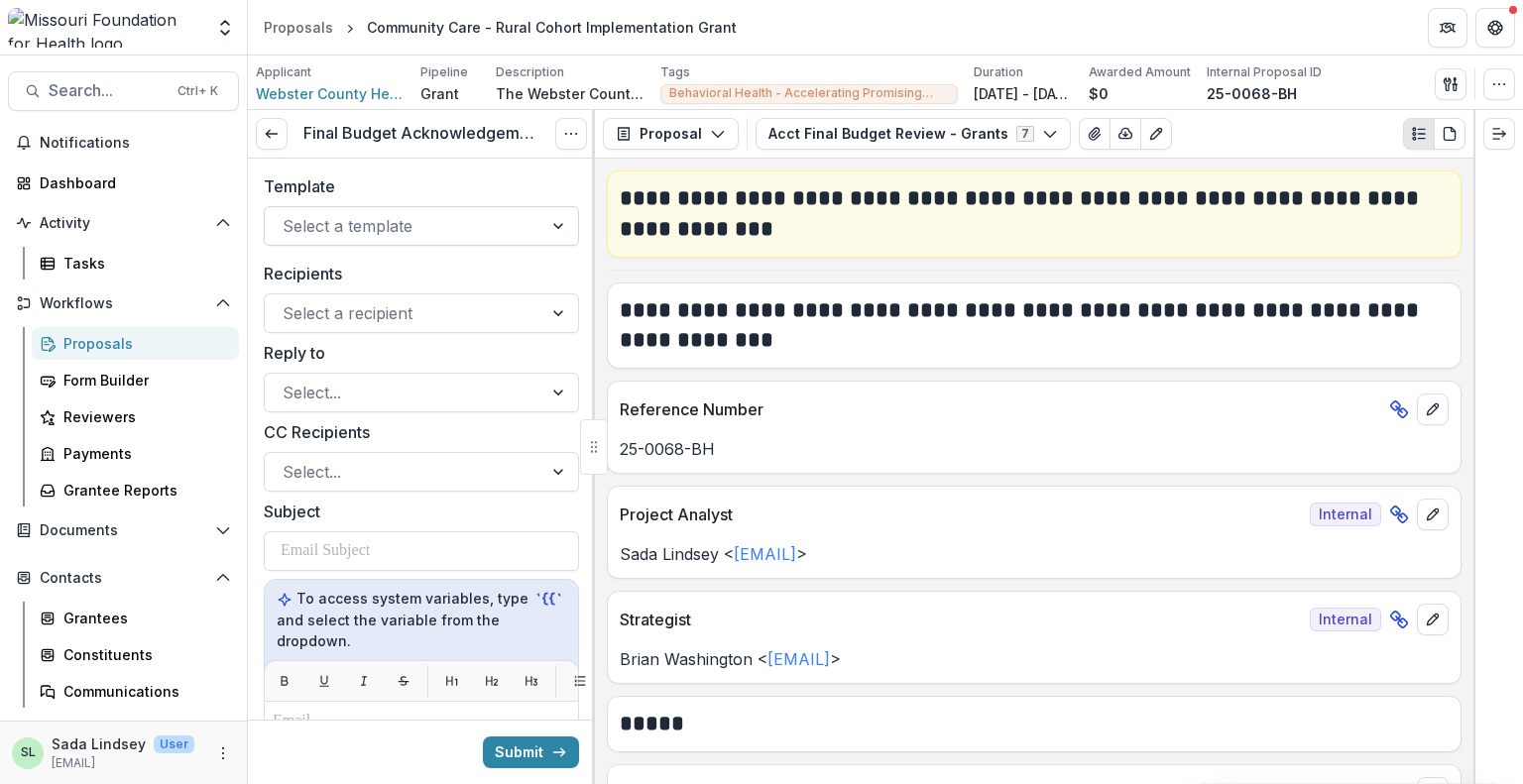 click at bounding box center [404, 226] 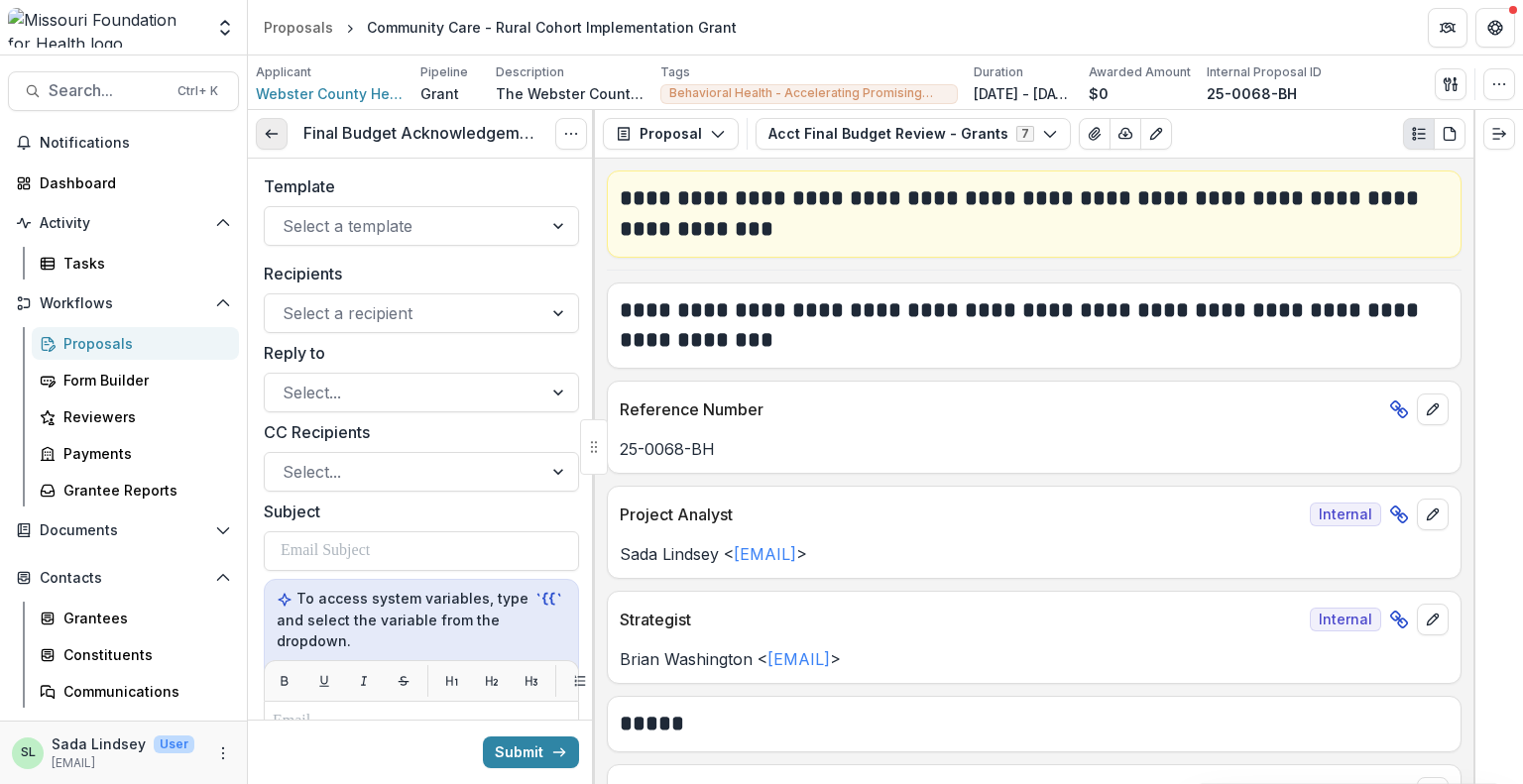 click at bounding box center [272, 134] 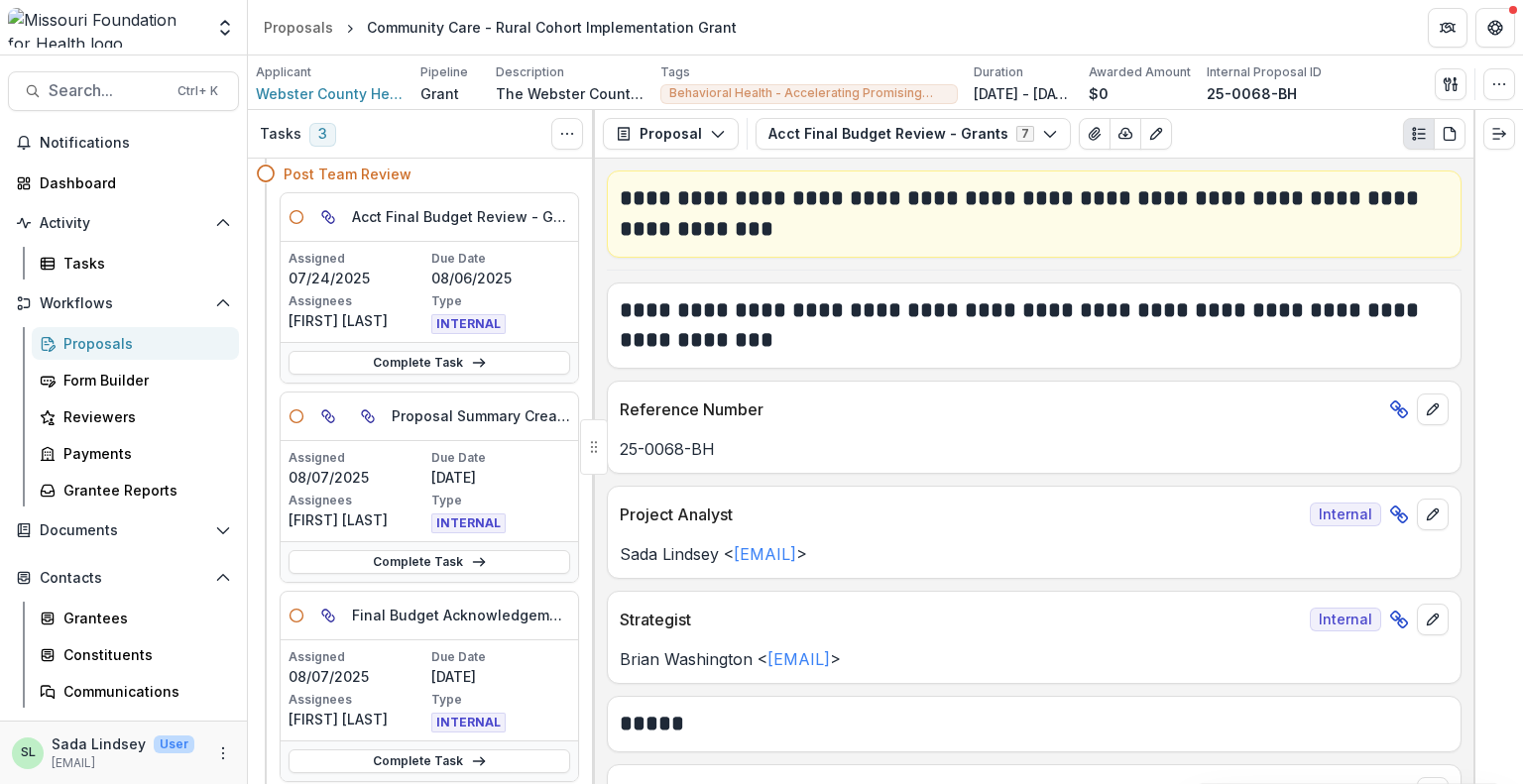 scroll, scrollTop: 99, scrollLeft: 0, axis: vertical 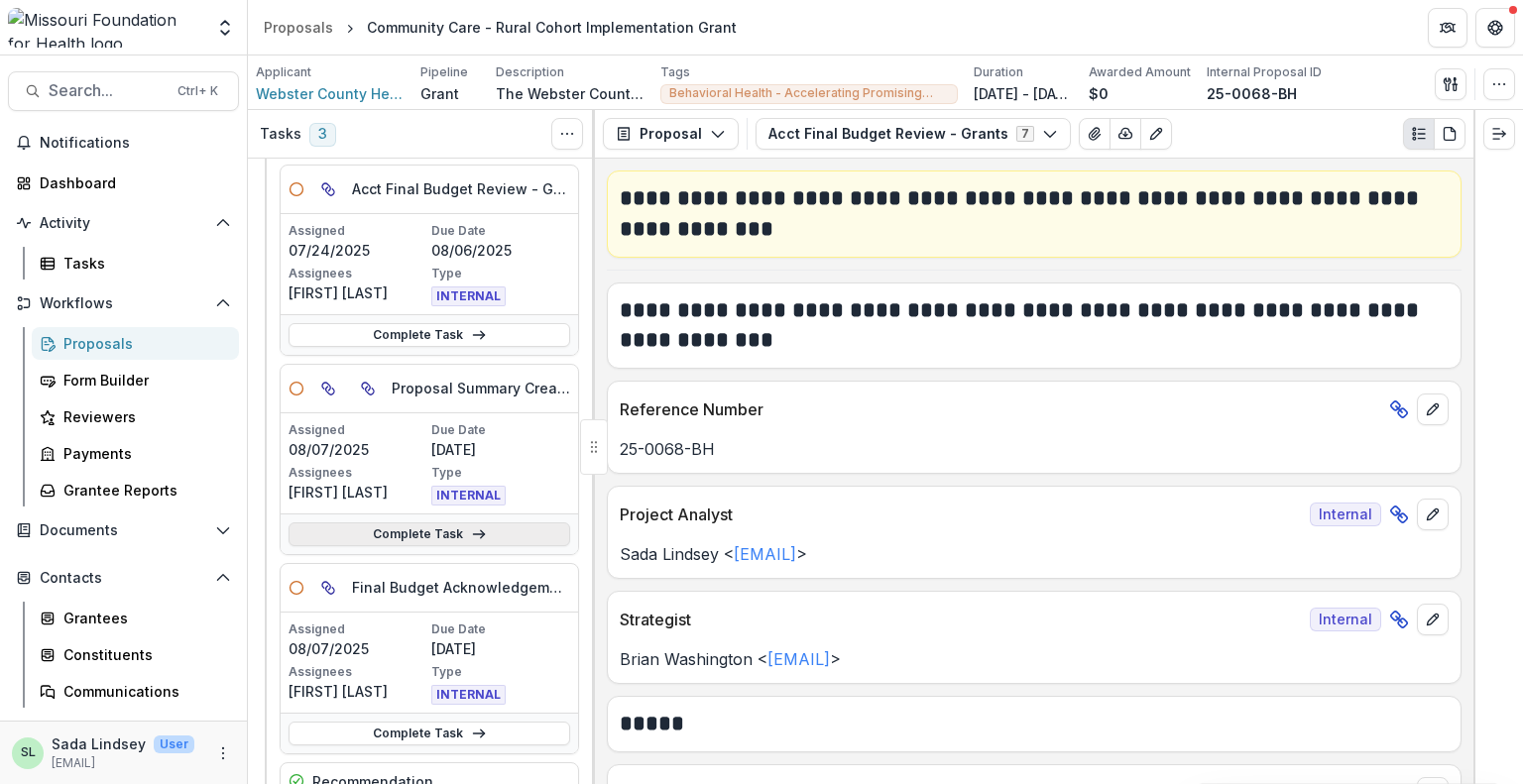 click on "Complete Task" at bounding box center (429, 534) 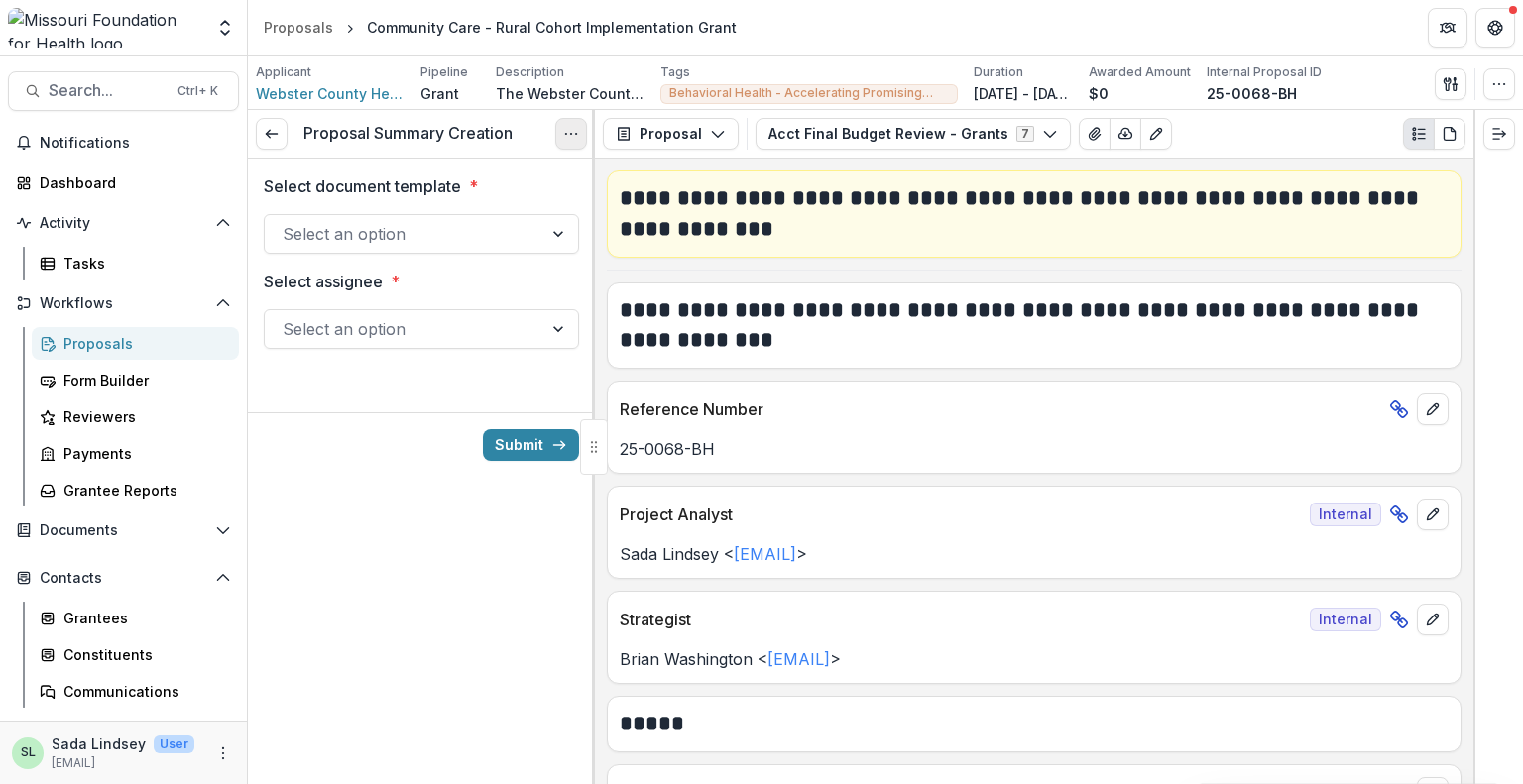 click 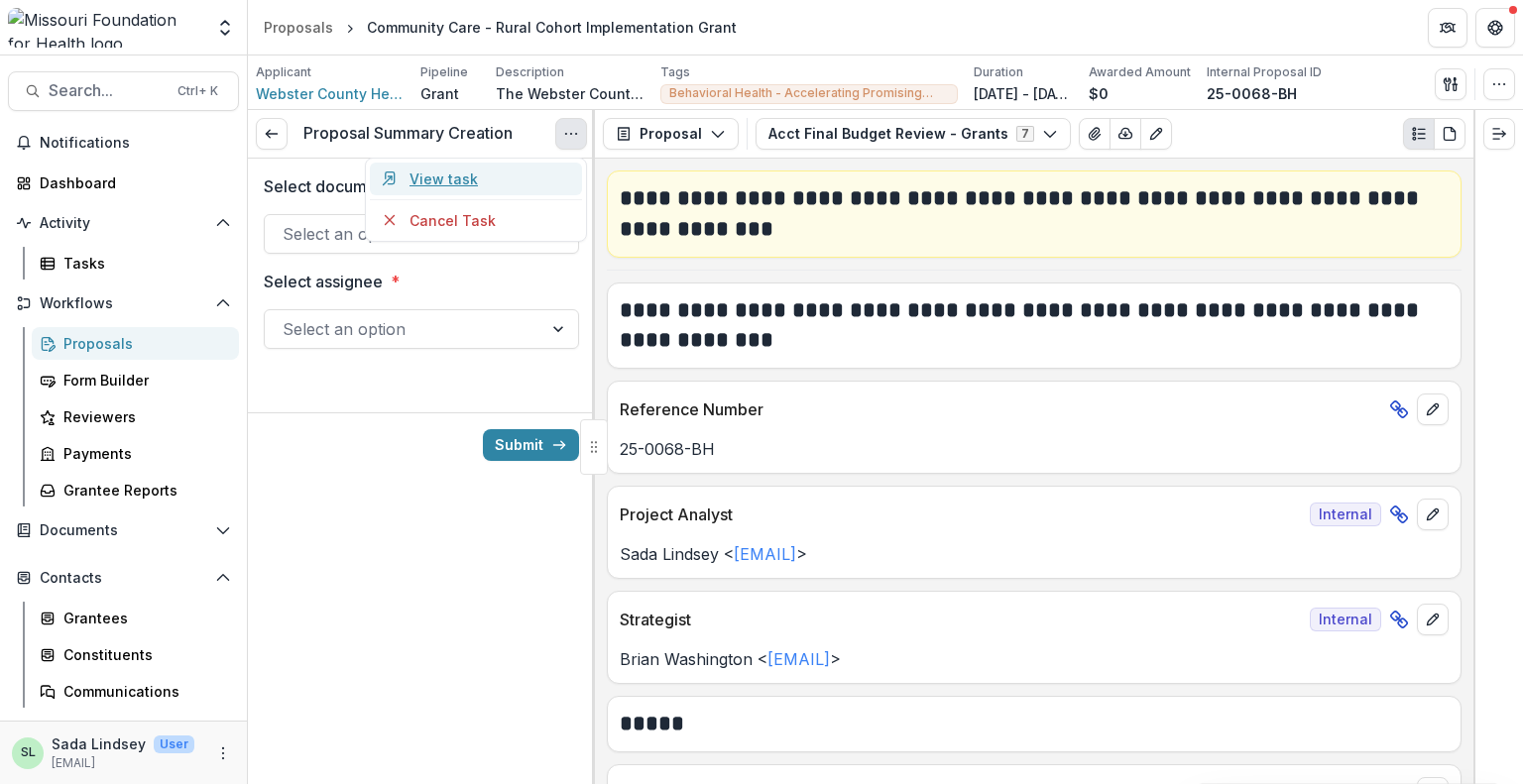click on "View task" at bounding box center [476, 178] 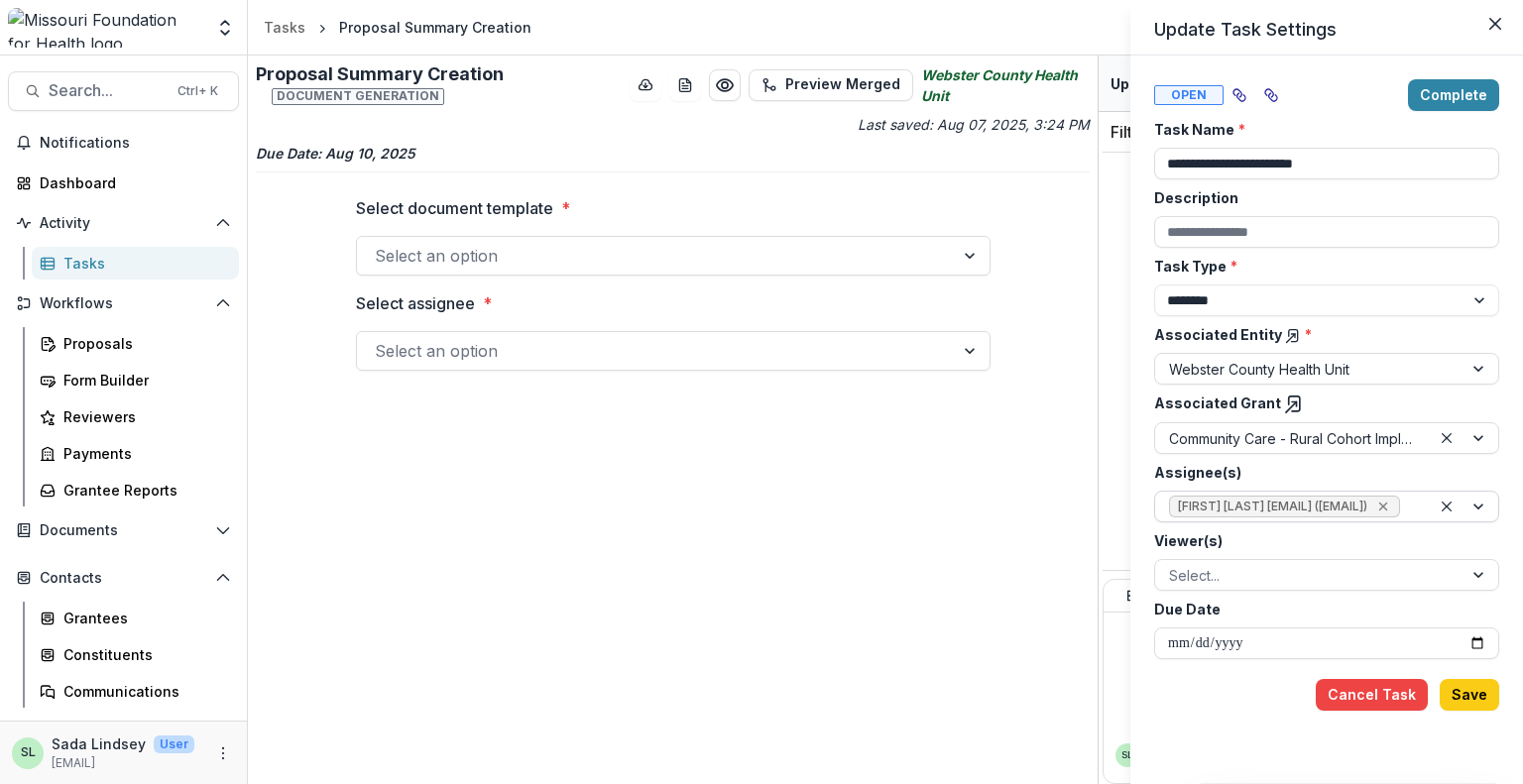 click 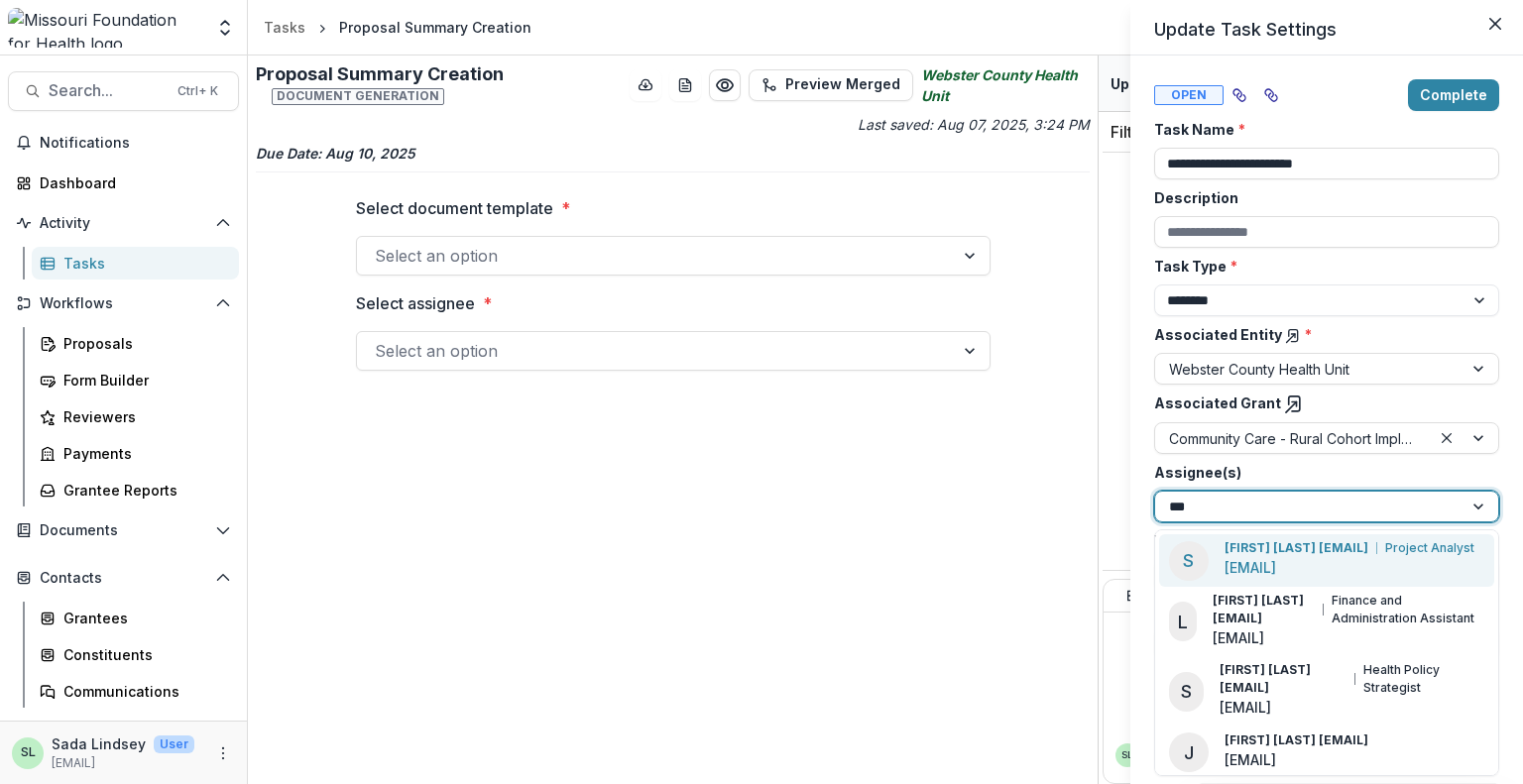 type on "****" 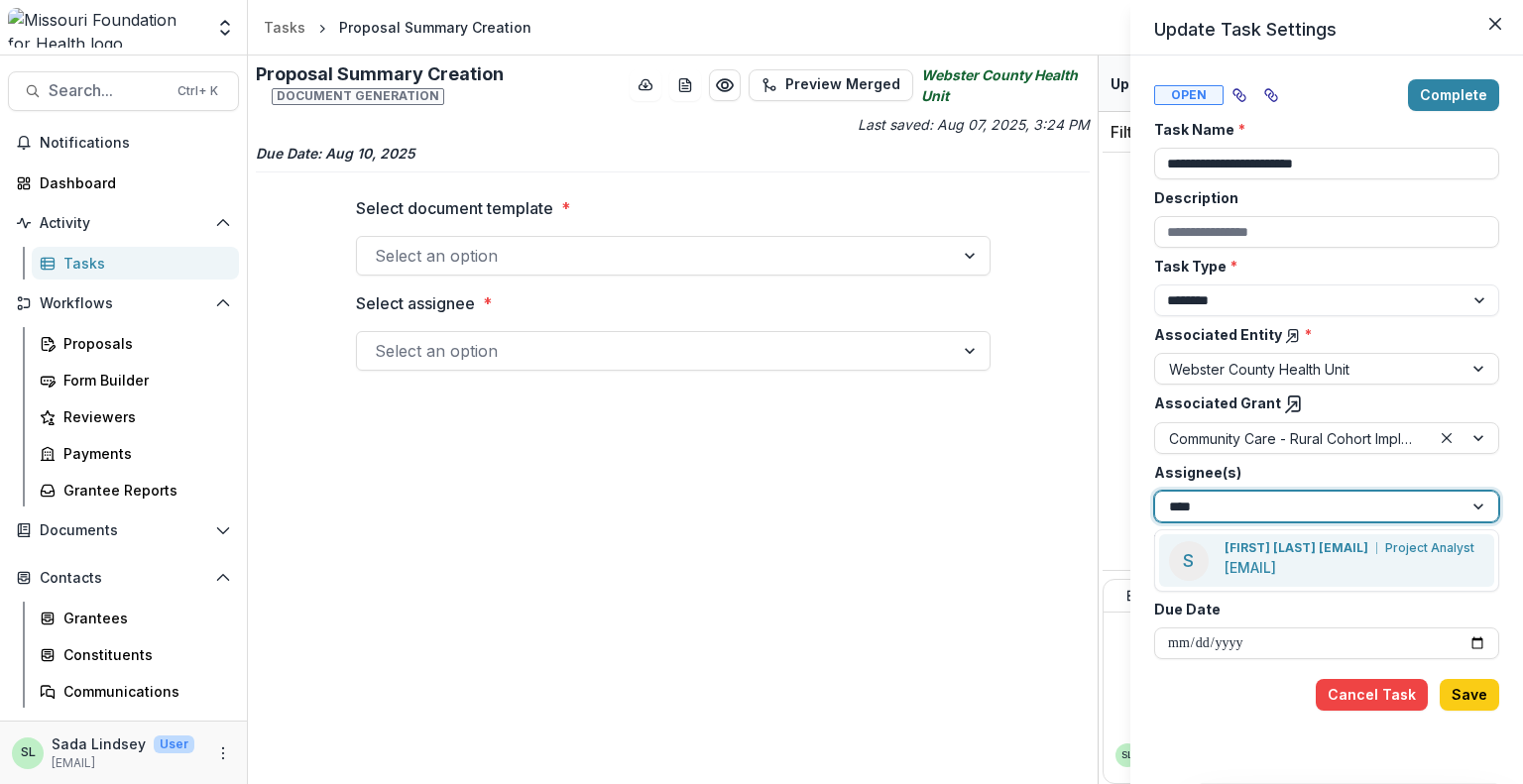 click on "Sada Lindsey <slindsey@mffh.org>" at bounding box center (1296, 548) 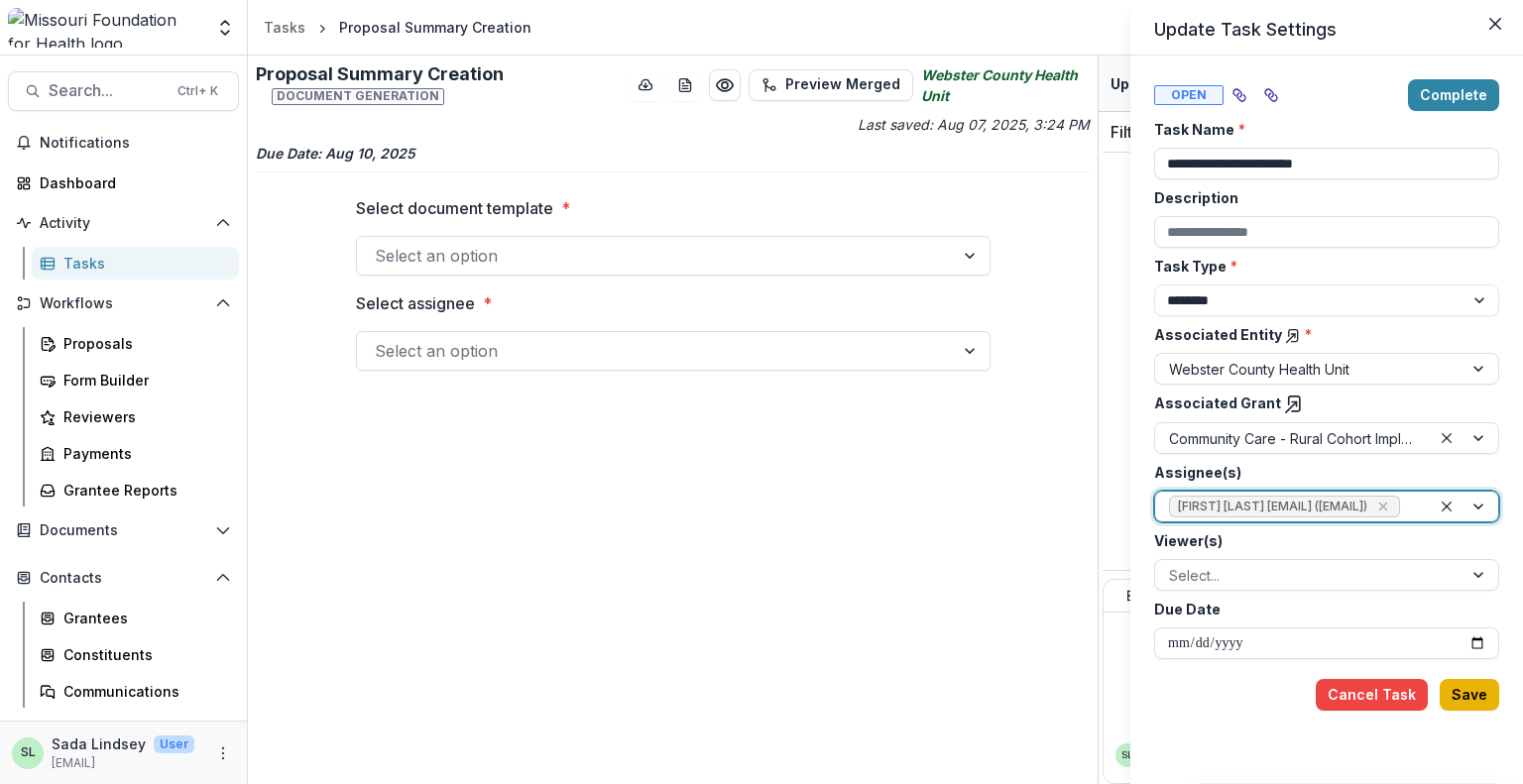 click on "Save" at bounding box center [1469, 695] 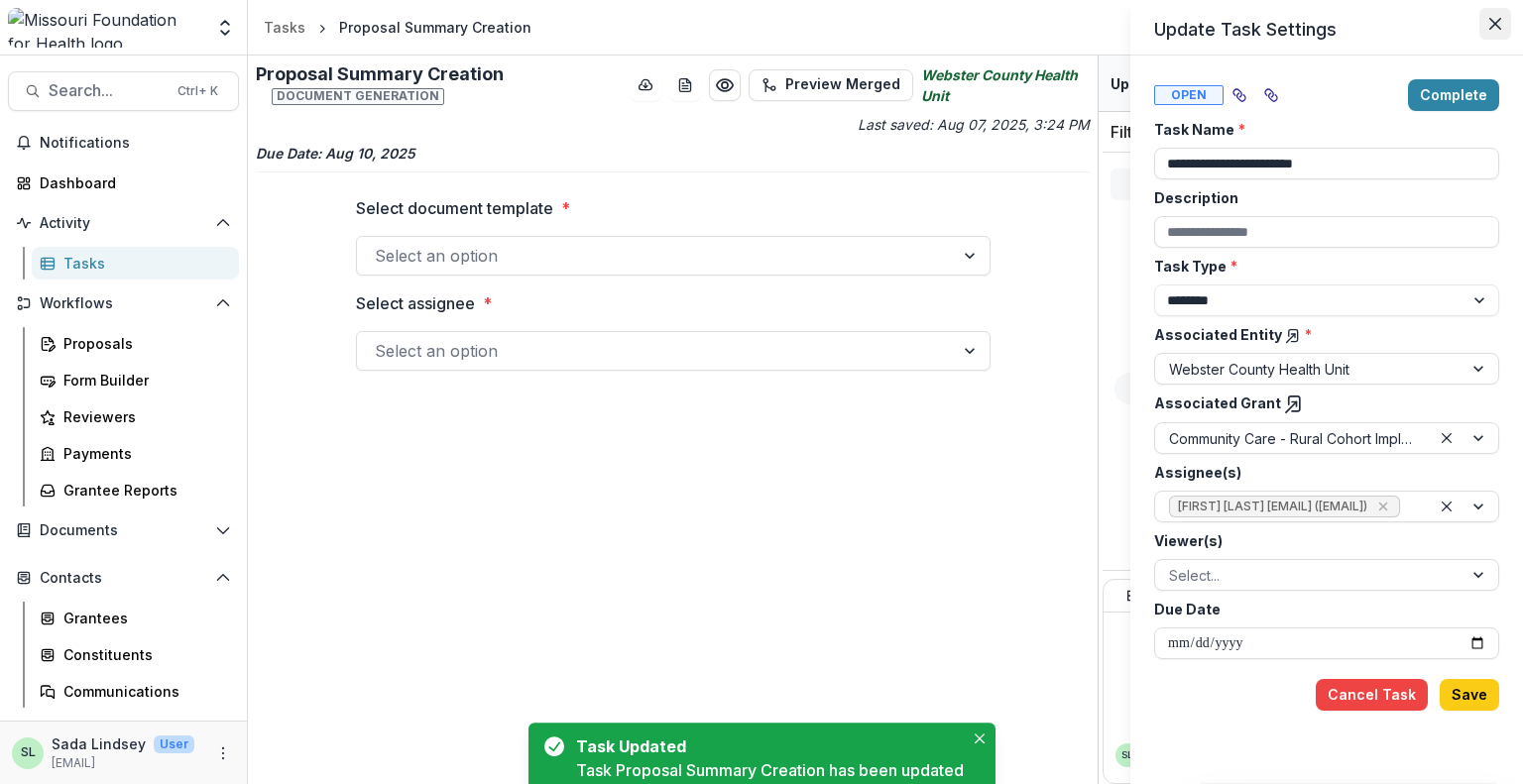 click 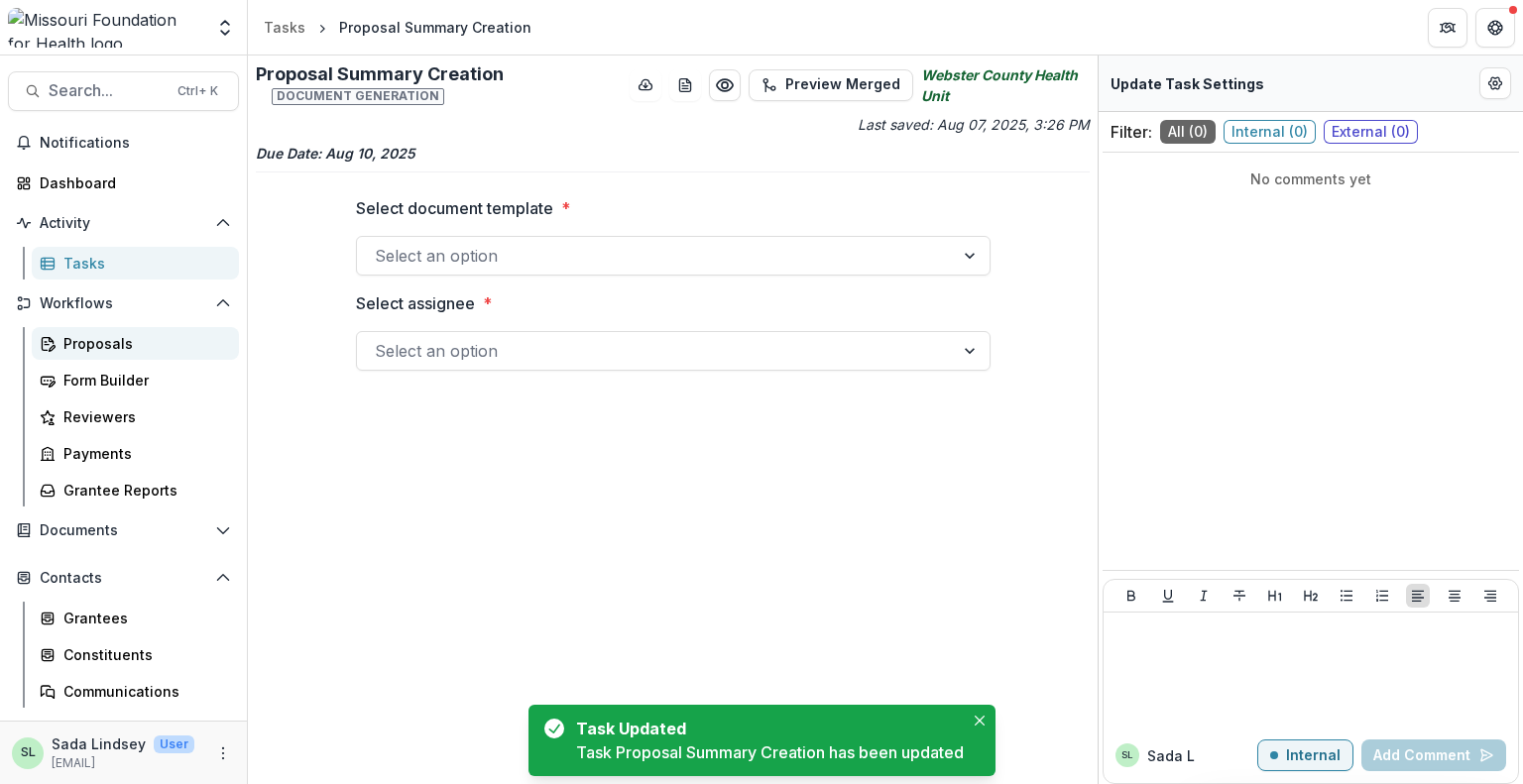 click on "Proposals" at bounding box center [143, 343] 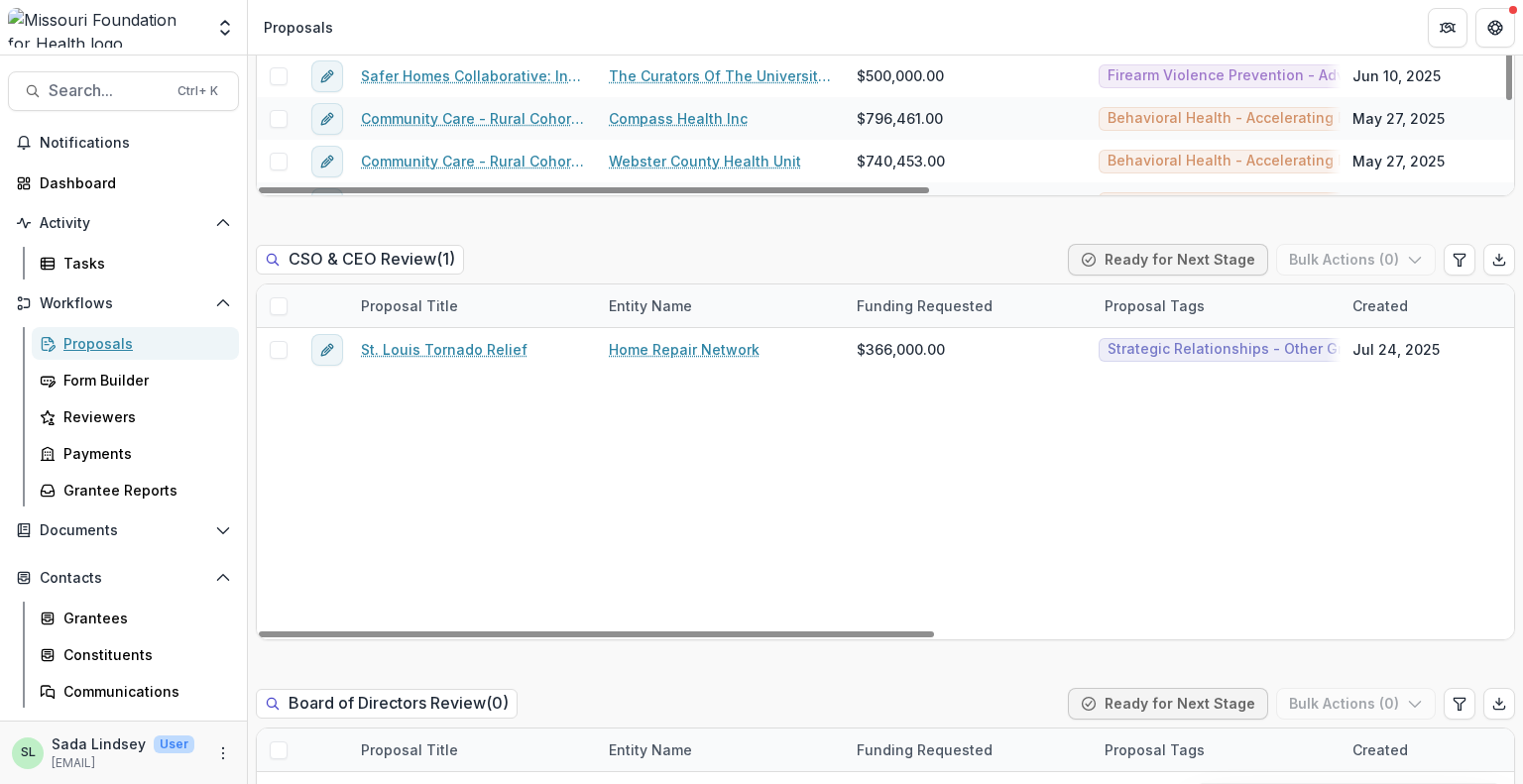 scroll, scrollTop: 1982, scrollLeft: 0, axis: vertical 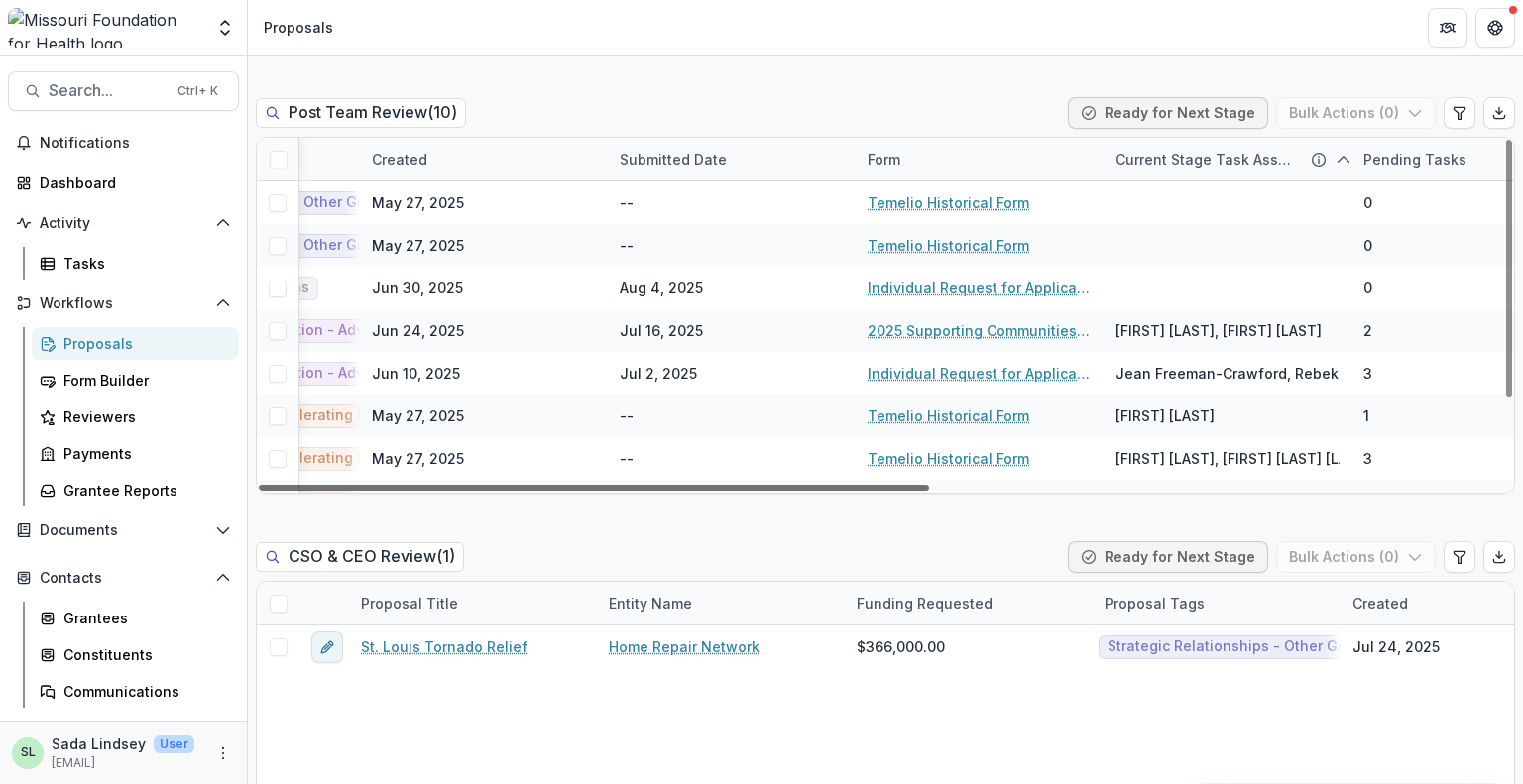 drag, startPoint x: 695, startPoint y: 446, endPoint x: 1219, endPoint y: 471, distance: 524.59604 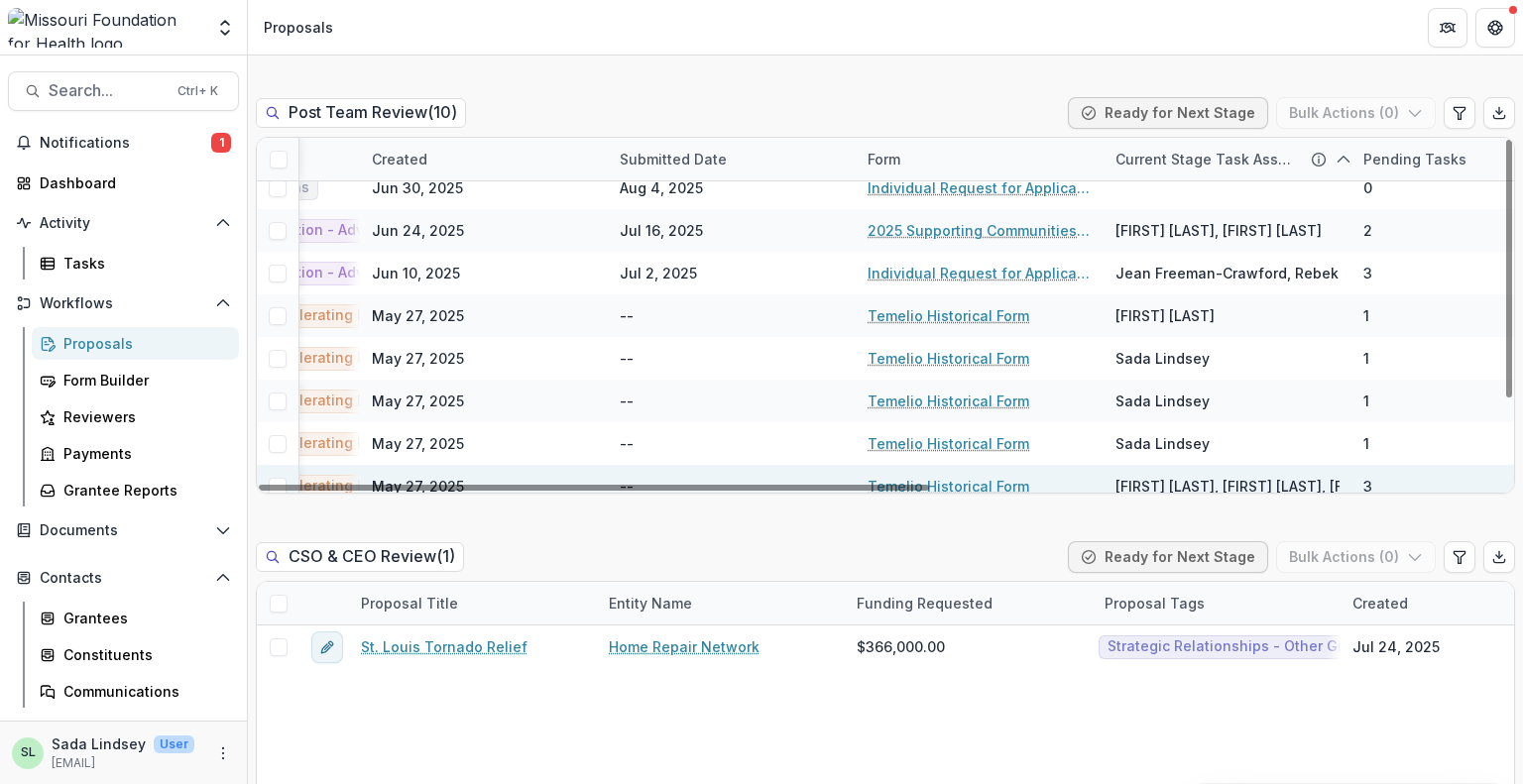 scroll, scrollTop: 114, scrollLeft: 981, axis: both 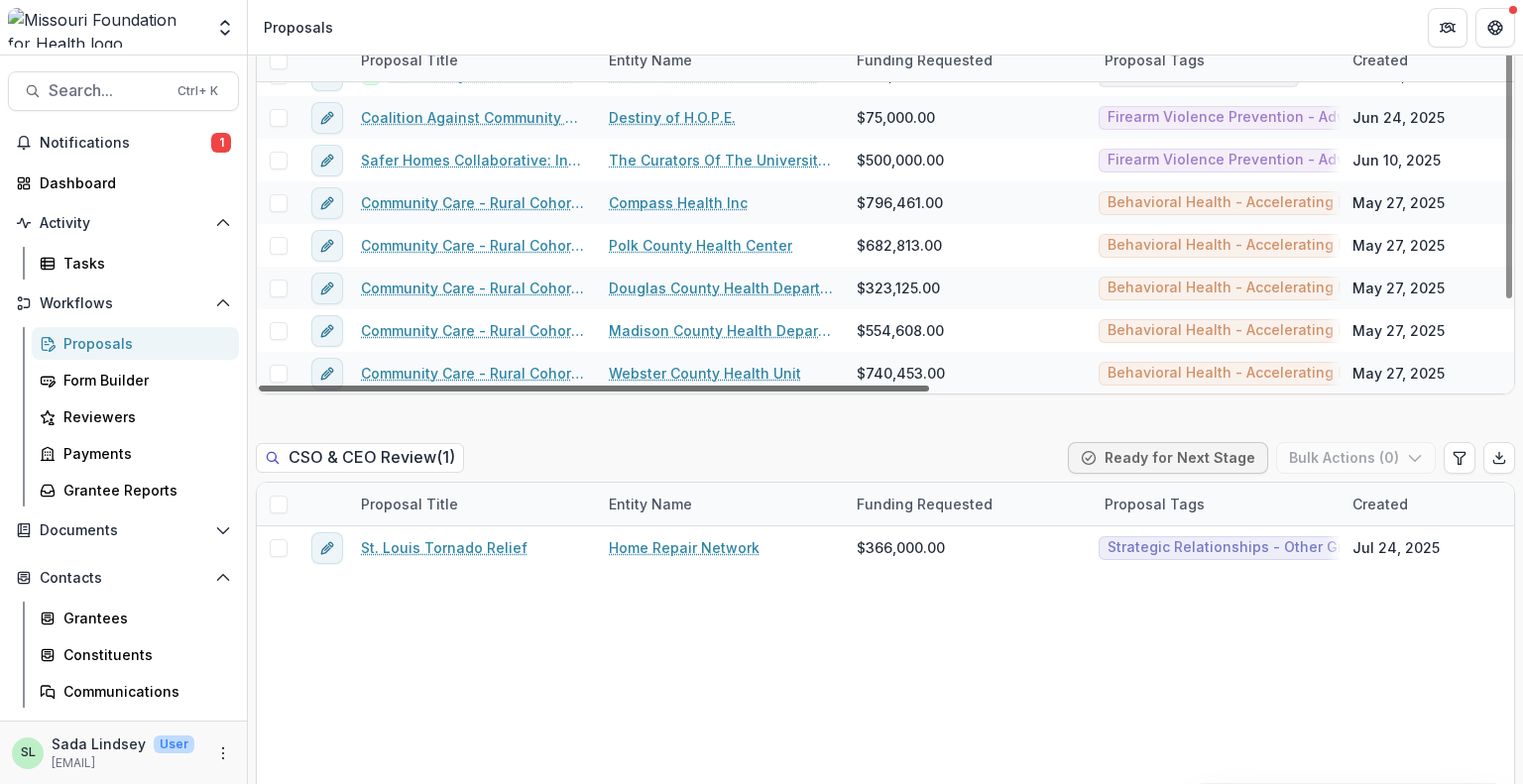 drag, startPoint x: 836, startPoint y: 345, endPoint x: 283, endPoint y: 340, distance: 553.0226 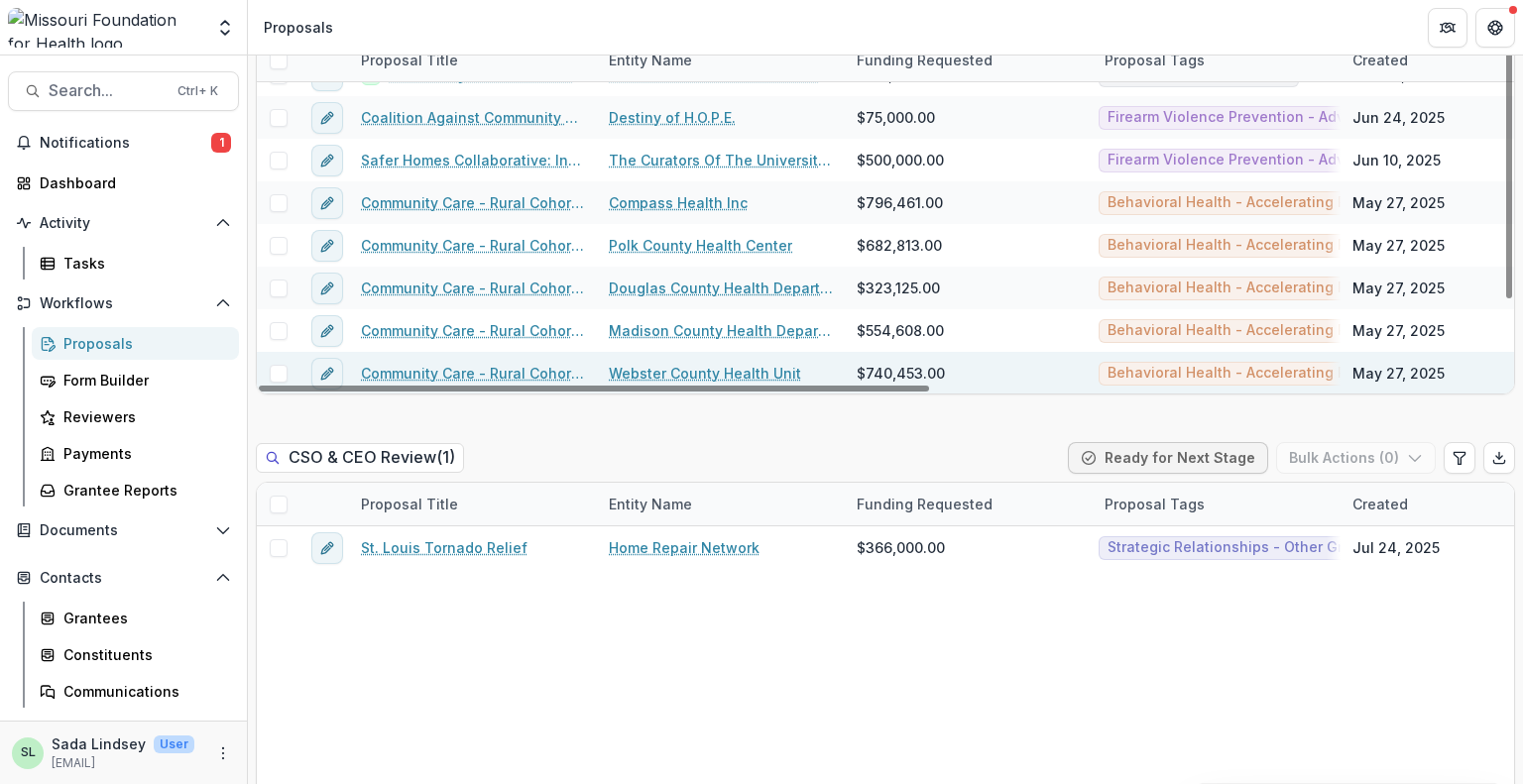 click on "Community Care - Rural Cohort Implementation Grant" at bounding box center (473, 373) 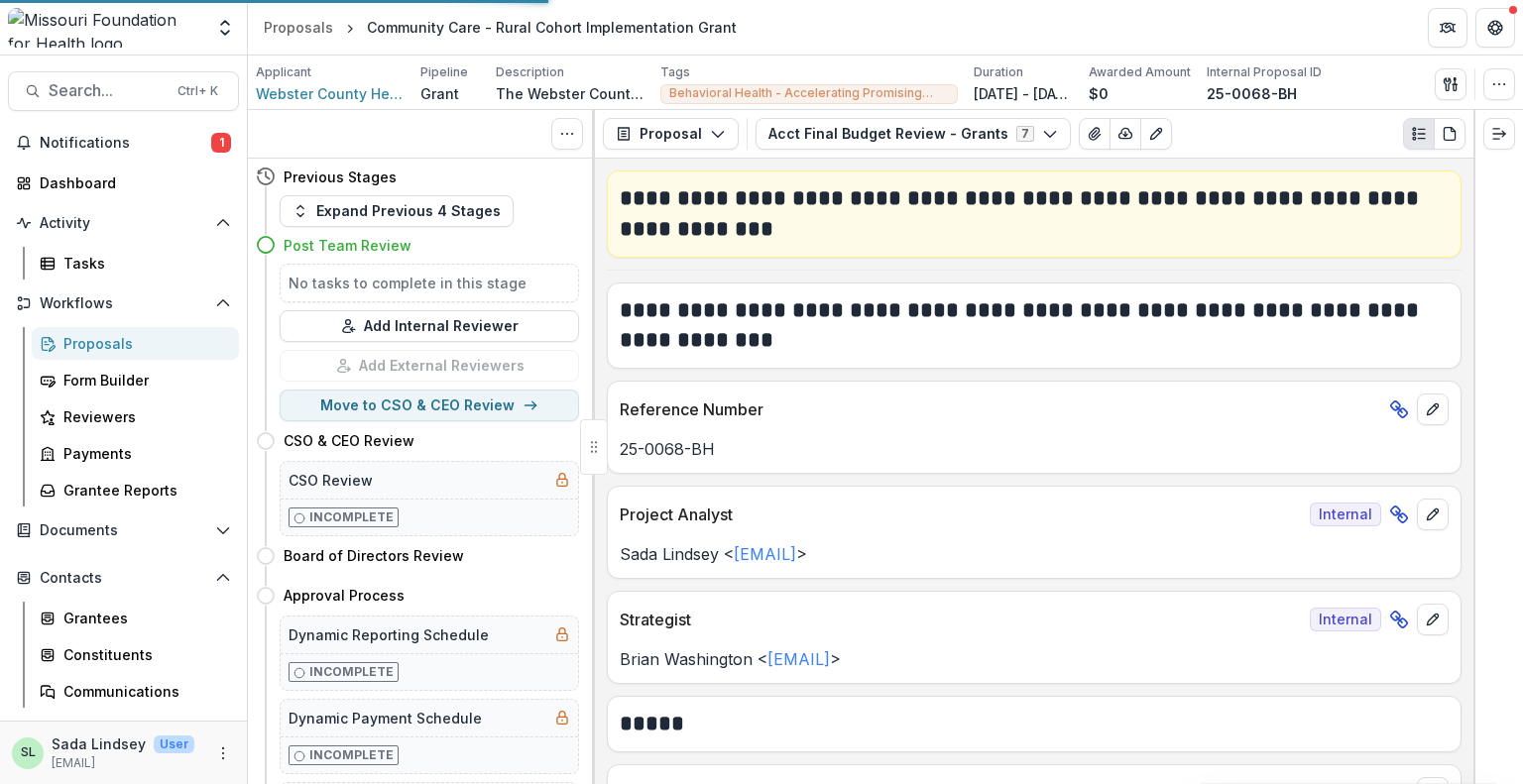 scroll, scrollTop: 0, scrollLeft: 0, axis: both 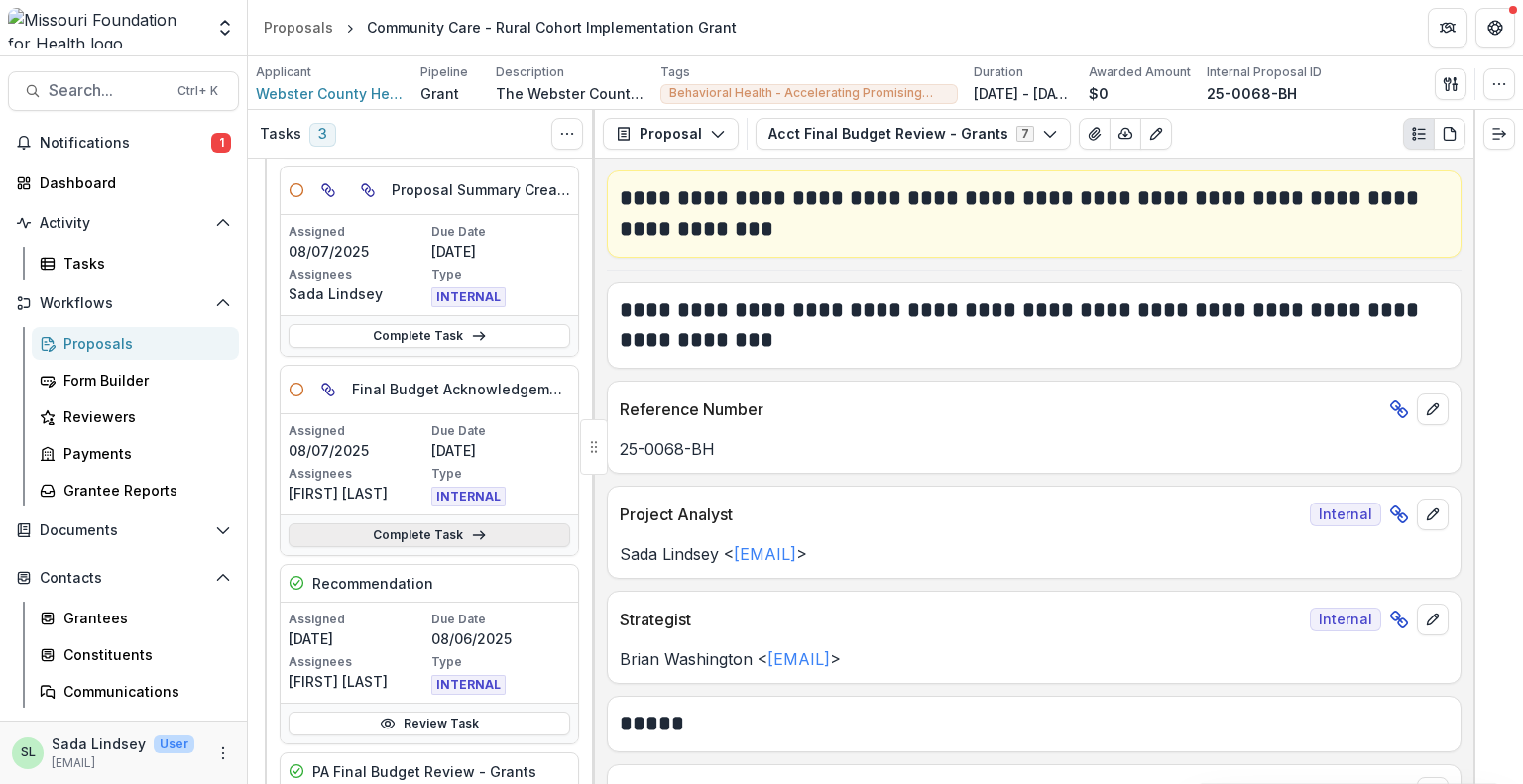 click on "Complete Task" at bounding box center (429, 535) 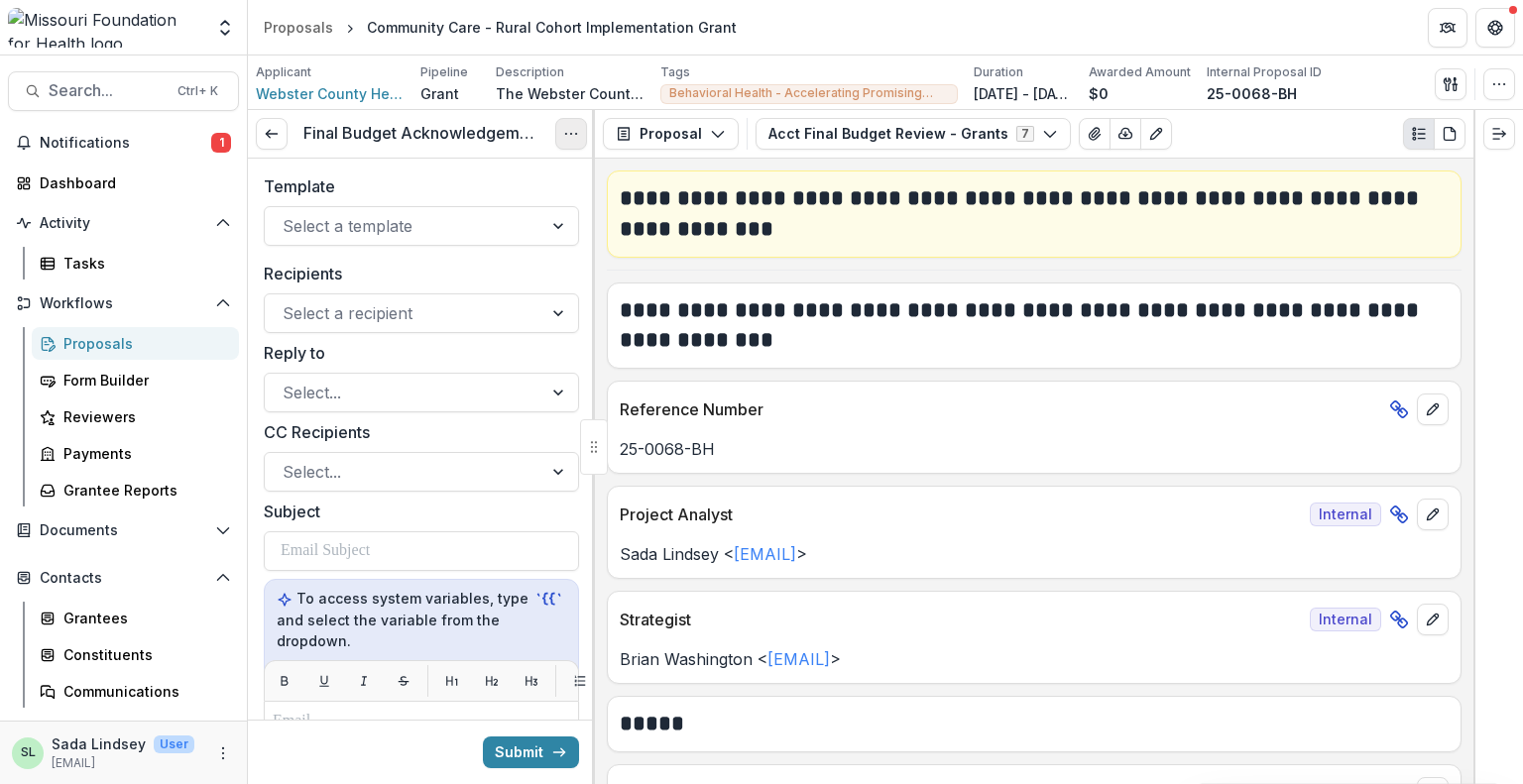 click 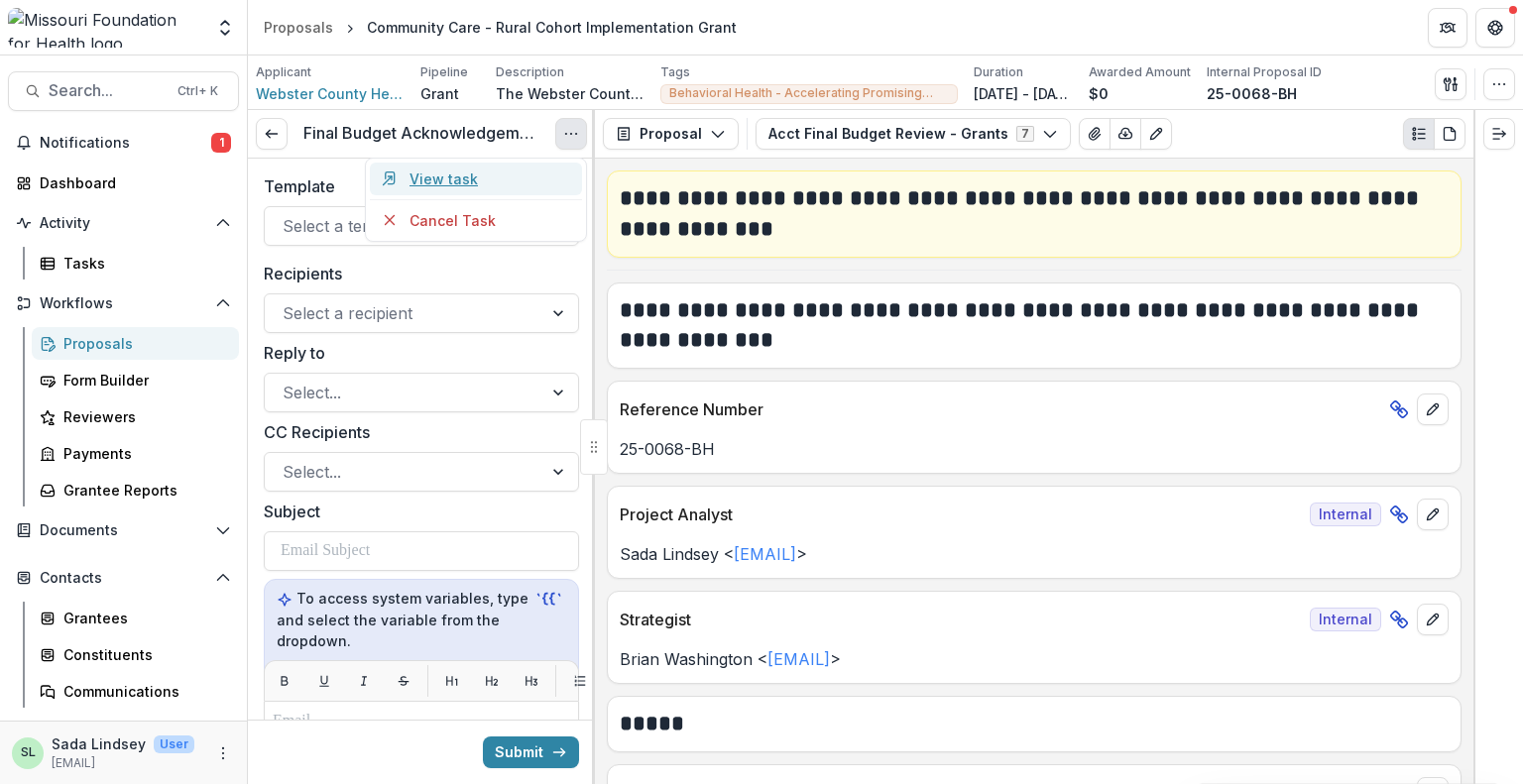 click on "View task" at bounding box center [476, 178] 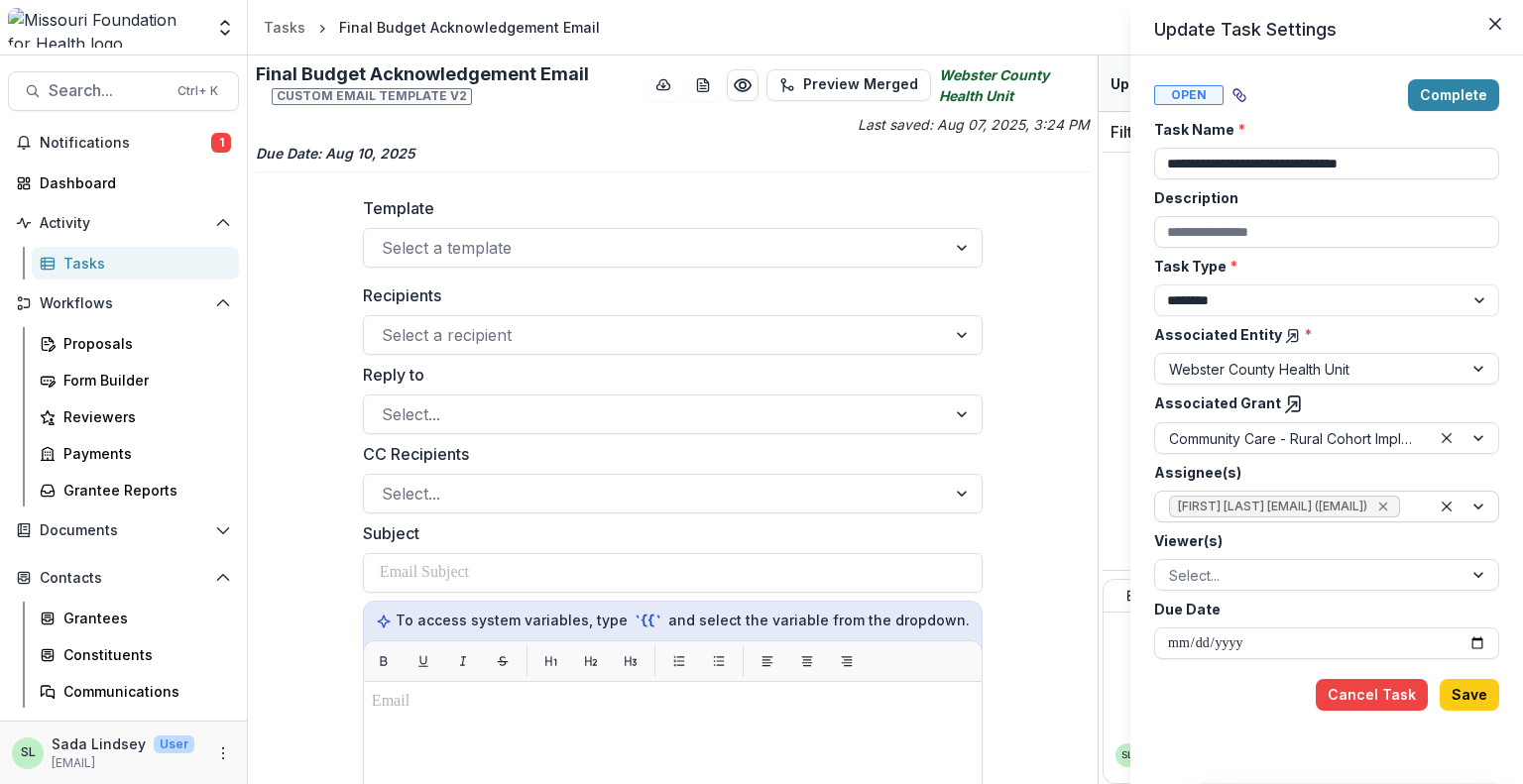 click 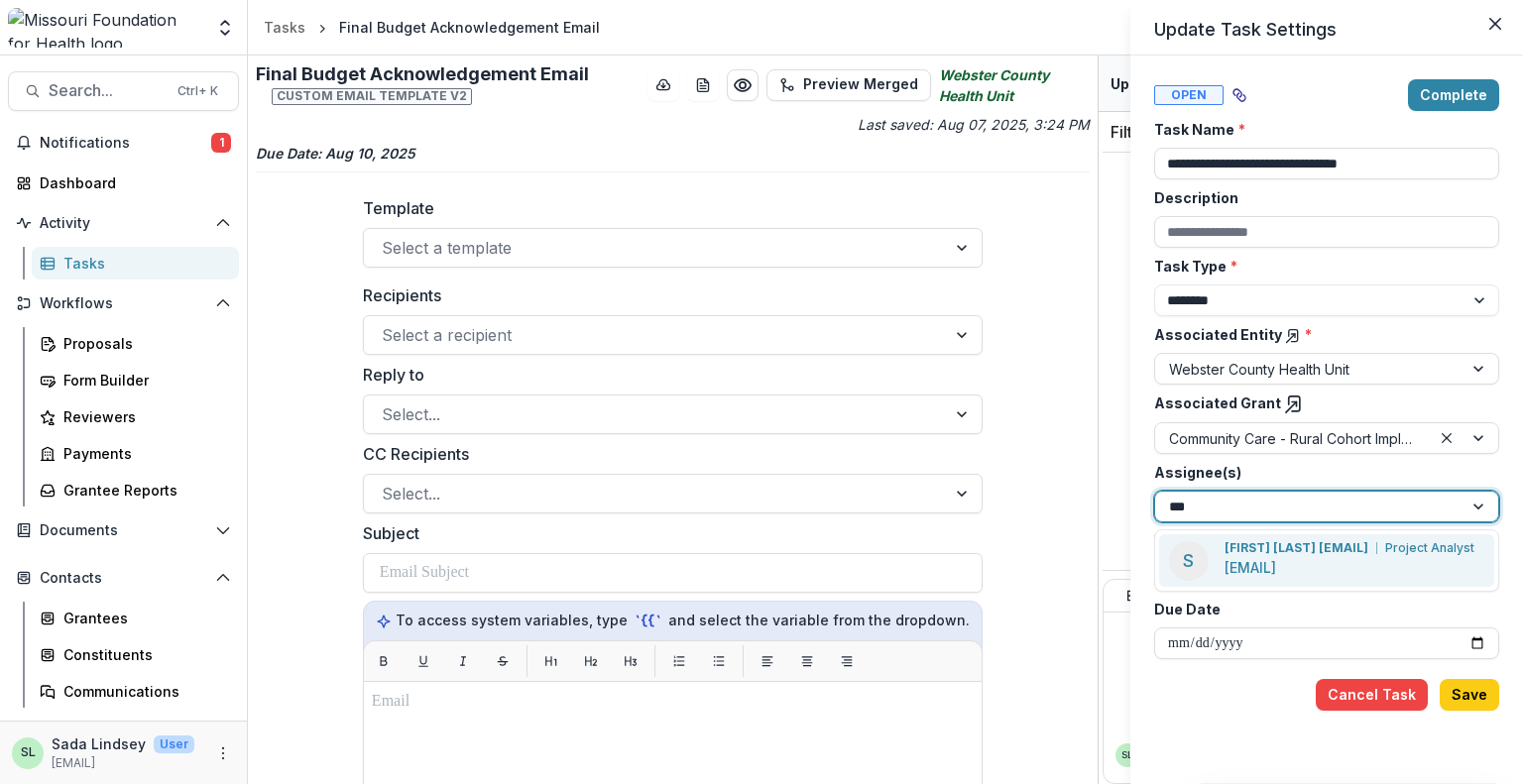 type on "****" 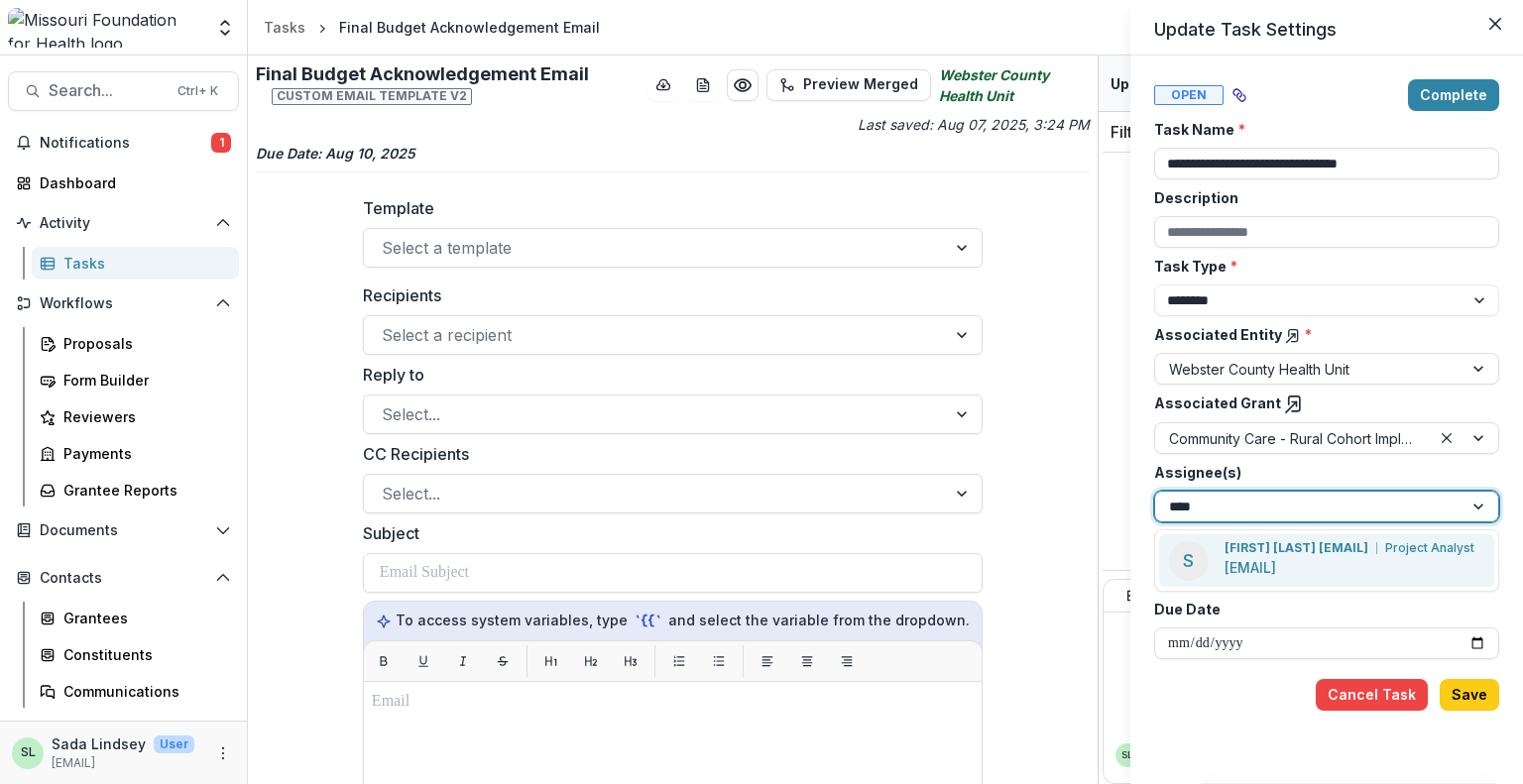 click on "Sada Lindsey <slindsey@mffh.org>" at bounding box center [1296, 548] 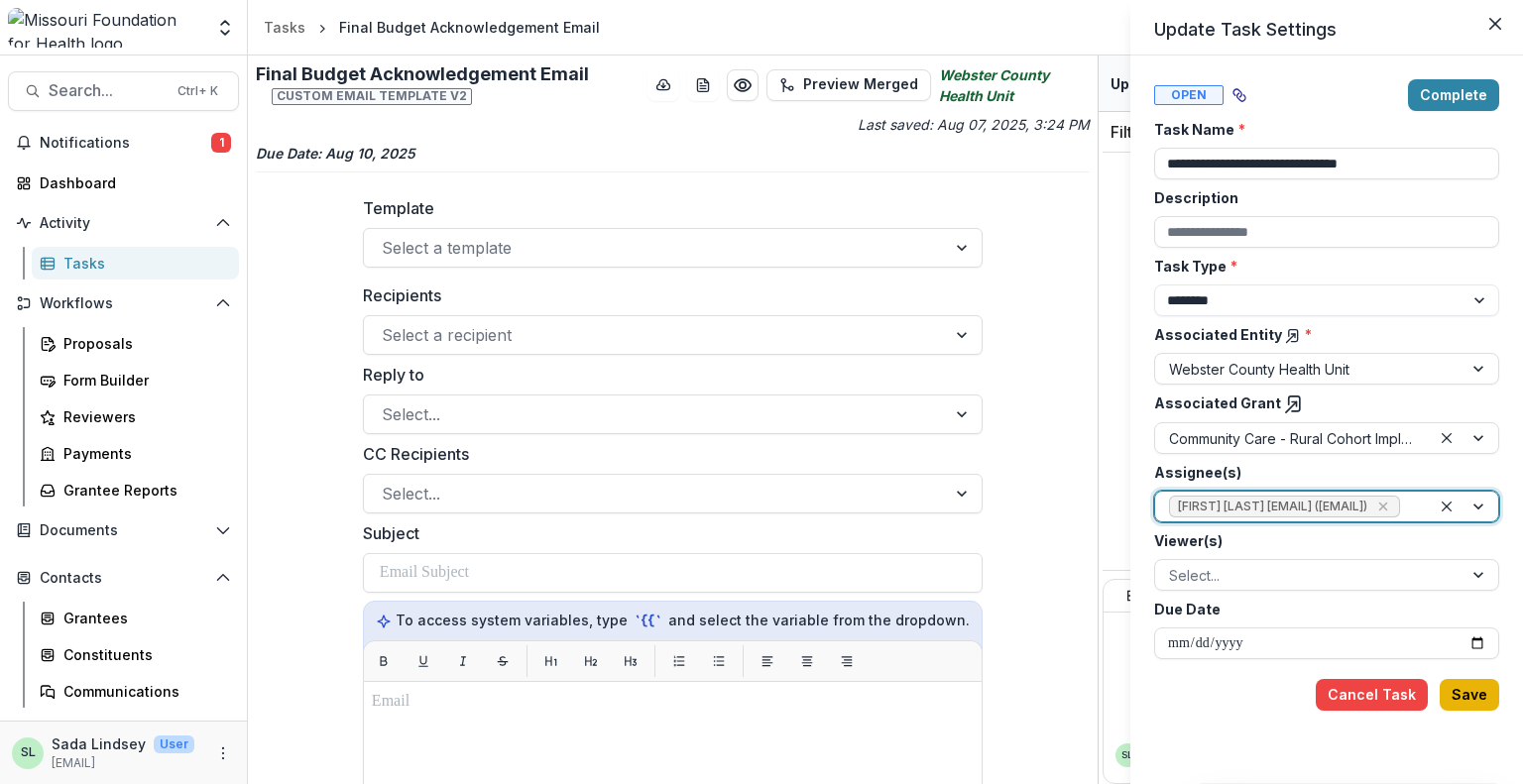 click on "Save" at bounding box center [1469, 695] 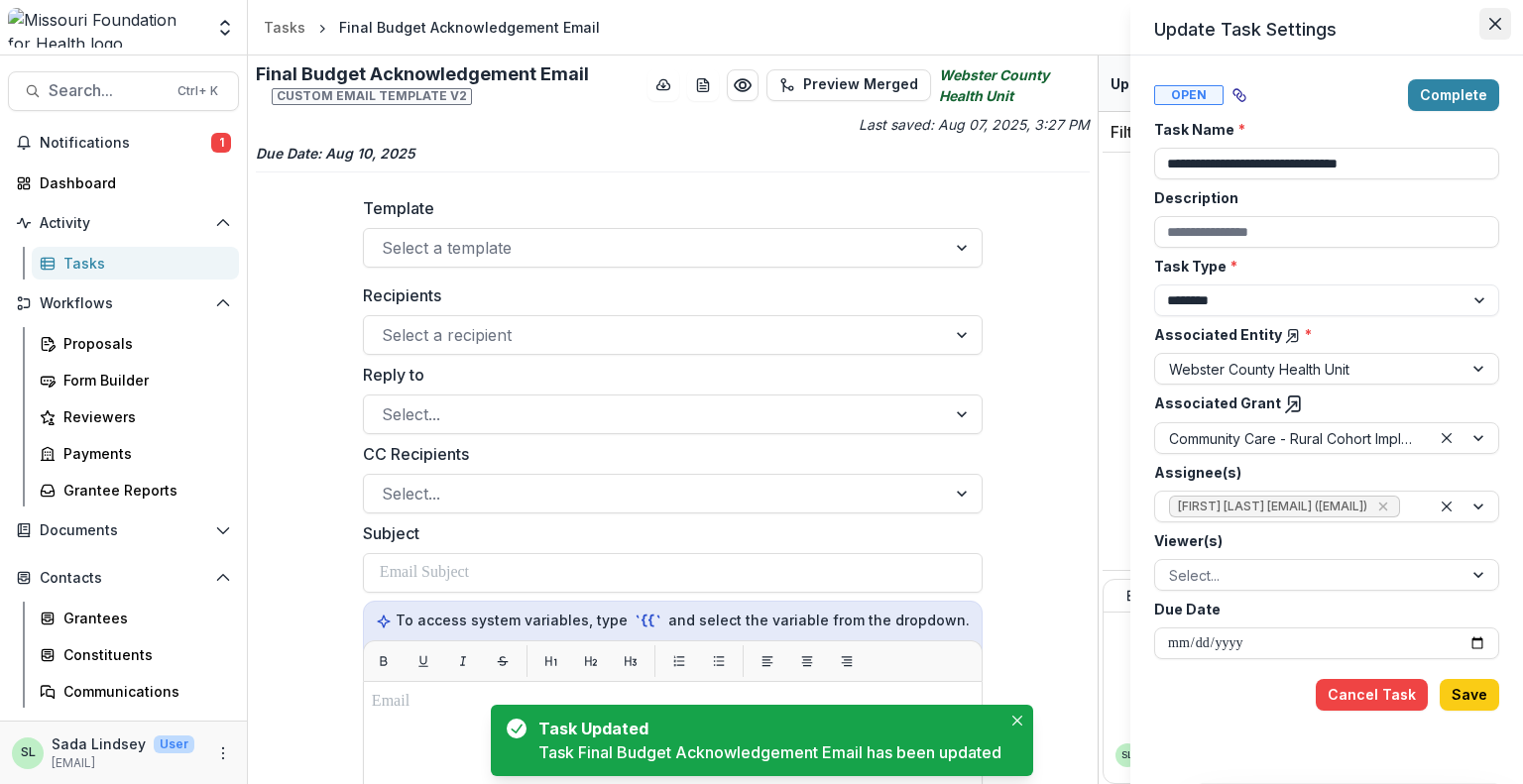 click 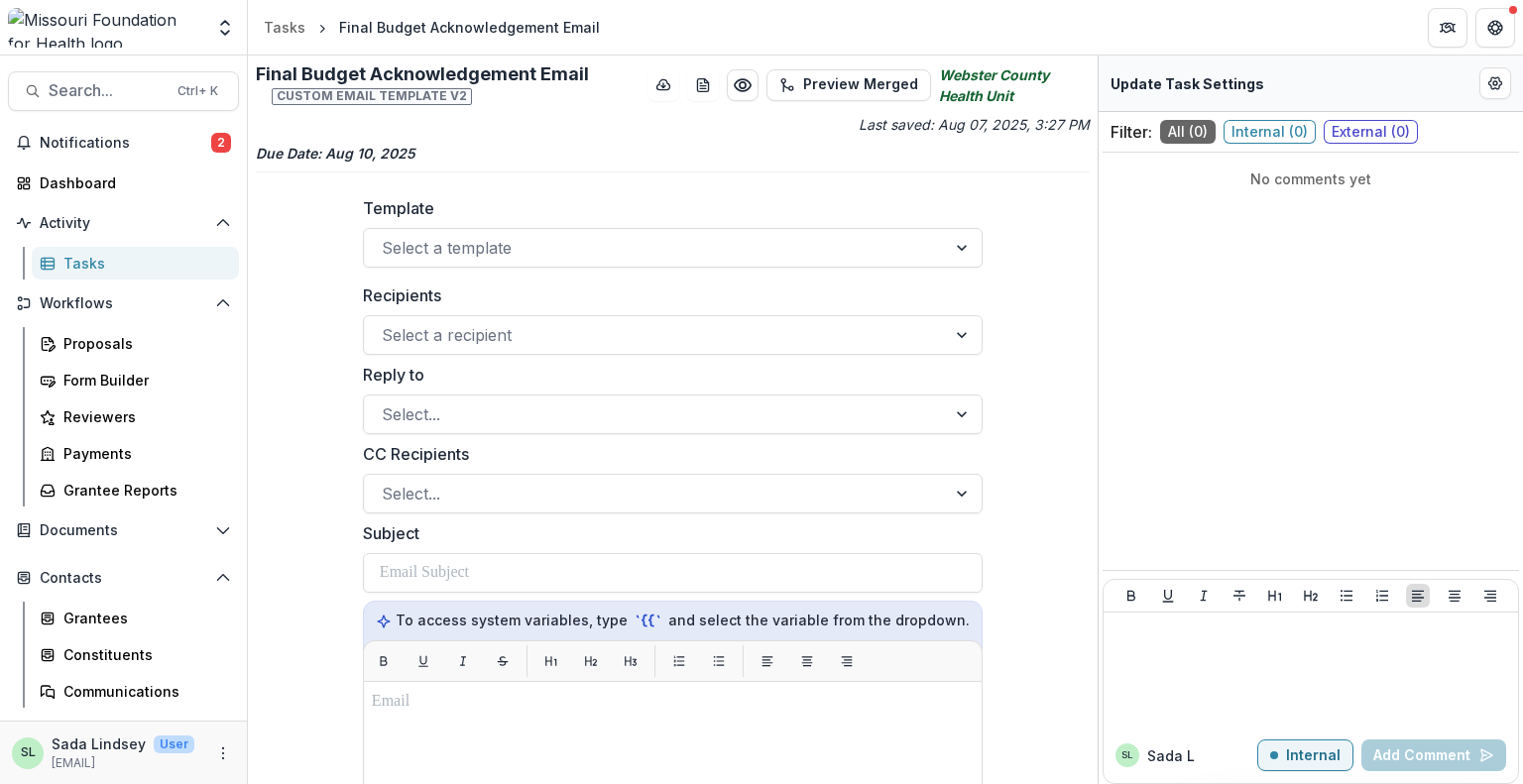 drag, startPoint x: 198, startPoint y: 138, endPoint x: 236, endPoint y: 140, distance: 38.052595 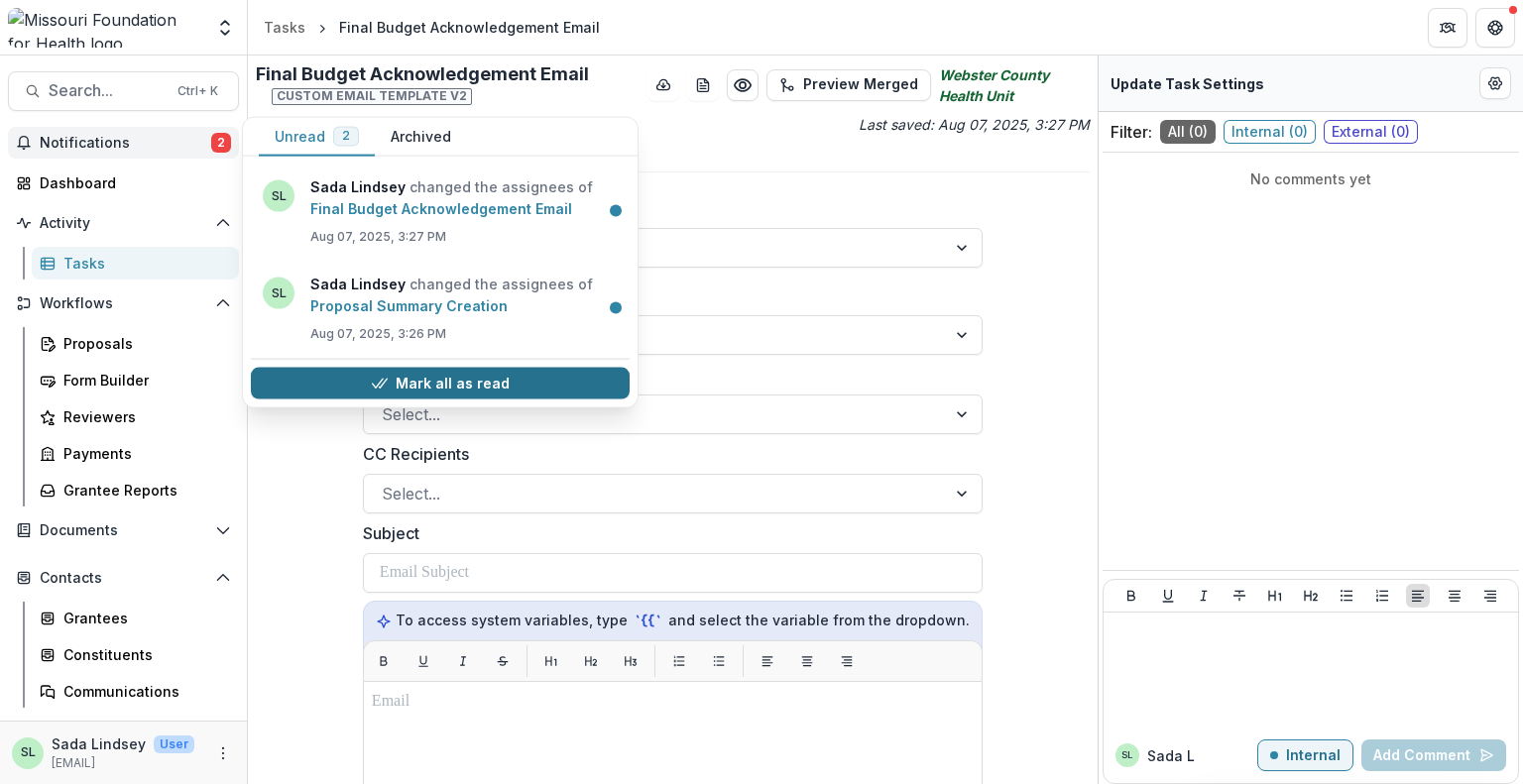 click on "Mark all as read" at bounding box center (440, 384) 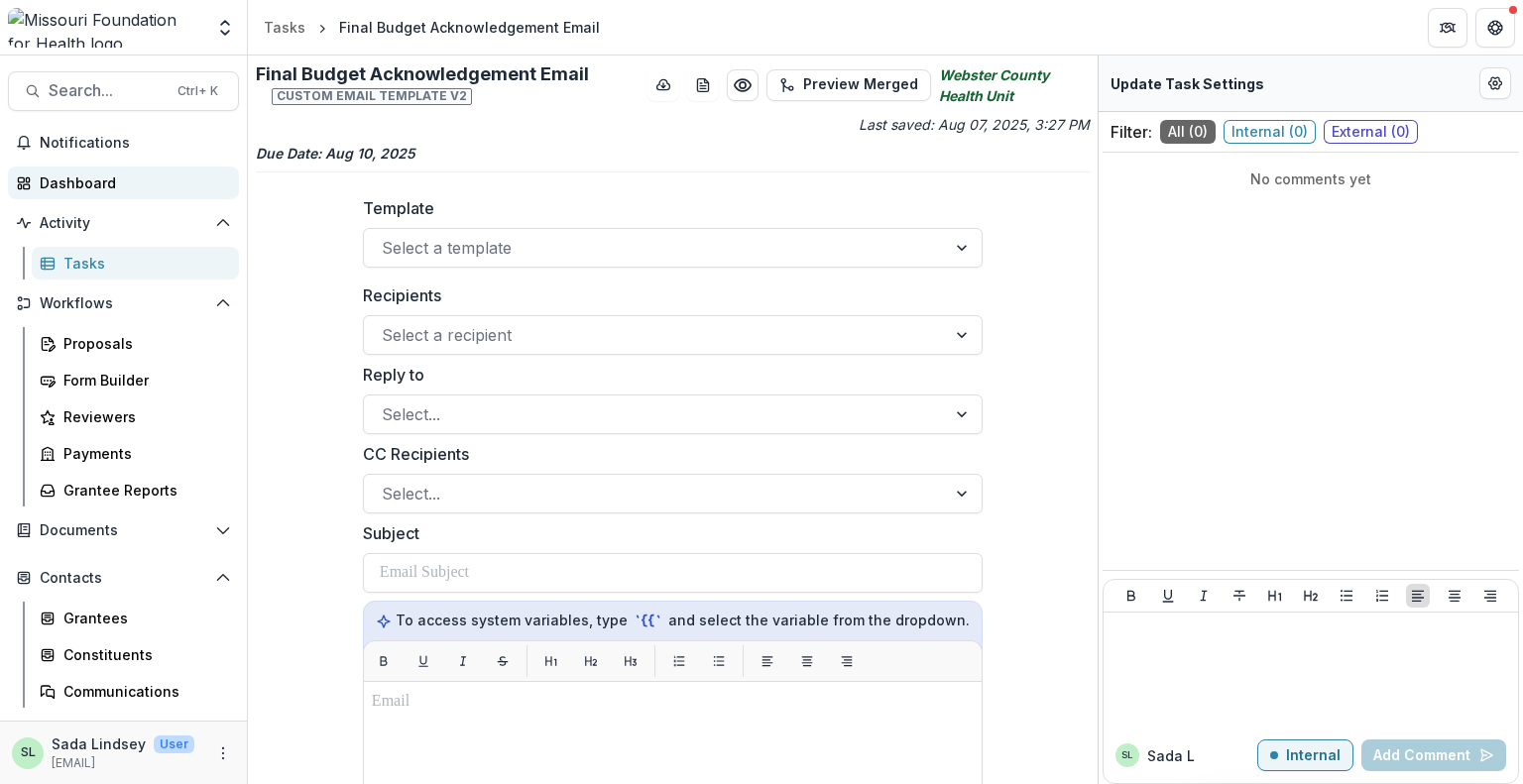 click on "Dashboard" at bounding box center [131, 182] 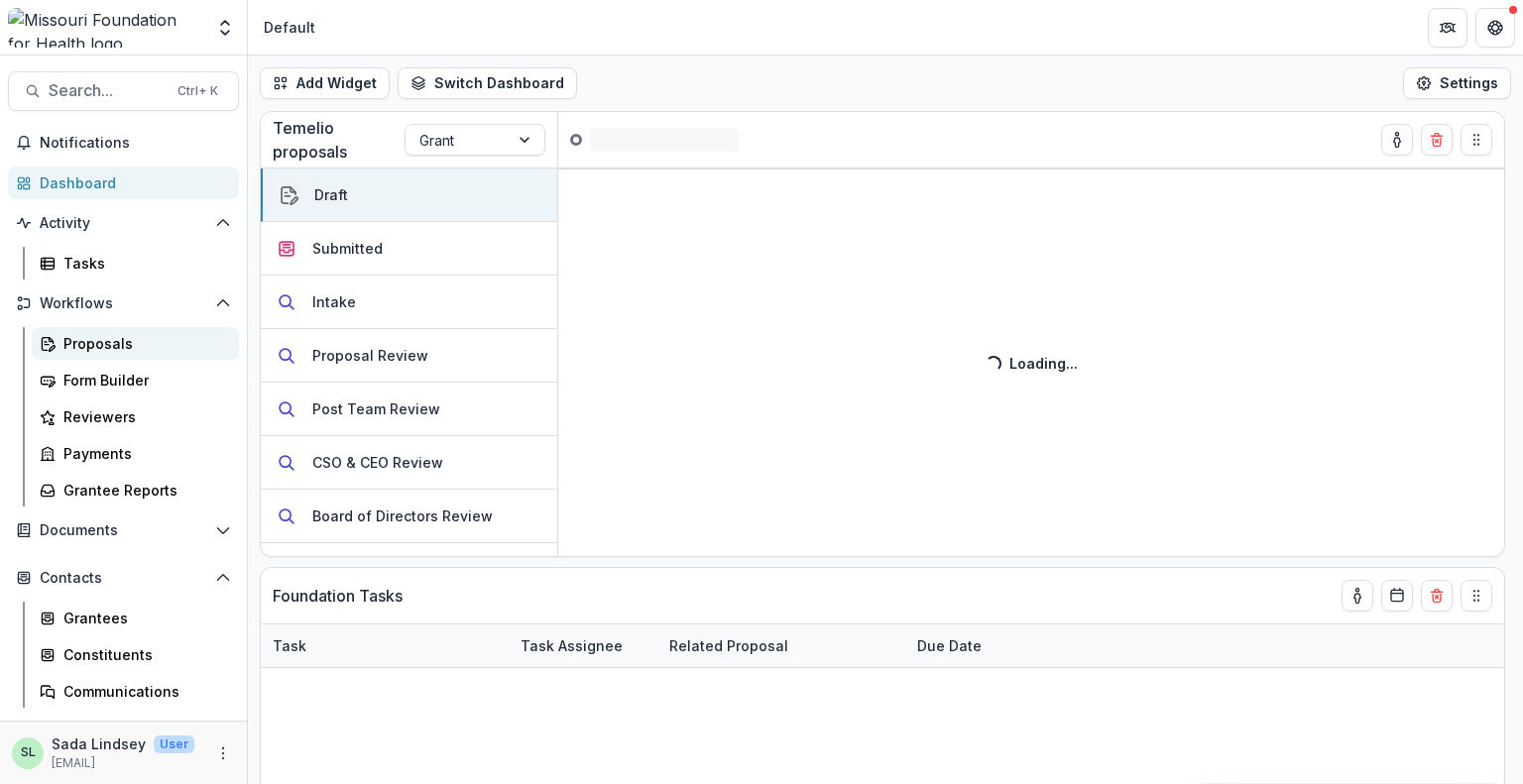 click on "Proposals" at bounding box center [143, 343] 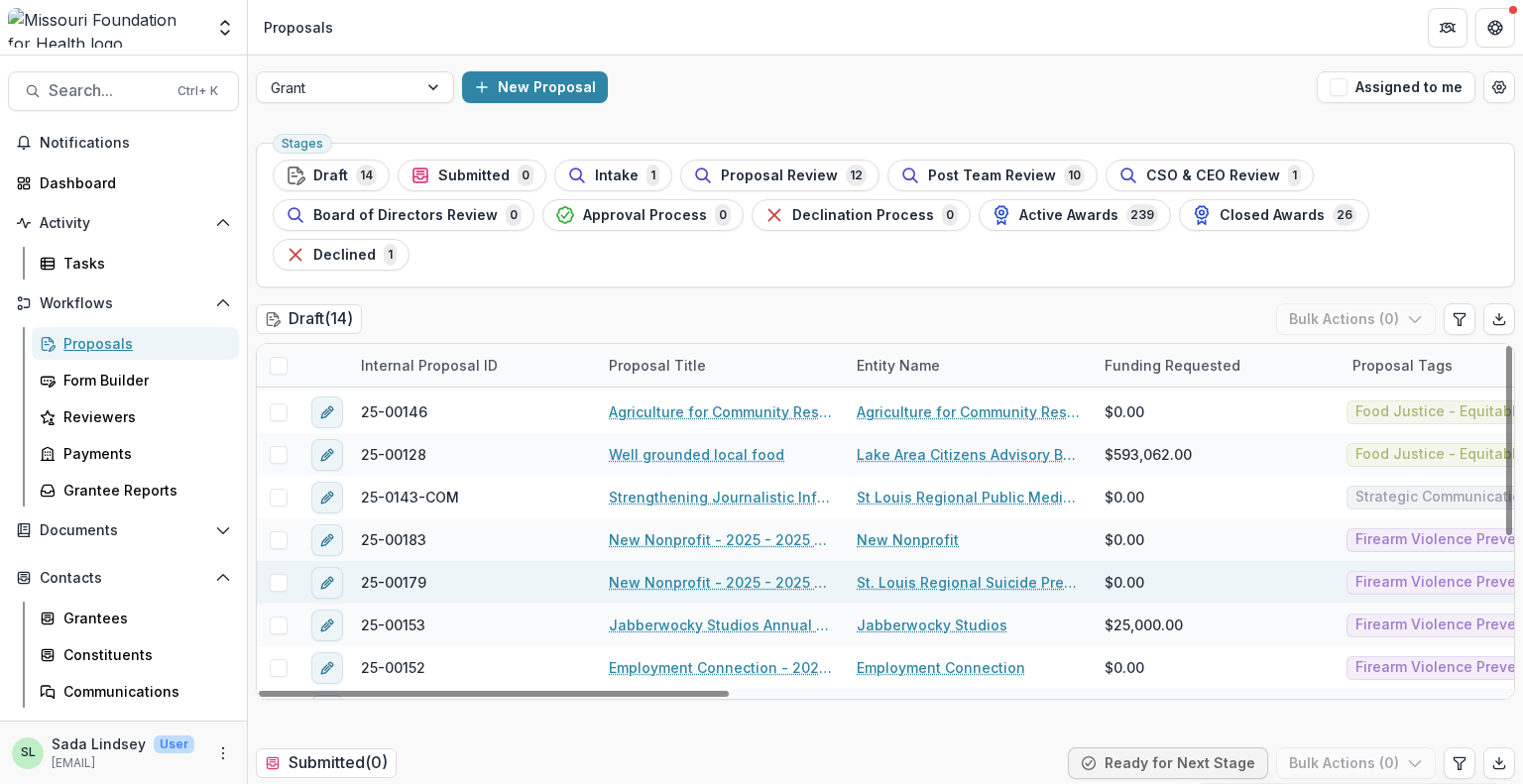 scroll, scrollTop: 284, scrollLeft: 0, axis: vertical 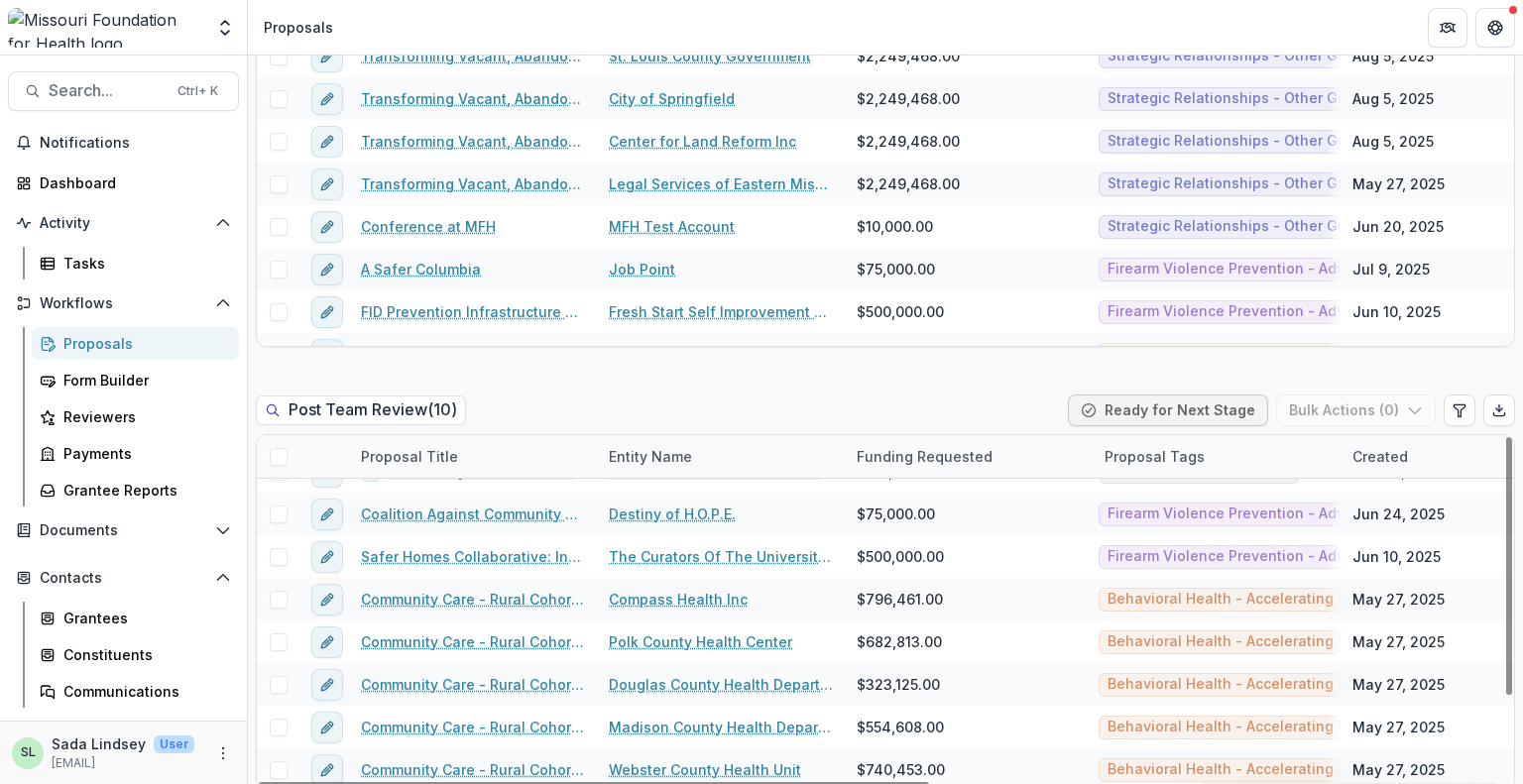 drag, startPoint x: 783, startPoint y: 740, endPoint x: 645, endPoint y: 772, distance: 141.6616 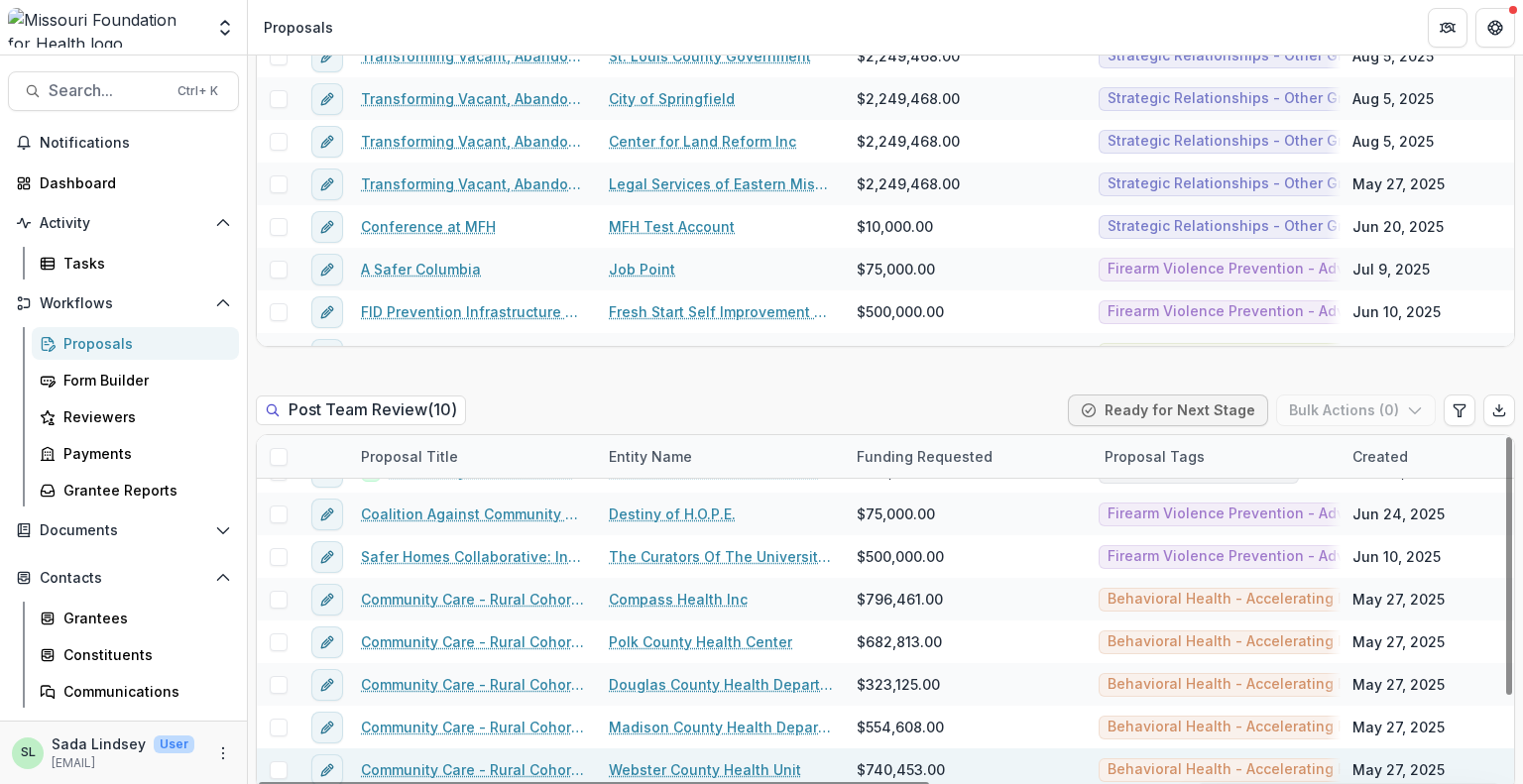 click on "Community Care - Rural Cohort Implementation Grant" at bounding box center [473, 769] 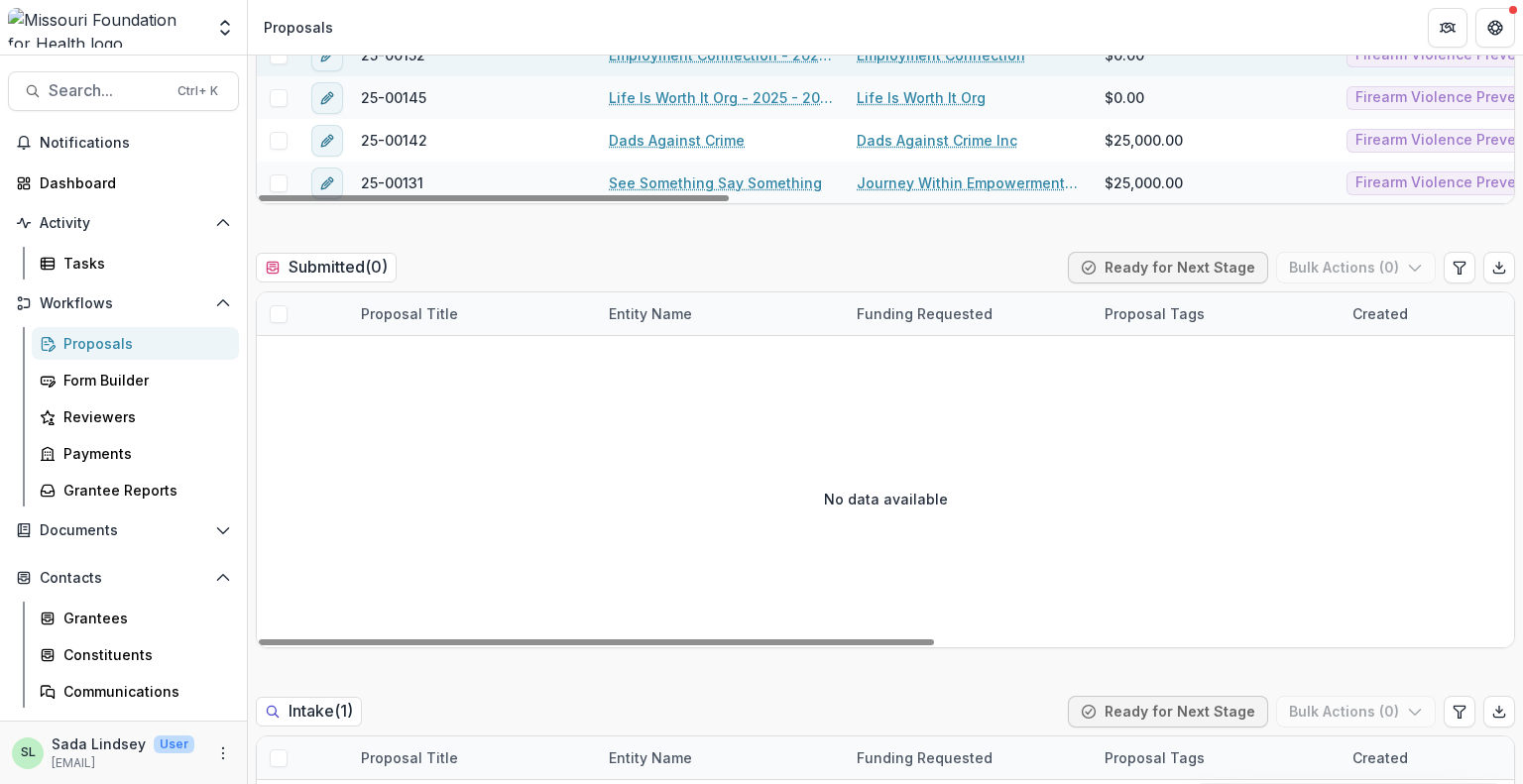 scroll, scrollTop: 0, scrollLeft: 0, axis: both 